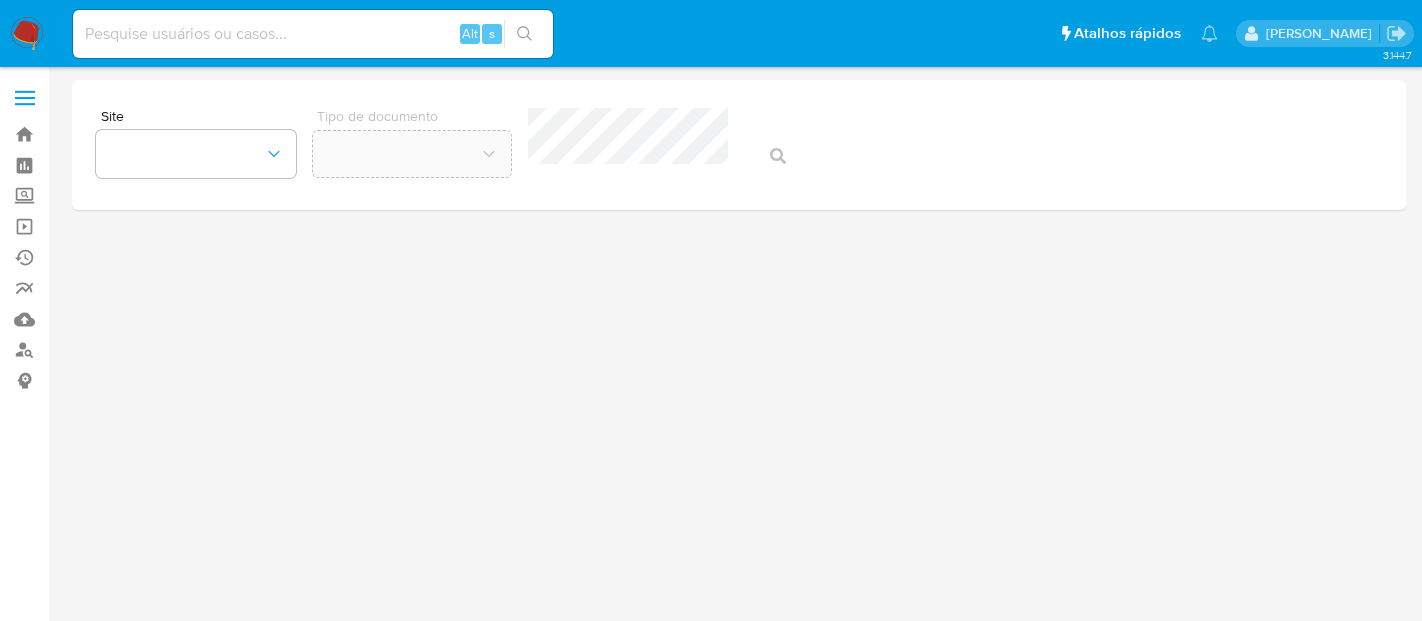 scroll, scrollTop: 0, scrollLeft: 0, axis: both 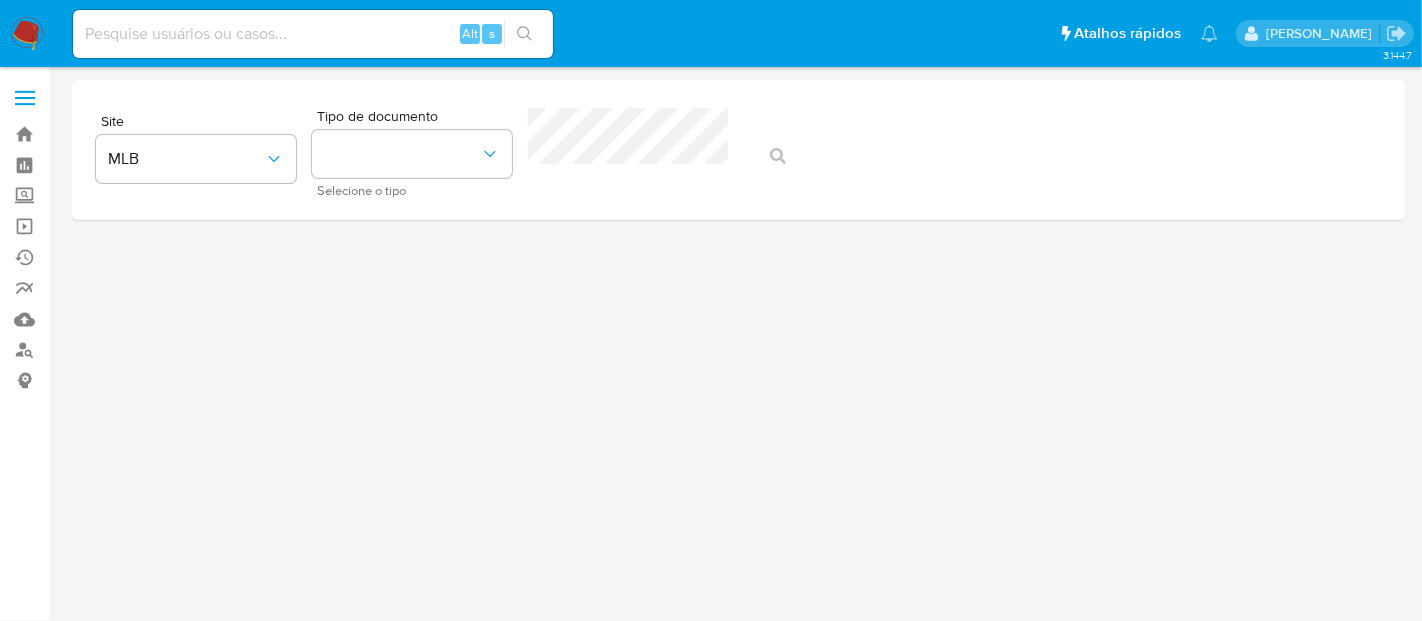 click at bounding box center (27, 34) 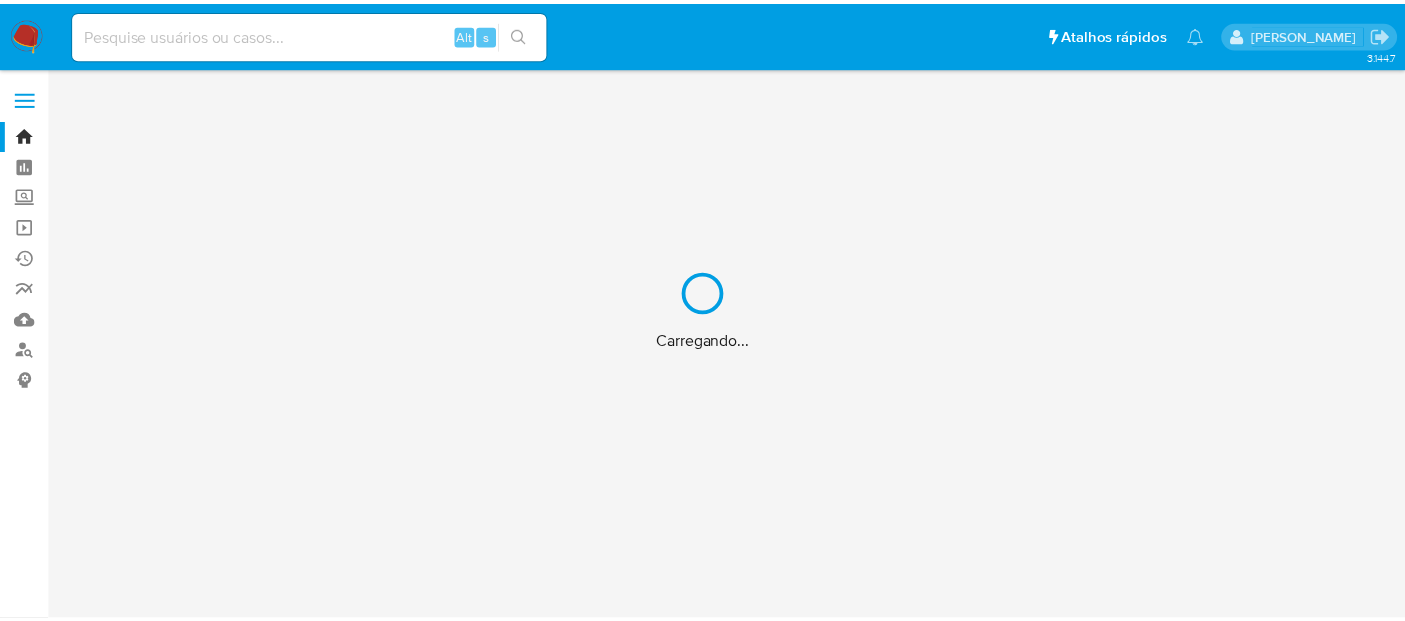 scroll, scrollTop: 0, scrollLeft: 0, axis: both 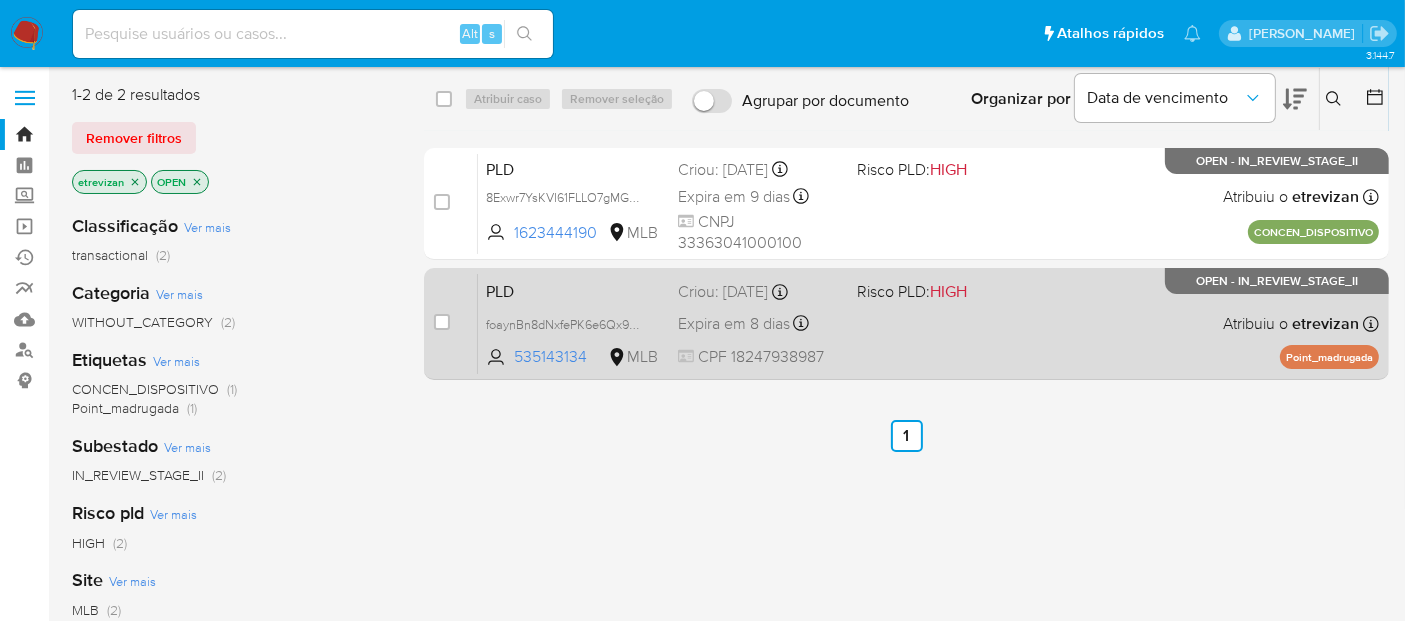 click on "PLD foaynBn8dNxfePK6e6Qx9YtL 535143134 MLB Risco PLD:  HIGH Criou: 12/06/2025   Criou: 12/06/2025 00:27:29 Expira em 8 dias   Expira em 27/07/2025 00:27:29 CPF   18247938987 Atribuiu o   etrevizan   Asignado el: 18/06/2025 14:27:26 Point_madrugada OPEN - IN_REVIEW_STAGE_II" at bounding box center (928, 323) 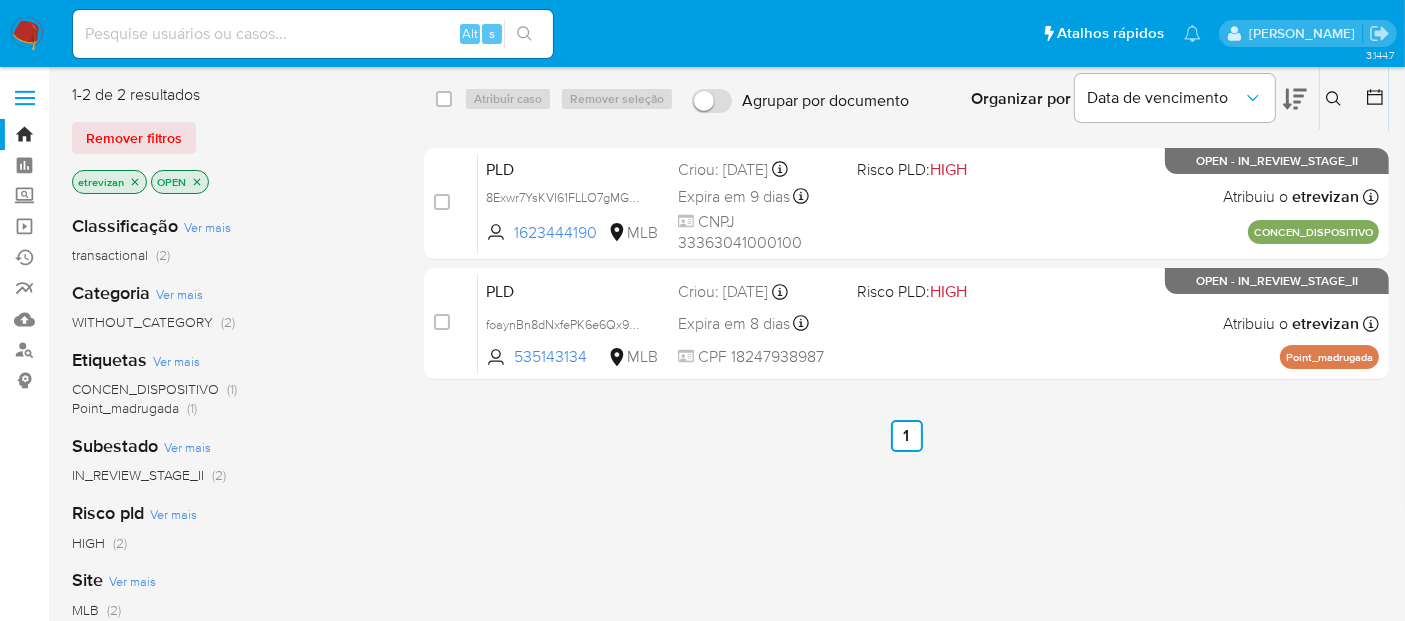 click at bounding box center (27, 34) 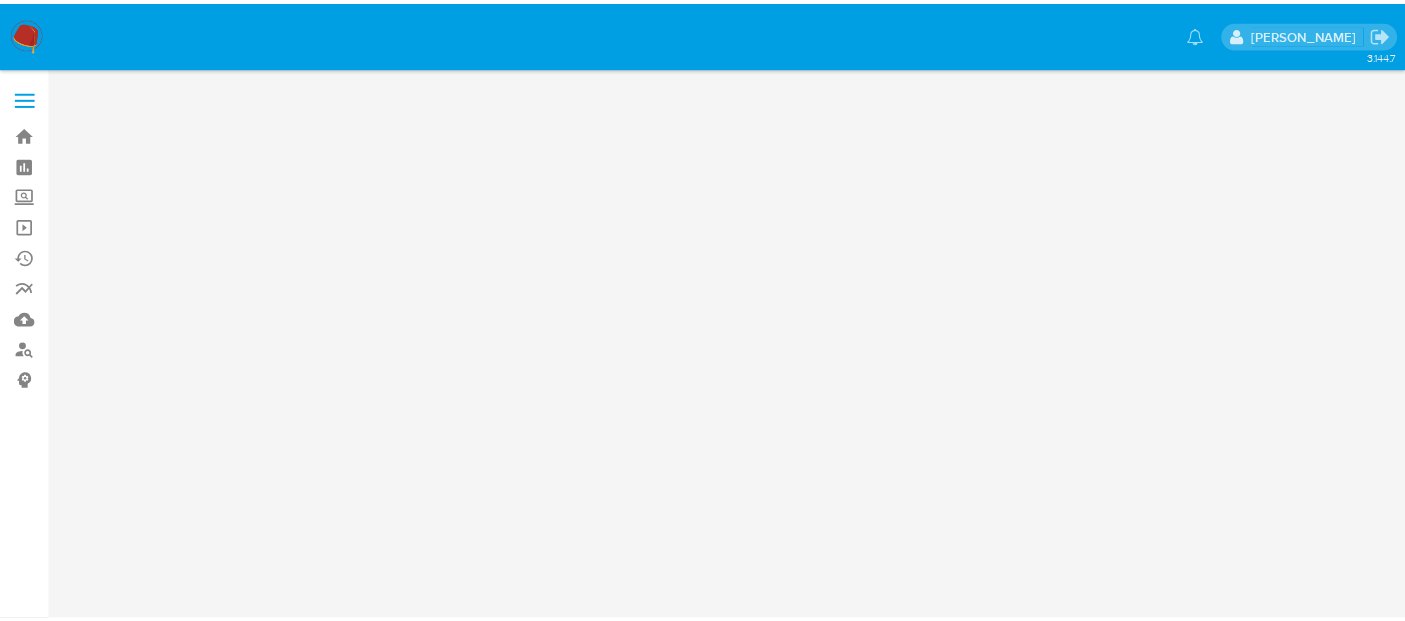 scroll, scrollTop: 0, scrollLeft: 0, axis: both 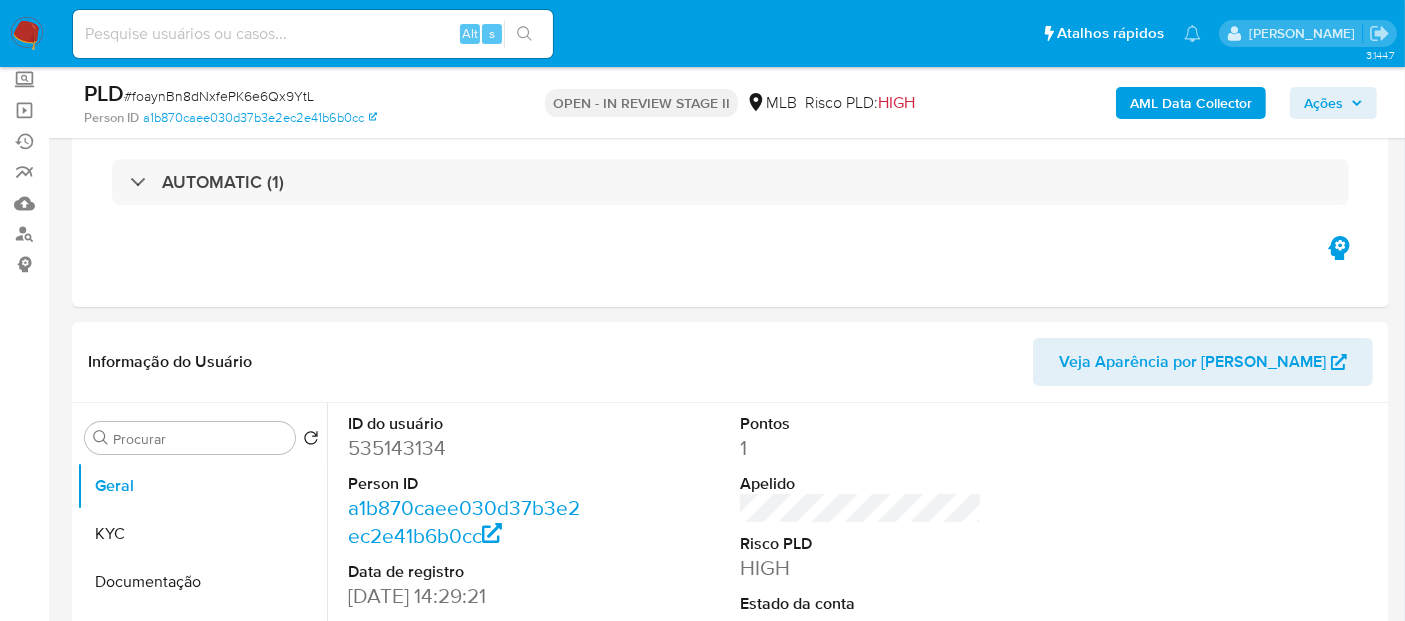 select on "10" 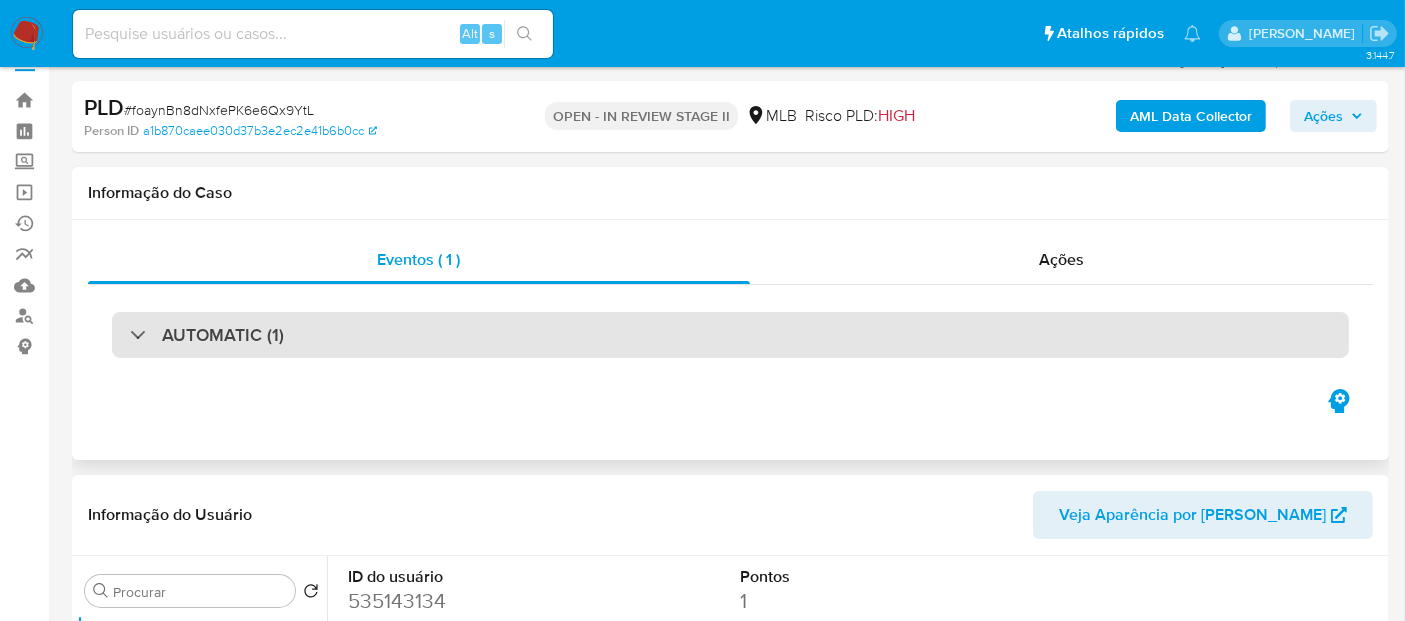 scroll, scrollTop: 0, scrollLeft: 0, axis: both 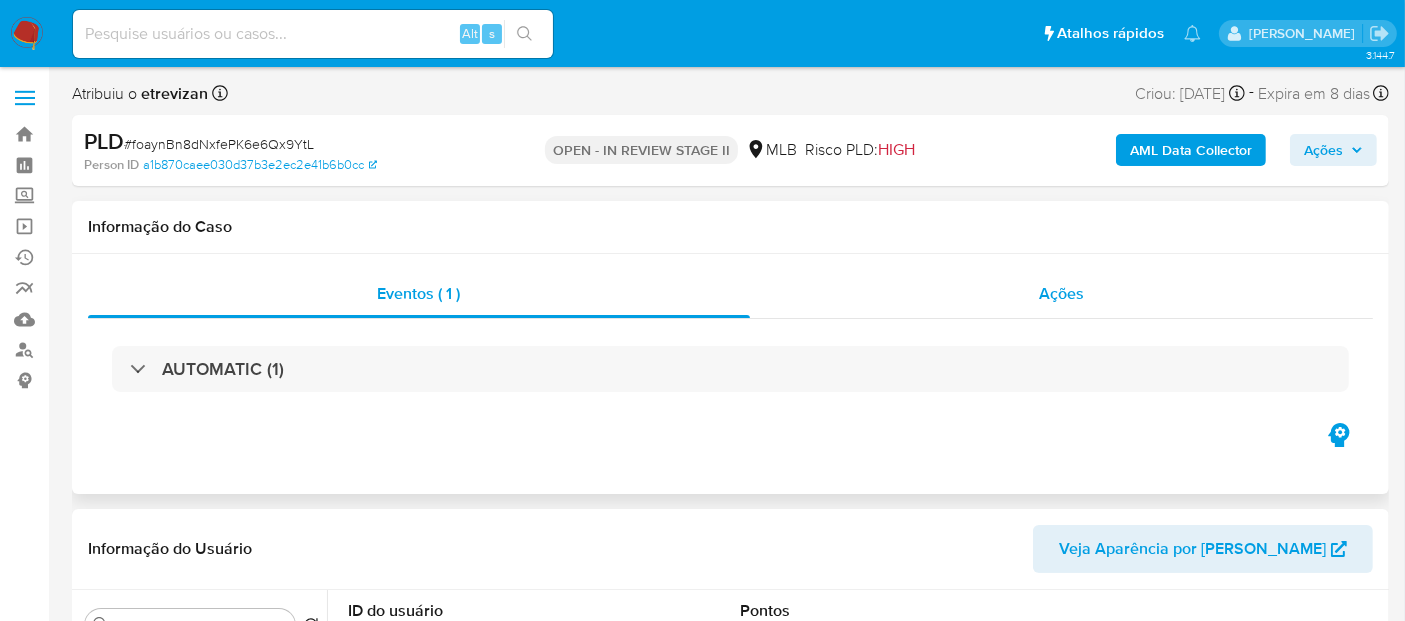 click on "Ações" at bounding box center [1061, 293] 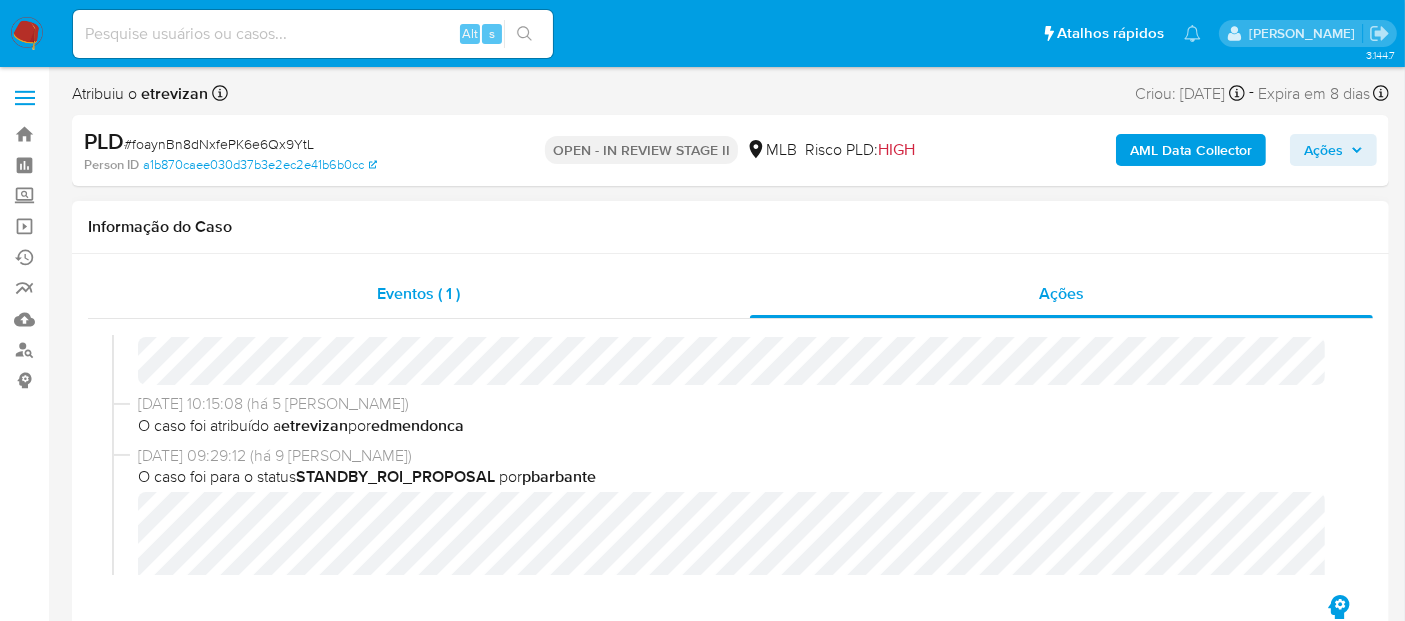 scroll, scrollTop: 0, scrollLeft: 0, axis: both 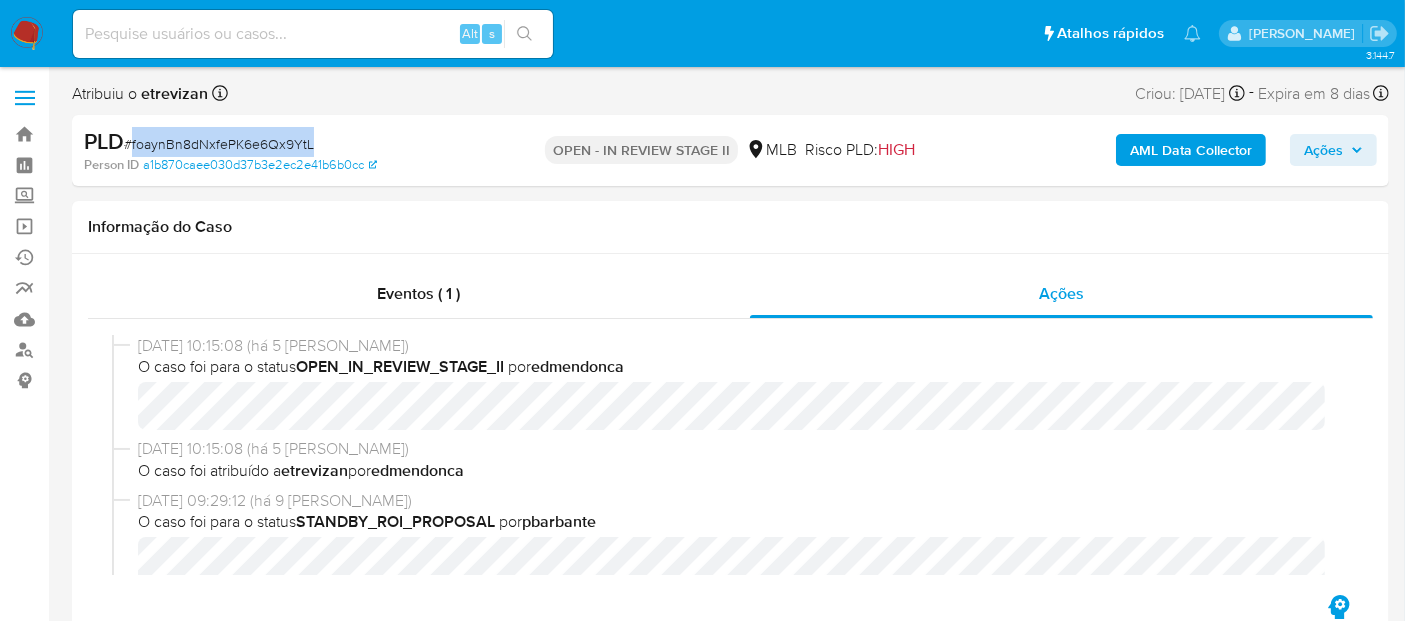drag, startPoint x: 132, startPoint y: 144, endPoint x: 309, endPoint y: 140, distance: 177.0452 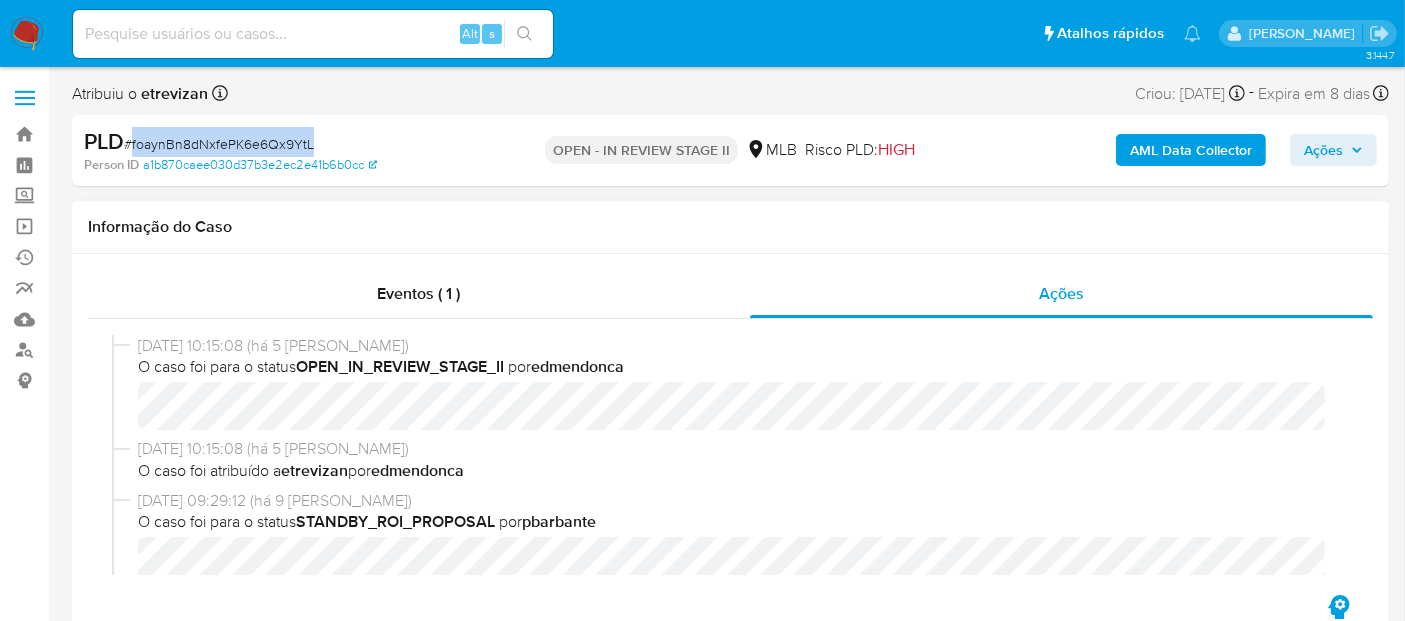 copy on "foaynBn8dNxfePK6e6Qx9YtL" 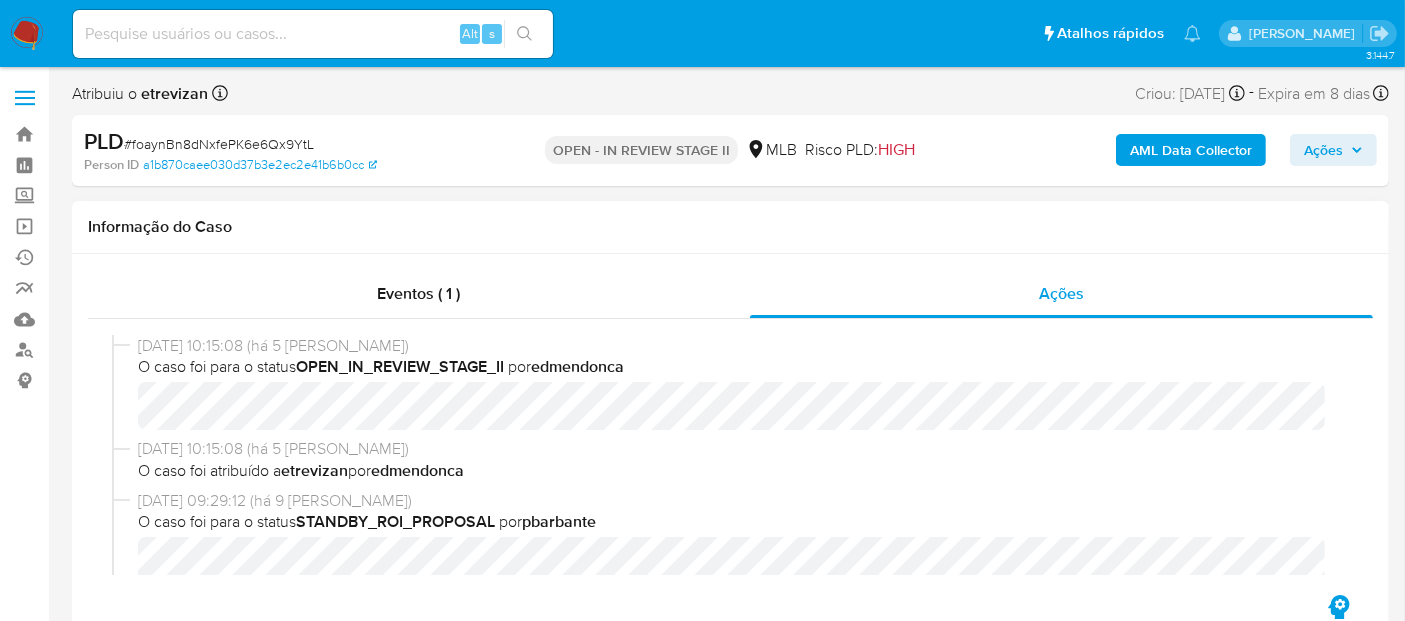 click on "Informação do Caso" at bounding box center (730, 227) 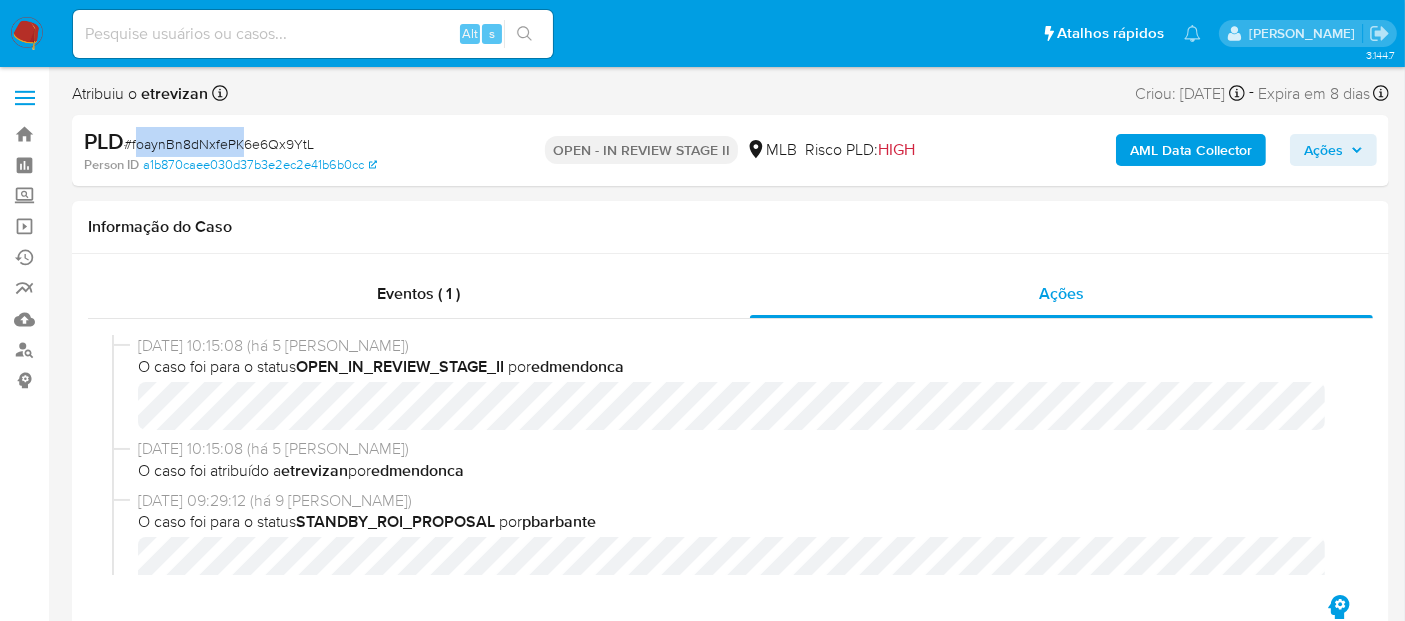 drag, startPoint x: 136, startPoint y: 140, endPoint x: 322, endPoint y: 135, distance: 186.0672 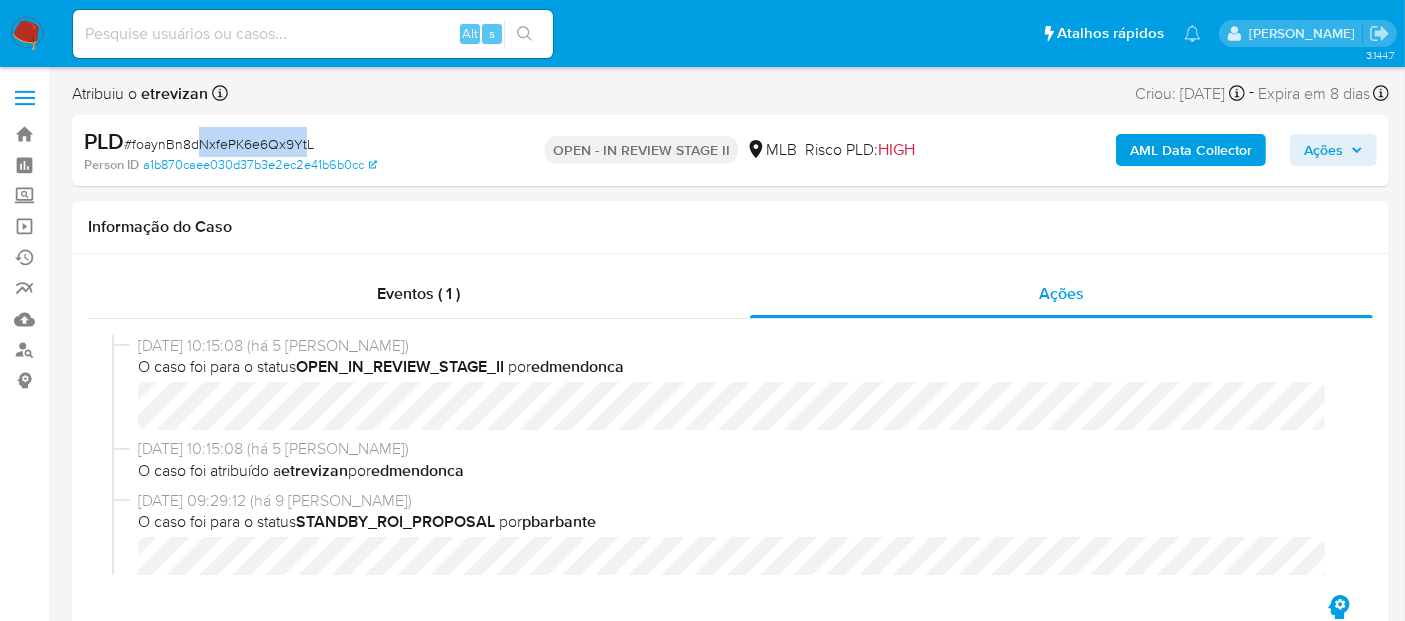 drag, startPoint x: 307, startPoint y: 141, endPoint x: 195, endPoint y: 141, distance: 112 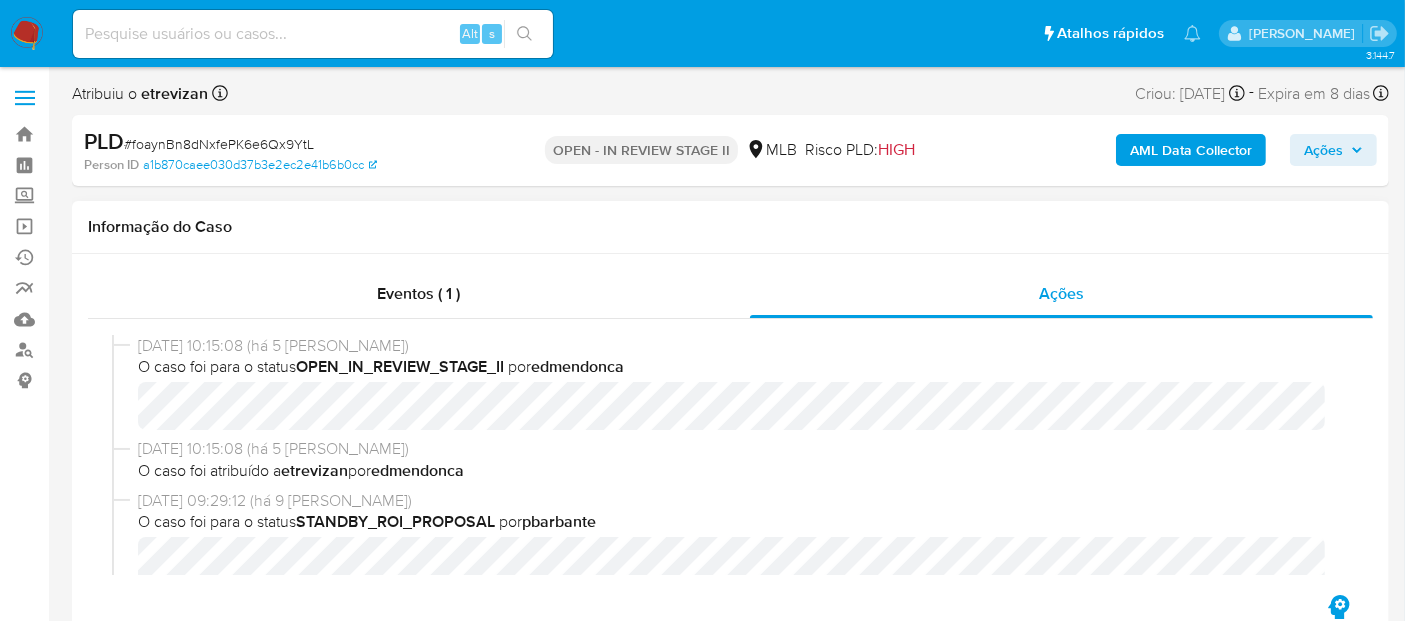 click on "Informação do Caso" at bounding box center [730, 227] 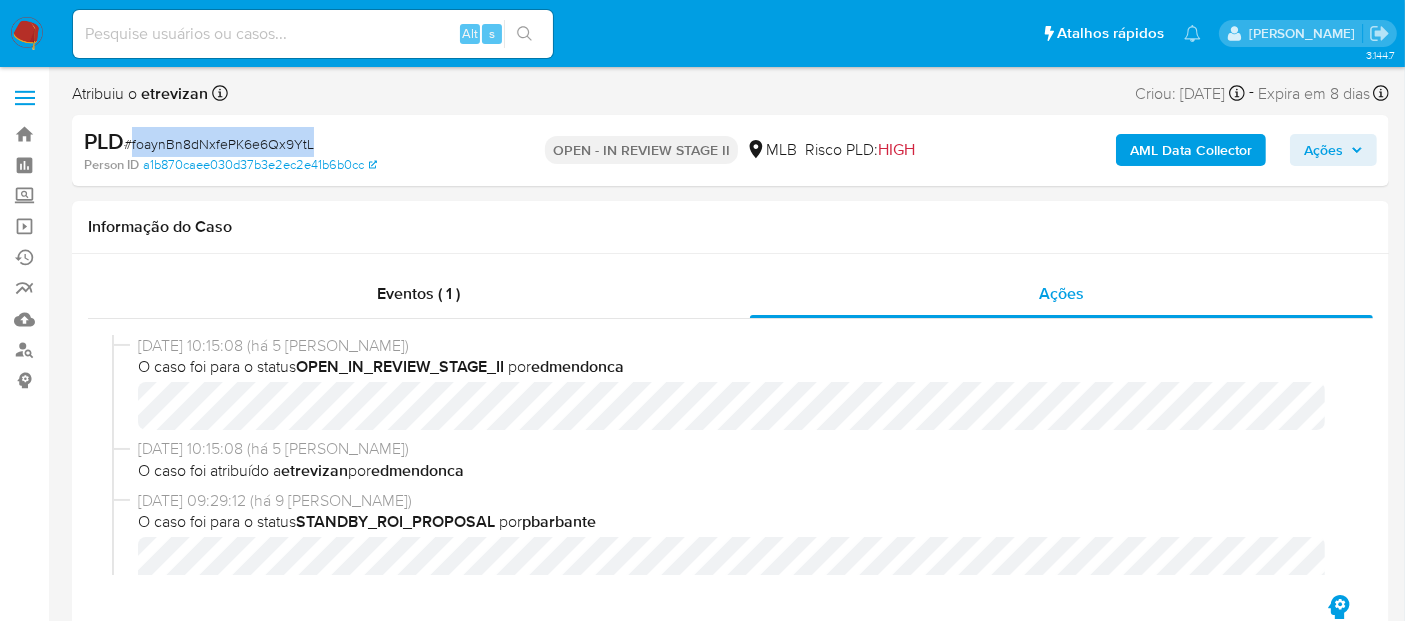 drag, startPoint x: 134, startPoint y: 146, endPoint x: 314, endPoint y: 150, distance: 180.04443 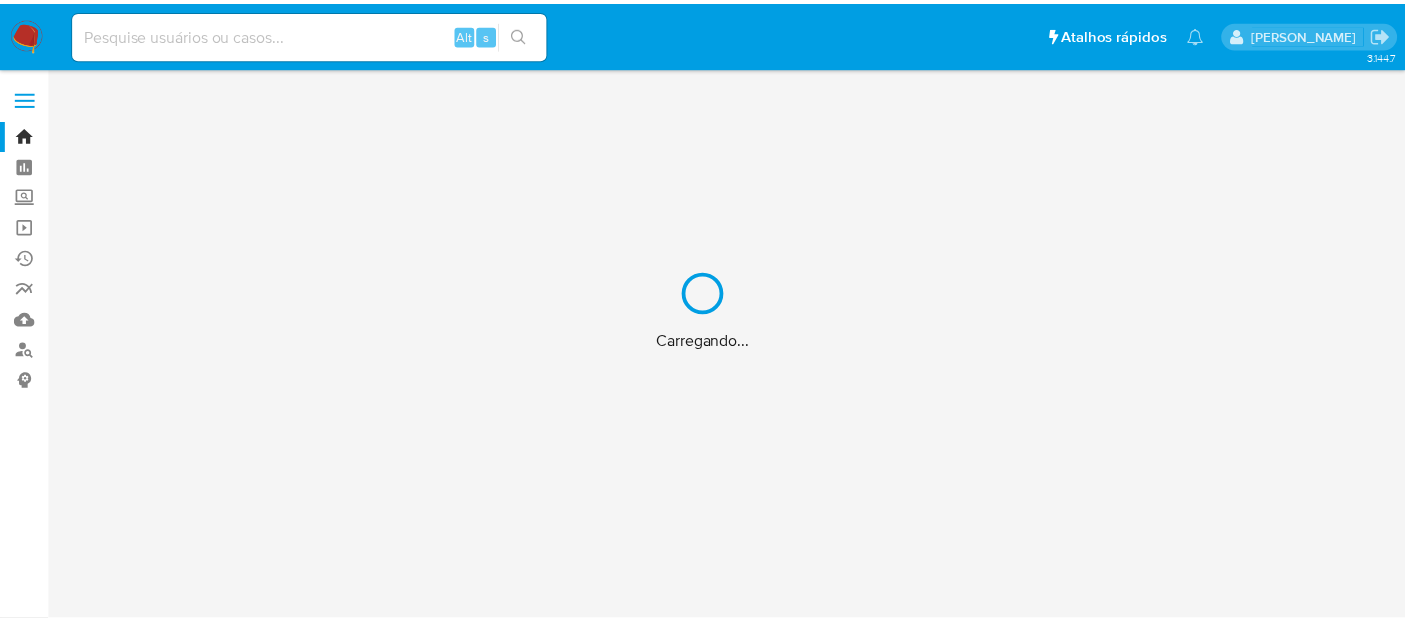 scroll, scrollTop: 0, scrollLeft: 0, axis: both 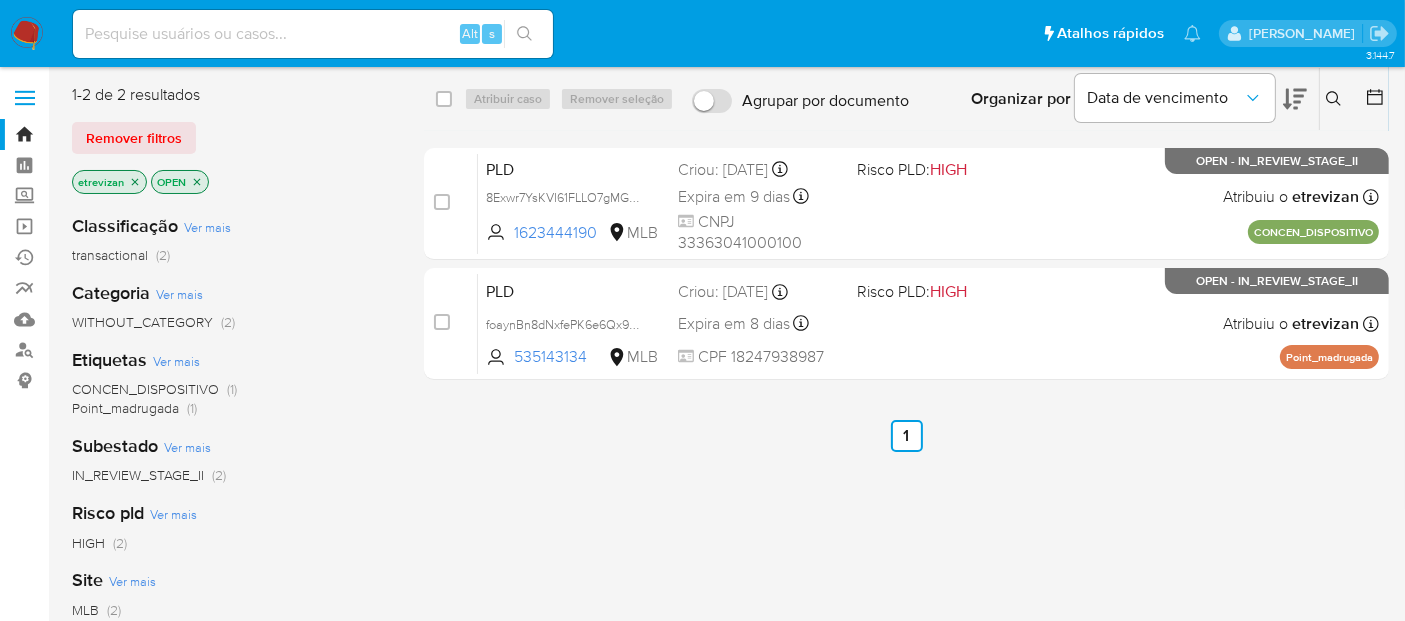 drag, startPoint x: 133, startPoint y: 179, endPoint x: 182, endPoint y: 187, distance: 49.648766 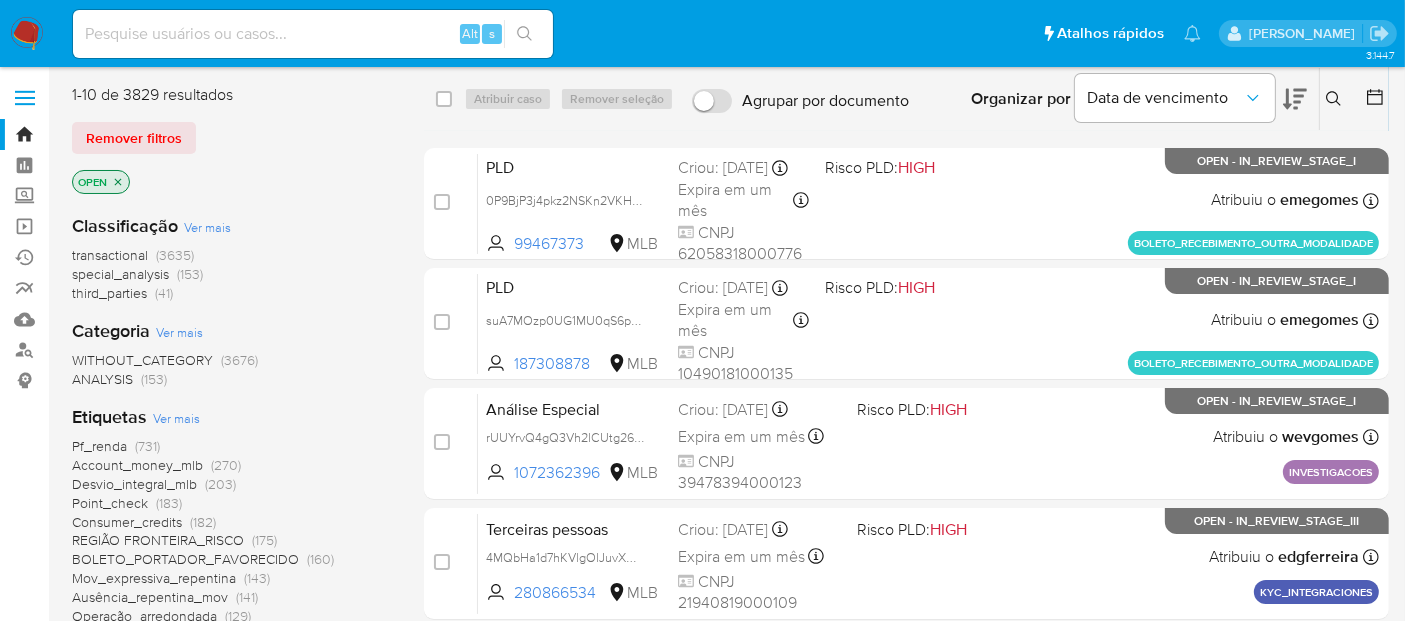 click 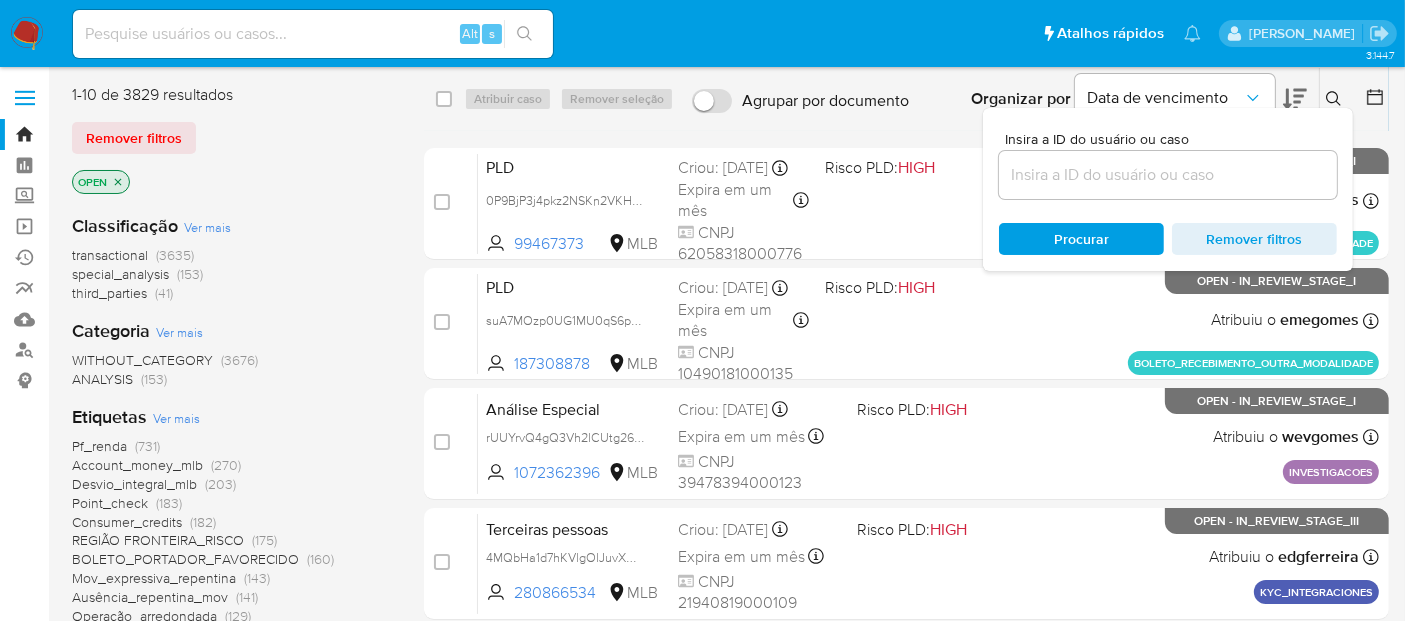 click at bounding box center (1168, 175) 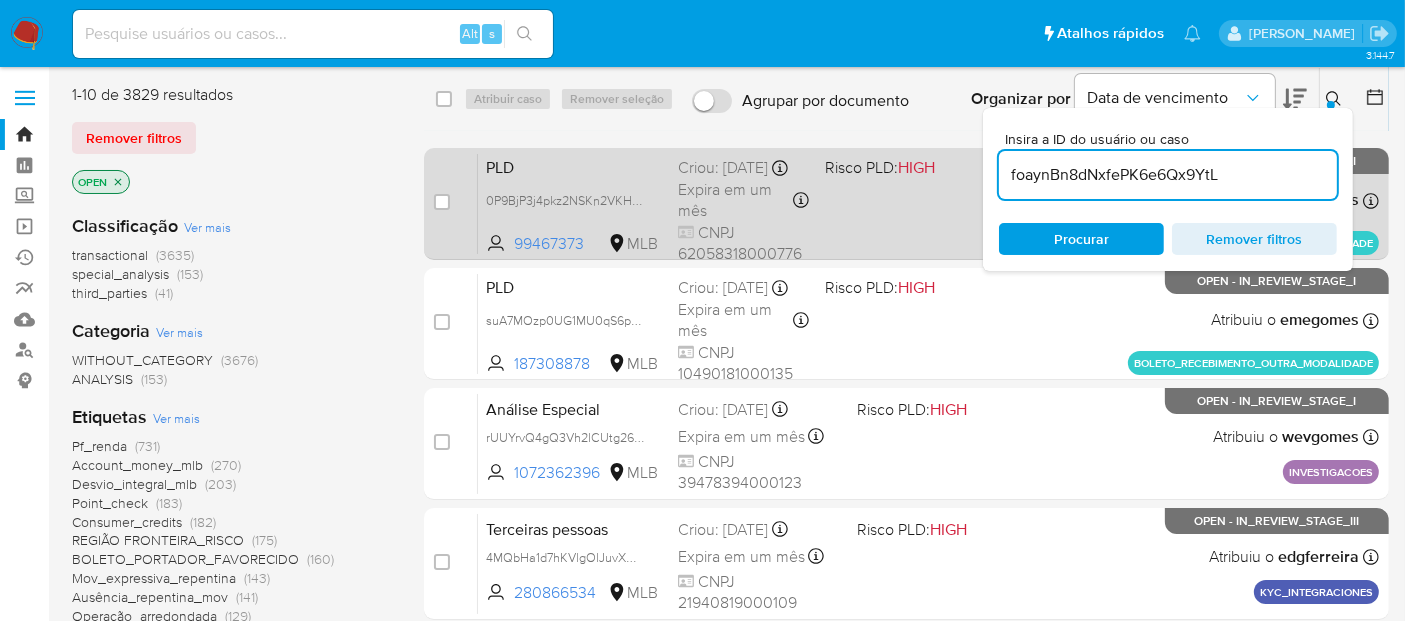 type on "foaynBn8dNxfePK6e6Qx9YtL" 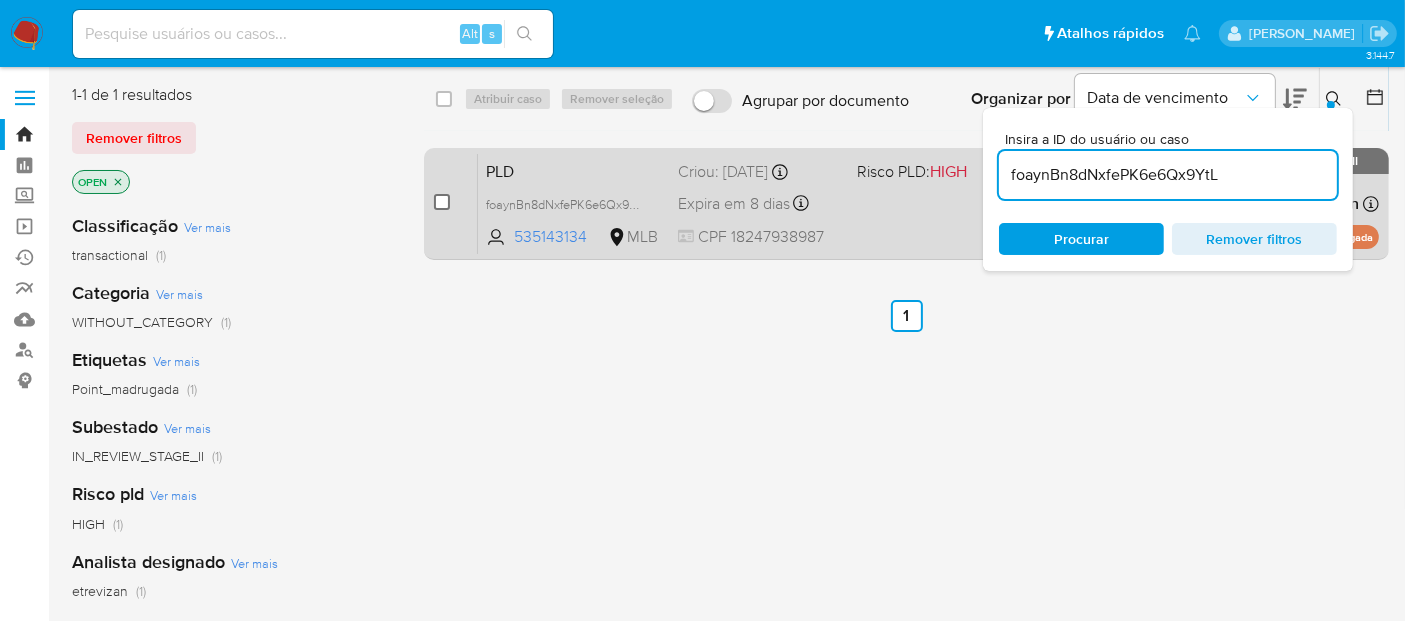 click at bounding box center [442, 202] 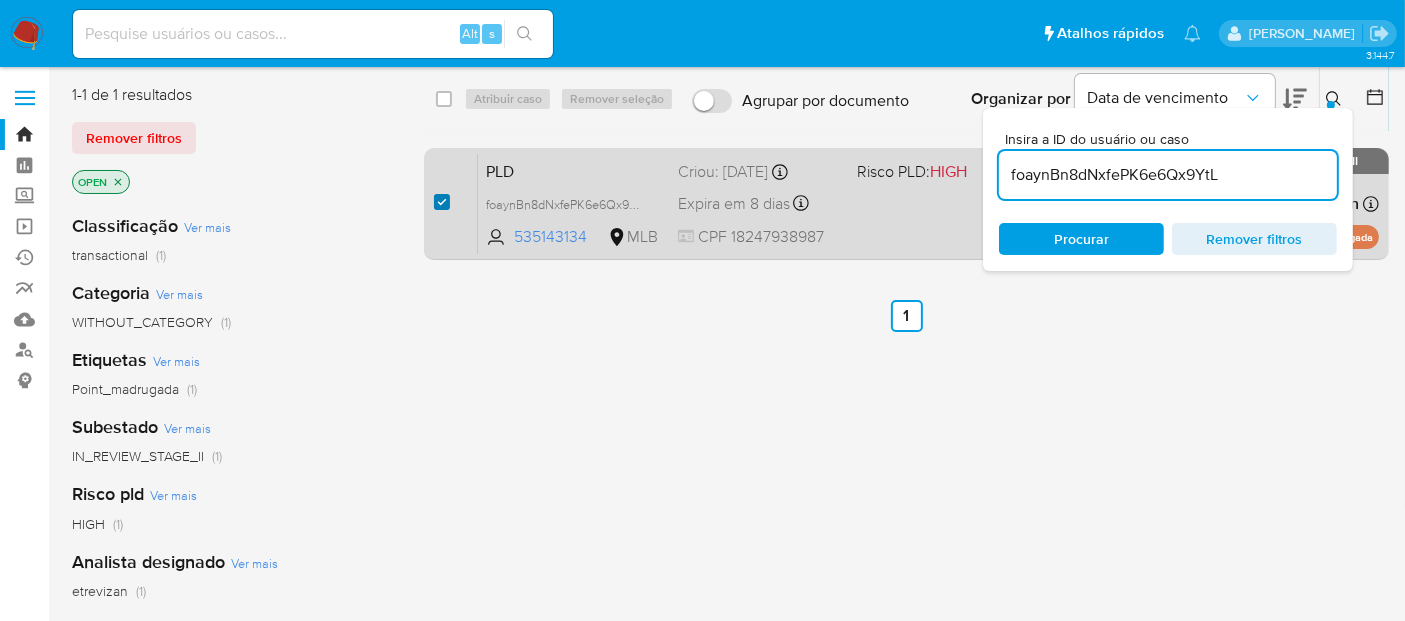 checkbox on "true" 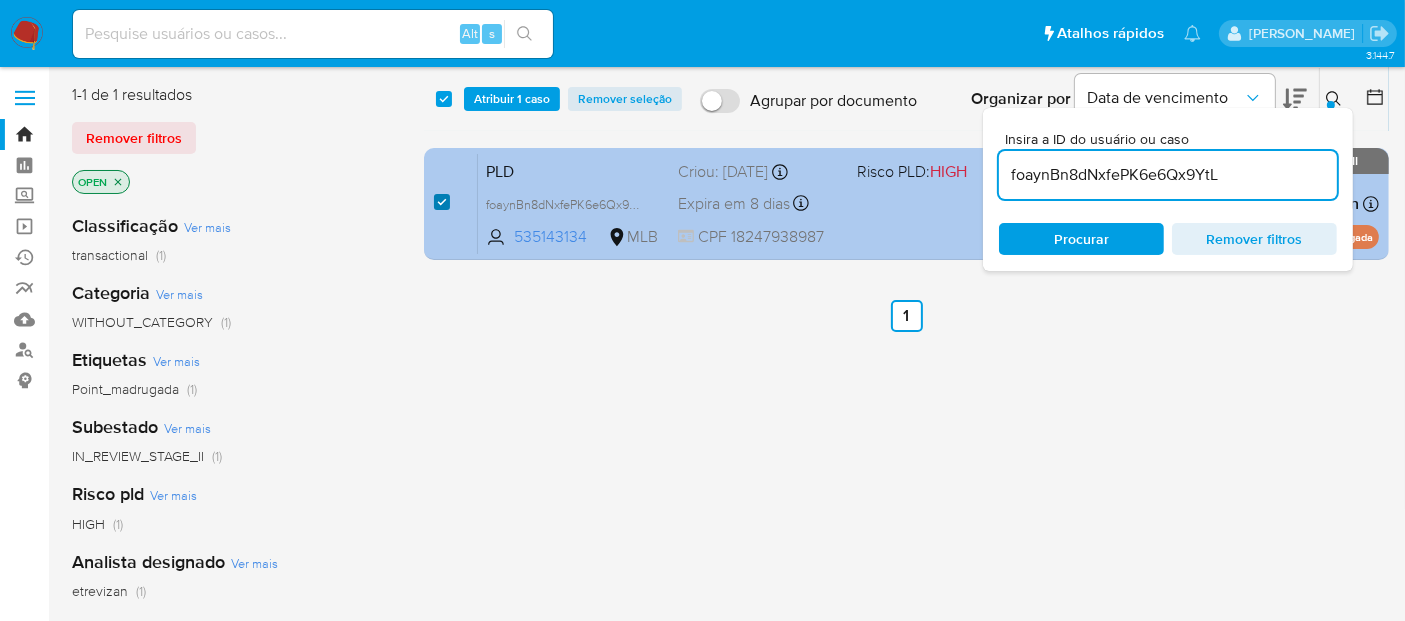 checkbox on "true" 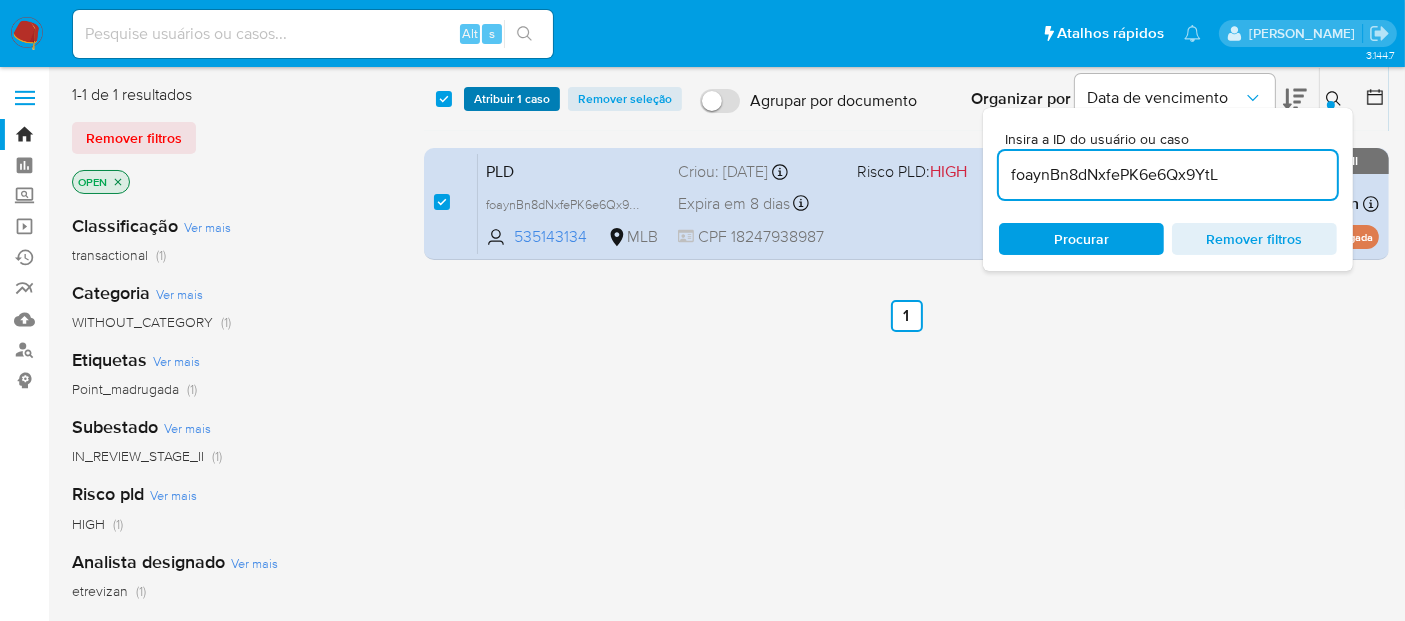 click on "Atribuir 1 caso" at bounding box center (512, 99) 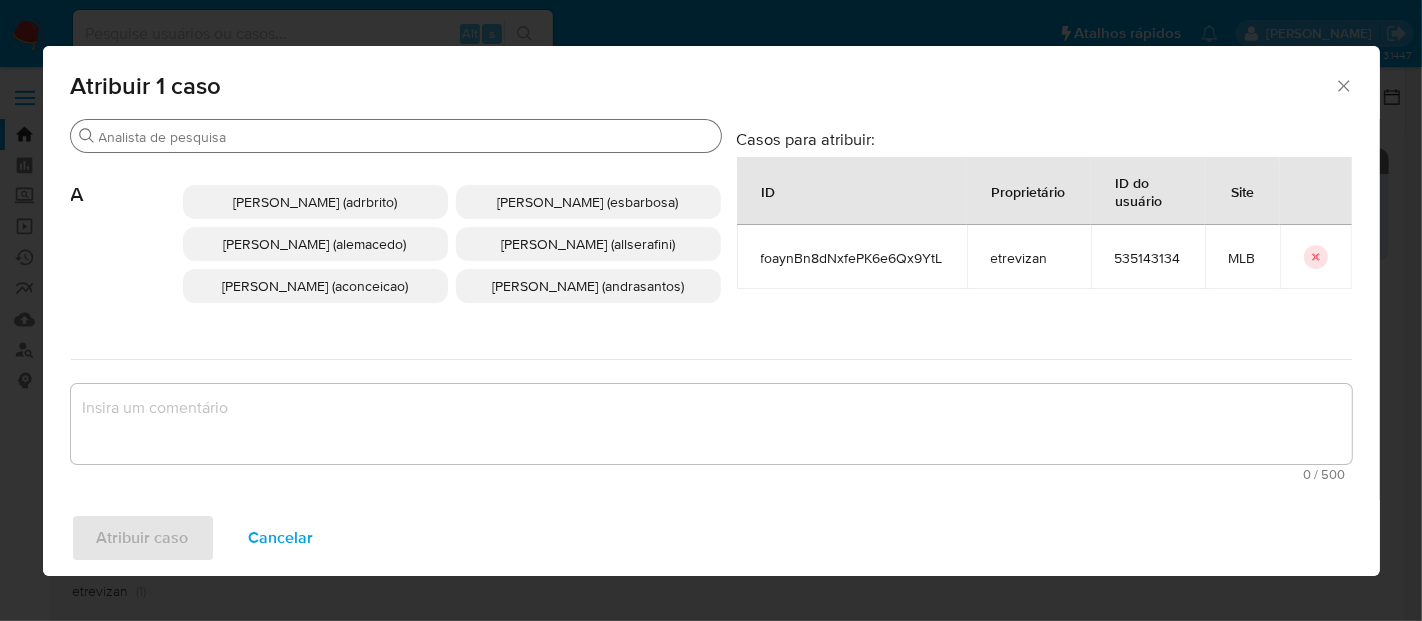 click on "Procurar" at bounding box center (406, 137) 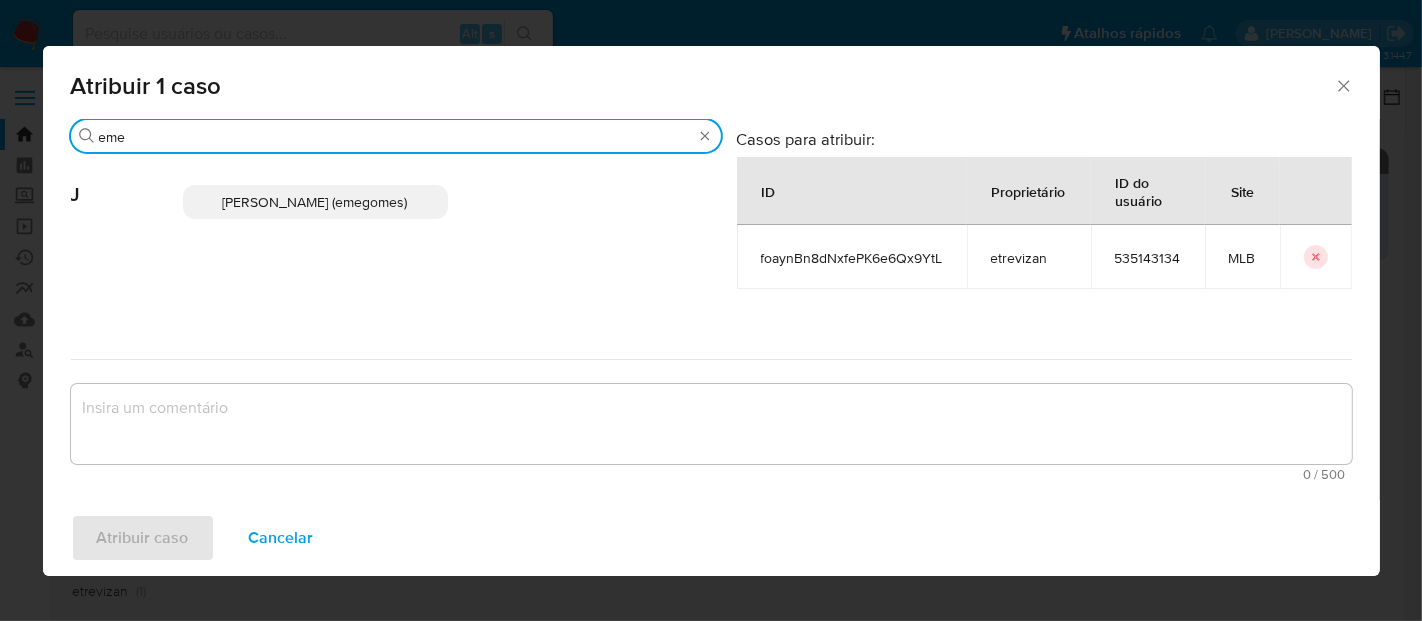 type on "eme" 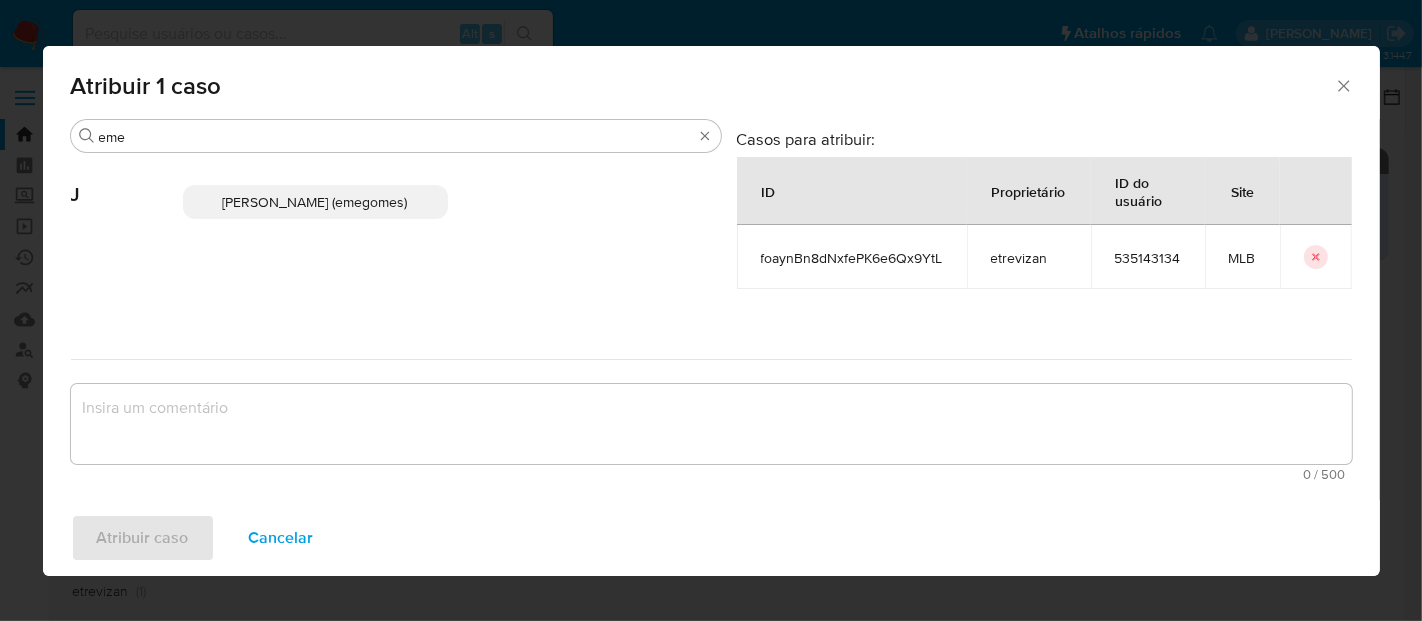 click on "Jose Emerson Gomes Pereira (emegomes)" at bounding box center [315, 202] 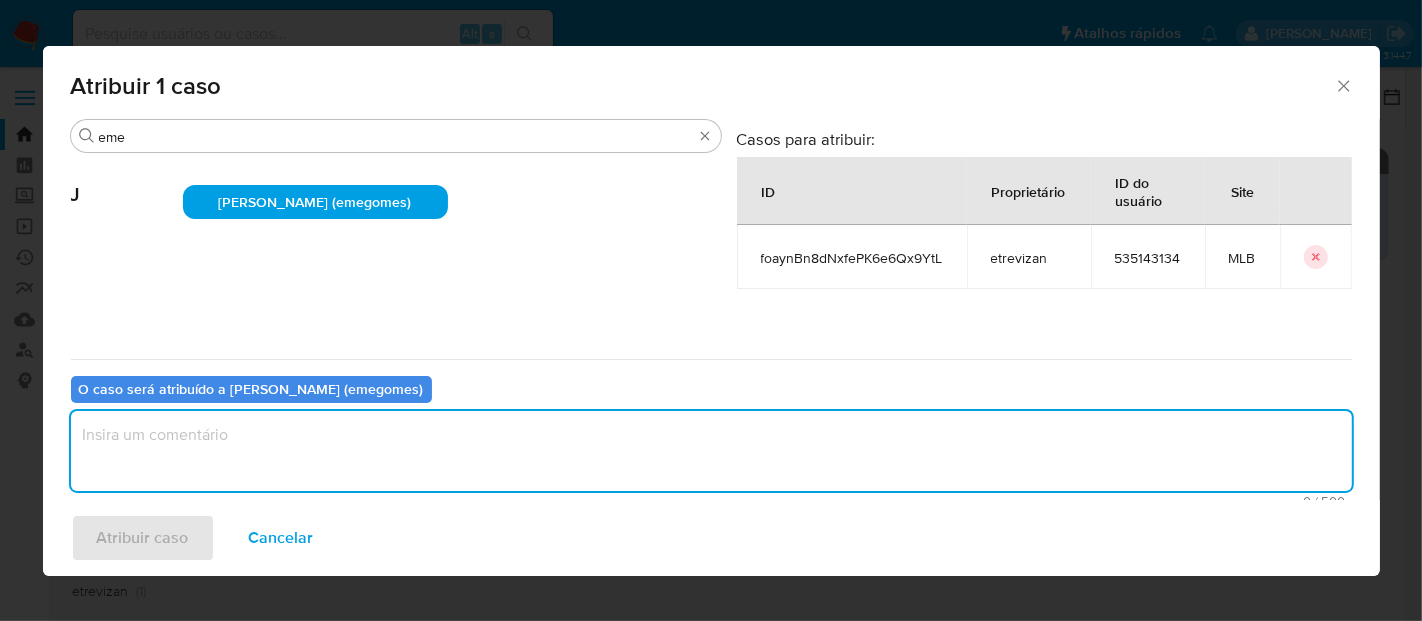click at bounding box center (711, 451) 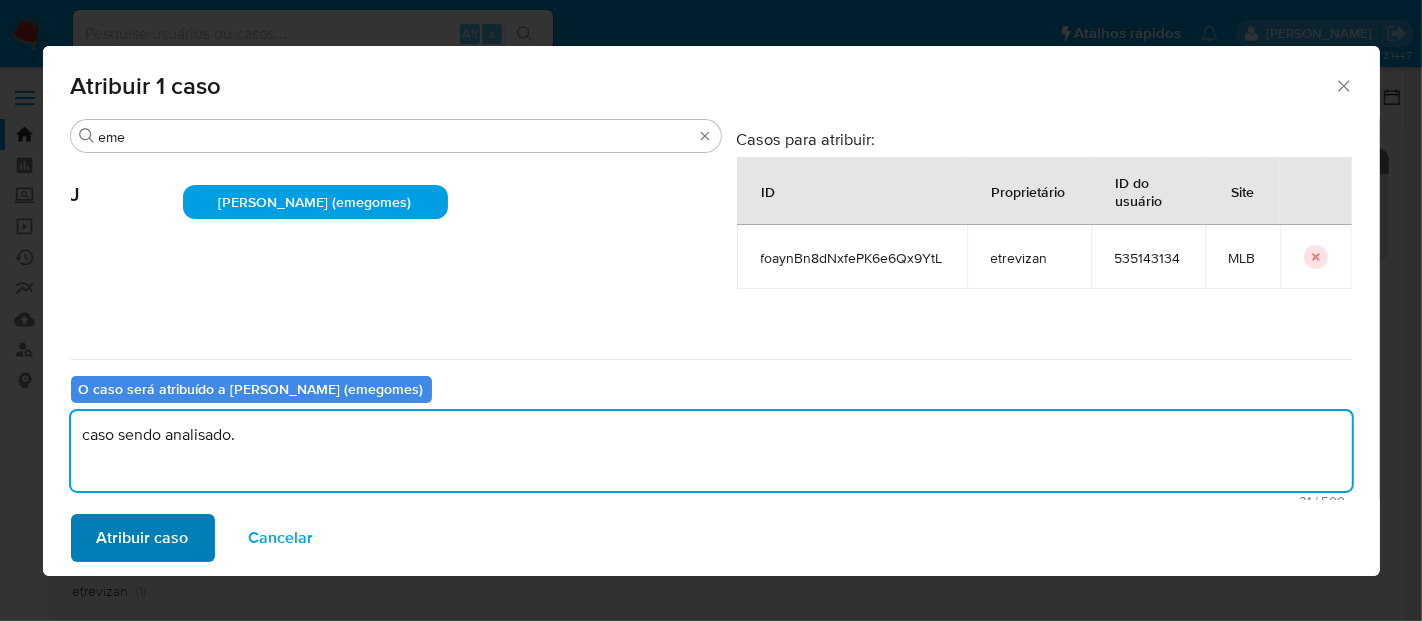 type on "caso sendo analisado." 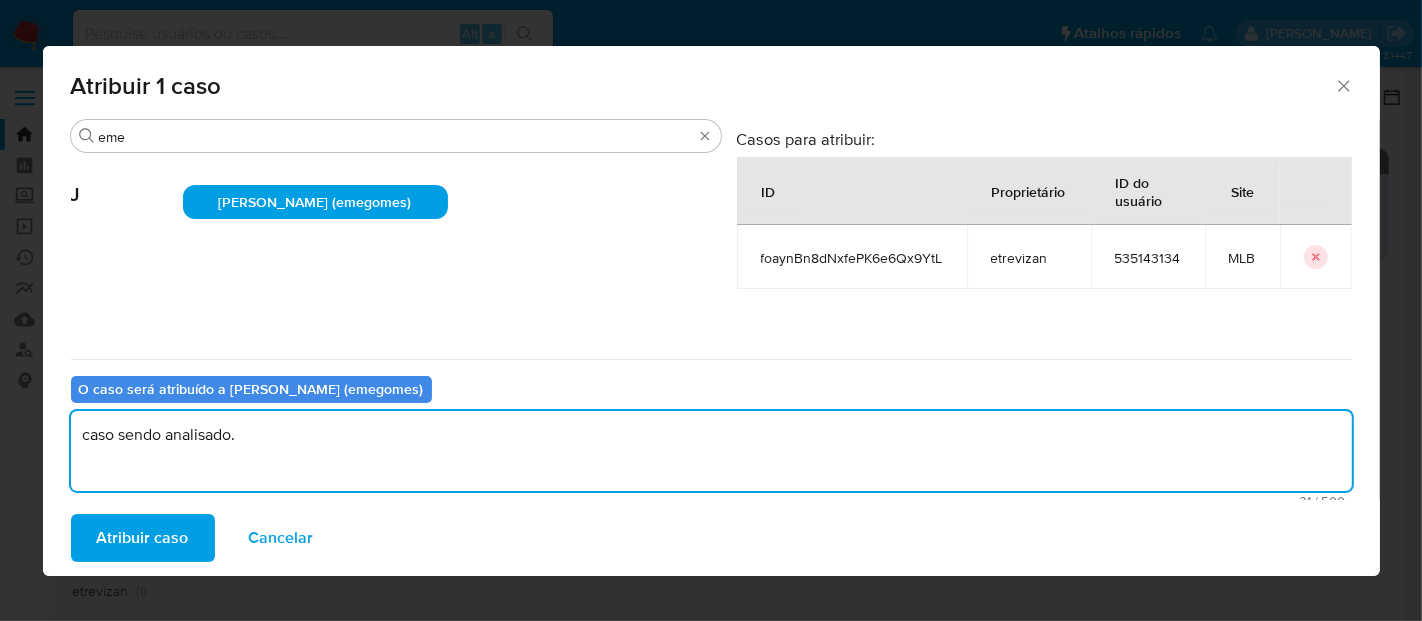 click on "Atribuir caso" at bounding box center (143, 538) 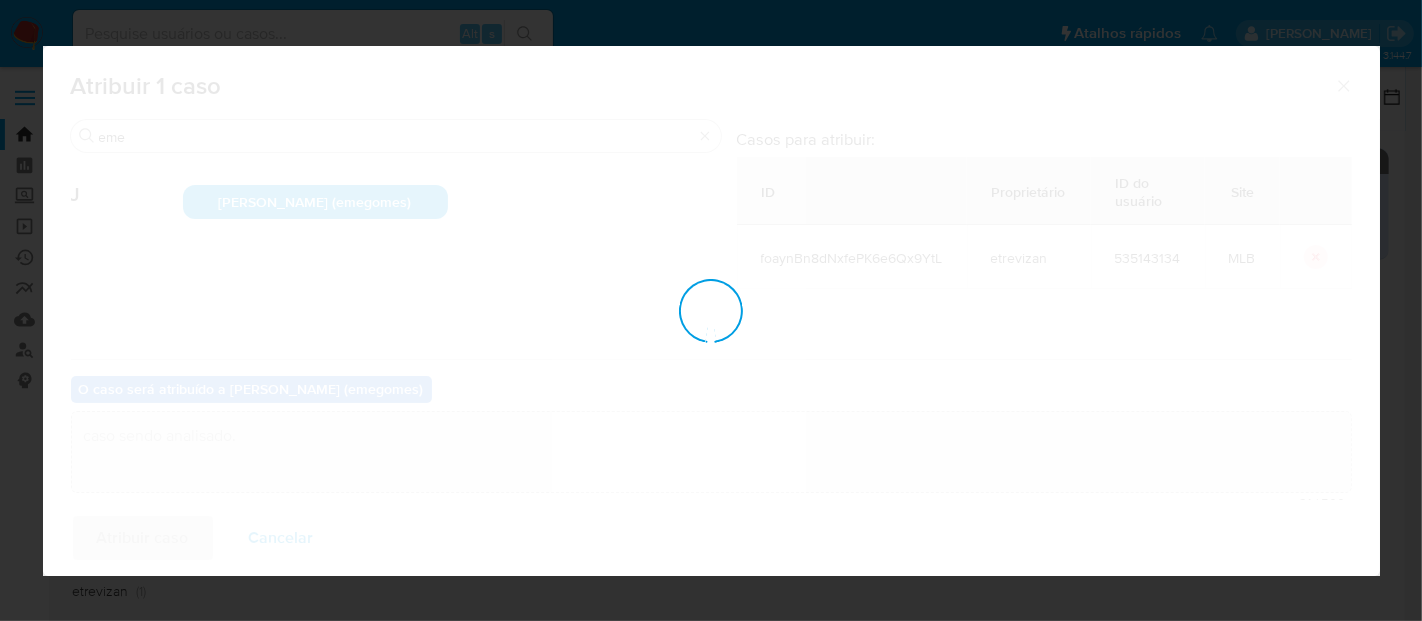 type 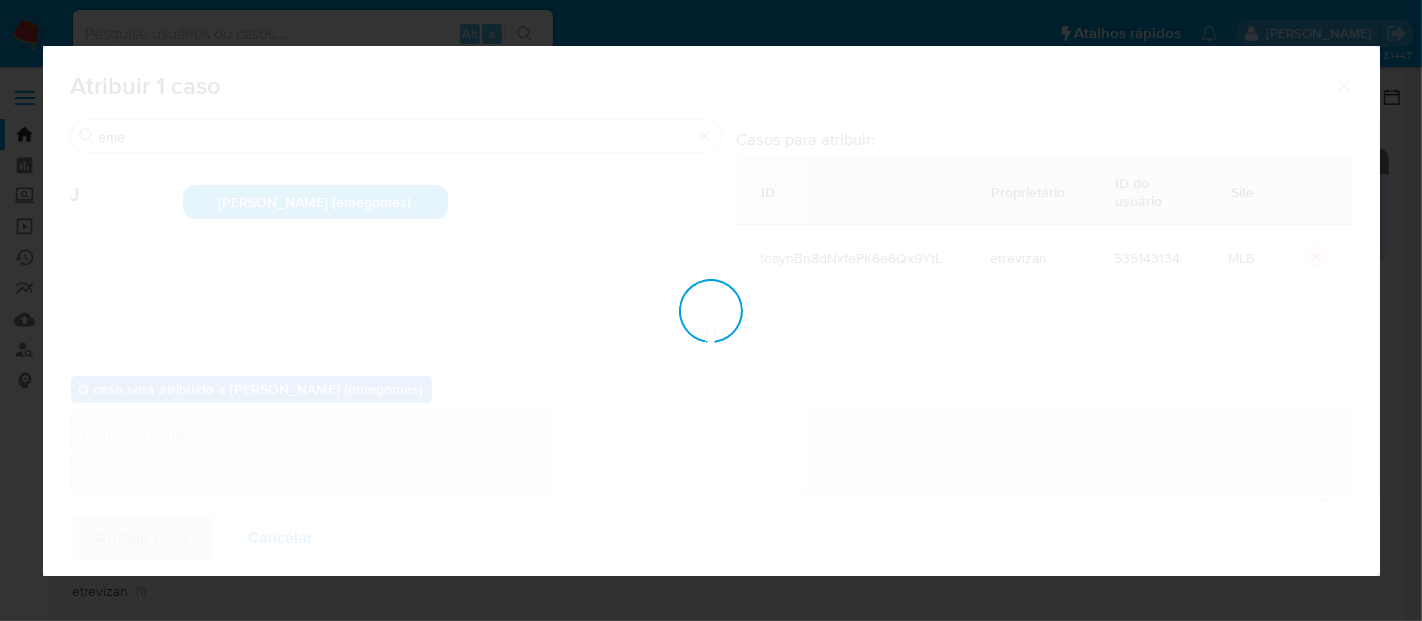 checkbox on "false" 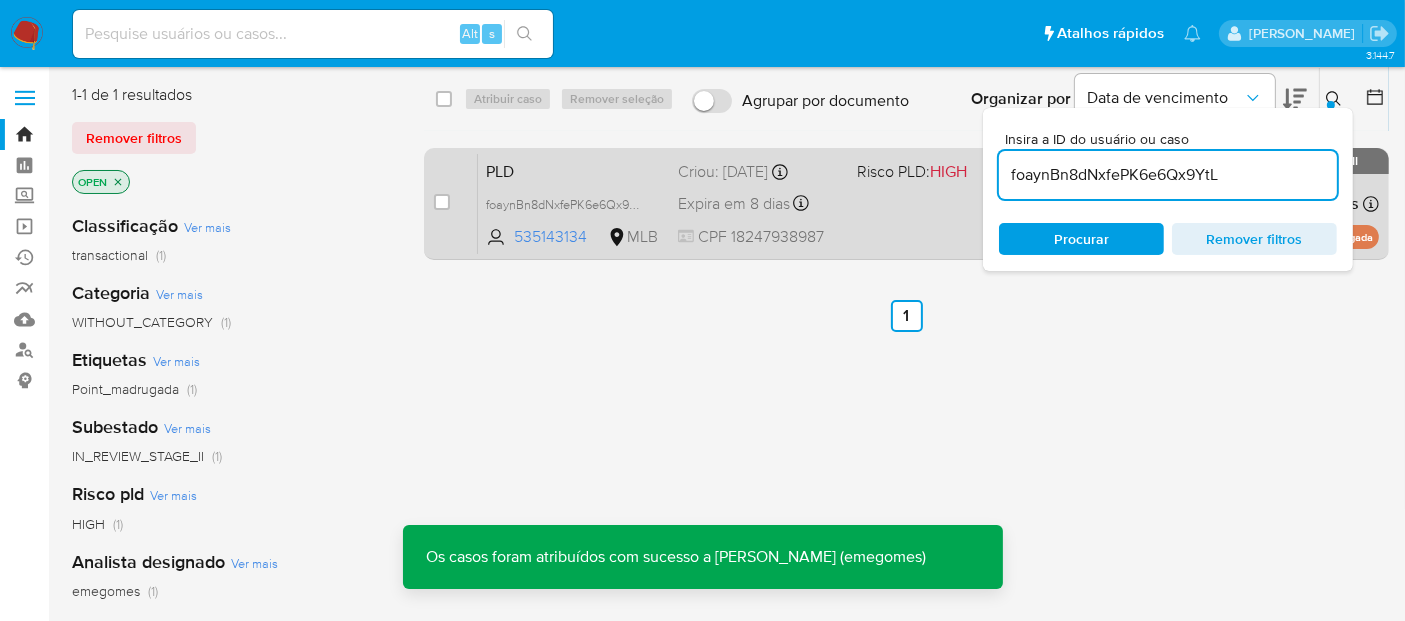 click on "PLD foaynBn8dNxfePK6e6Qx9YtL 535143134 MLB Risco PLD:  HIGH Criou: 12/06/2025   Criou: 12/06/2025 00:27:29 Expira em 8 dias   Expira em 27/07/2025 00:27:29 CPF   18247938987 Atribuiu o   emegomes   Asignado el: 18/06/2025 14:27:26 Point_madrugada OPEN - IN_REVIEW_STAGE_II" at bounding box center [928, 203] 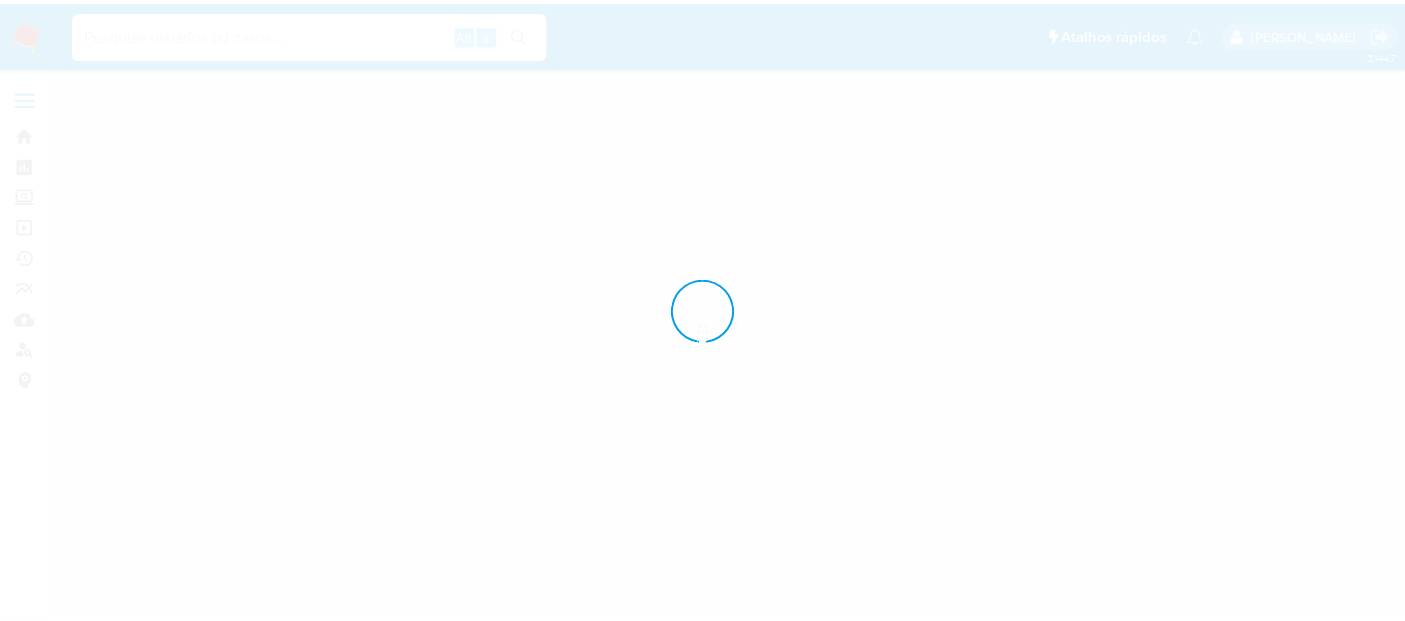 scroll, scrollTop: 0, scrollLeft: 0, axis: both 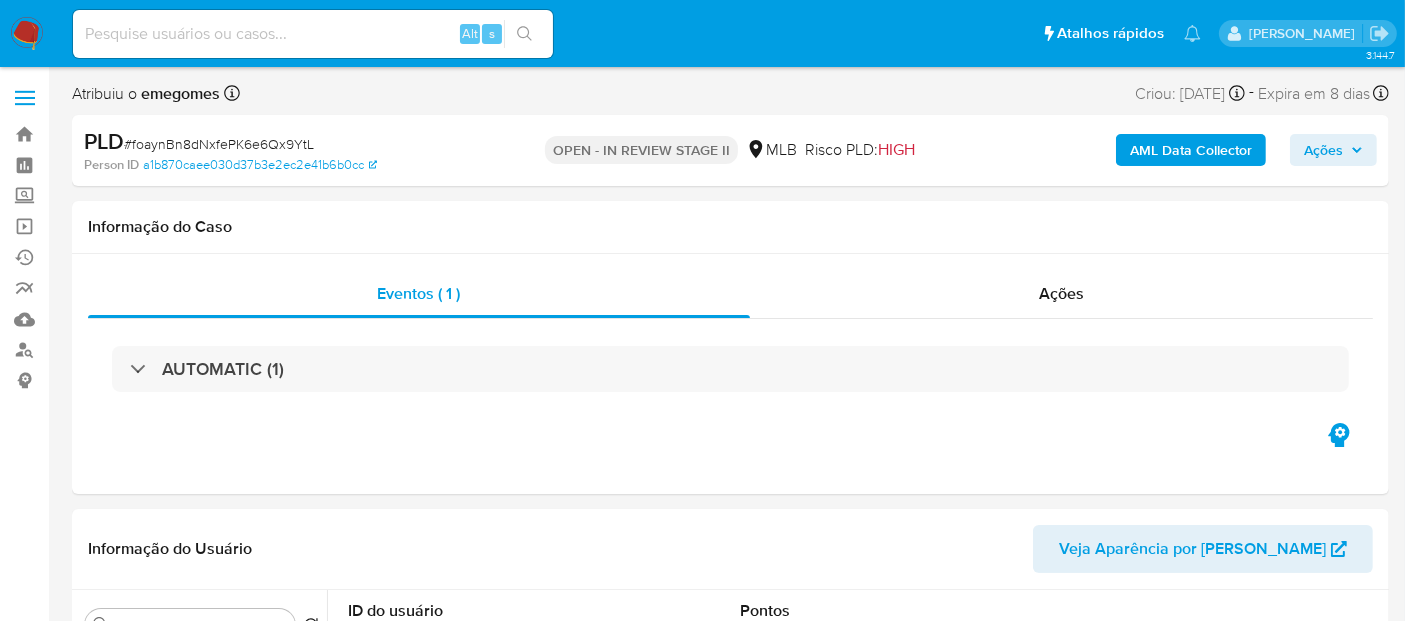 click at bounding box center [27, 34] 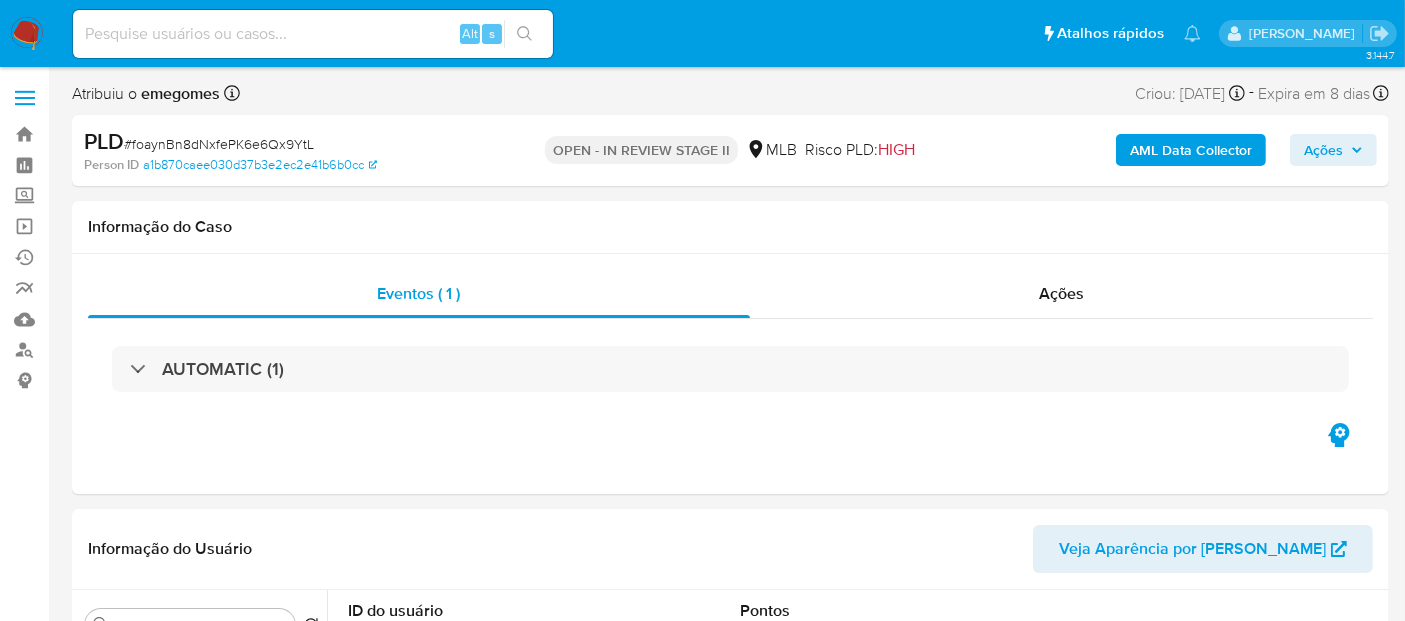 select on "10" 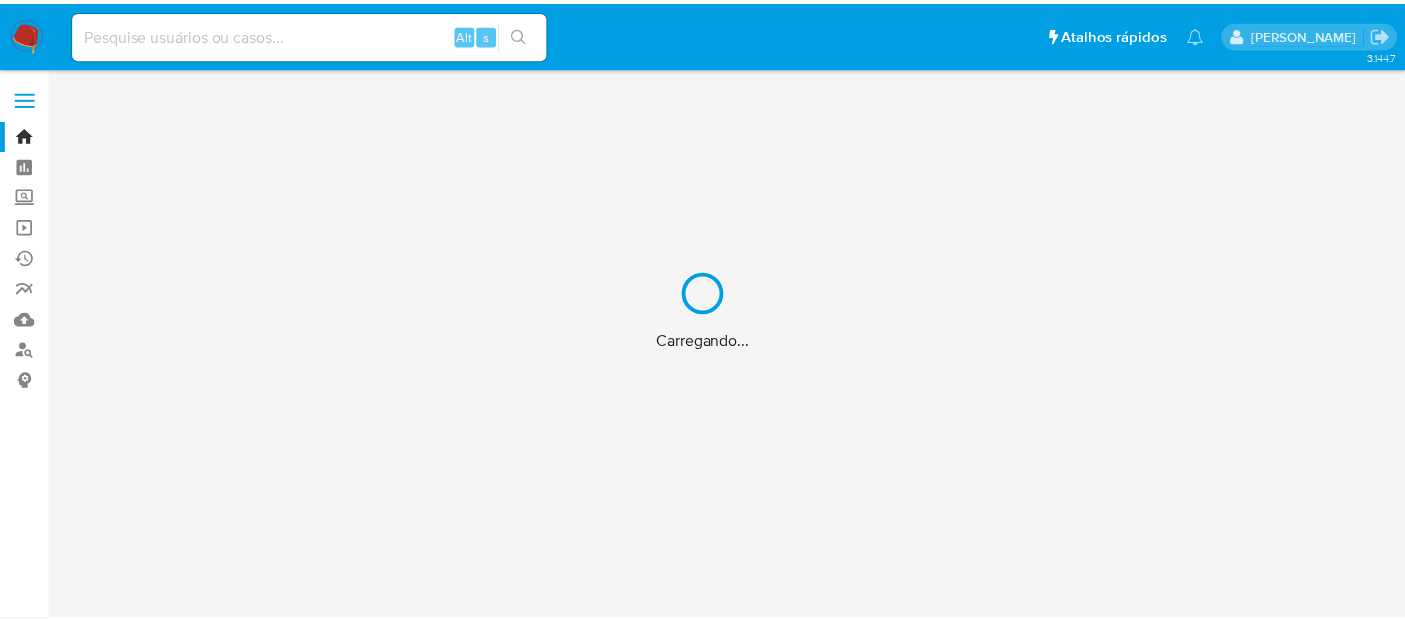 scroll, scrollTop: 0, scrollLeft: 0, axis: both 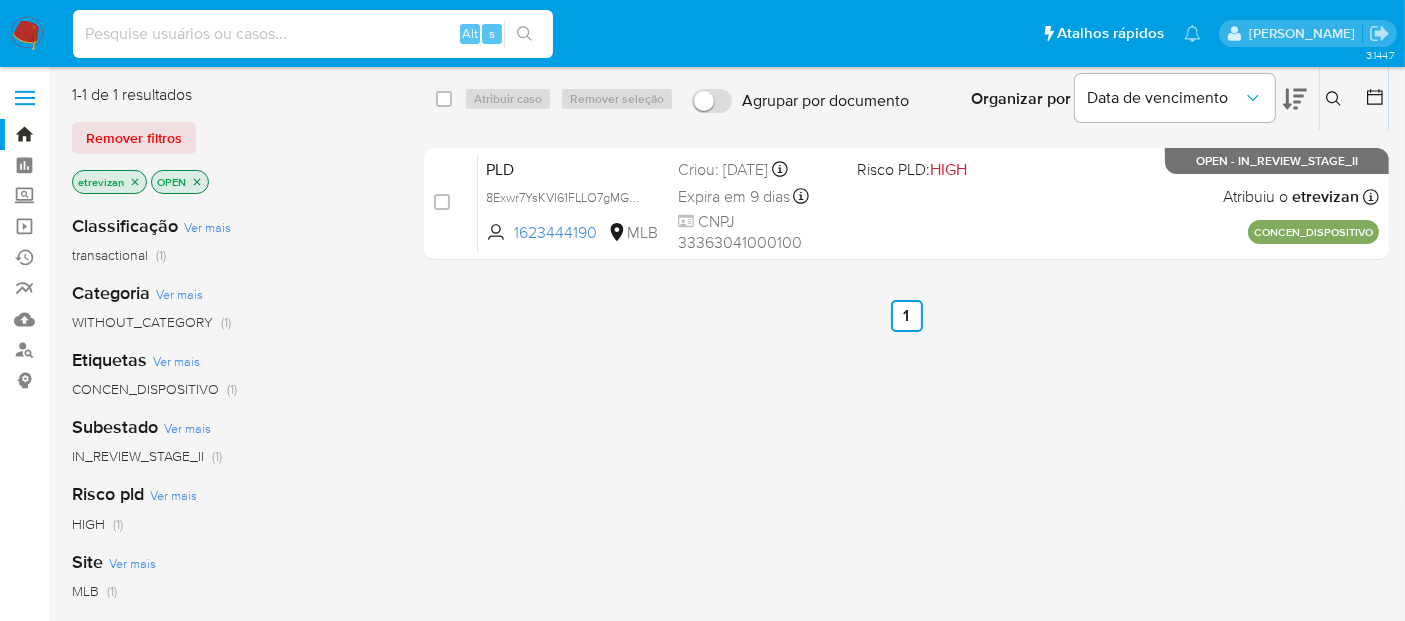 click at bounding box center [313, 34] 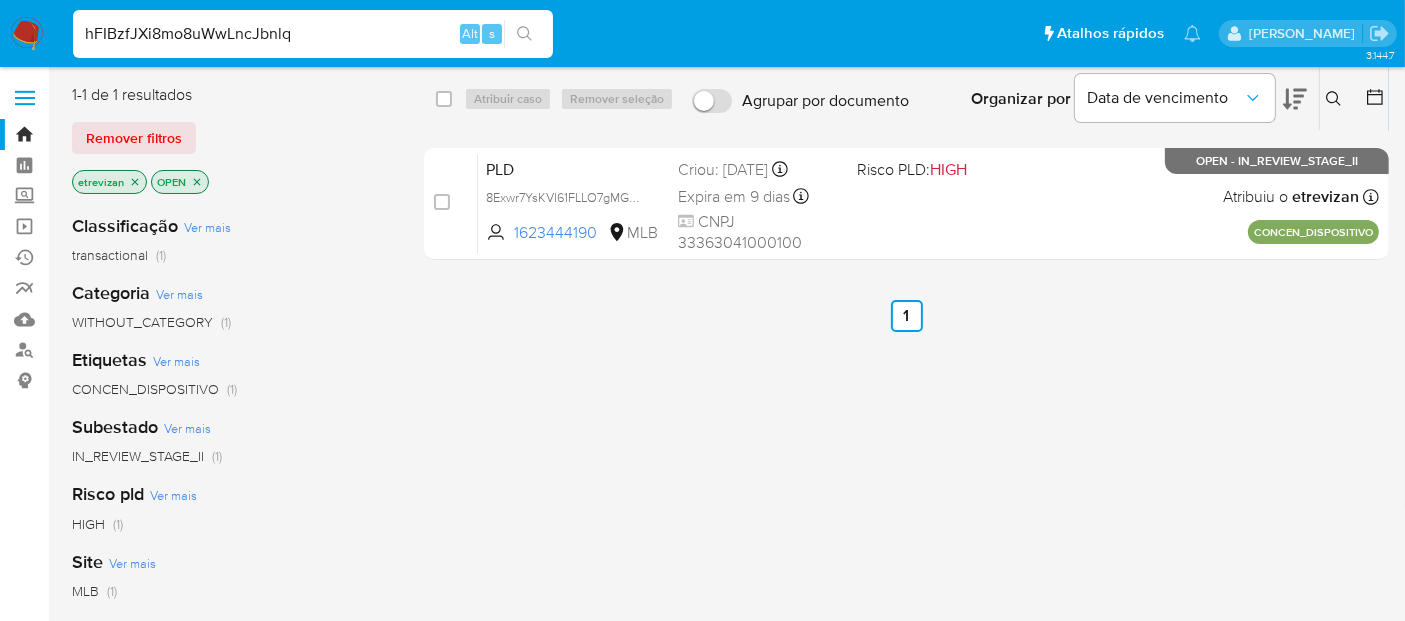 type on "hFIBzfJXi8mo8uWwLncJbnlq" 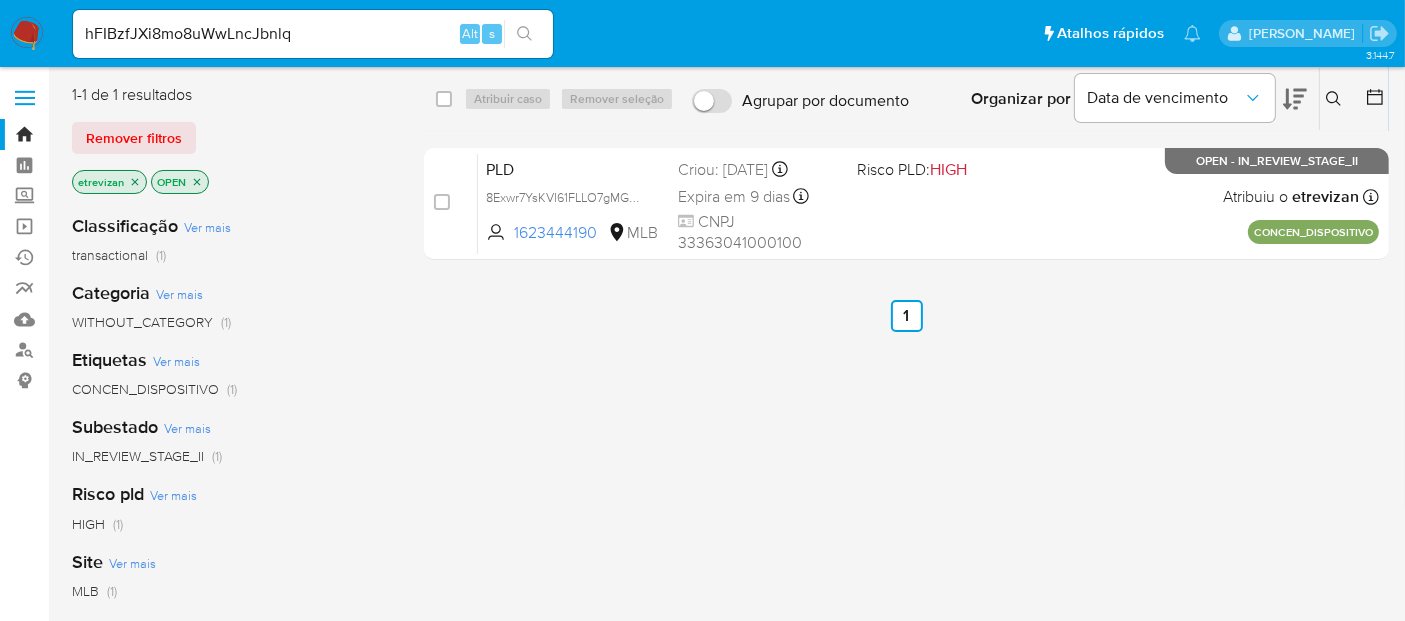 click 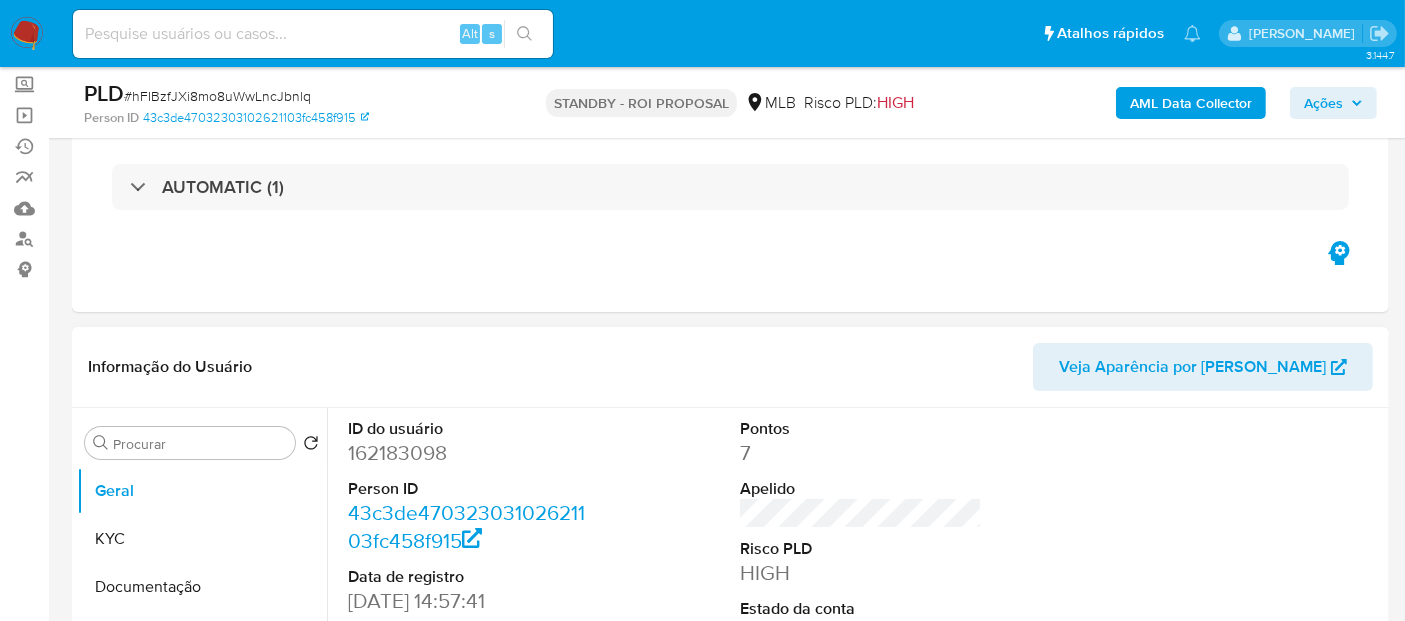 select on "10" 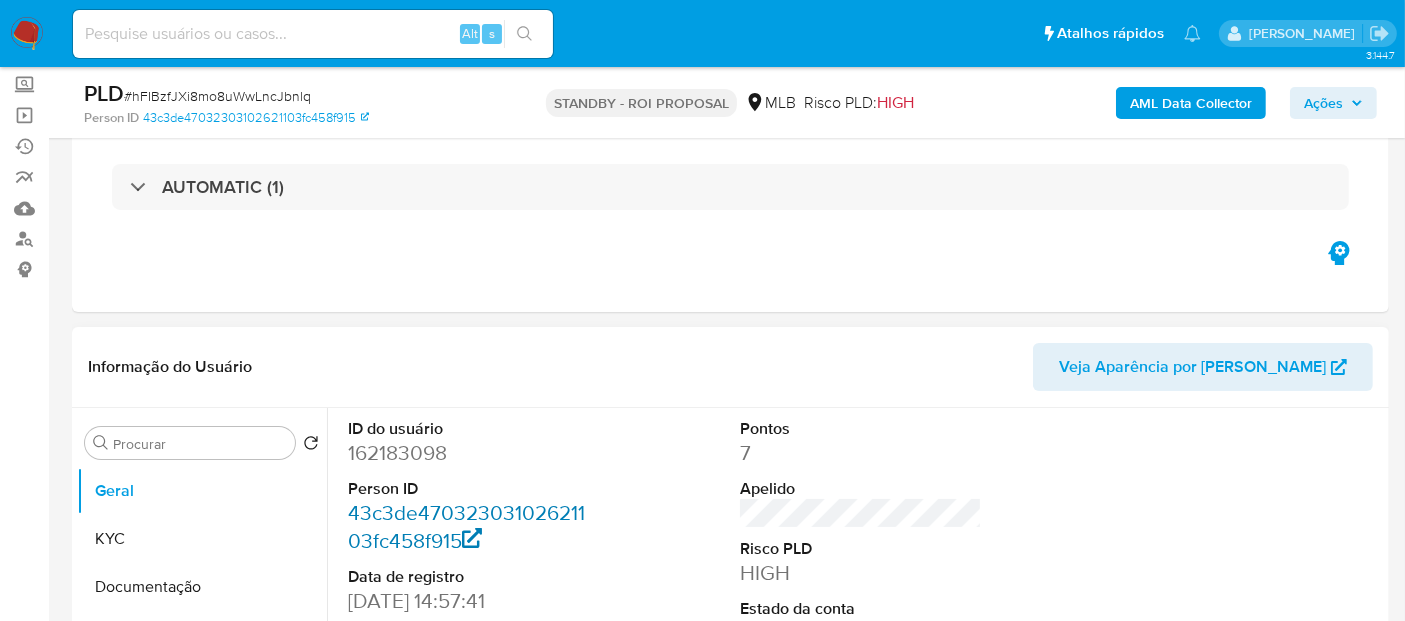 scroll, scrollTop: 222, scrollLeft: 0, axis: vertical 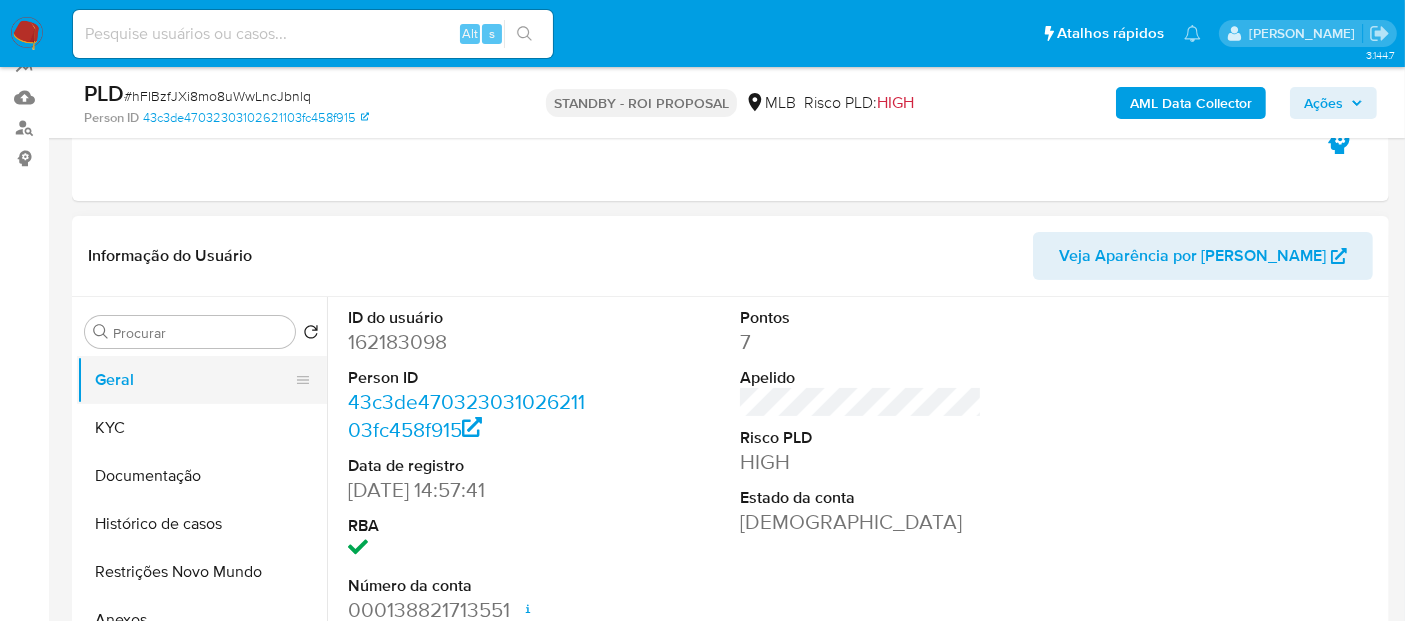 click on "Geral" at bounding box center [194, 380] 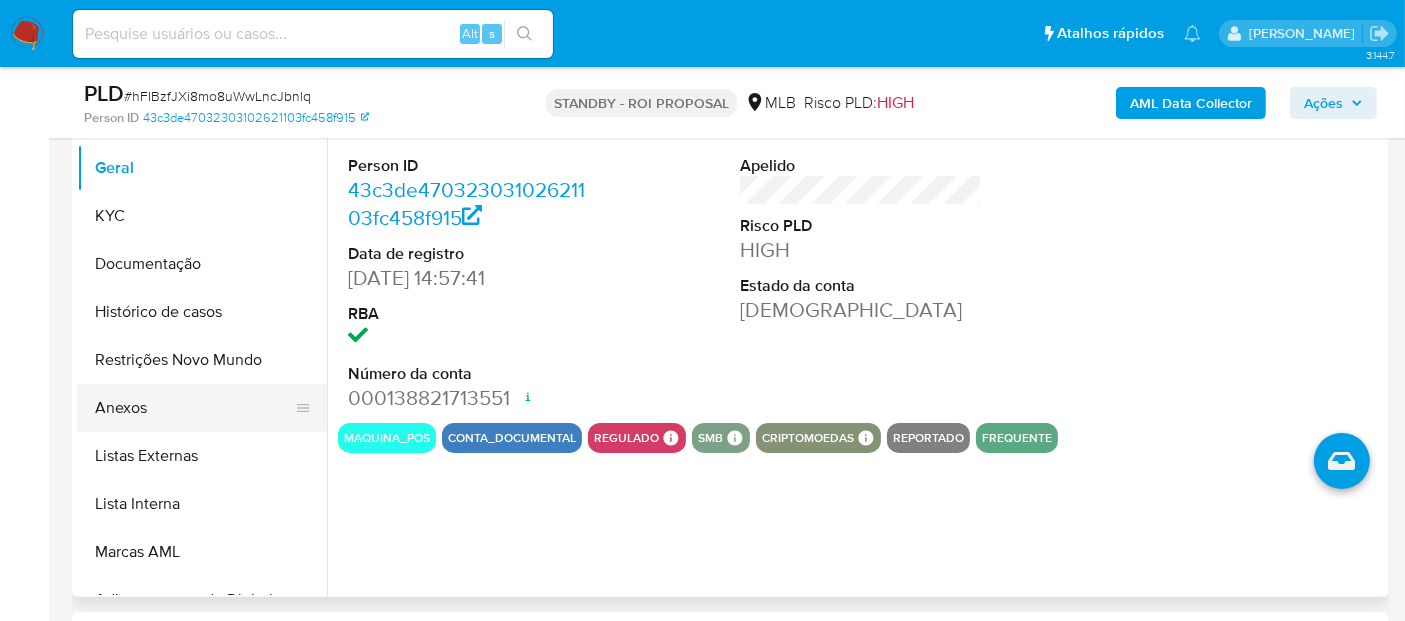 scroll, scrollTop: 444, scrollLeft: 0, axis: vertical 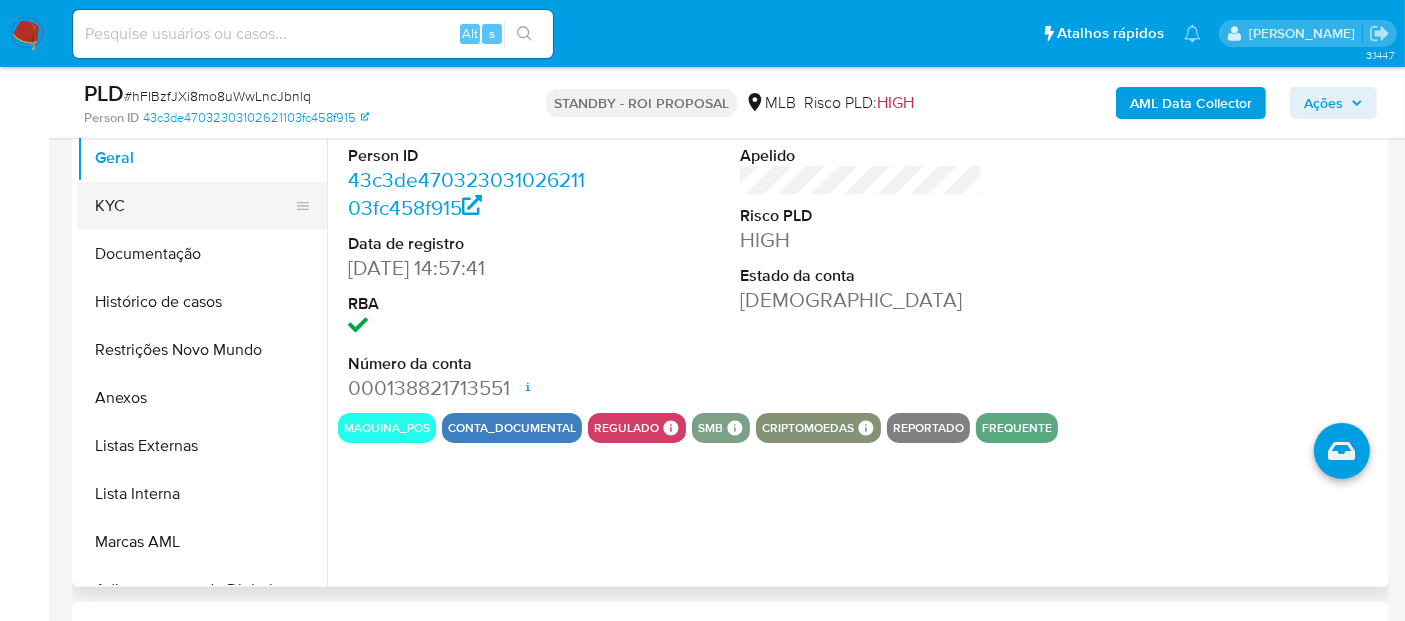 click on "KYC" at bounding box center (194, 206) 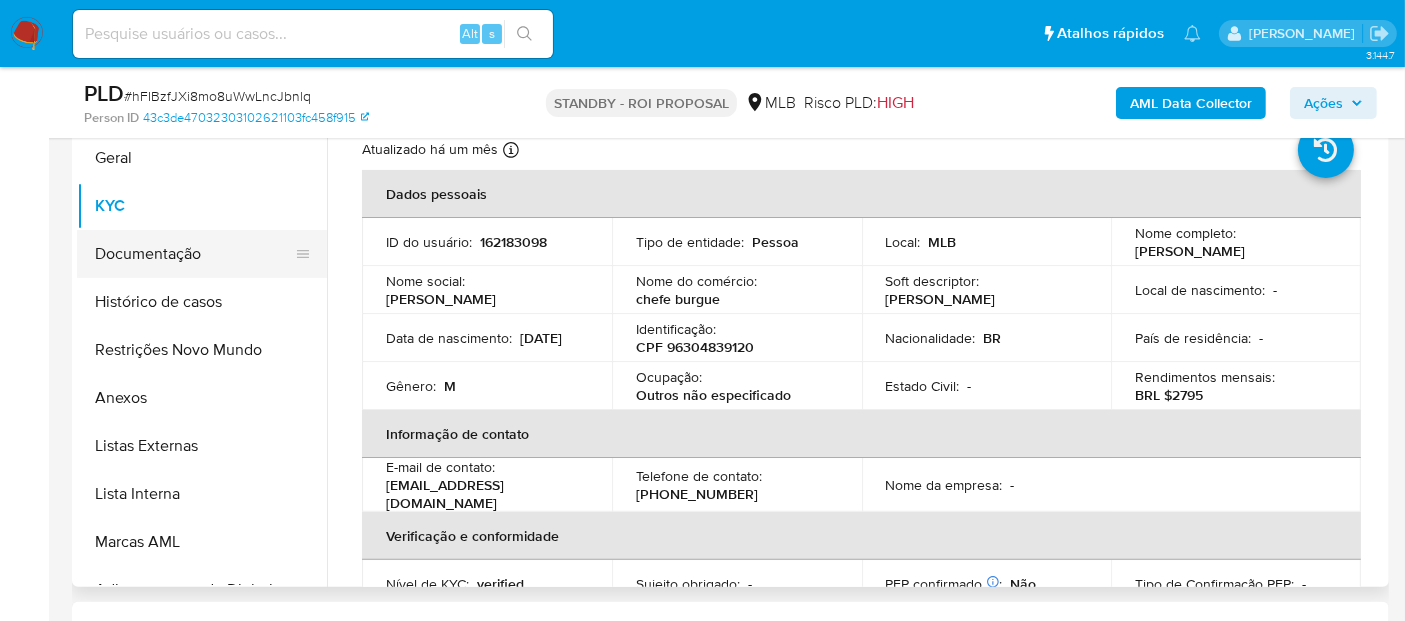 drag, startPoint x: 140, startPoint y: 246, endPoint x: 181, endPoint y: 250, distance: 41.19466 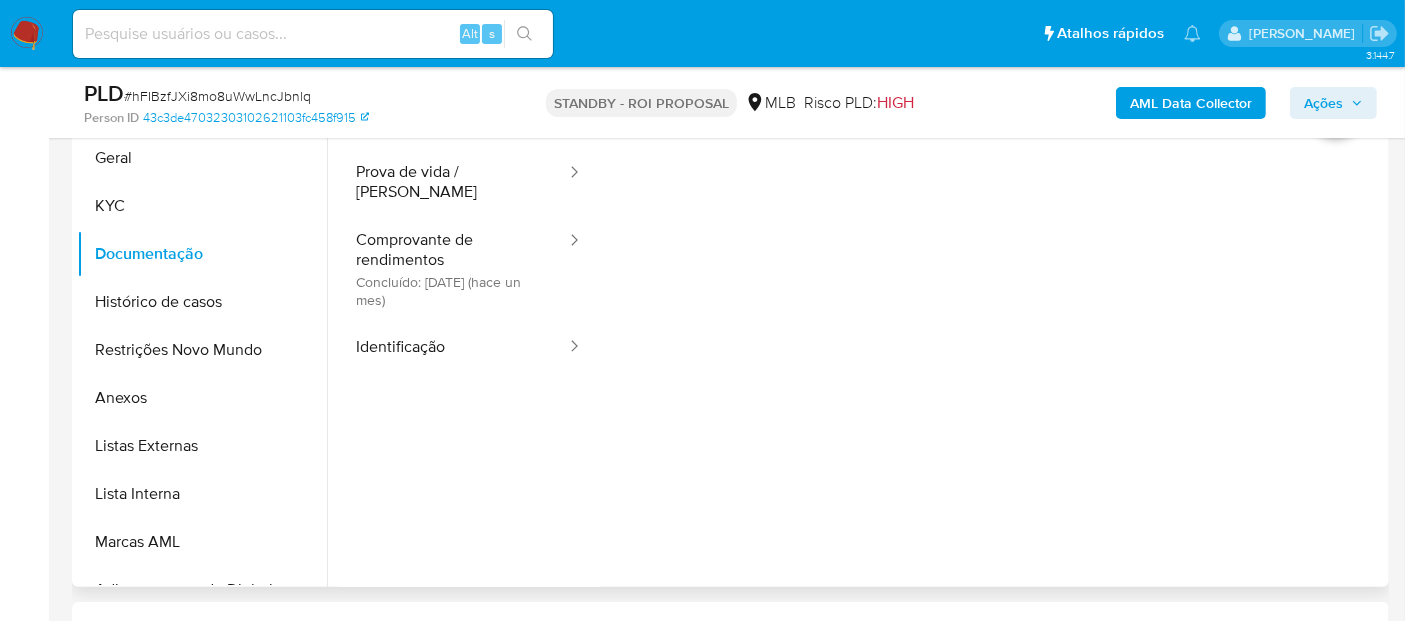 drag, startPoint x: 448, startPoint y: 178, endPoint x: 593, endPoint y: 215, distance: 149.64626 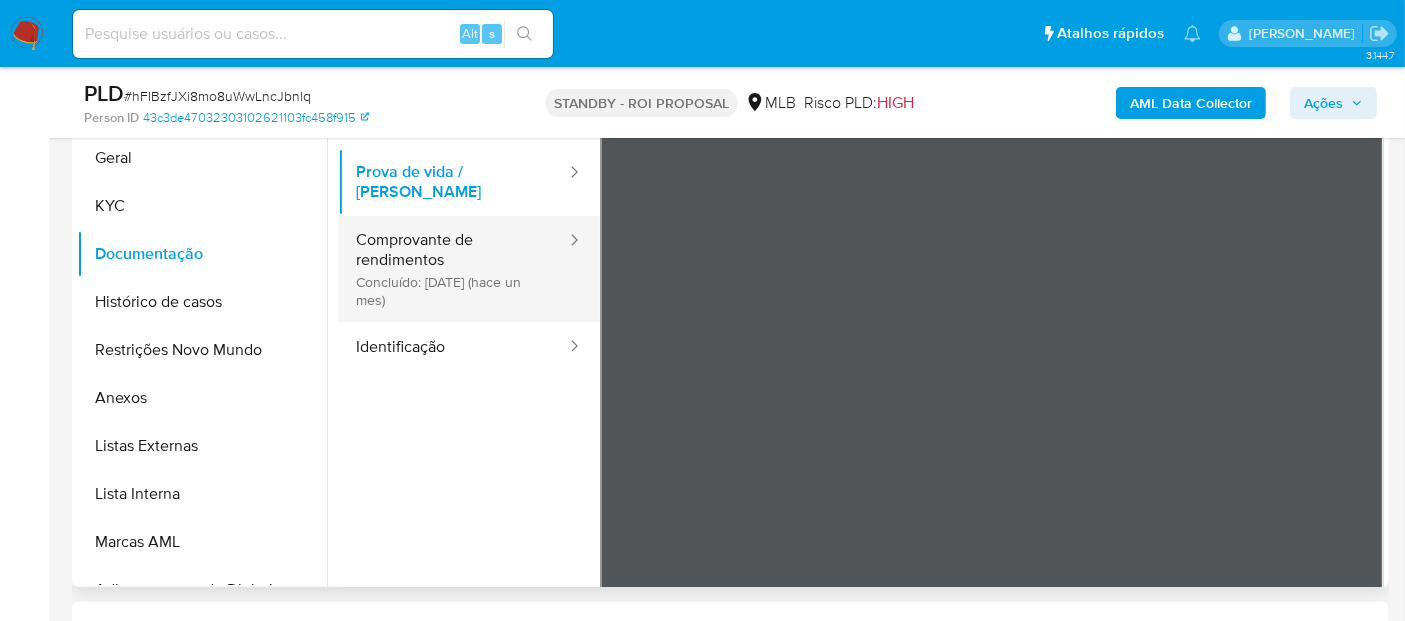 click on "Comprovante de rendimentos Concluído: 18/06/2025 (hace un mes)" at bounding box center (453, 269) 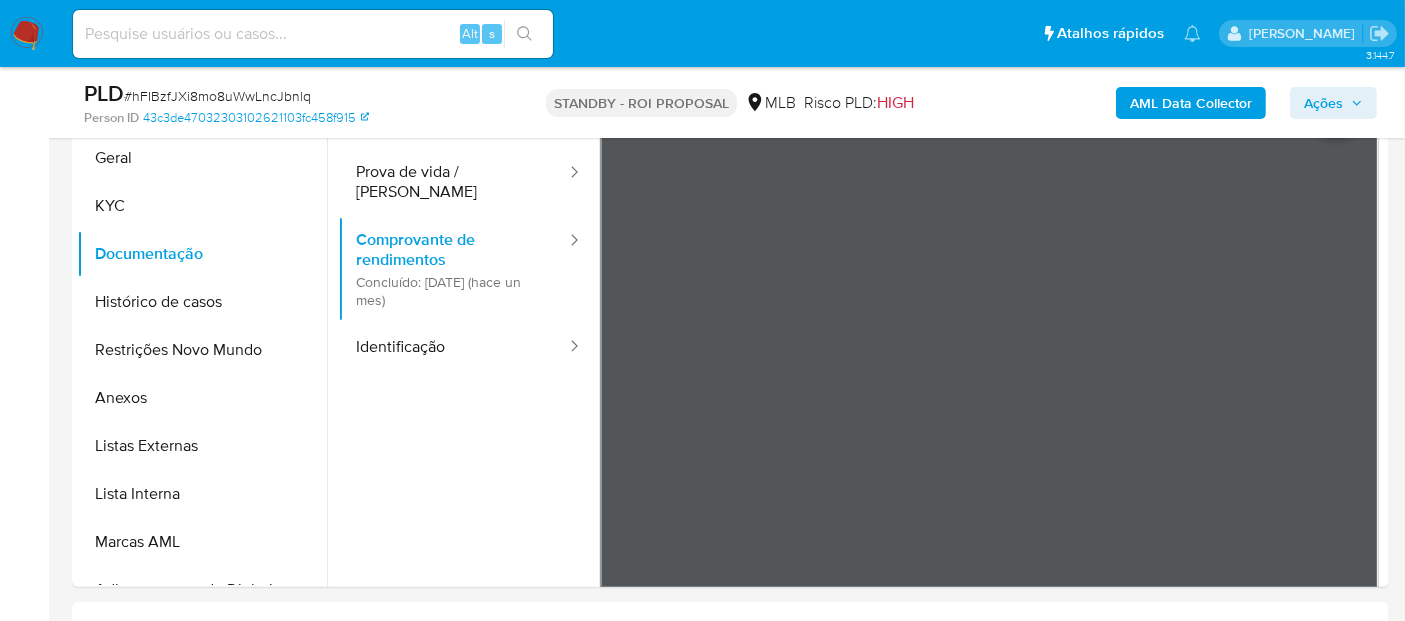 click at bounding box center [313, 34] 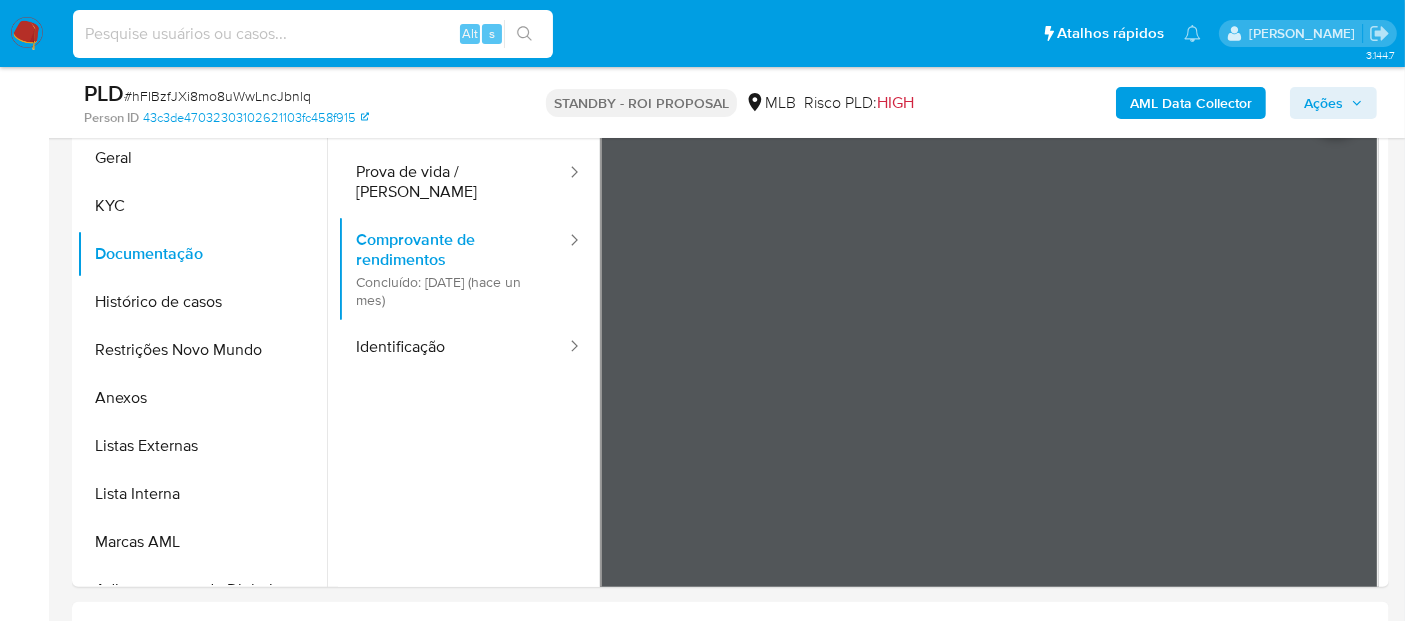 paste on "61149733000187" 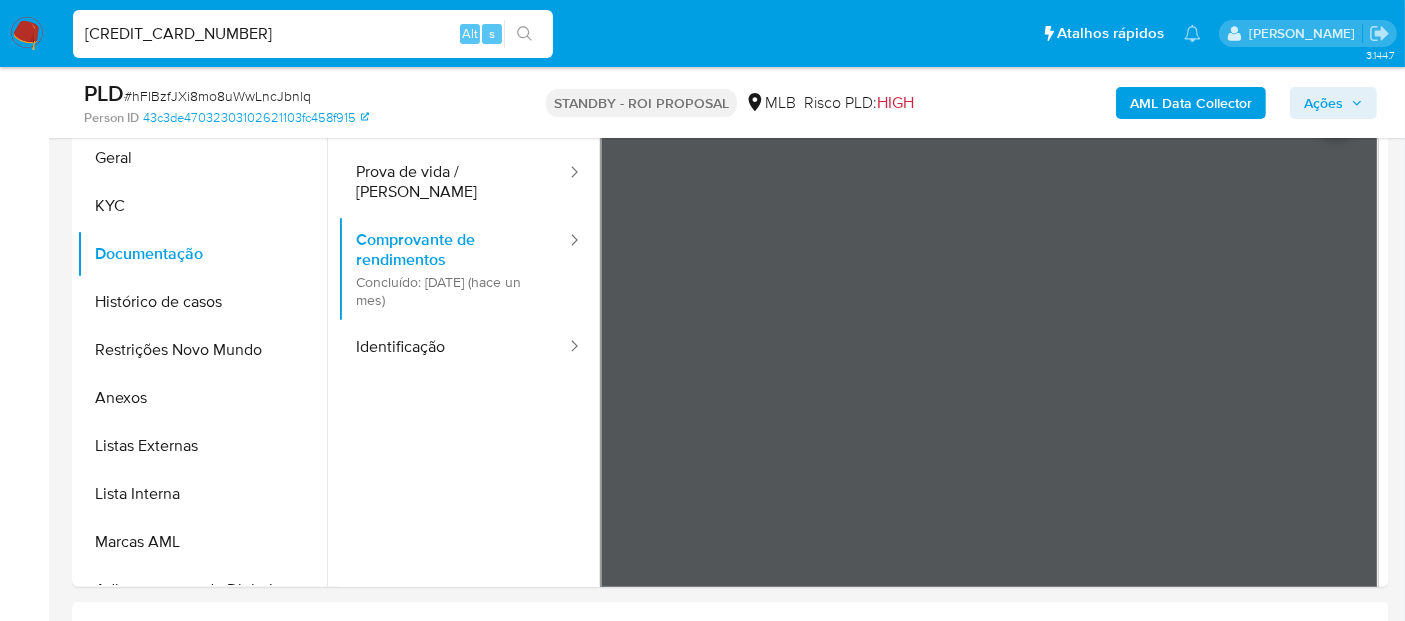 drag, startPoint x: 0, startPoint y: -8, endPoint x: 0, endPoint y: -51, distance: 43 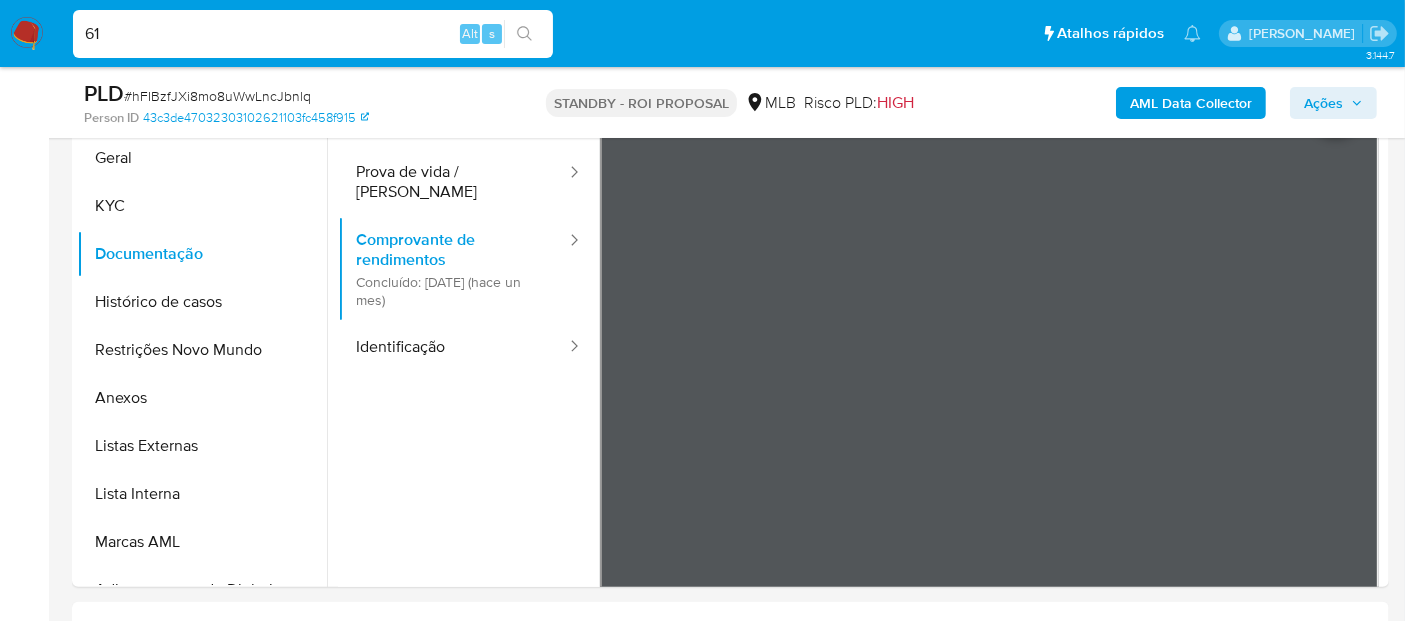 type on "6" 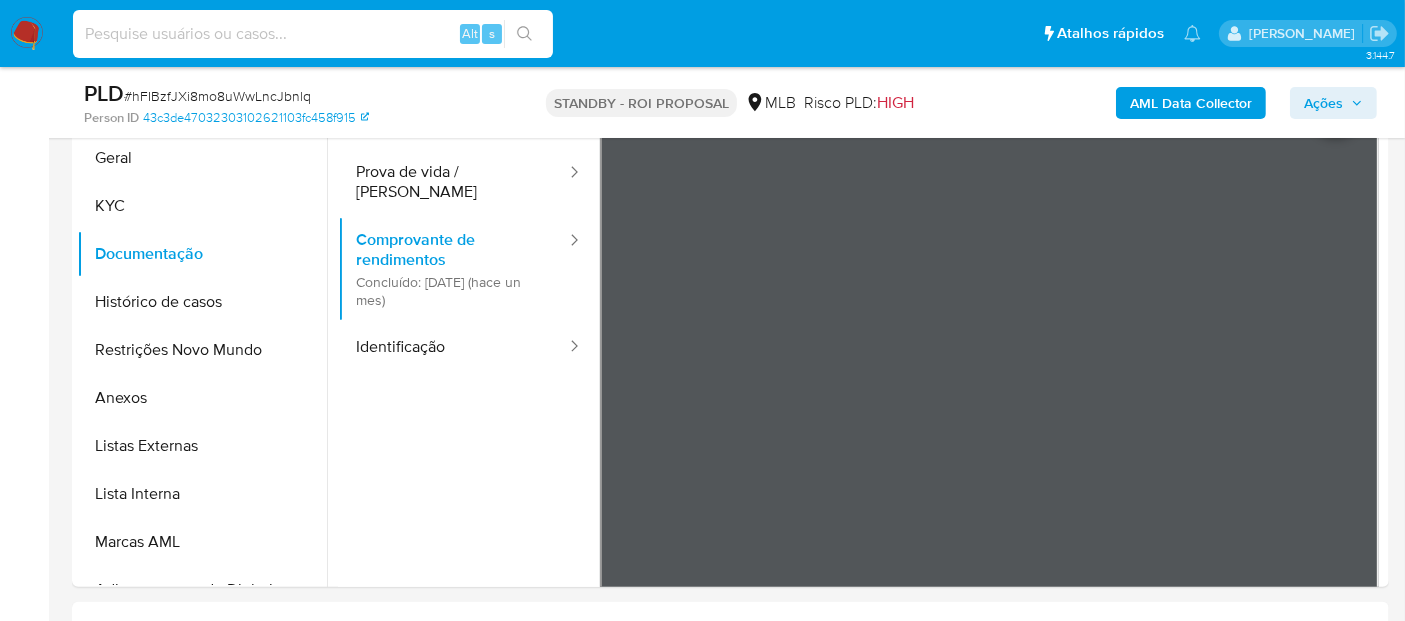 paste on "61149733000187" 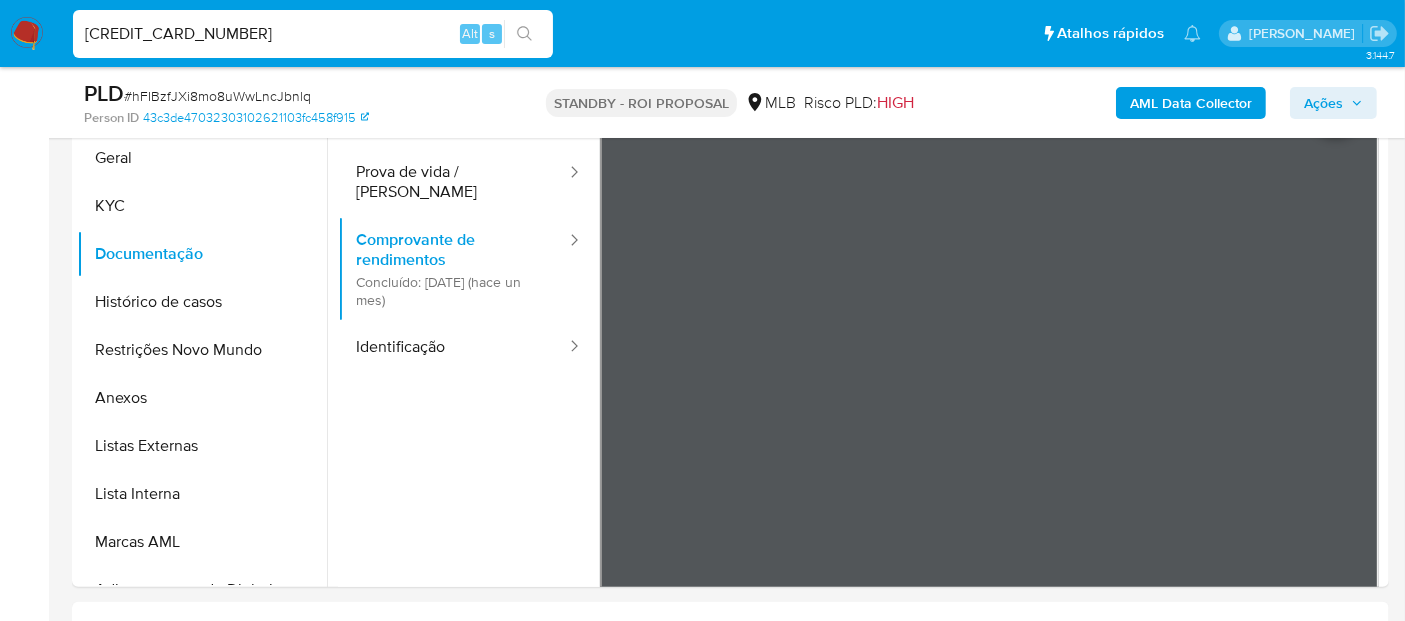 click 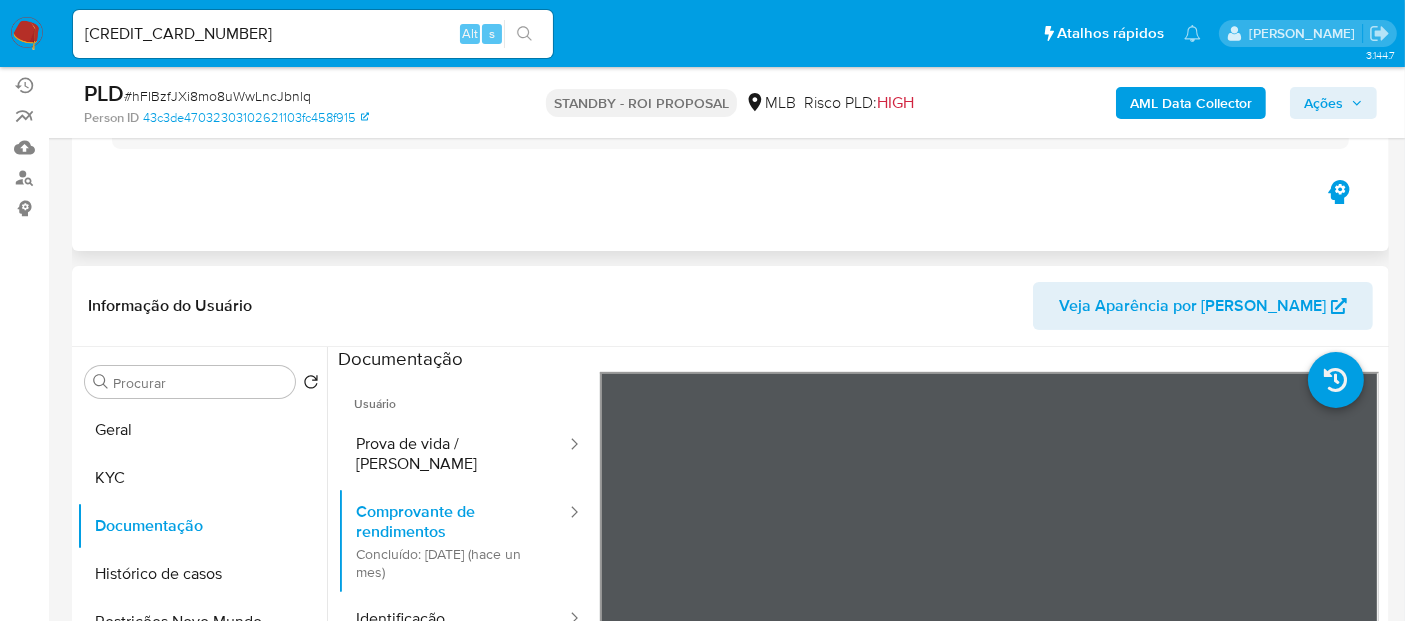 scroll, scrollTop: 111, scrollLeft: 0, axis: vertical 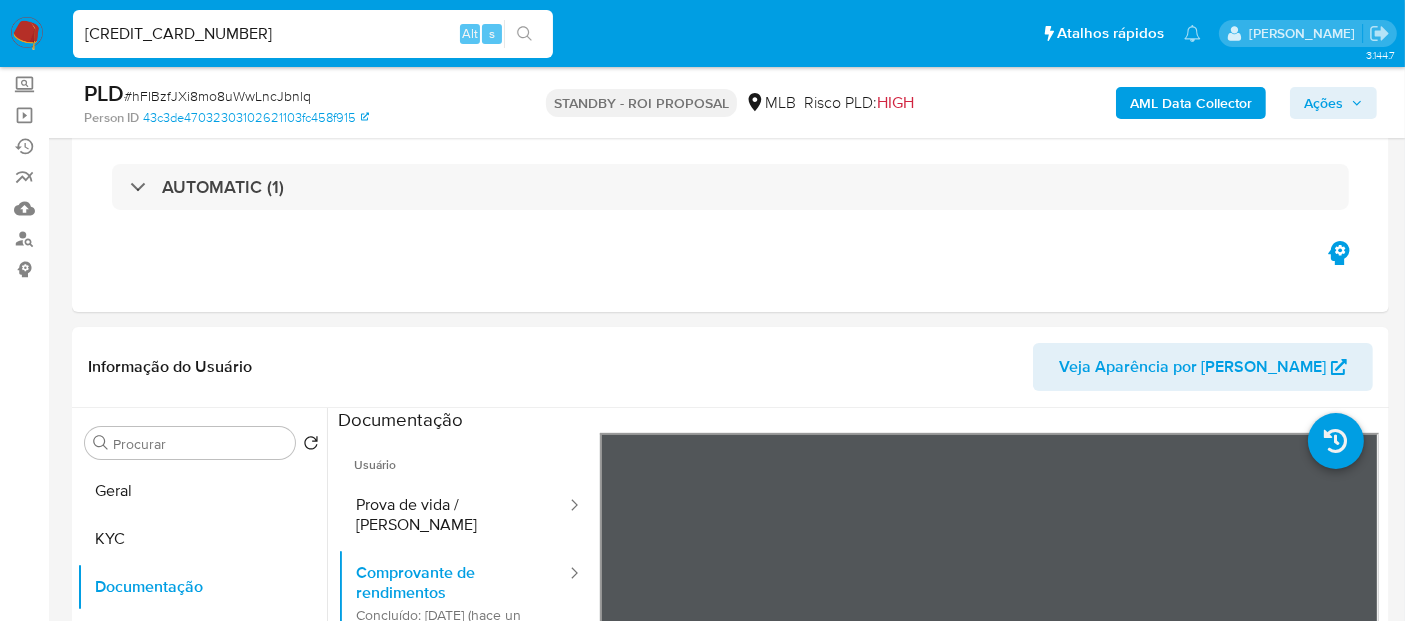 drag, startPoint x: 0, startPoint y: -13, endPoint x: 0, endPoint y: -31, distance: 18 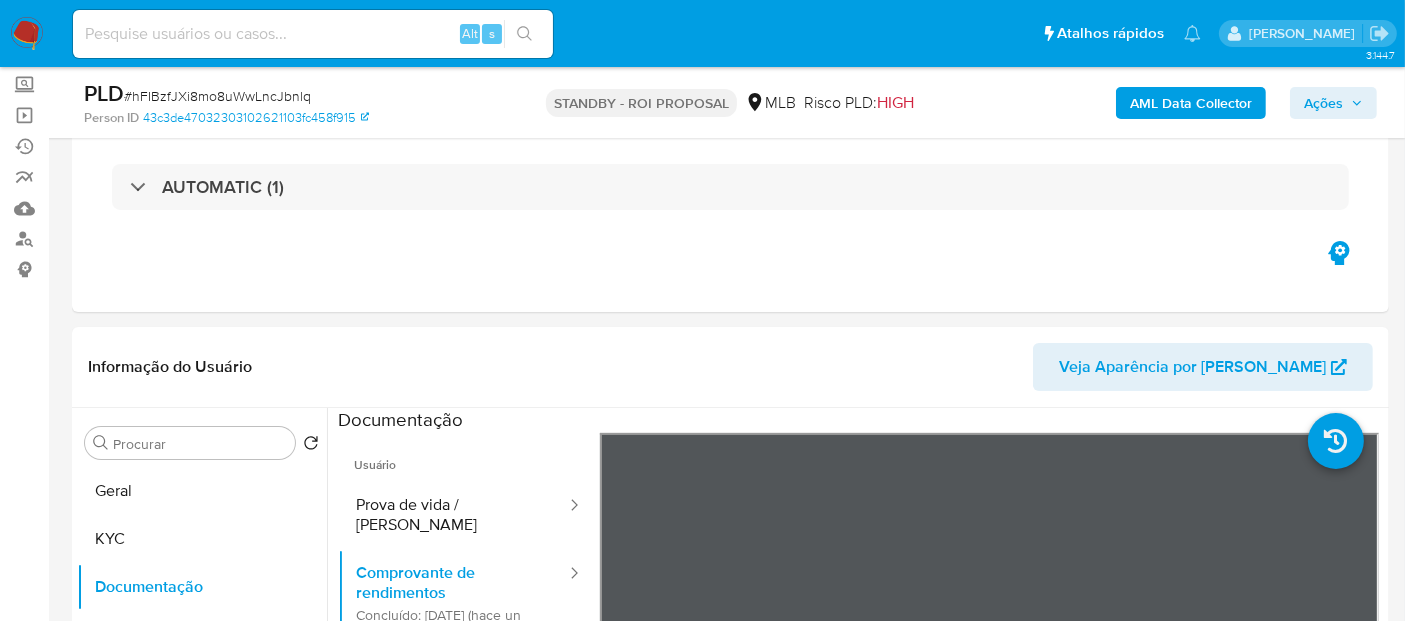 click at bounding box center [313, 34] 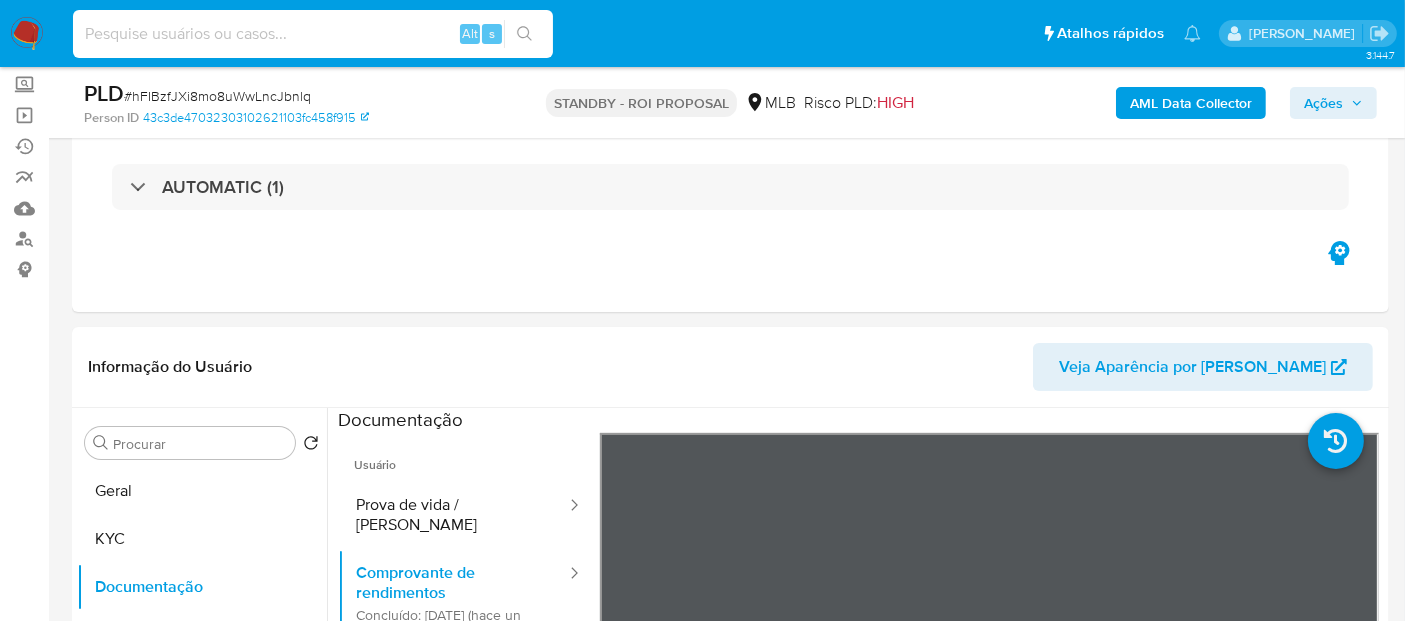 paste on "t1DDnexg5HPSLCdVXkJk26dT" 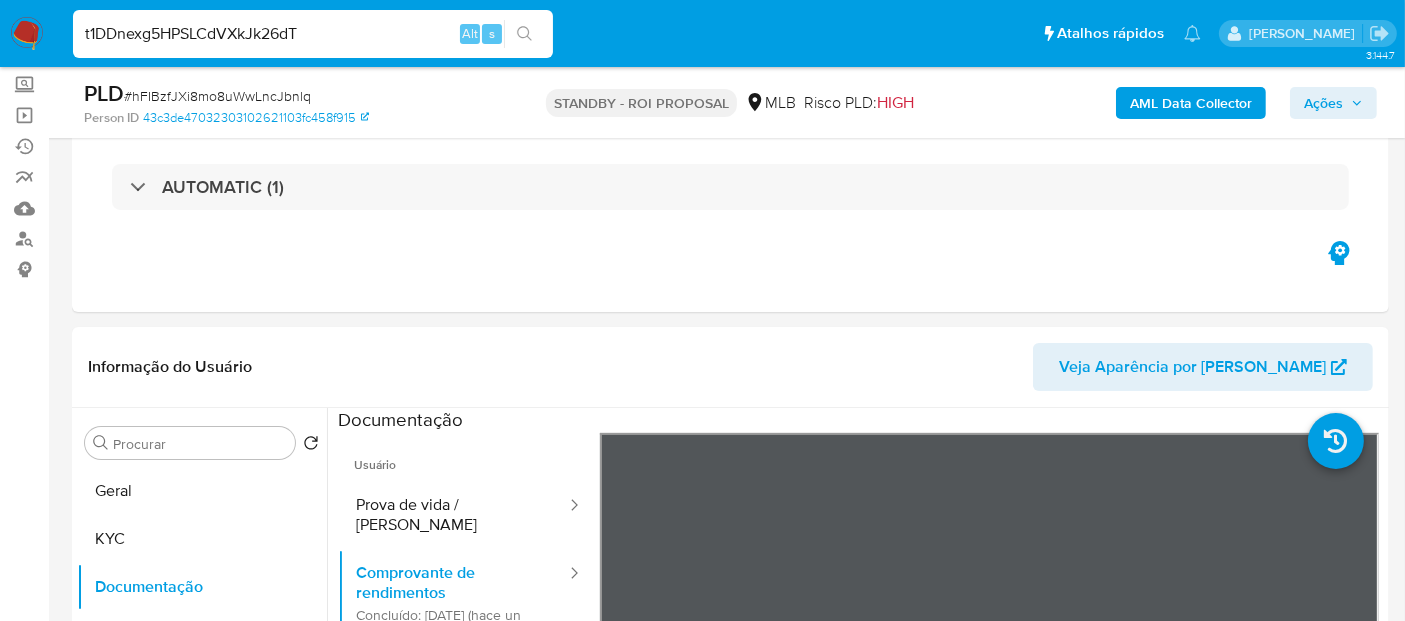 type on "t1DDnexg5HPSLCdVXkJk26dT" 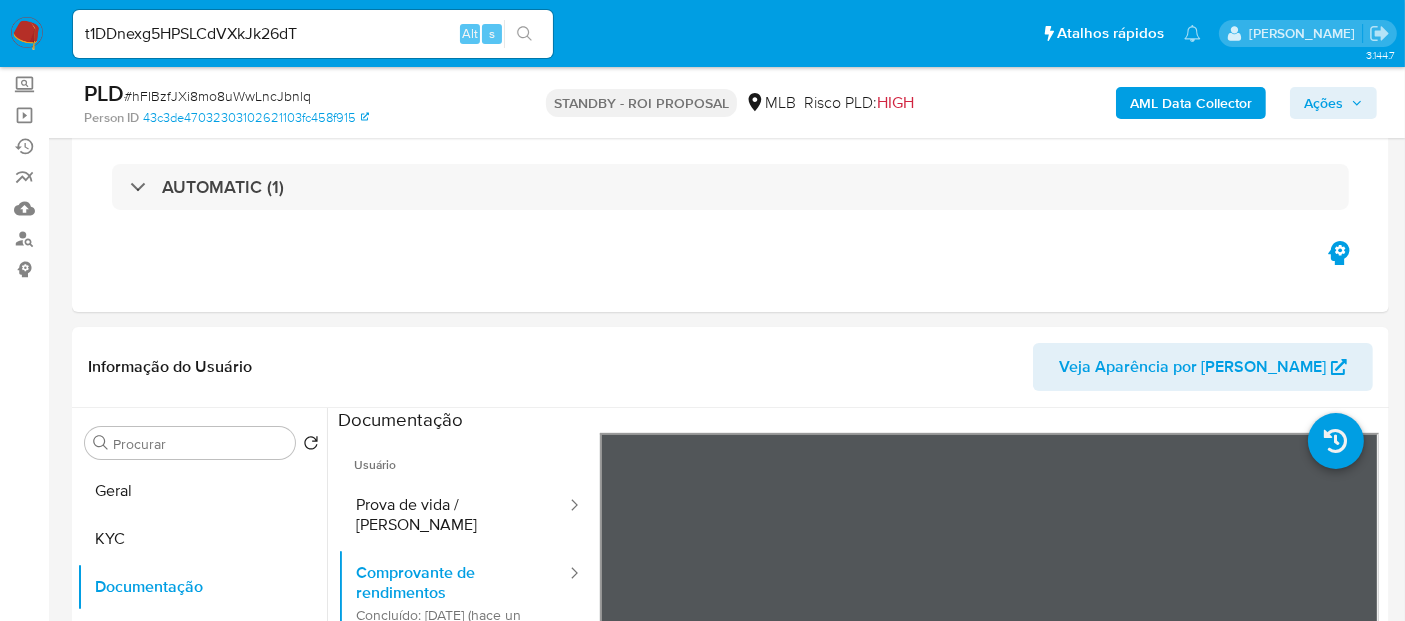 click 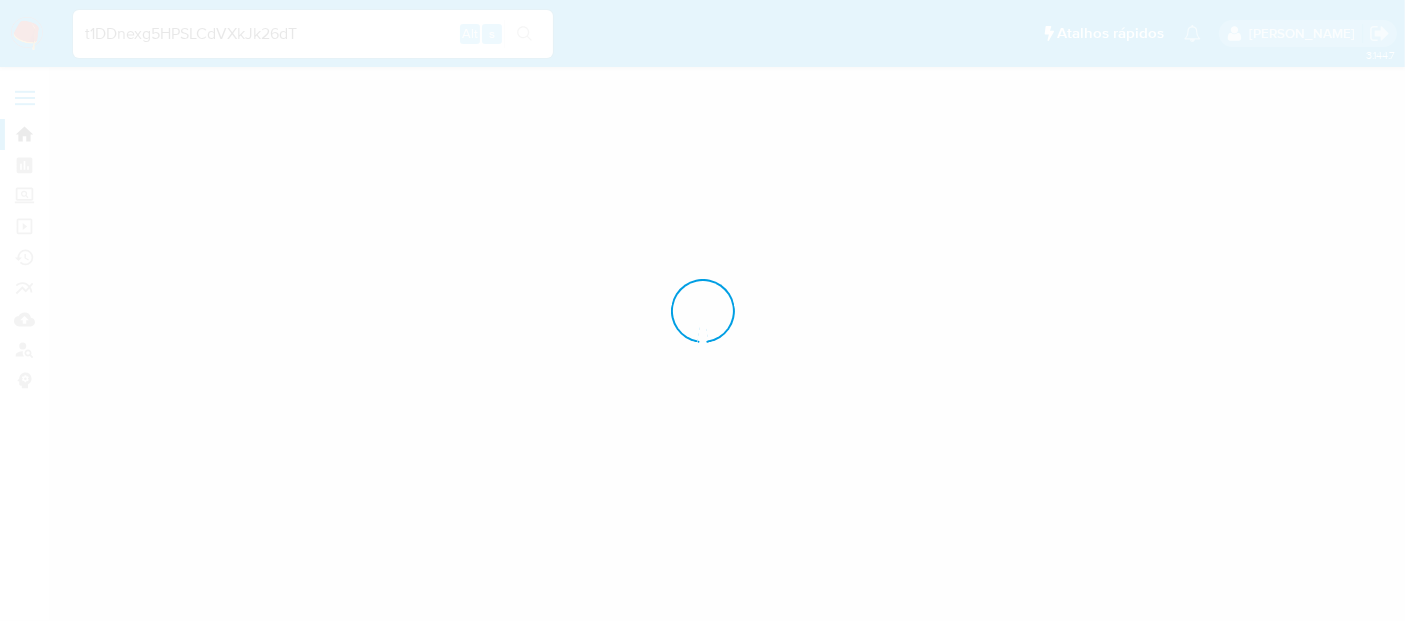 scroll, scrollTop: 0, scrollLeft: 0, axis: both 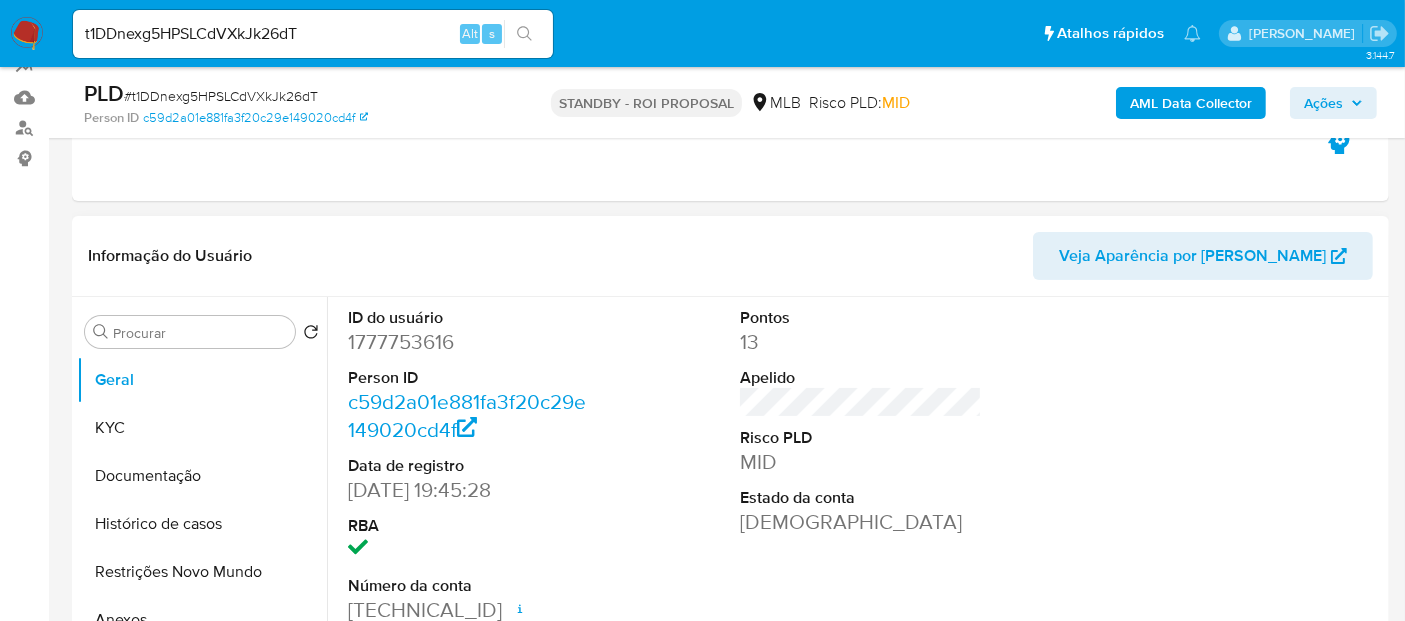 select on "10" 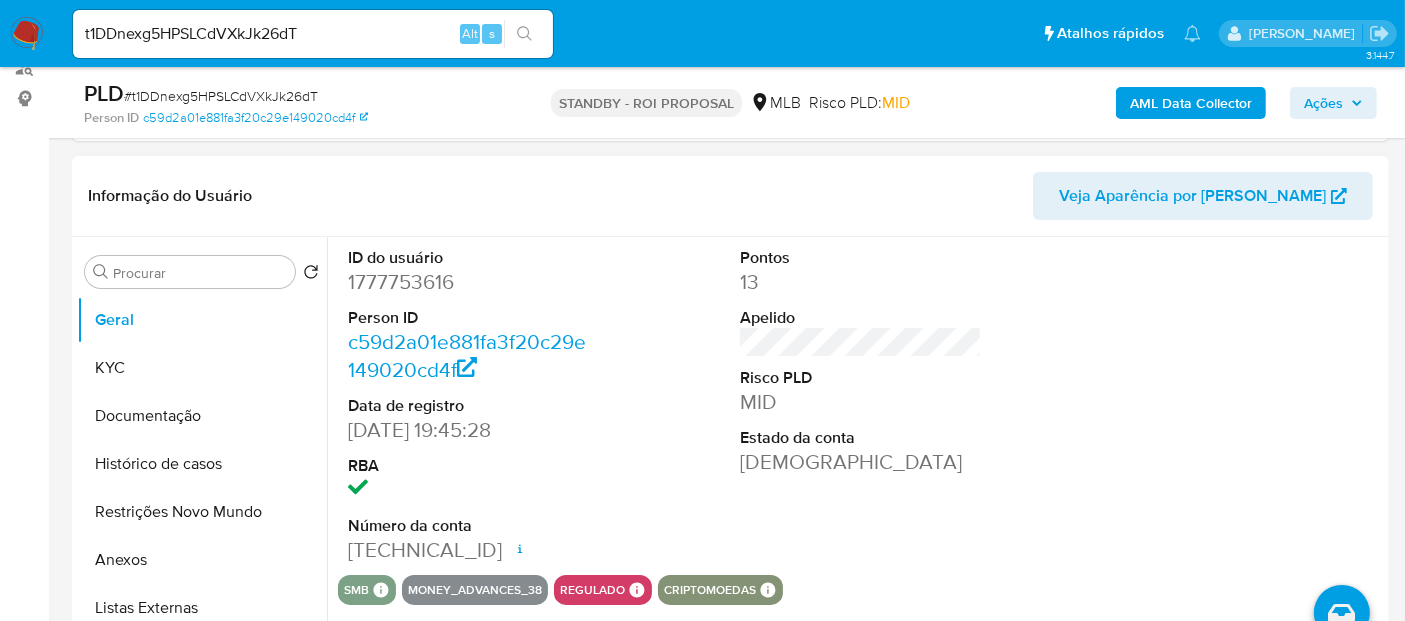 scroll, scrollTop: 333, scrollLeft: 0, axis: vertical 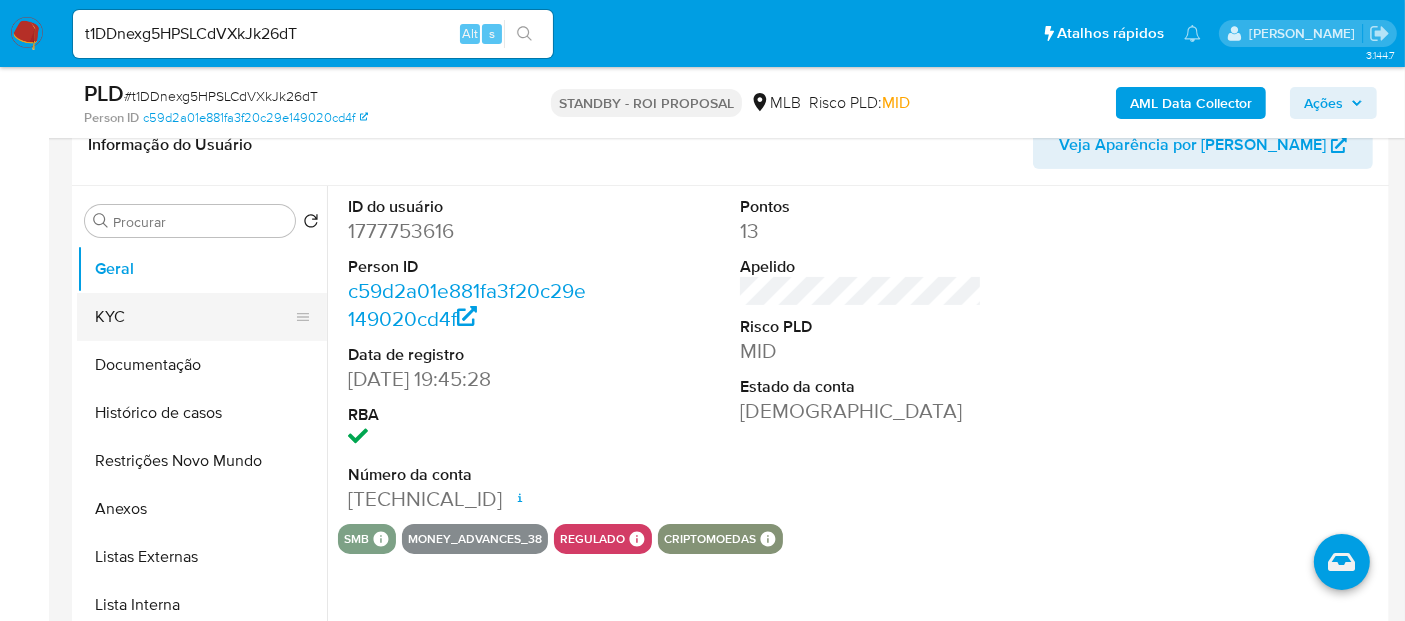 drag, startPoint x: 139, startPoint y: 312, endPoint x: 294, endPoint y: 333, distance: 156.4161 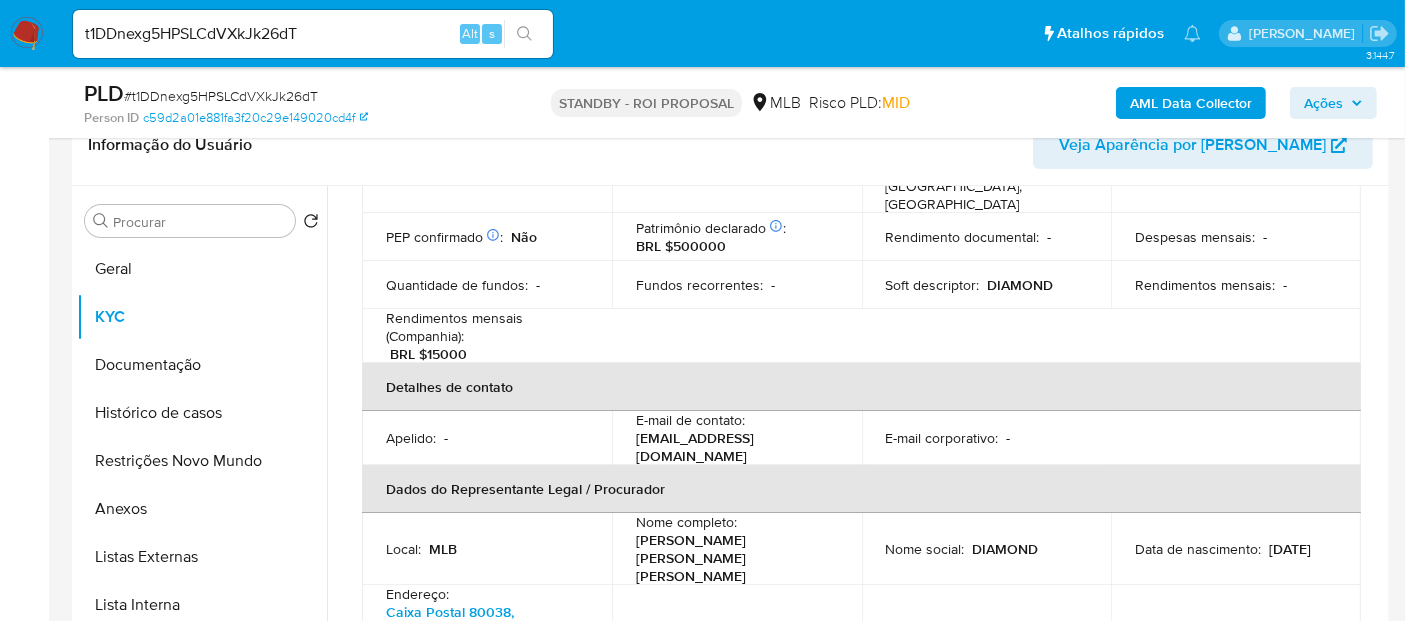 scroll, scrollTop: 444, scrollLeft: 0, axis: vertical 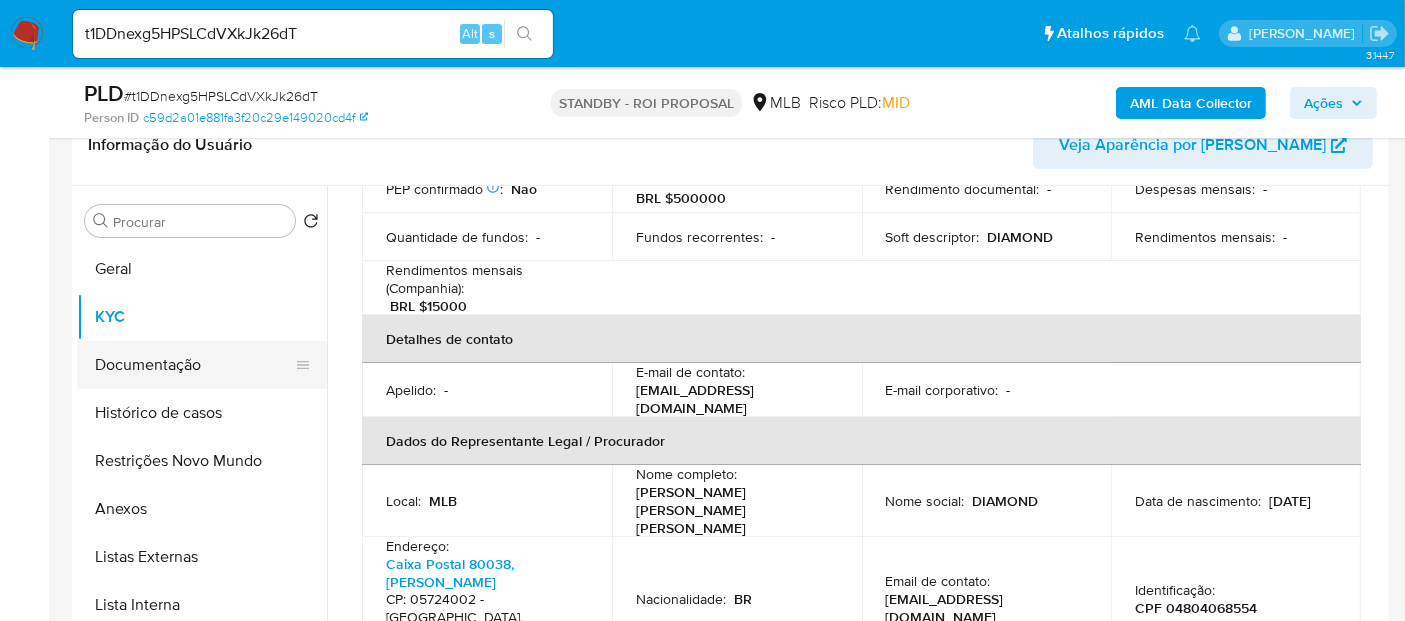 click on "Documentação" at bounding box center (194, 365) 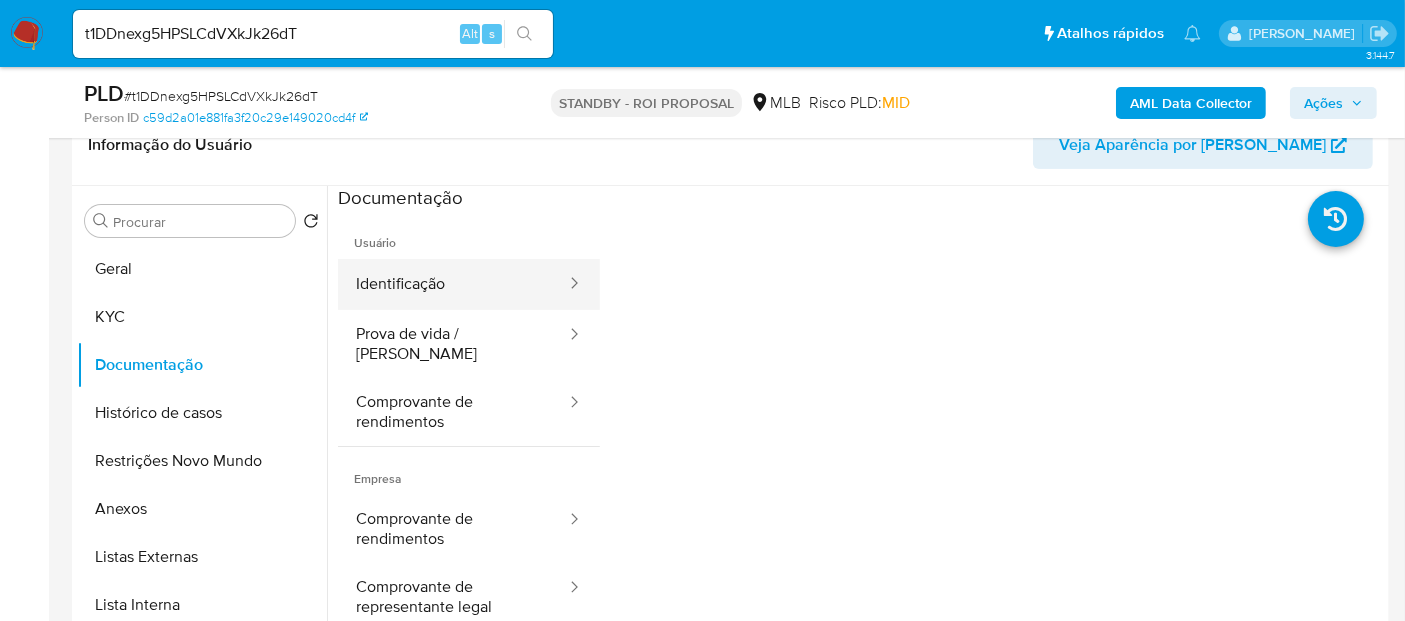 click on "Identificação" at bounding box center [453, 284] 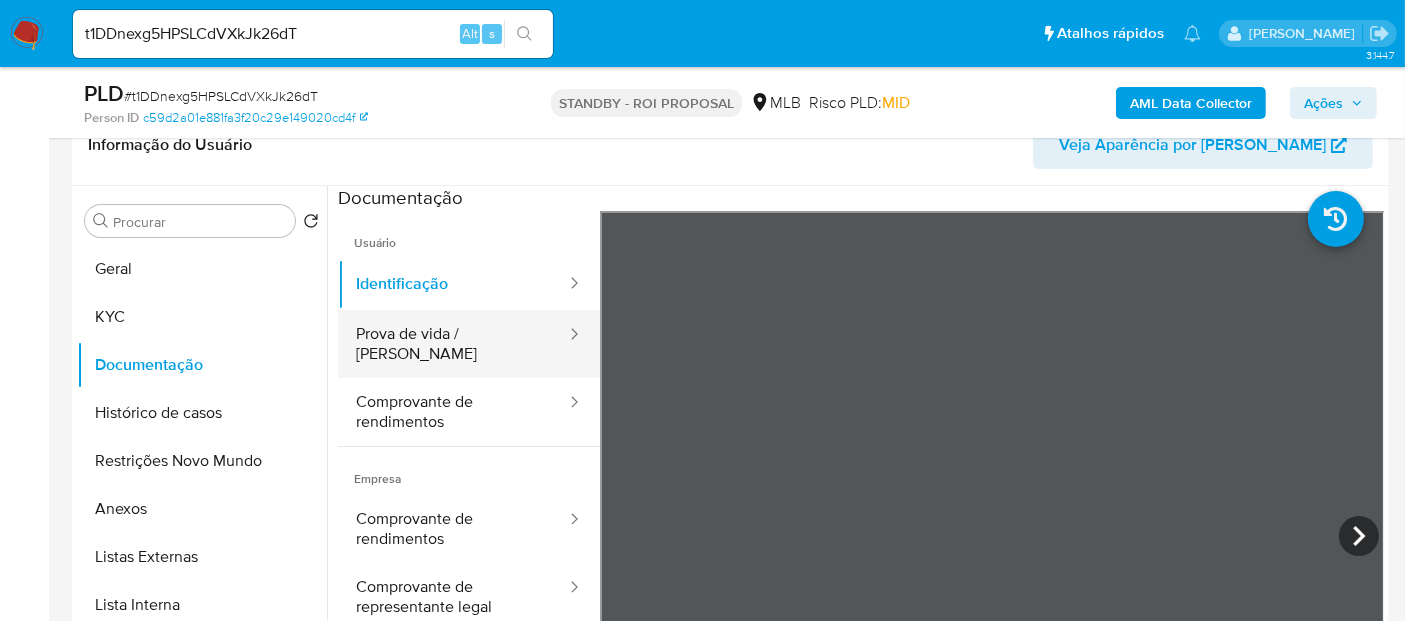 click on "Prova de vida / [PERSON_NAME]" at bounding box center (453, 344) 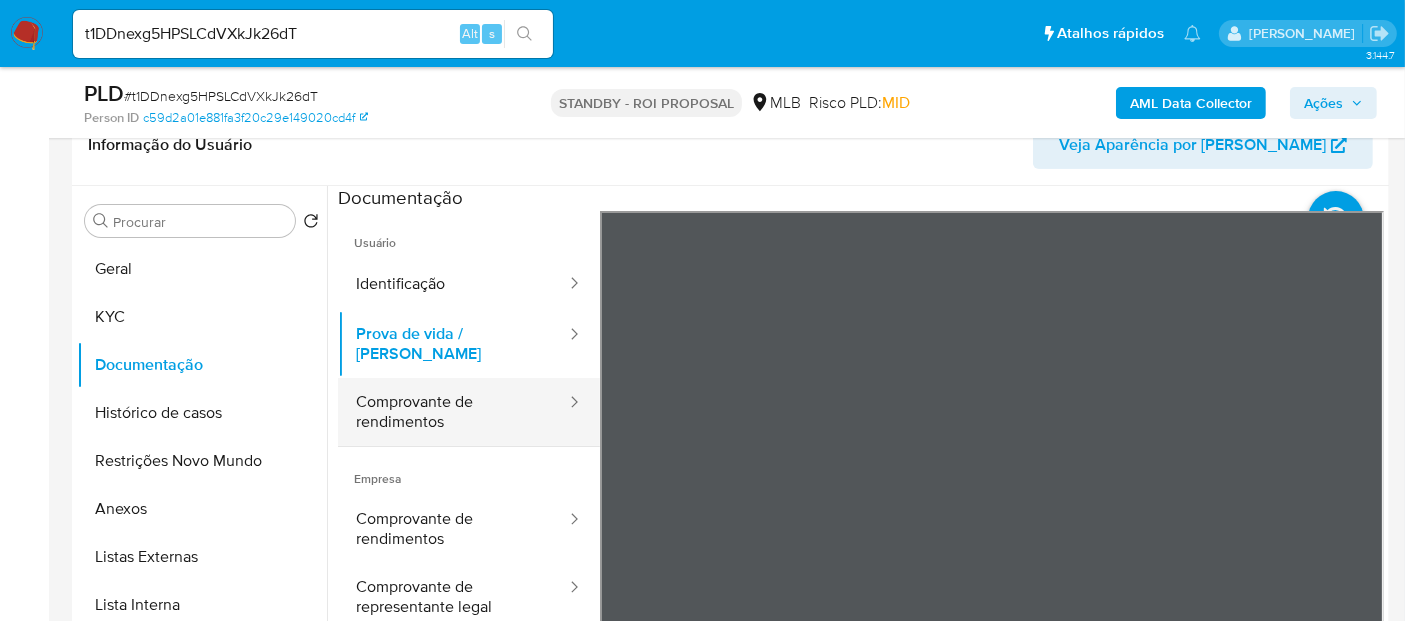 click on "Comprovante de rendimentos" at bounding box center (453, 412) 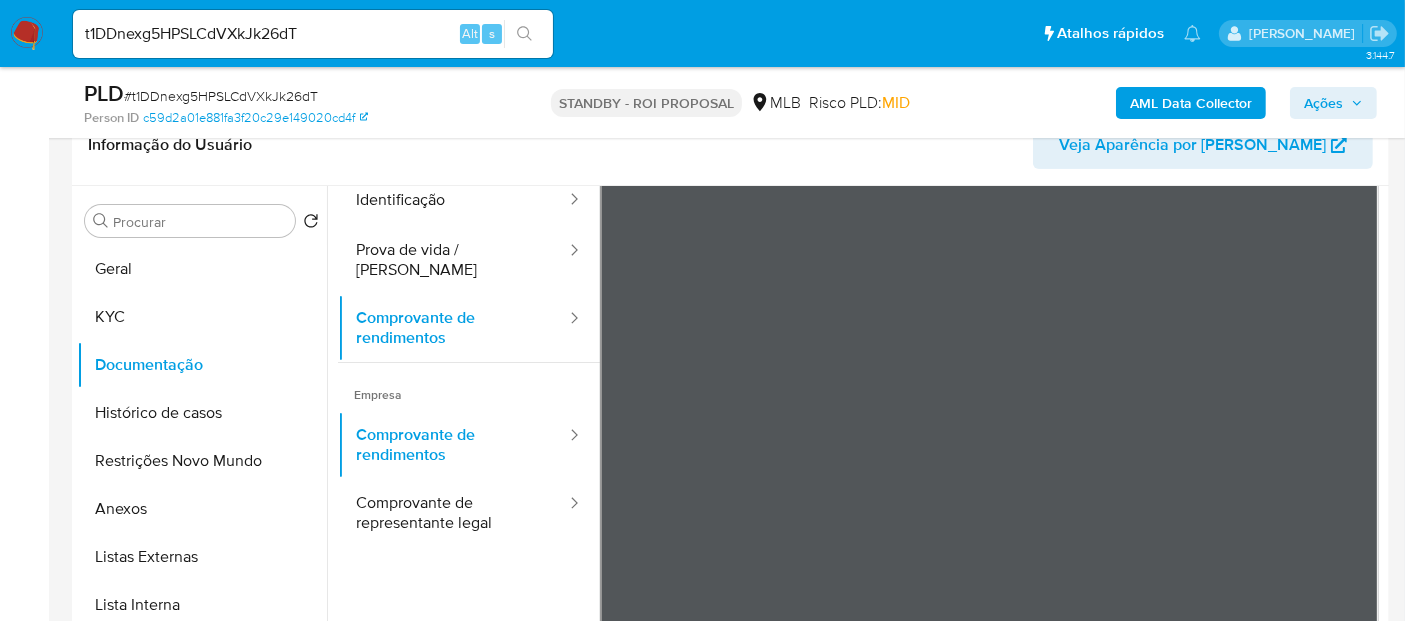 scroll, scrollTop: 111, scrollLeft: 0, axis: vertical 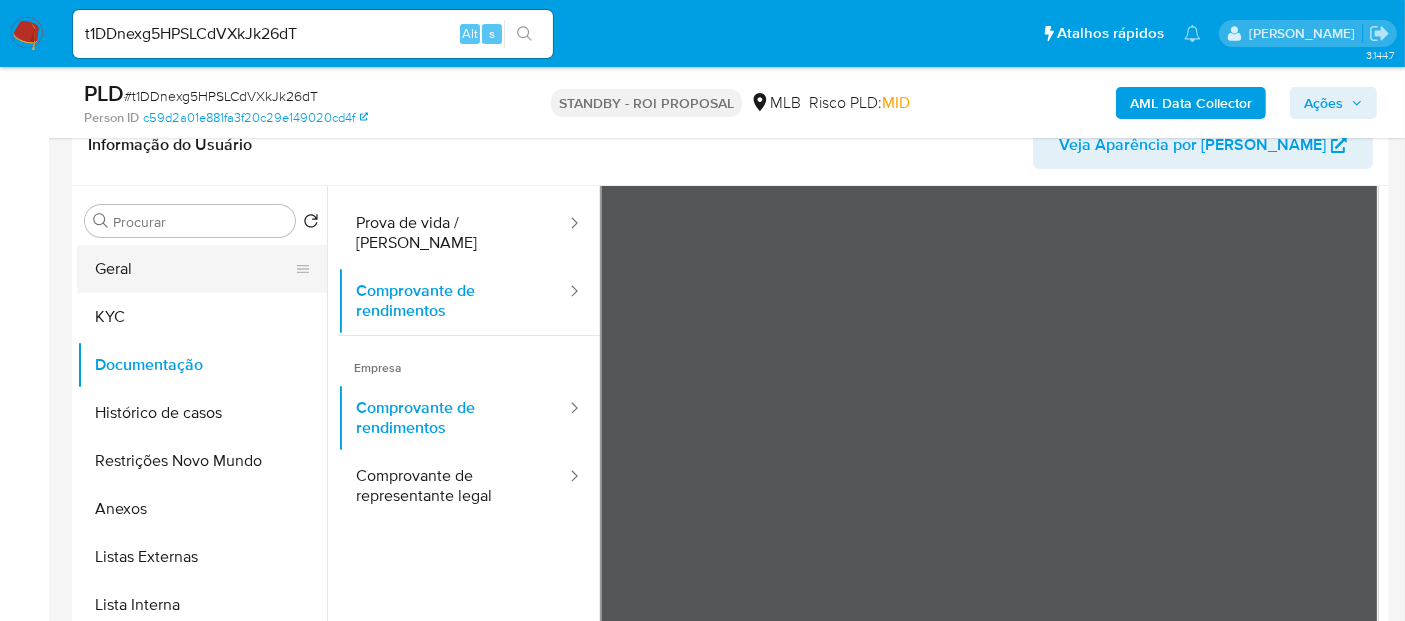drag, startPoint x: 105, startPoint y: 264, endPoint x: 160, endPoint y: 272, distance: 55.578773 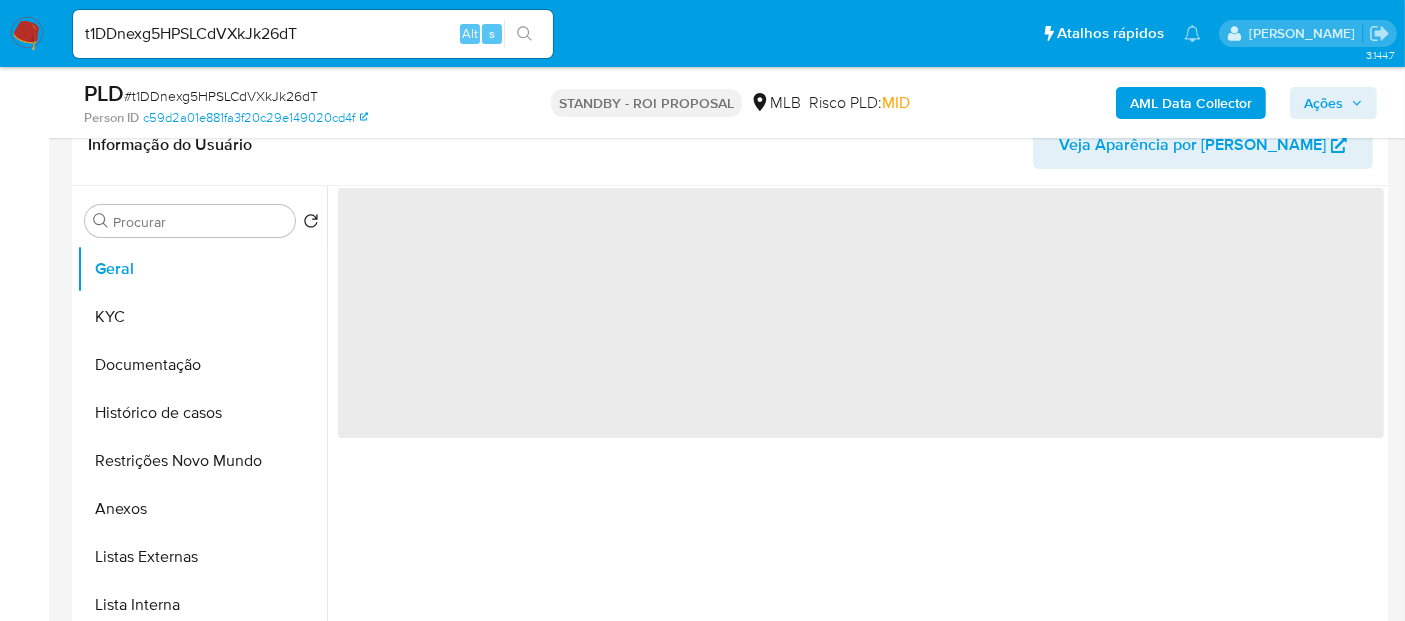 scroll, scrollTop: 0, scrollLeft: 0, axis: both 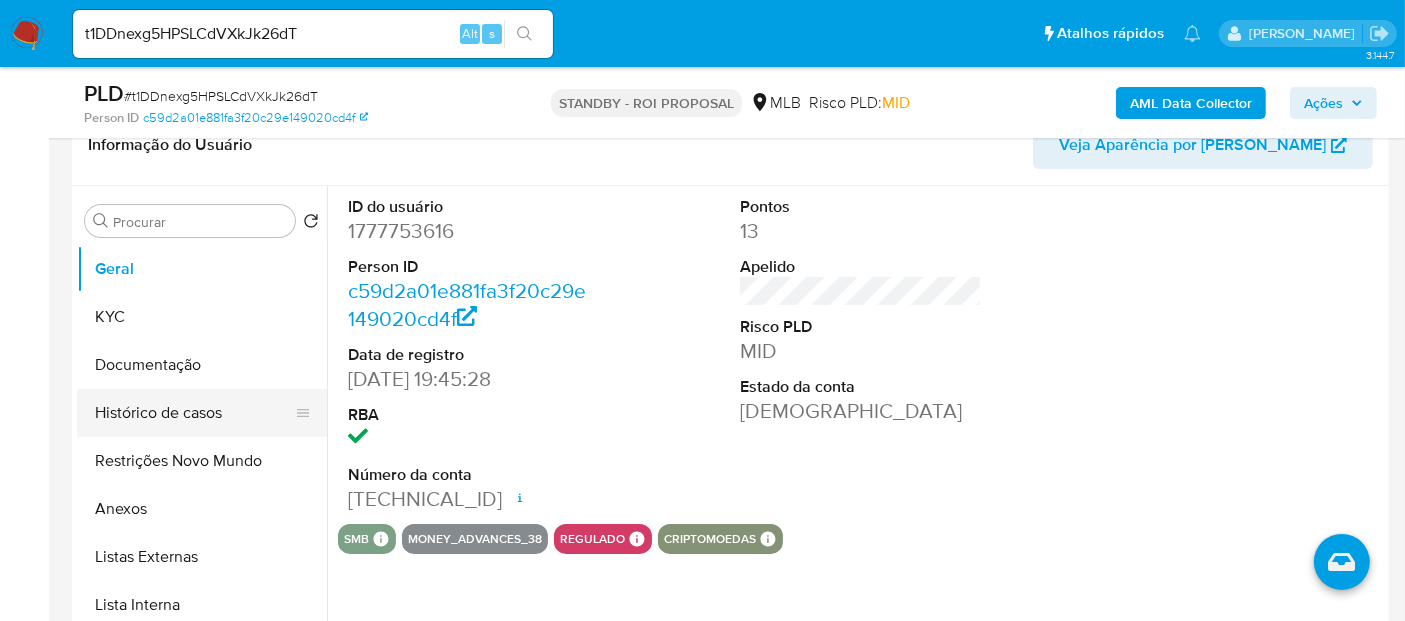 click on "Histórico de casos" at bounding box center [194, 413] 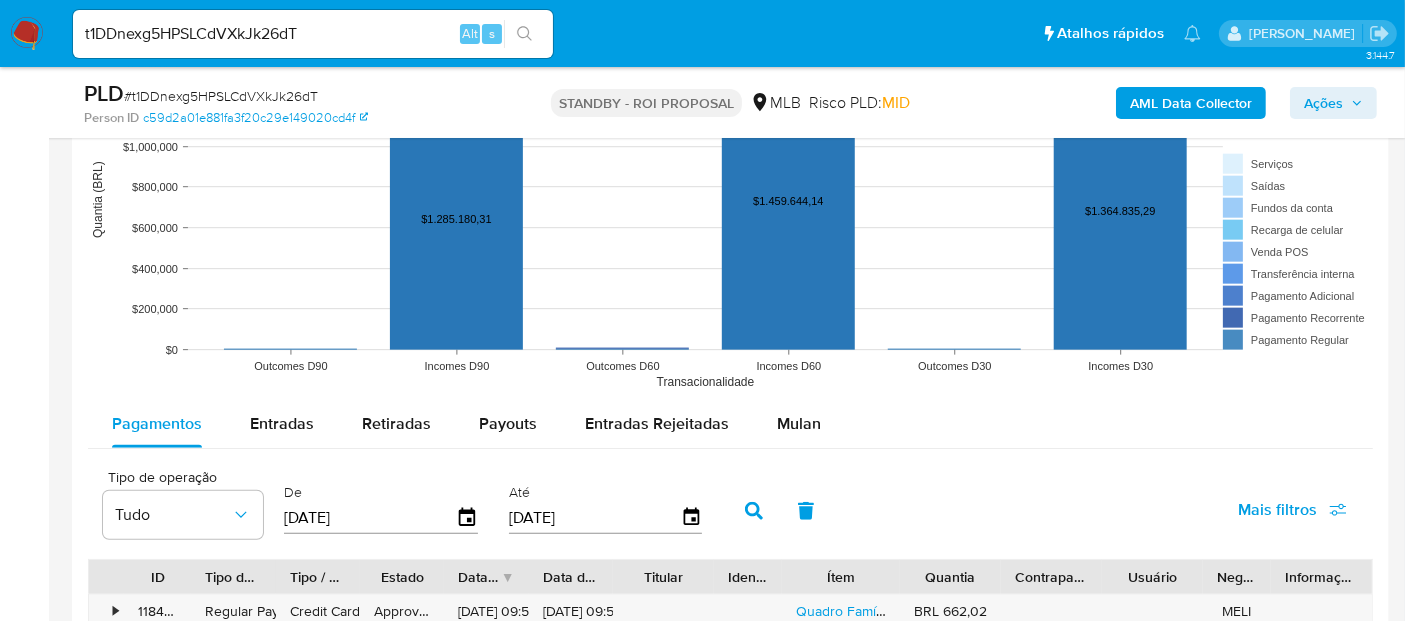 scroll, scrollTop: 2000, scrollLeft: 0, axis: vertical 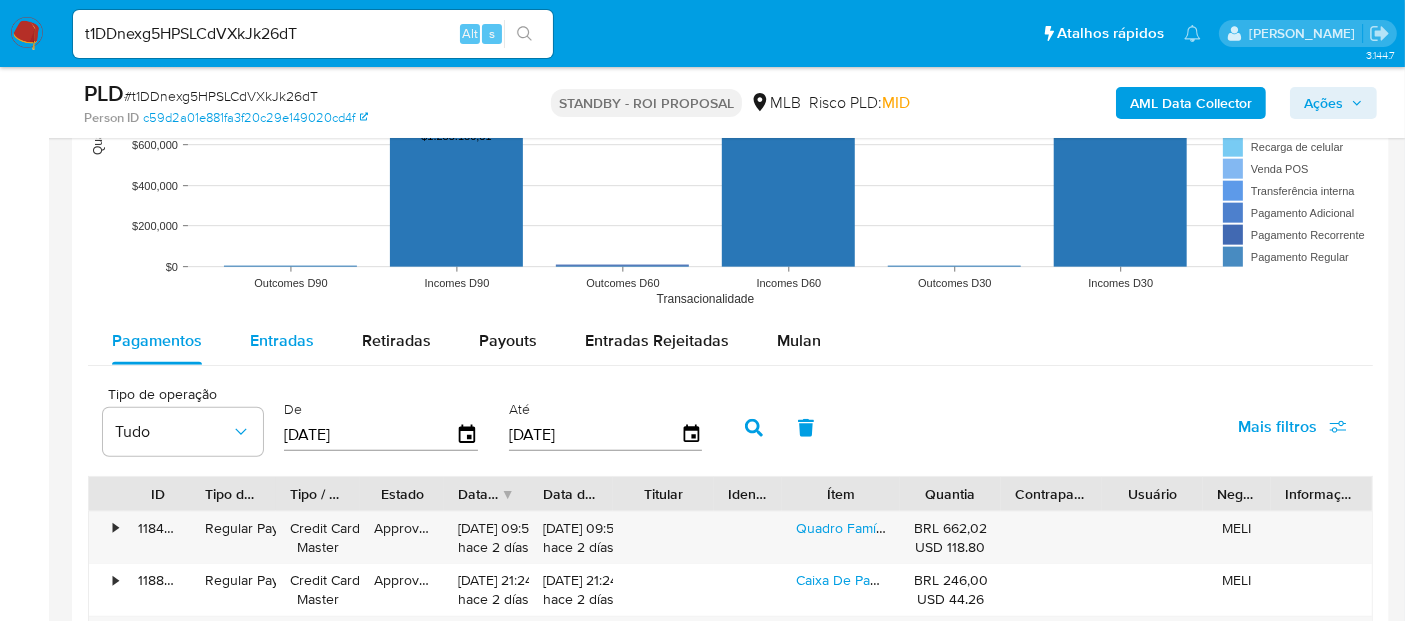 click on "Entradas" at bounding box center [282, 340] 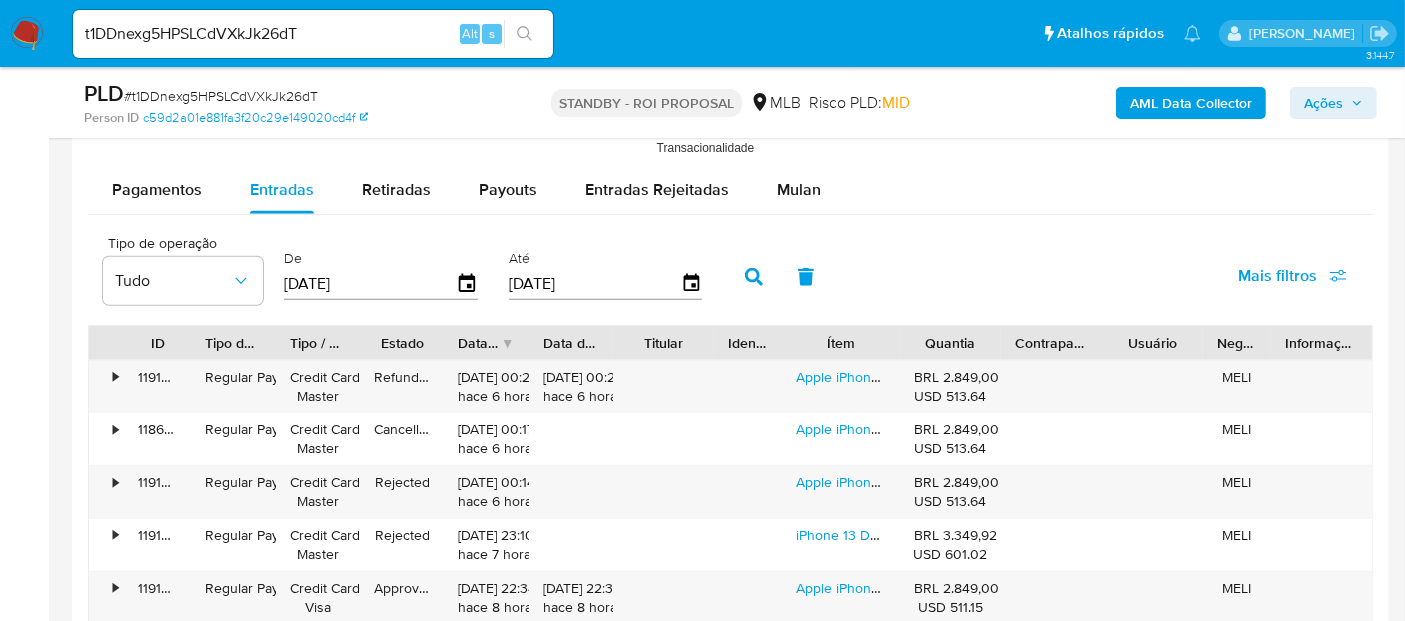 scroll, scrollTop: 2222, scrollLeft: 0, axis: vertical 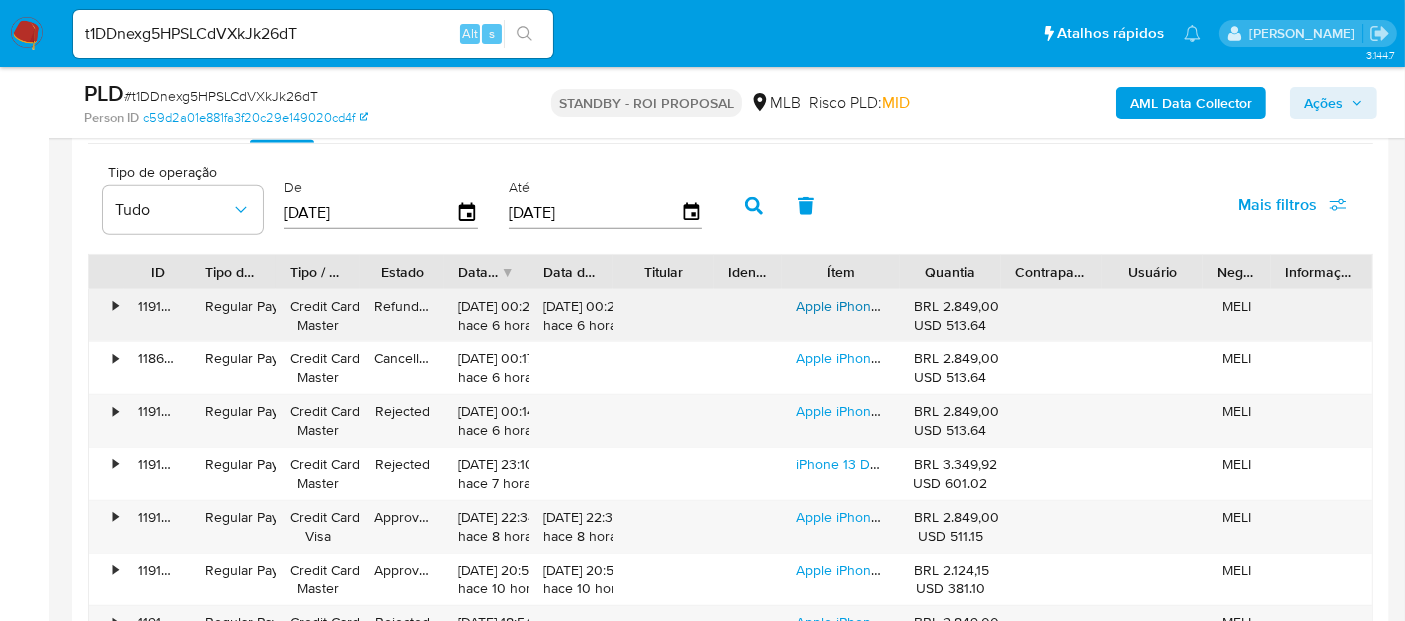 click on "Apple iPhone 13 (128 Gb) Meia-noite (novo Com Caixa Aberta)" at bounding box center (998, 306) 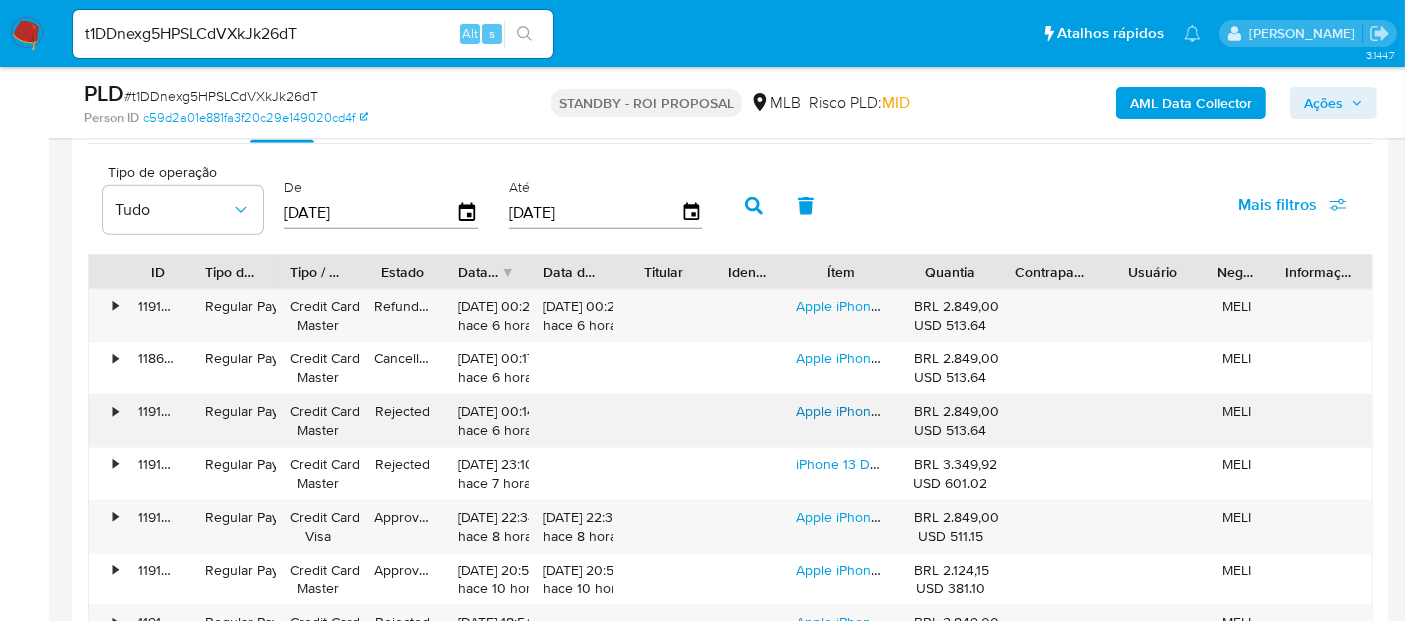 click on "Apple iPhone 13 (128 Gb) Meia-noite (novo Com Caixa Aberta)" at bounding box center [998, 411] 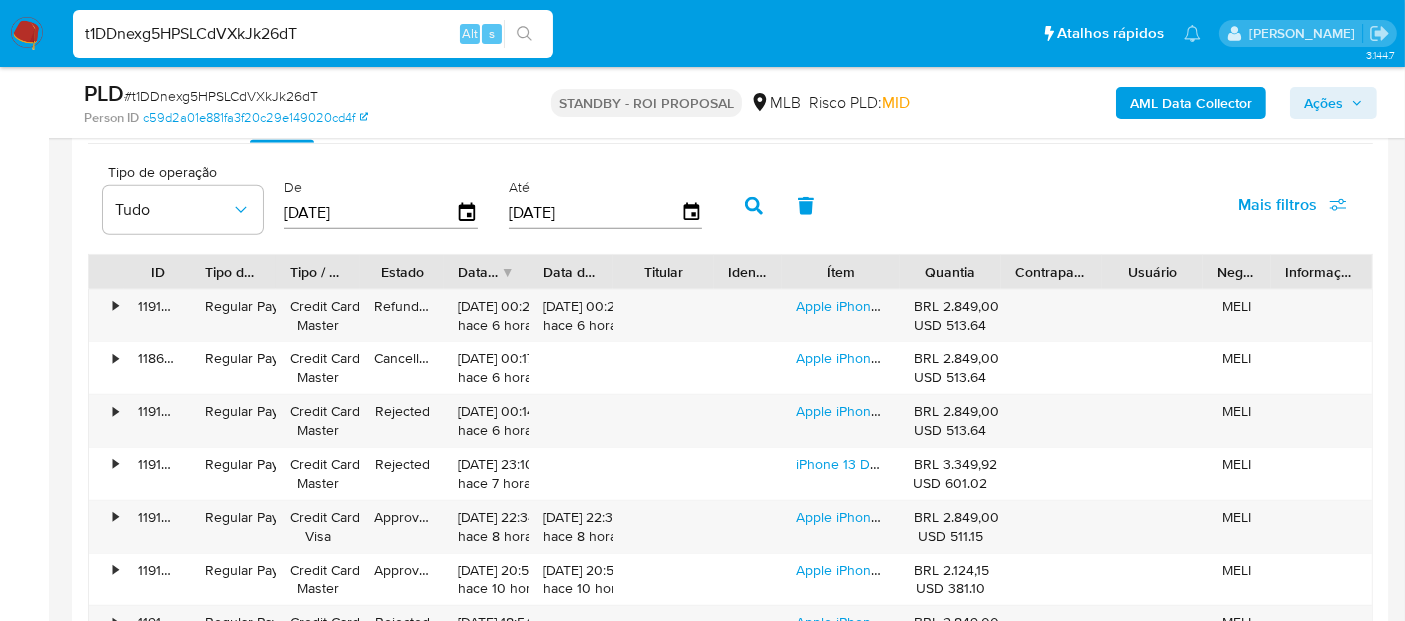 drag, startPoint x: 351, startPoint y: 21, endPoint x: 0, endPoint y: 17, distance: 351.0228 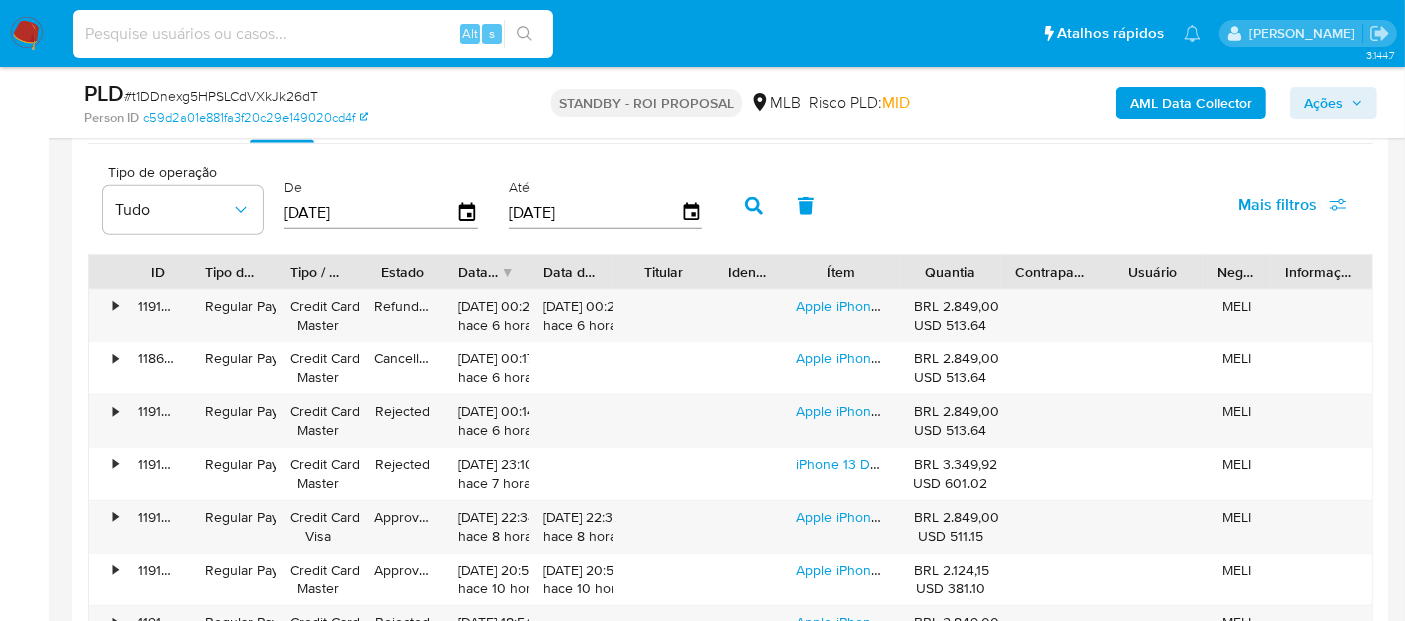click at bounding box center [313, 34] 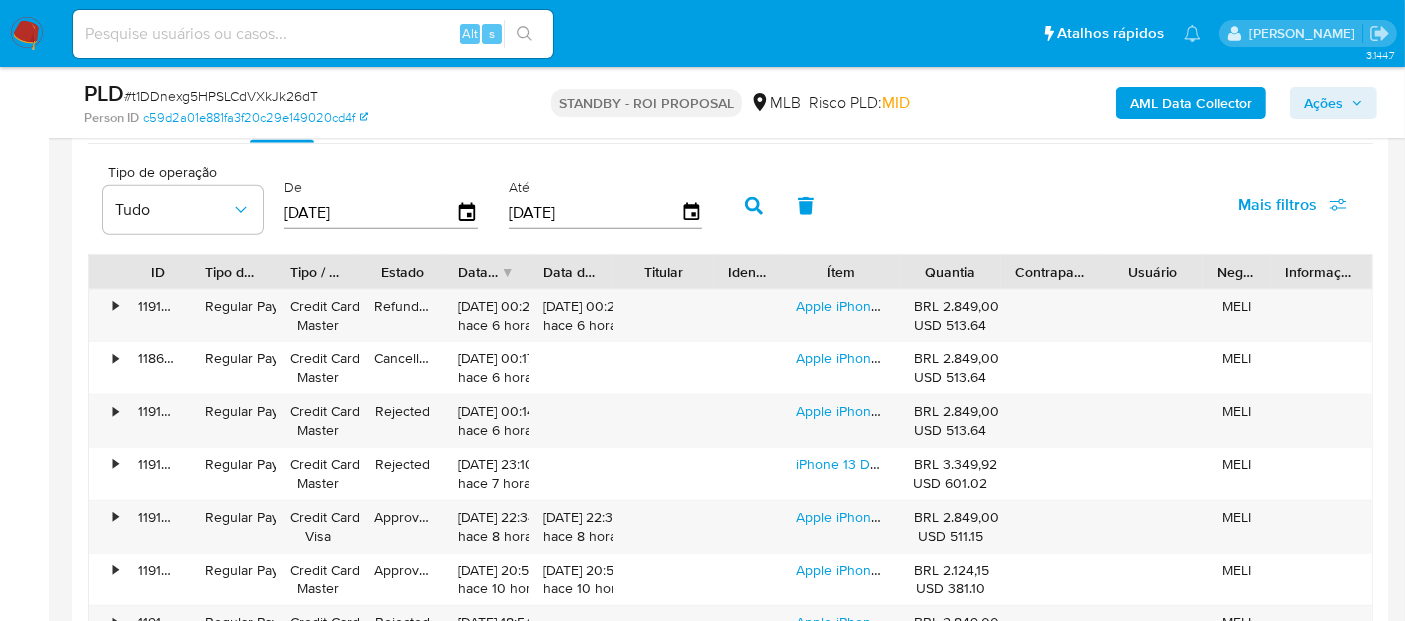 click at bounding box center [313, 34] 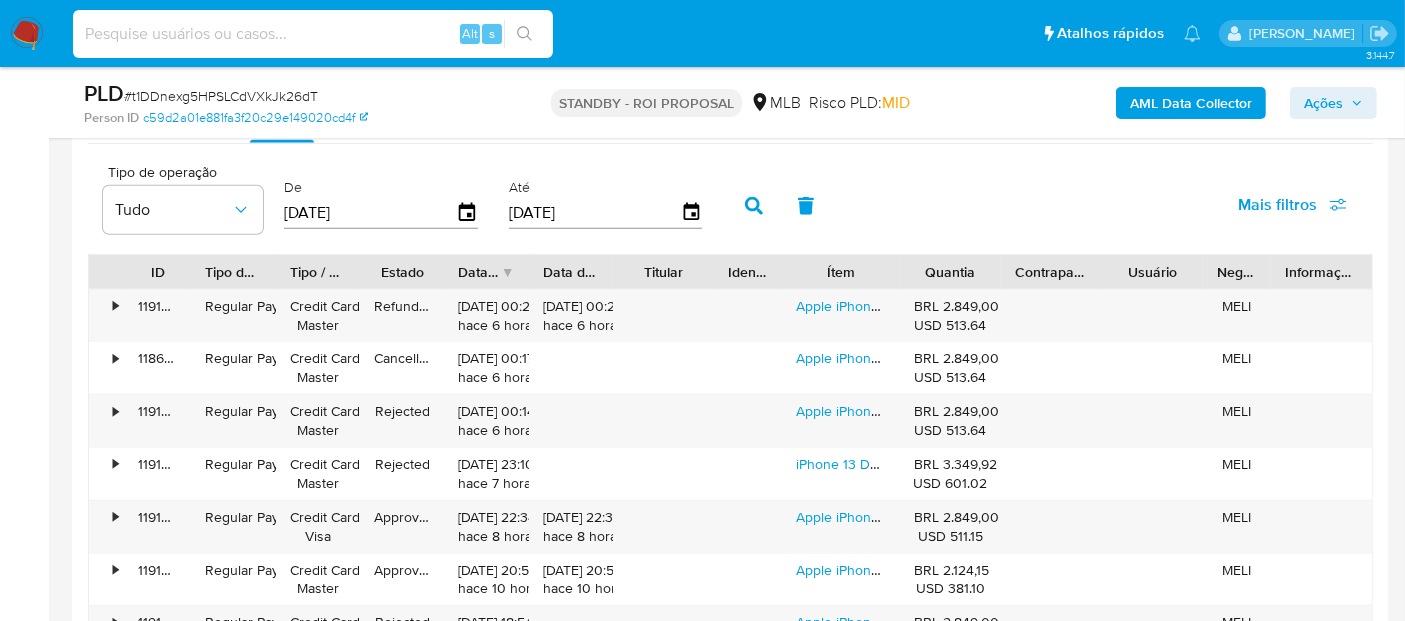paste on "ixsFY9lyWLZargYQnJUYc1JQ" 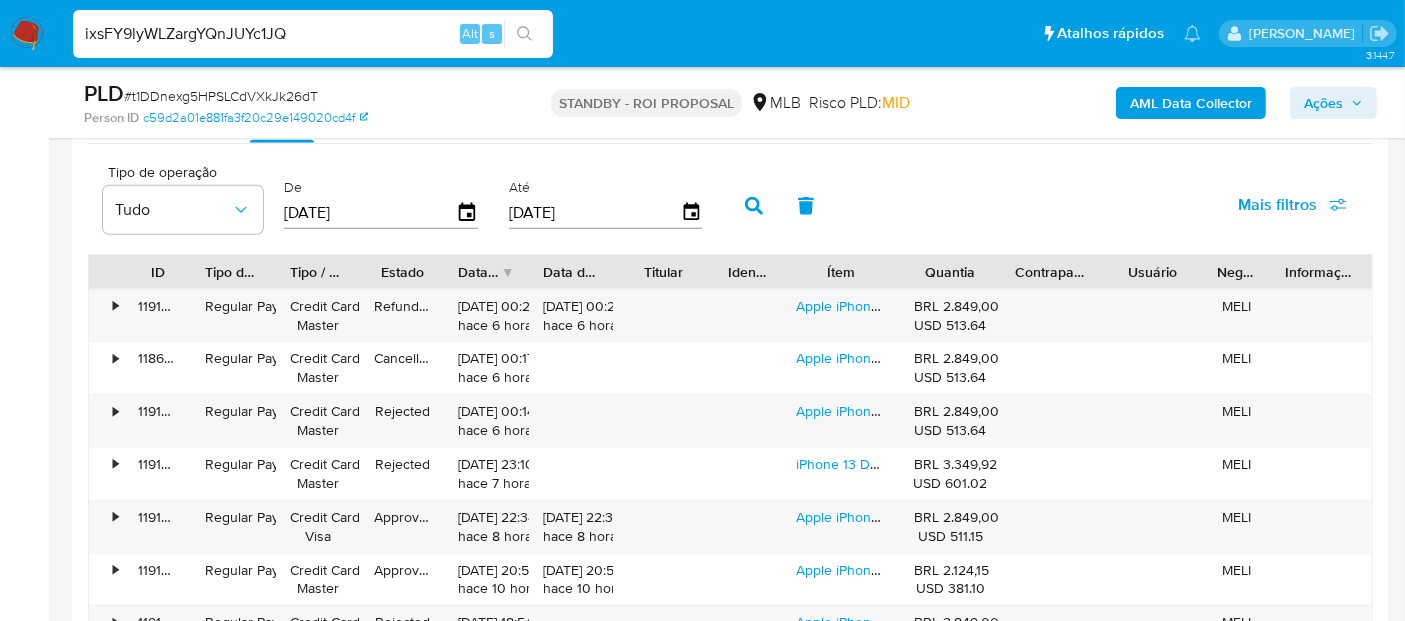 type on "ixsFY9lyWLZargYQnJUYc1JQ" 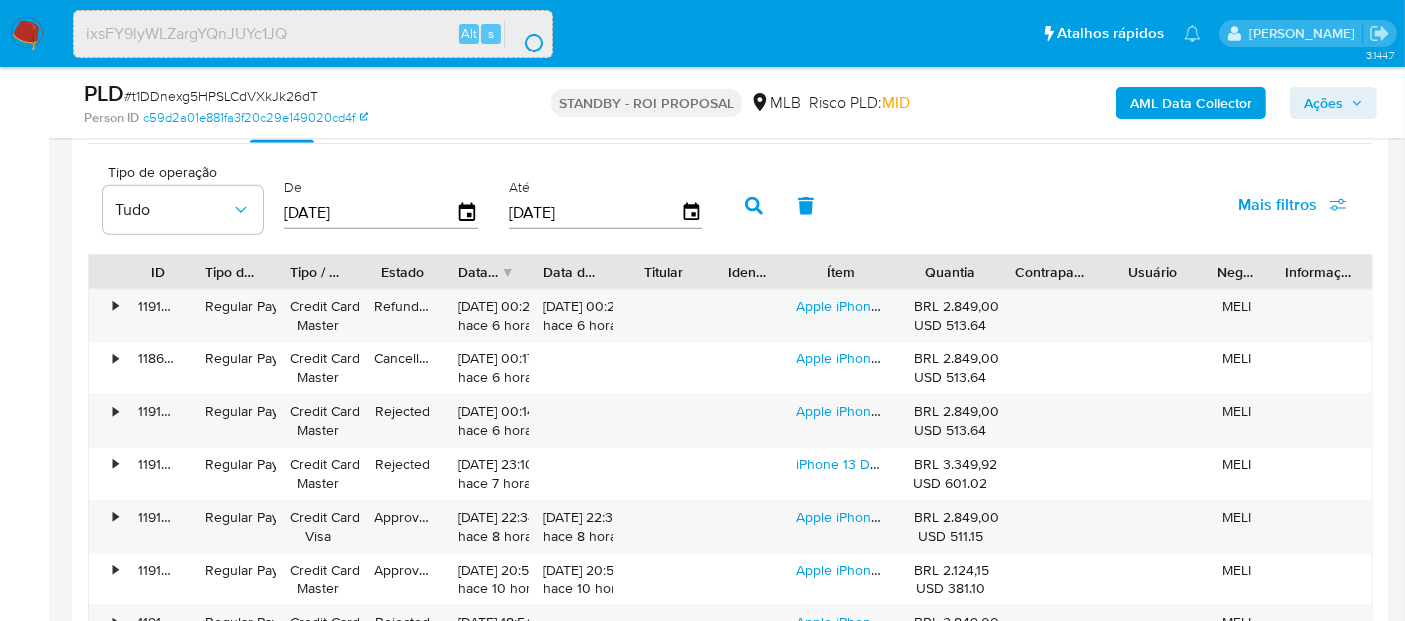 scroll, scrollTop: 0, scrollLeft: 0, axis: both 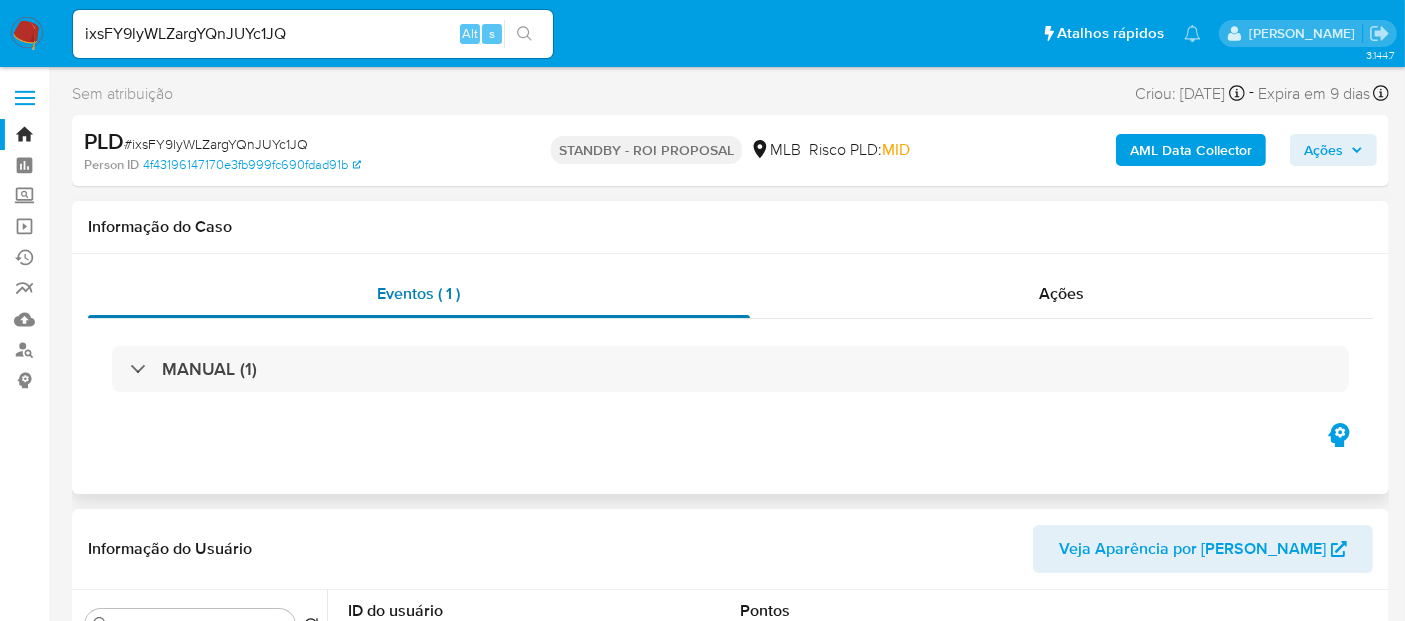 select on "10" 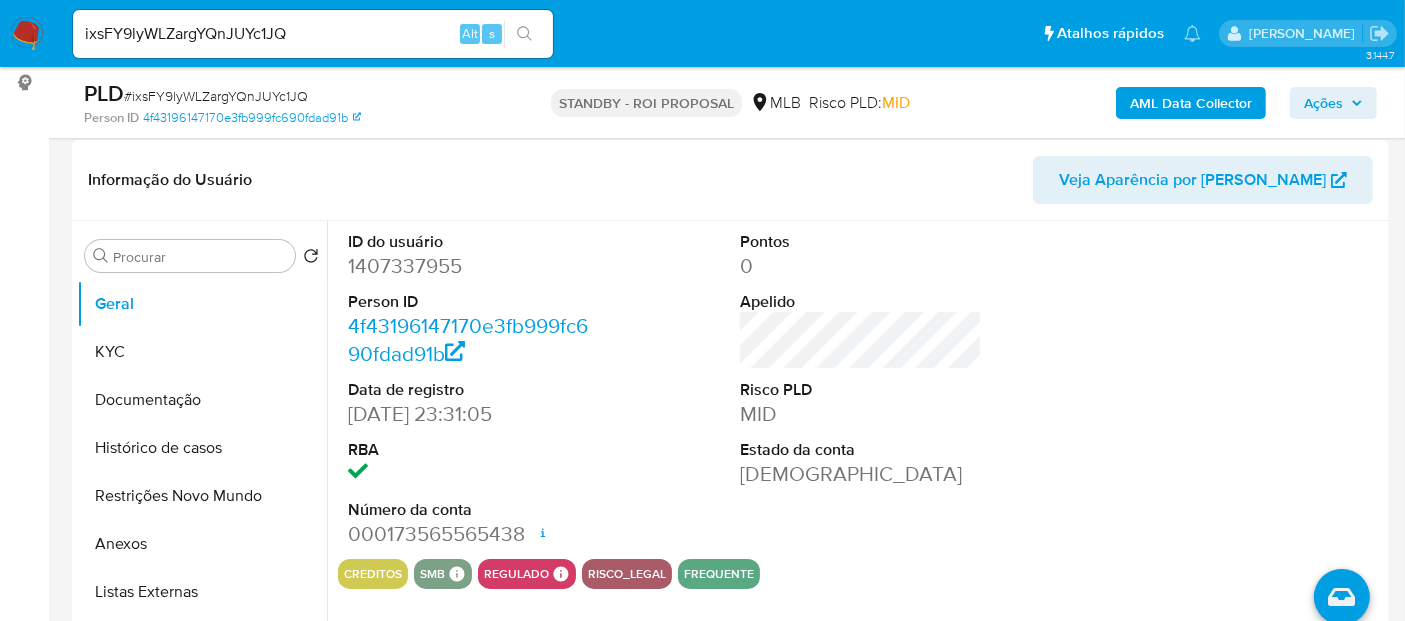 scroll, scrollTop: 333, scrollLeft: 0, axis: vertical 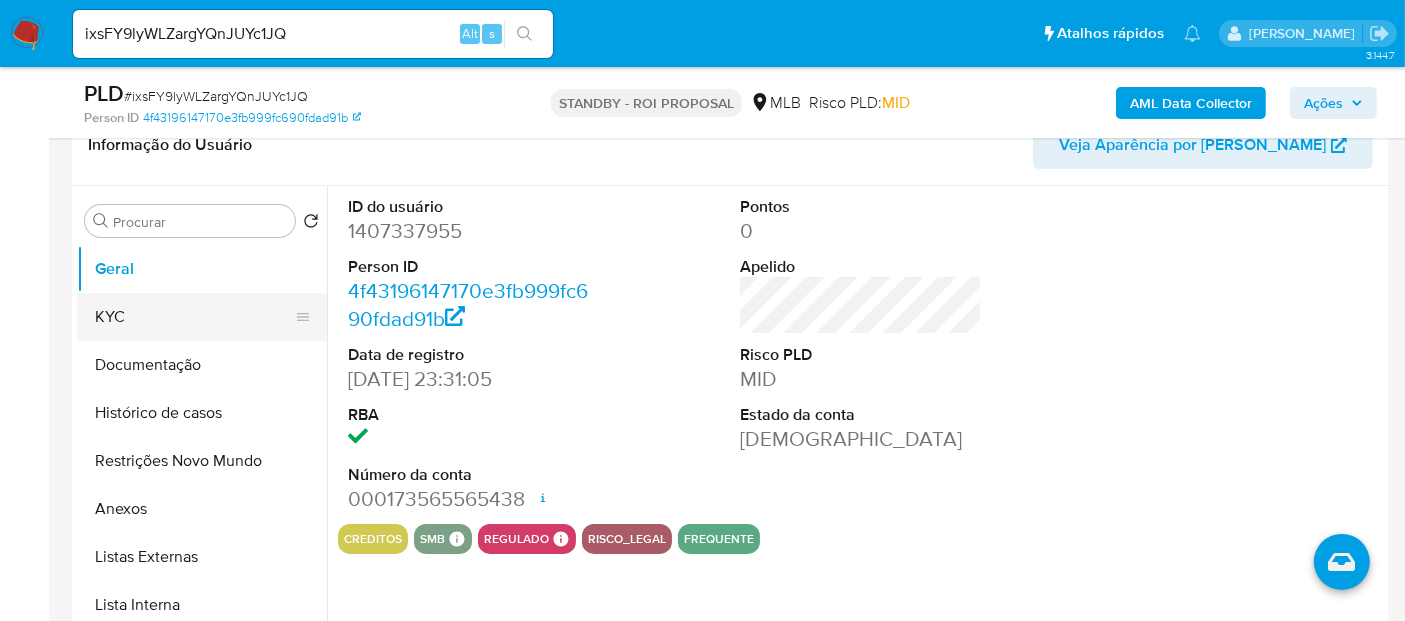 click on "KYC" at bounding box center [194, 317] 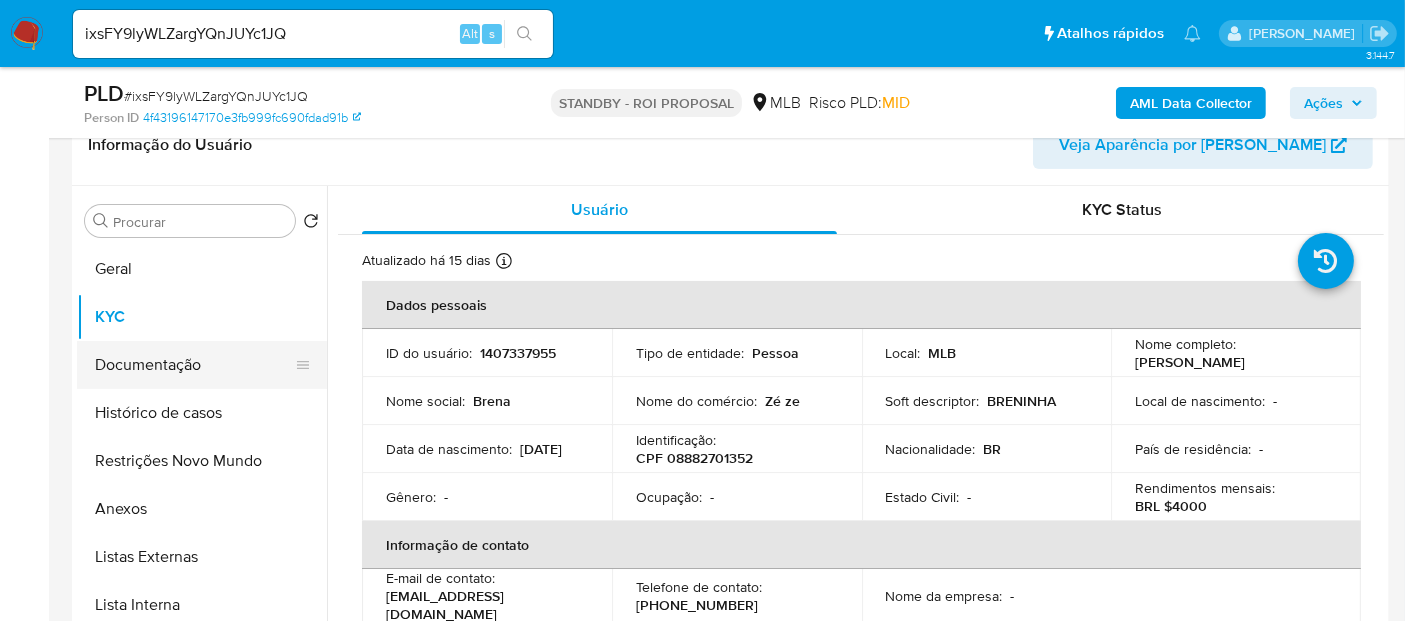click on "Documentação" at bounding box center [194, 365] 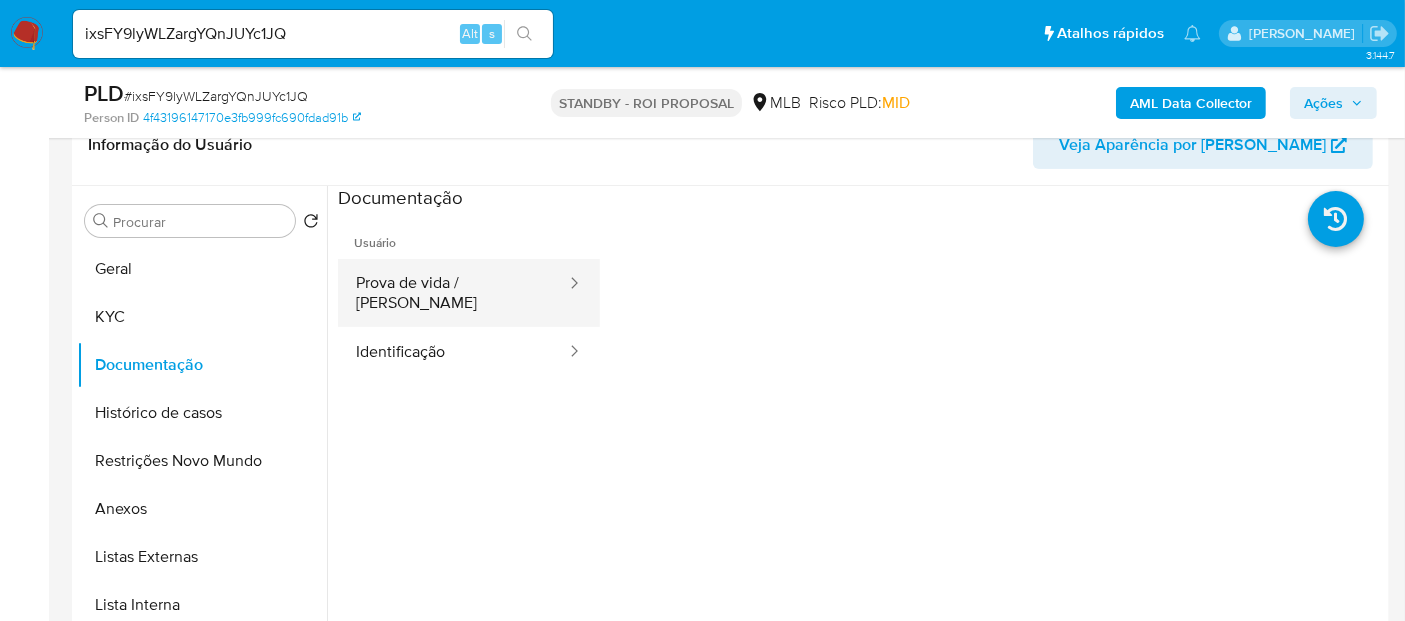 click on "Prova de vida / [PERSON_NAME]" at bounding box center [453, 293] 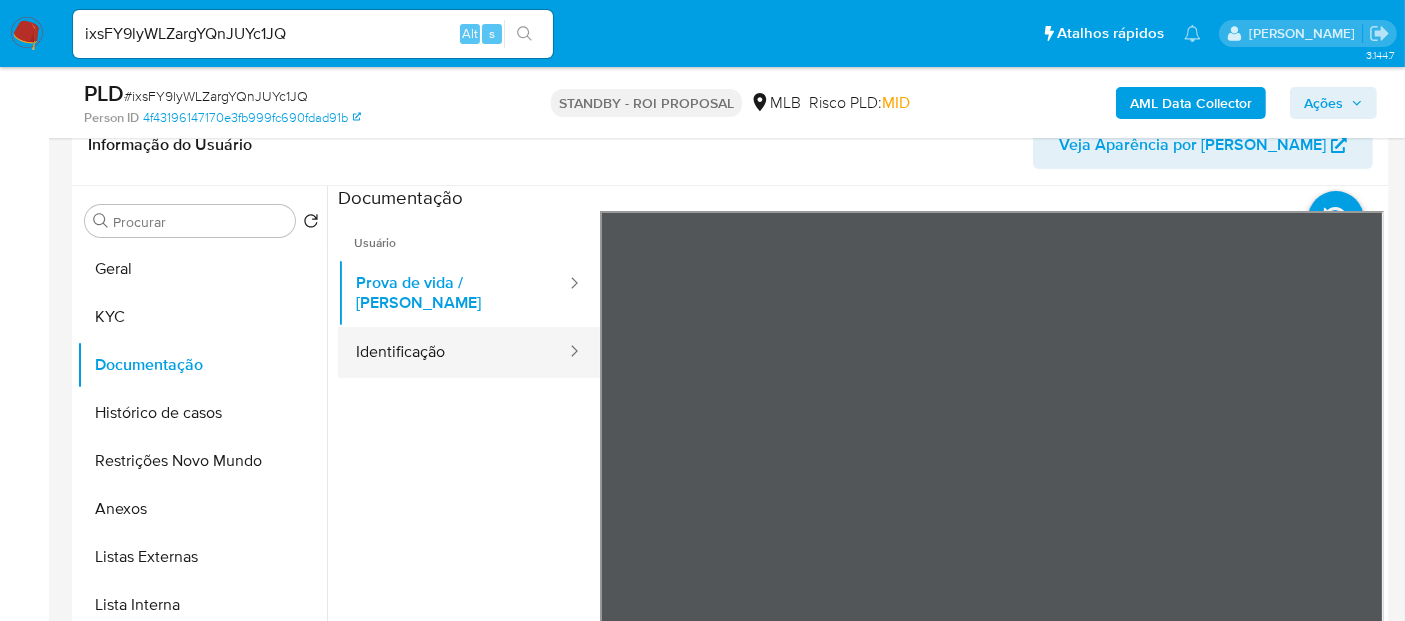 drag, startPoint x: 462, startPoint y: 340, endPoint x: 480, endPoint y: 344, distance: 18.439089 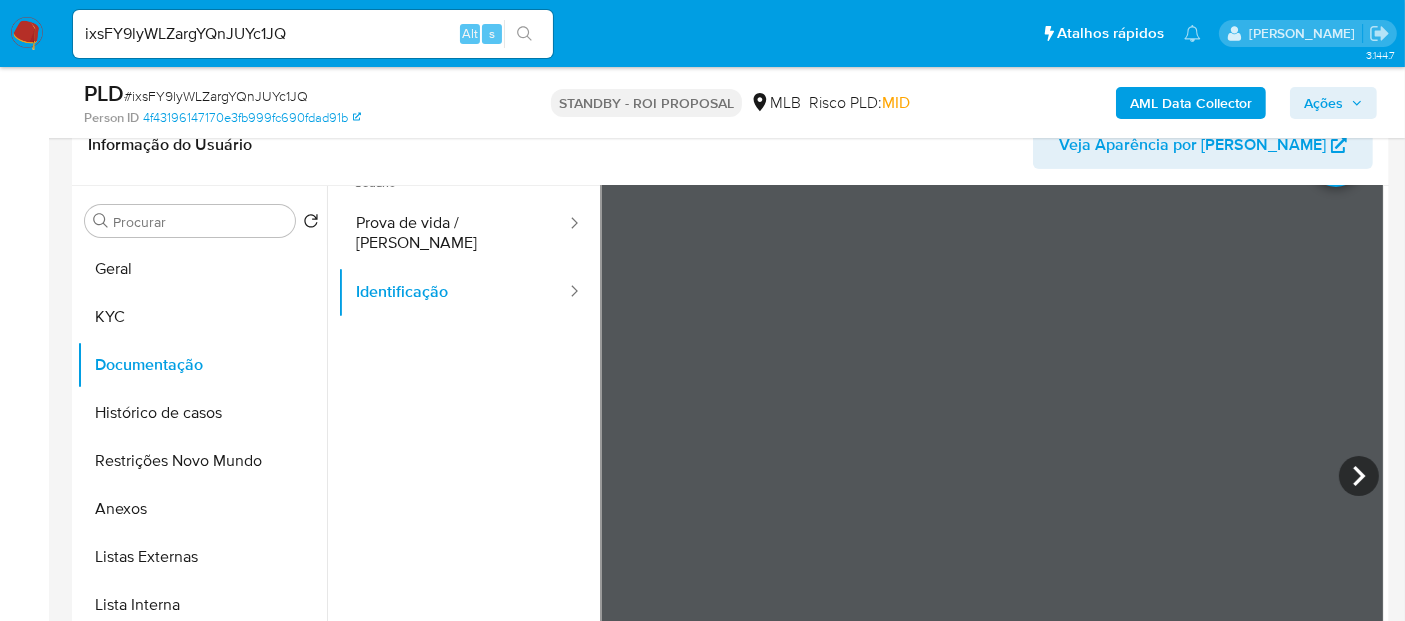 scroll, scrollTop: 111, scrollLeft: 0, axis: vertical 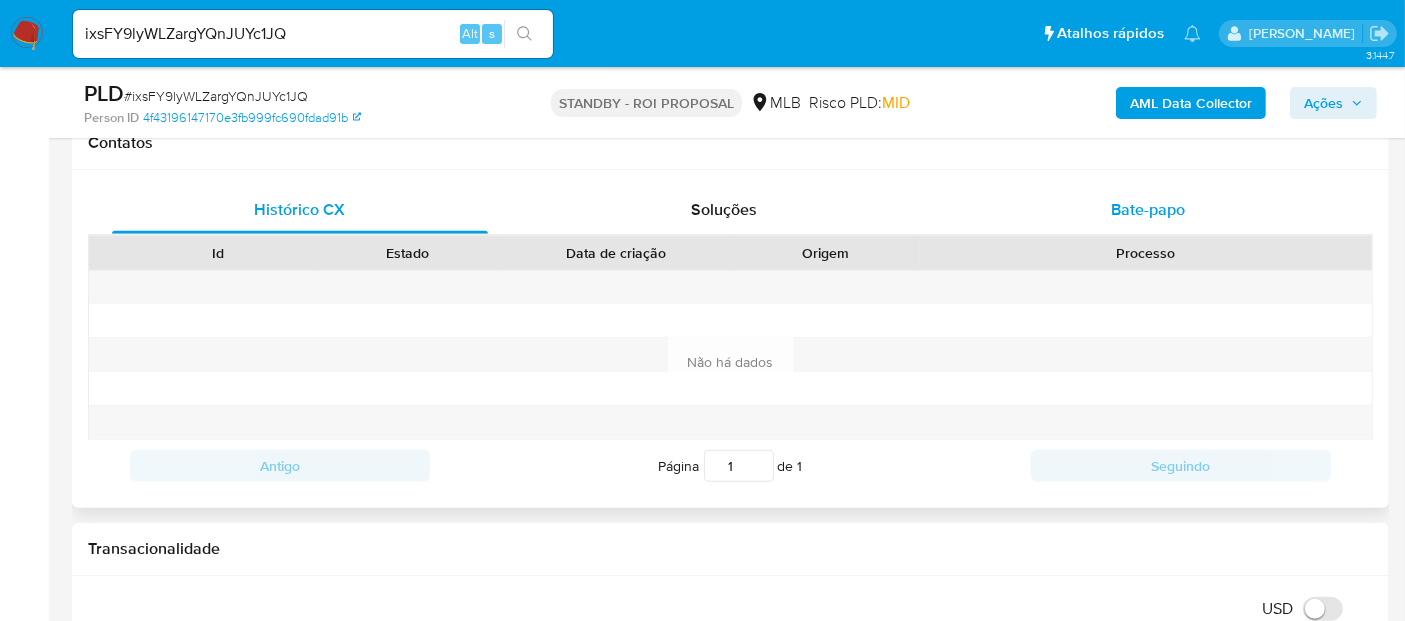 click on "Bate-papo" at bounding box center (1148, 209) 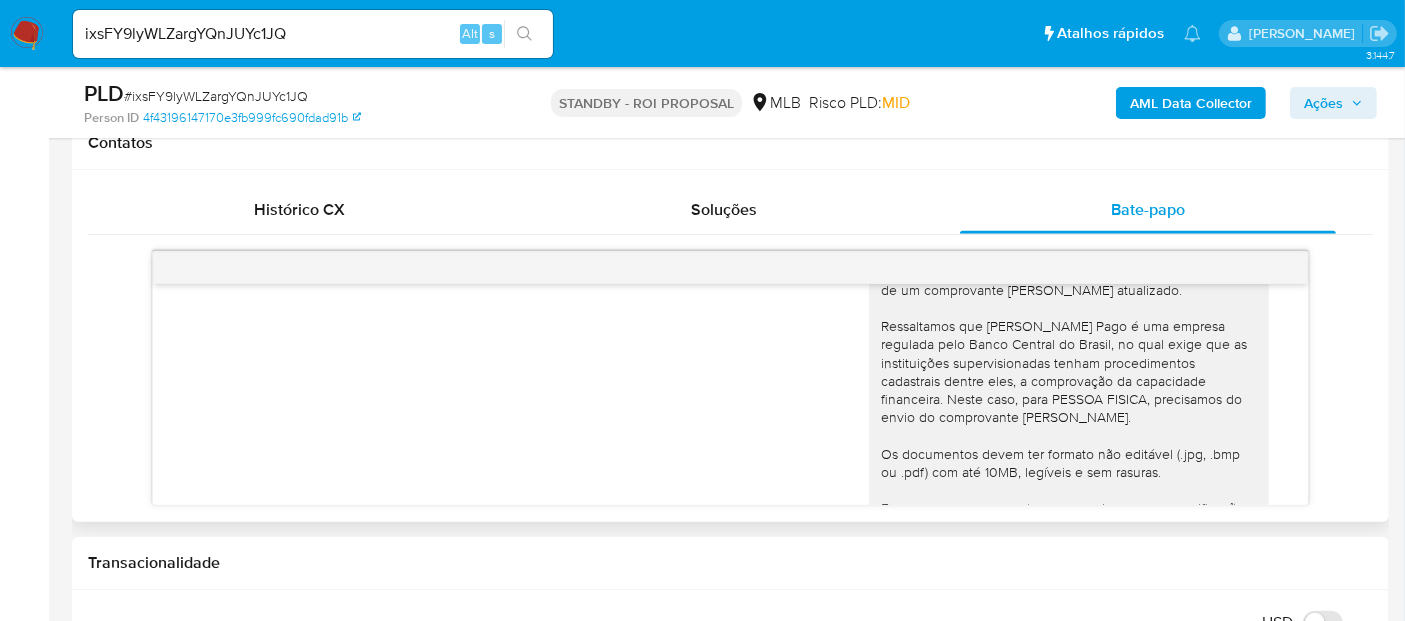 scroll, scrollTop: 329, scrollLeft: 0, axis: vertical 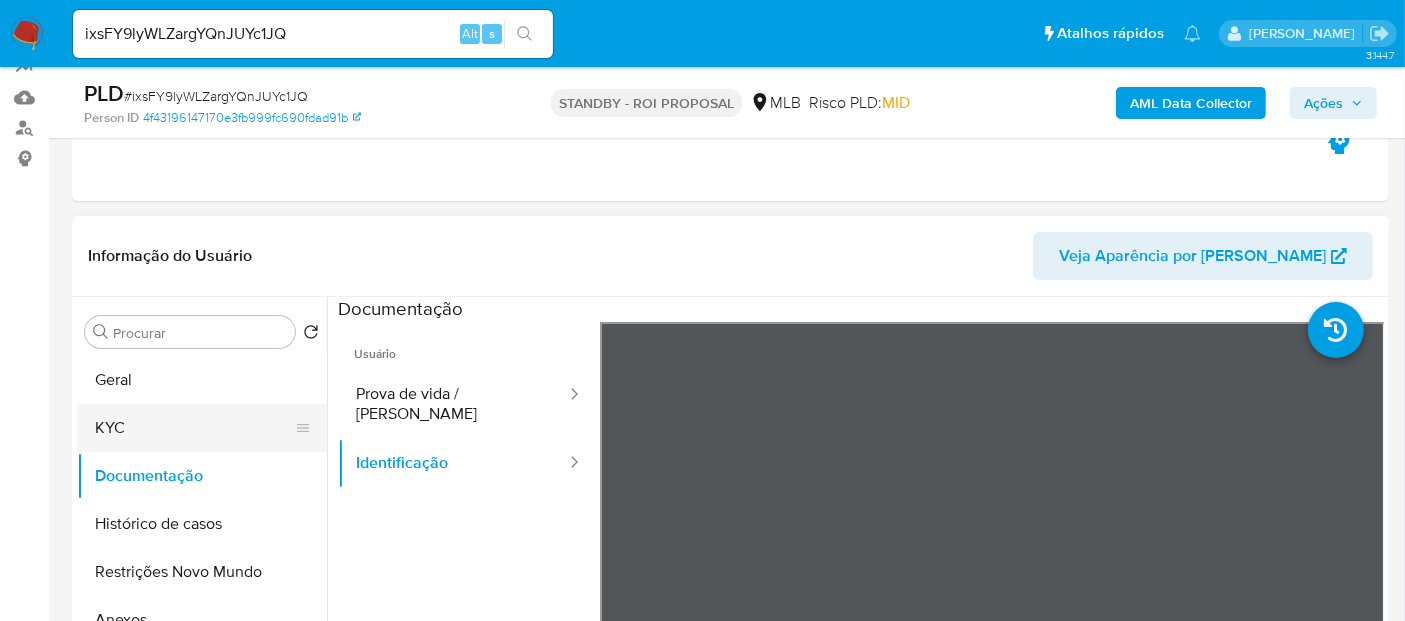 click on "KYC" at bounding box center [194, 428] 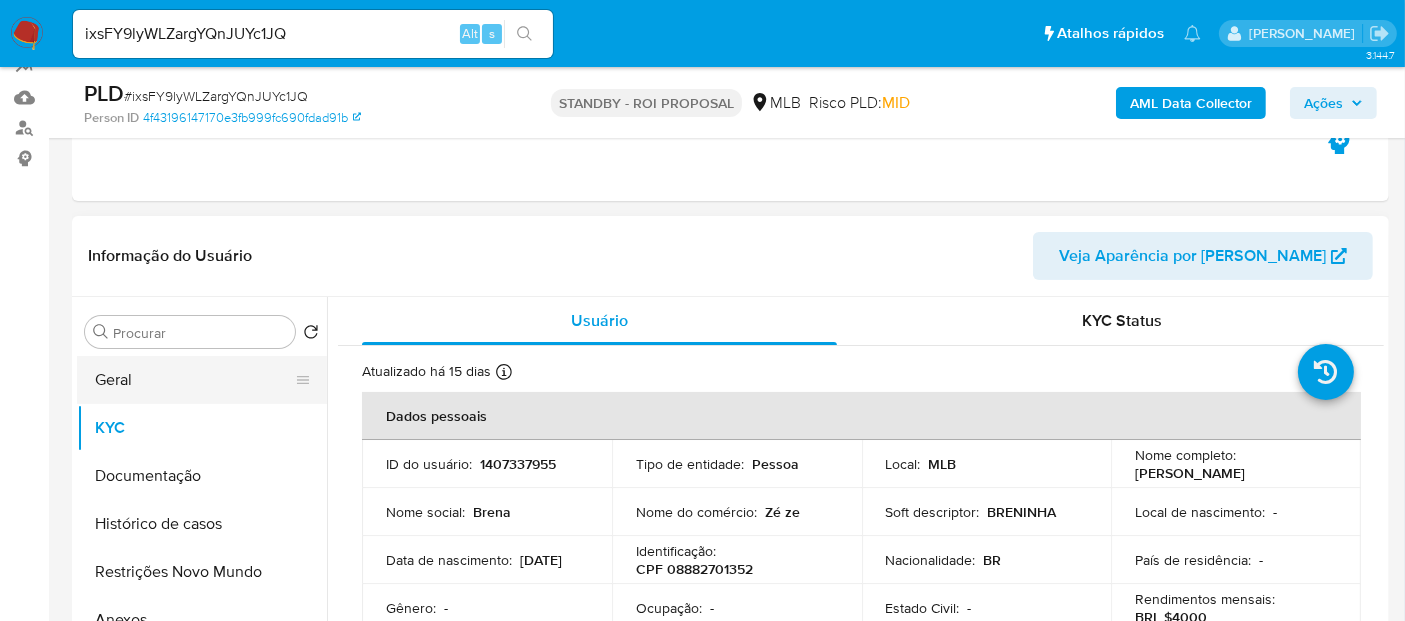 click on "Geral" at bounding box center (194, 380) 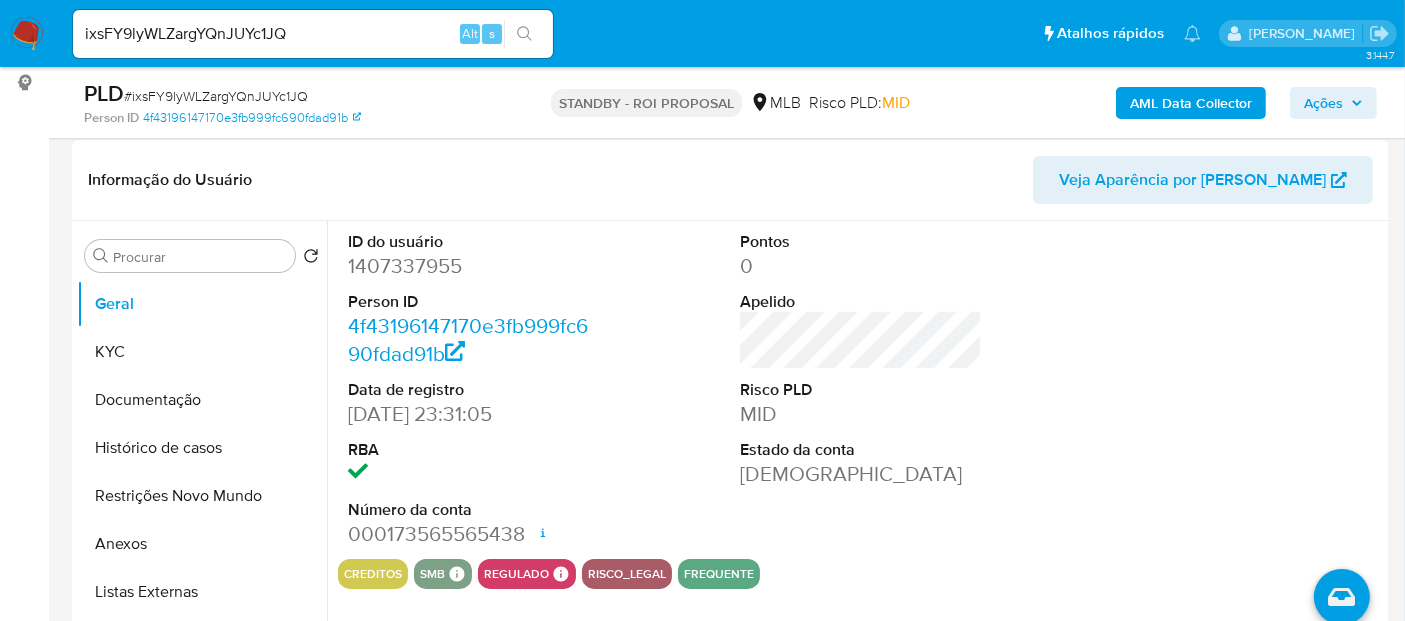 scroll, scrollTop: 333, scrollLeft: 0, axis: vertical 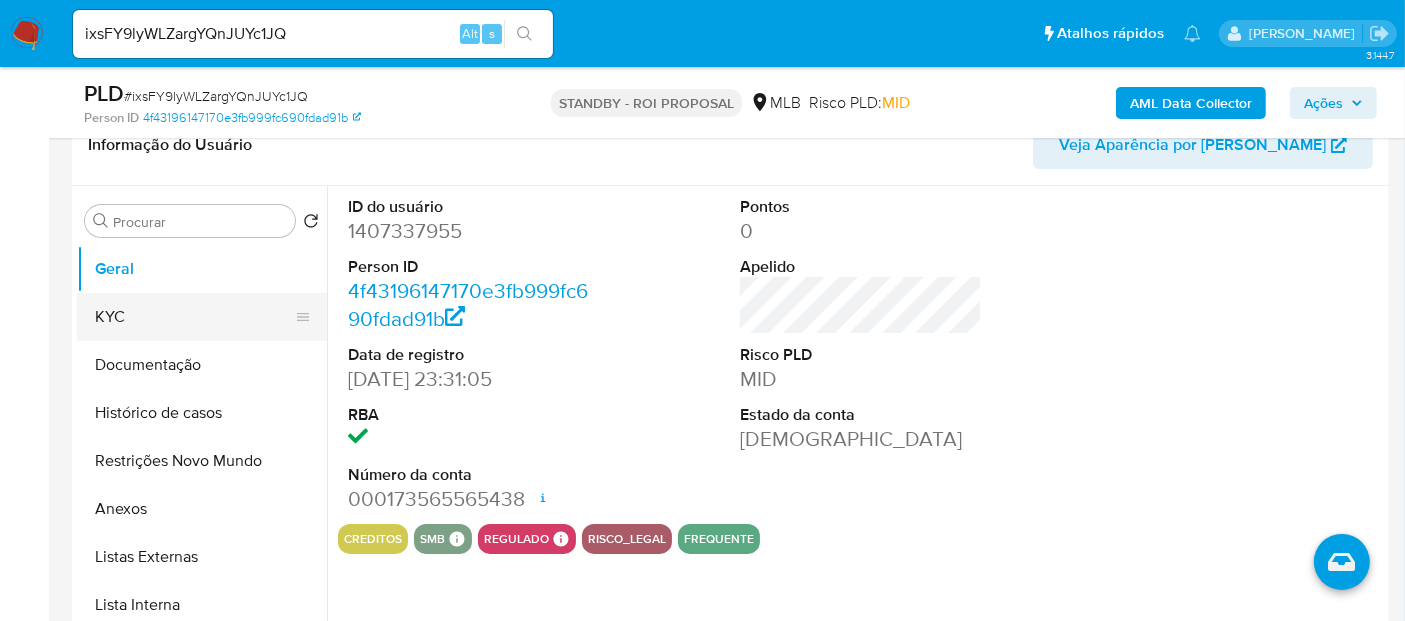 click on "KYC" at bounding box center (194, 317) 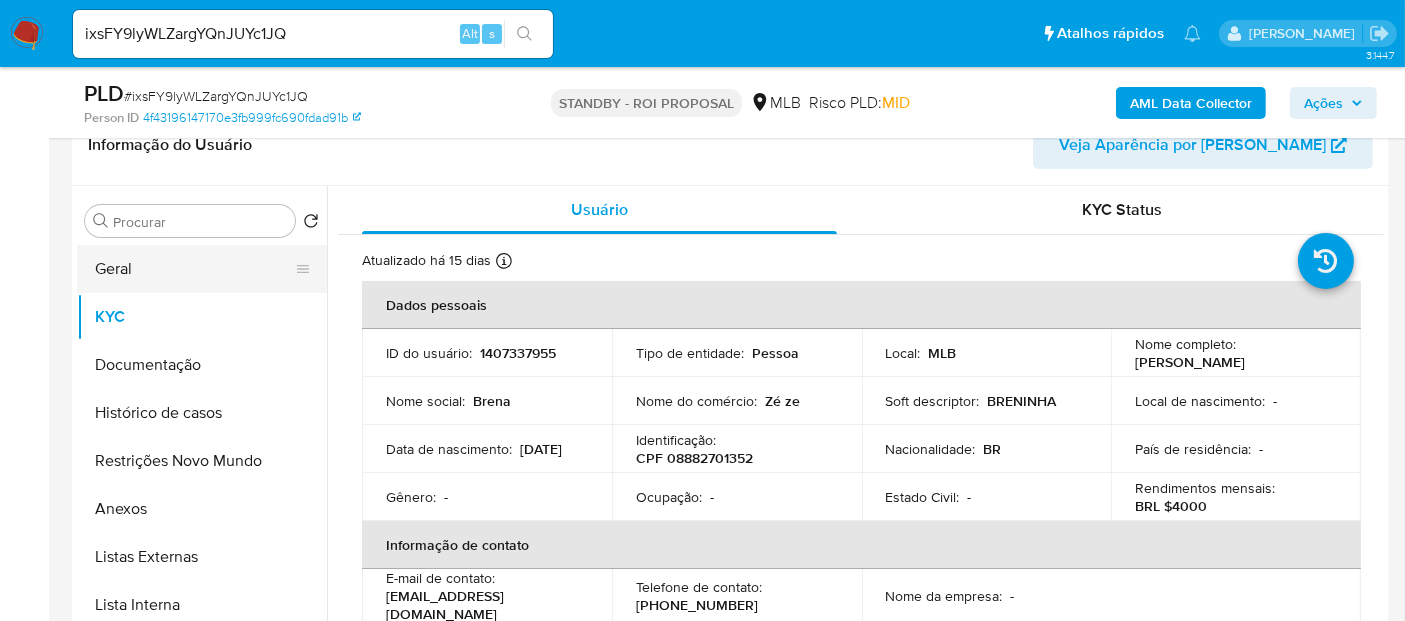 click on "Geral" at bounding box center [194, 269] 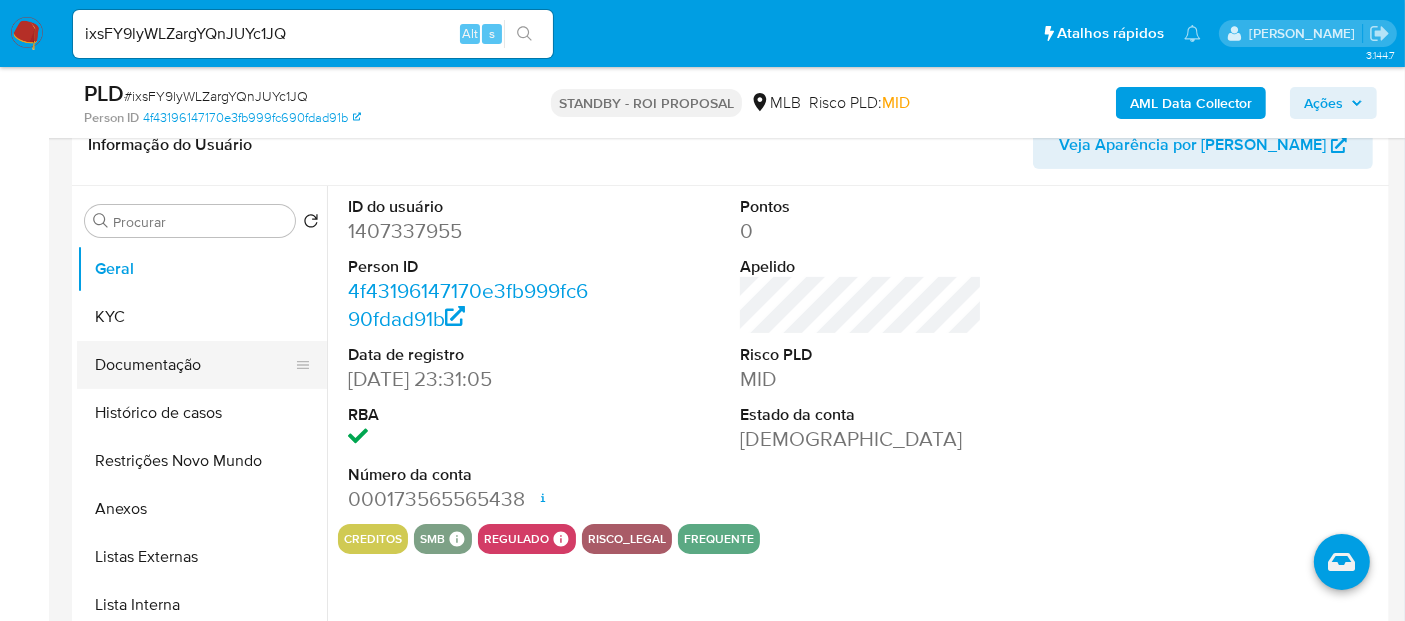 click on "Documentação" at bounding box center (194, 365) 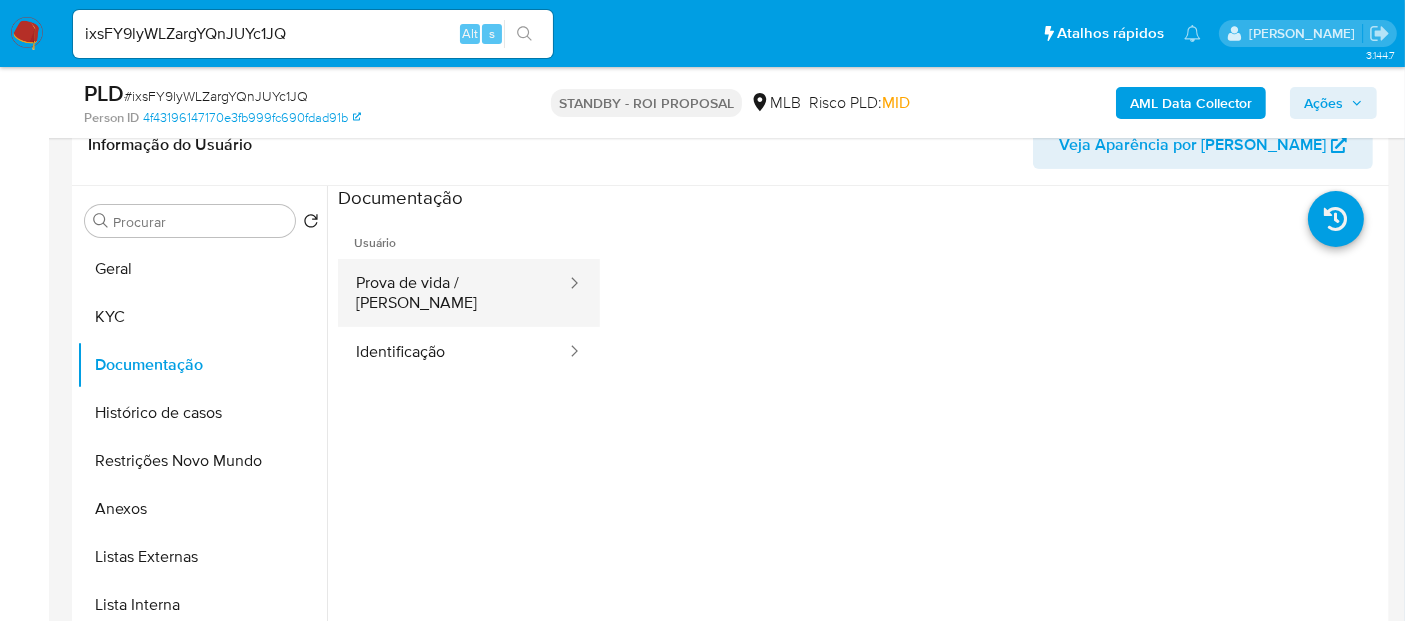 click on "Prova de vida / [PERSON_NAME]" at bounding box center (453, 293) 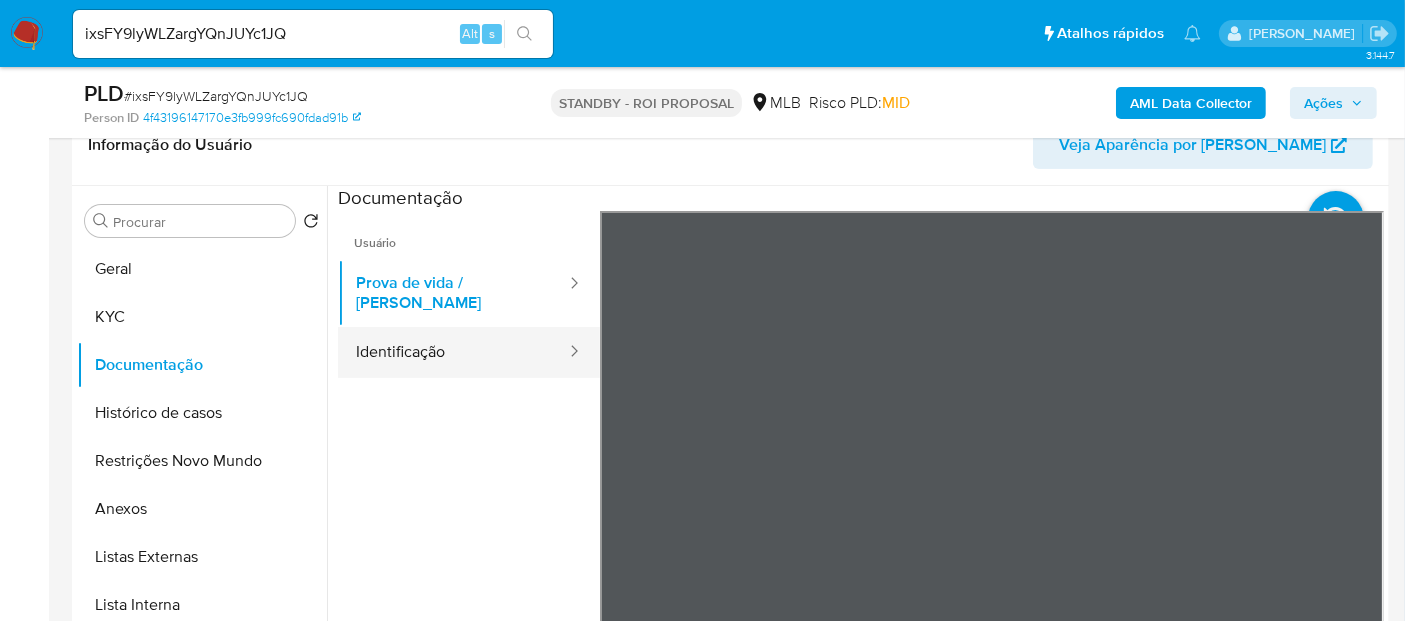 click on "Identificação" at bounding box center (453, 352) 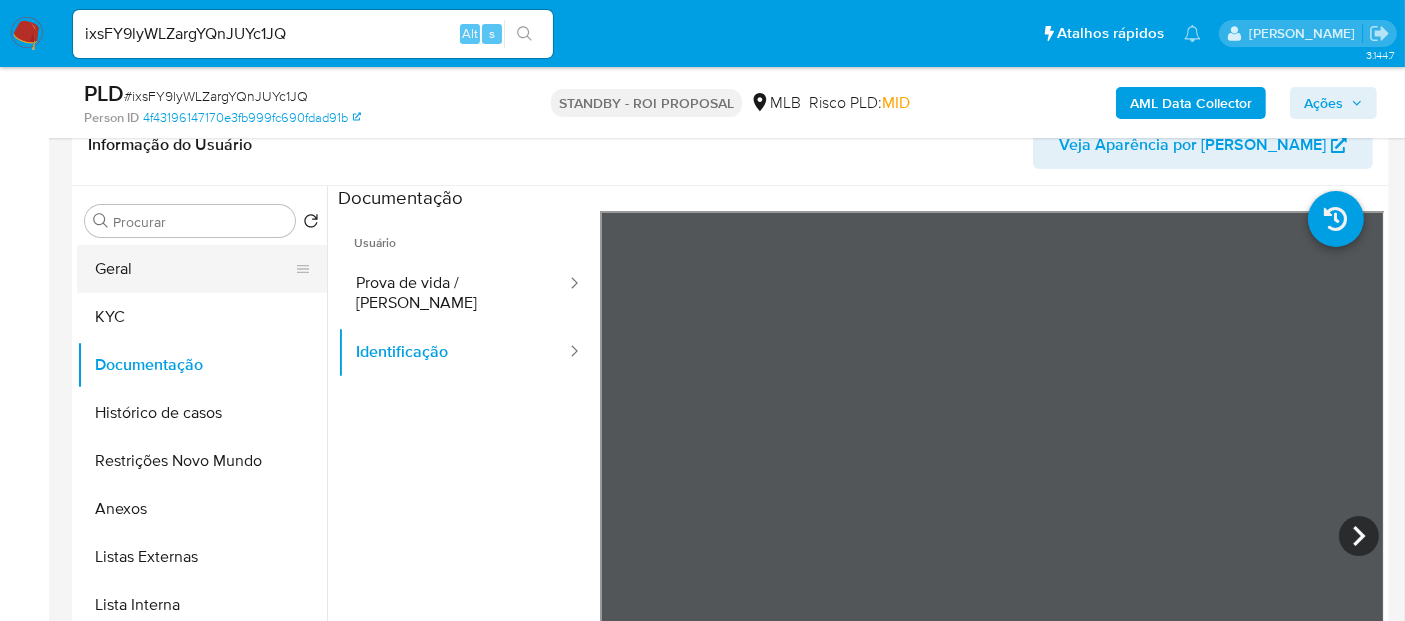 click on "Geral" at bounding box center [194, 269] 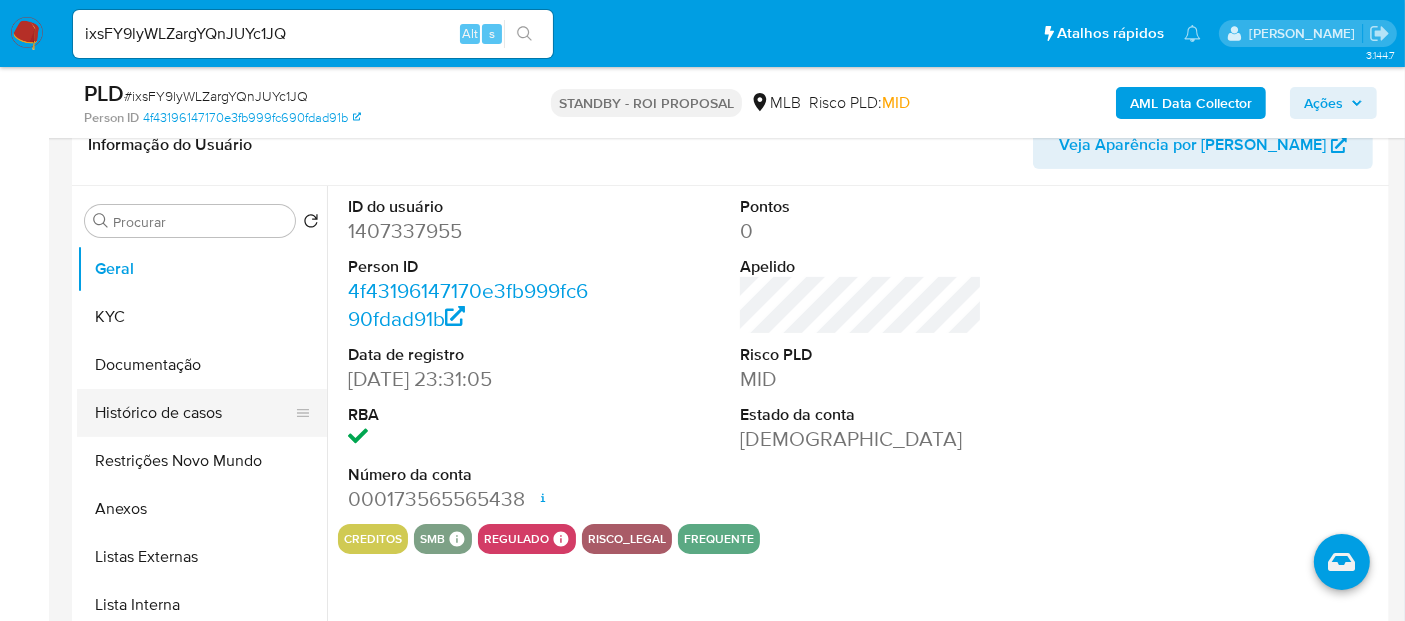 click on "Histórico de casos" at bounding box center (194, 413) 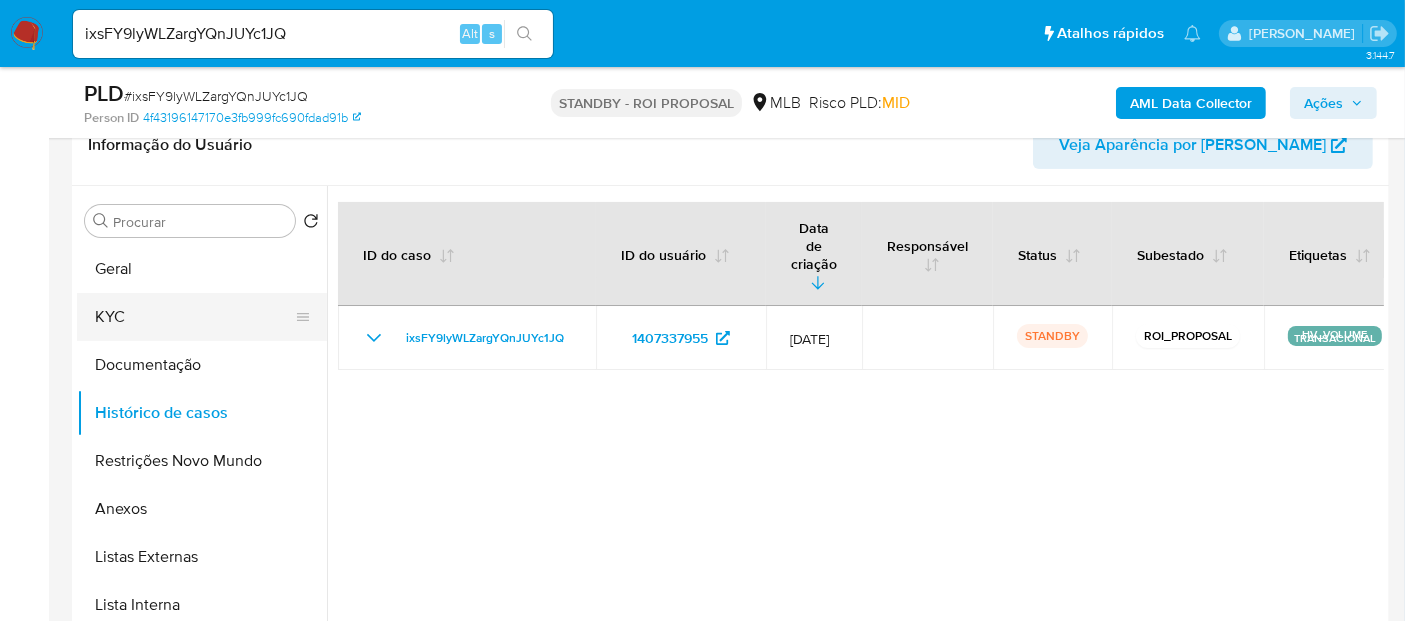 click on "KYC" at bounding box center (194, 317) 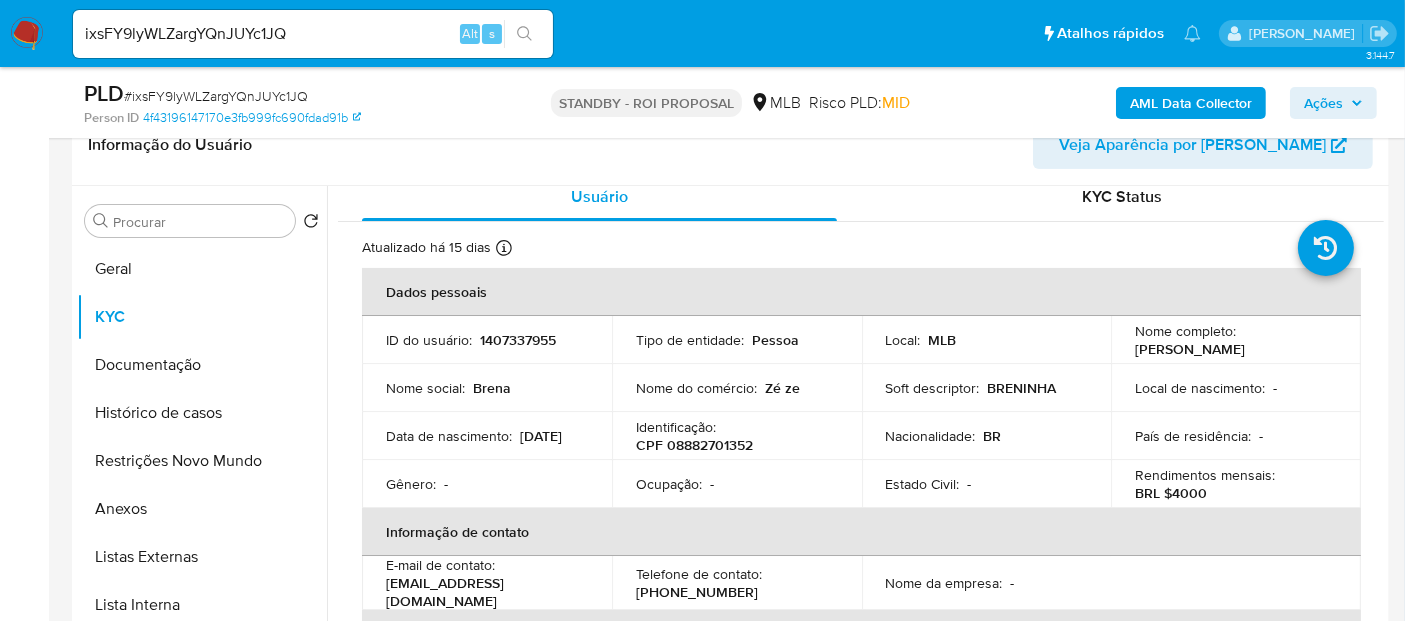 scroll, scrollTop: 0, scrollLeft: 0, axis: both 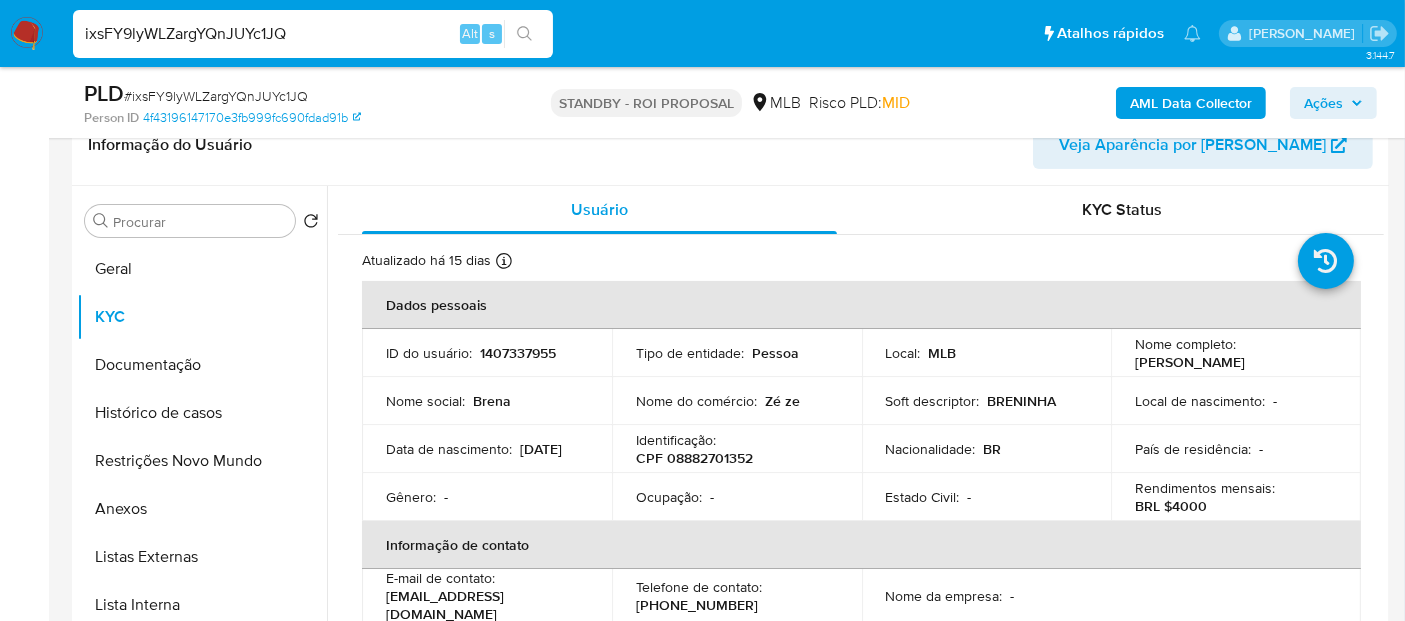 drag, startPoint x: 335, startPoint y: 30, endPoint x: 0, endPoint y: 42, distance: 335.21484 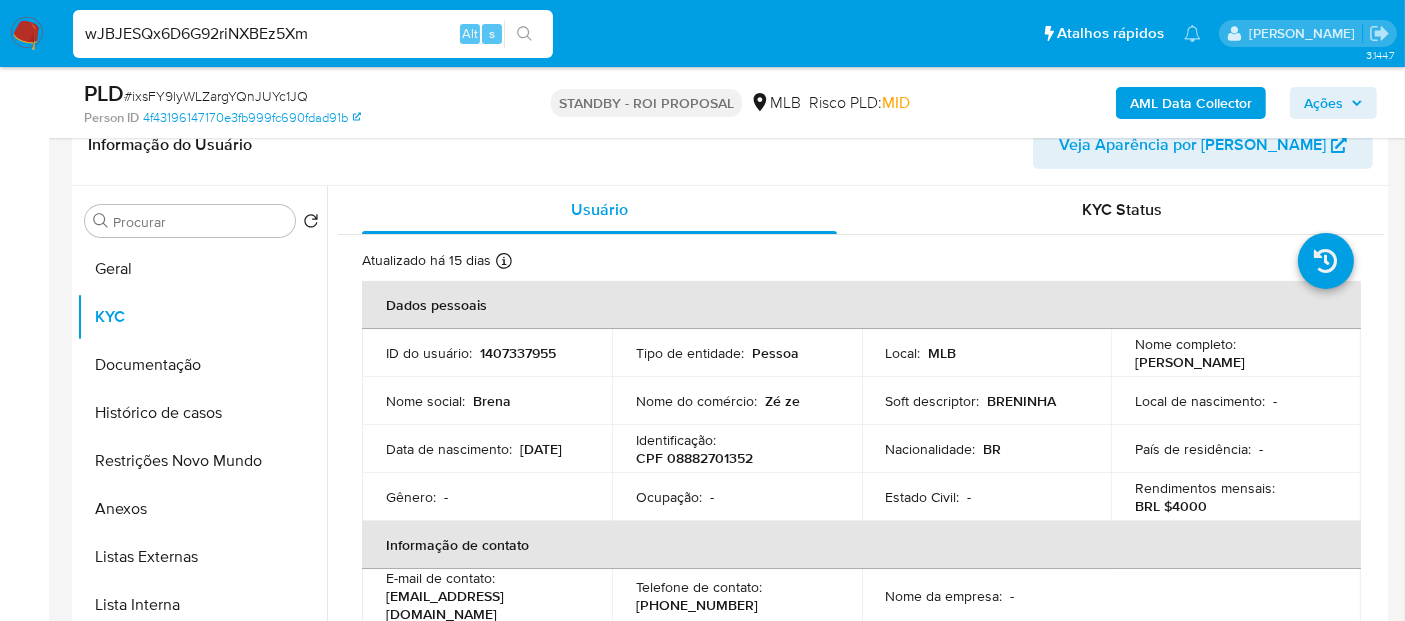 type on "wJBJESQx6D6G92riNXBEz5Xm" 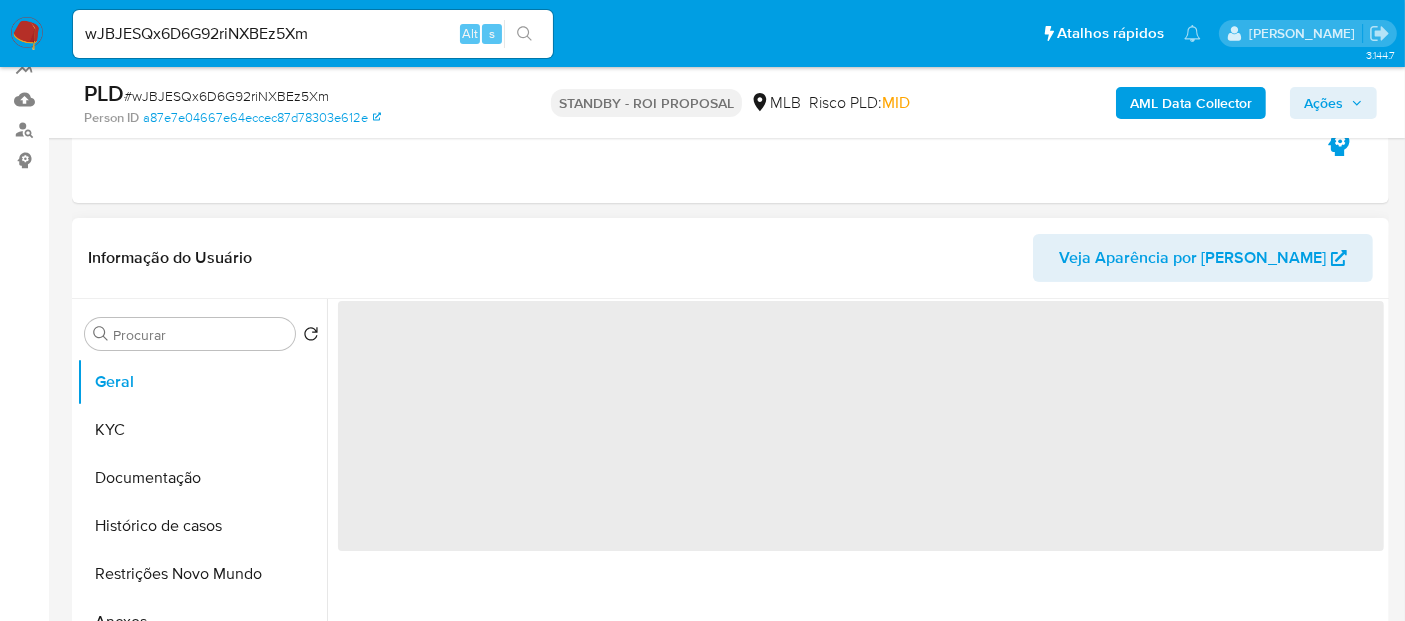 scroll, scrollTop: 222, scrollLeft: 0, axis: vertical 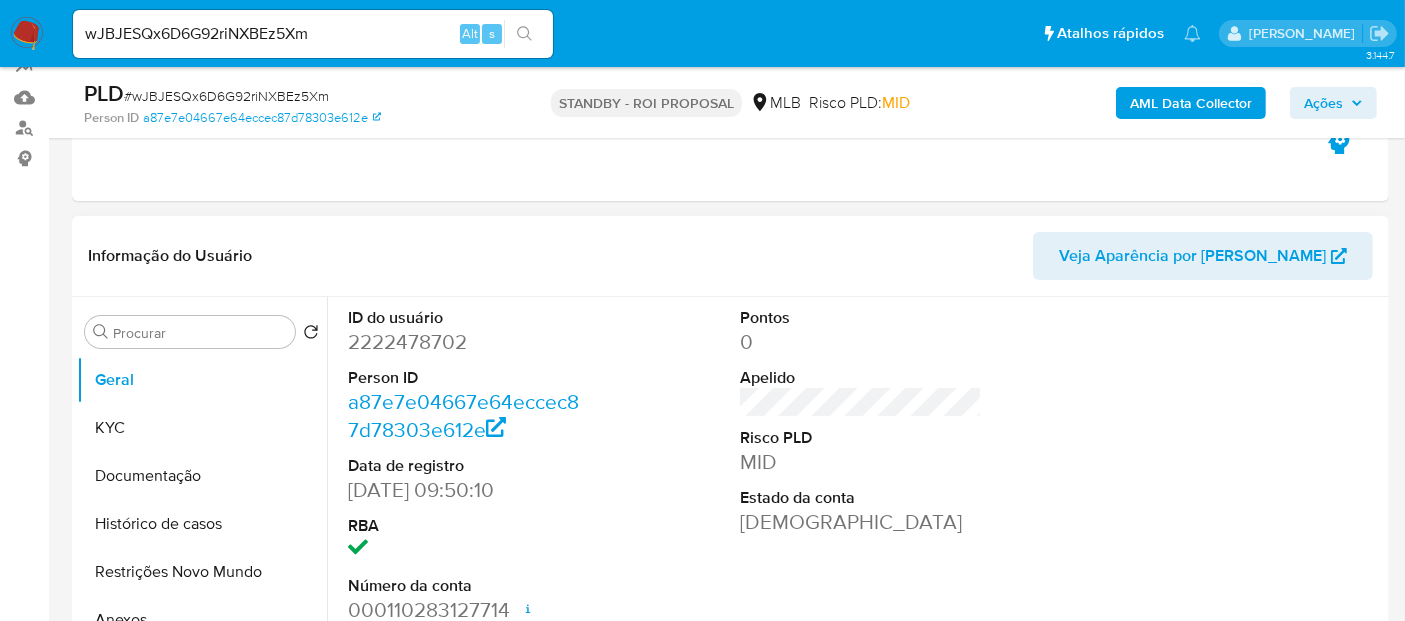 select on "10" 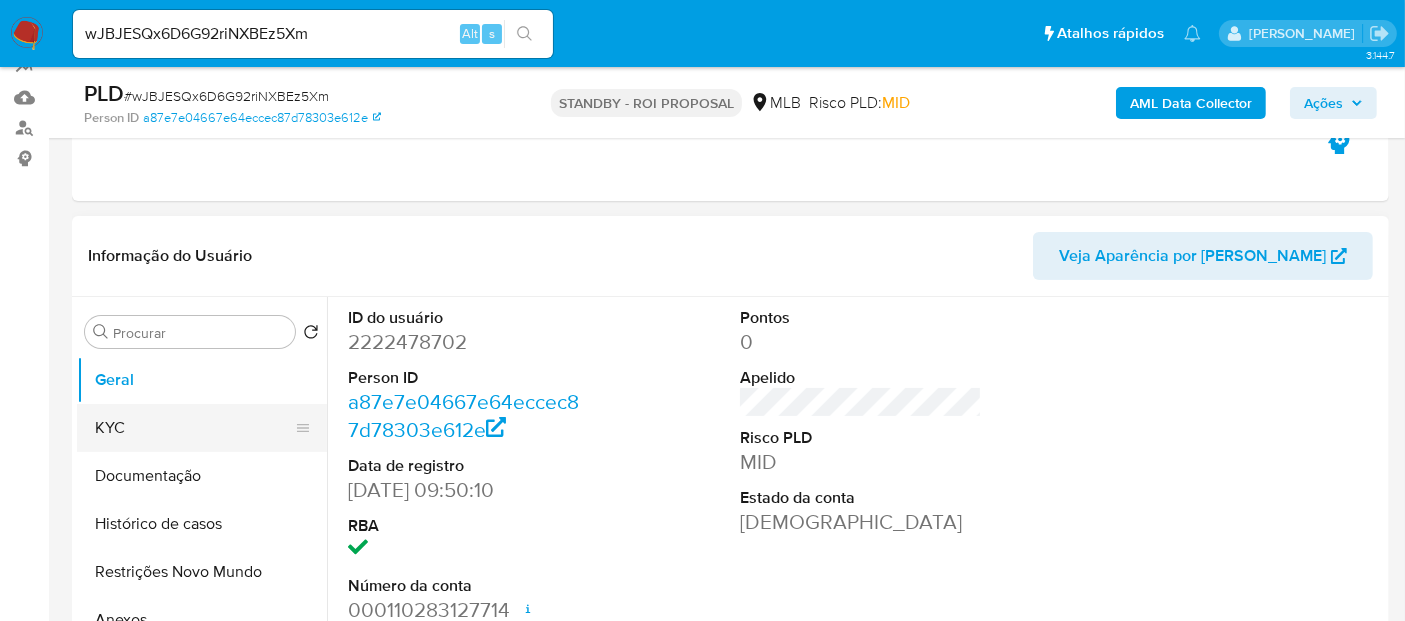 click on "KYC" at bounding box center (194, 428) 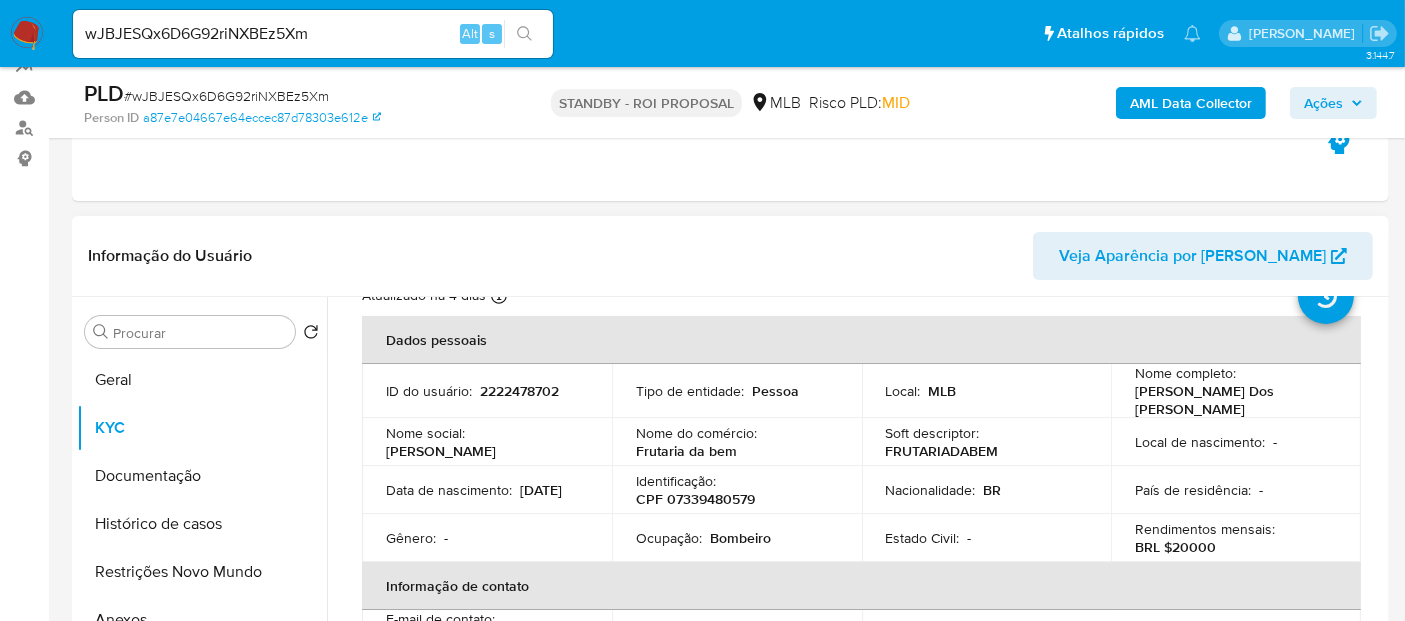 scroll, scrollTop: 111, scrollLeft: 0, axis: vertical 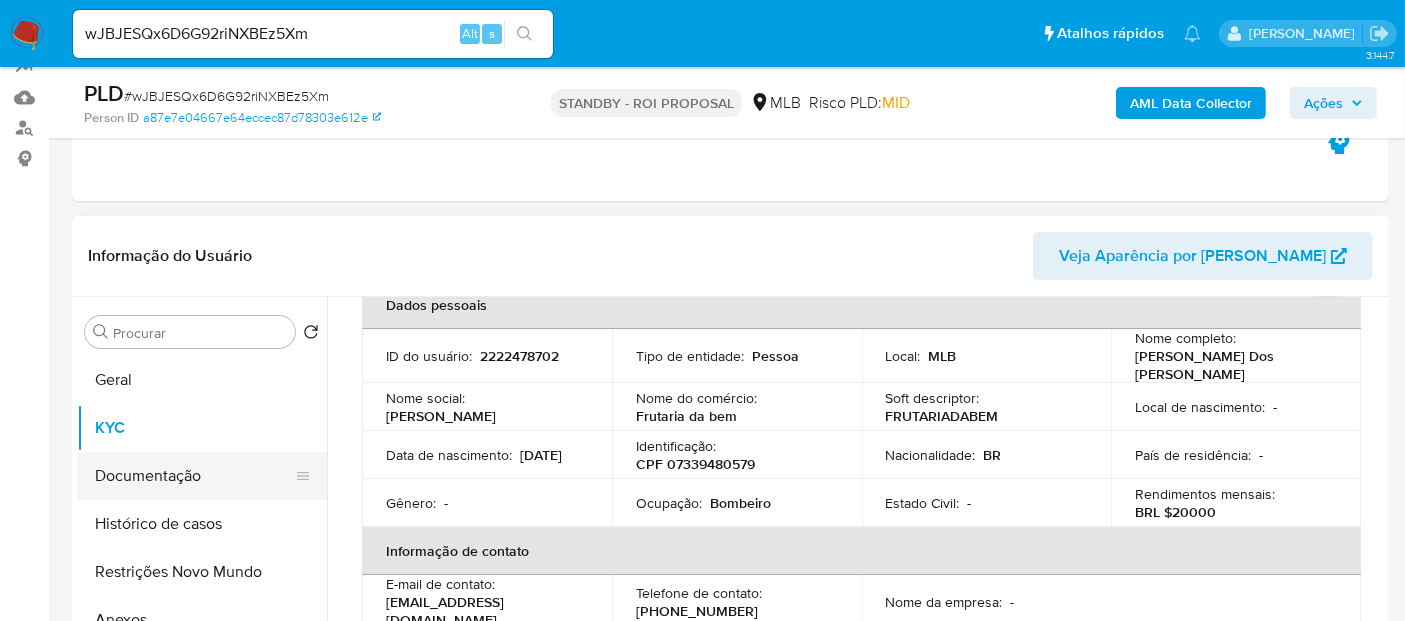 click on "Documentação" at bounding box center (194, 476) 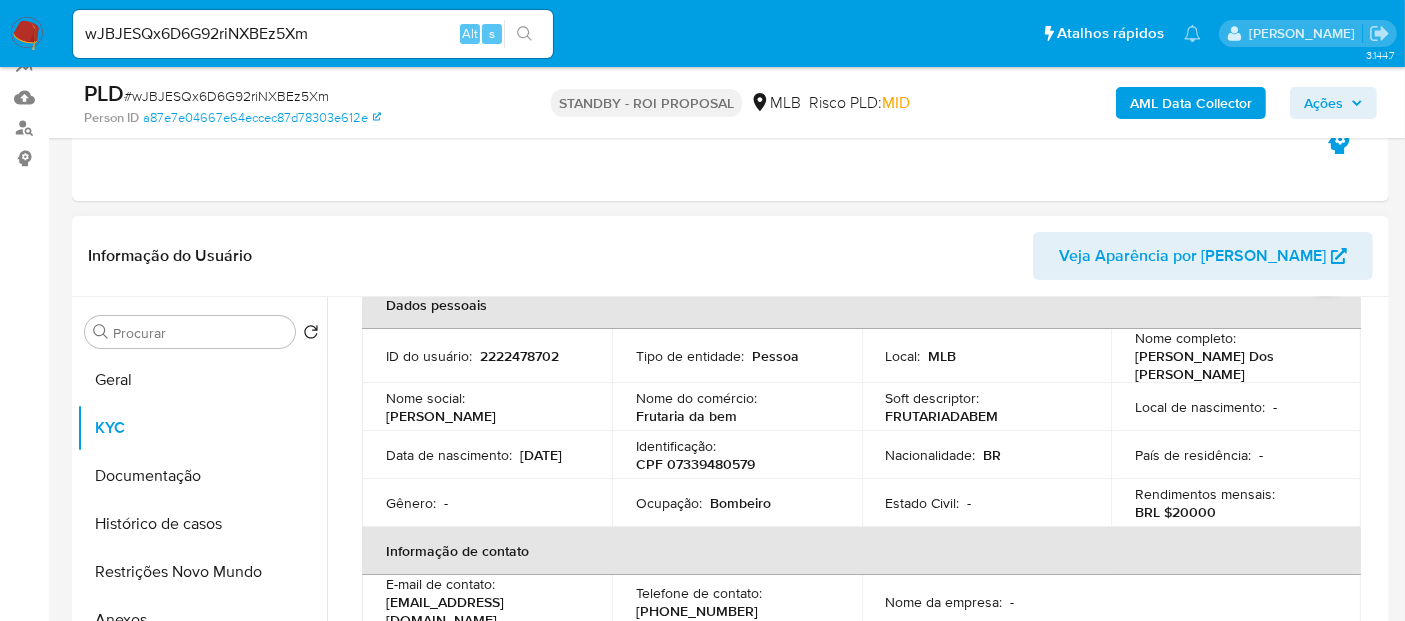 scroll, scrollTop: 0, scrollLeft: 0, axis: both 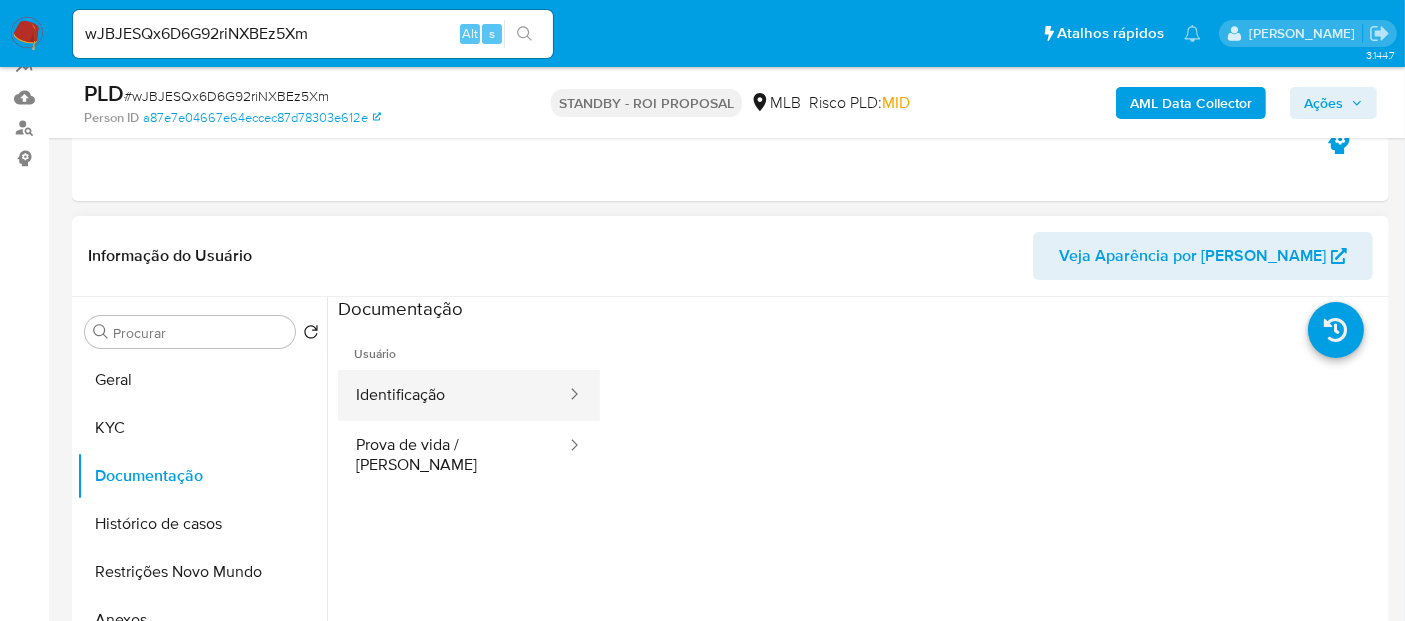 click on "Identificação" at bounding box center (453, 395) 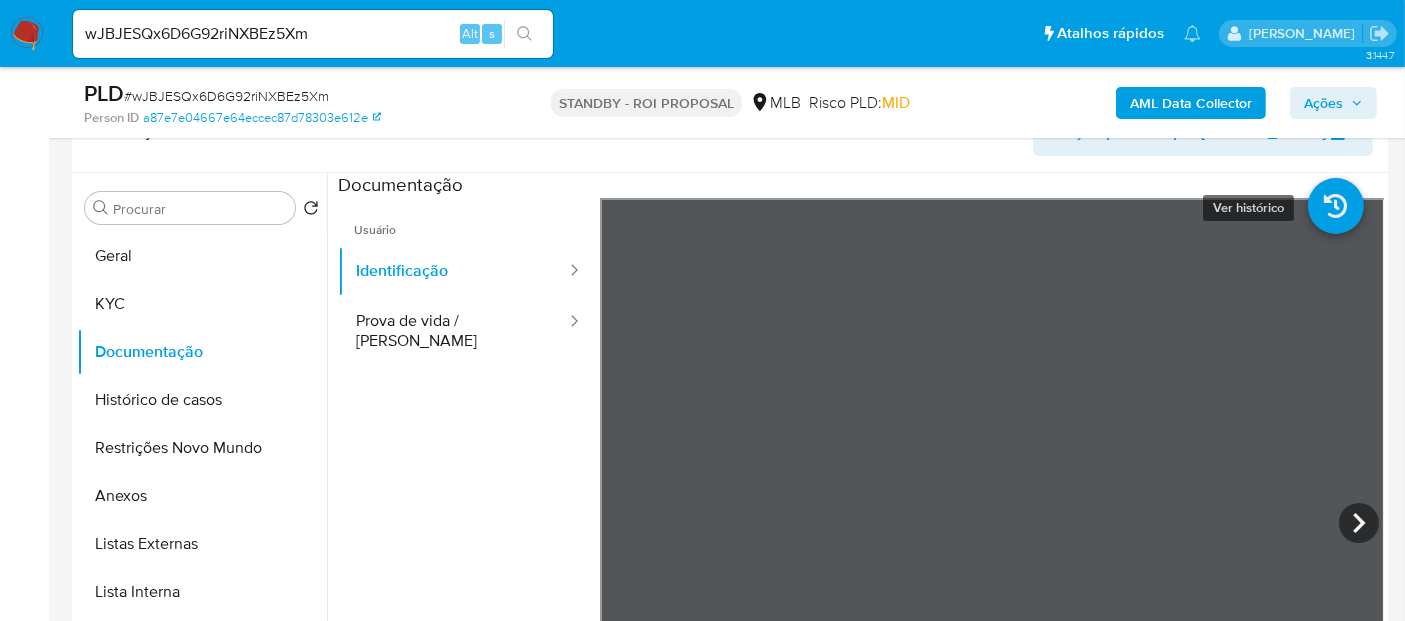 scroll, scrollTop: 357, scrollLeft: 0, axis: vertical 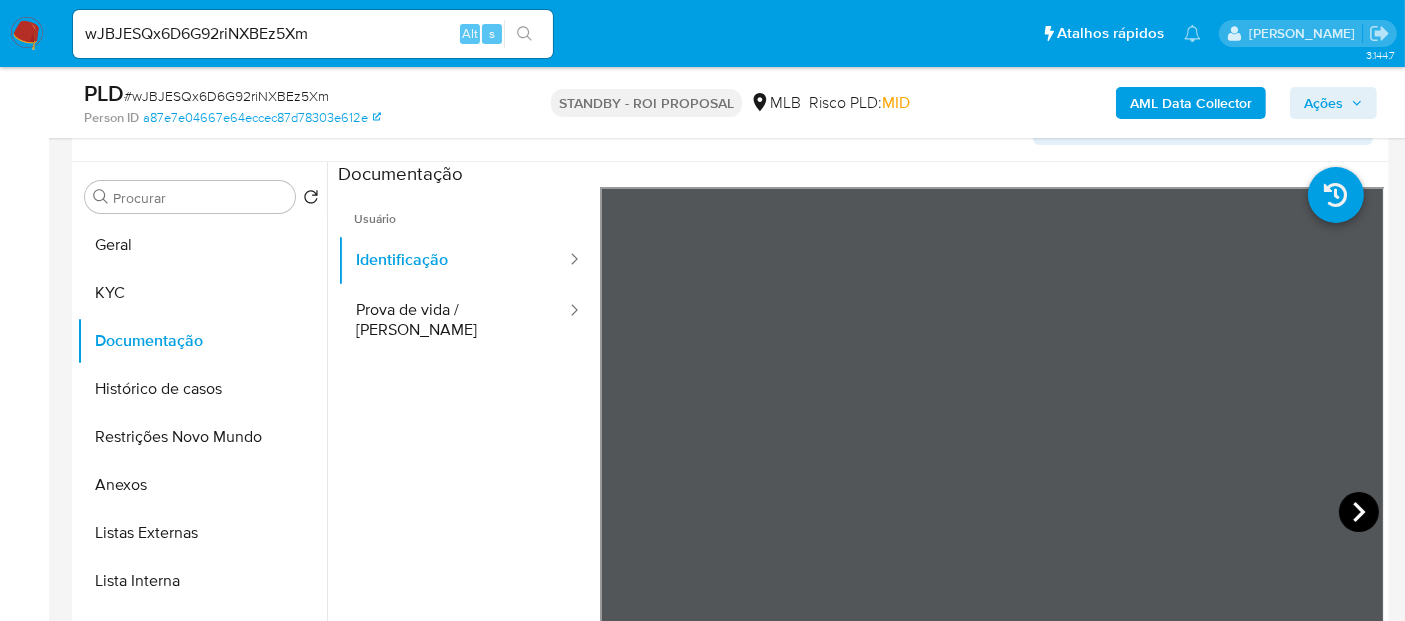 click 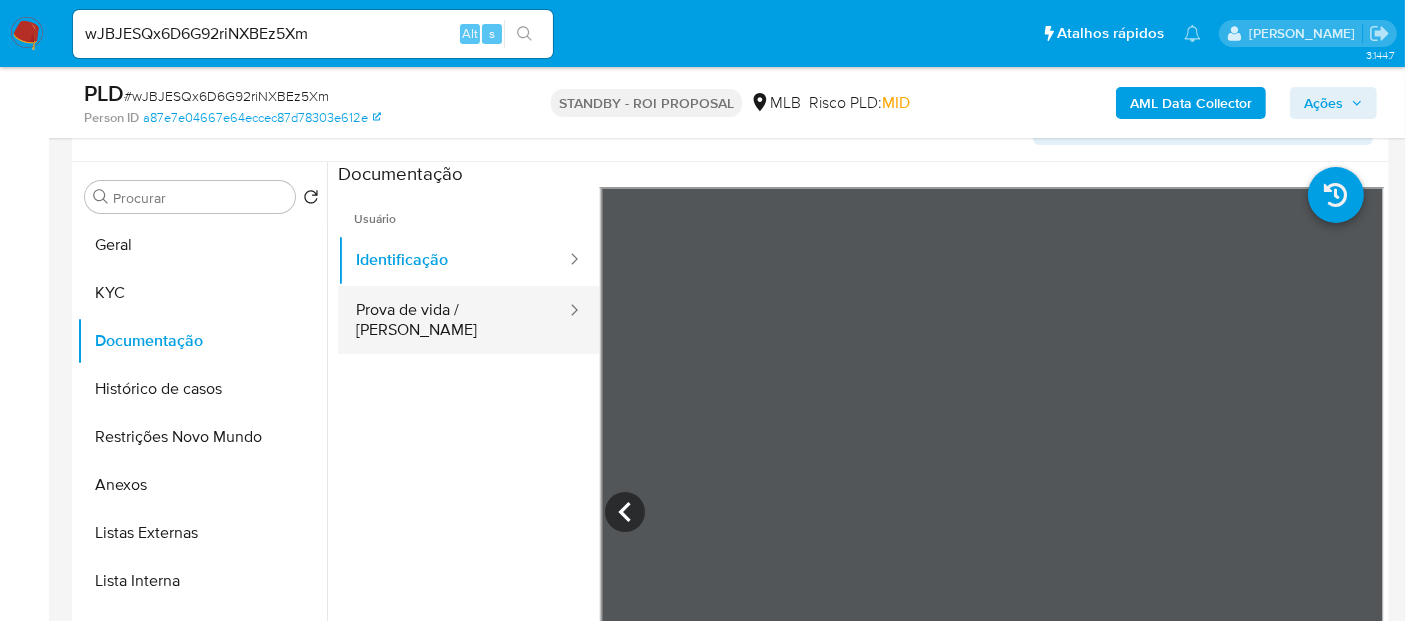 click on "Prova de vida / [PERSON_NAME]" at bounding box center (453, 320) 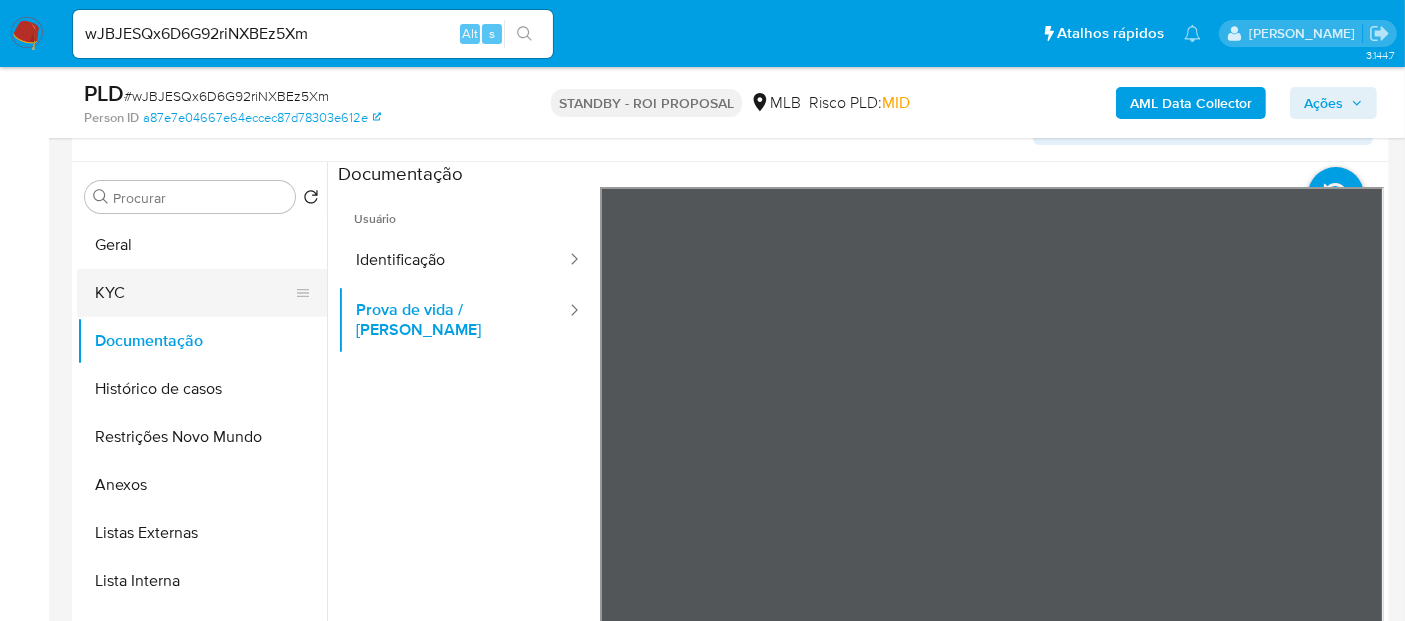 click on "KYC" at bounding box center (194, 293) 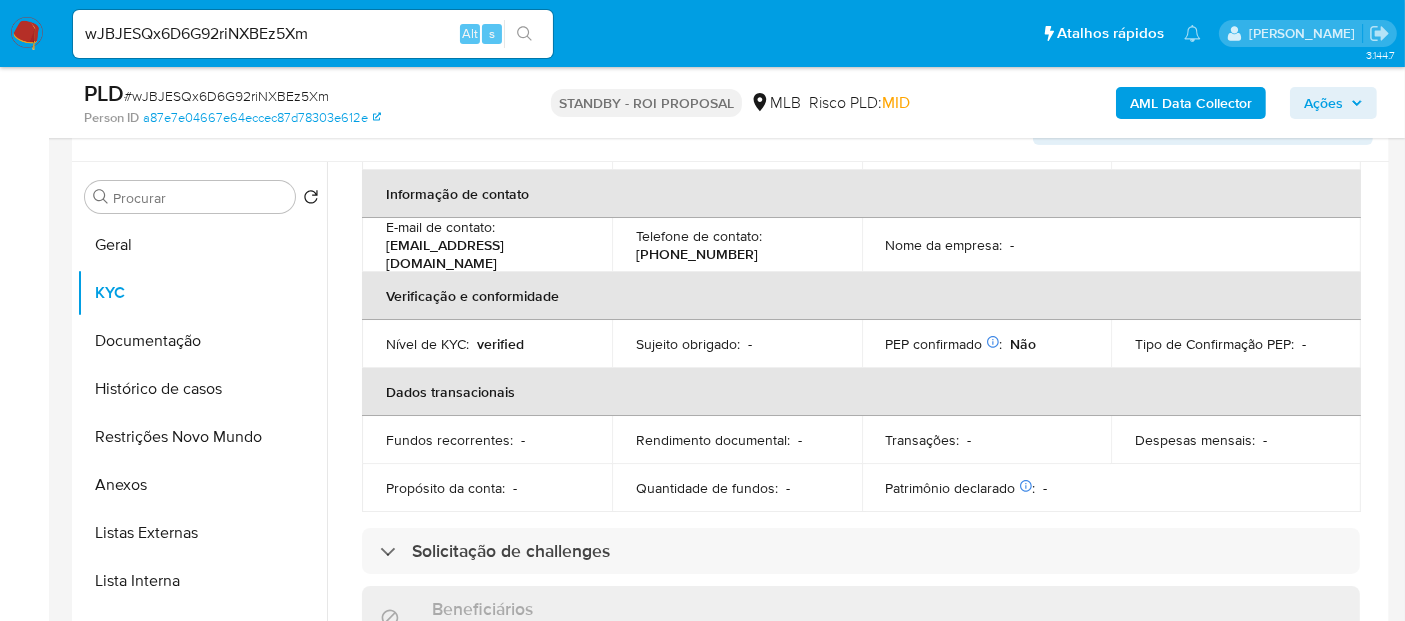 scroll, scrollTop: 0, scrollLeft: 0, axis: both 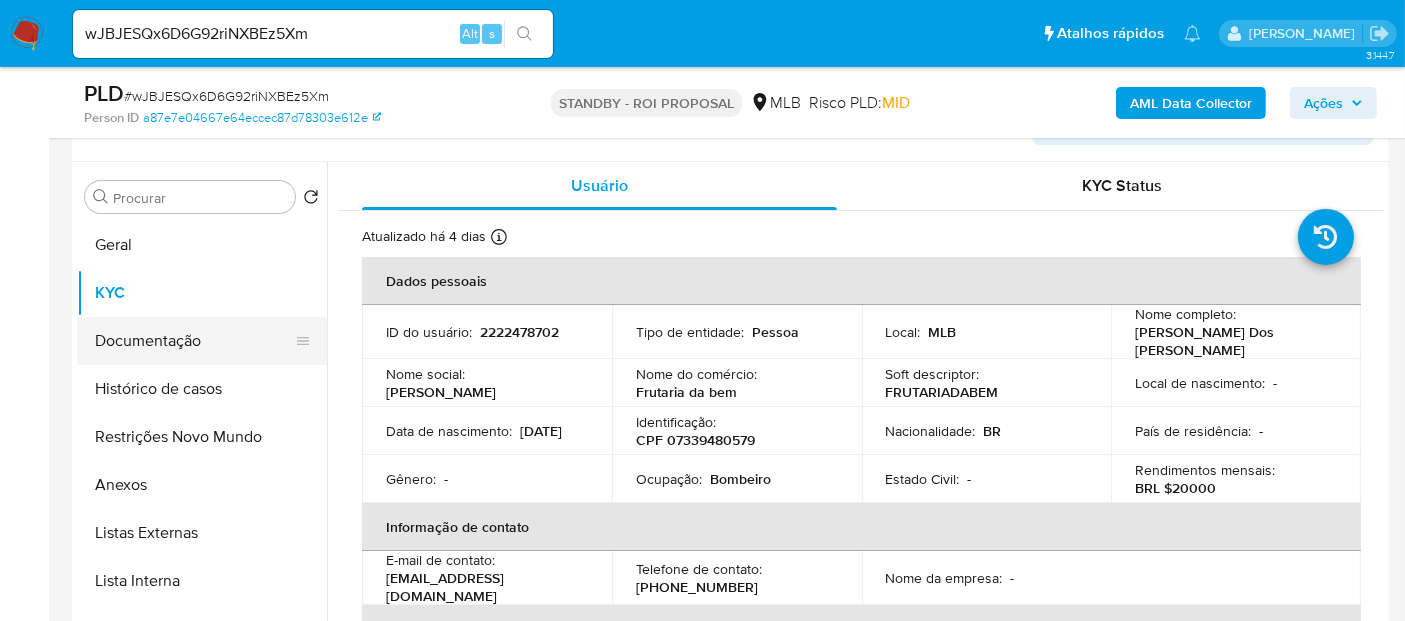 click on "Documentação" at bounding box center [194, 341] 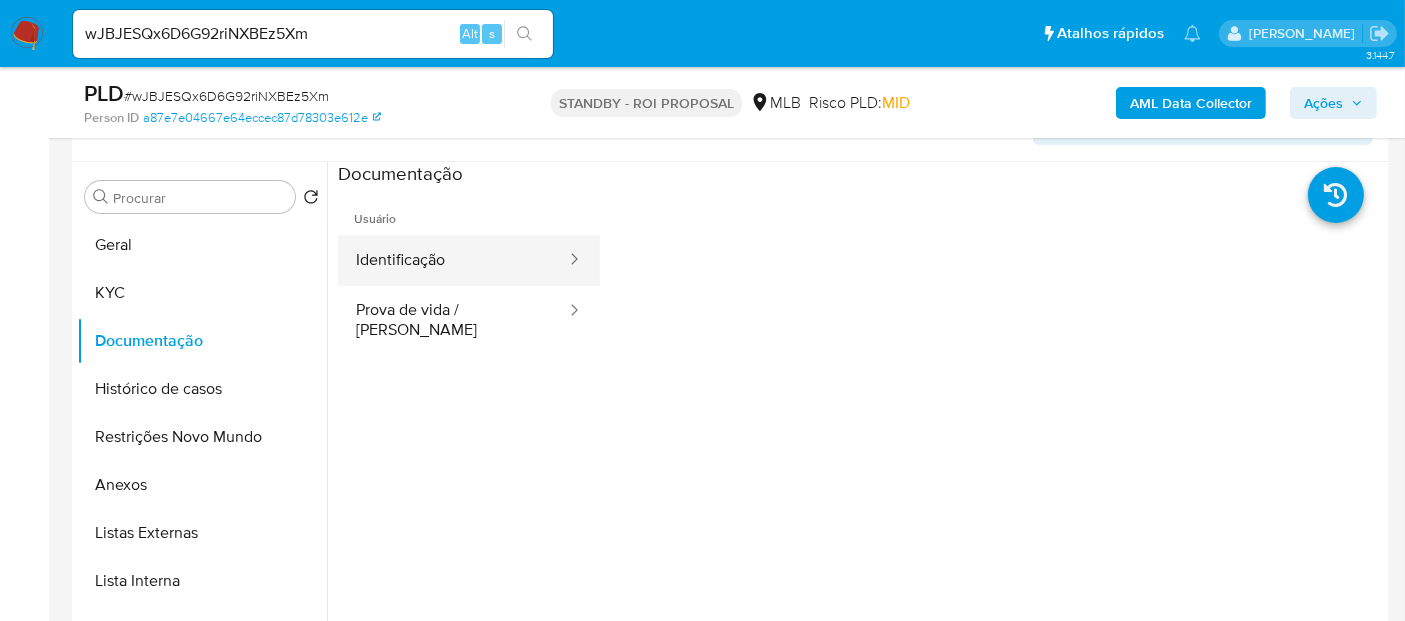 click on "Identificação" at bounding box center [453, 260] 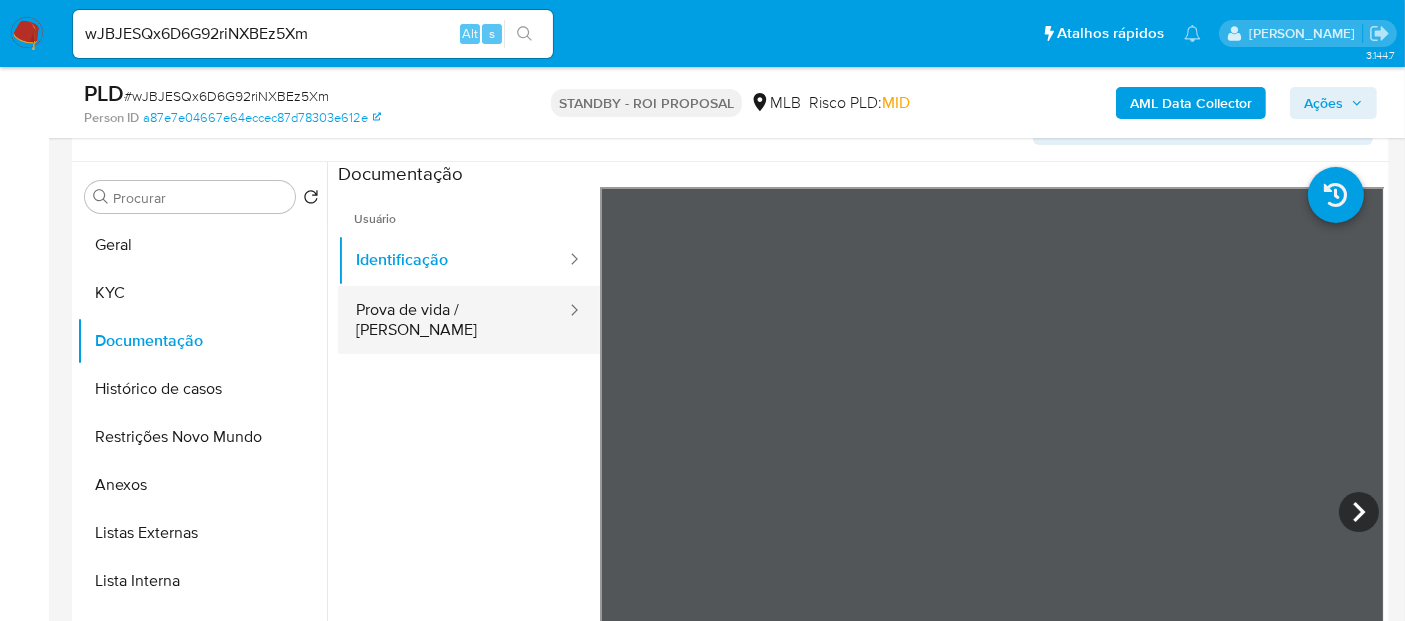 click on "Prova de vida / [PERSON_NAME]" at bounding box center [453, 320] 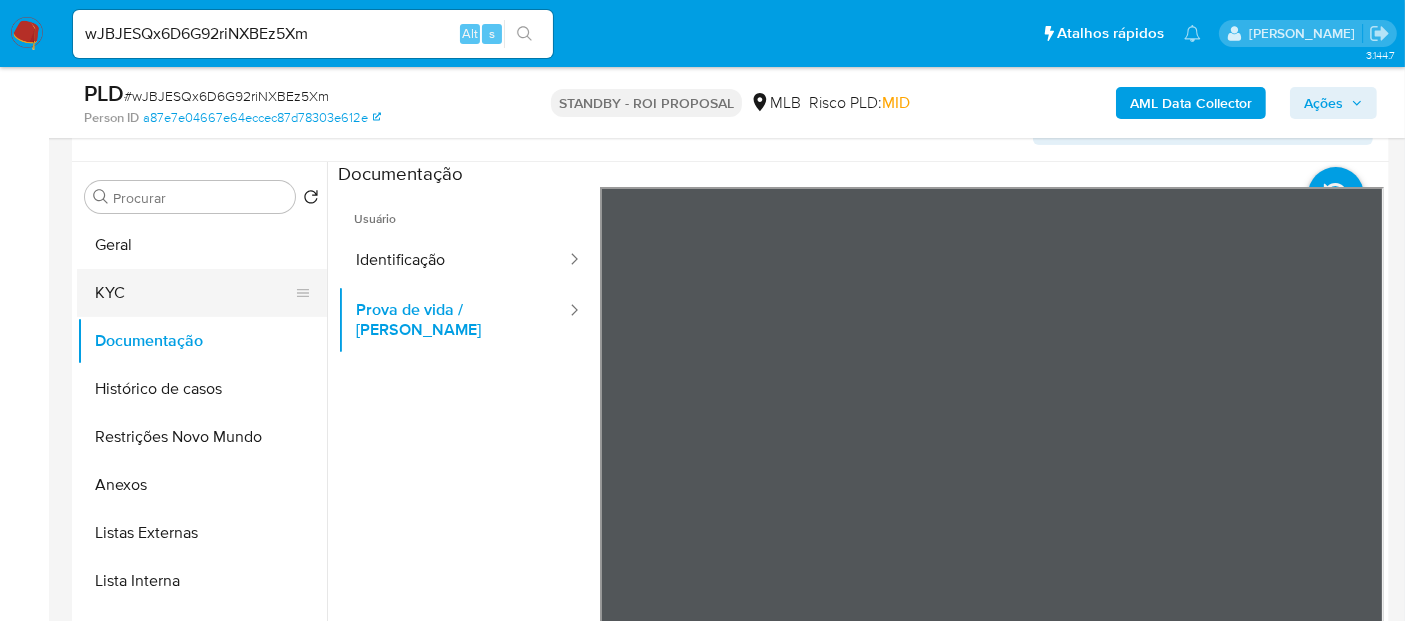 drag, startPoint x: 125, startPoint y: 287, endPoint x: 184, endPoint y: 291, distance: 59.135437 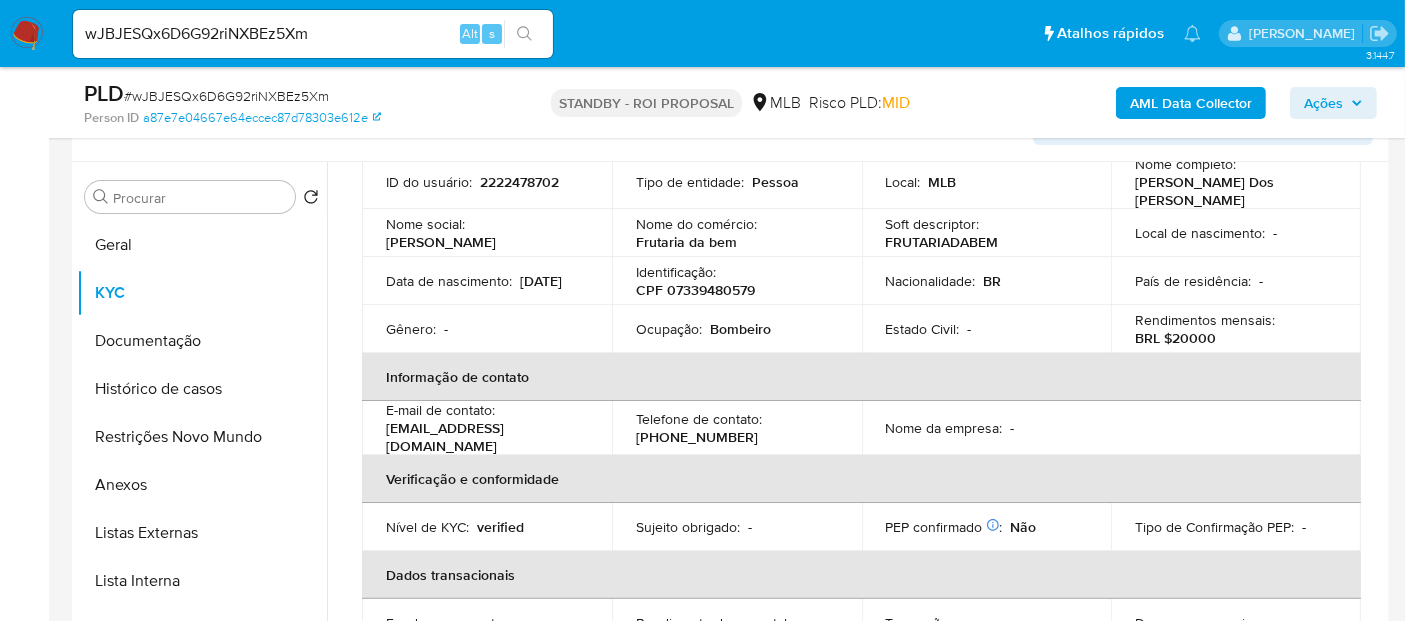 scroll, scrollTop: 0, scrollLeft: 0, axis: both 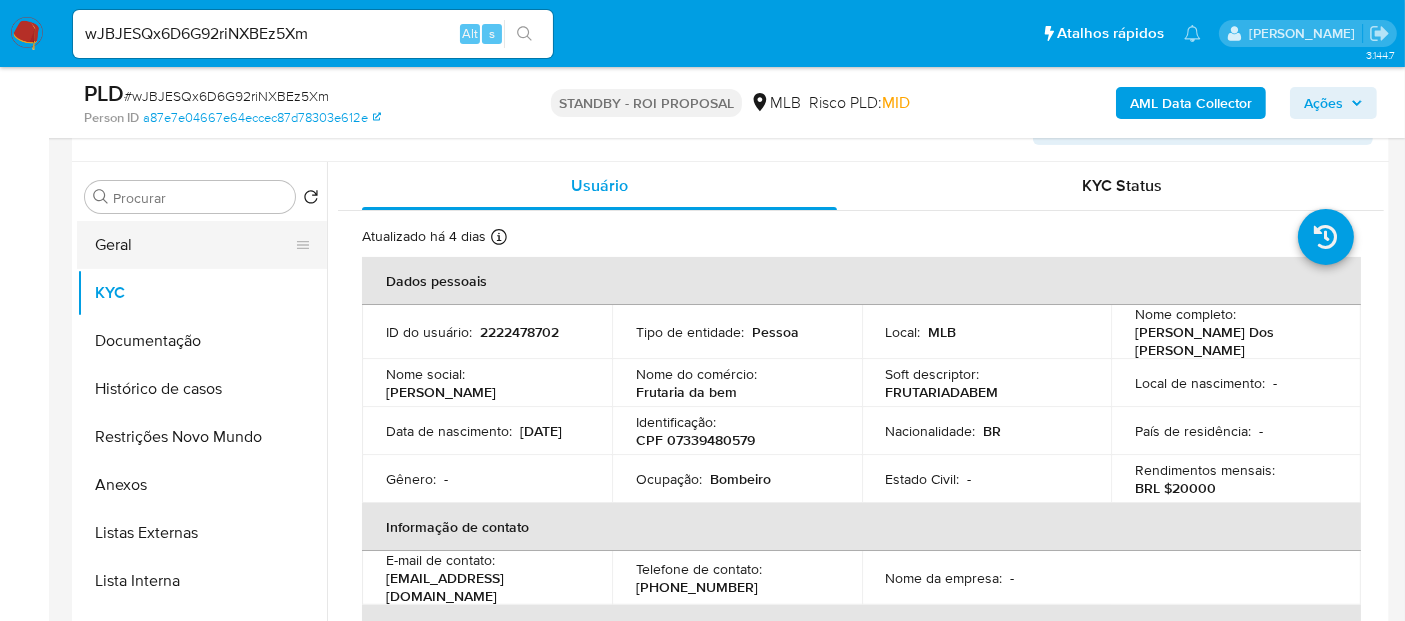 drag, startPoint x: 134, startPoint y: 236, endPoint x: 216, endPoint y: 252, distance: 83.546394 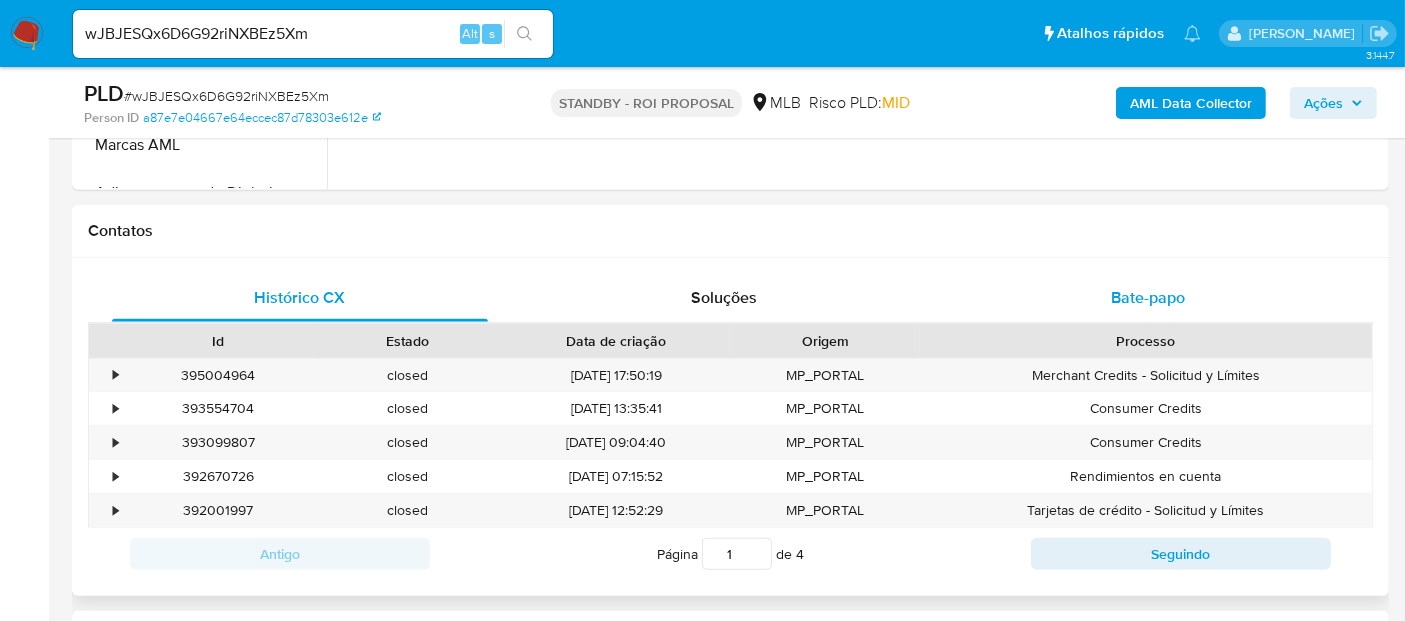 scroll, scrollTop: 846, scrollLeft: 0, axis: vertical 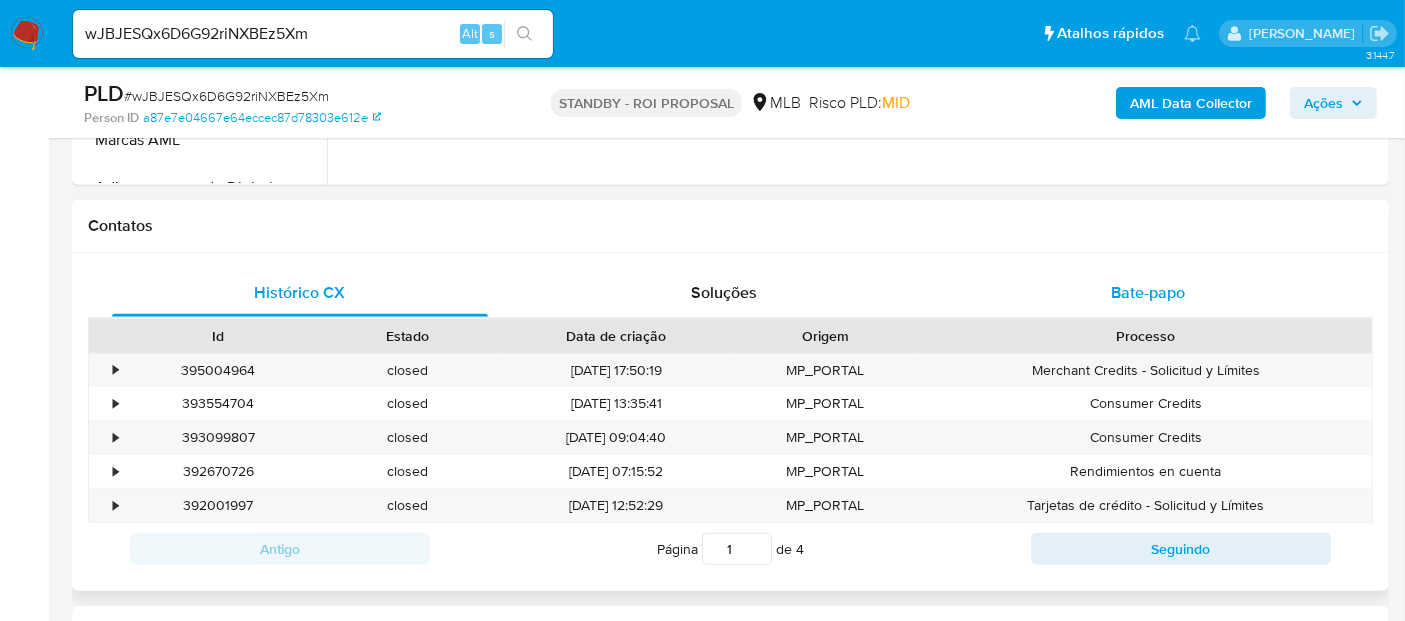 click on "Bate-papo" at bounding box center (1148, 292) 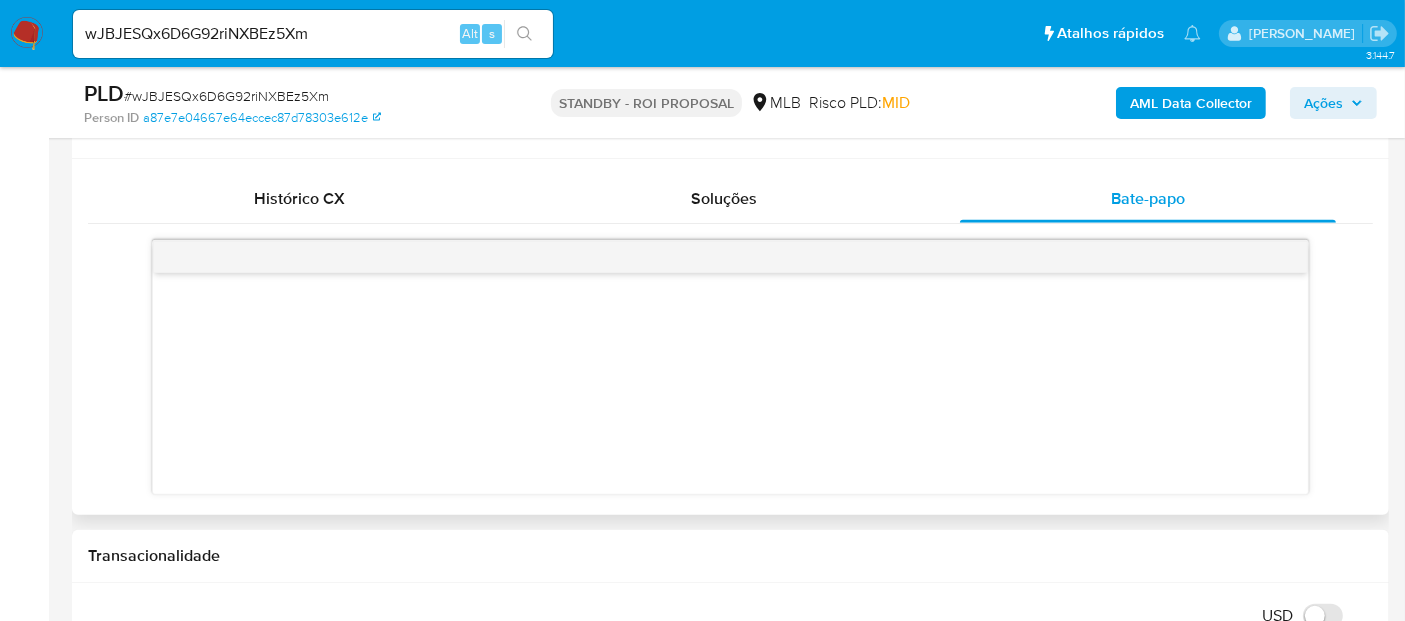 scroll, scrollTop: 905, scrollLeft: 0, axis: vertical 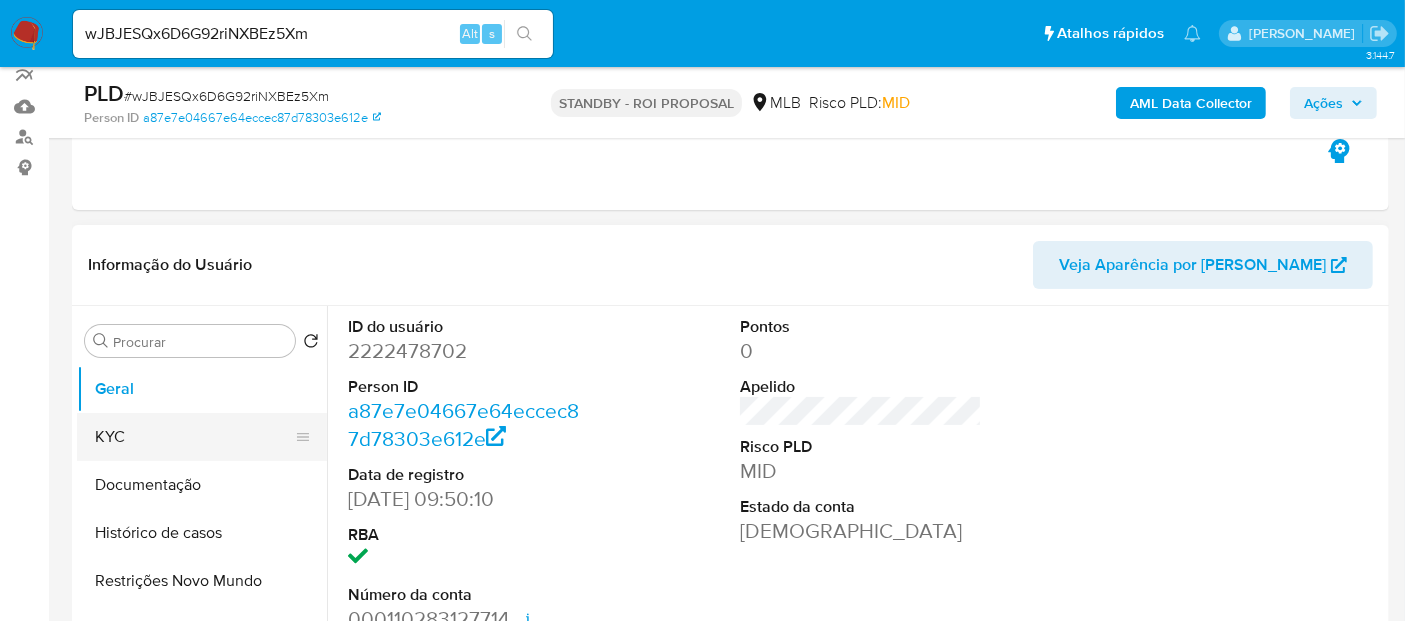 click on "KYC" at bounding box center (194, 437) 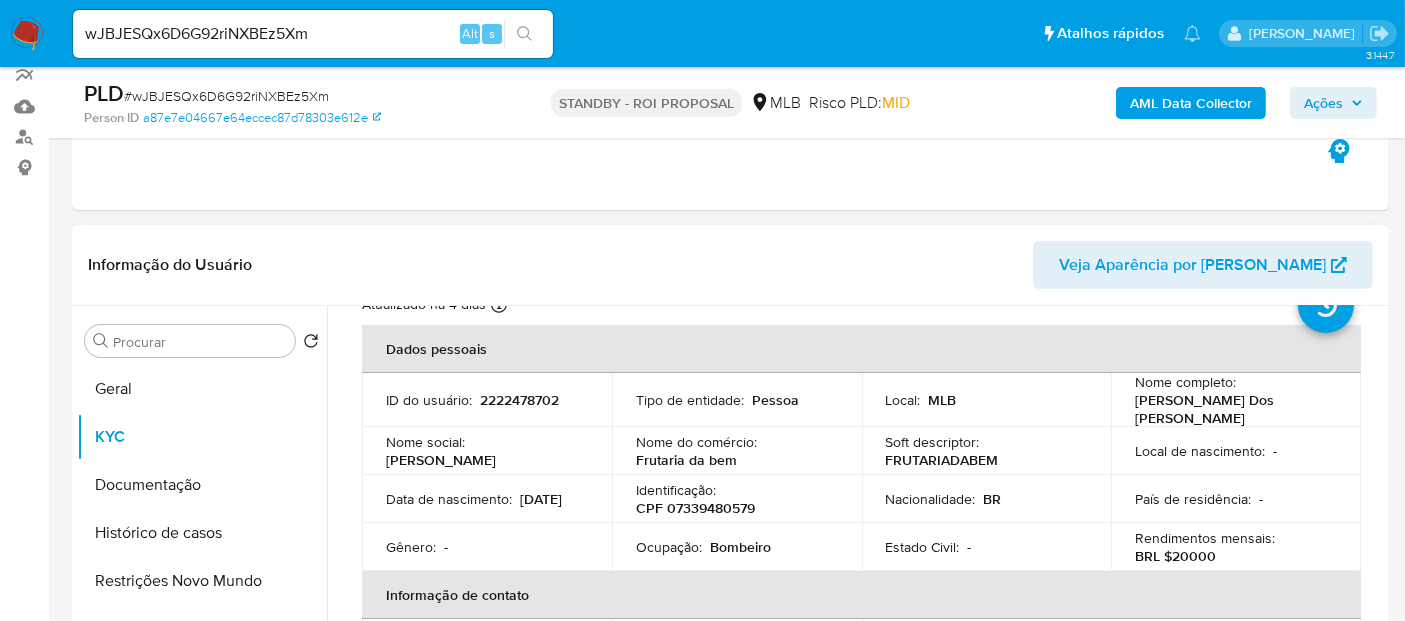 scroll, scrollTop: 111, scrollLeft: 0, axis: vertical 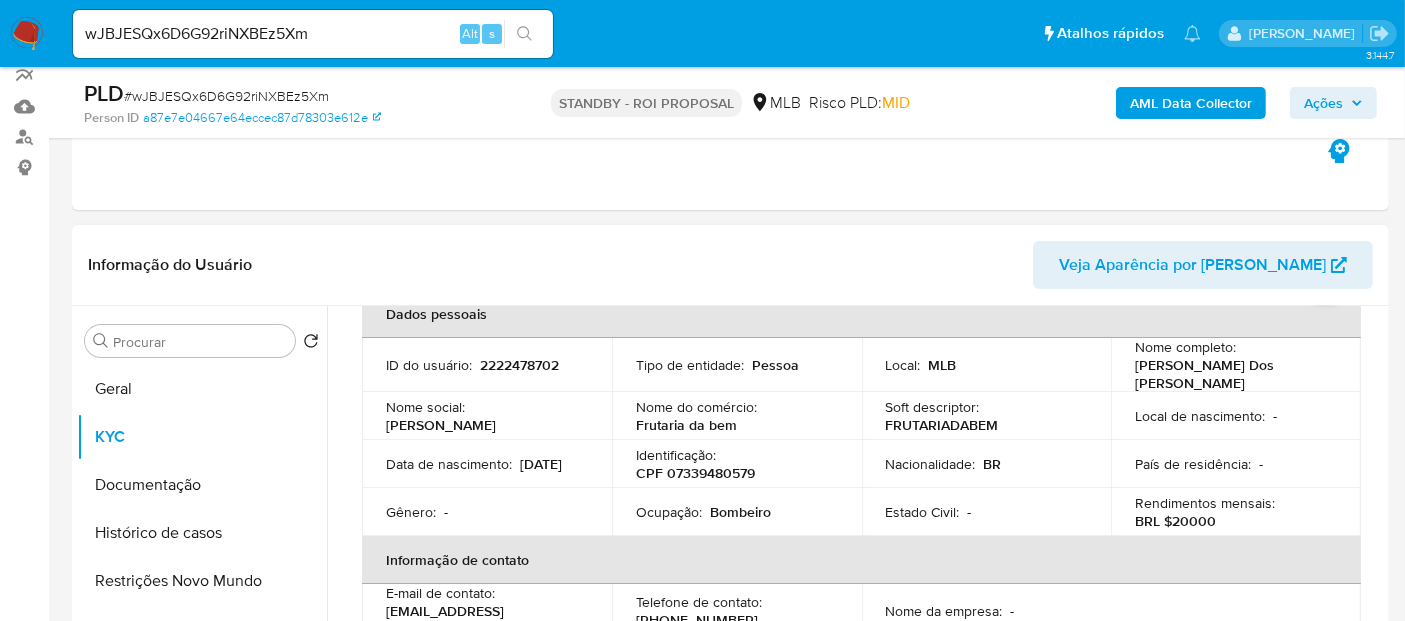drag, startPoint x: 382, startPoint y: 465, endPoint x: 504, endPoint y: 470, distance: 122.10242 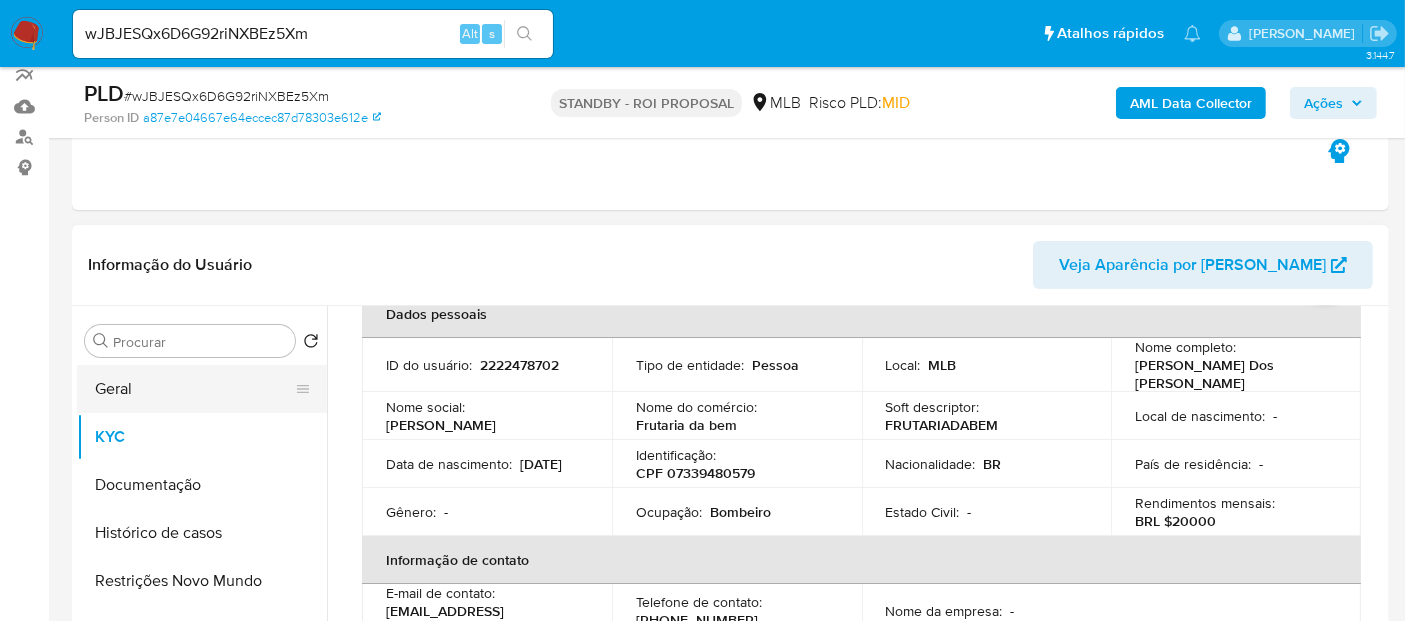 click on "Geral" at bounding box center (194, 389) 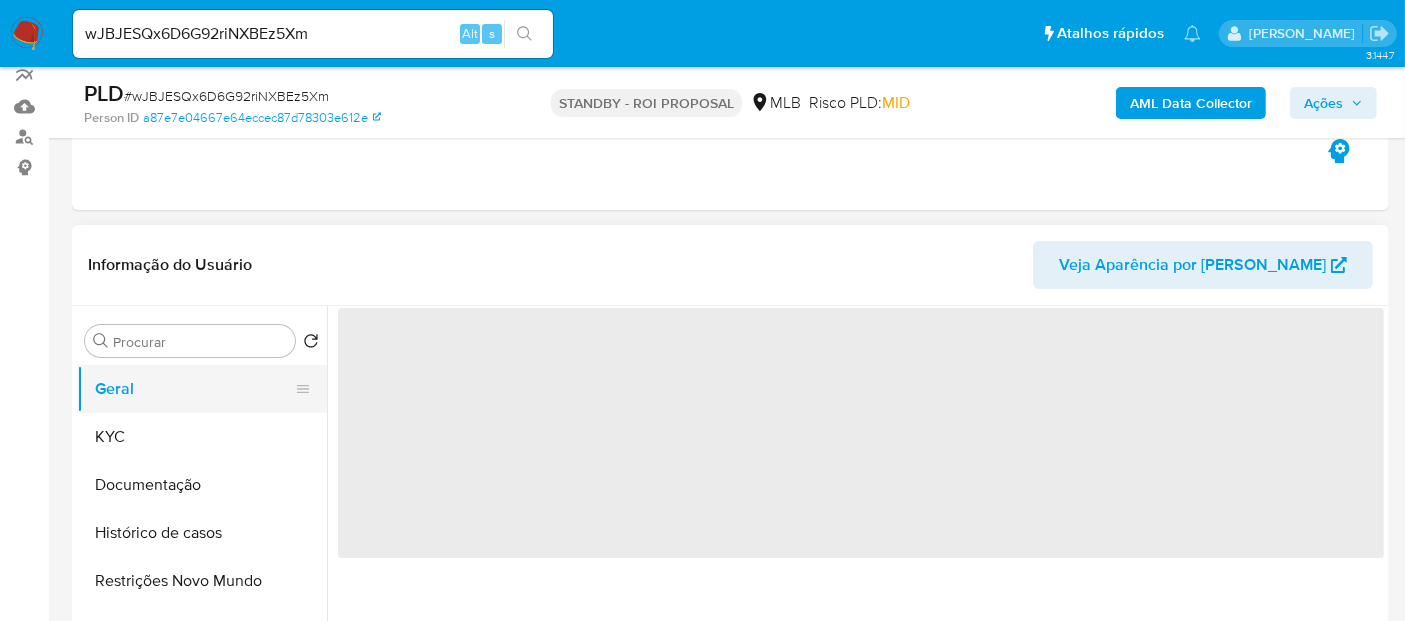 scroll, scrollTop: 0, scrollLeft: 0, axis: both 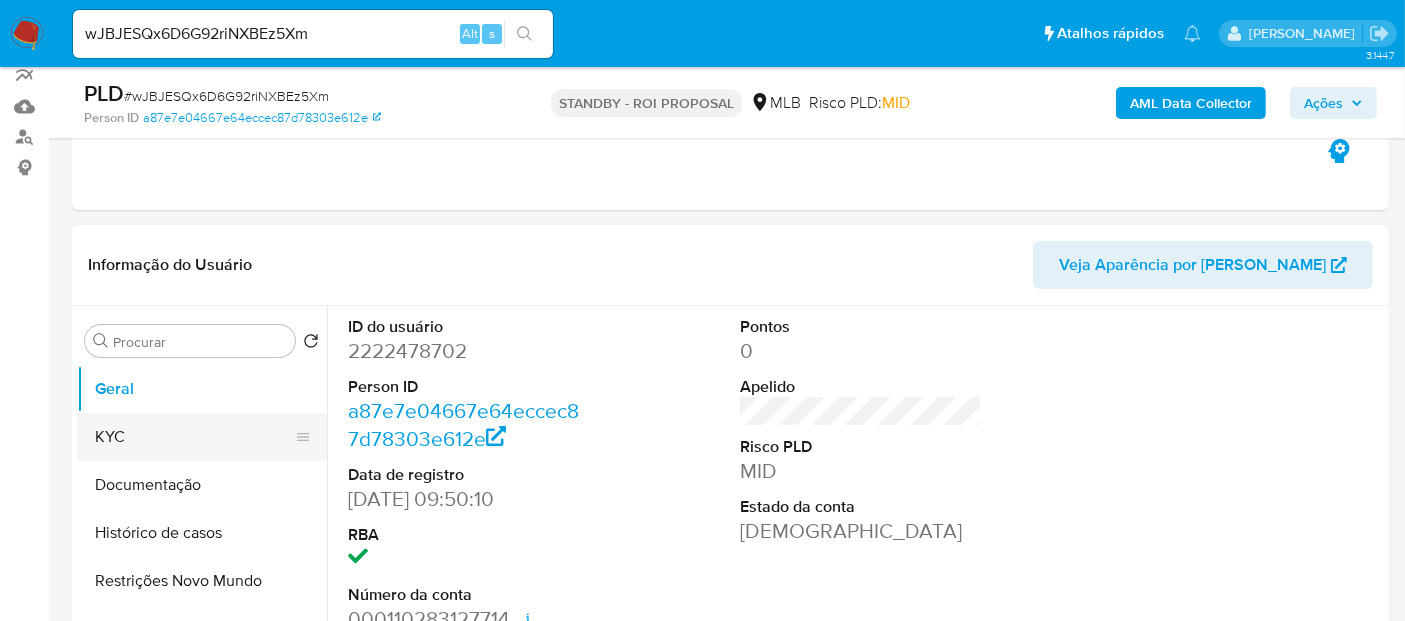 click on "KYC" at bounding box center [194, 437] 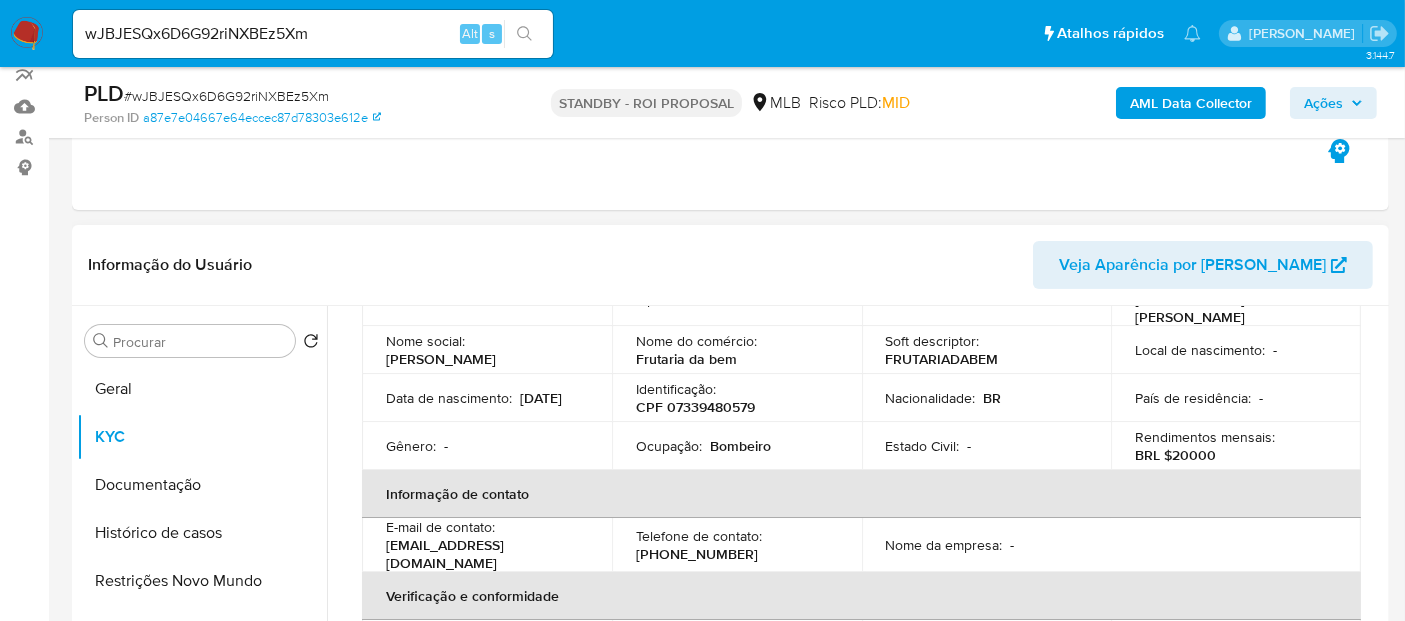 scroll, scrollTop: 222, scrollLeft: 0, axis: vertical 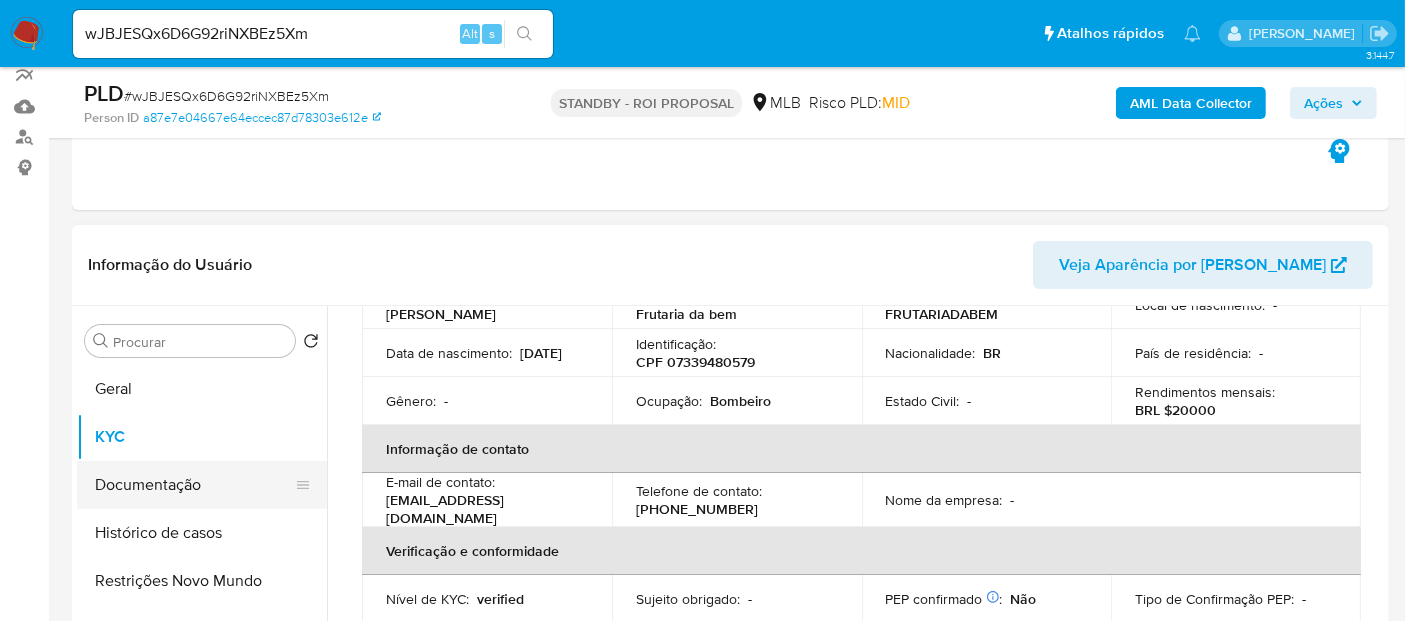 click on "Documentação" at bounding box center [194, 485] 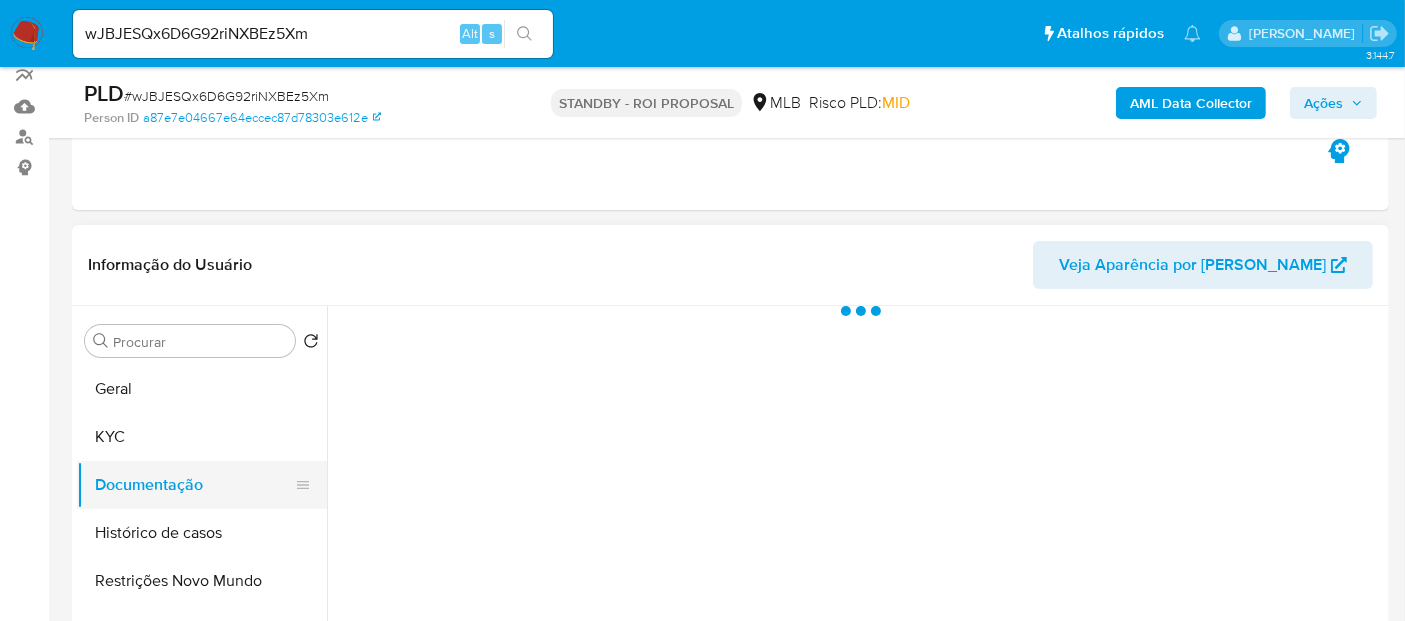 scroll, scrollTop: 0, scrollLeft: 0, axis: both 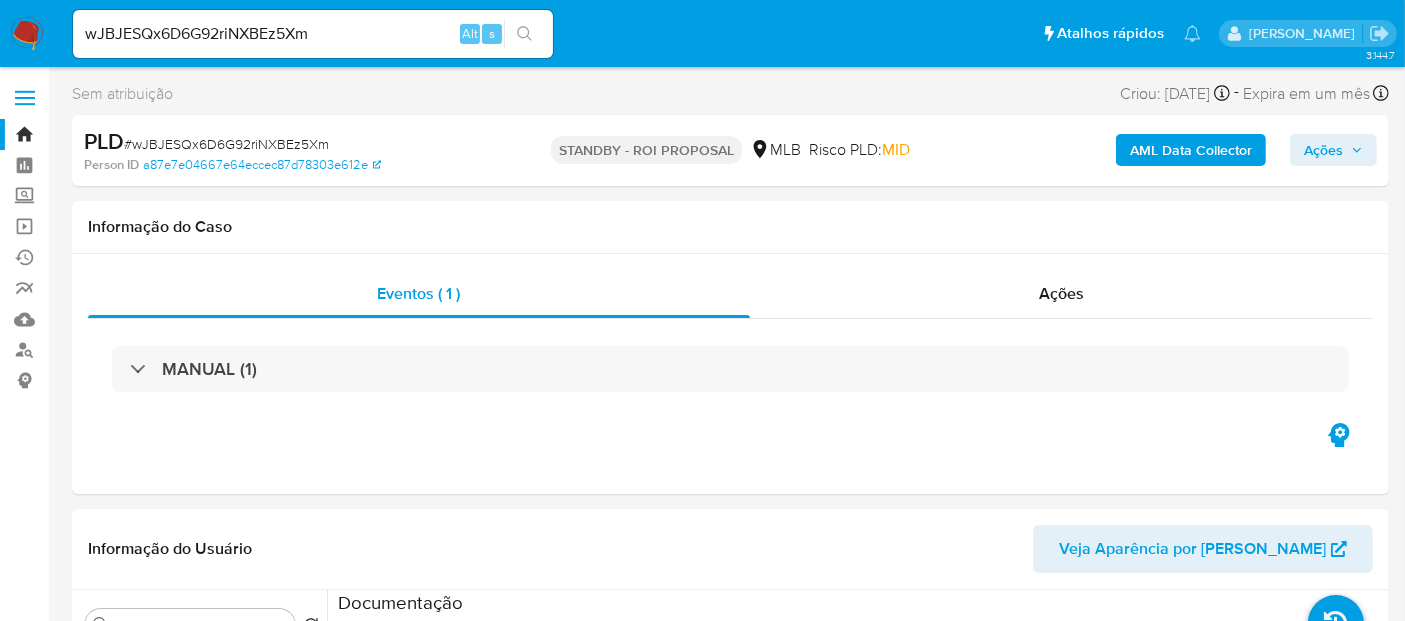 click at bounding box center [27, 34] 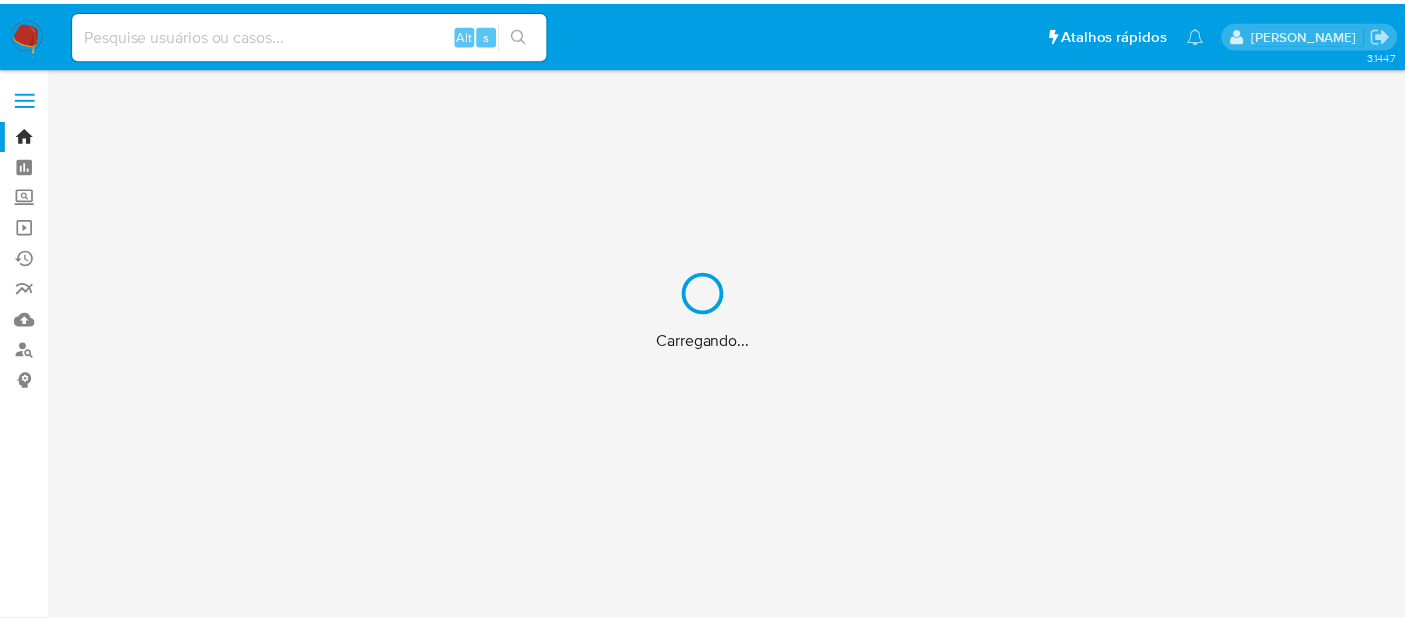 scroll, scrollTop: 0, scrollLeft: 0, axis: both 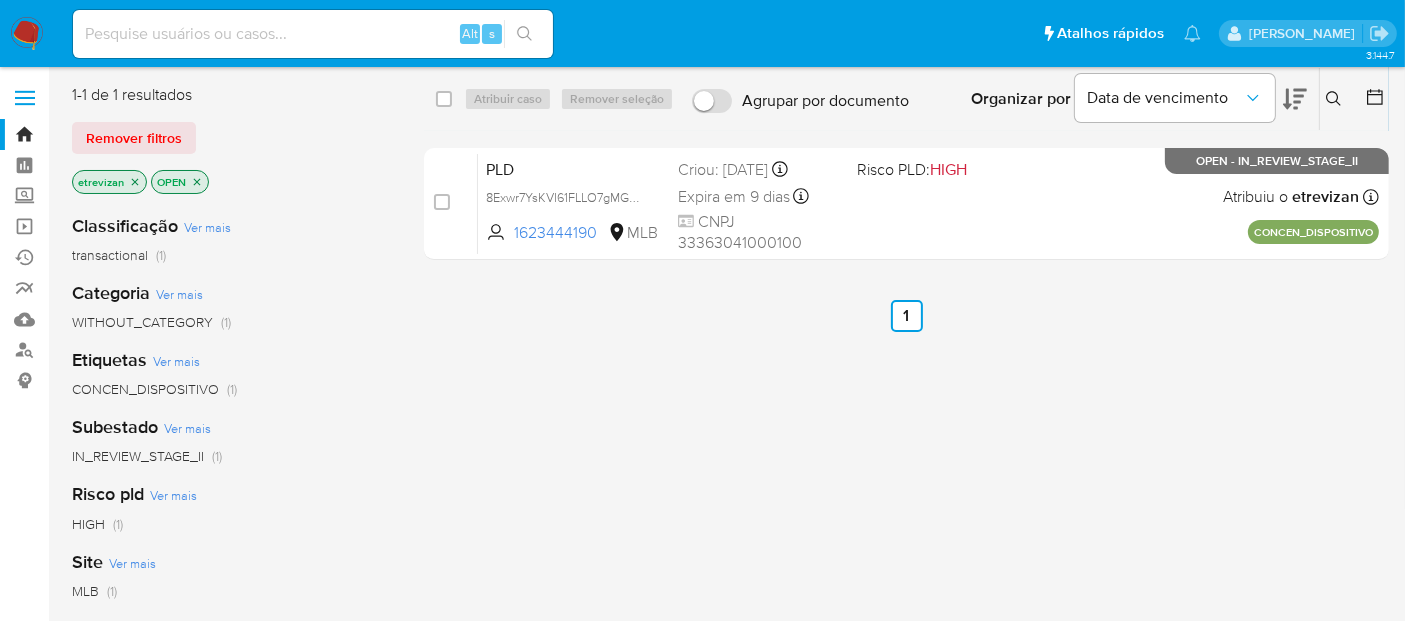 click at bounding box center [313, 34] 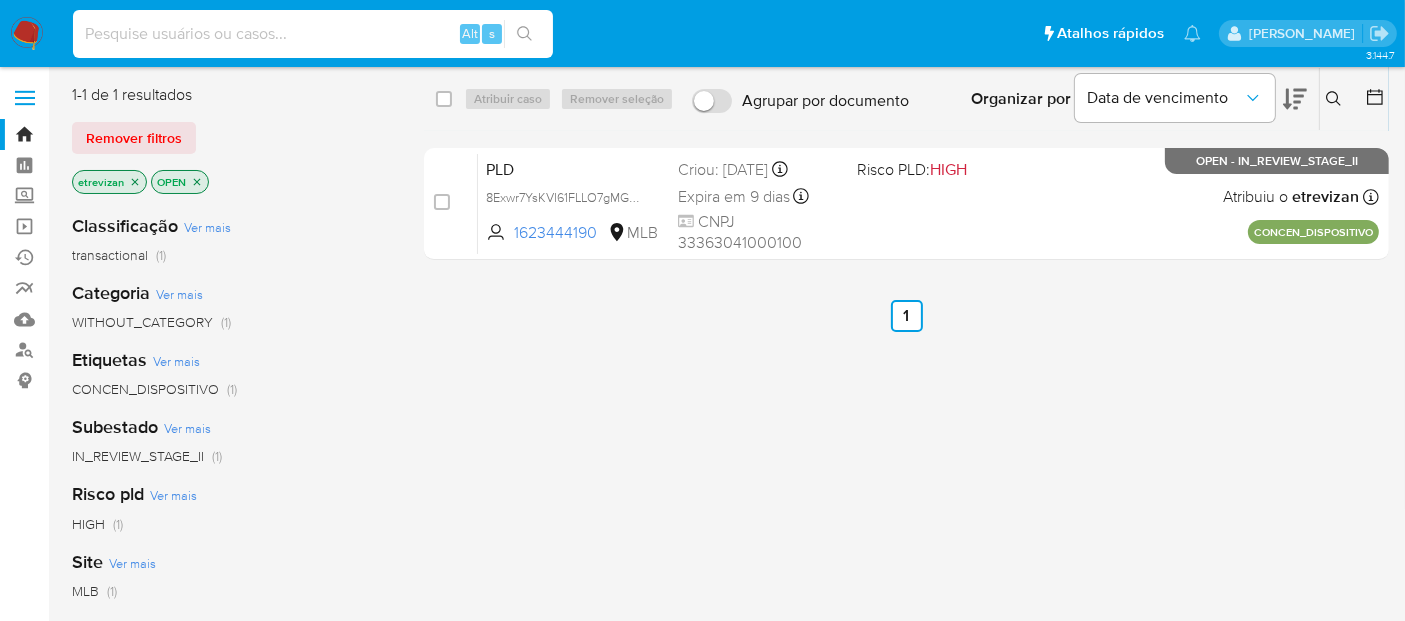 paste on "wJBJESQx6D6G92riNXBEz5Xm" 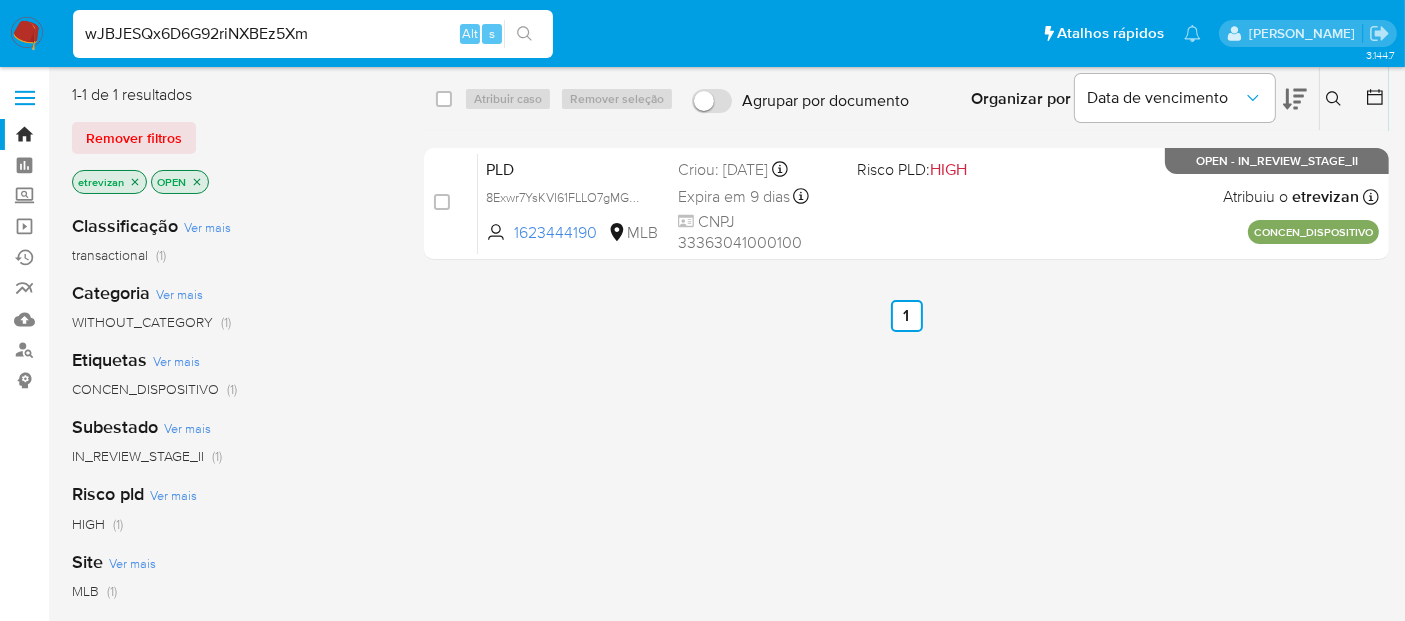 type on "wJBJESQx6D6G92riNXBEz5Xm" 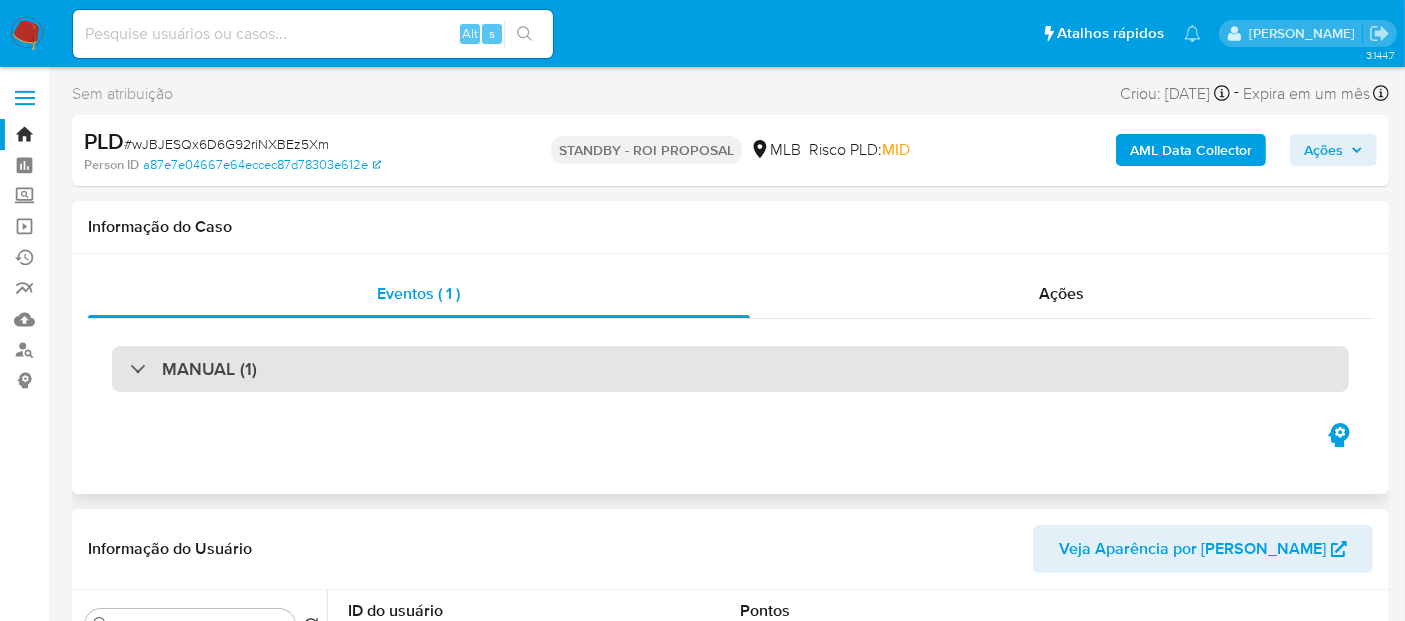 select on "10" 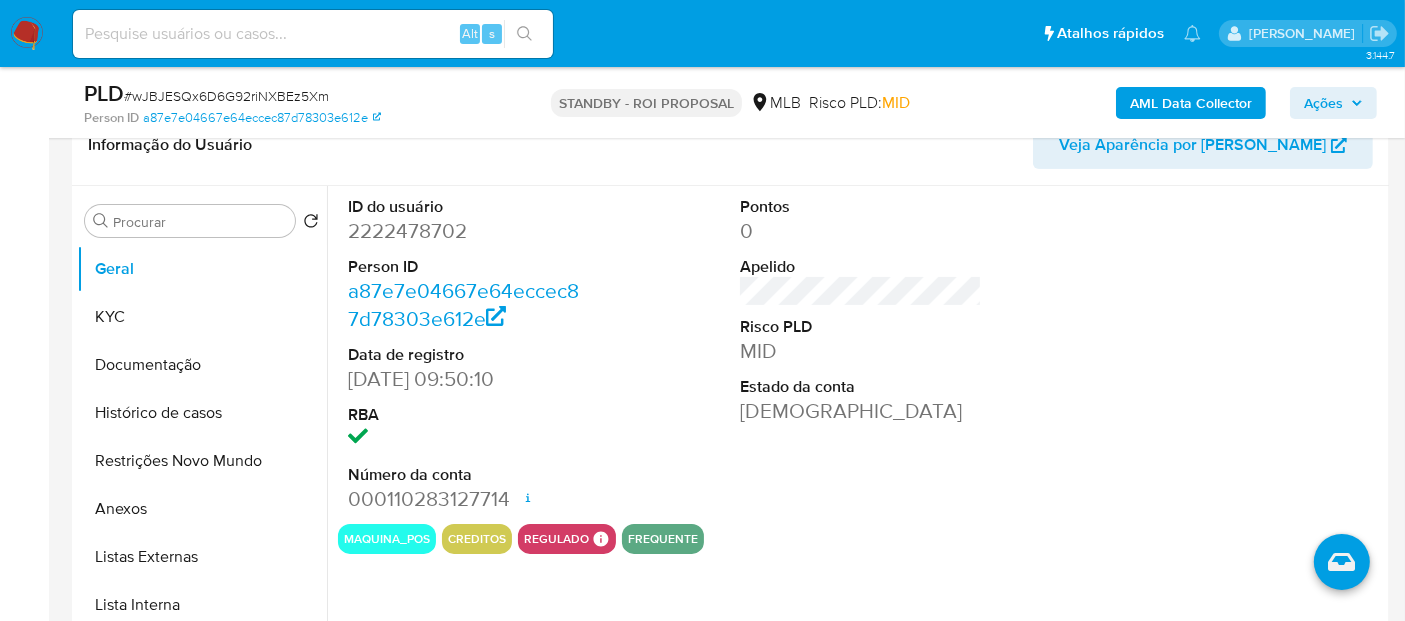 scroll, scrollTop: 777, scrollLeft: 0, axis: vertical 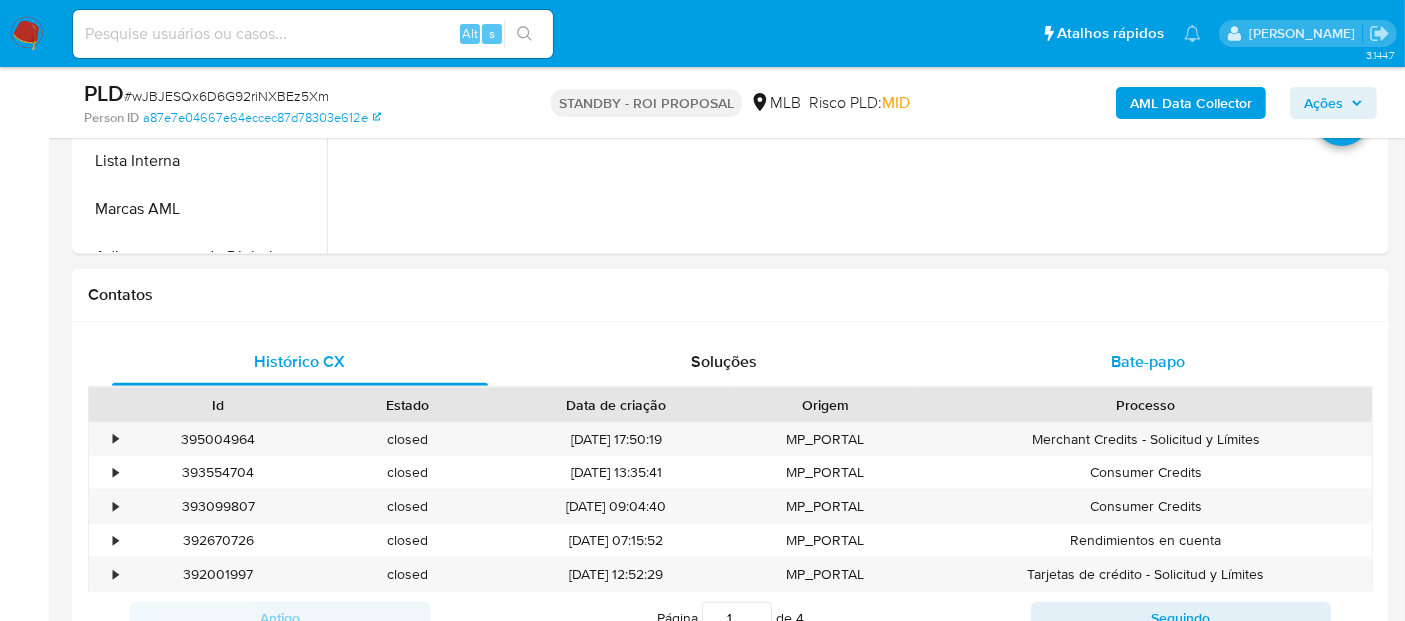 click on "Bate-papo" at bounding box center [1148, 361] 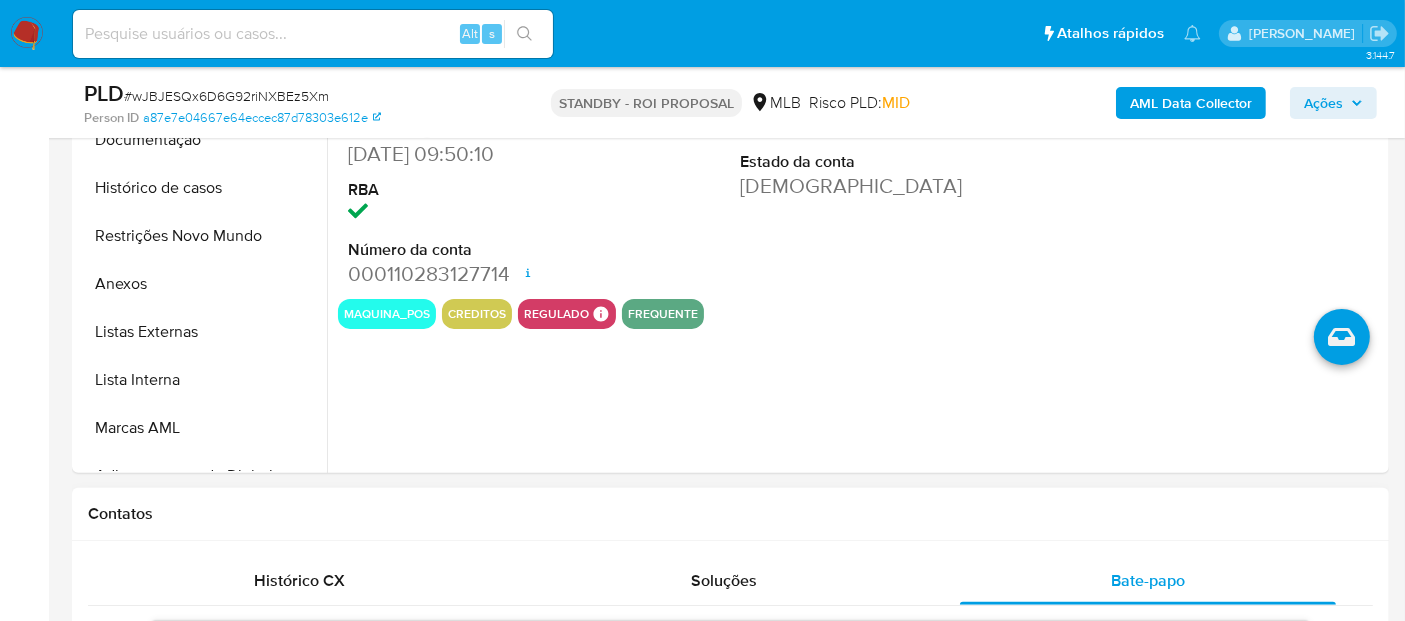 scroll, scrollTop: 555, scrollLeft: 0, axis: vertical 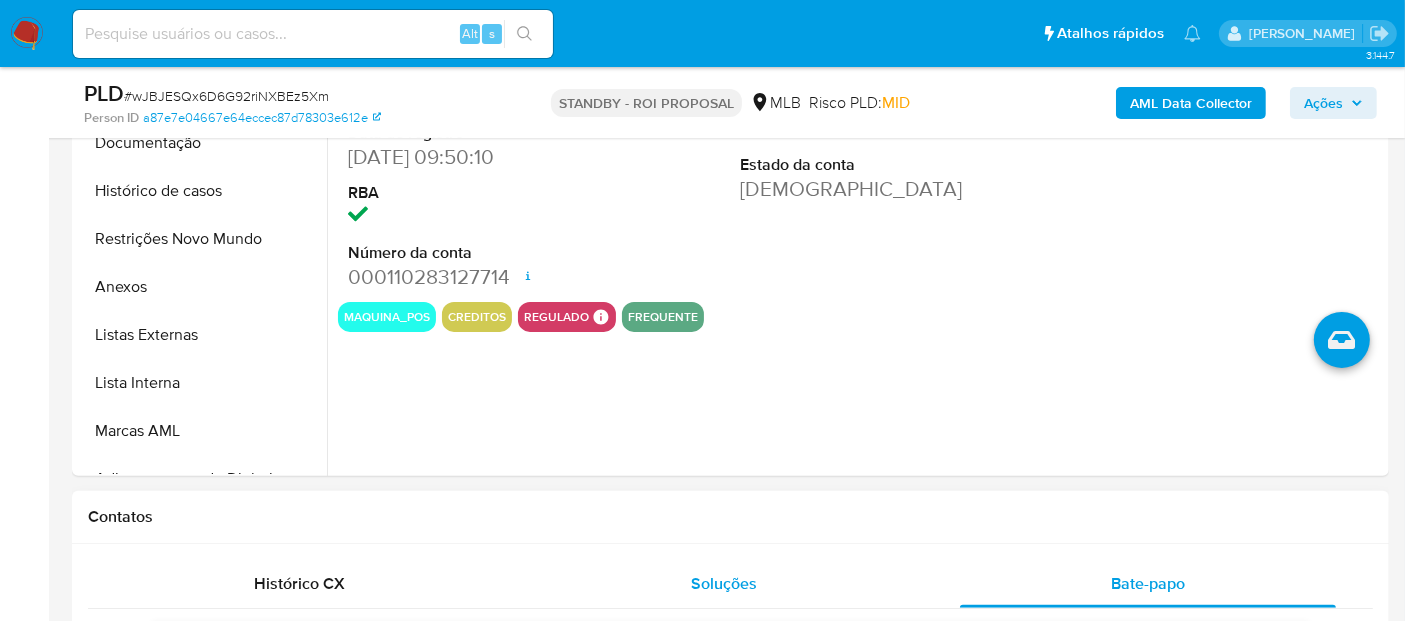 click on "Soluções" at bounding box center (724, 583) 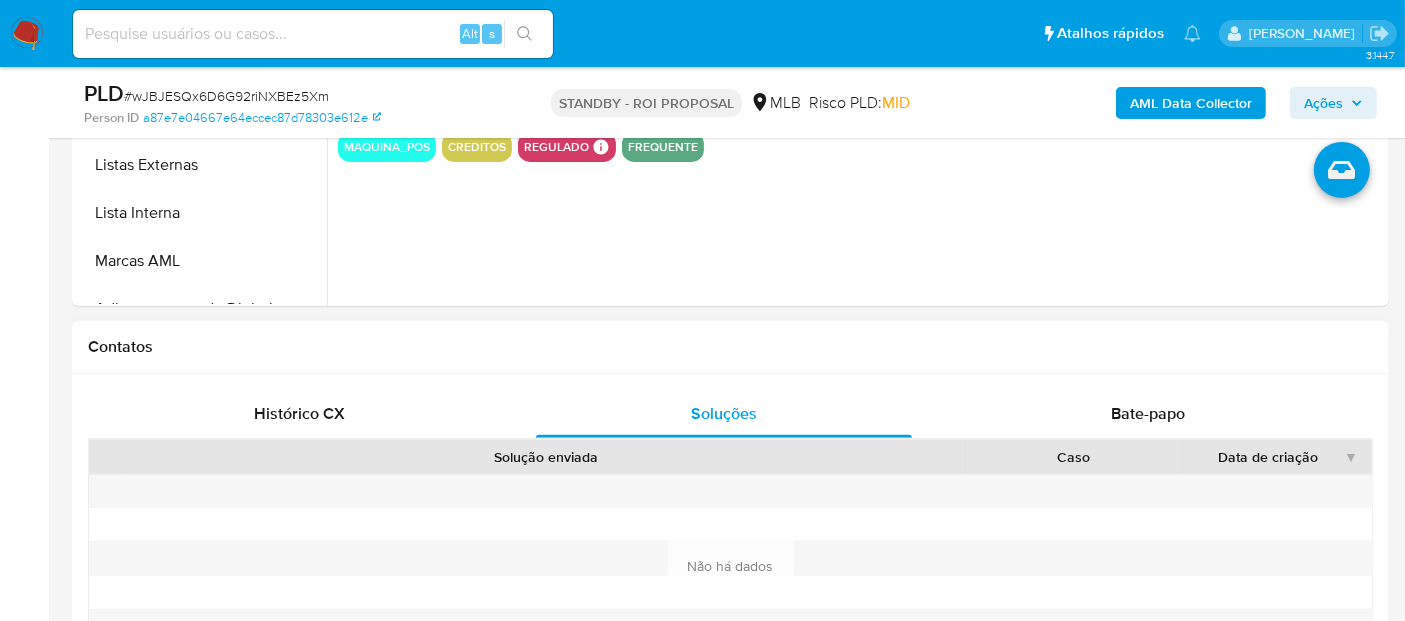 scroll, scrollTop: 777, scrollLeft: 0, axis: vertical 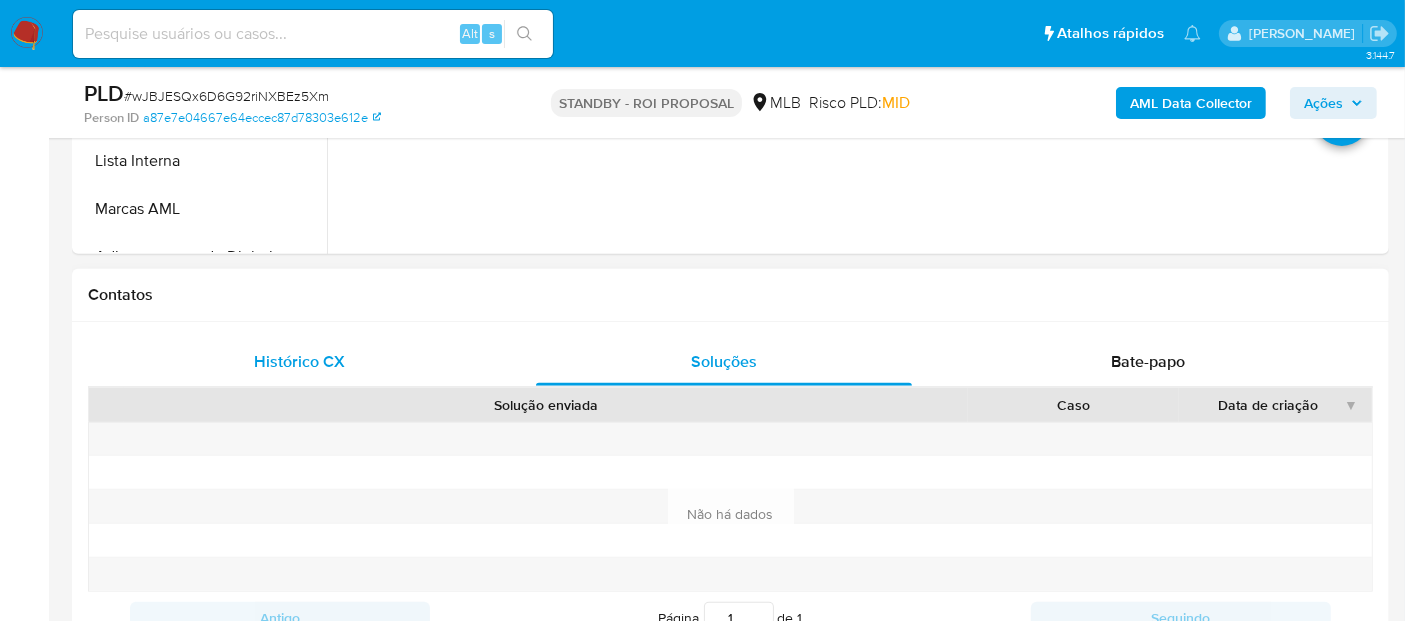 drag, startPoint x: 275, startPoint y: 350, endPoint x: 318, endPoint y: 348, distance: 43.046486 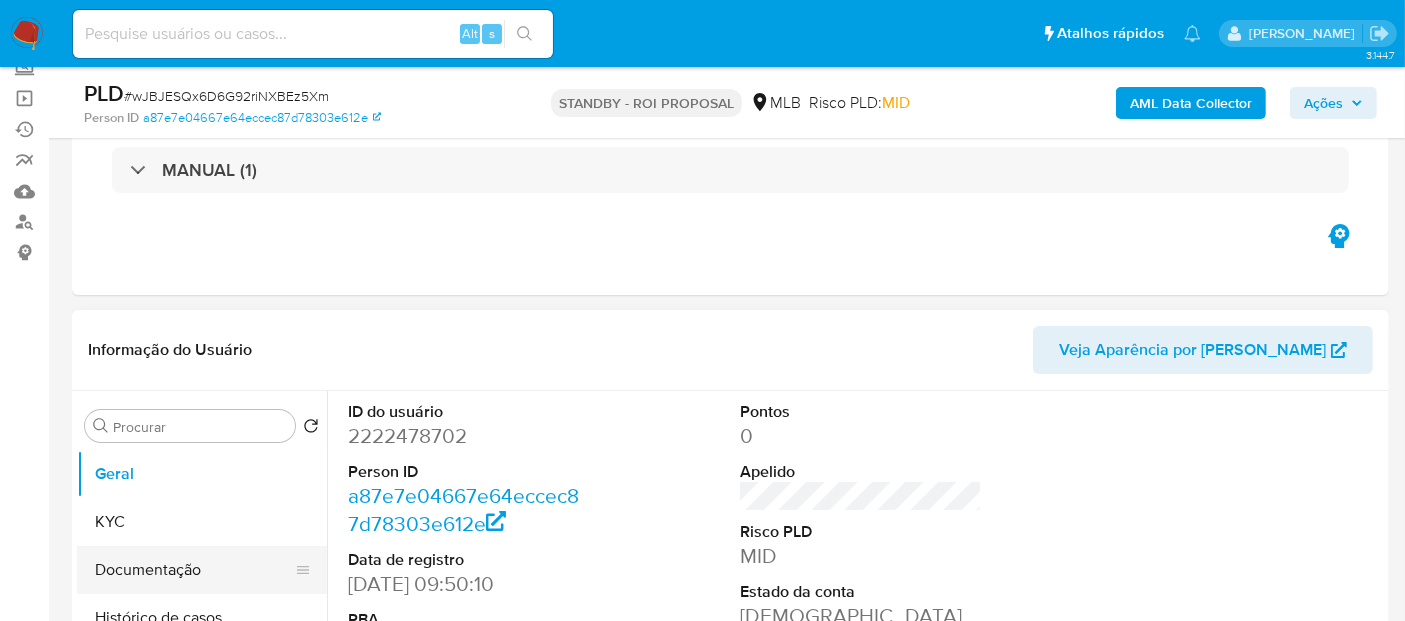 scroll, scrollTop: 333, scrollLeft: 0, axis: vertical 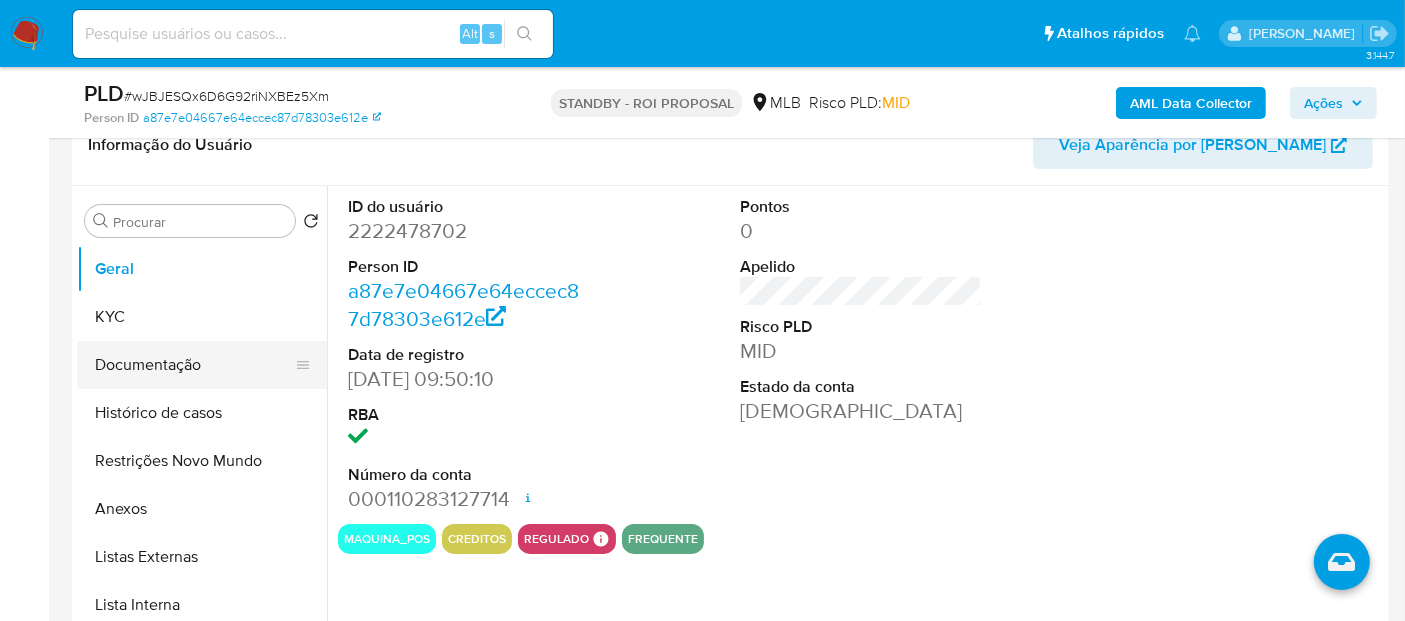 click on "Documentação" at bounding box center [194, 365] 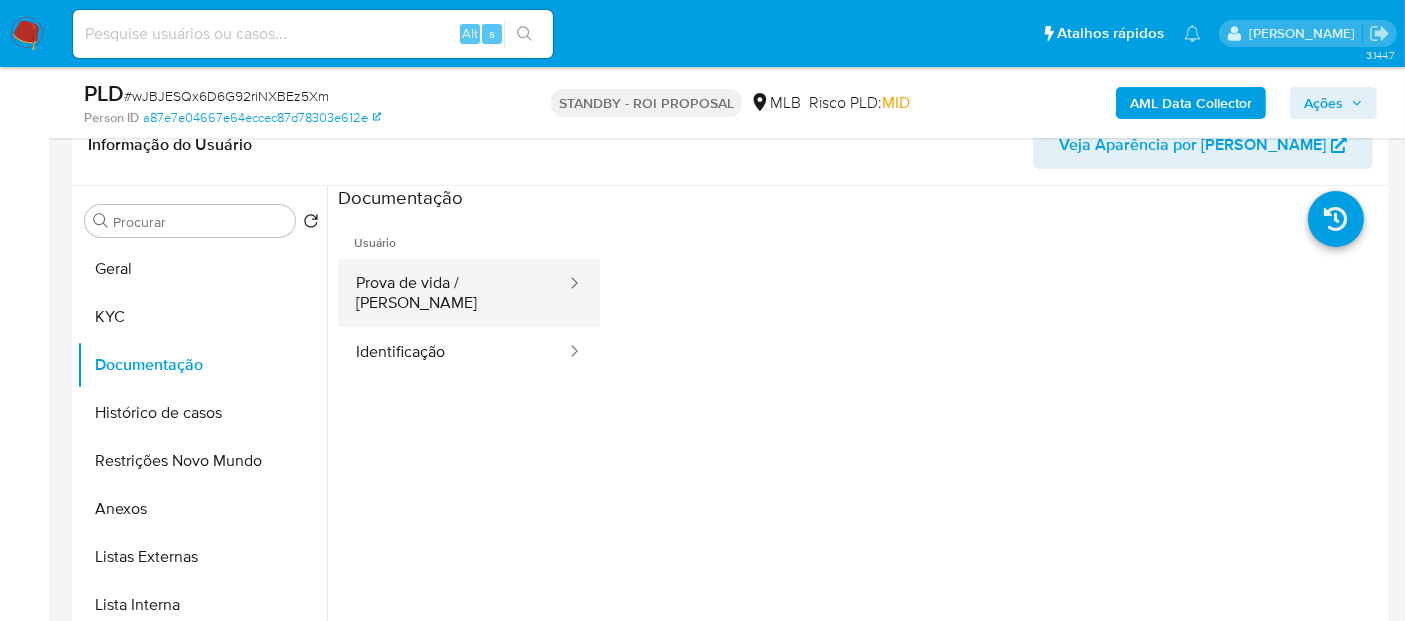 click on "Prova de vida / Selfie" at bounding box center (453, 293) 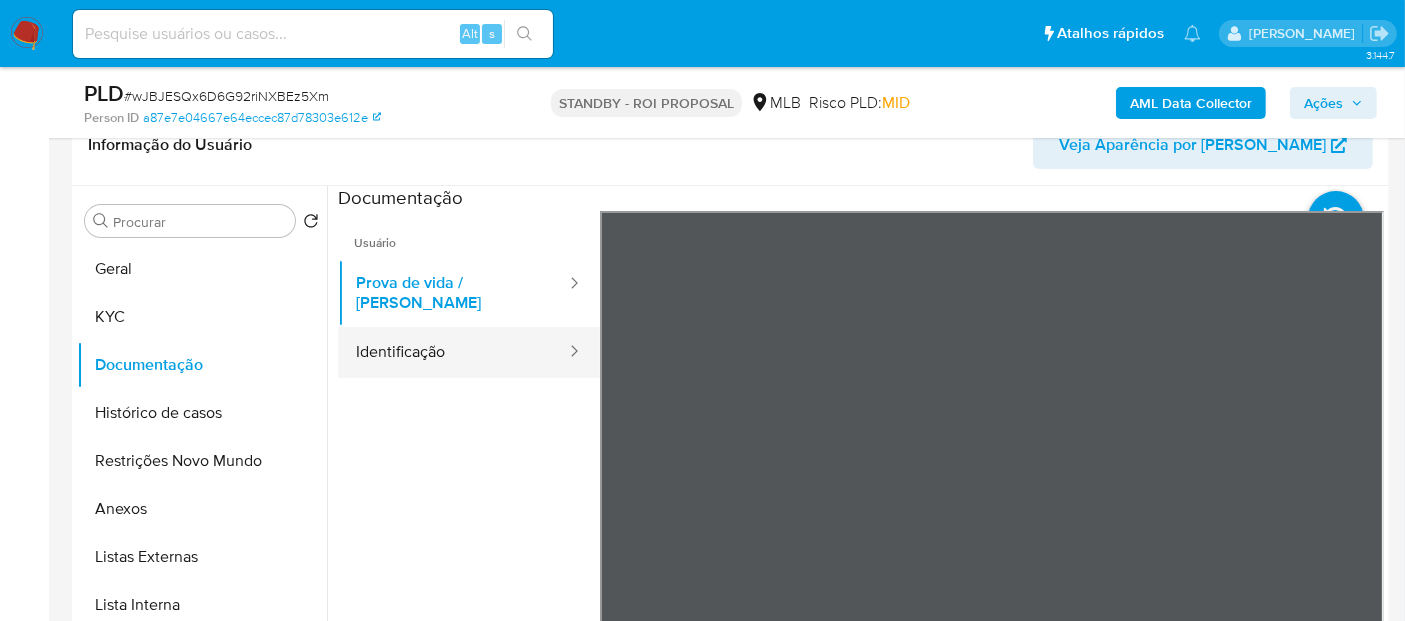 drag, startPoint x: 400, startPoint y: 326, endPoint x: 427, endPoint y: 332, distance: 27.658634 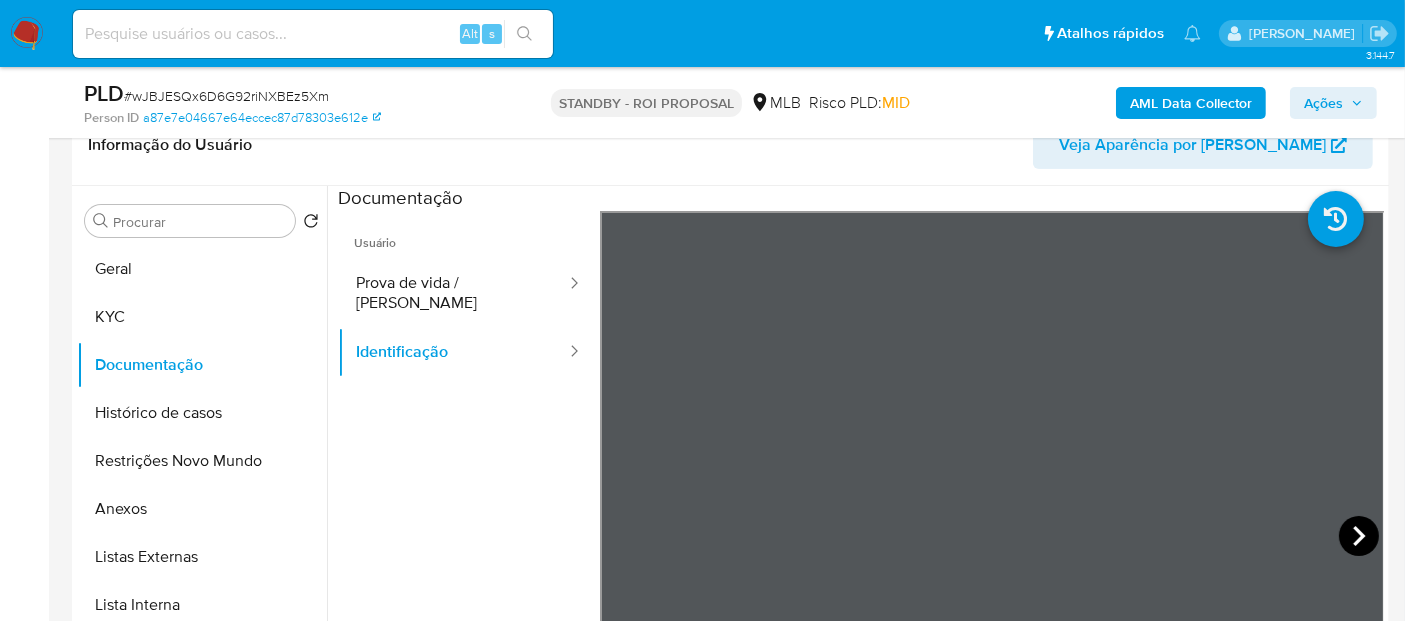 click 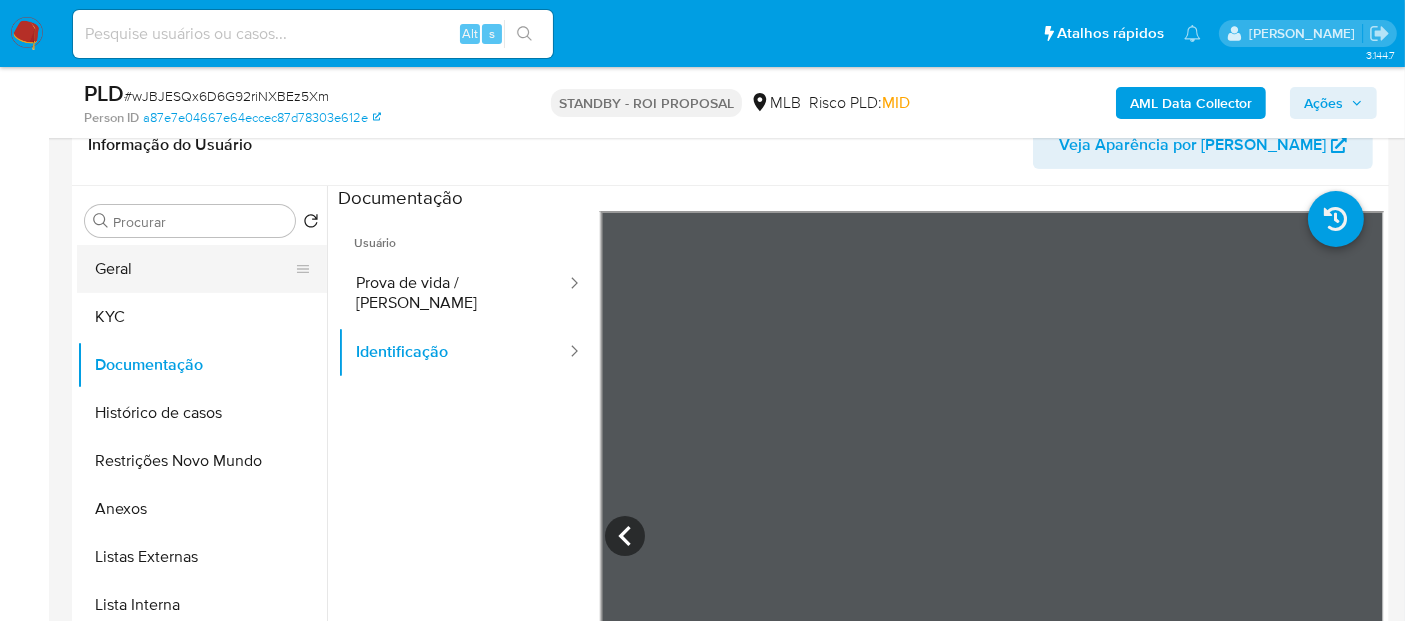 click on "Geral" at bounding box center (194, 269) 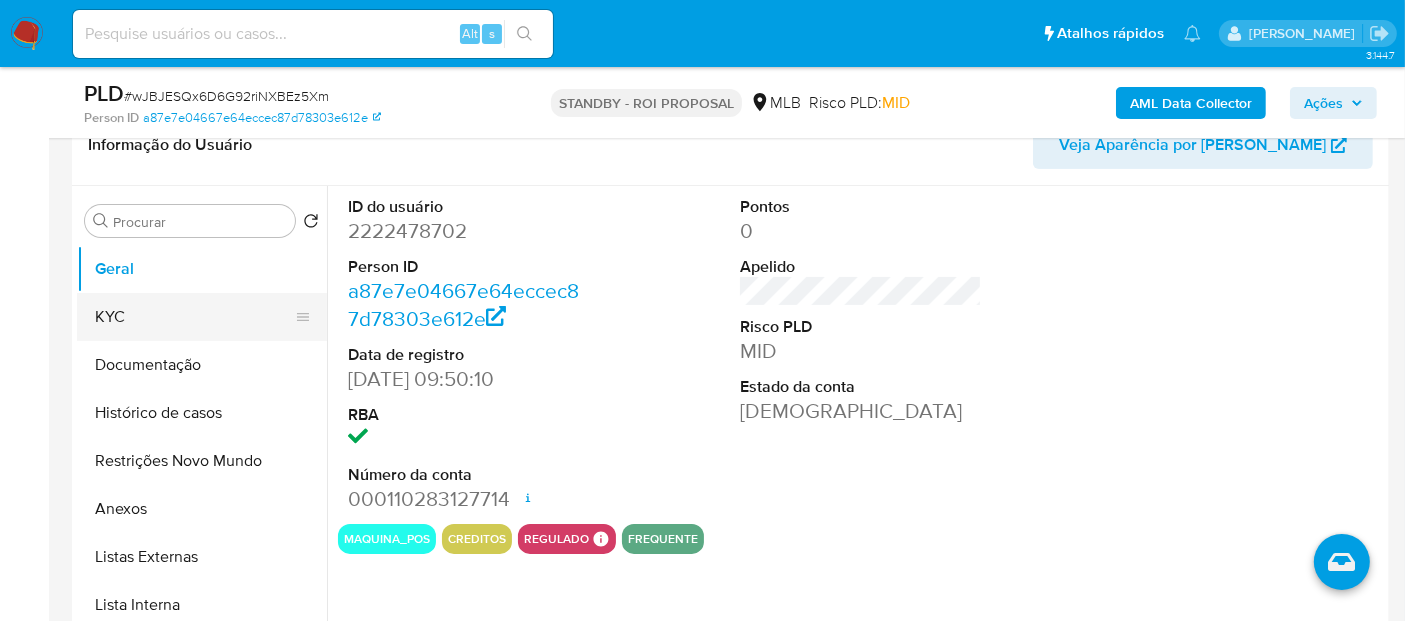 click on "KYC" at bounding box center (194, 317) 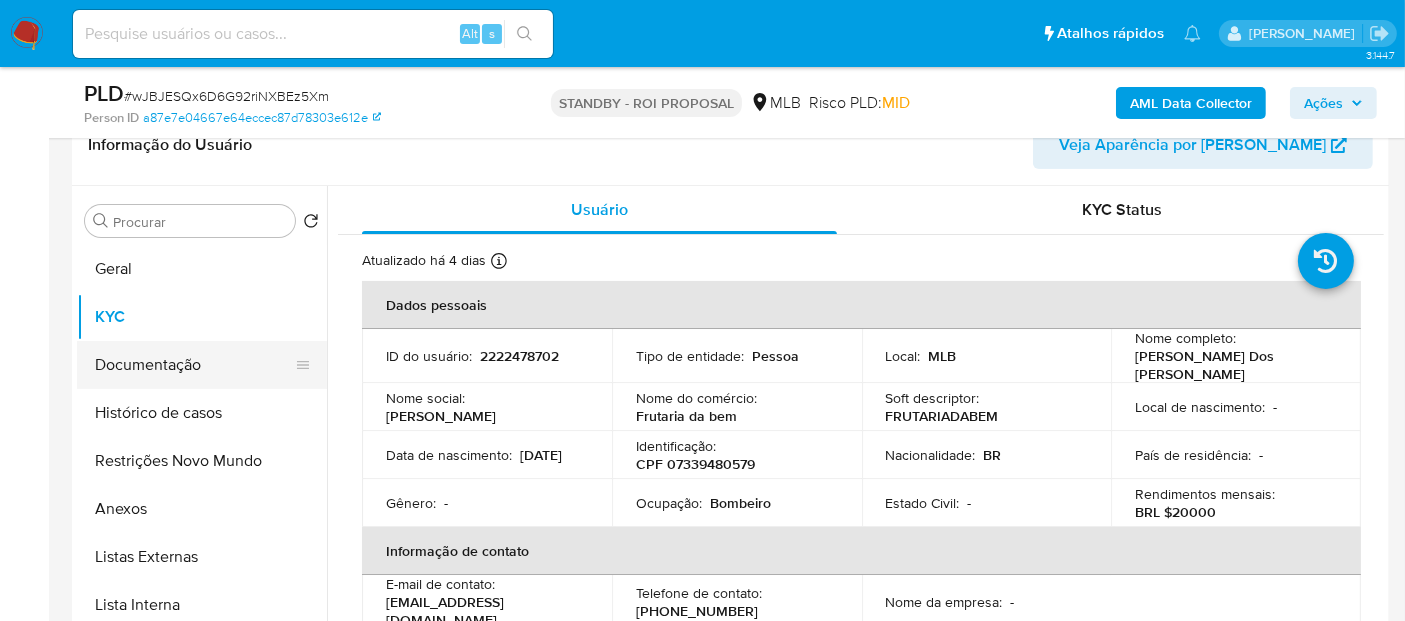click on "Documentação" at bounding box center [194, 365] 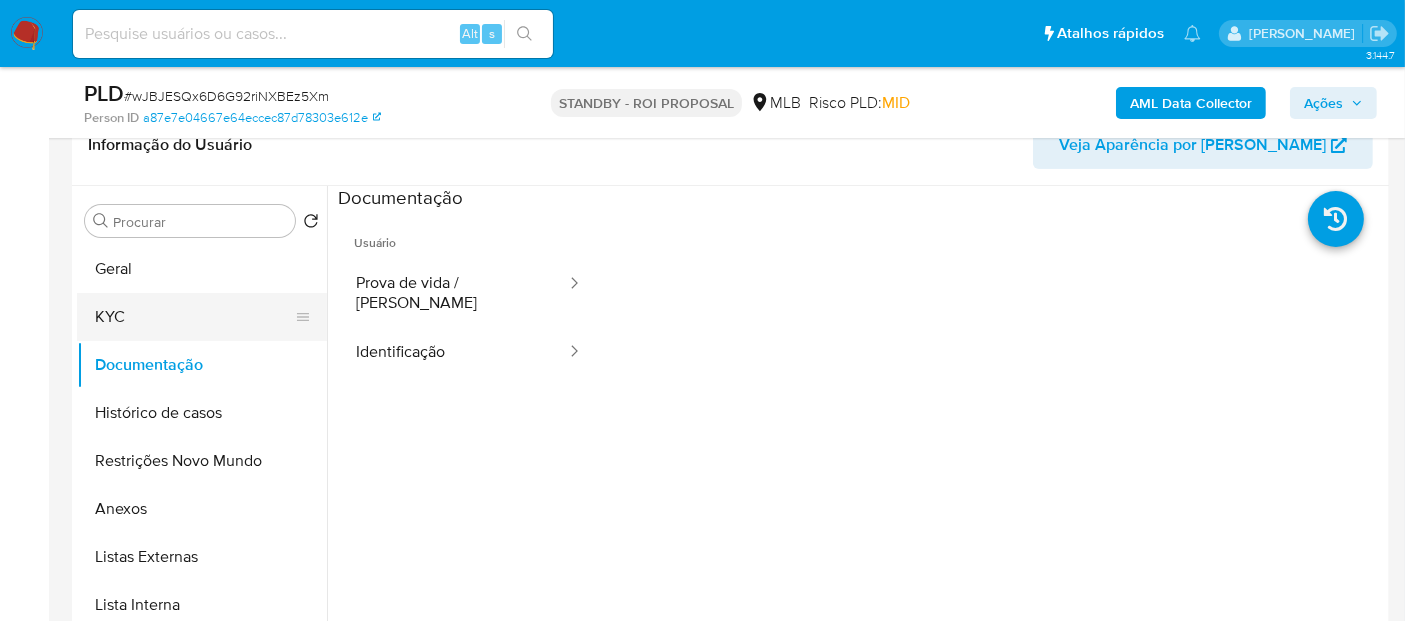 click on "KYC" at bounding box center (194, 317) 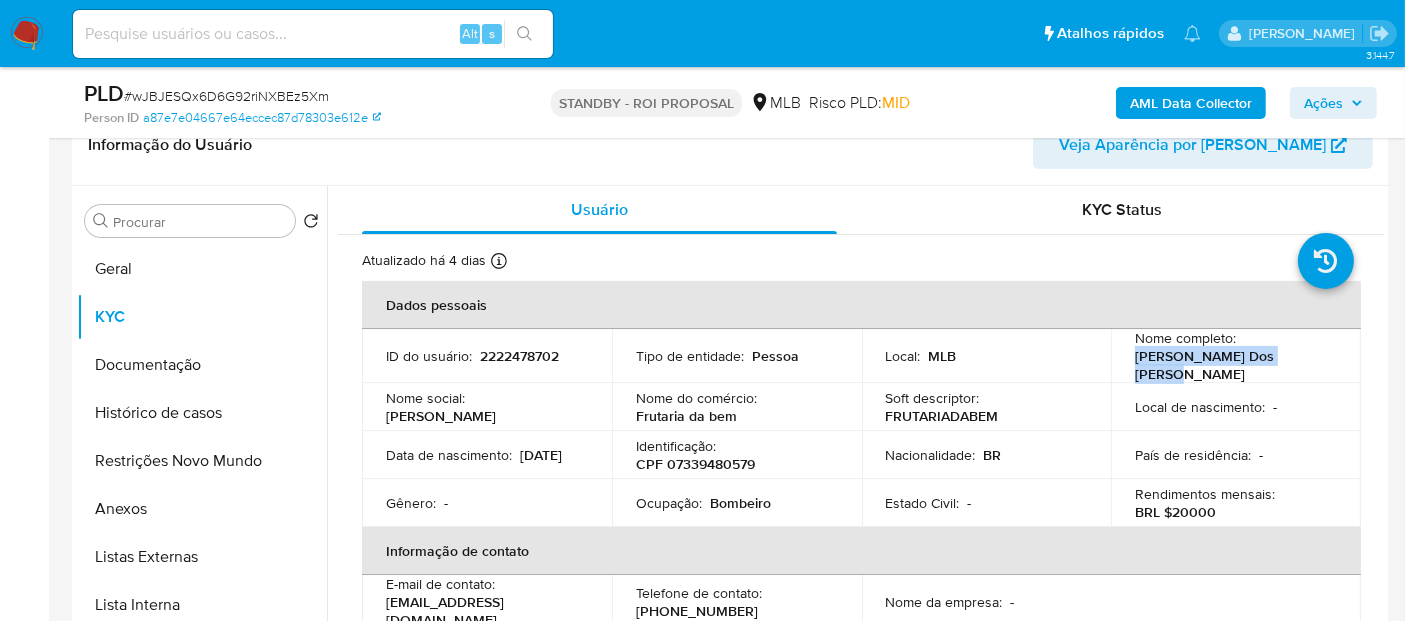 drag, startPoint x: 1131, startPoint y: 367, endPoint x: 1279, endPoint y: 366, distance: 148.00337 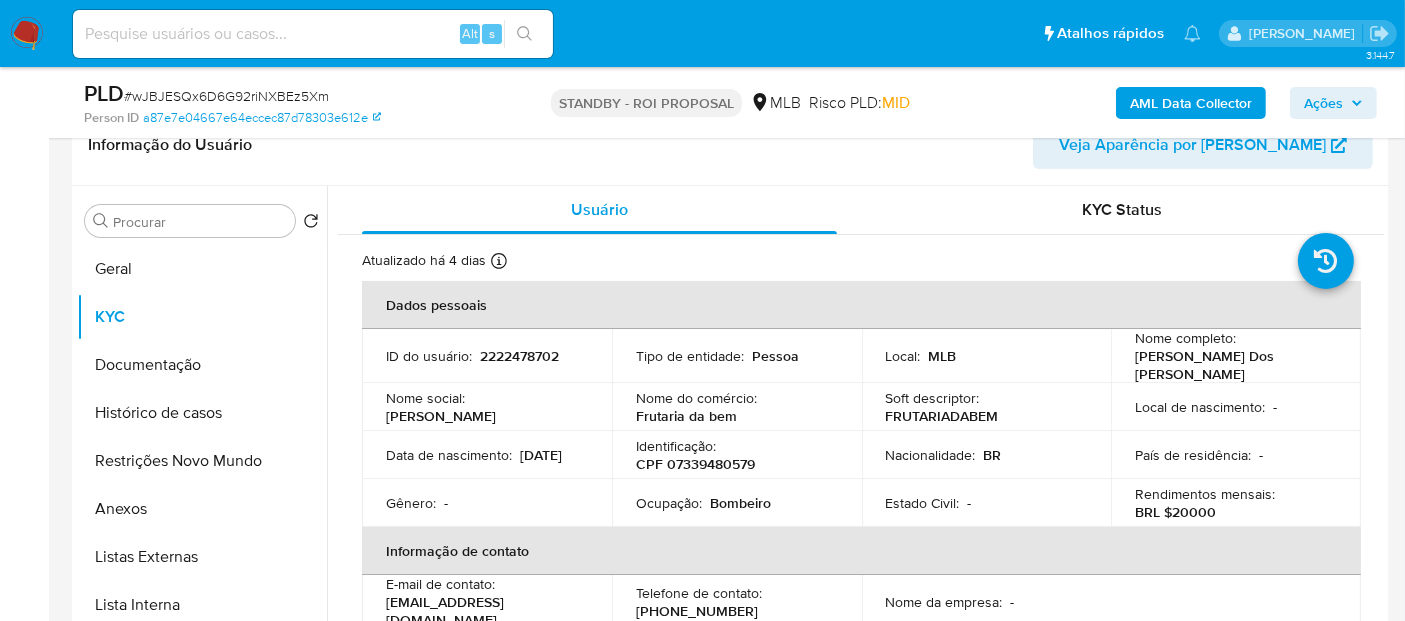 click at bounding box center (313, 34) 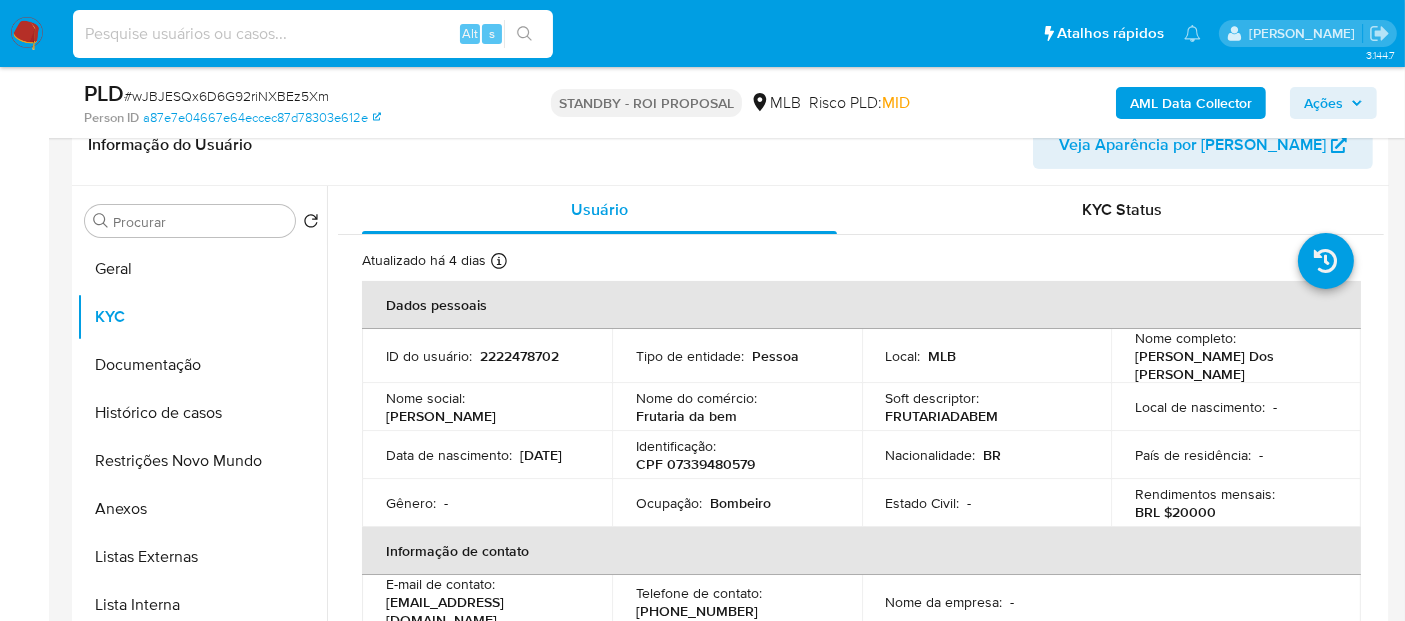 paste on "ziuLecCEEPdQQAEcVQFaERTq" 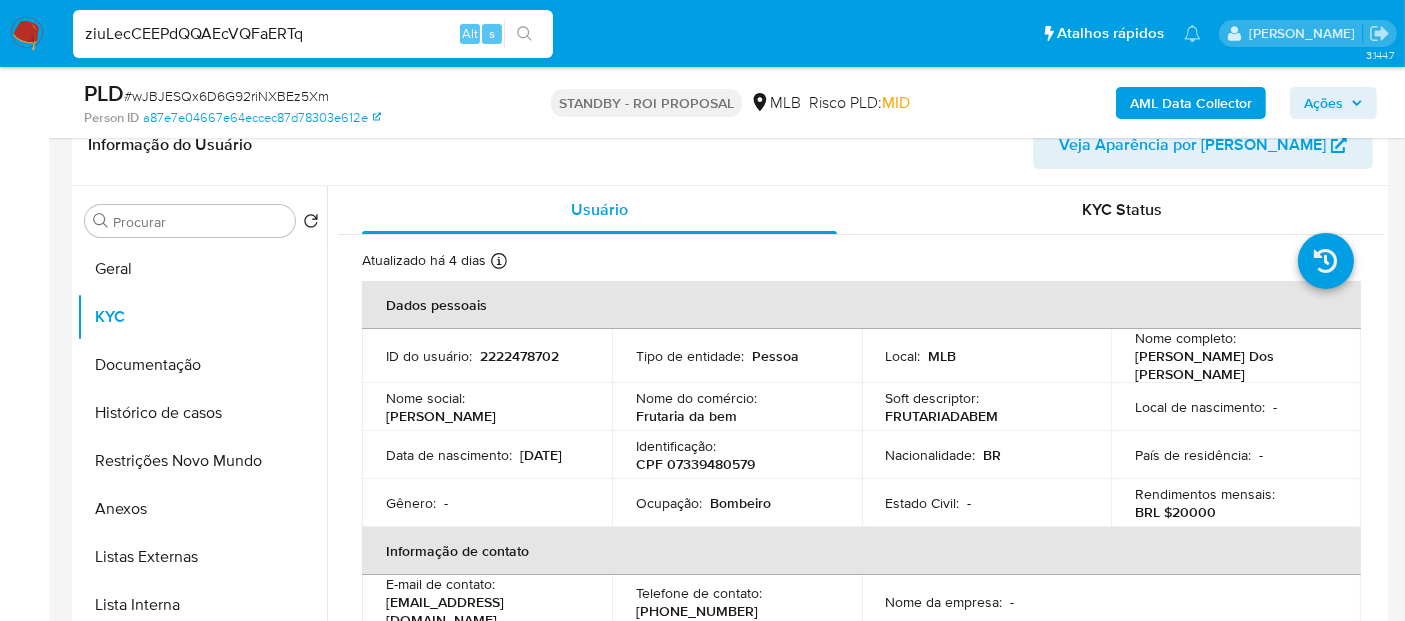 type on "ziuLecCEEPdQQAEcVQFaERTq" 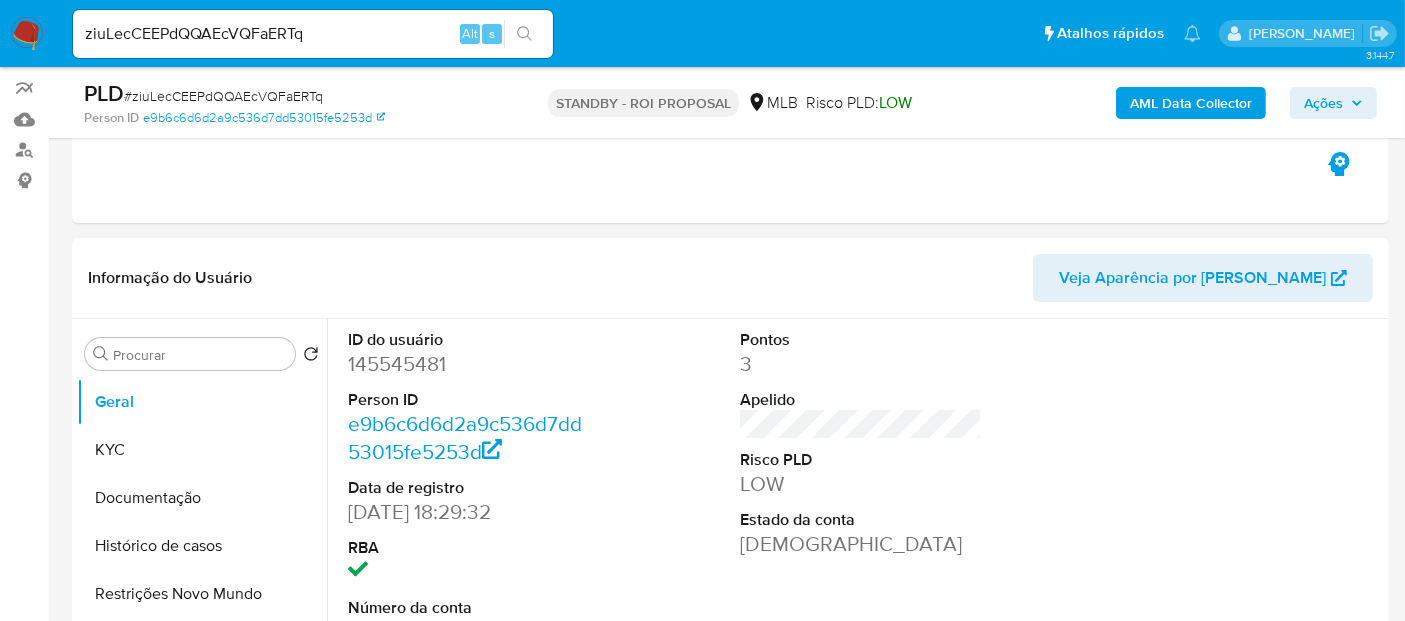 scroll, scrollTop: 222, scrollLeft: 0, axis: vertical 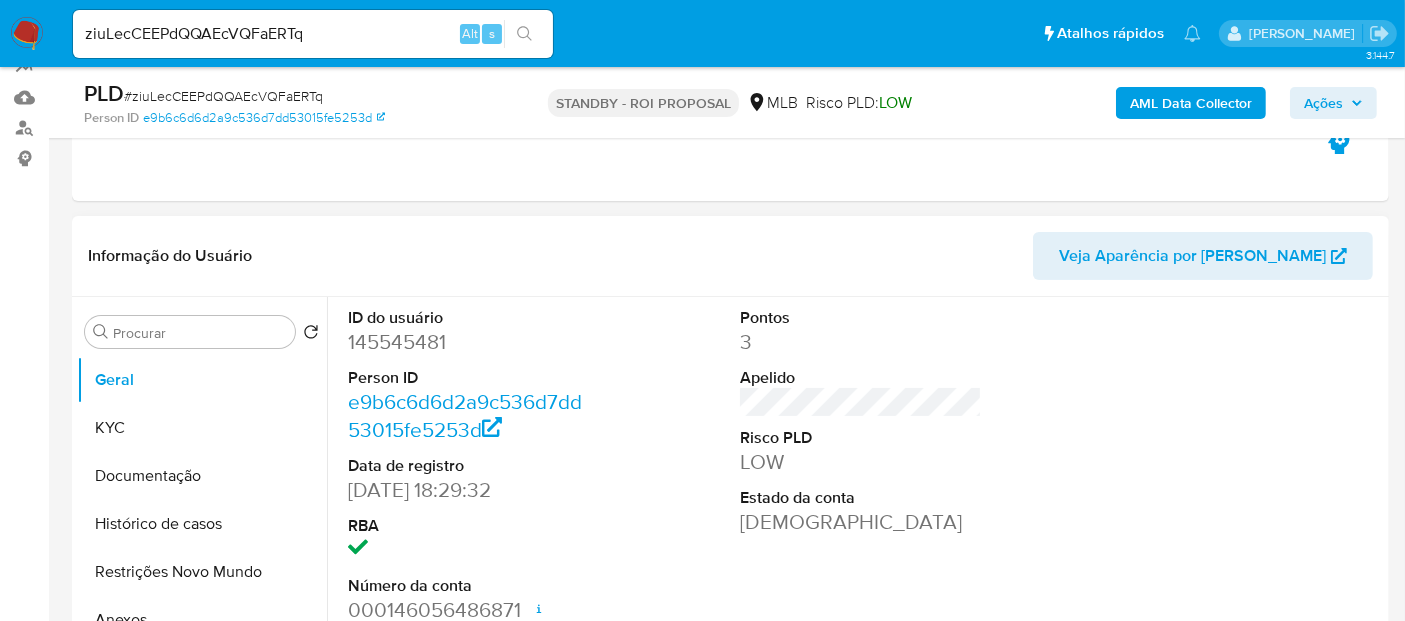 select on "10" 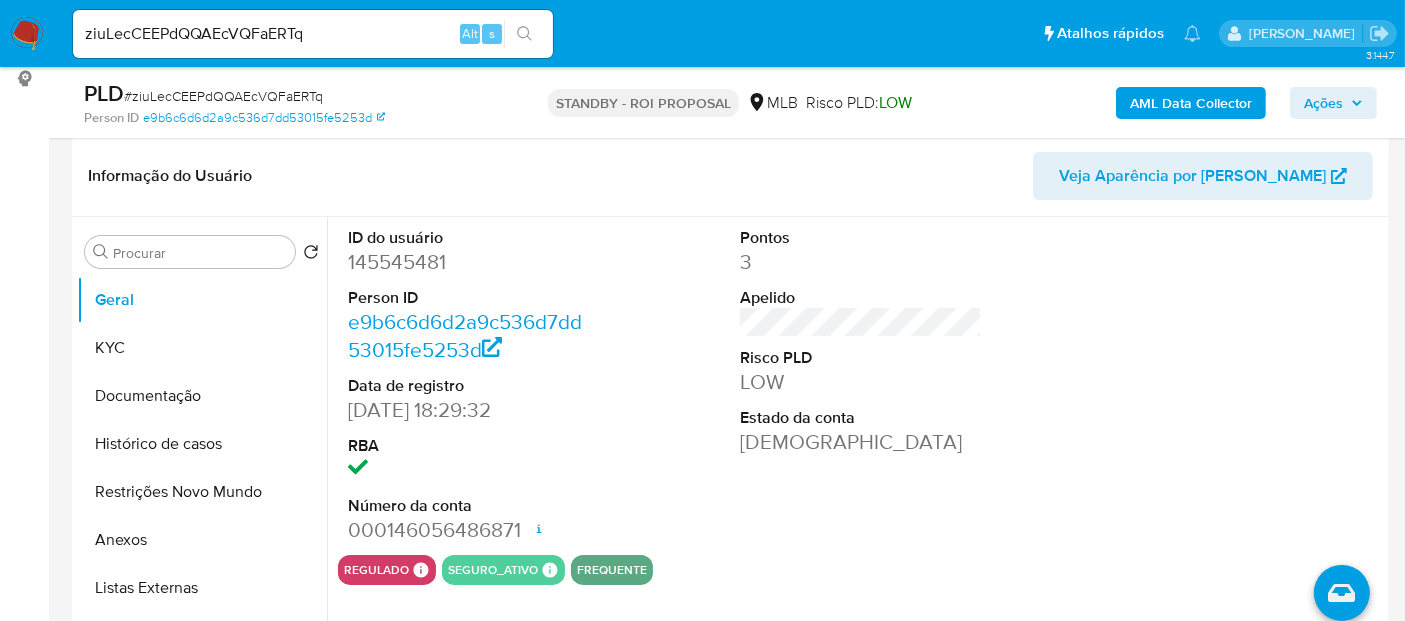 scroll, scrollTop: 333, scrollLeft: 0, axis: vertical 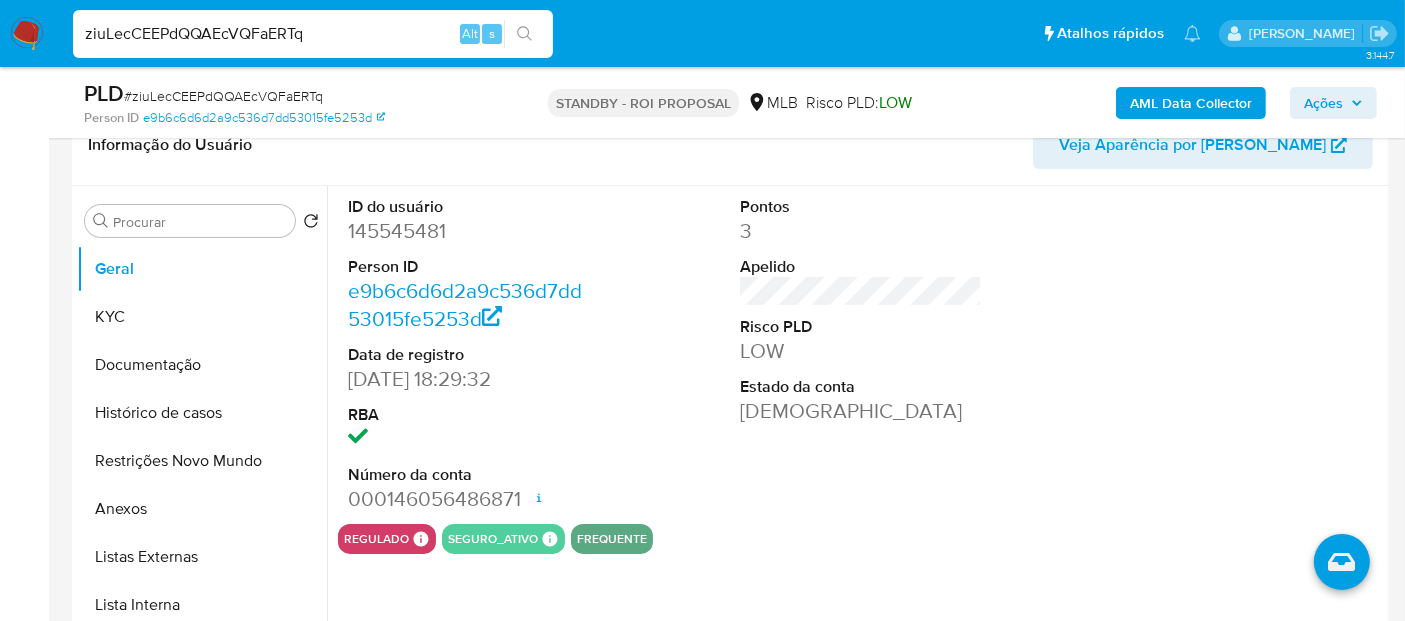 drag, startPoint x: 356, startPoint y: 27, endPoint x: 0, endPoint y: 18, distance: 356.11374 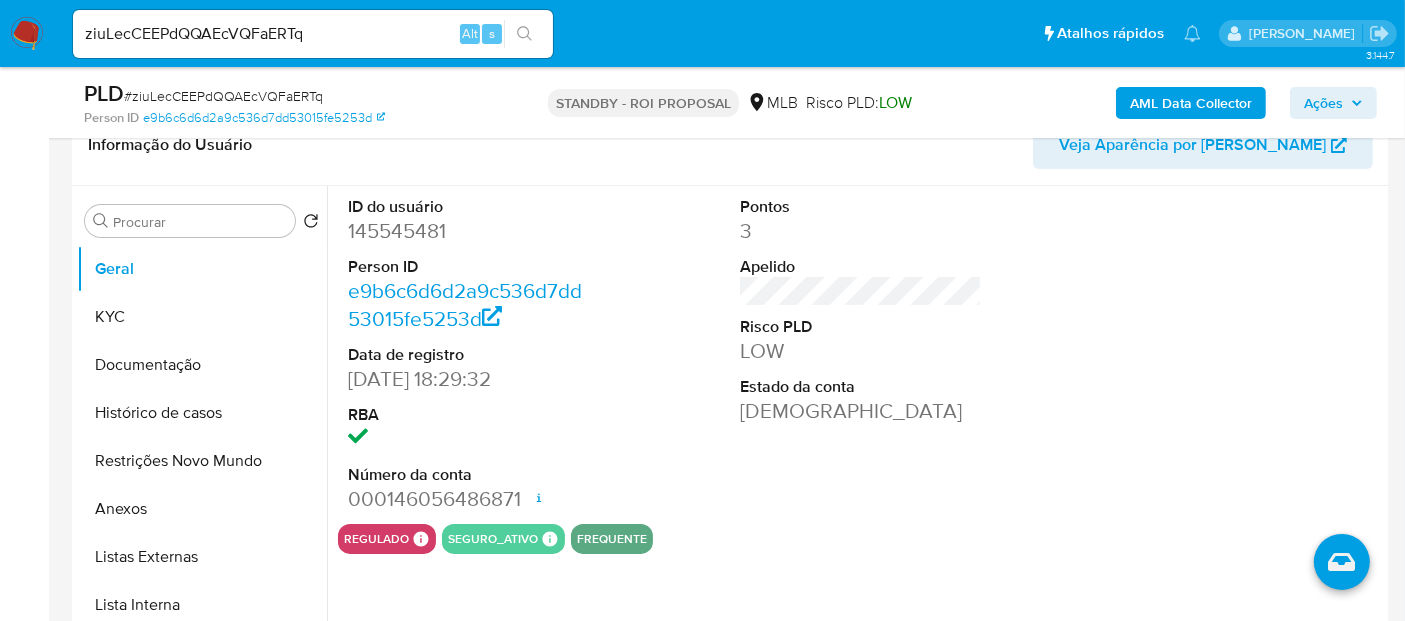 drag, startPoint x: 528, startPoint y: 30, endPoint x: 713, endPoint y: 166, distance: 229.61053 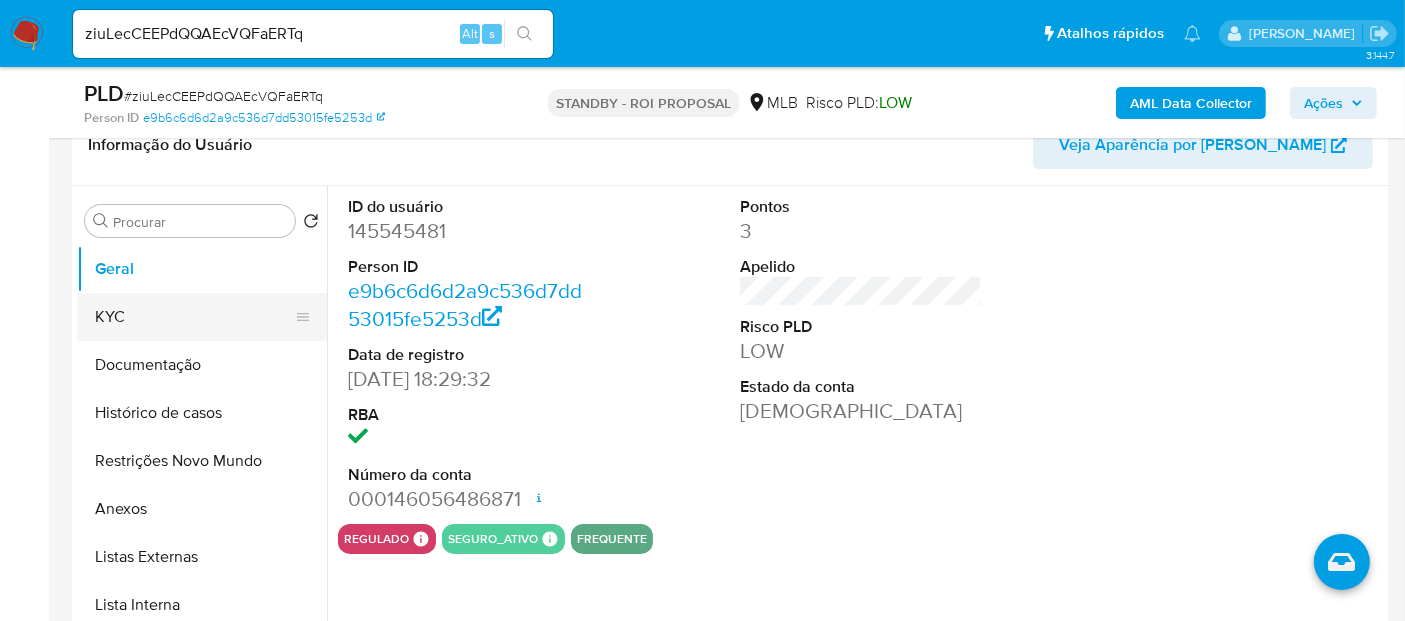 drag, startPoint x: 137, startPoint y: 309, endPoint x: 160, endPoint y: 309, distance: 23 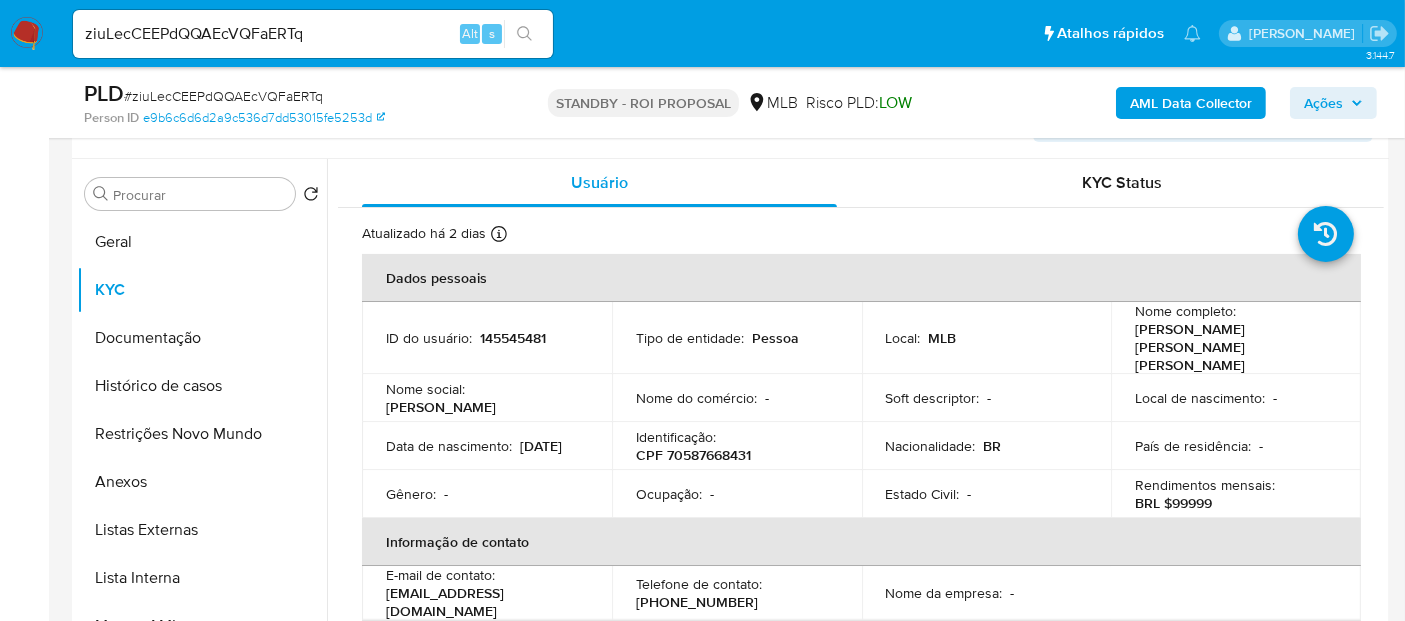 scroll, scrollTop: 364, scrollLeft: 0, axis: vertical 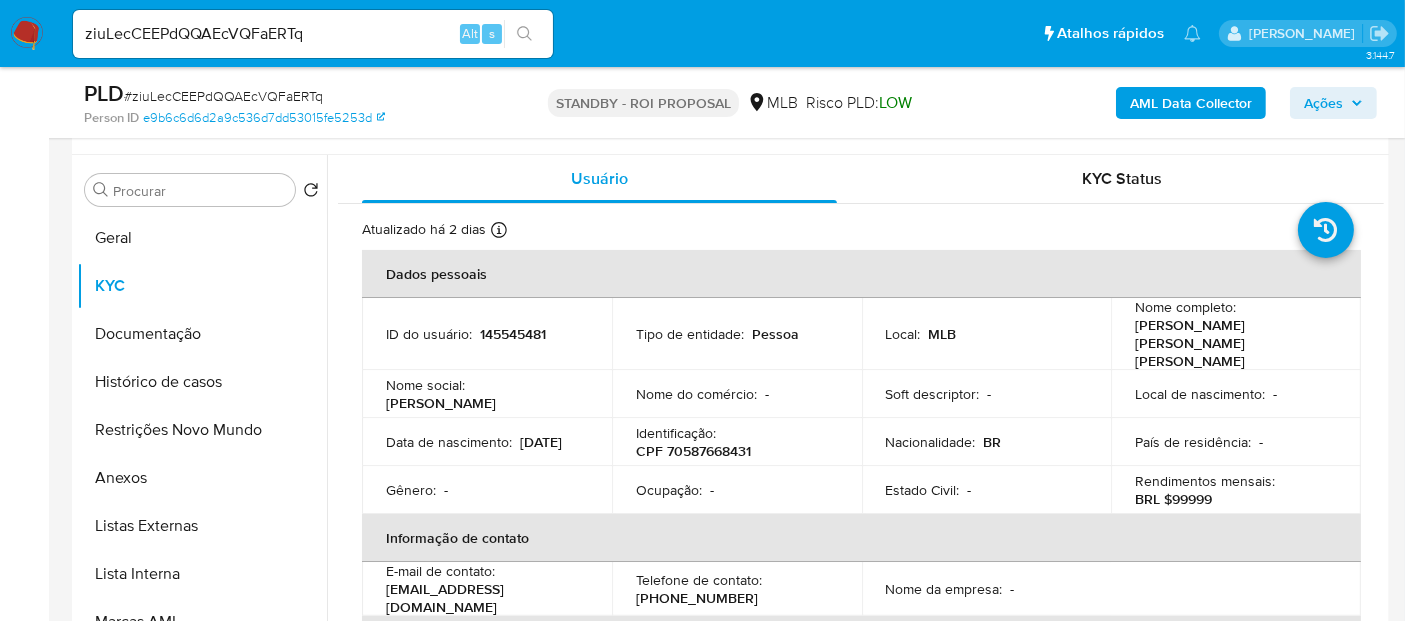 type 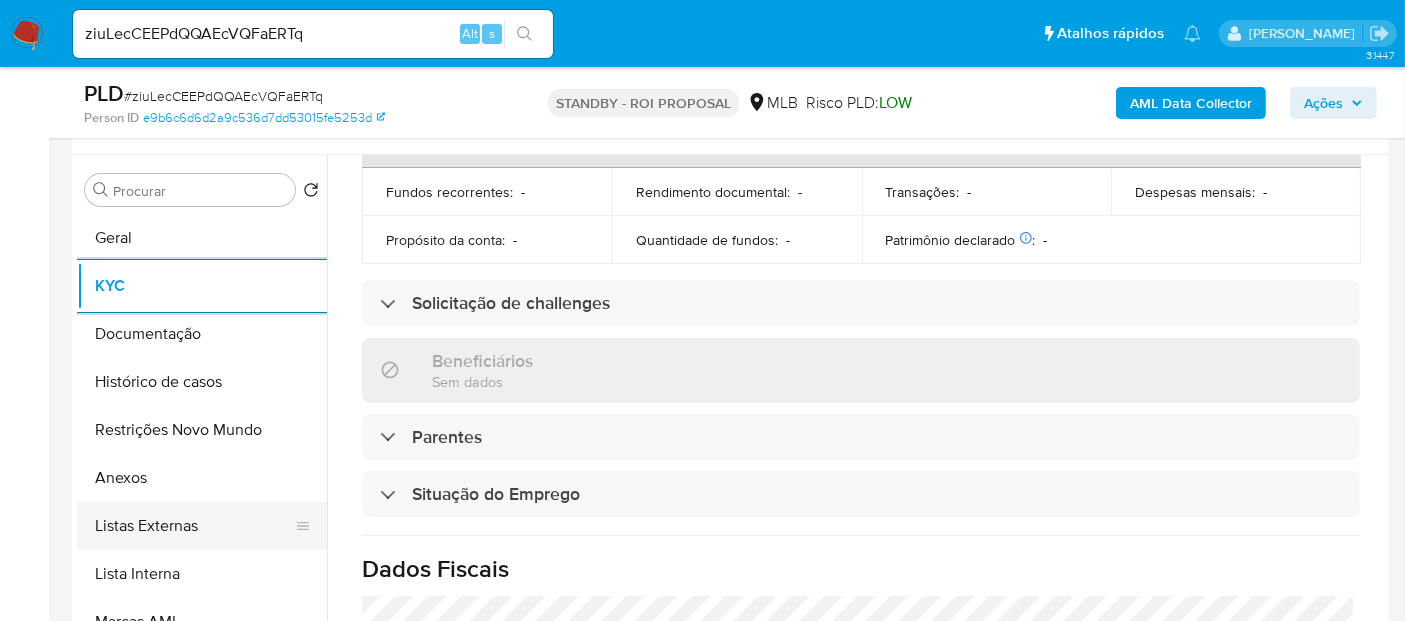 scroll, scrollTop: 777, scrollLeft: 0, axis: vertical 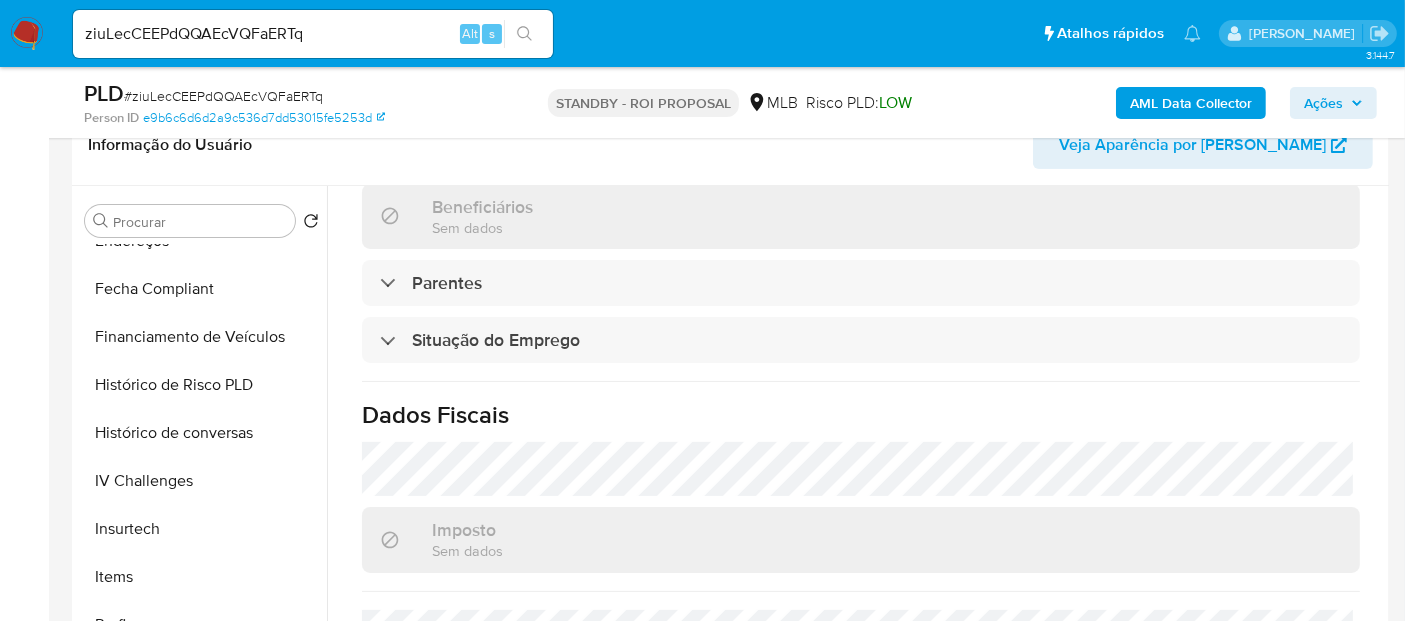 click at bounding box center (27, 34) 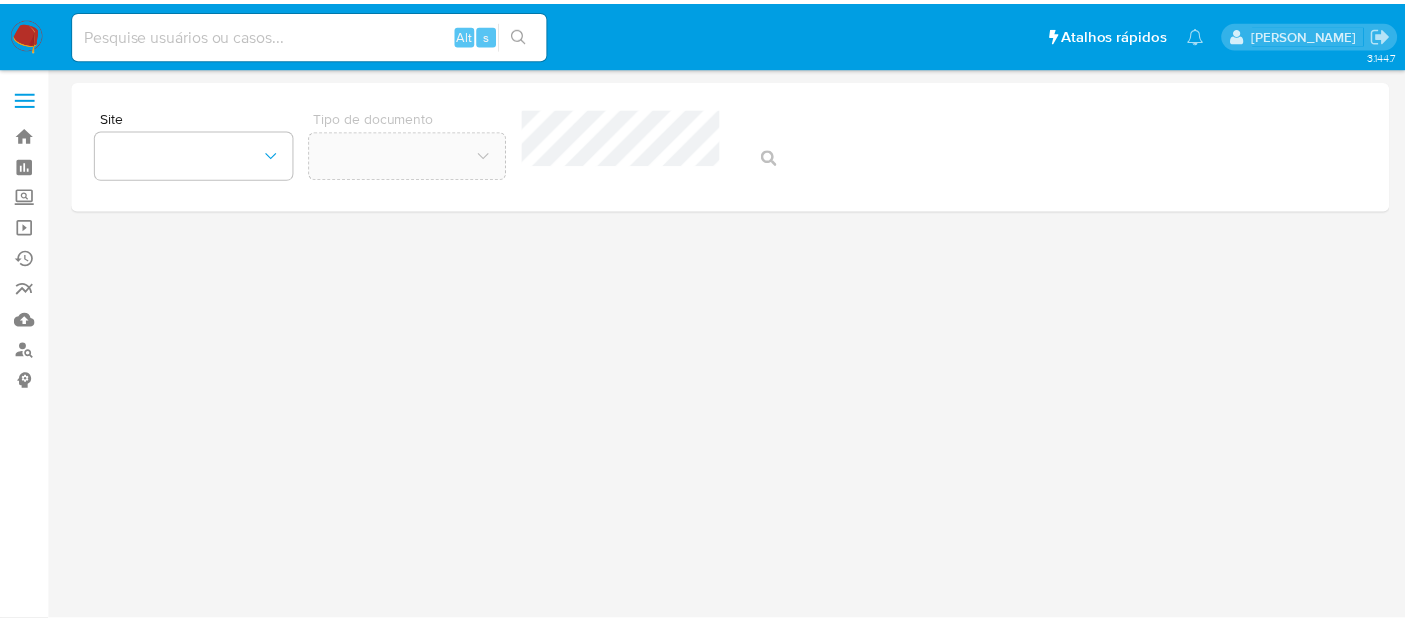 scroll, scrollTop: 0, scrollLeft: 0, axis: both 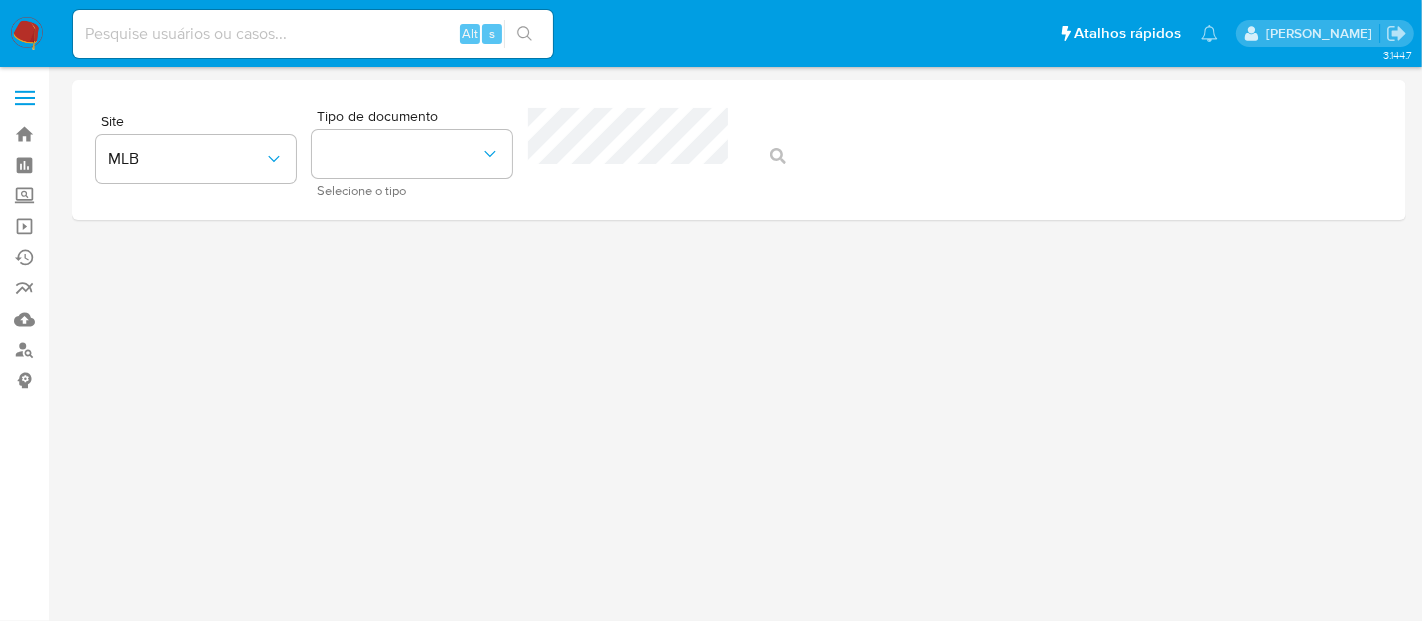 click at bounding box center [313, 34] 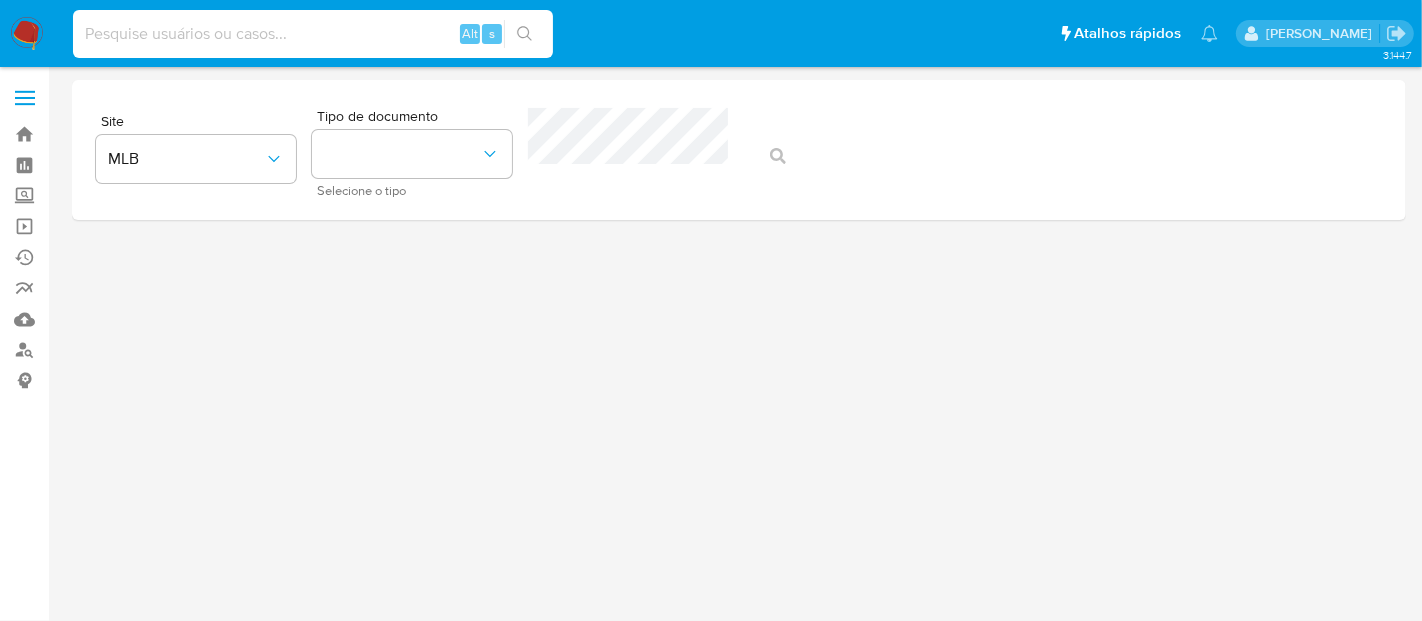 paste on "ir0aQFFSWOY8kOd3iJBYODsB" 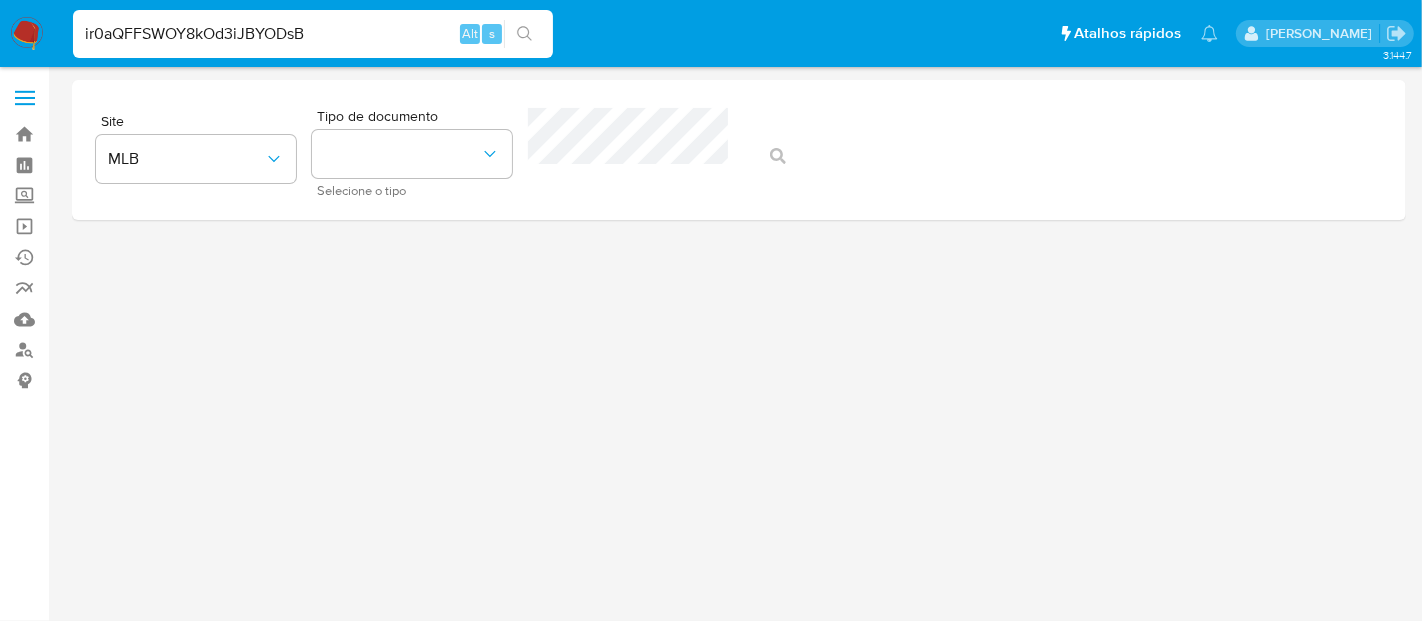 type on "ir0aQFFSWOY8kOd3iJBYODsB" 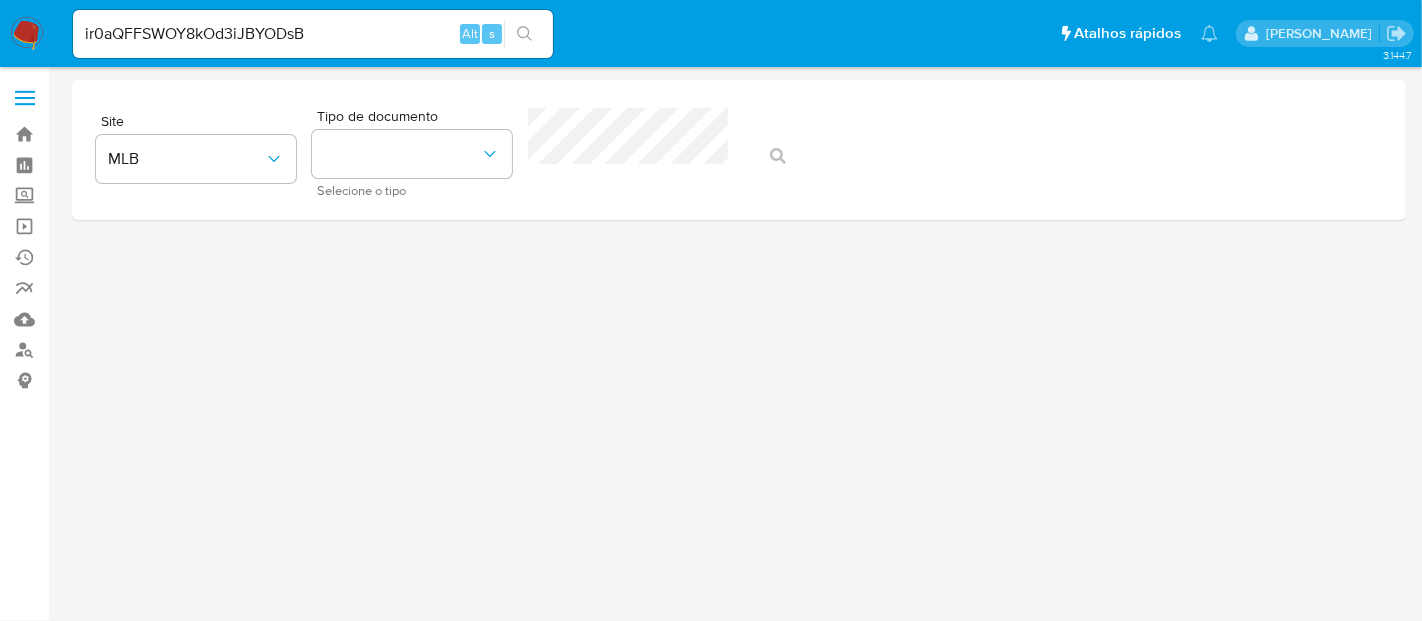 click 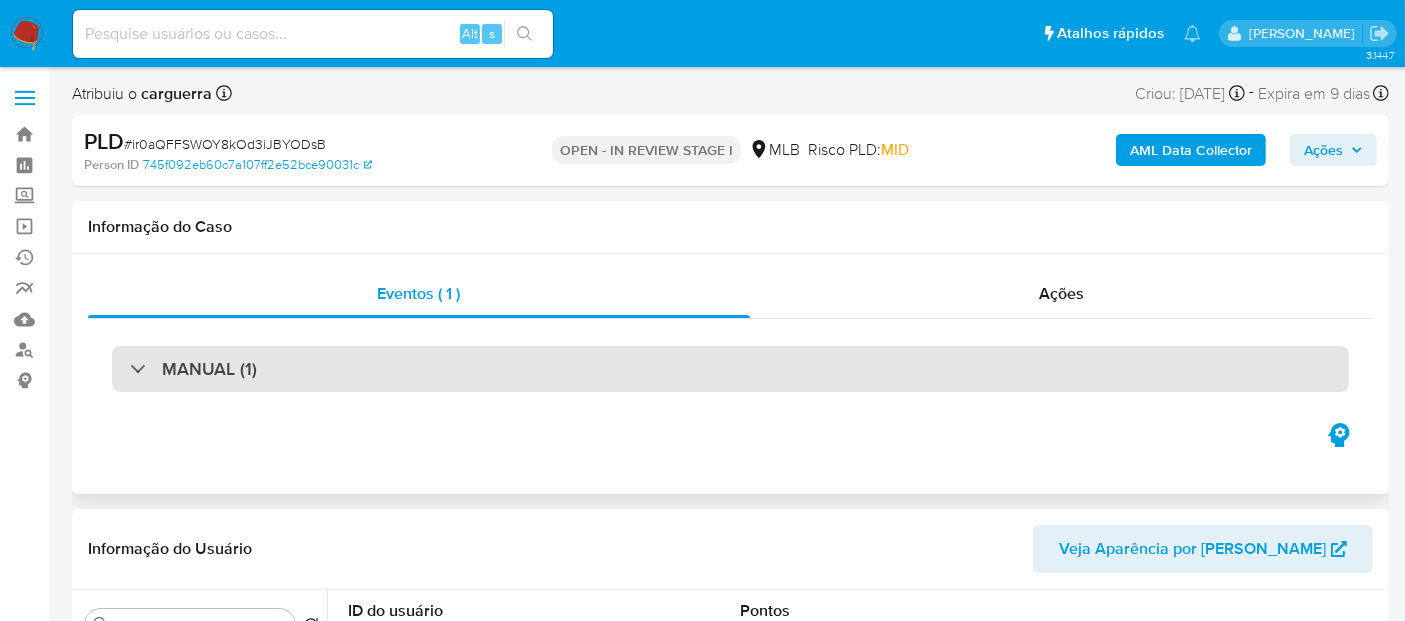 select on "10" 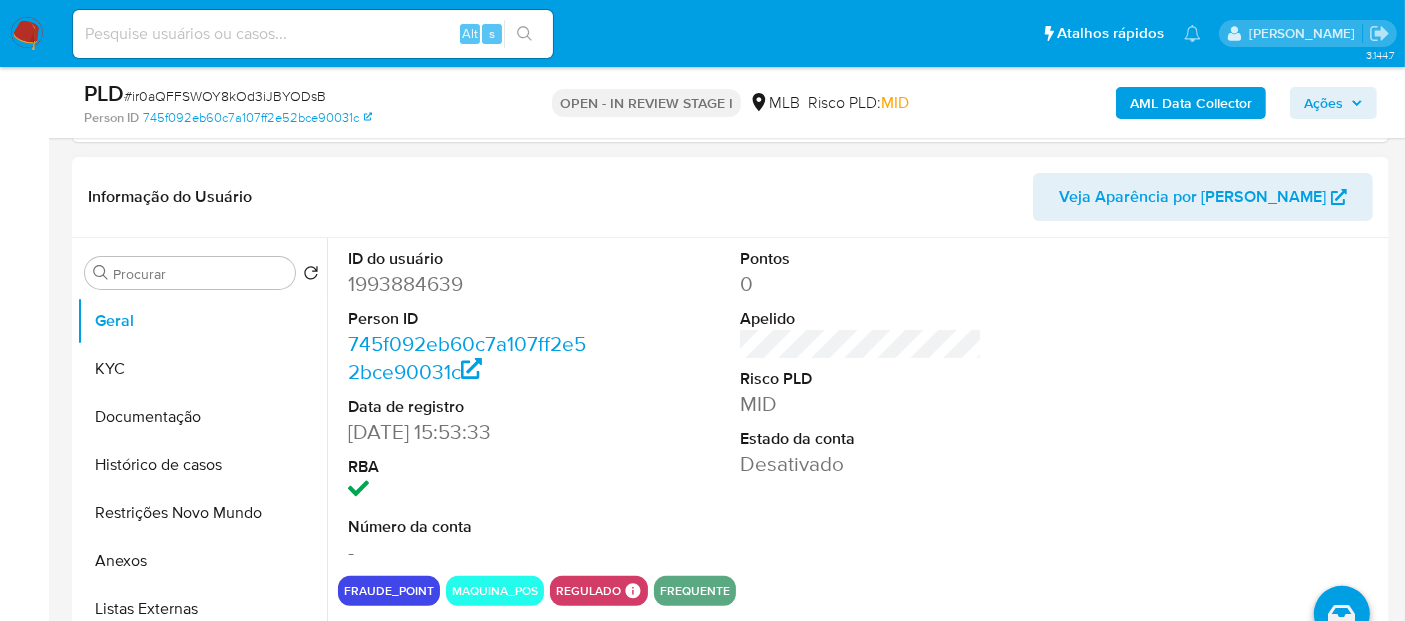 scroll, scrollTop: 444, scrollLeft: 0, axis: vertical 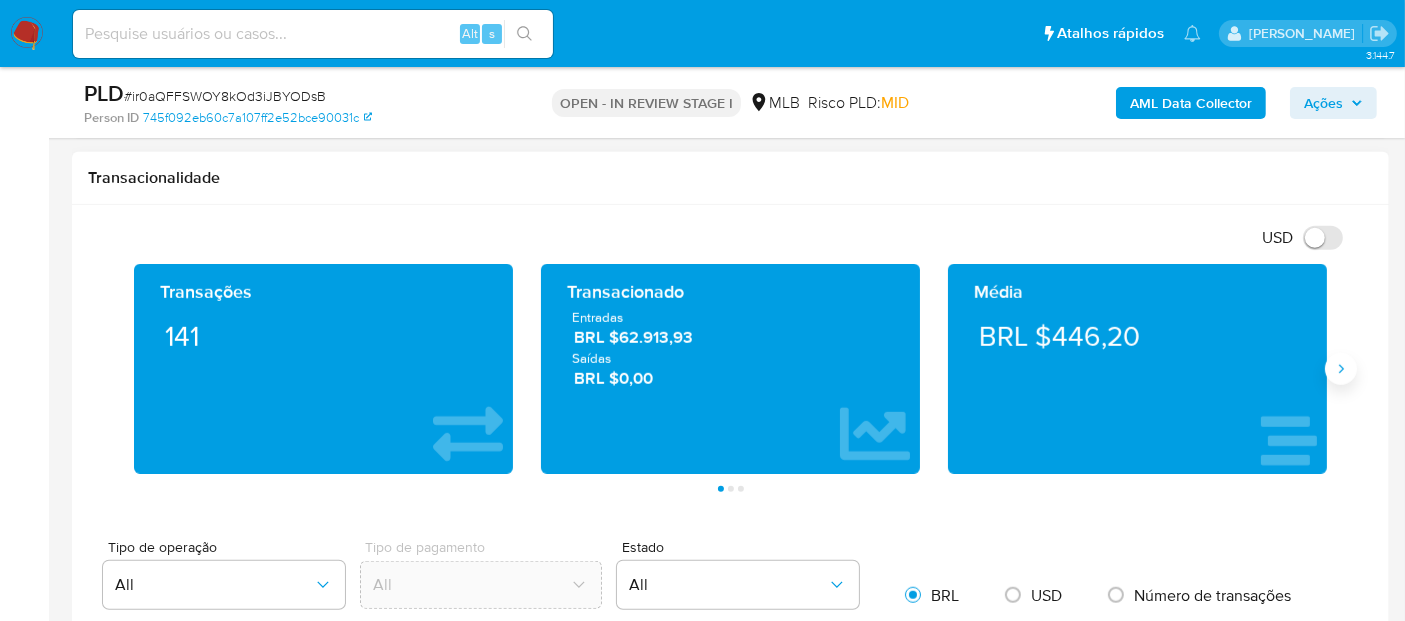 click at bounding box center (1341, 369) 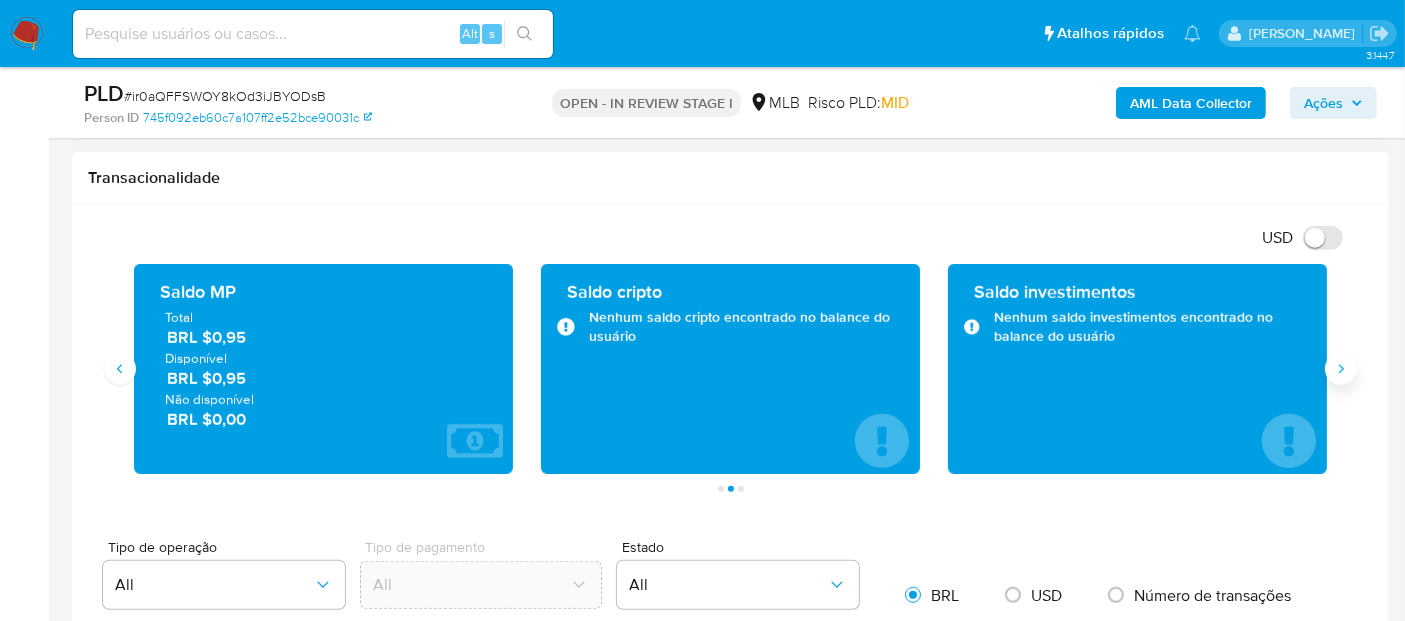 click at bounding box center (1341, 369) 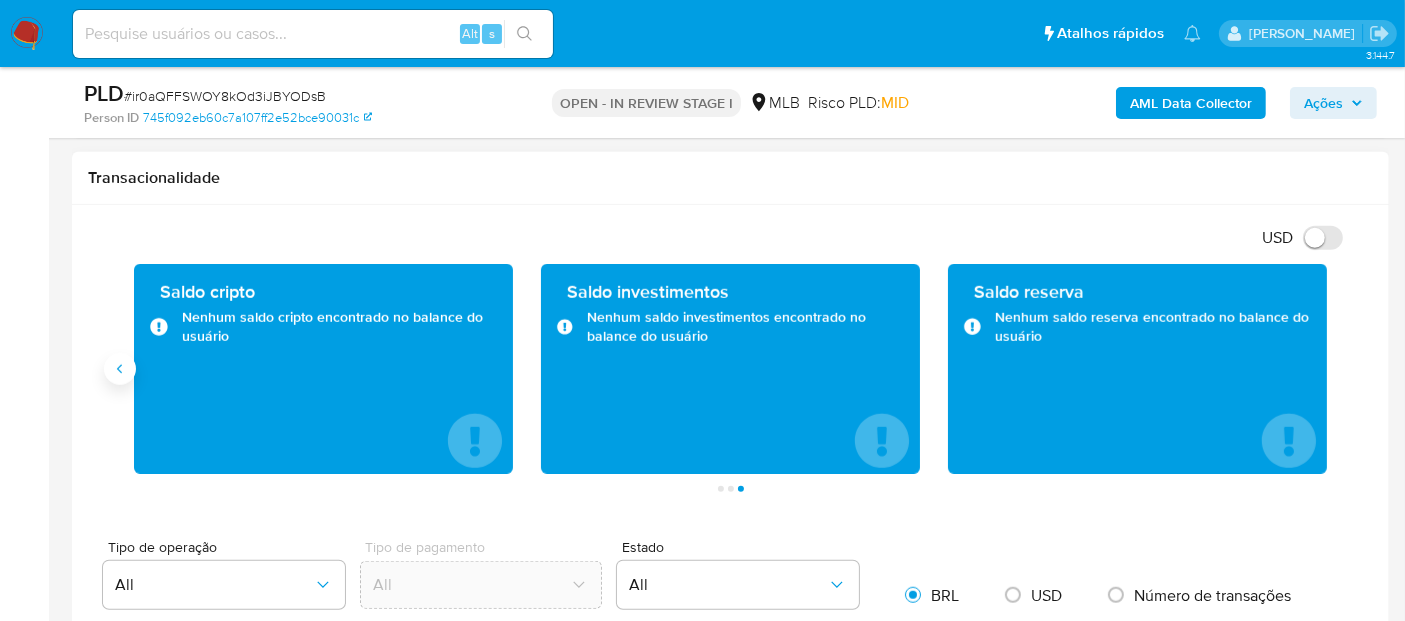 click at bounding box center [120, 369] 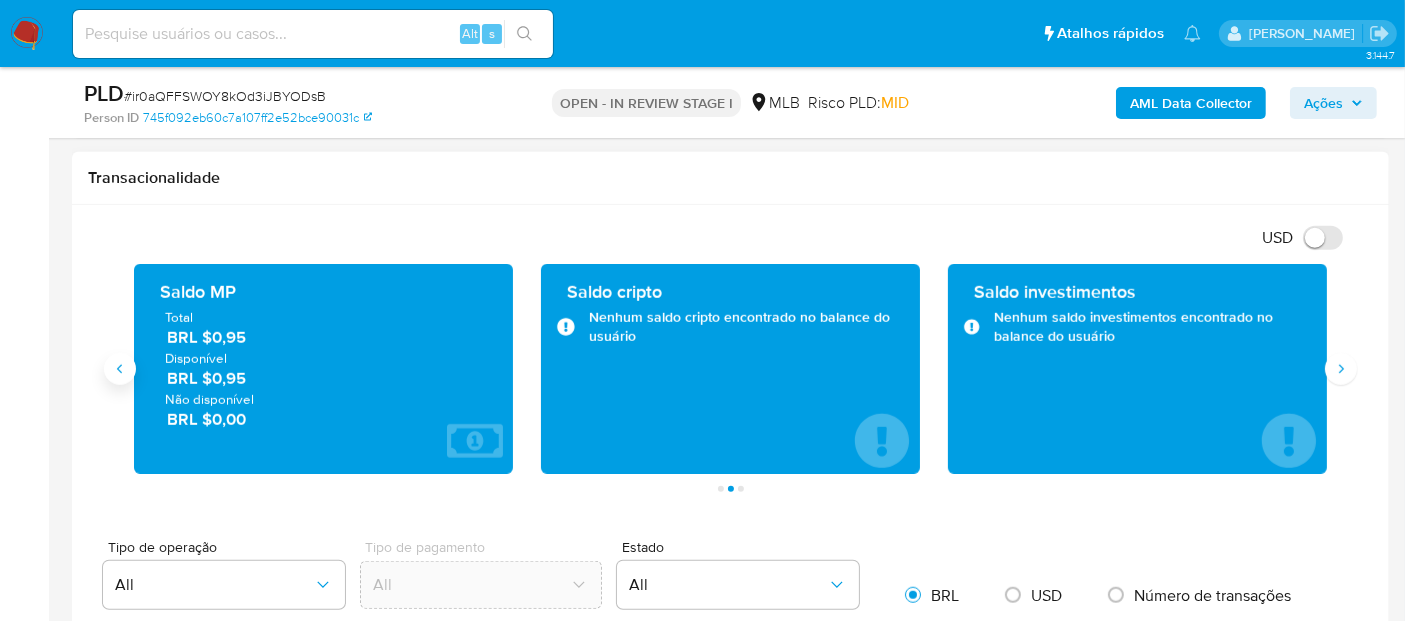 click 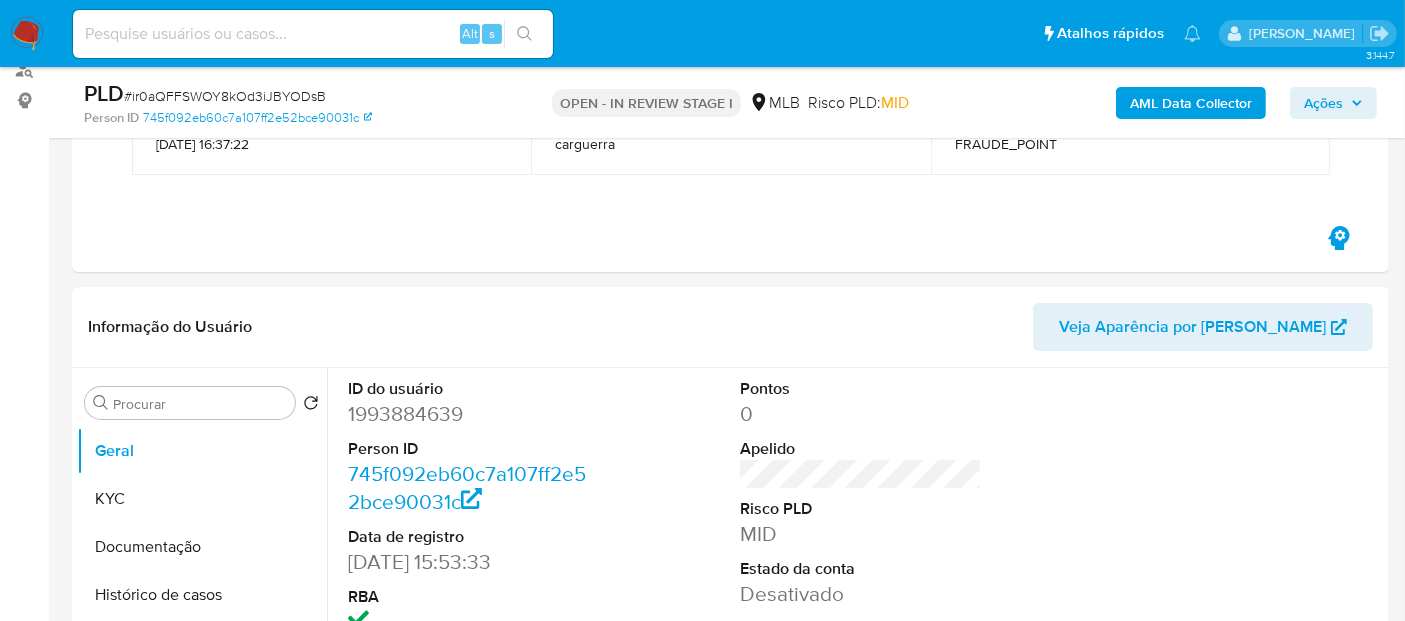 scroll, scrollTop: 266, scrollLeft: 0, axis: vertical 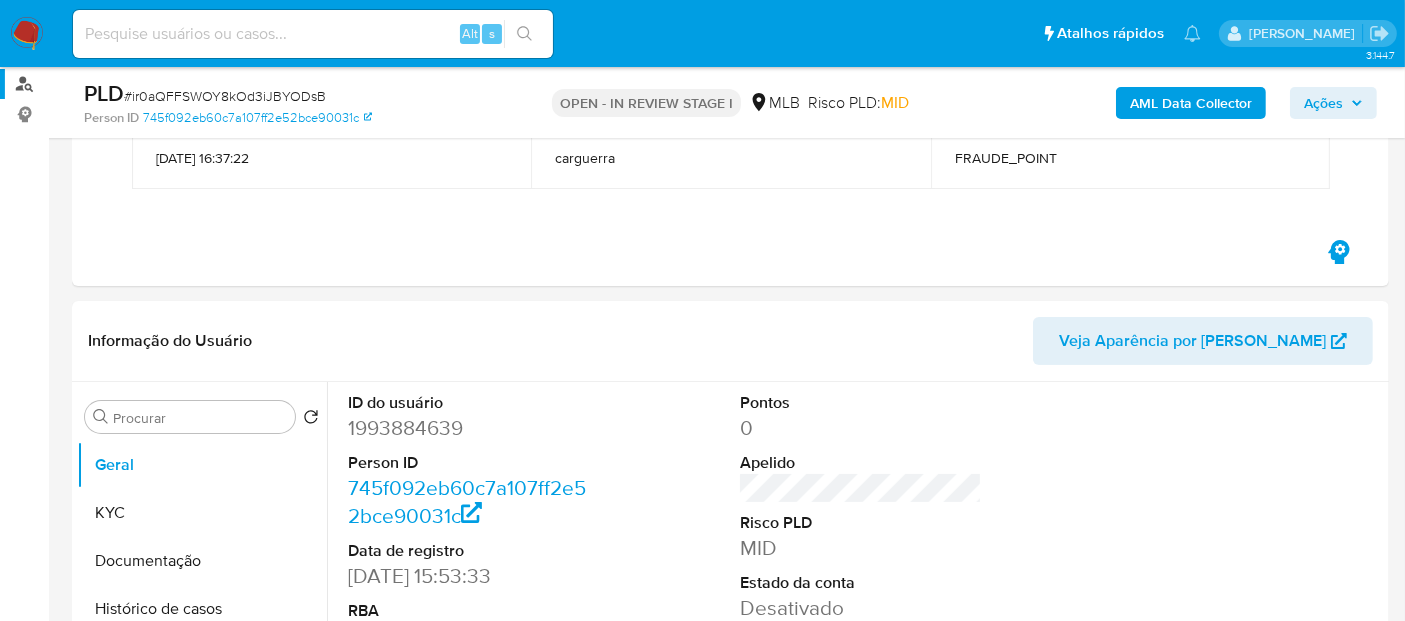 click on "Localizador de pessoas" at bounding box center [119, 84] 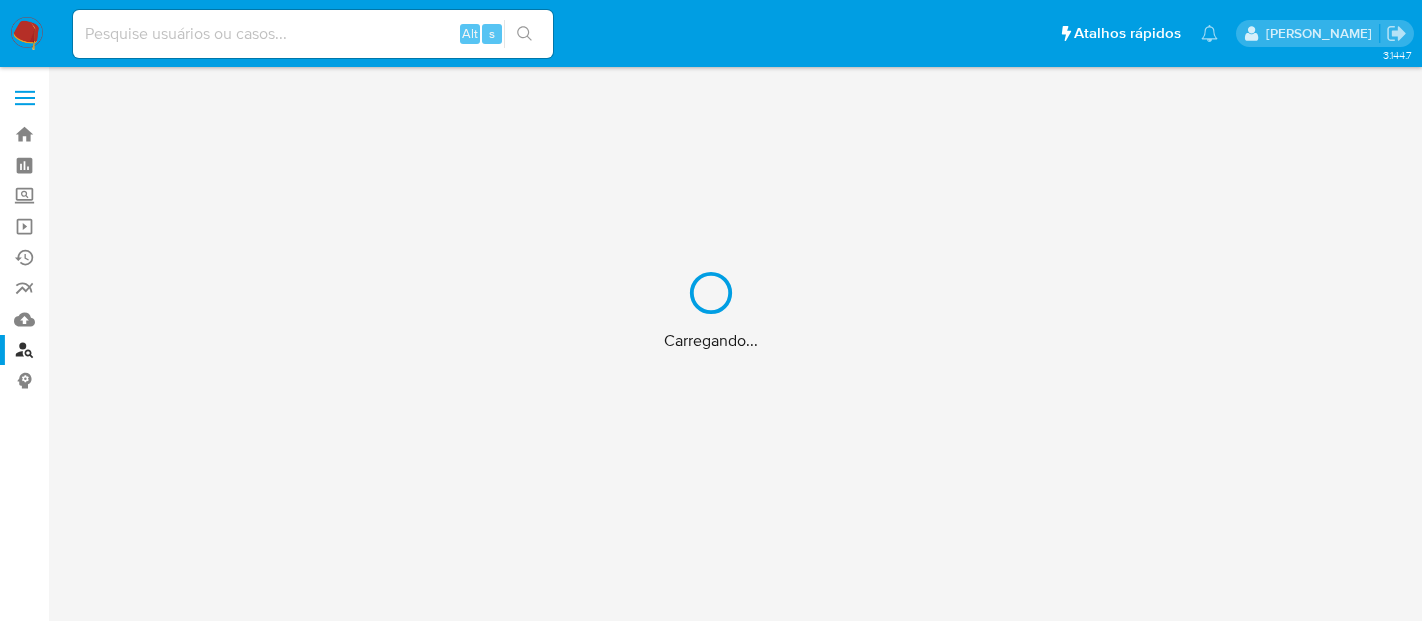 scroll, scrollTop: 0, scrollLeft: 0, axis: both 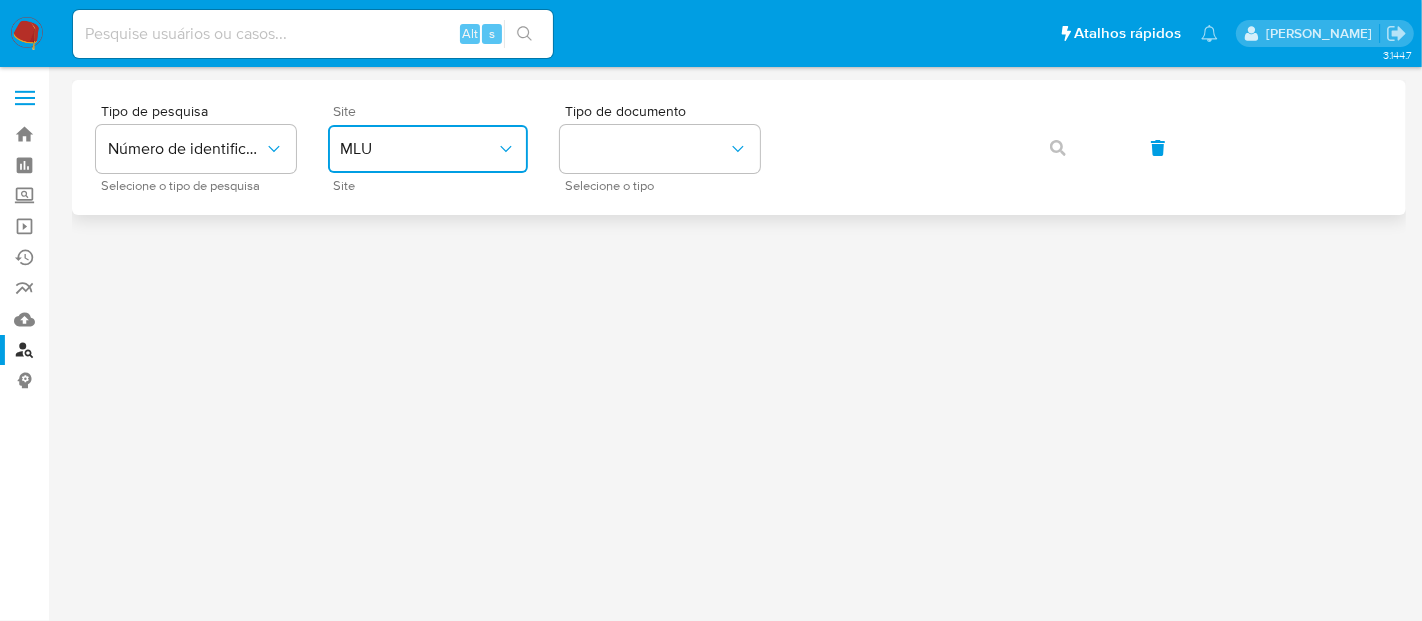 click 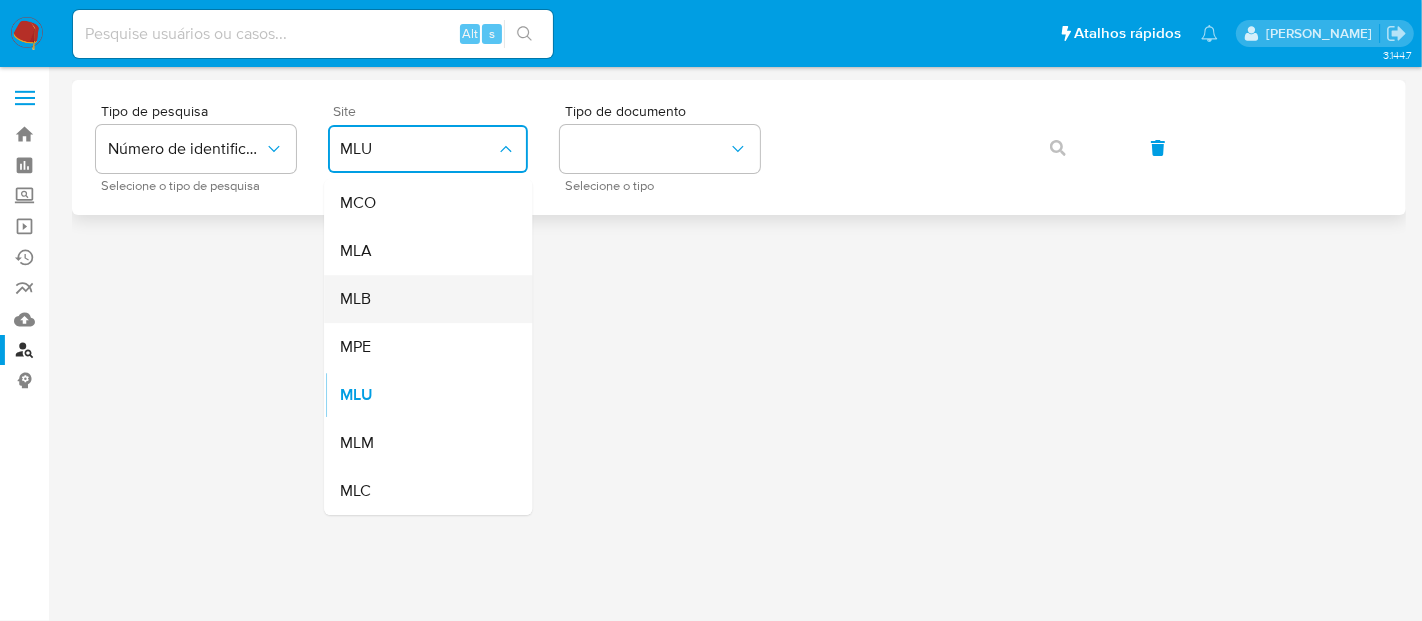 click on "MLB" at bounding box center [422, 299] 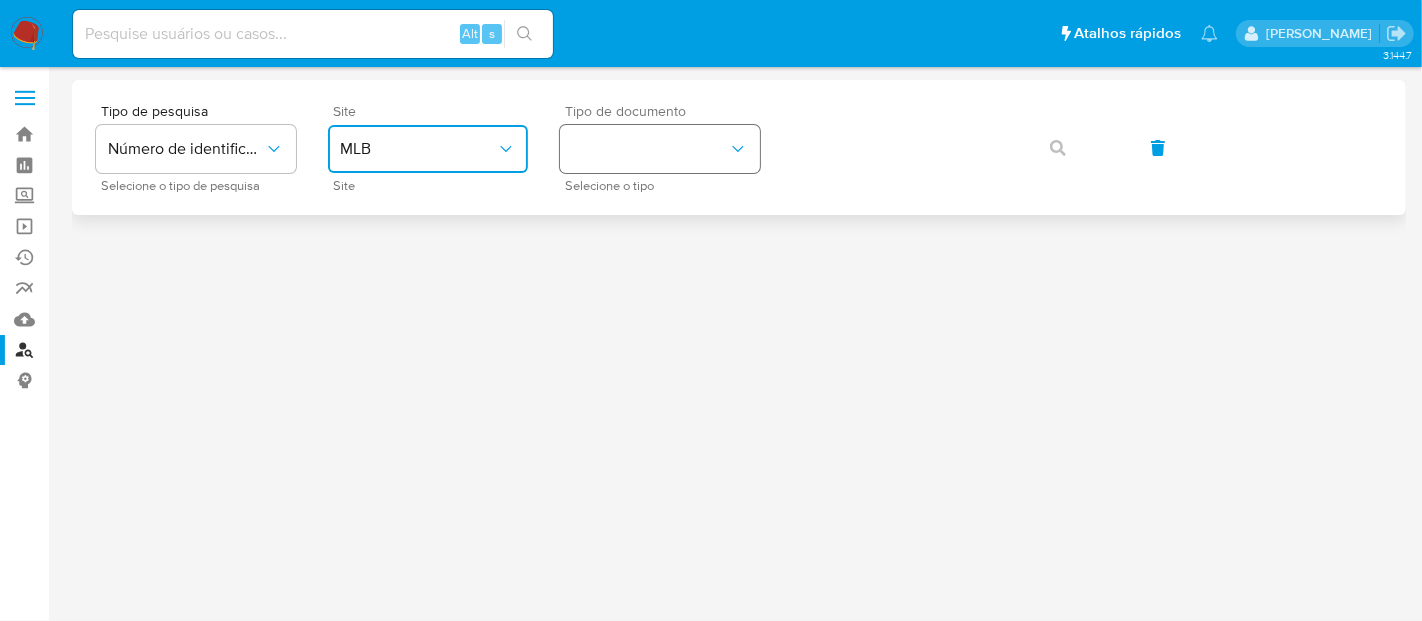 click at bounding box center (660, 149) 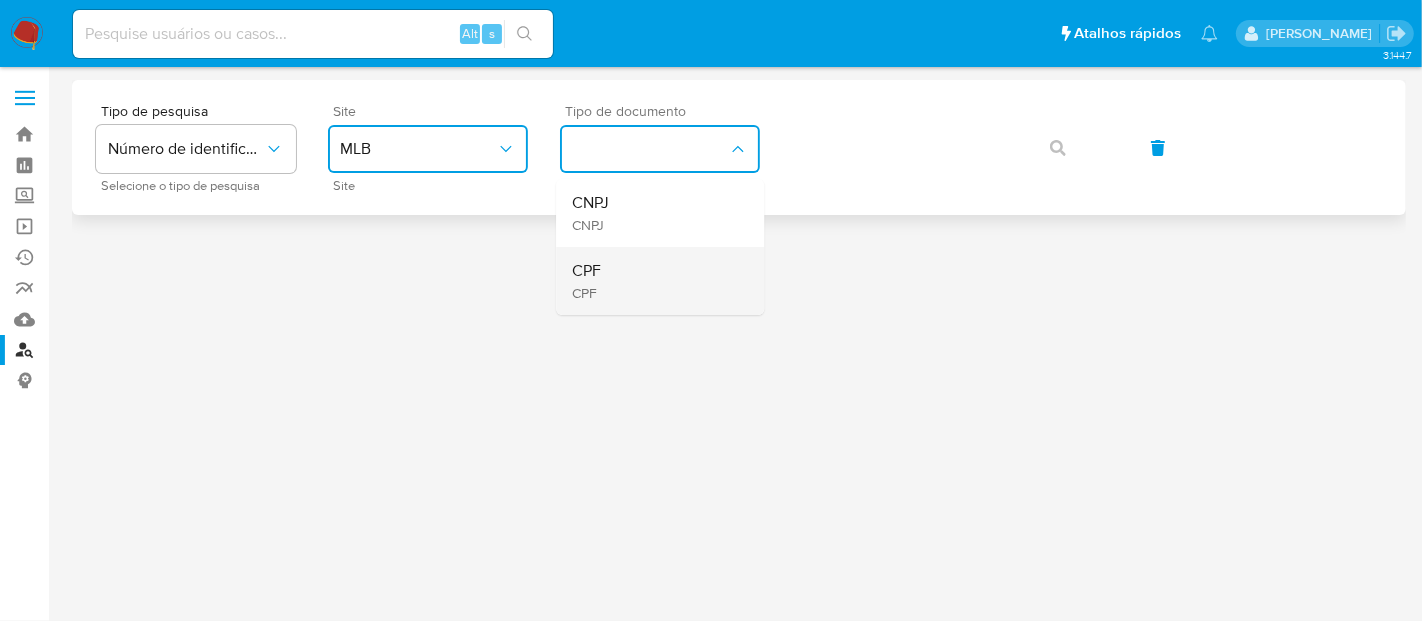 click on "CPF CPF" at bounding box center (654, 281) 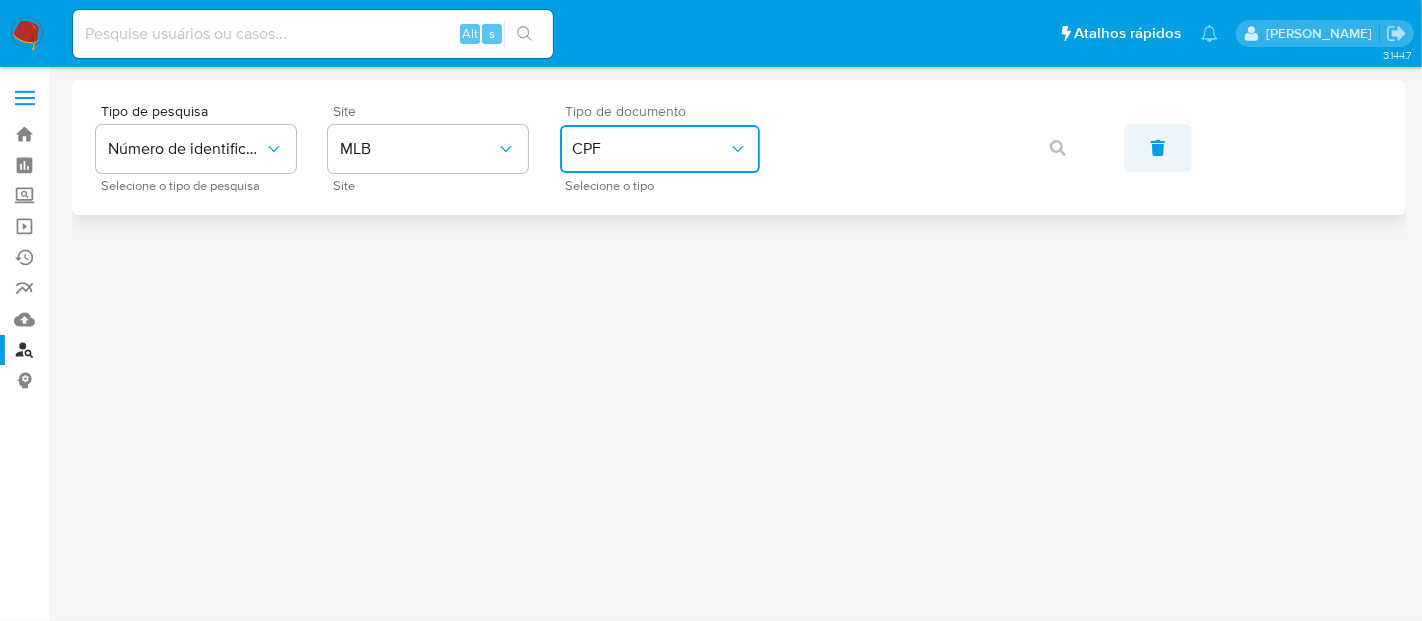 click 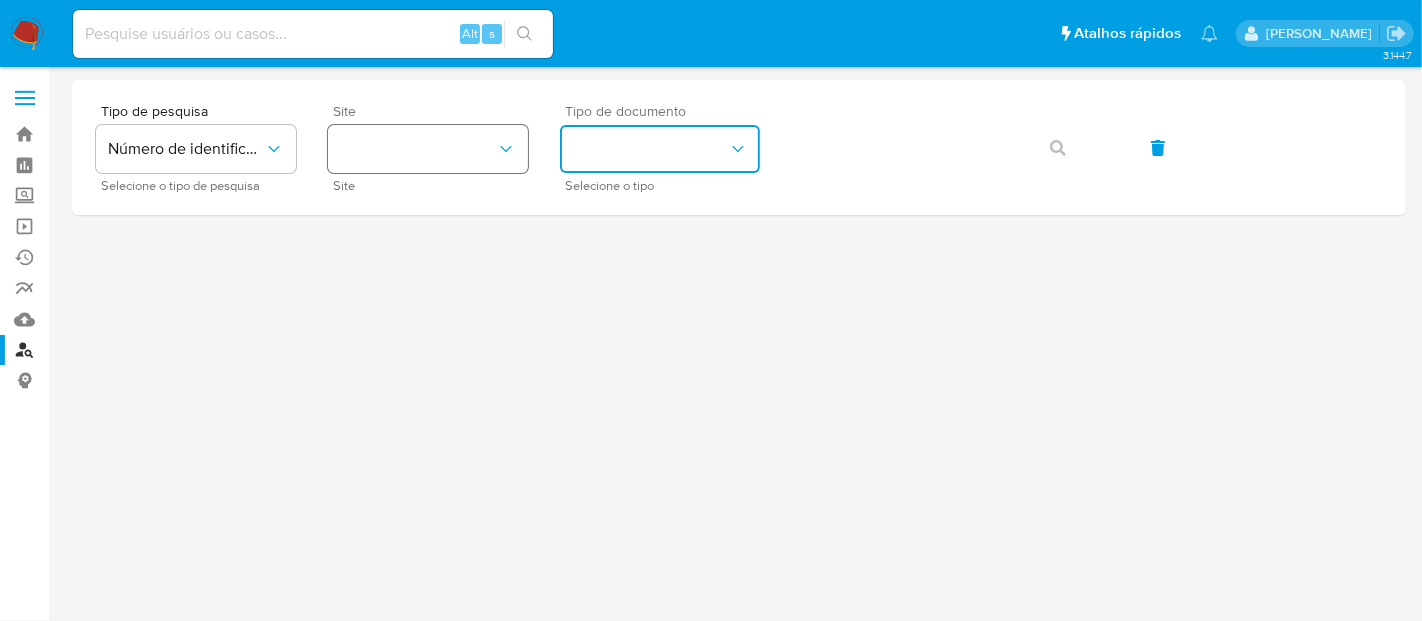 click 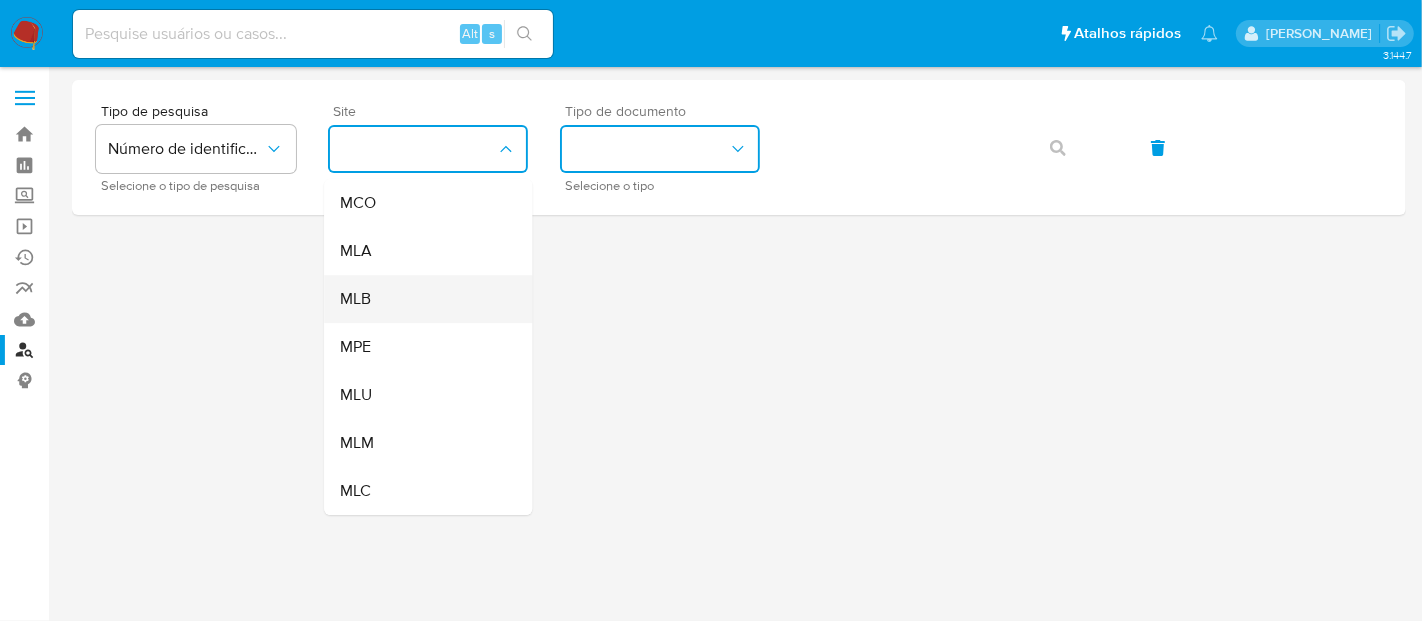 click on "MLB" at bounding box center [422, 299] 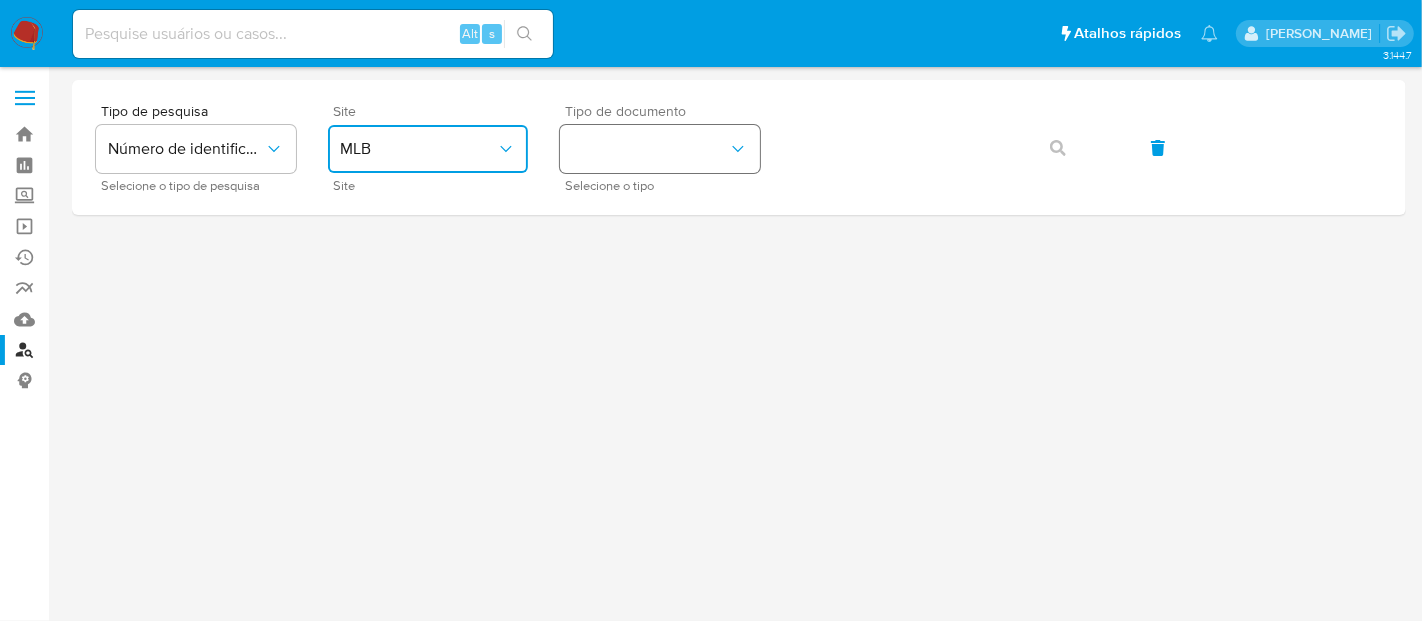 click 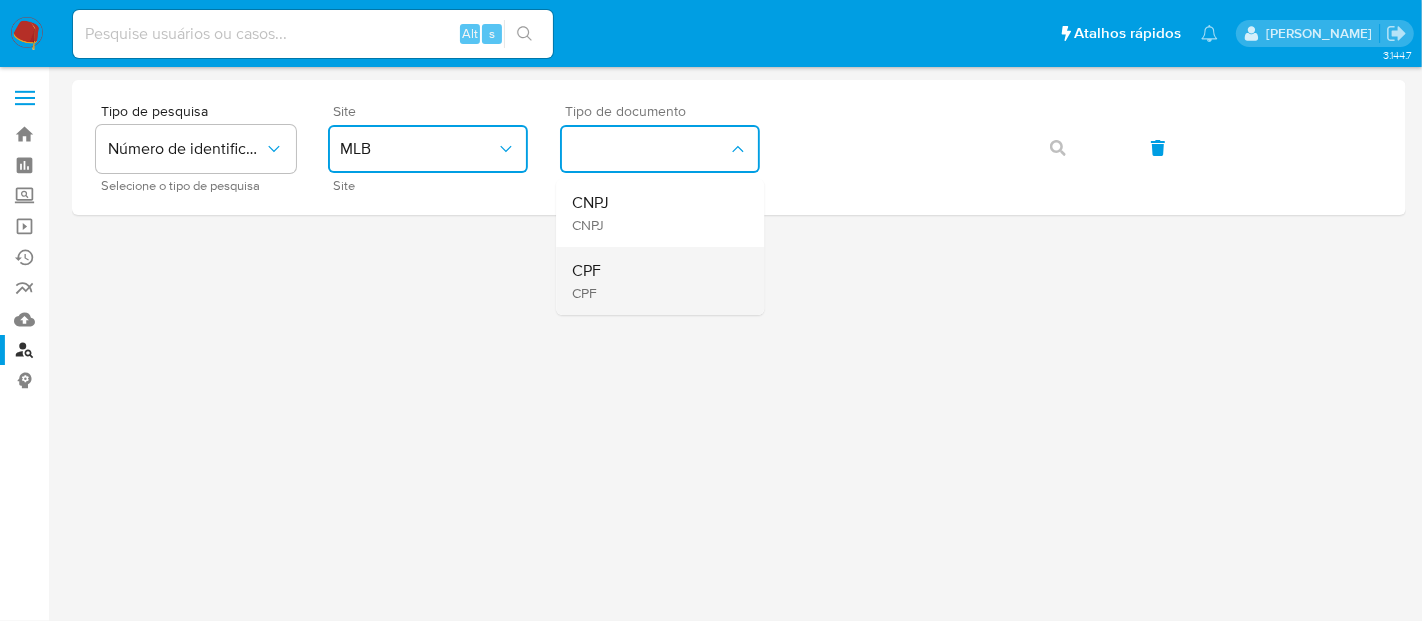 click on "CPF CPF" at bounding box center (654, 281) 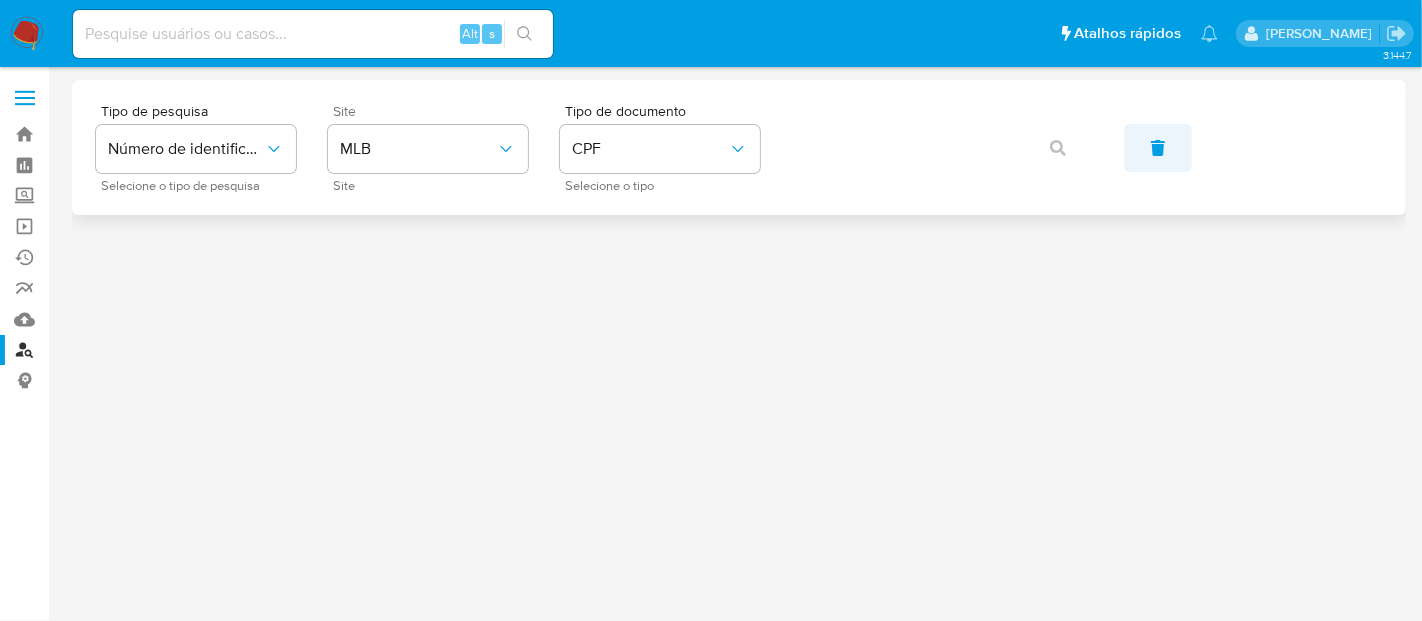 click 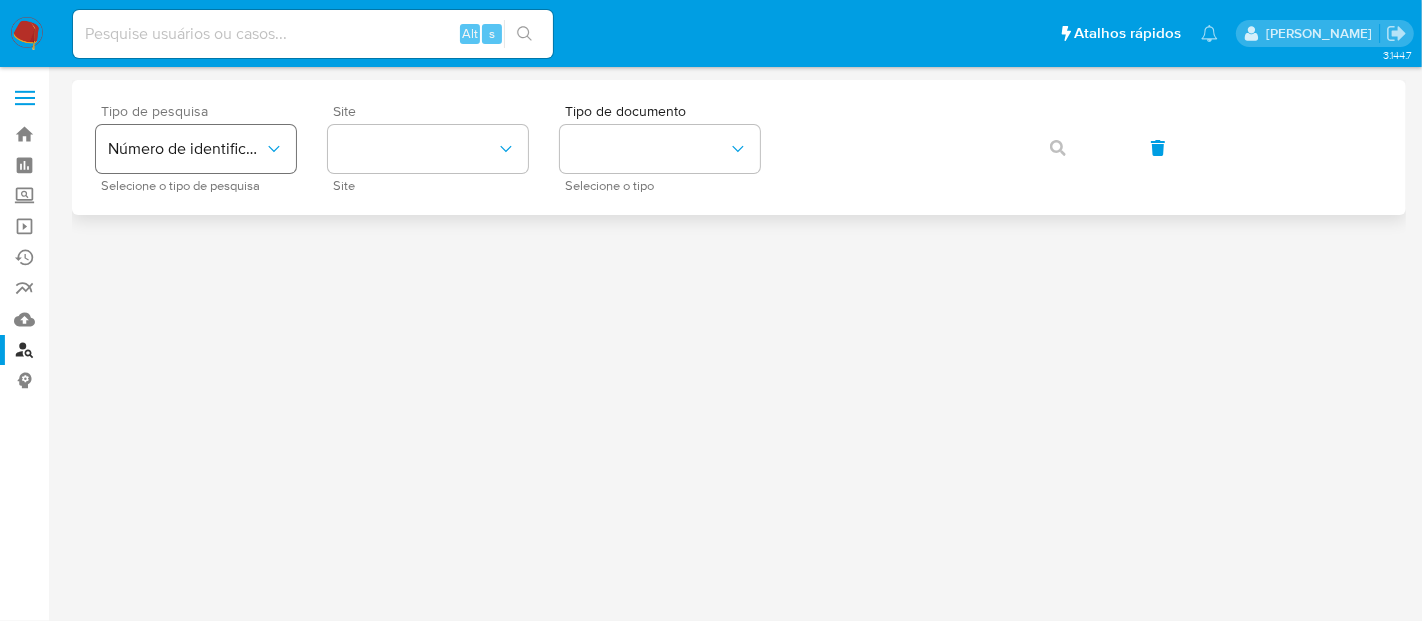 click 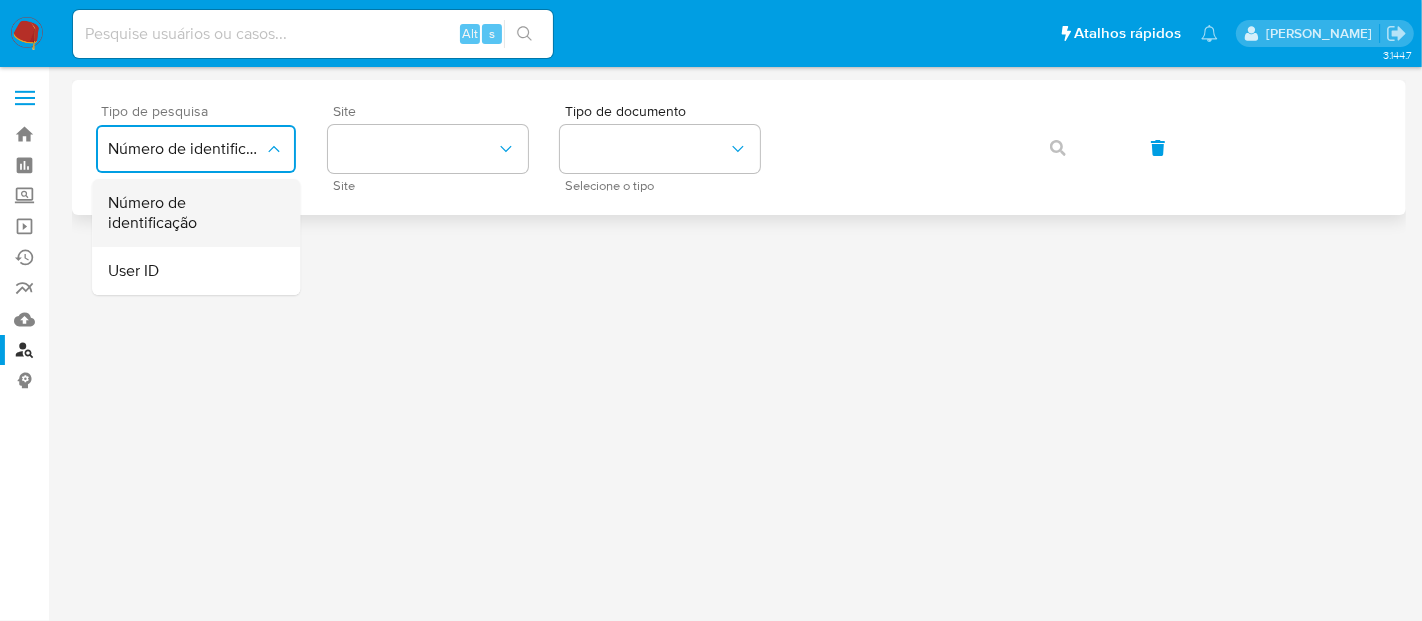 click on "Número de identificação" at bounding box center (190, 213) 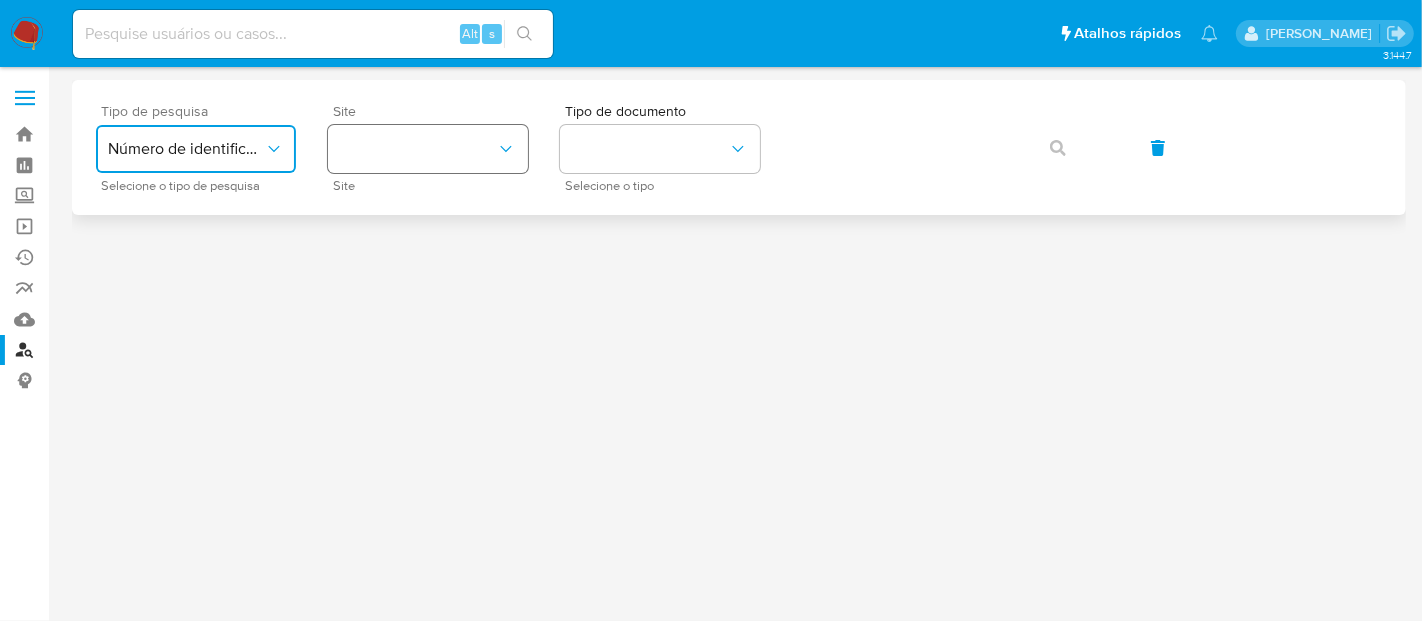 drag, startPoint x: 505, startPoint y: 144, endPoint x: 494, endPoint y: 169, distance: 27.313 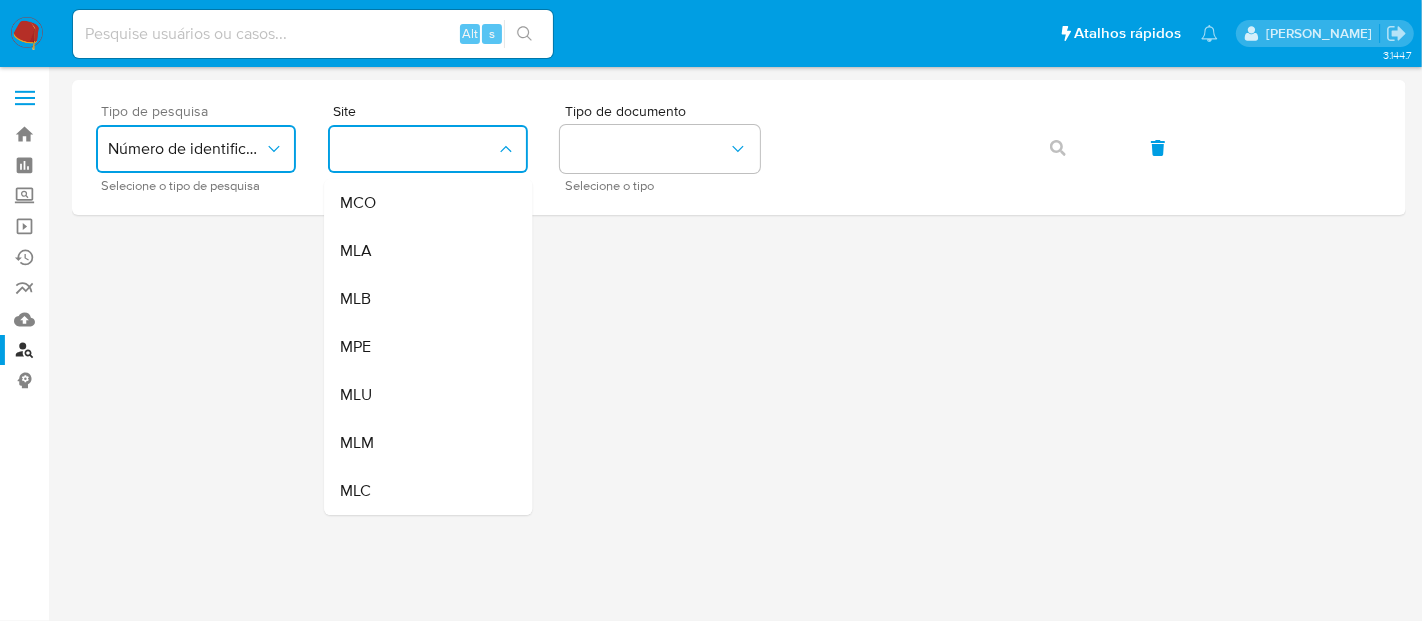 click on "MLB" at bounding box center [422, 299] 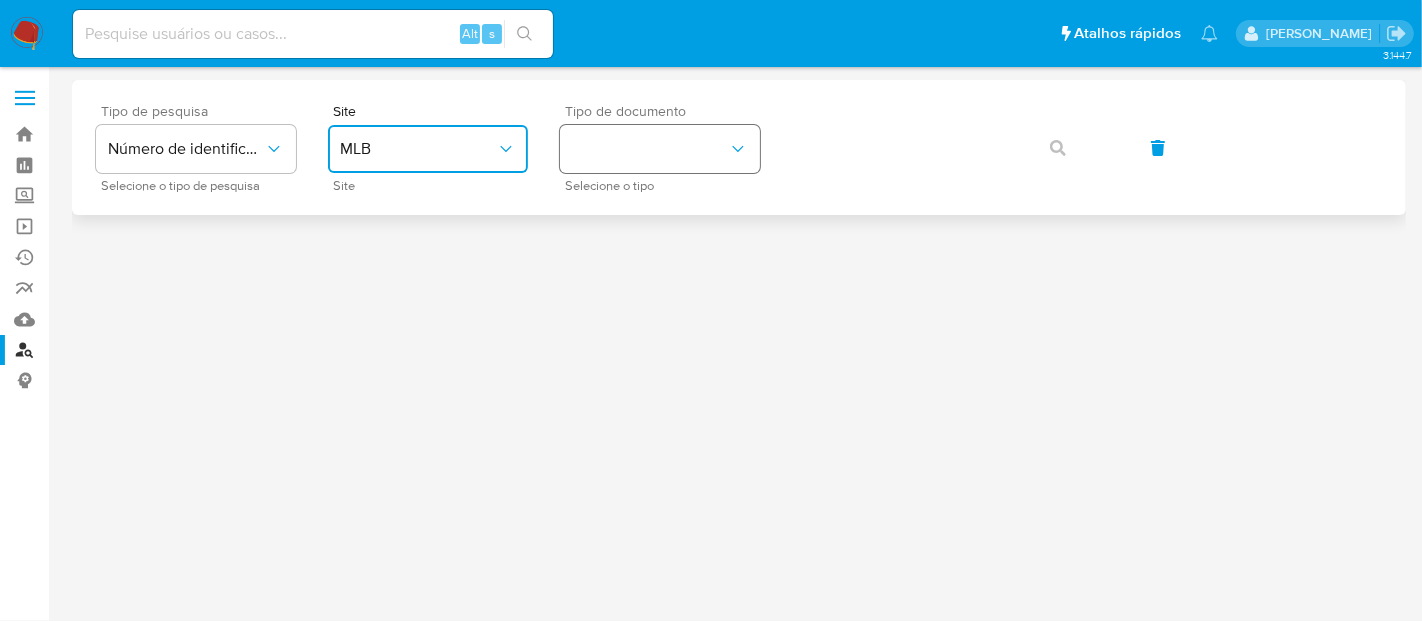 drag, startPoint x: 742, startPoint y: 144, endPoint x: 731, endPoint y: 172, distance: 30.083218 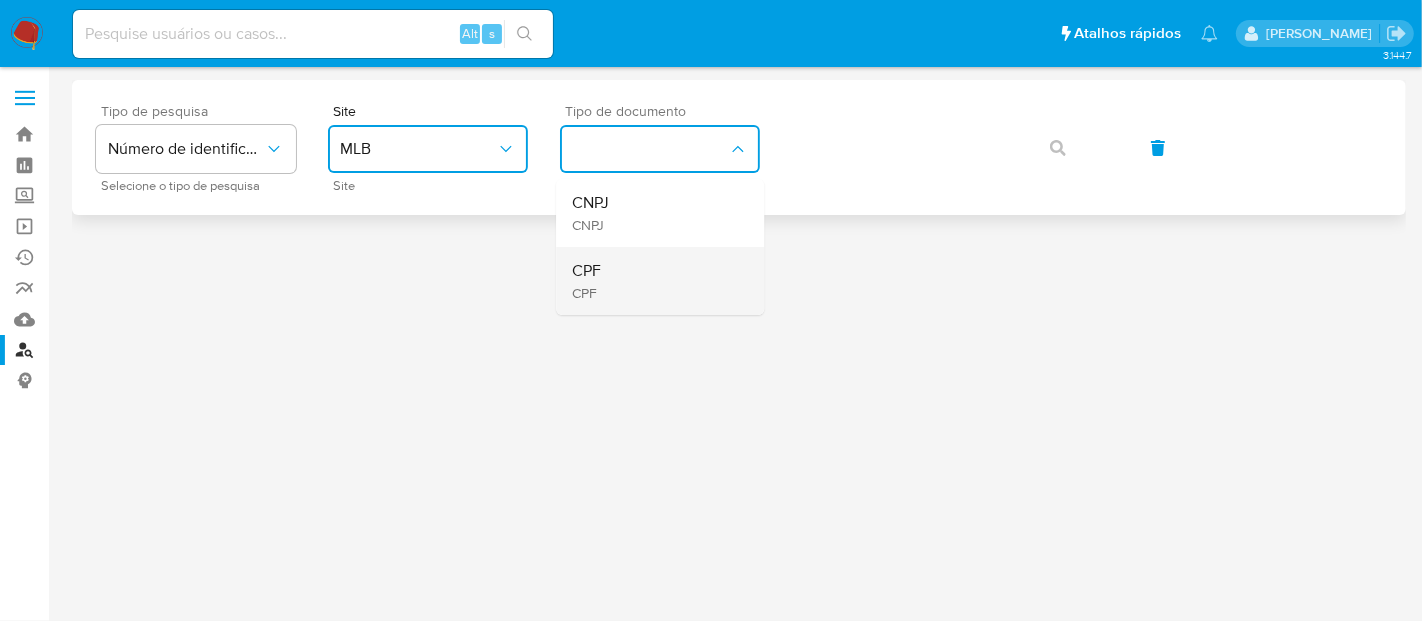 click on "CPF" at bounding box center [586, 271] 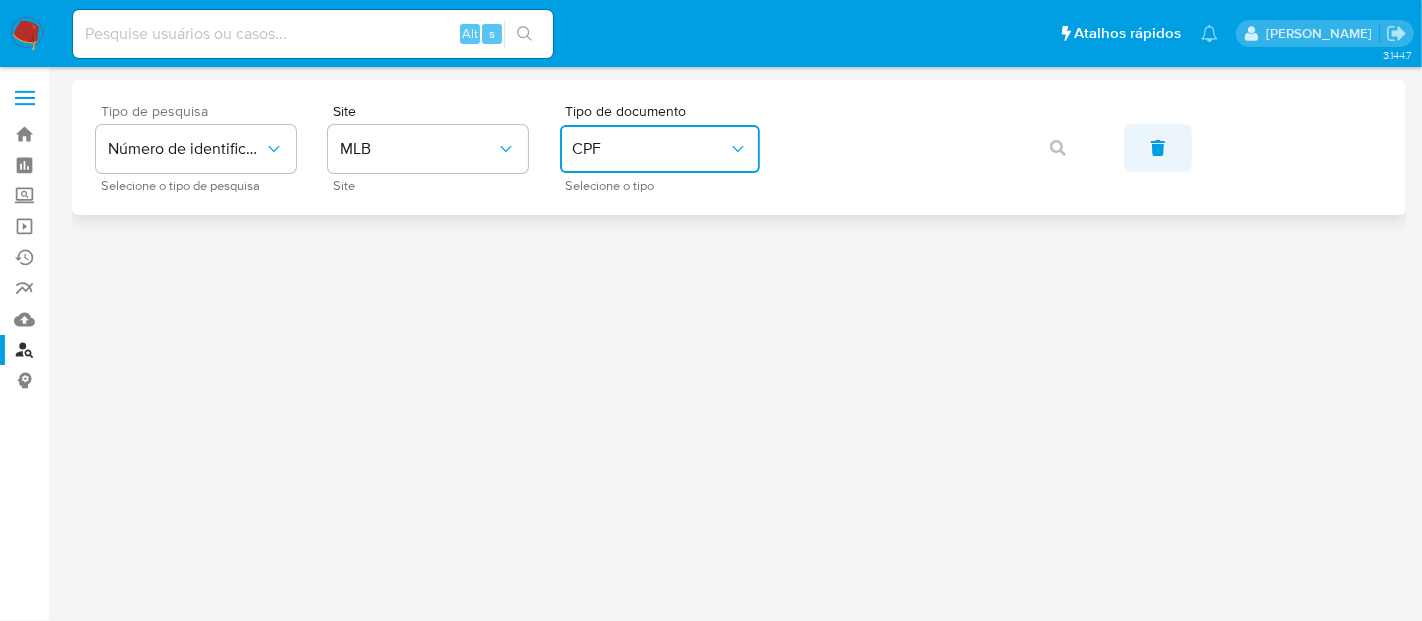 click 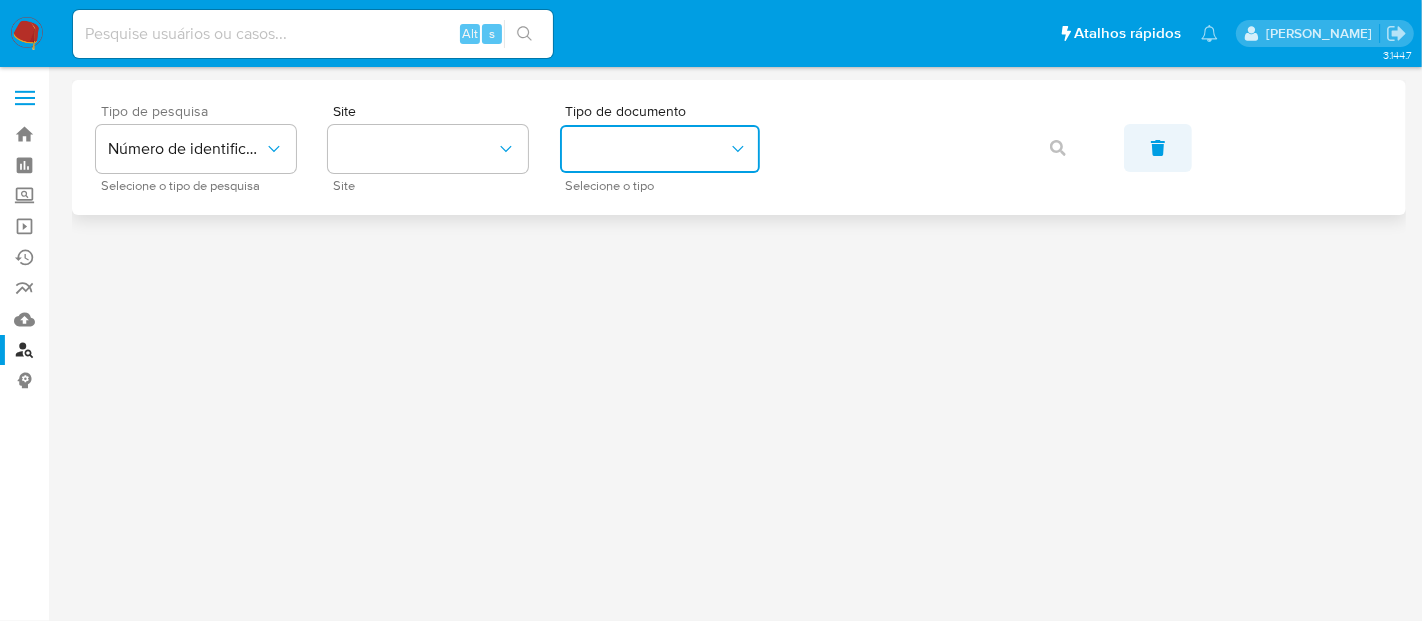 click 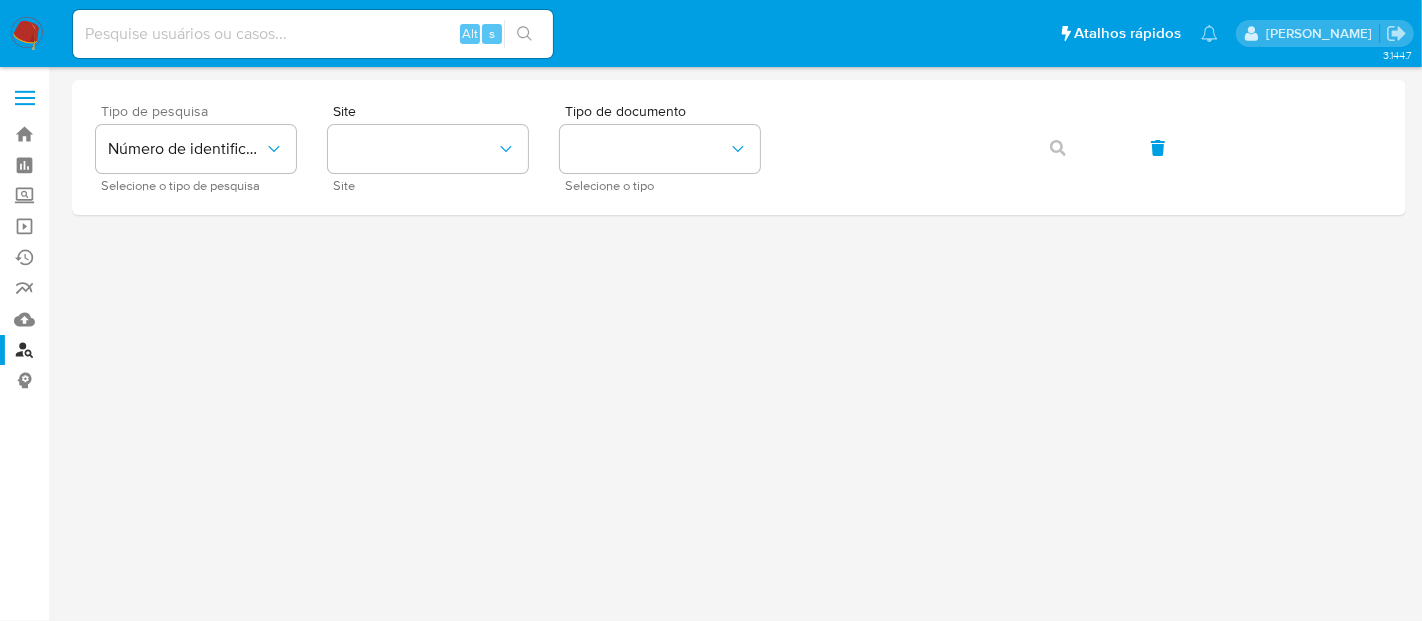 click at bounding box center (27, 34) 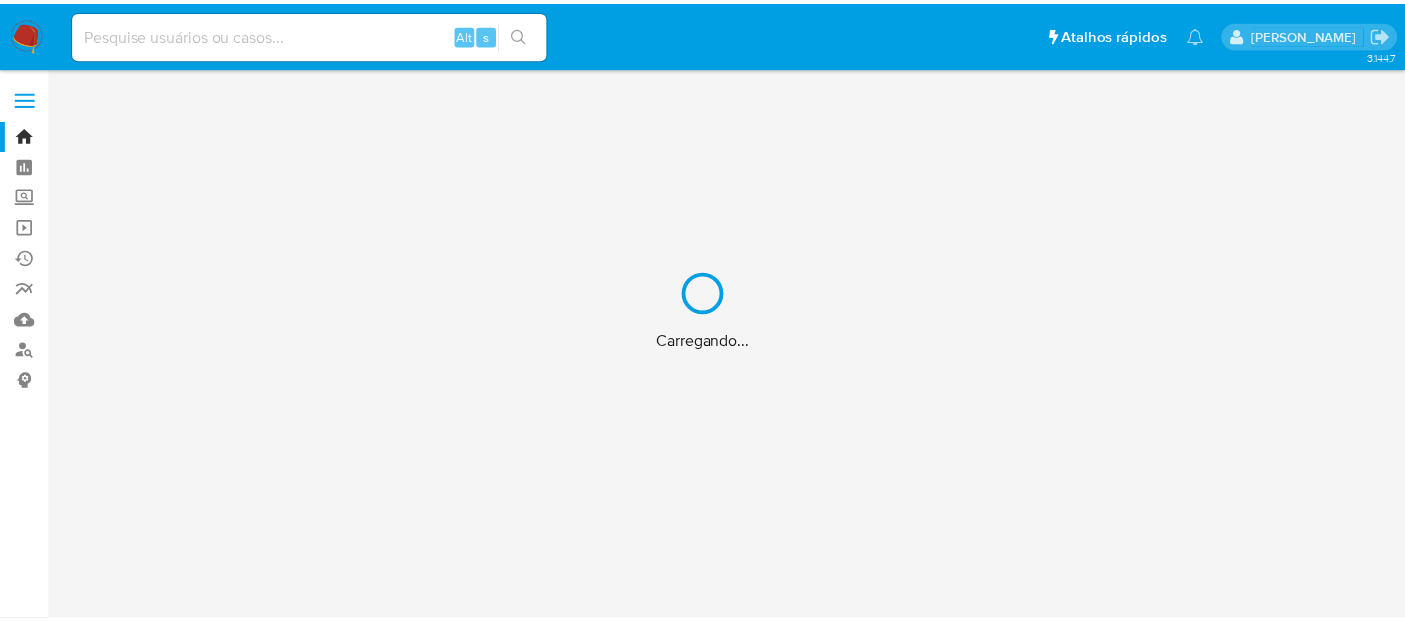 scroll, scrollTop: 0, scrollLeft: 0, axis: both 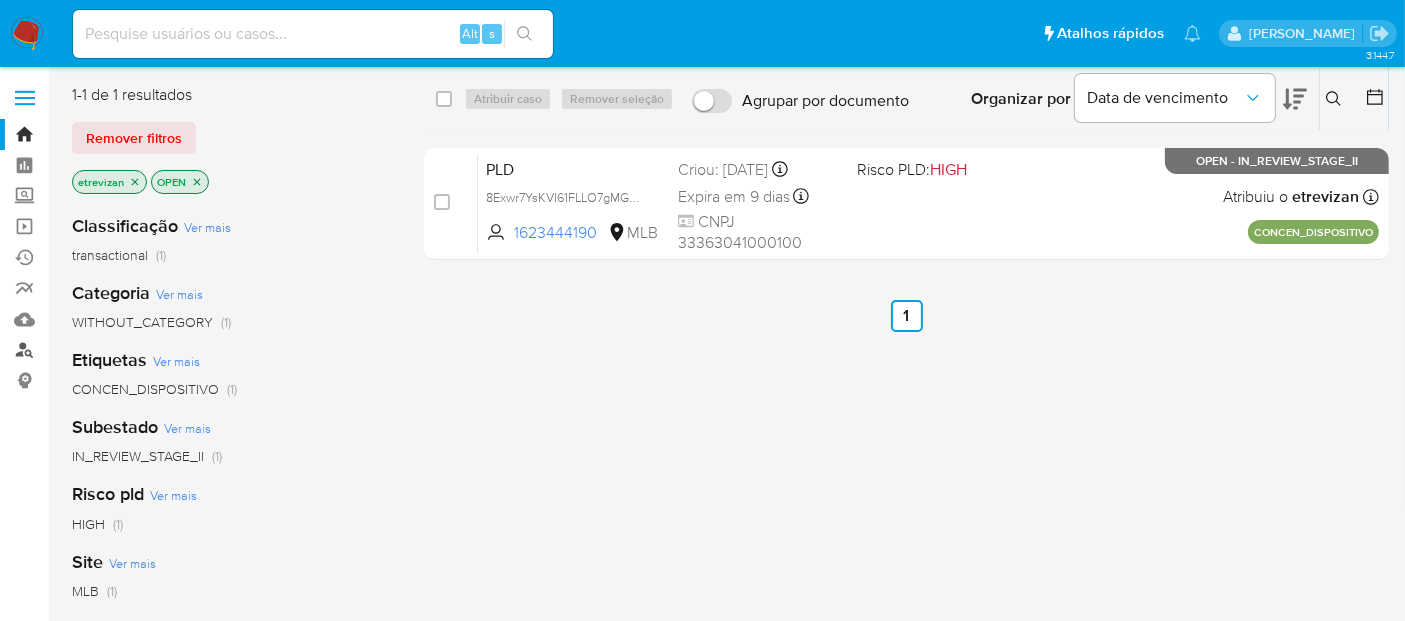 click on "Localizador de pessoas" at bounding box center [119, 350] 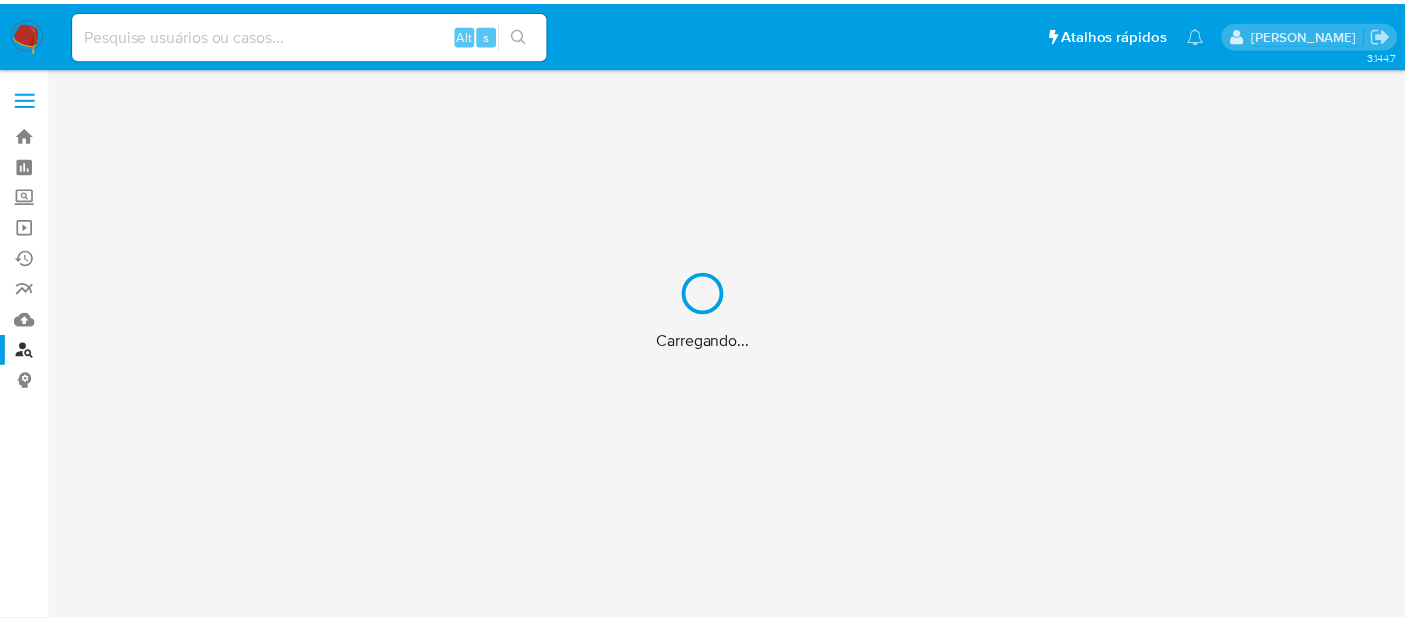 scroll, scrollTop: 0, scrollLeft: 0, axis: both 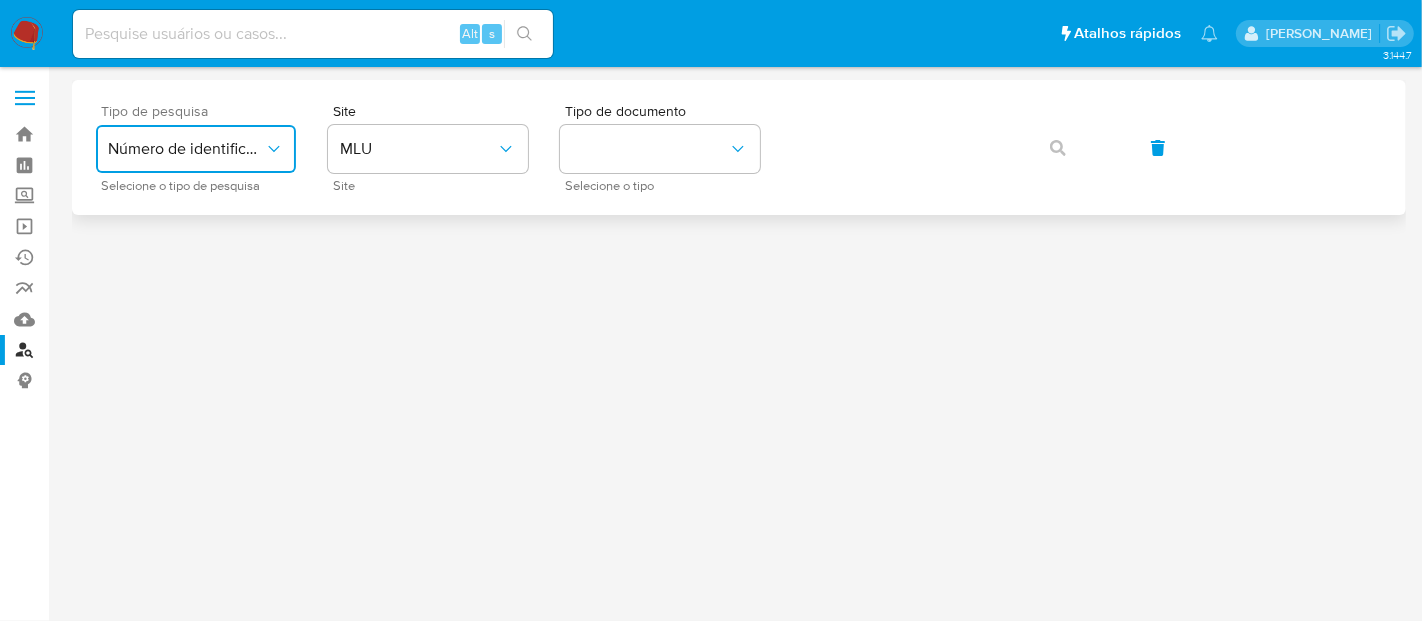 click 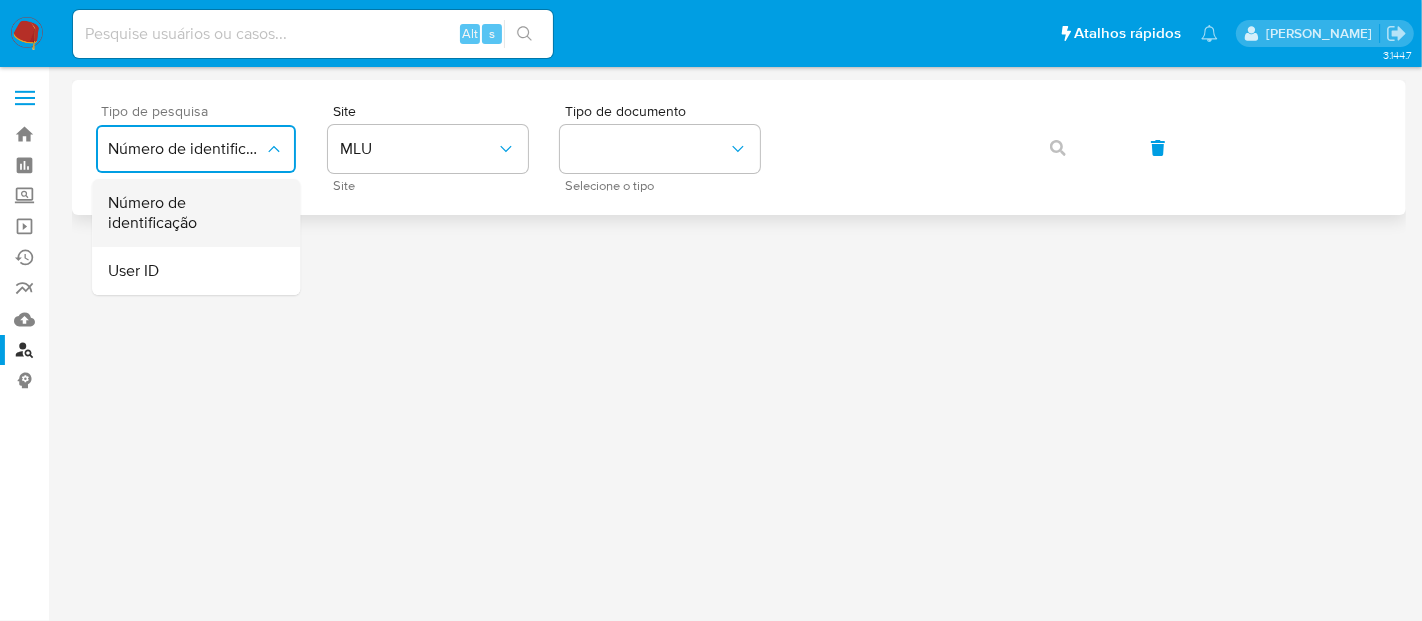 click on "Número de identificação" at bounding box center (190, 213) 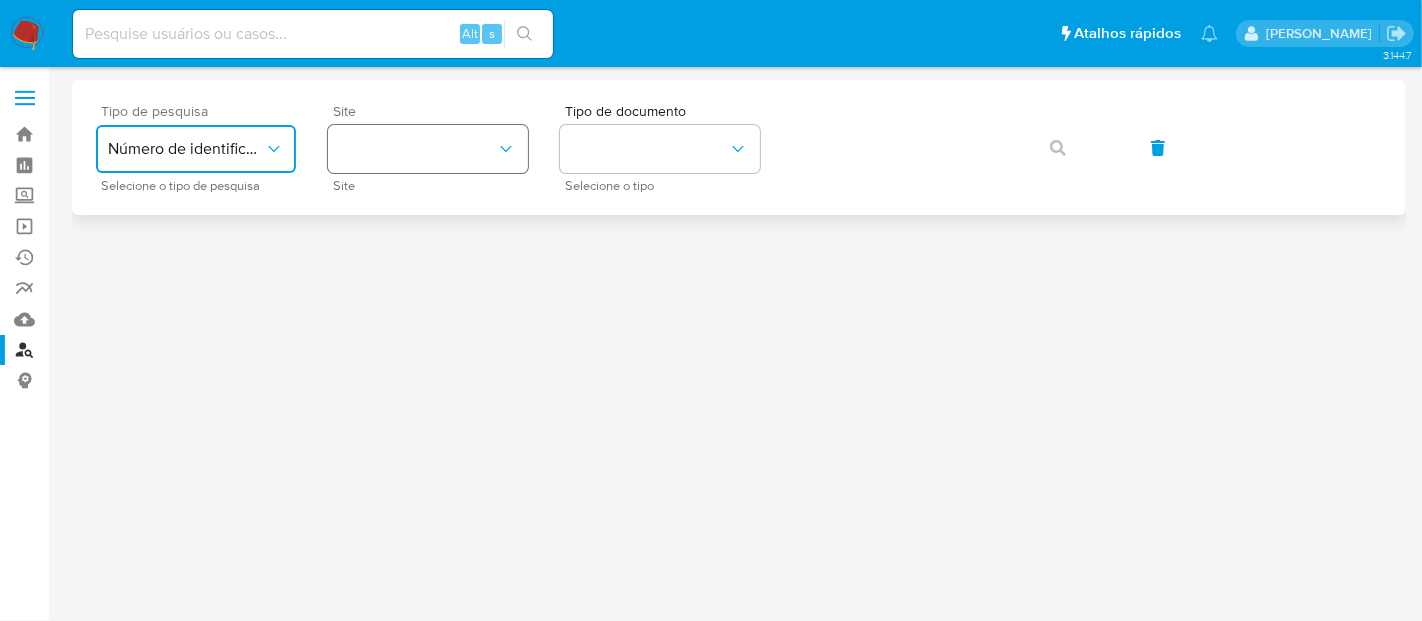 click 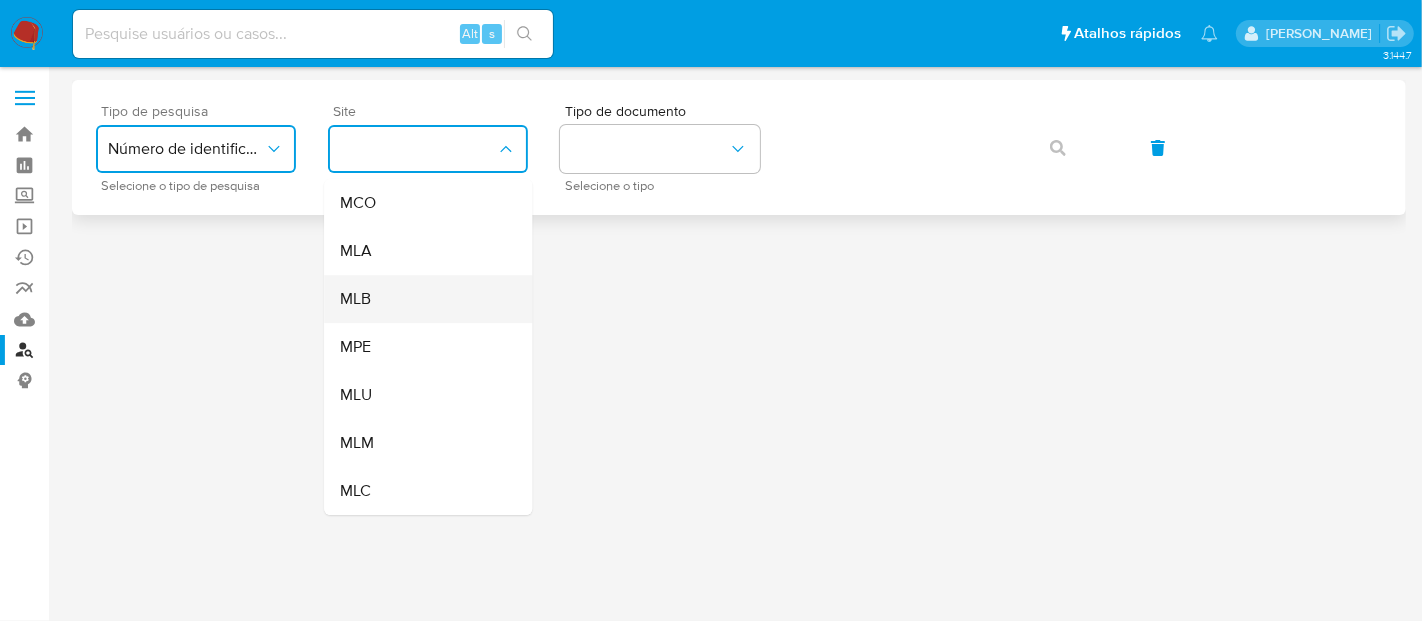 click on "MLB" at bounding box center [355, 299] 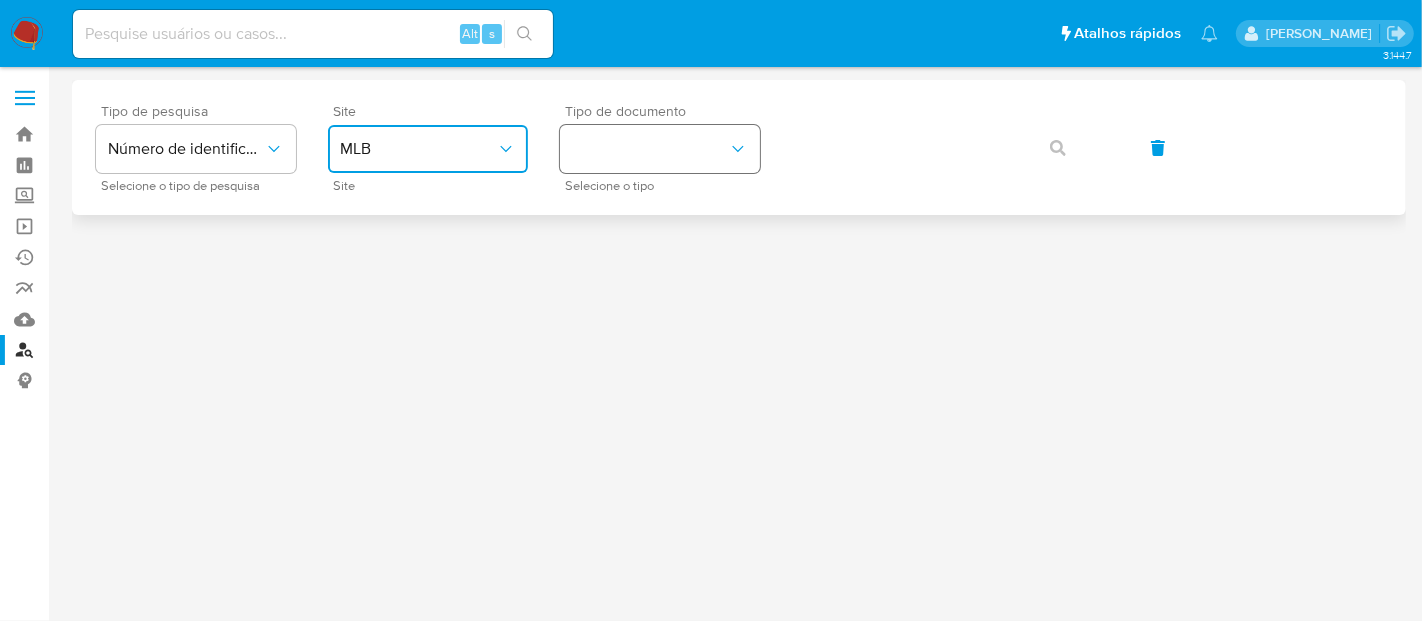 click 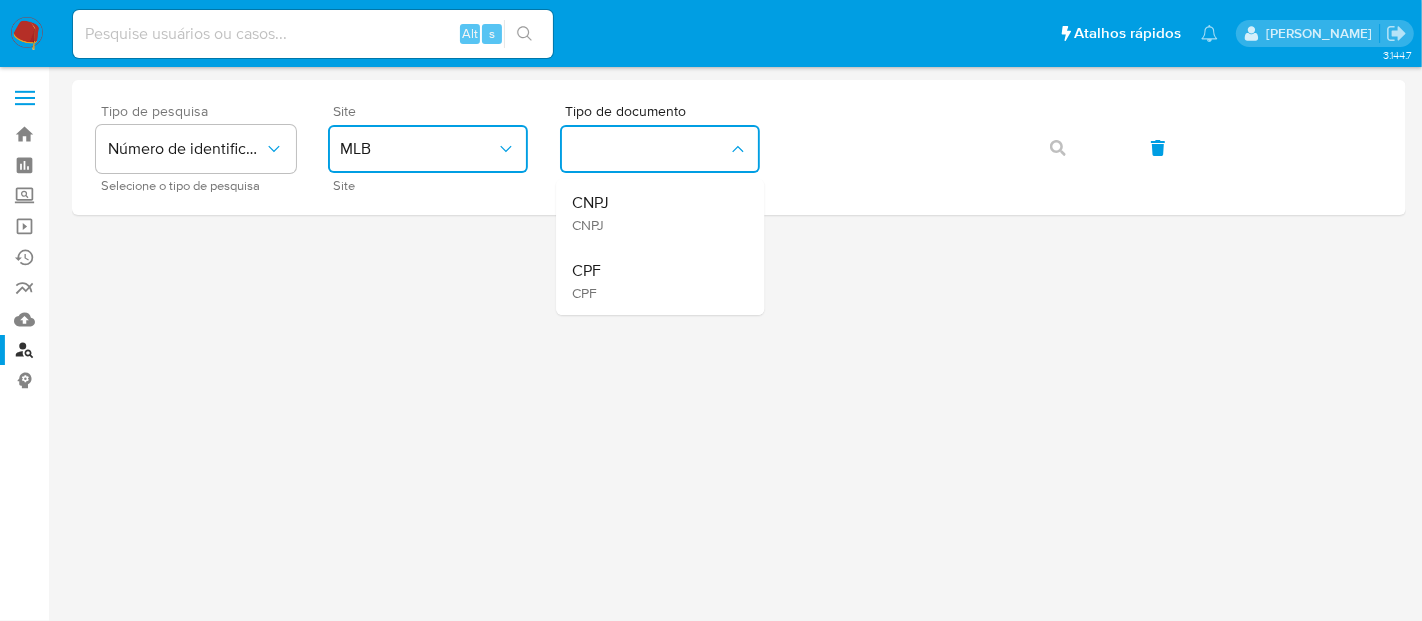 drag, startPoint x: 603, startPoint y: 270, endPoint x: 665, endPoint y: 255, distance: 63.788715 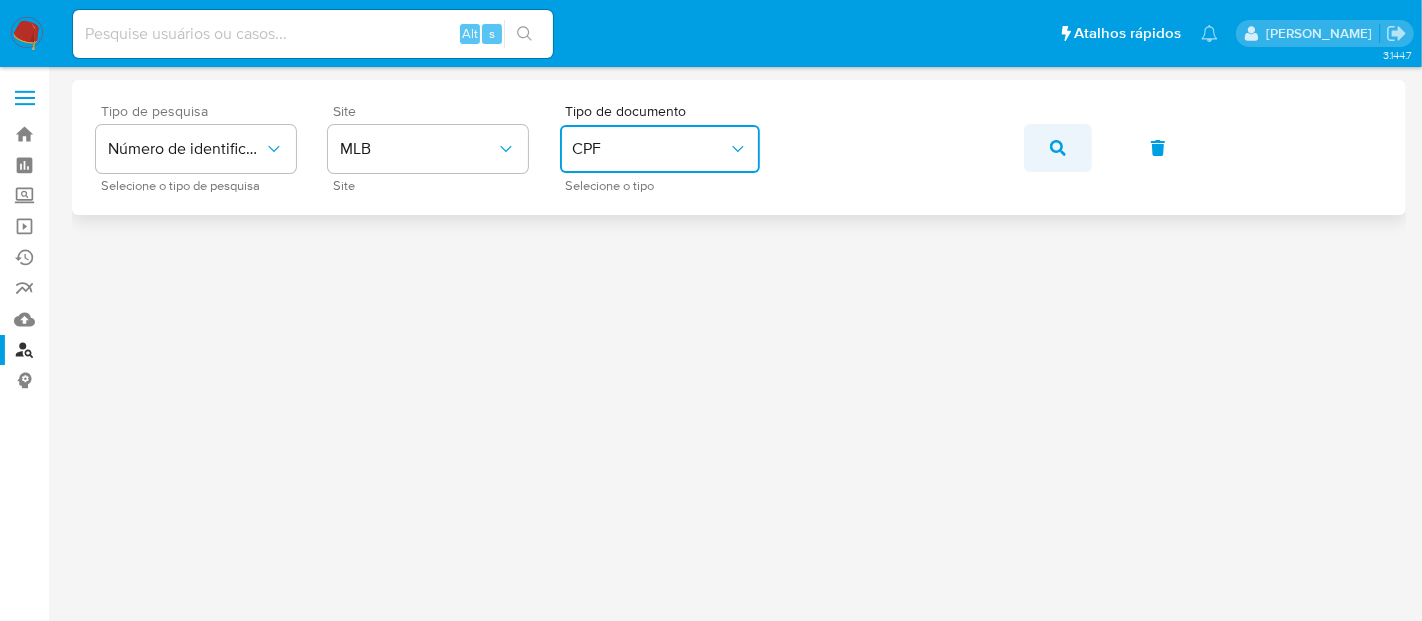 click 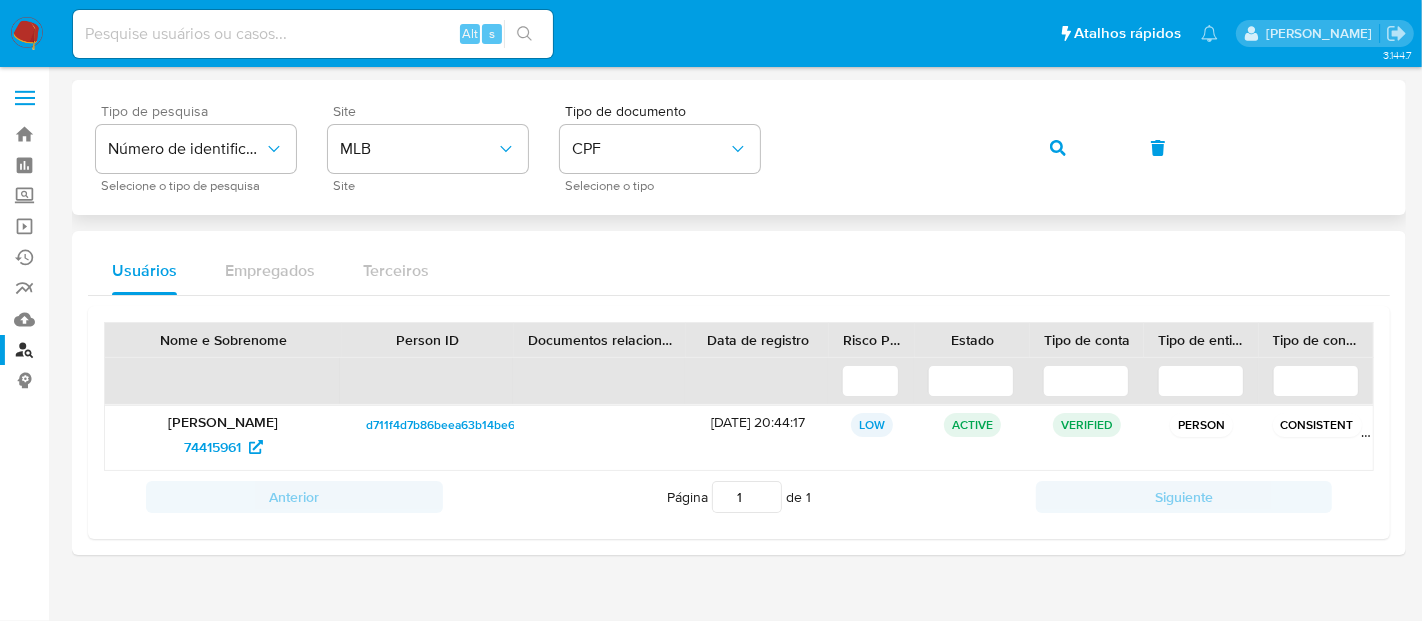 click 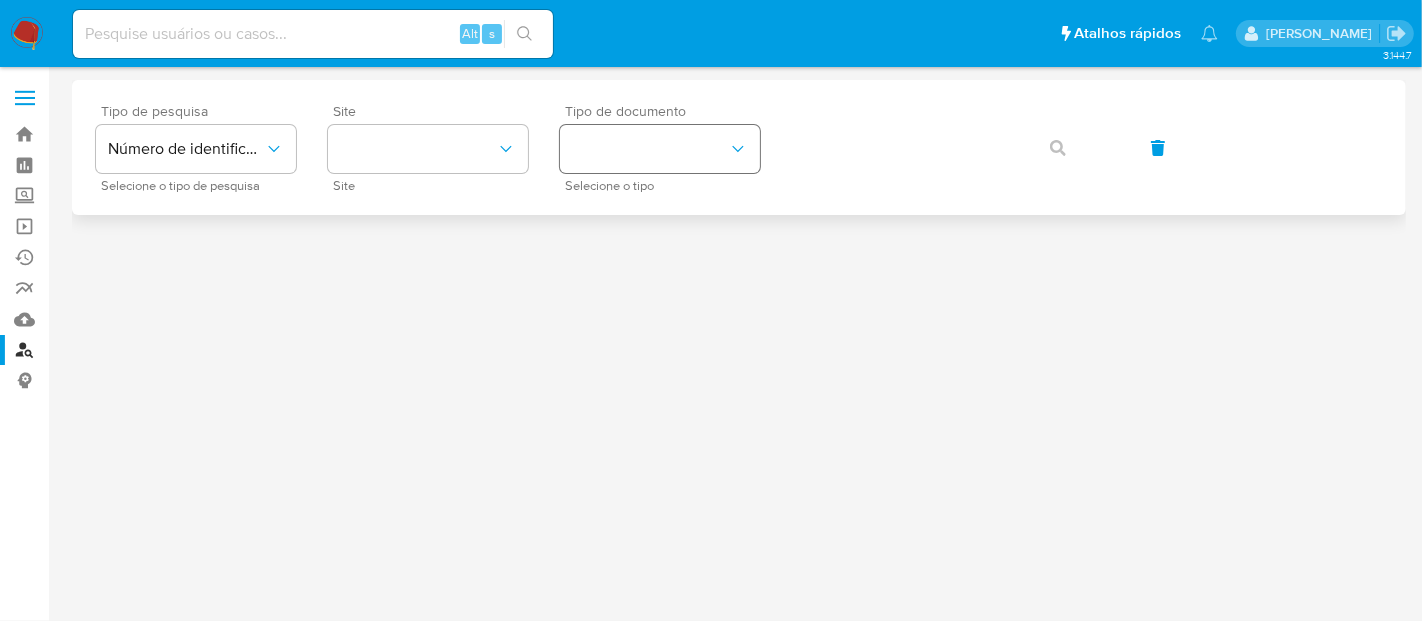 click 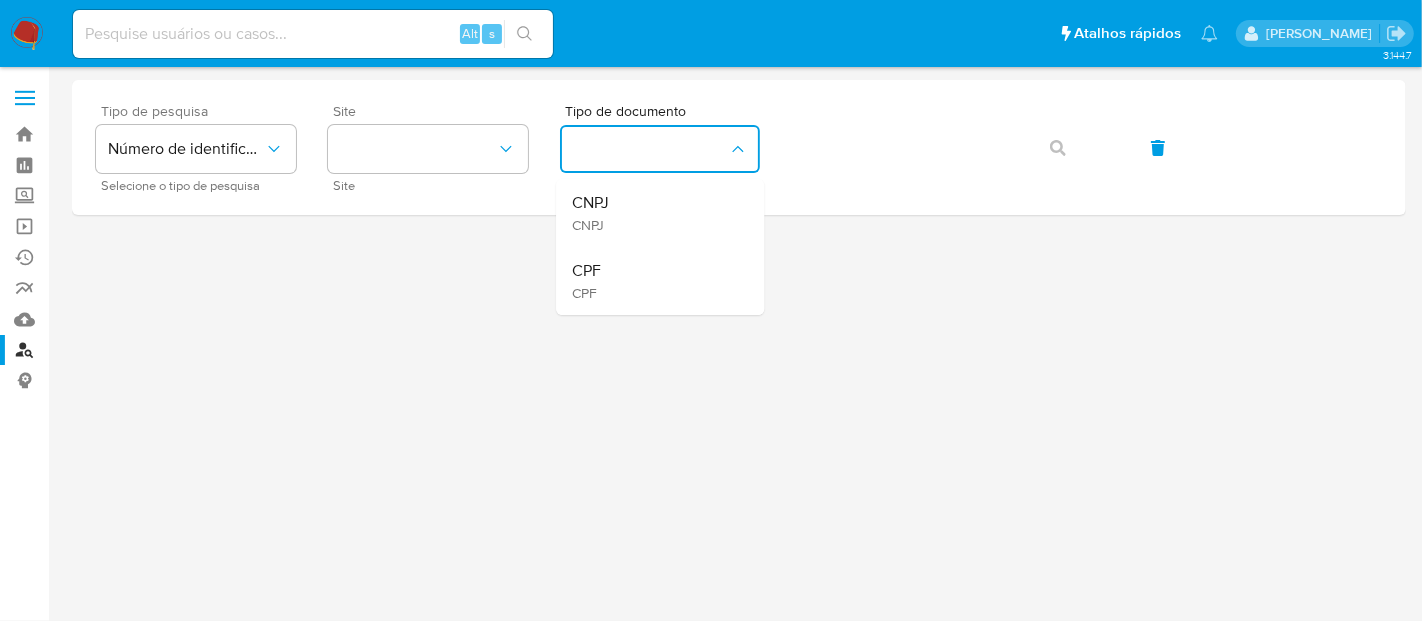 drag, startPoint x: 592, startPoint y: 270, endPoint x: 557, endPoint y: 227, distance: 55.443665 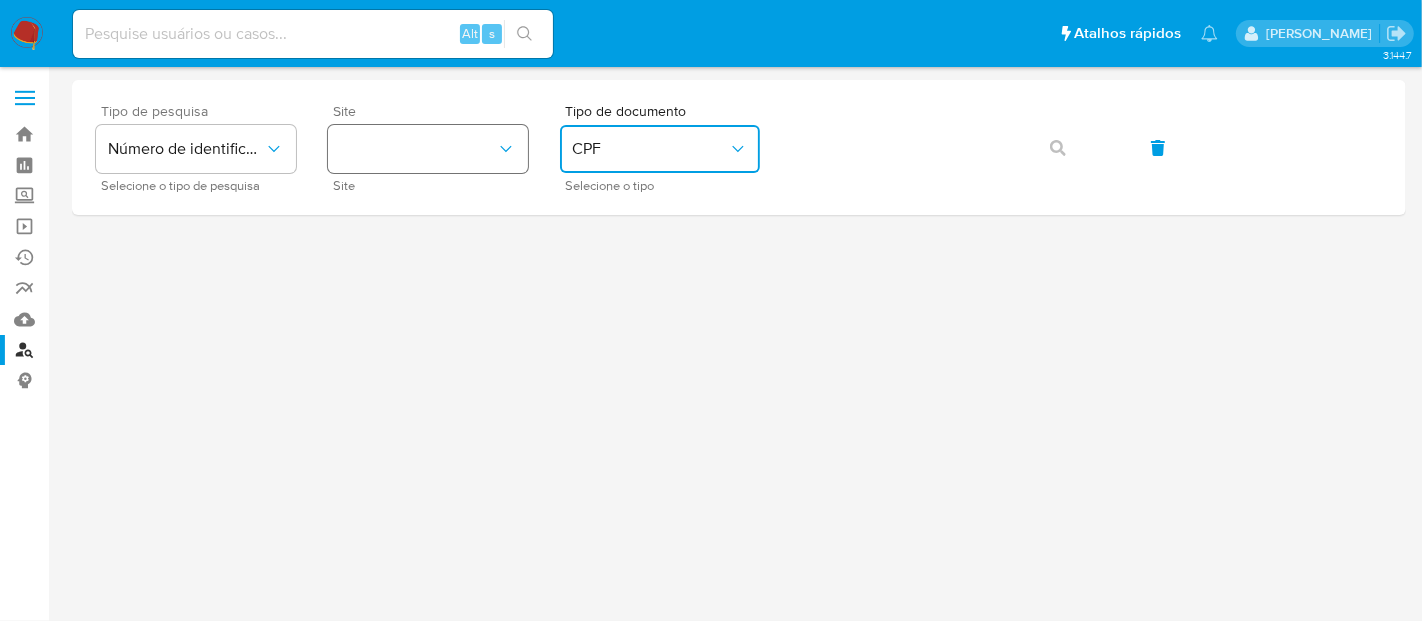 drag, startPoint x: 512, startPoint y: 141, endPoint x: 506, endPoint y: 154, distance: 14.3178215 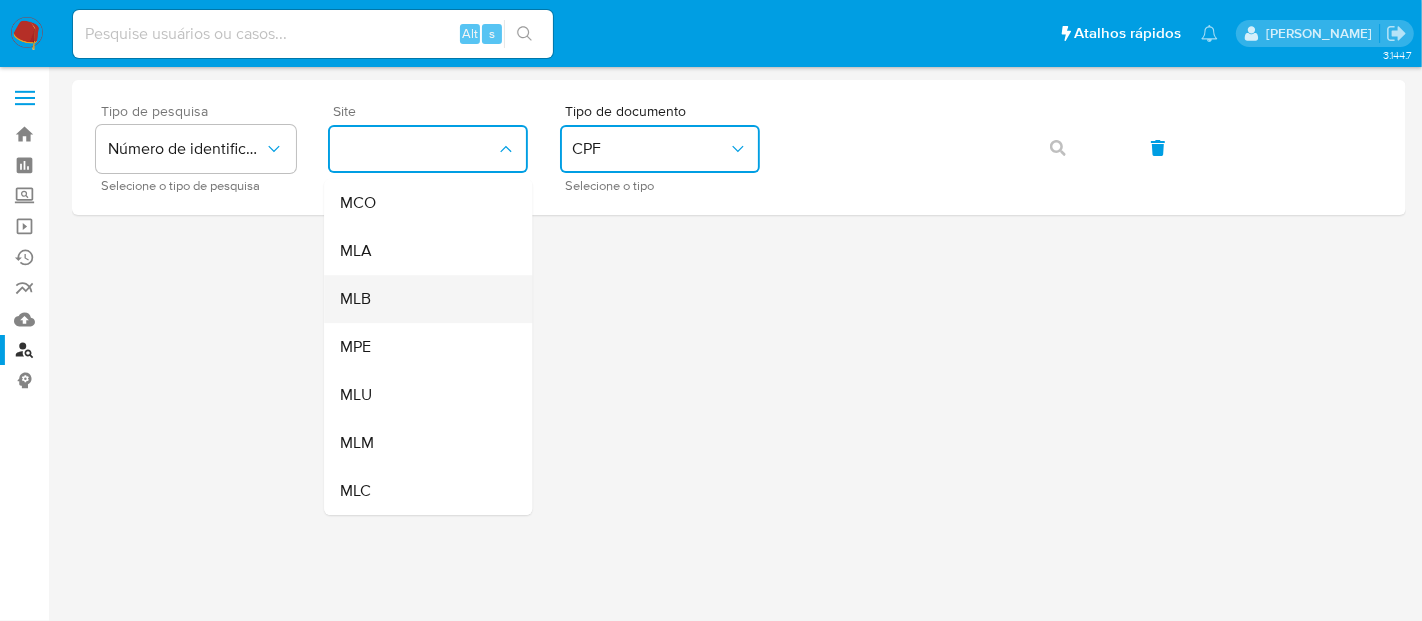 drag, startPoint x: 386, startPoint y: 297, endPoint x: 565, endPoint y: 256, distance: 183.63551 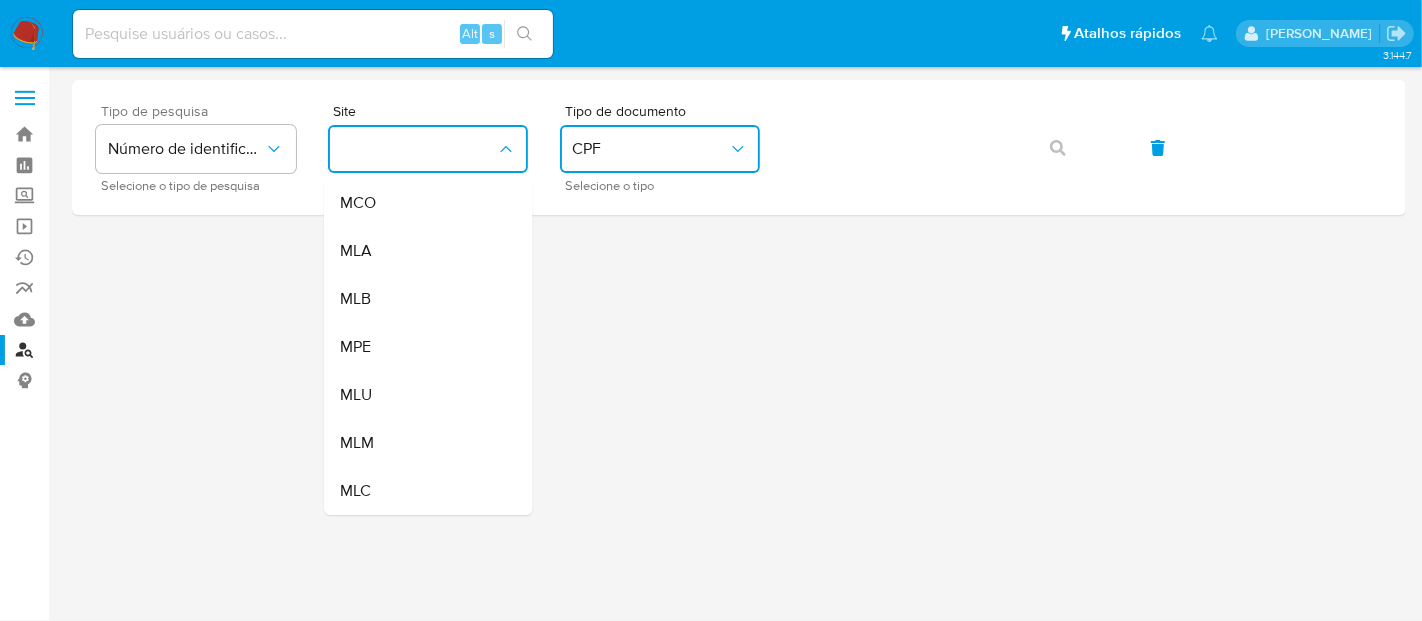 click on "MLB" at bounding box center [422, 299] 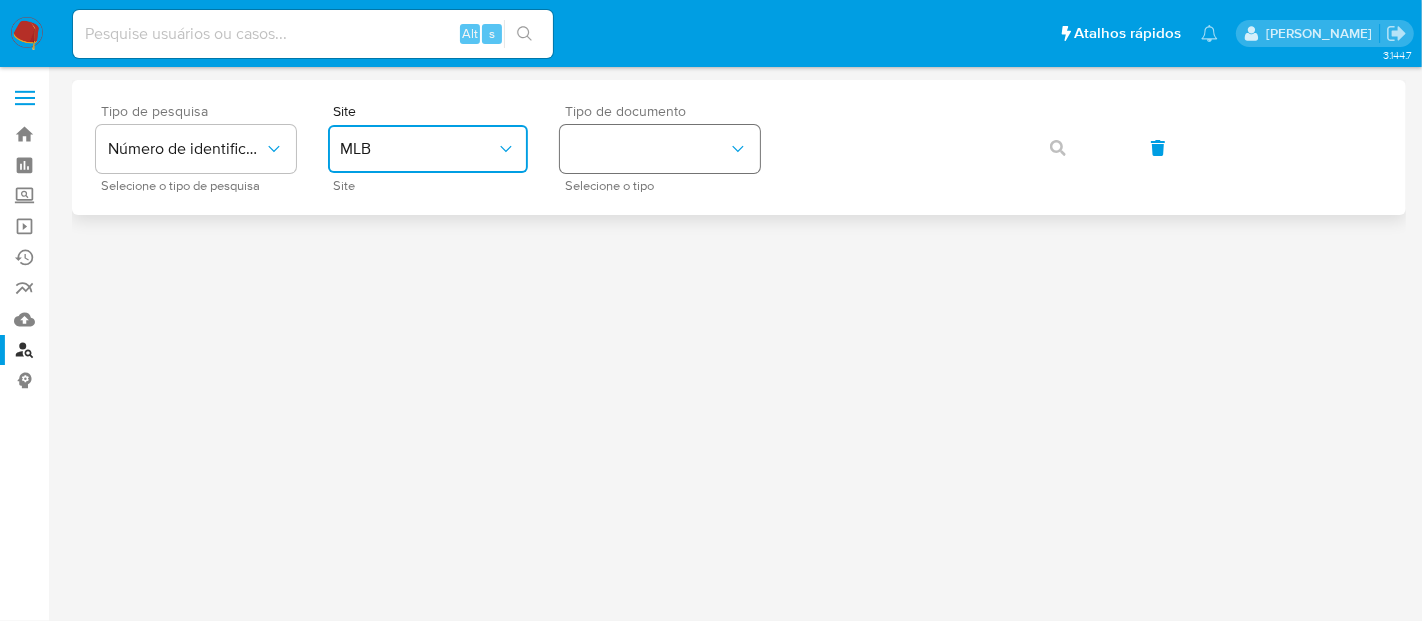 click 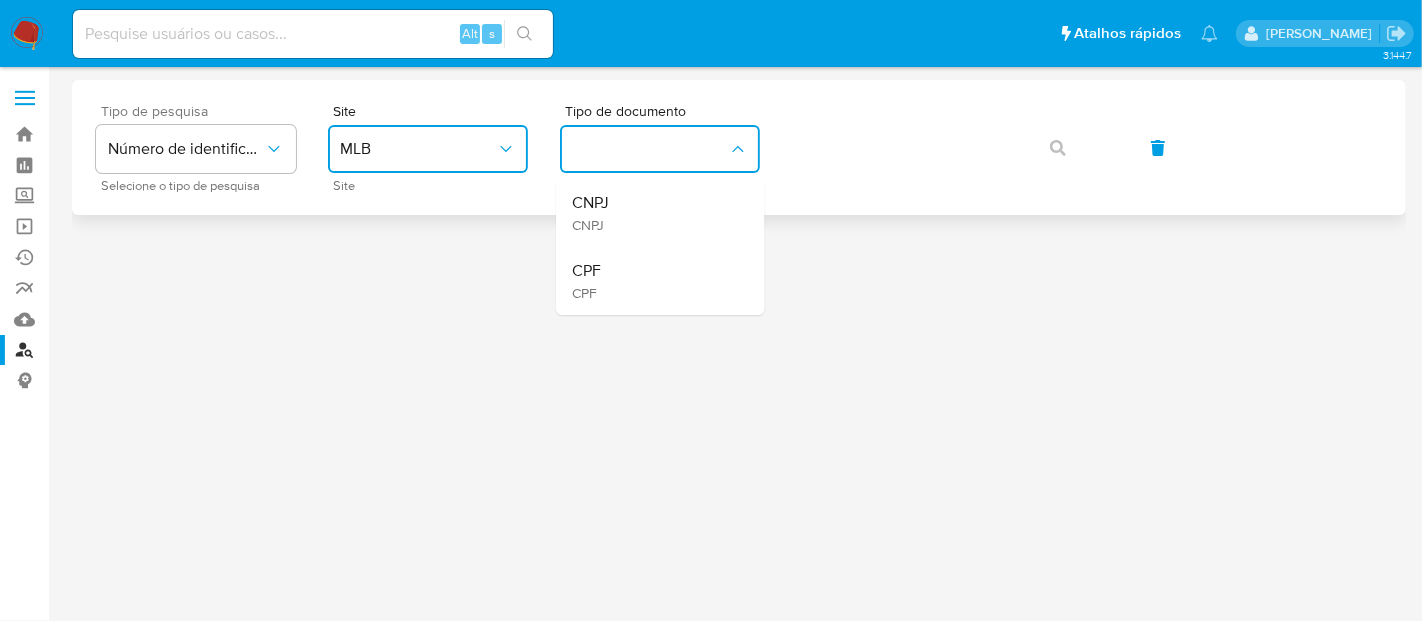 click on "CNPJ CNPJ" at bounding box center [654, 213] 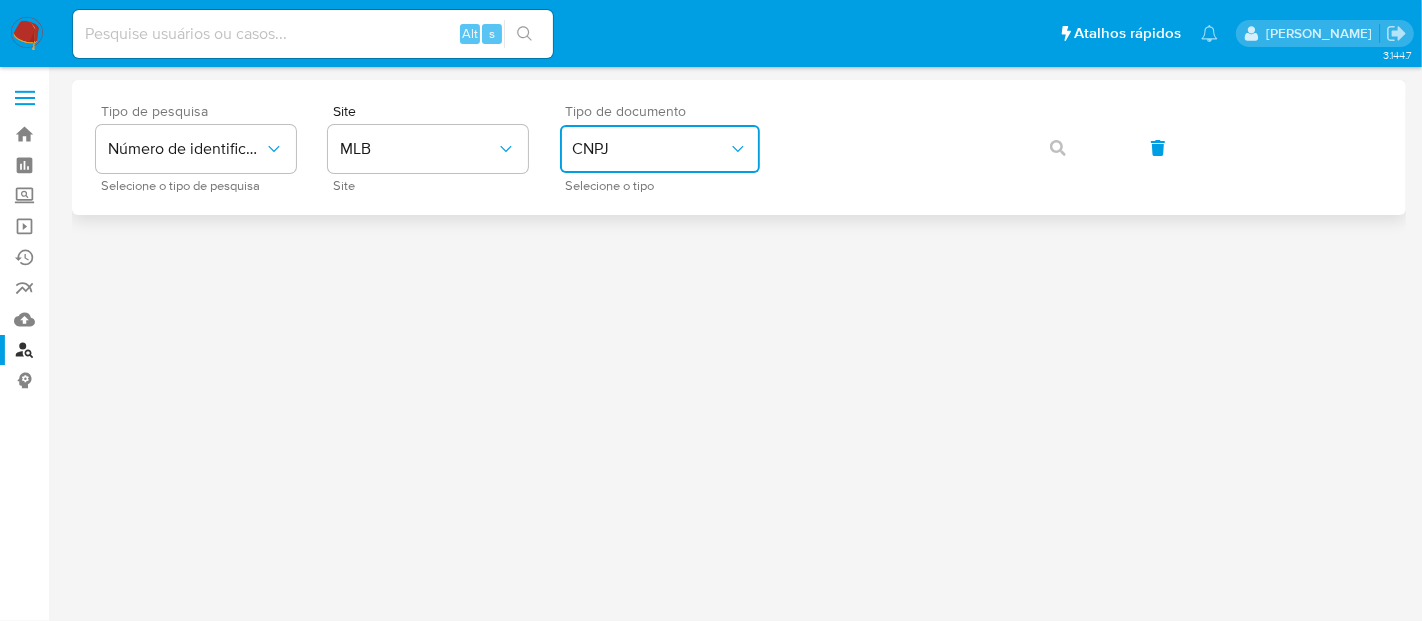 click 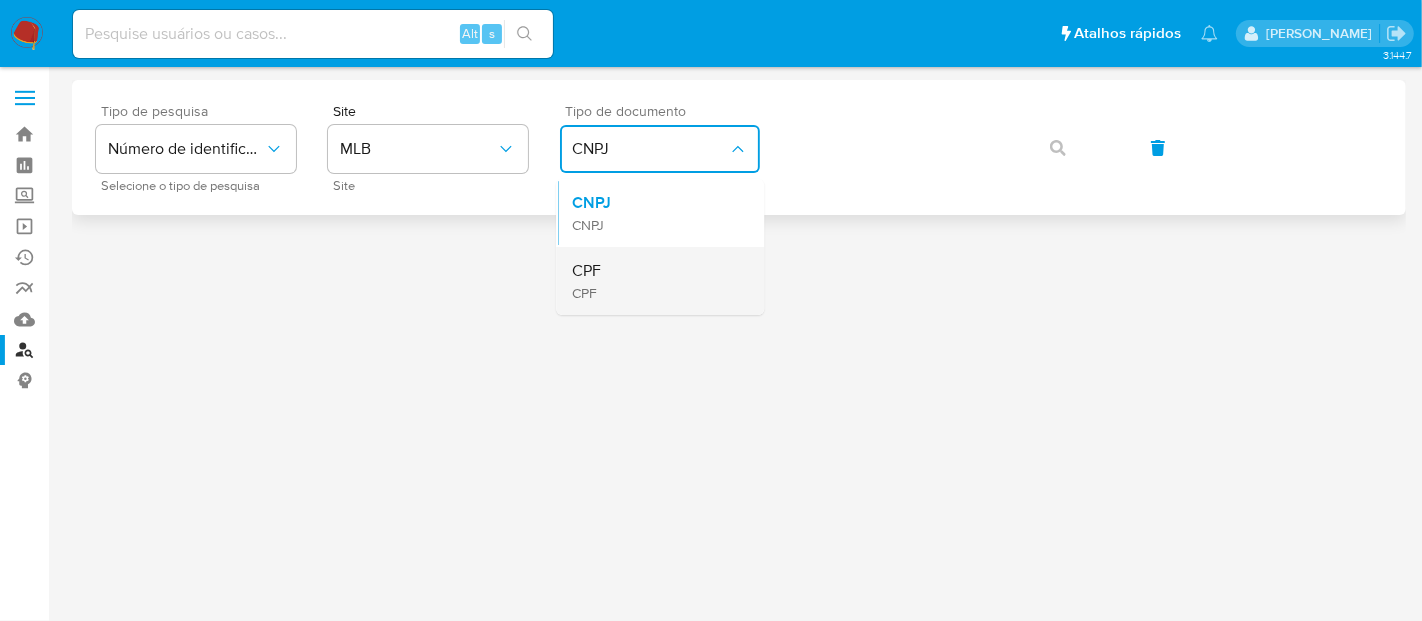click on "CPF CPF" at bounding box center [654, 281] 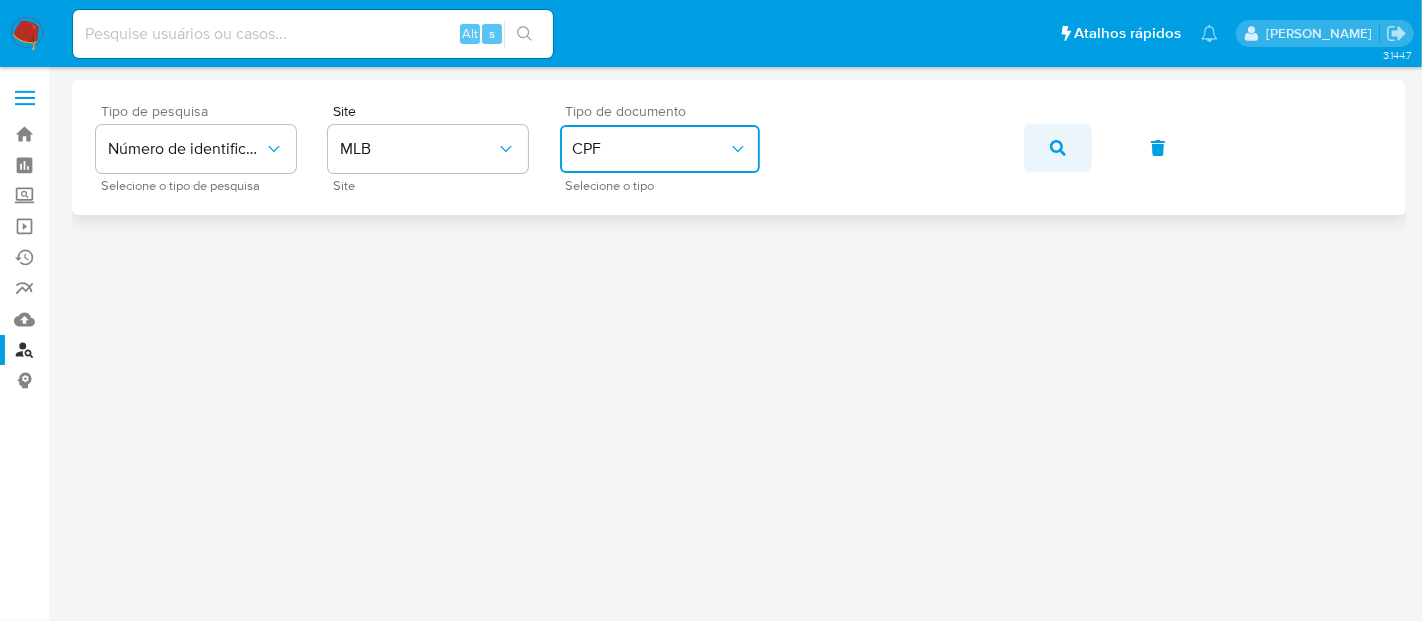 click 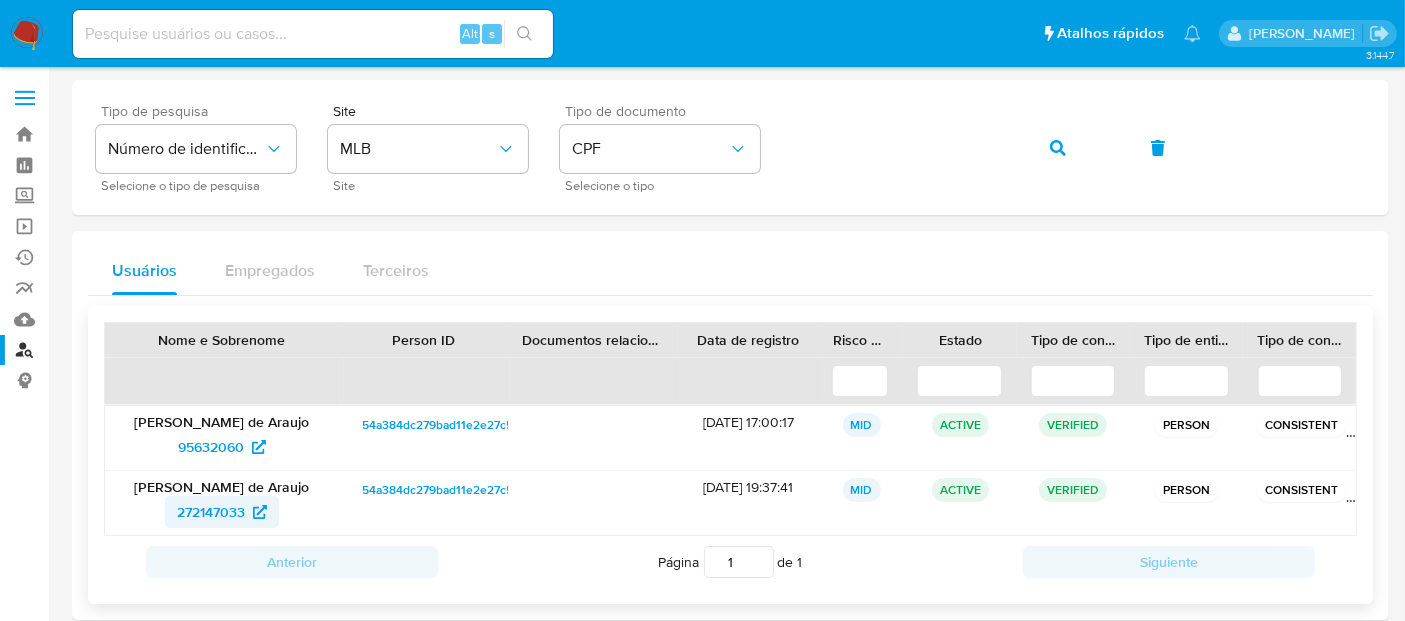 click on "272147033" at bounding box center [211, 512] 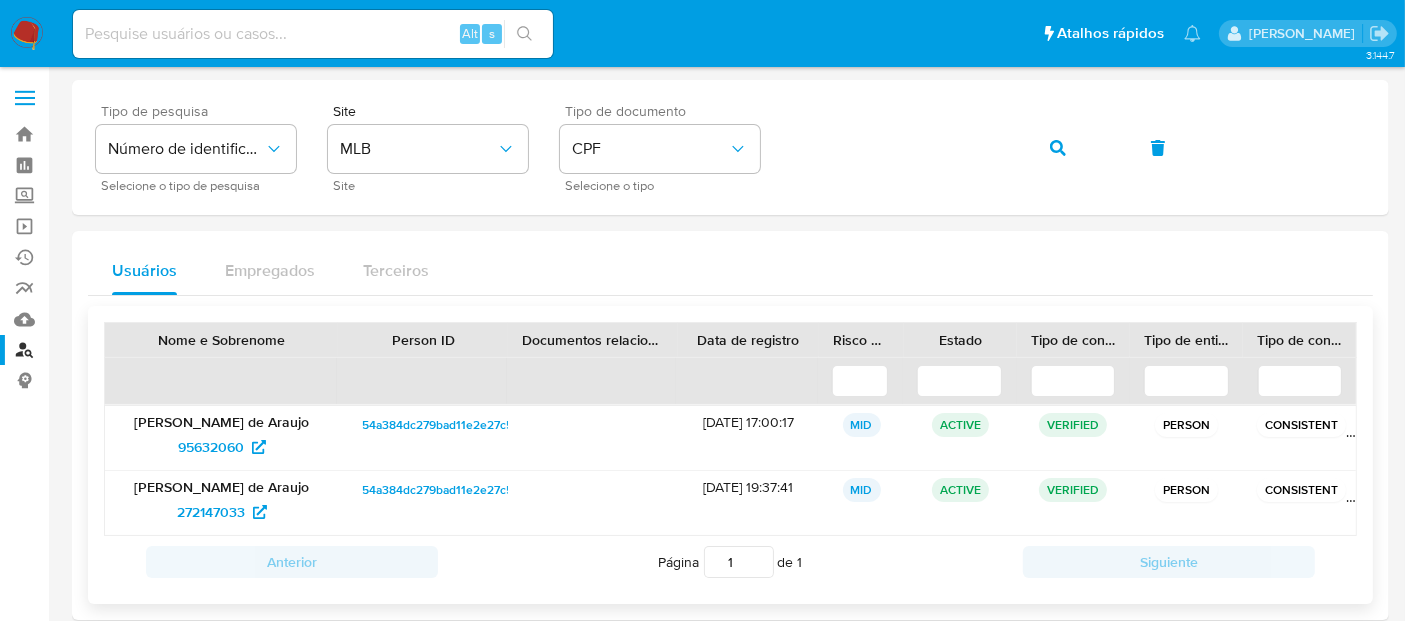 click on "[PERSON_NAME] de Araujo" at bounding box center (221, 487) 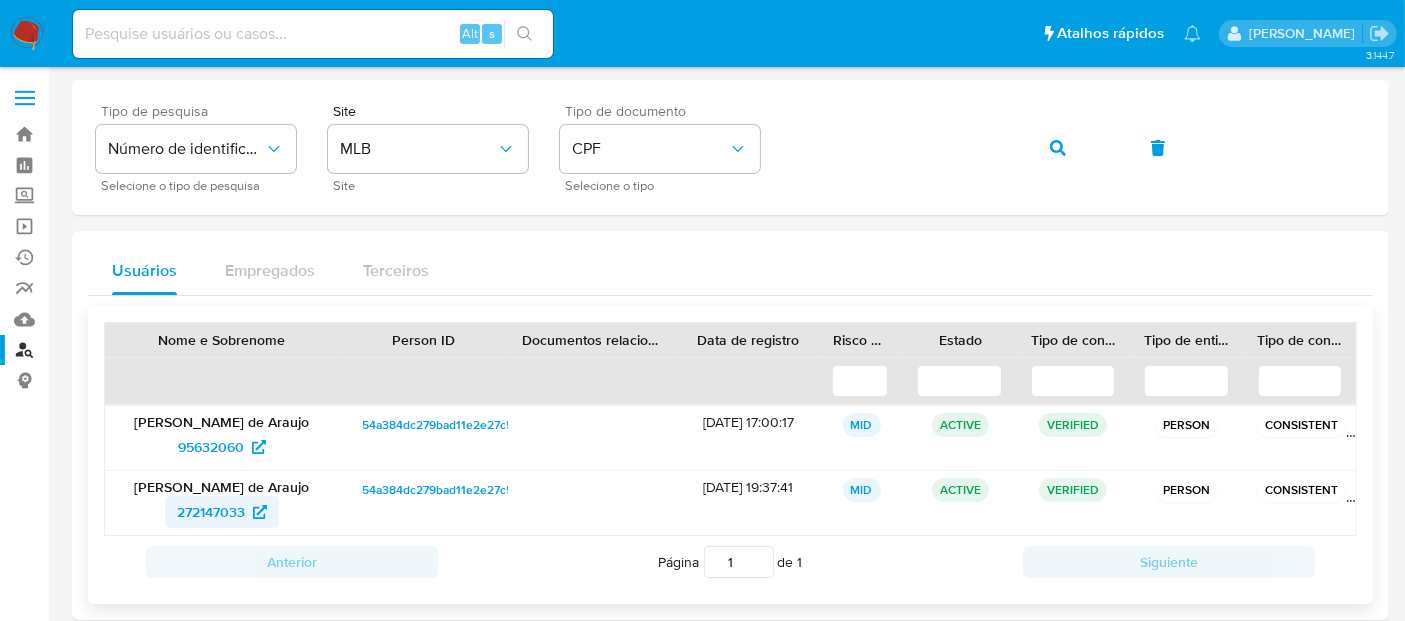 click on "272147033" at bounding box center [211, 512] 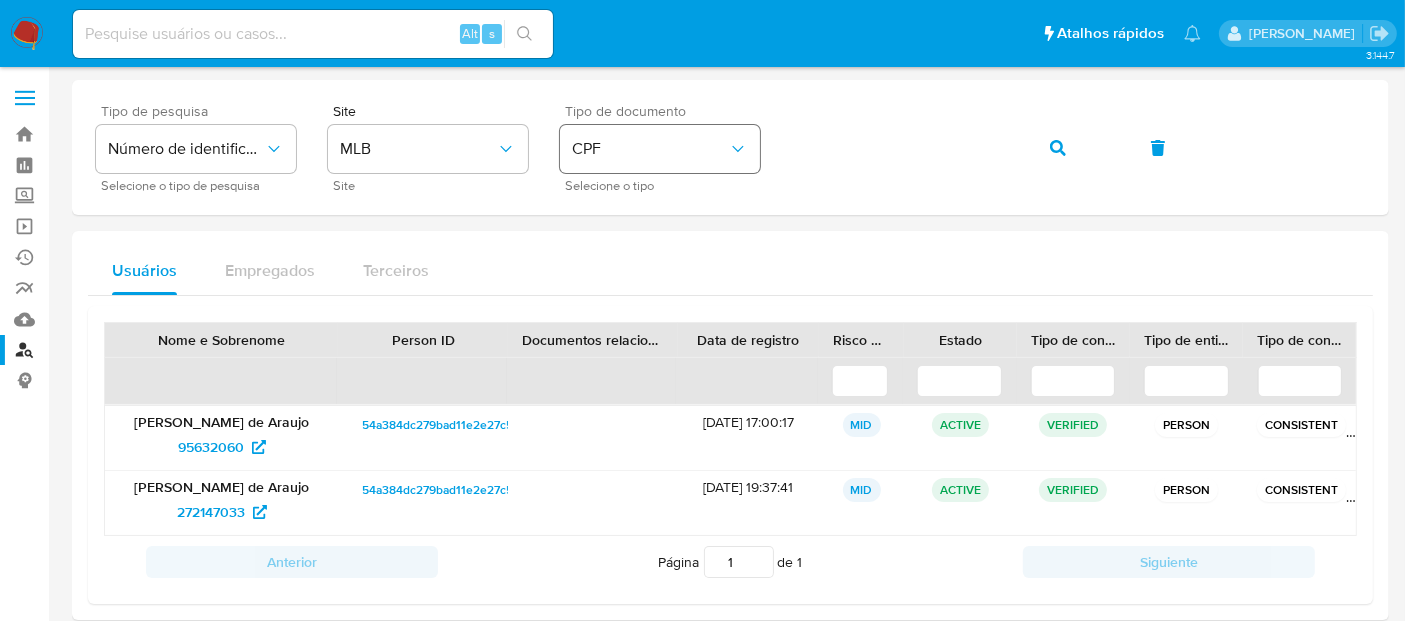 click on "Tipo de pesquisa Número de identificação Selecione o tipo de pesquisa Site MLB Site Tipo de documento CPF Selecione o tipo" at bounding box center [730, 147] 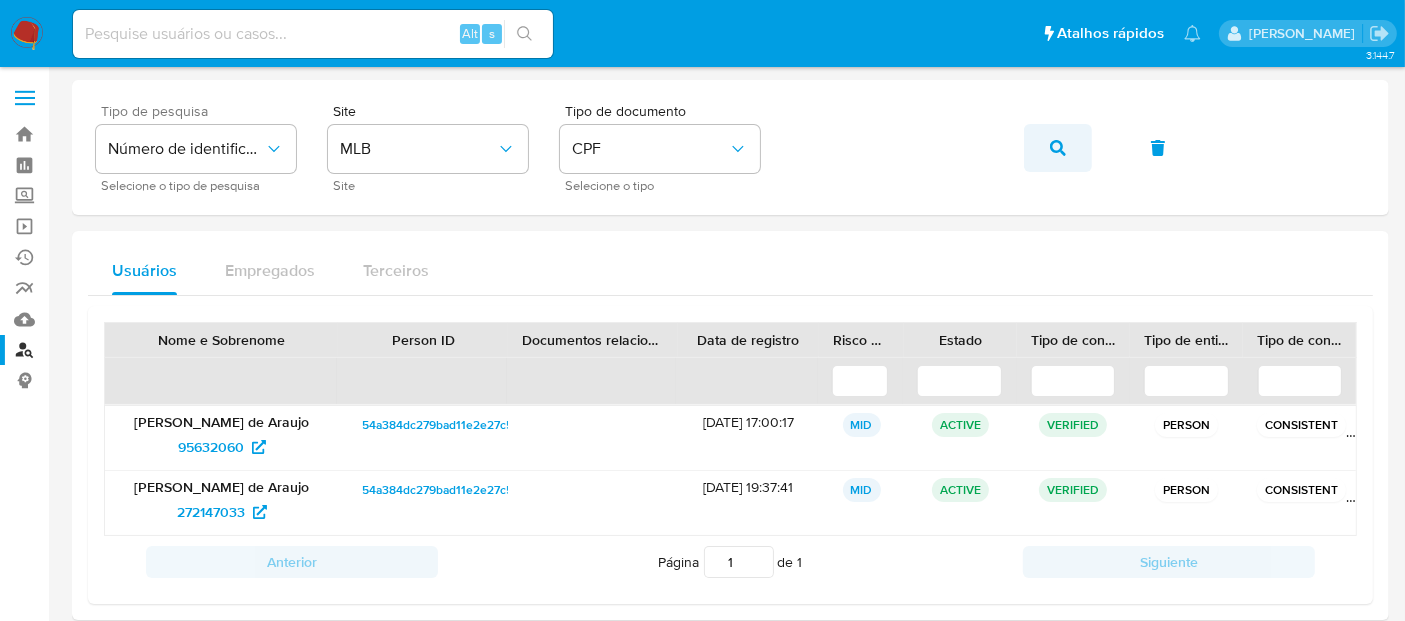 click 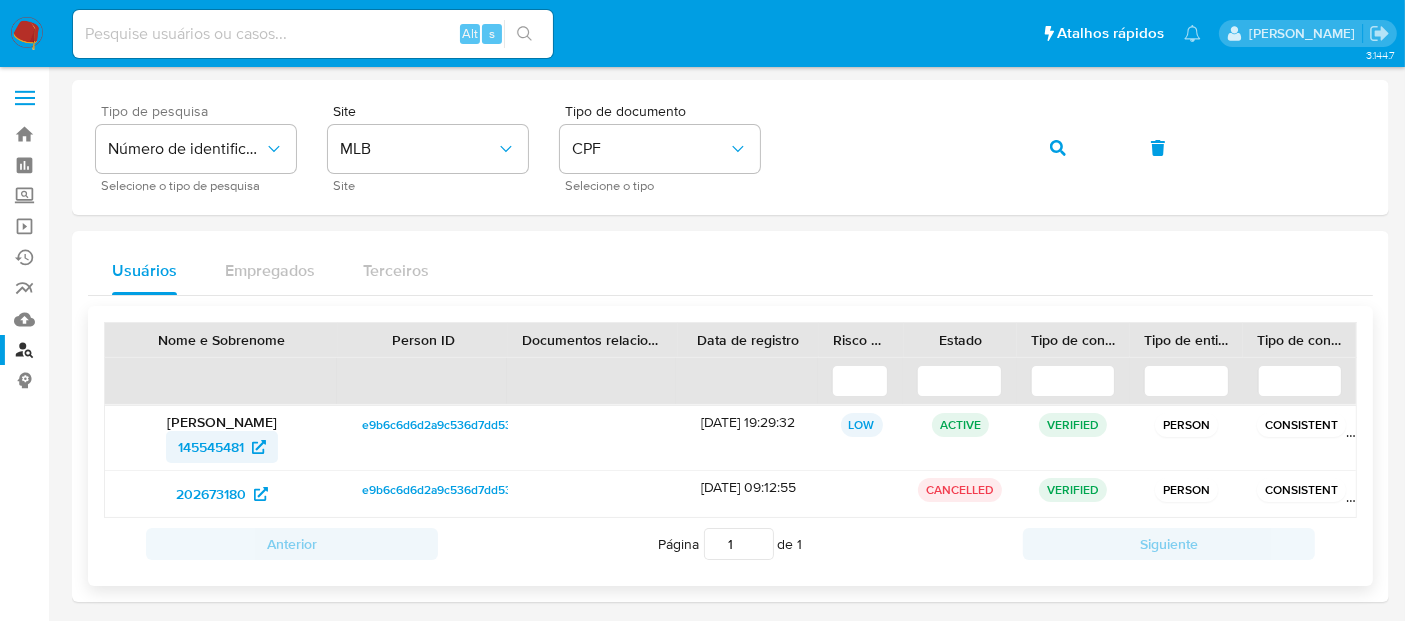 click on "145545481" at bounding box center (211, 447) 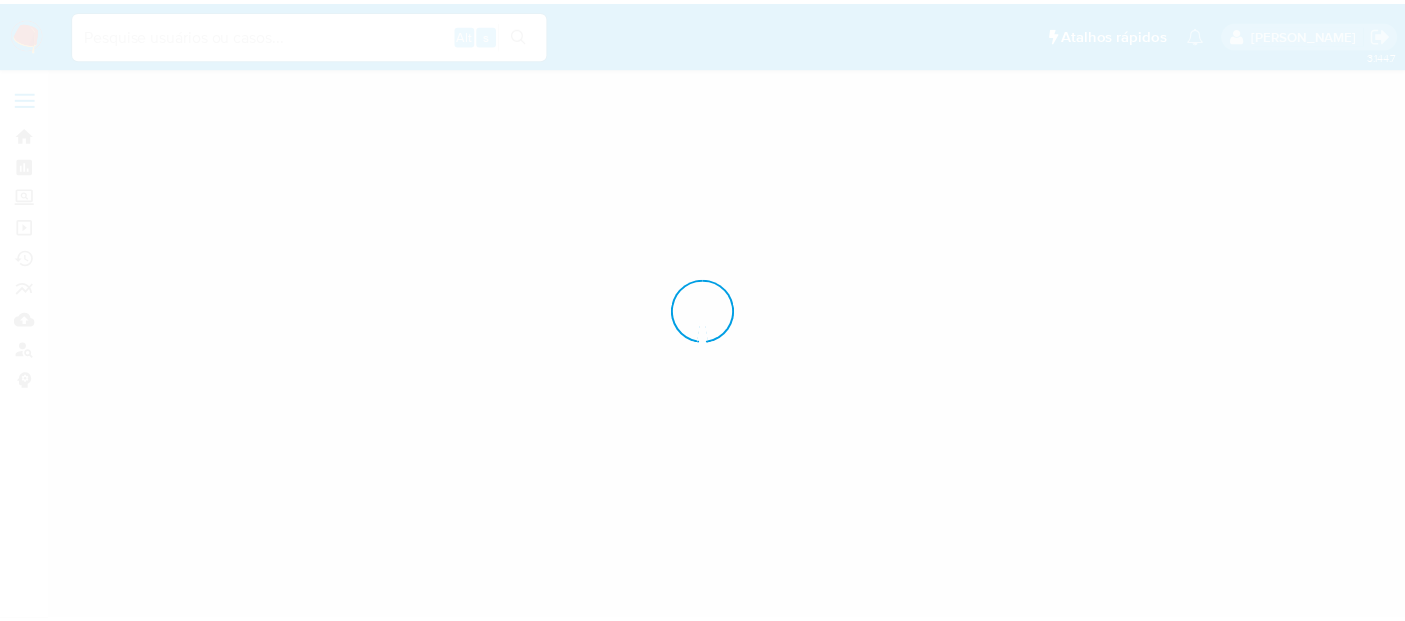 scroll, scrollTop: 0, scrollLeft: 0, axis: both 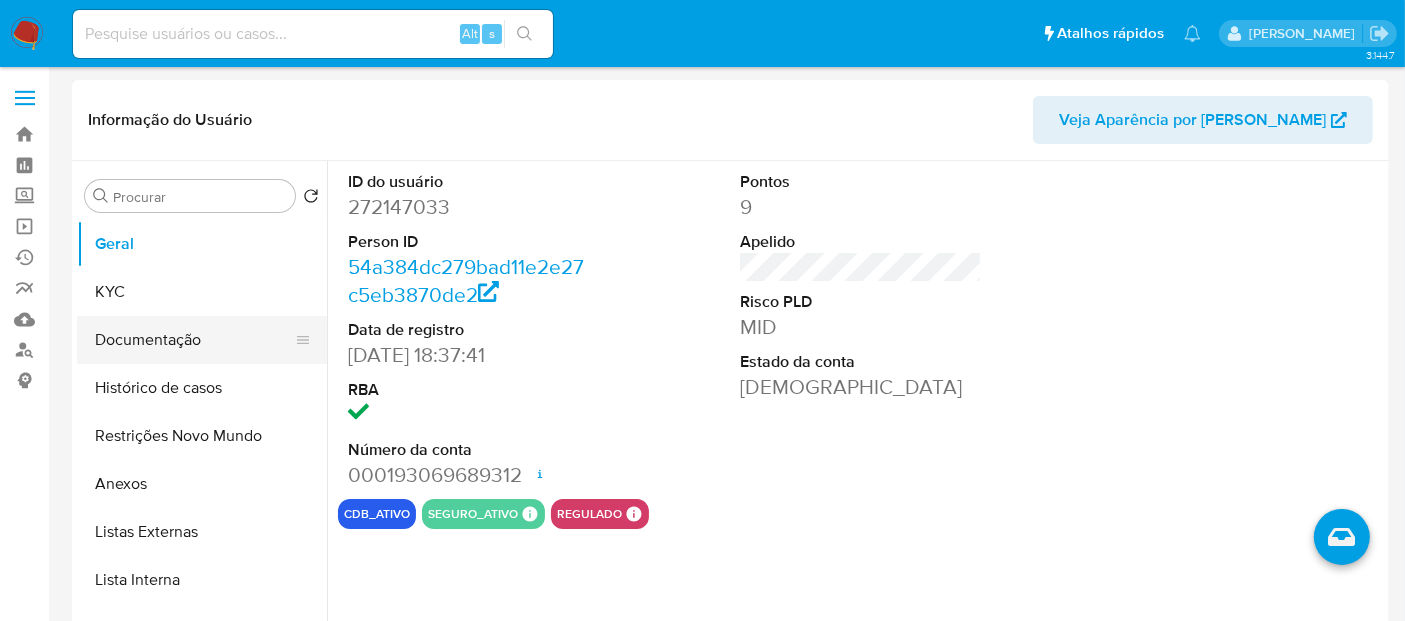 select on "10" 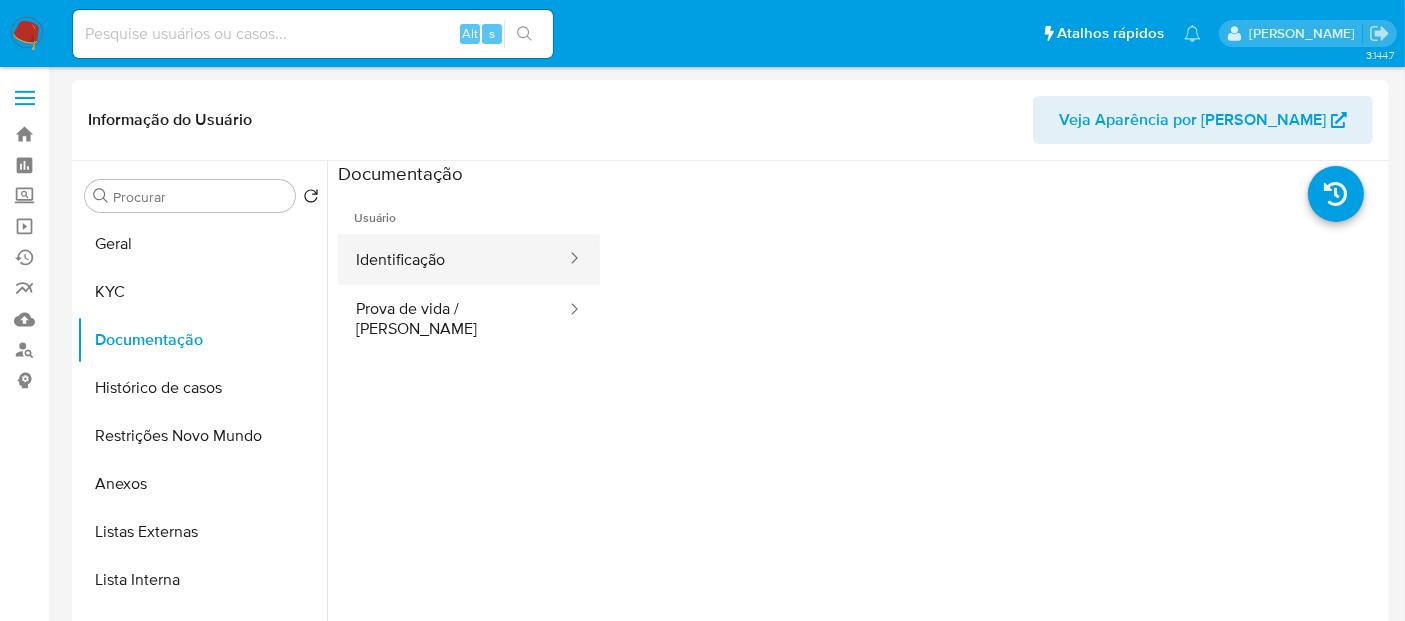 click on "Identificação" at bounding box center (453, 259) 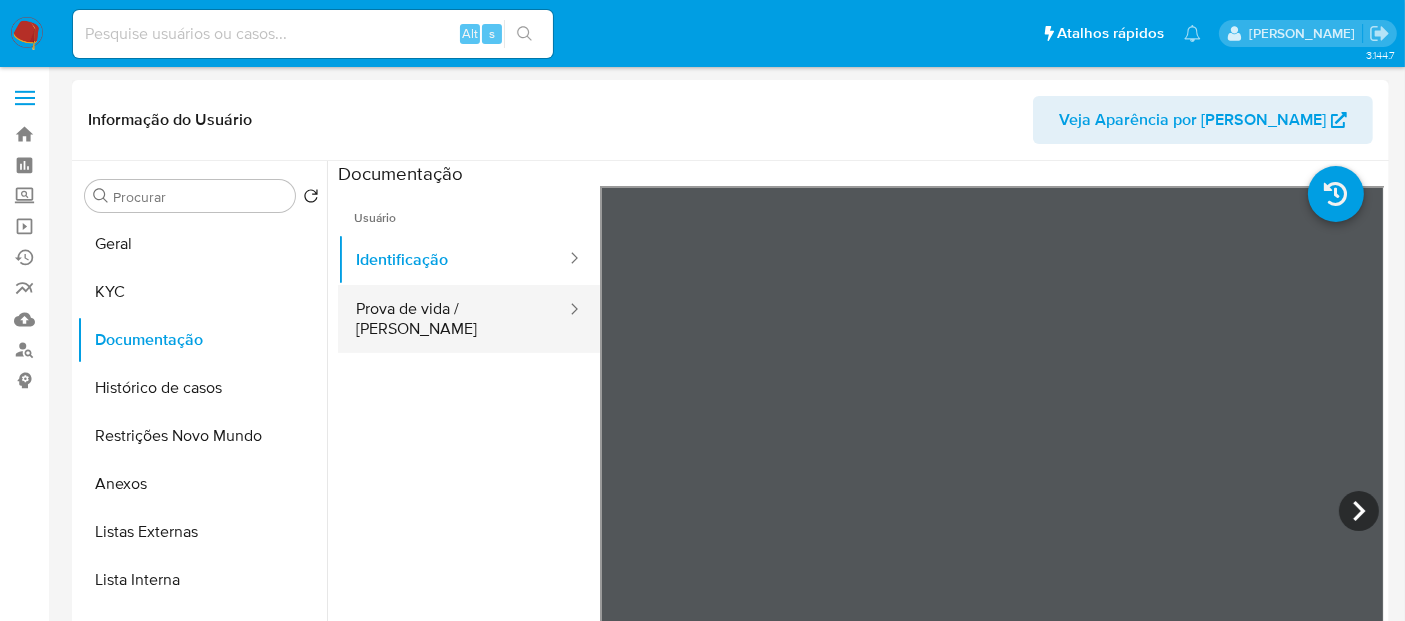 click on "Prova de vida / [PERSON_NAME]" at bounding box center [453, 319] 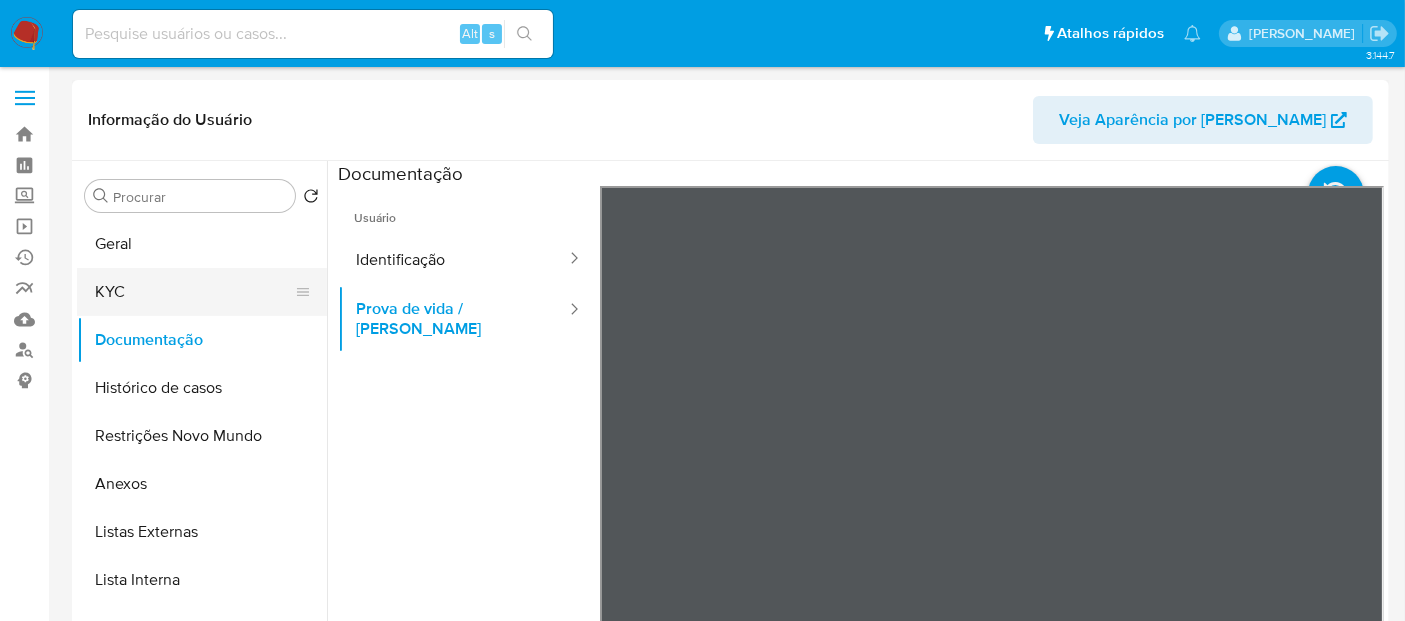 click on "KYC" at bounding box center [194, 292] 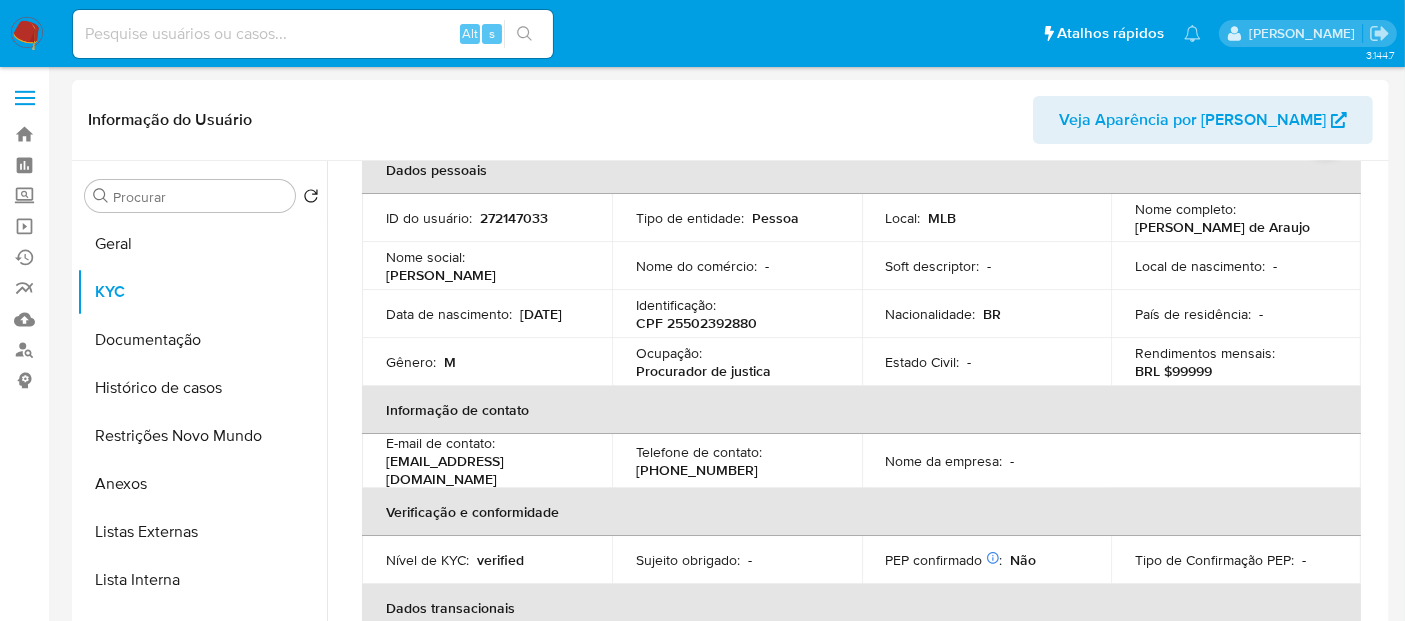 scroll, scrollTop: 0, scrollLeft: 0, axis: both 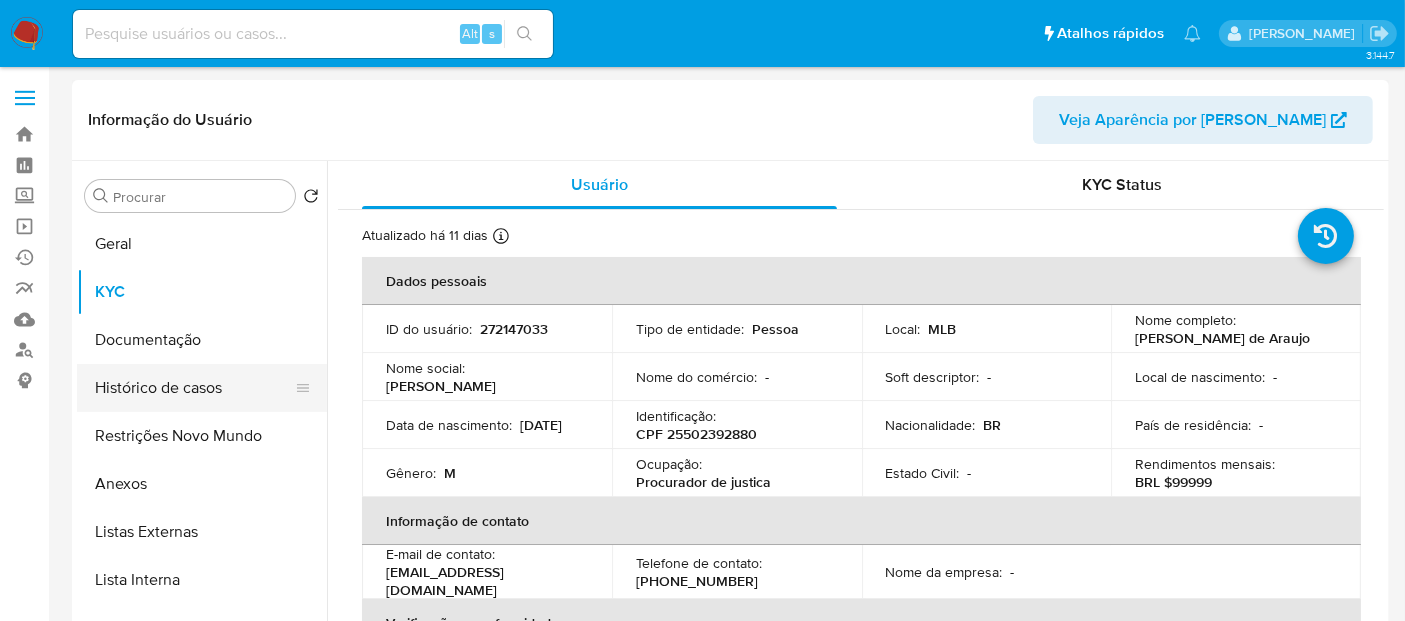 click on "Histórico de casos" at bounding box center [194, 388] 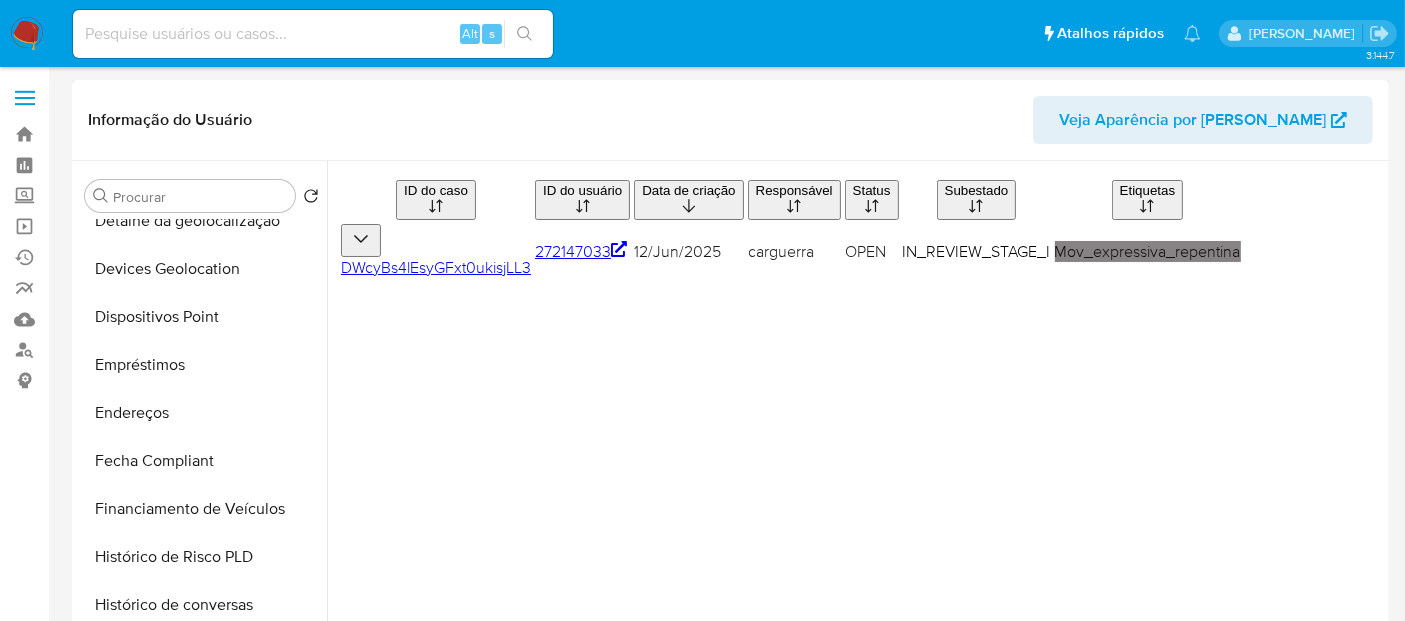 scroll, scrollTop: 666, scrollLeft: 0, axis: vertical 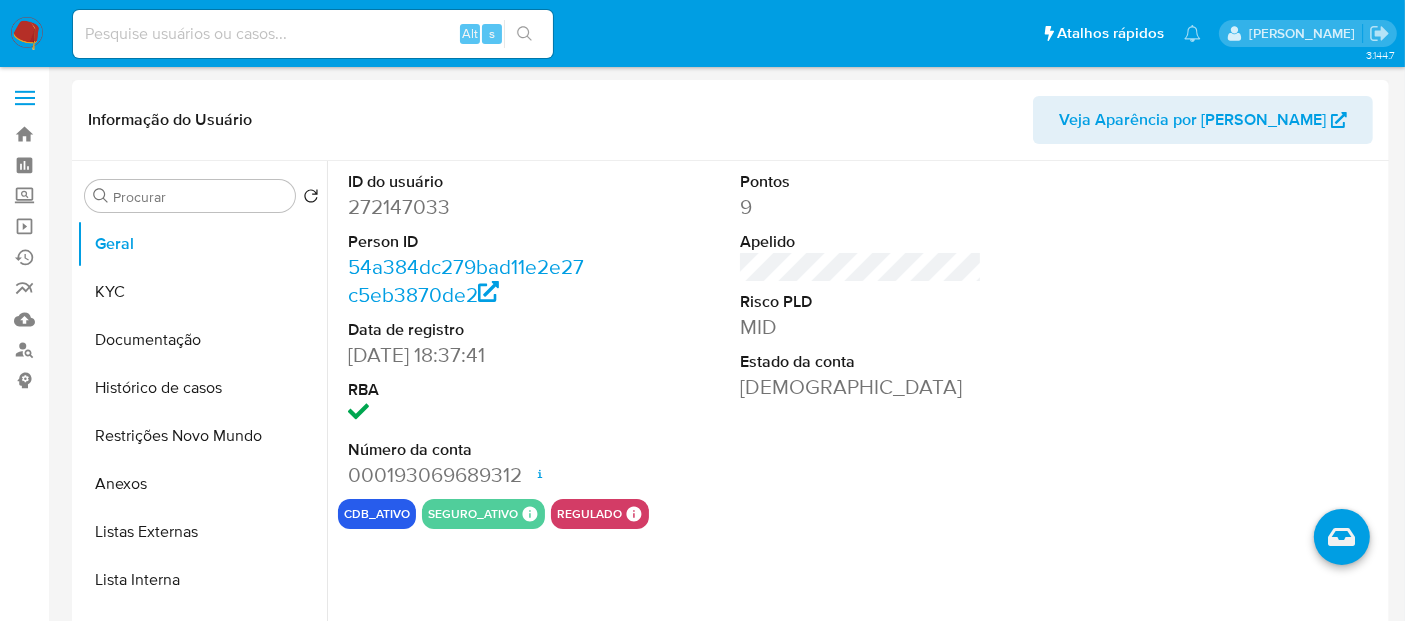 select on "10" 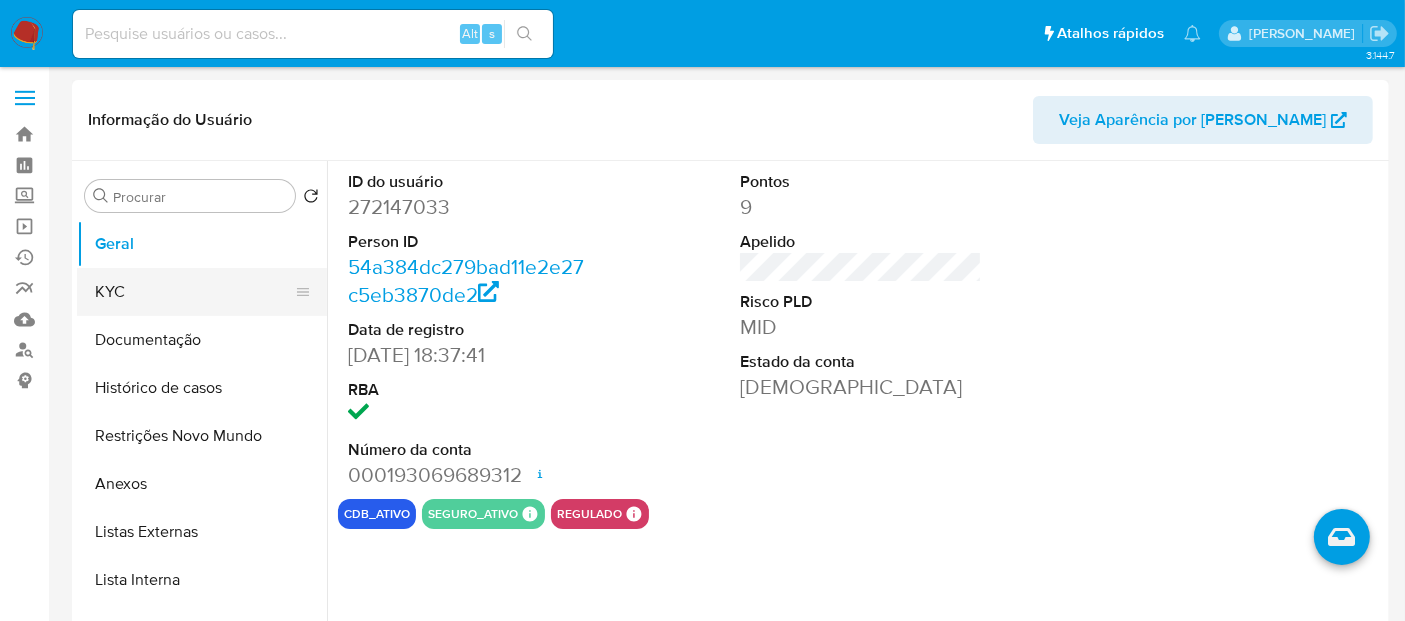 click on "KYC" at bounding box center (194, 292) 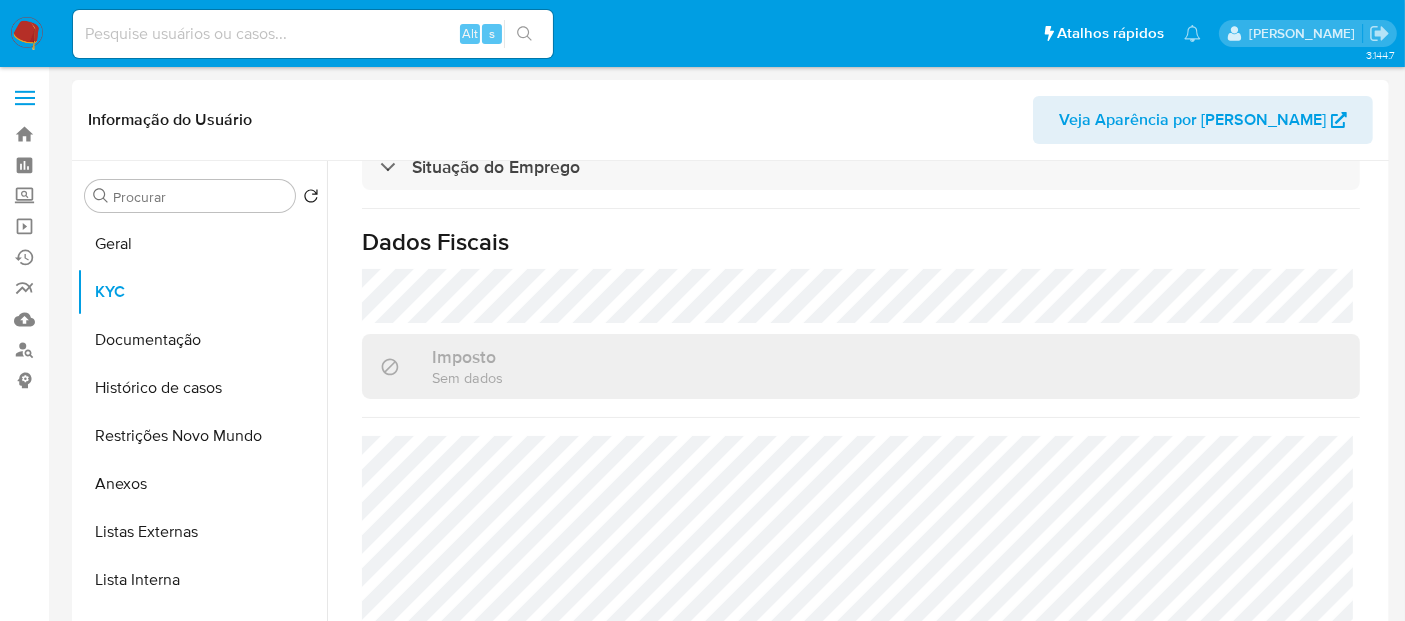 scroll, scrollTop: 908, scrollLeft: 0, axis: vertical 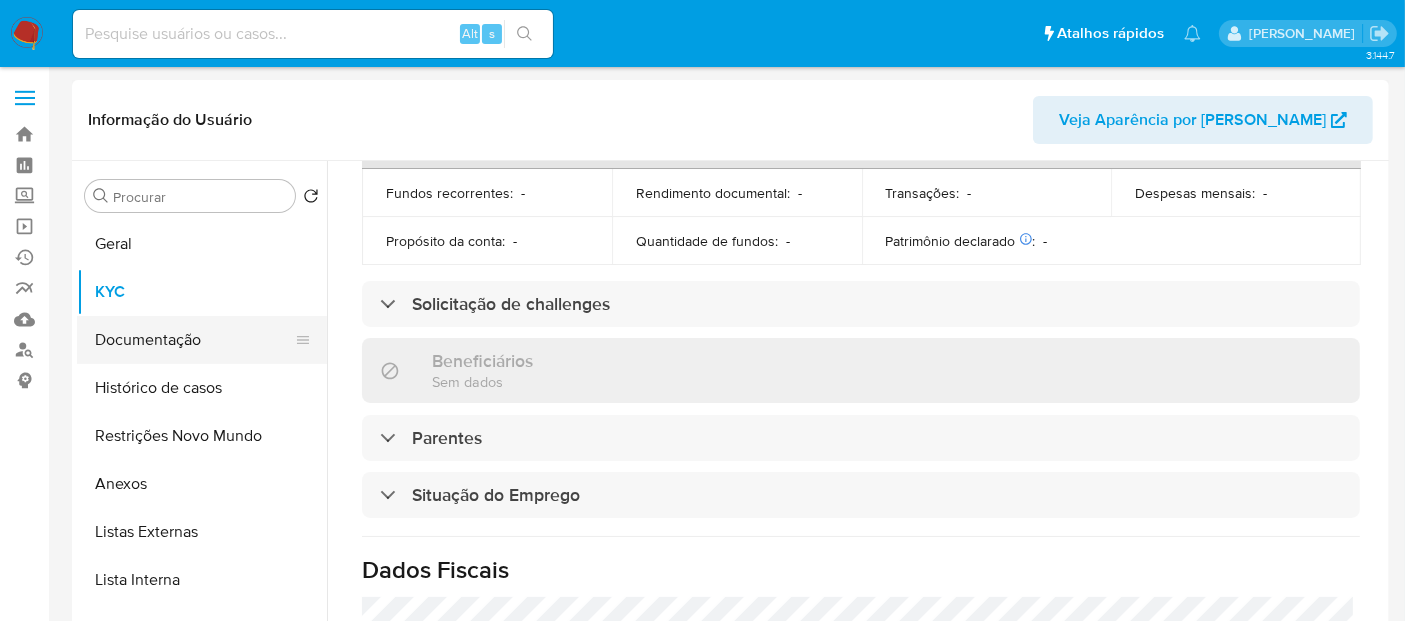 click on "Documentação" at bounding box center [194, 340] 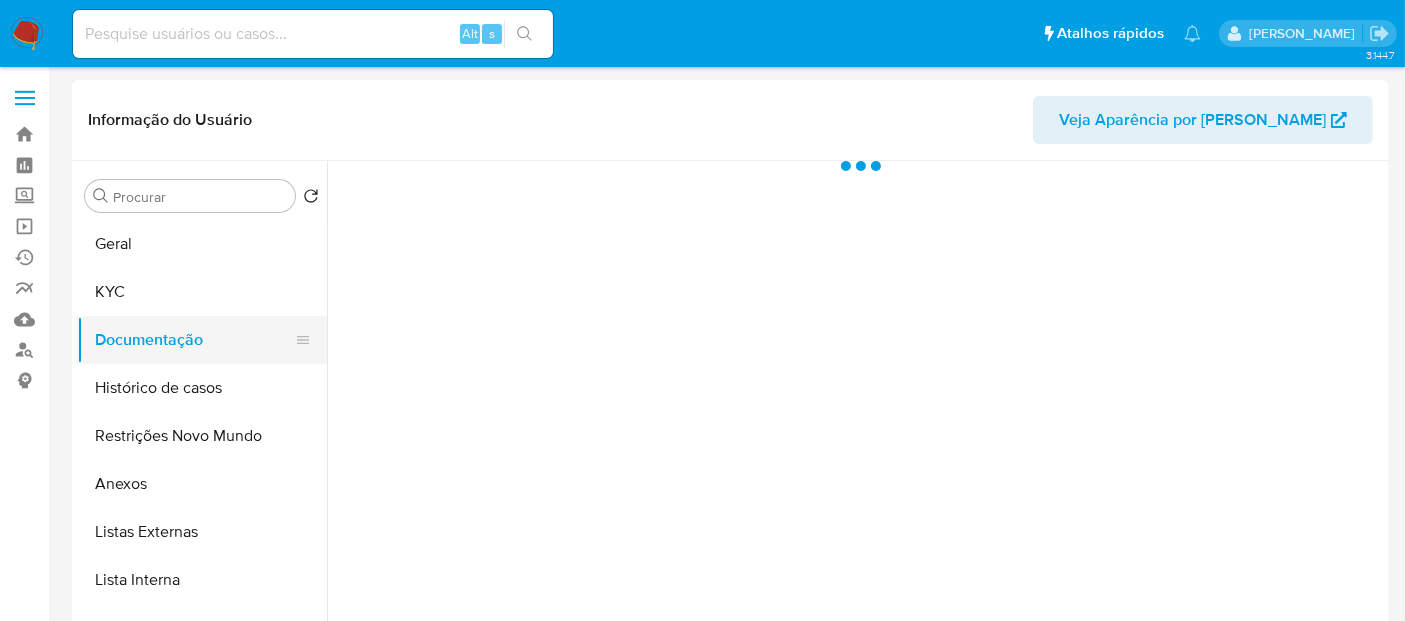 scroll, scrollTop: 0, scrollLeft: 0, axis: both 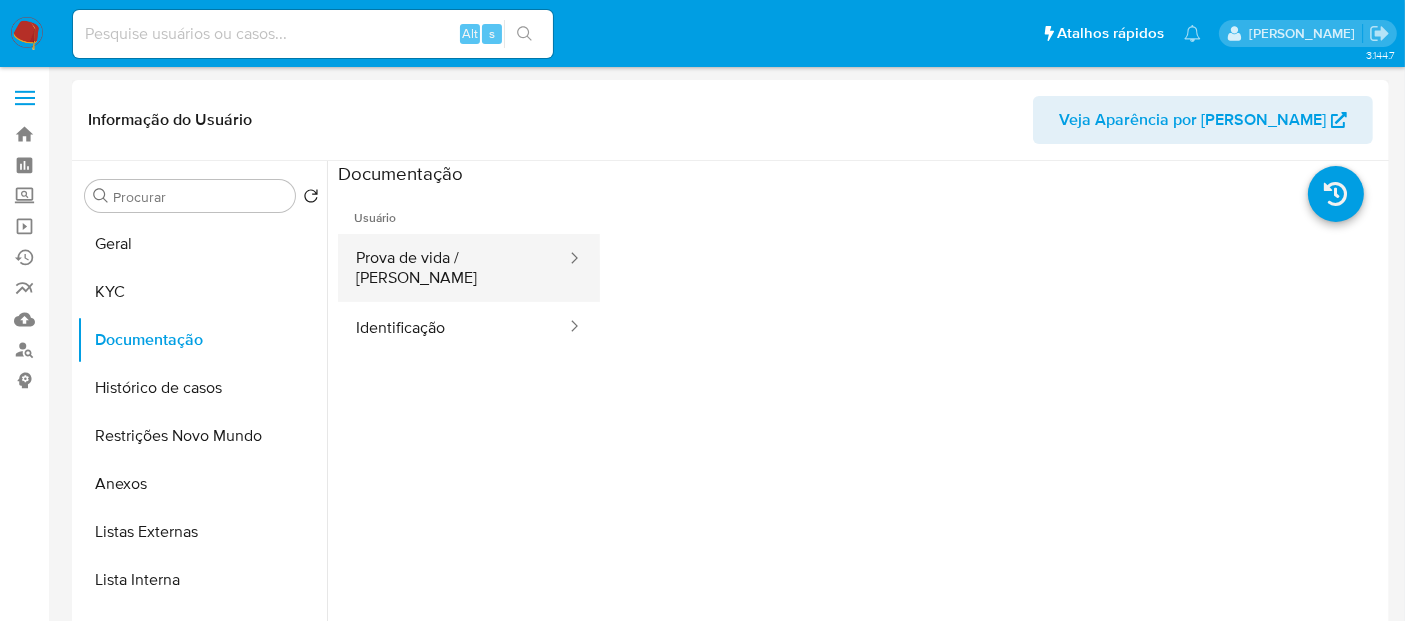click on "Prova de vida / [PERSON_NAME]" at bounding box center (453, 268) 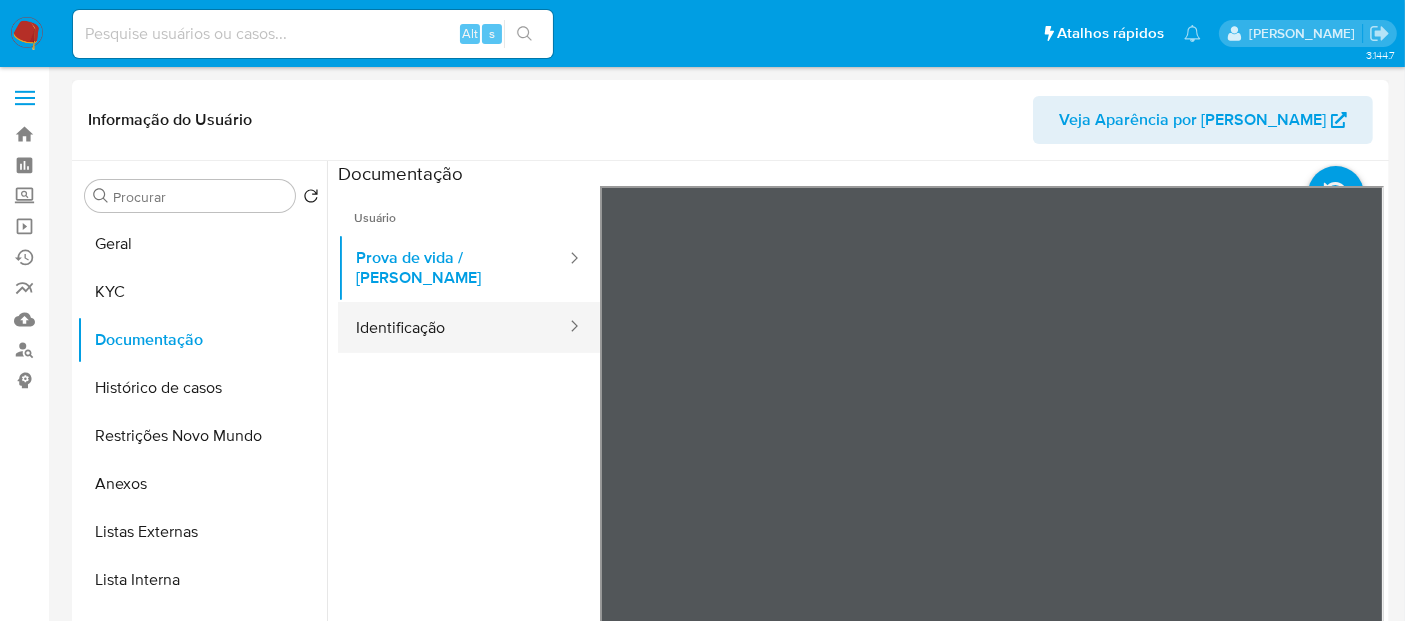 click on "Identificação" at bounding box center (453, 327) 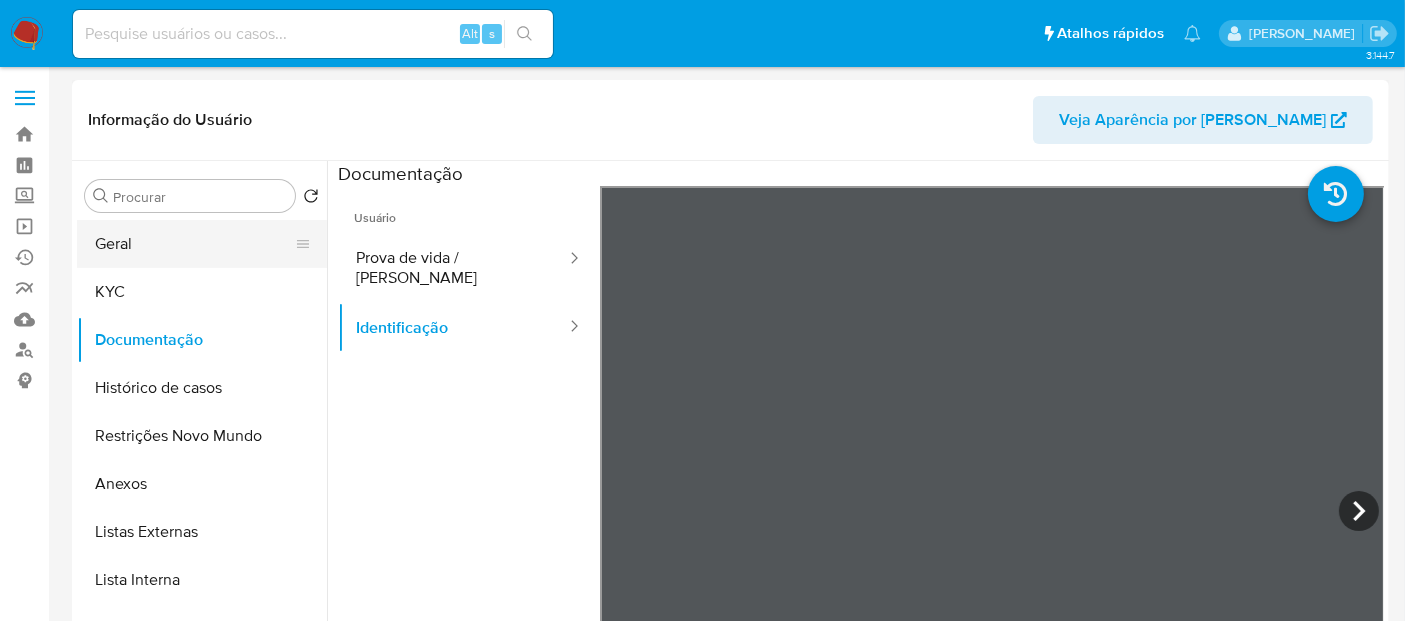 click on "Geral" at bounding box center [194, 244] 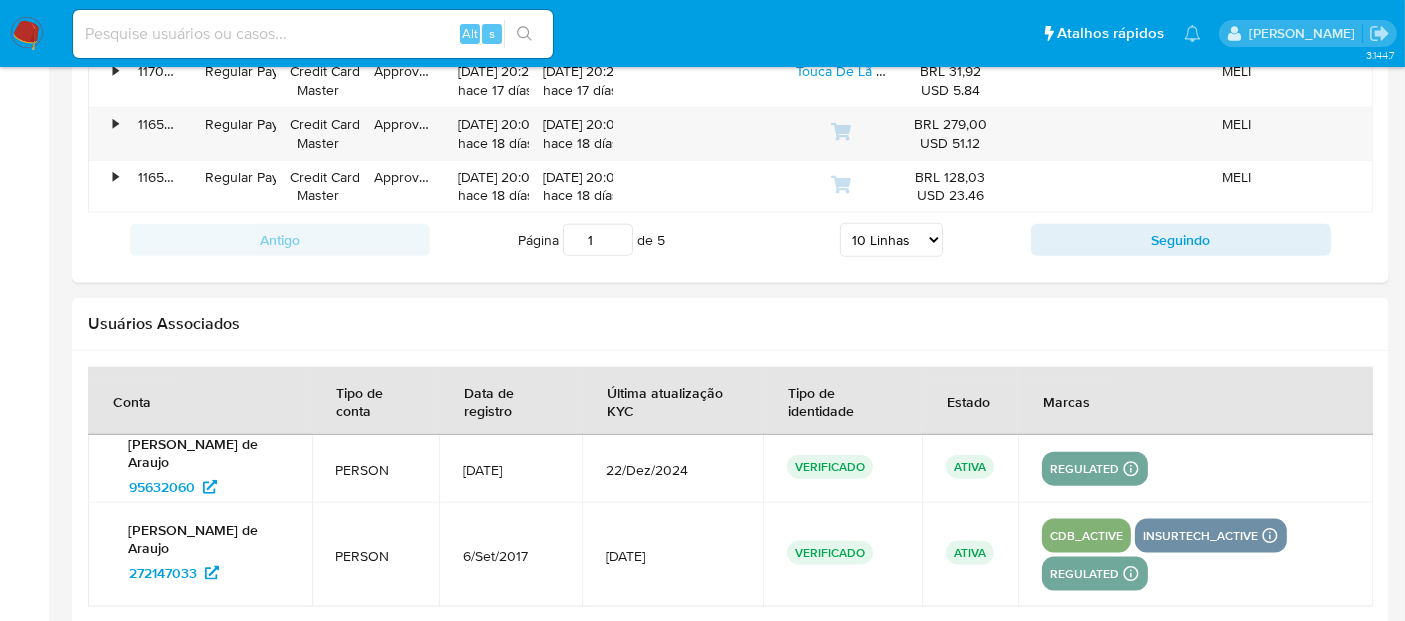 scroll, scrollTop: 2420, scrollLeft: 0, axis: vertical 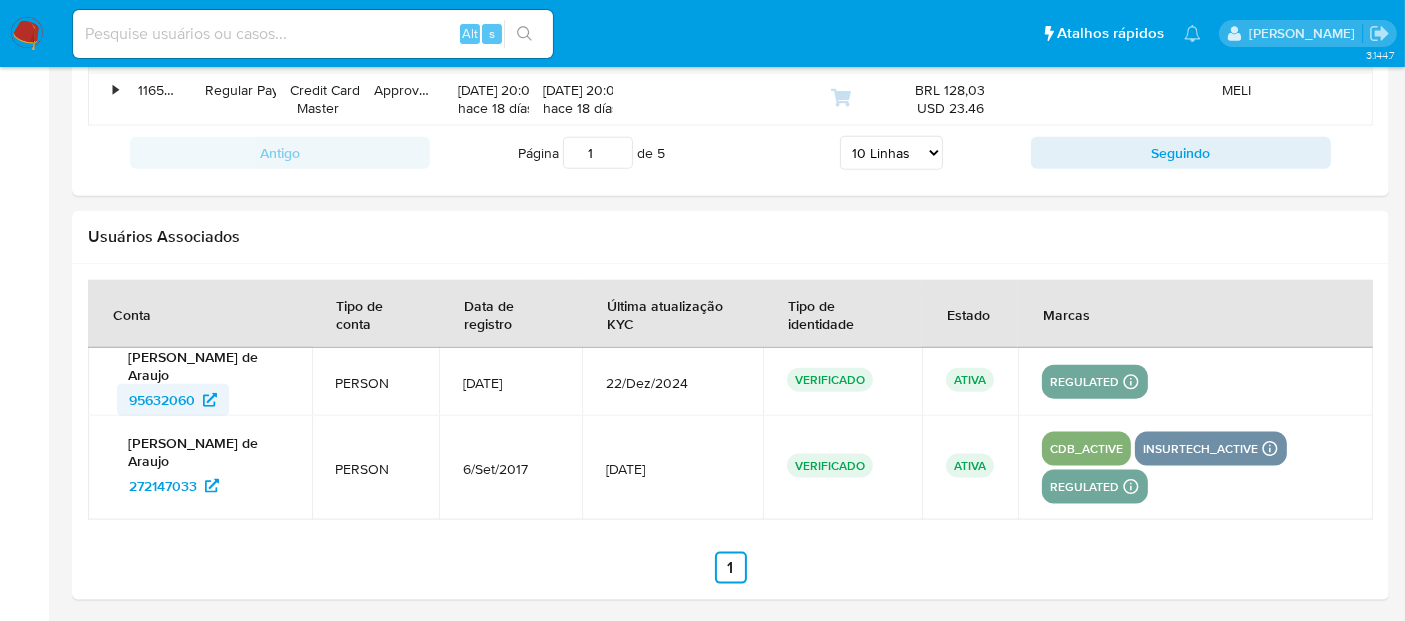 click on "95632060" at bounding box center [162, 400] 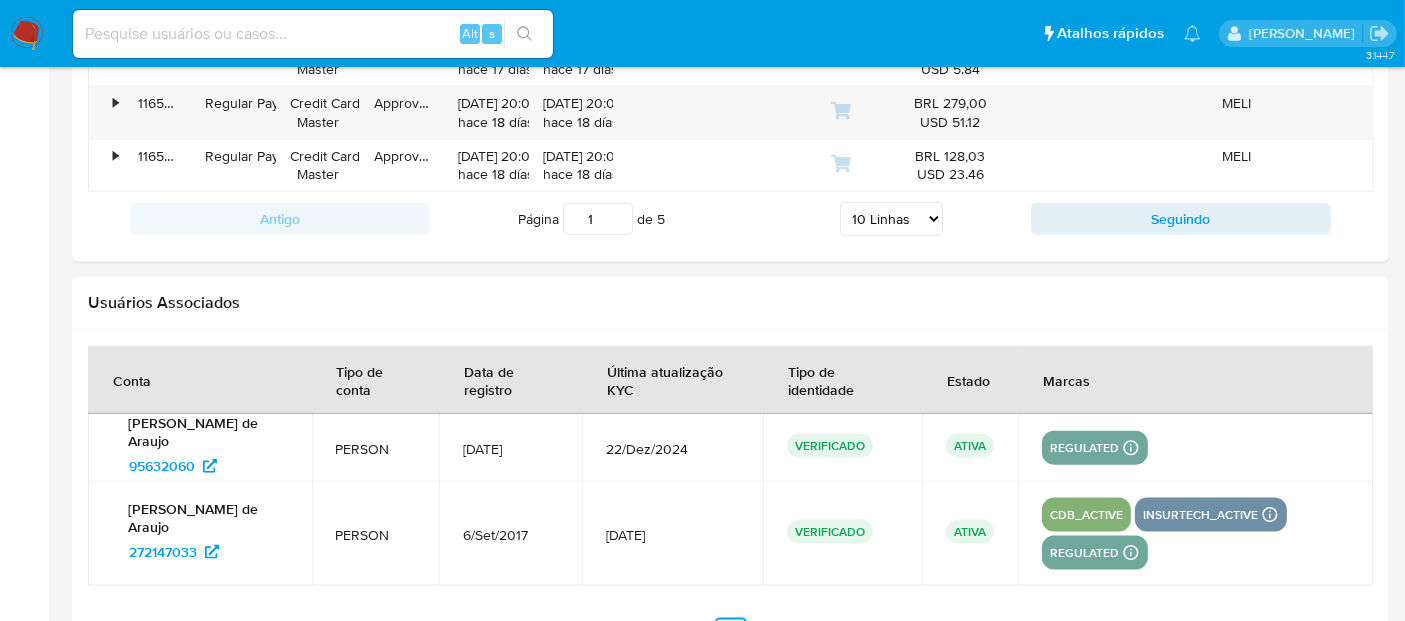 scroll, scrollTop: 2420, scrollLeft: 0, axis: vertical 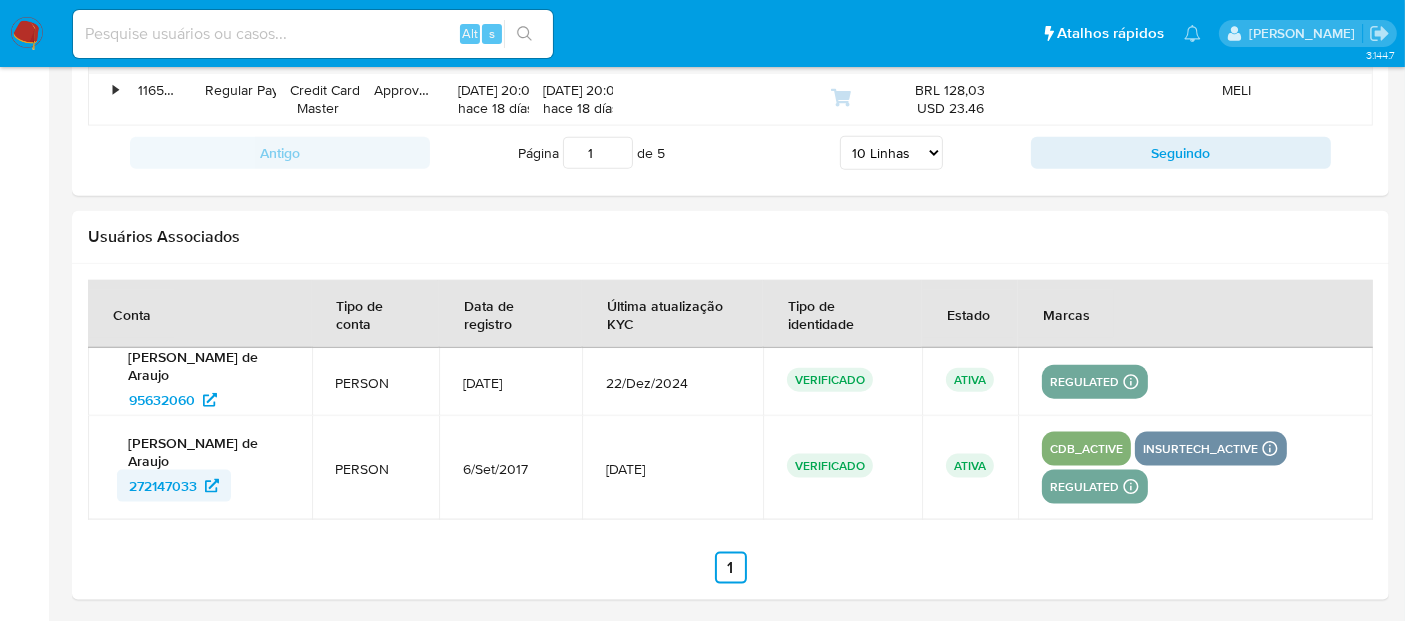 click on "272147033" at bounding box center (163, 486) 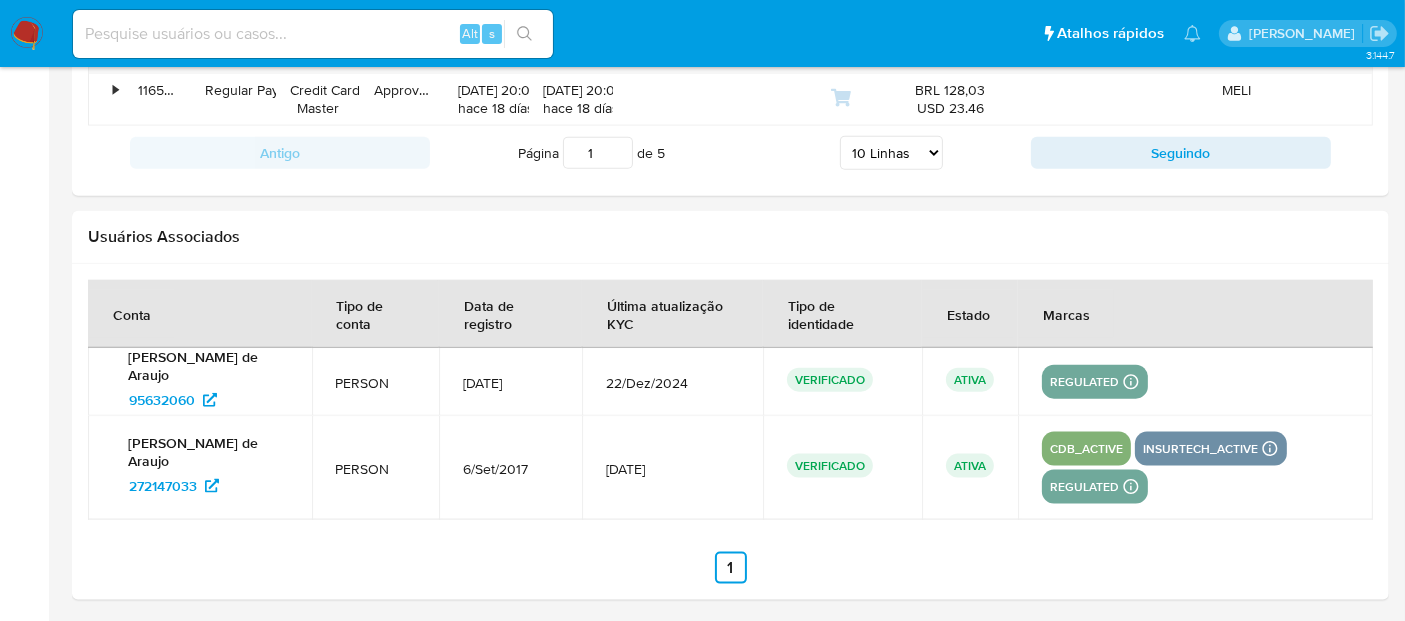 drag, startPoint x: 129, startPoint y: 352, endPoint x: 187, endPoint y: 361, distance: 58.694122 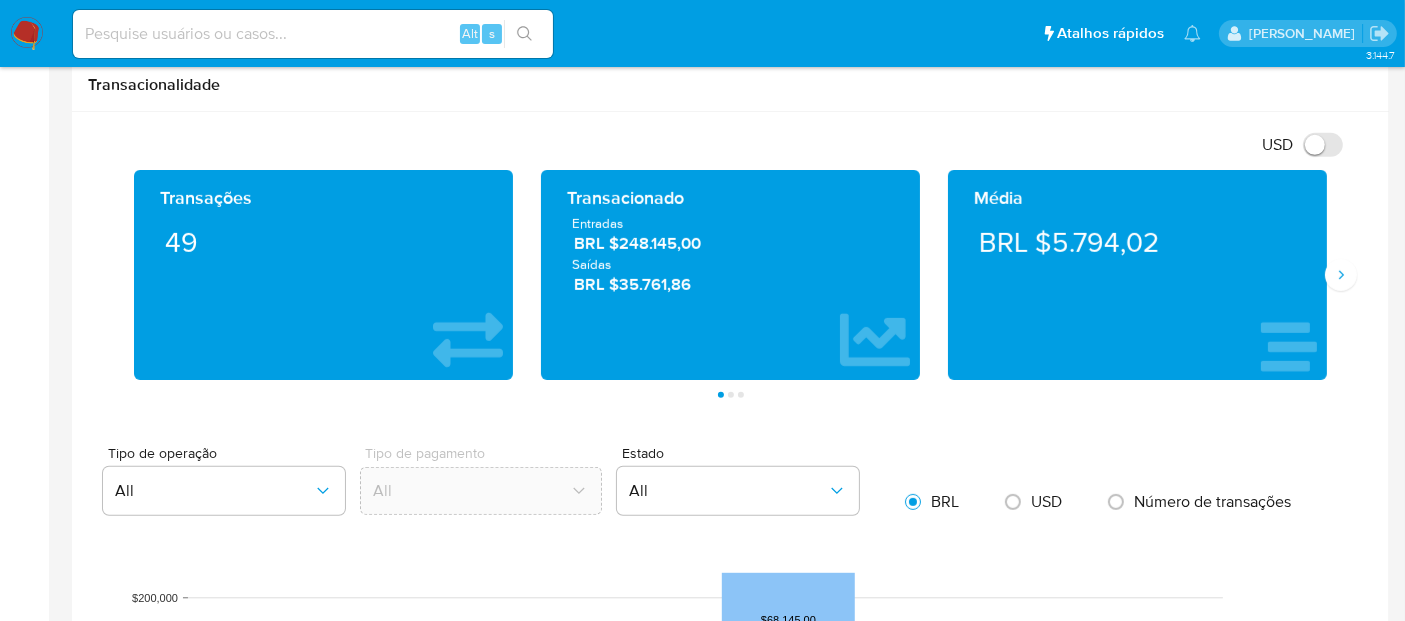 scroll, scrollTop: 865, scrollLeft: 0, axis: vertical 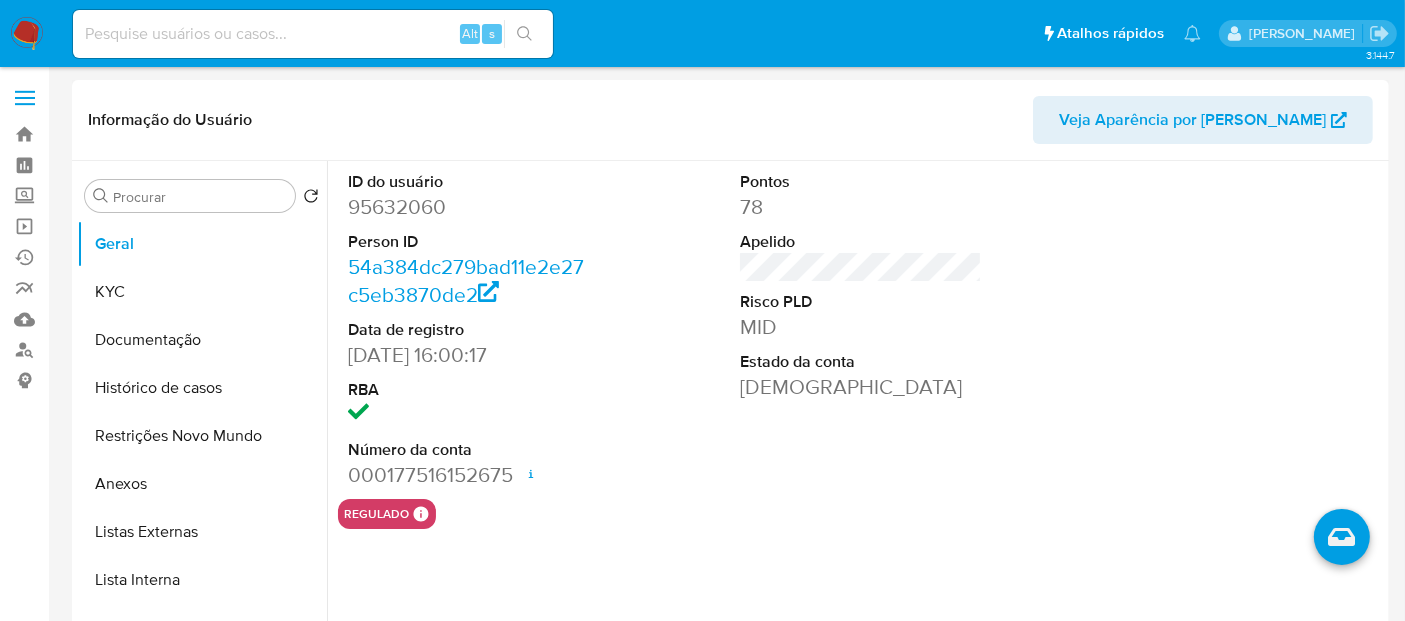 select on "10" 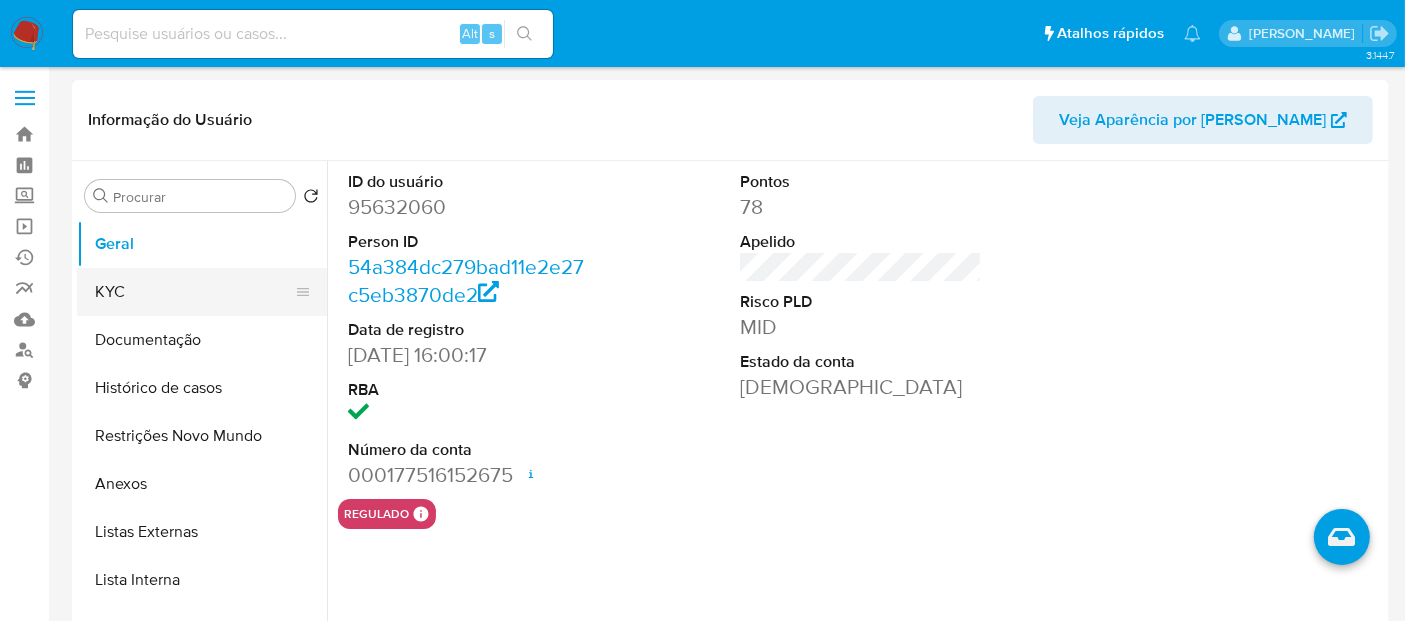 click on "KYC" at bounding box center [194, 292] 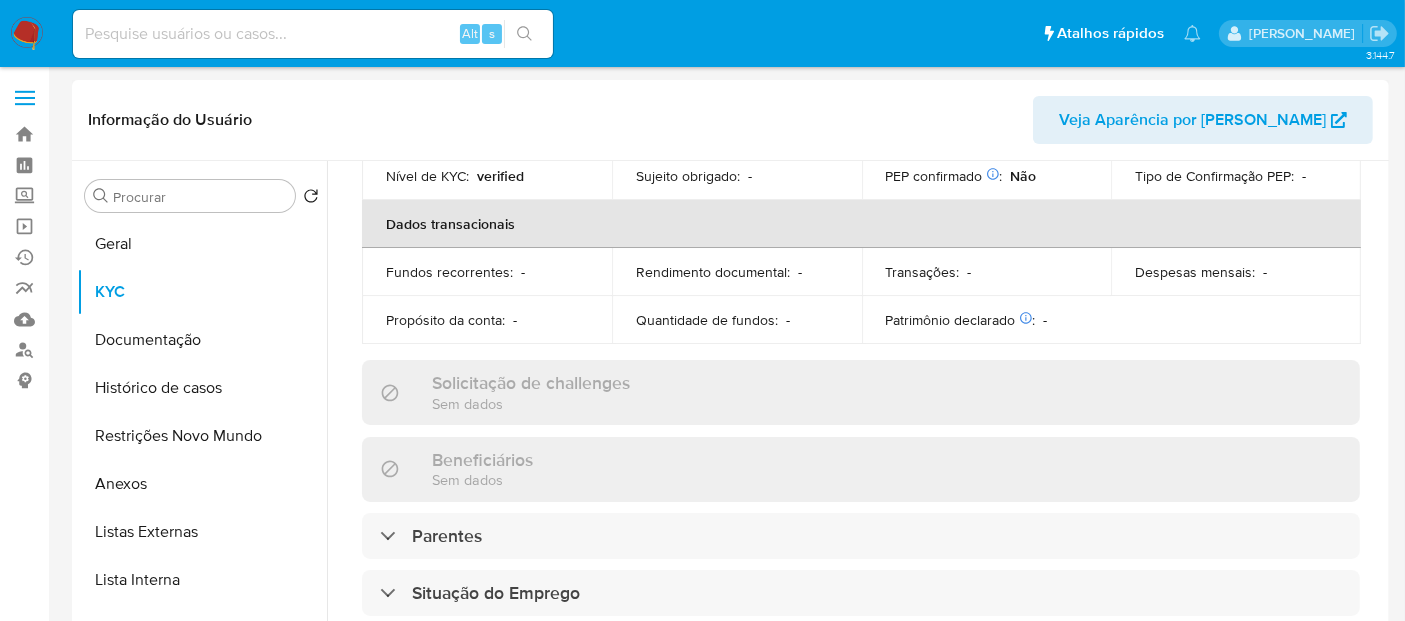 scroll, scrollTop: 555, scrollLeft: 0, axis: vertical 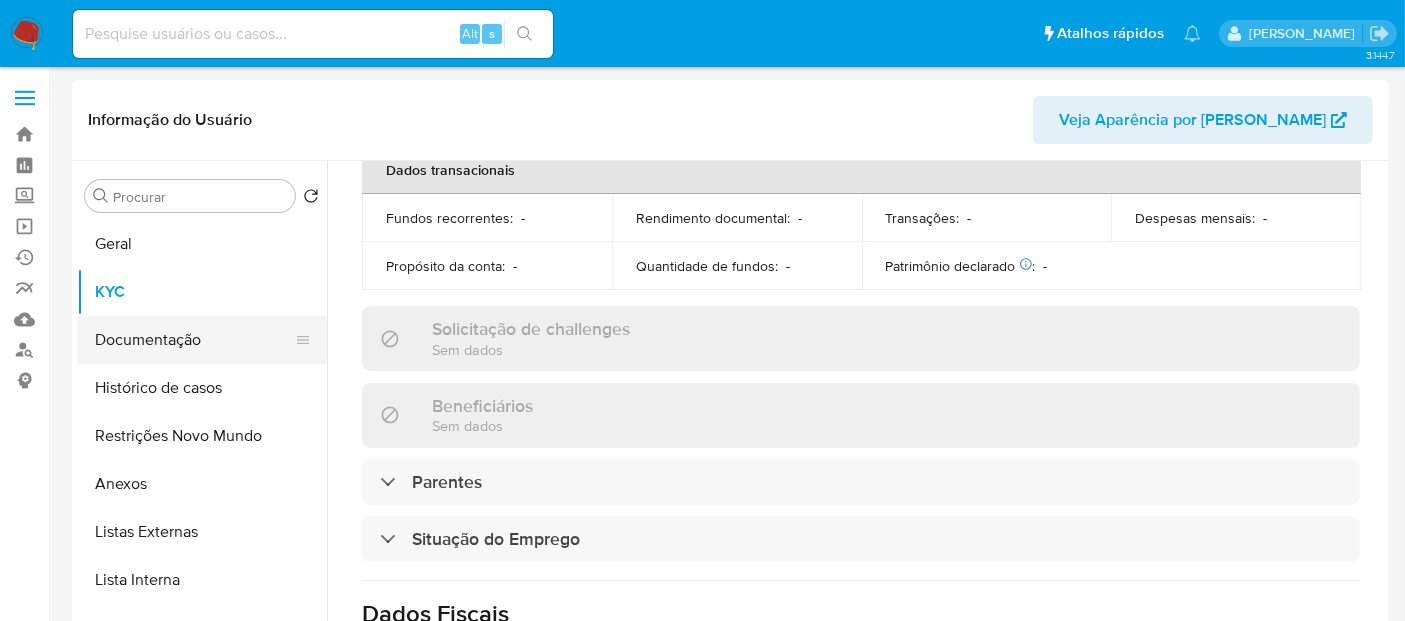 click on "Documentação" at bounding box center [194, 340] 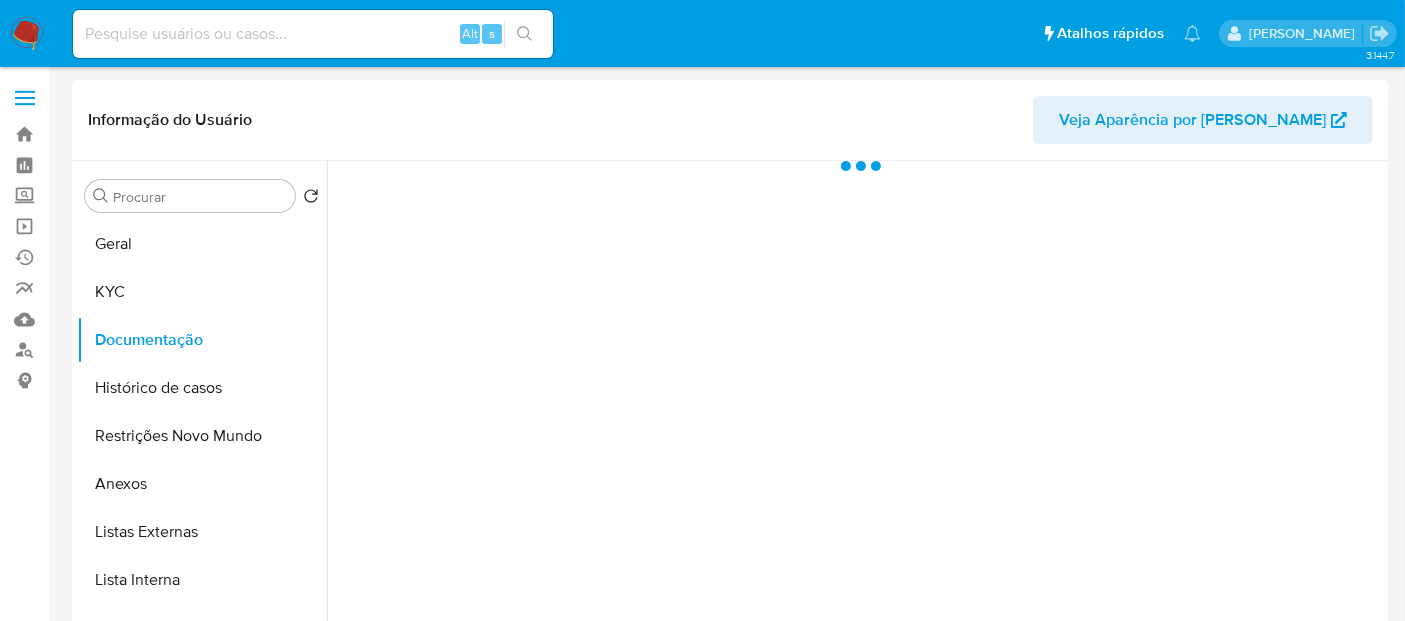 scroll, scrollTop: 0, scrollLeft: 0, axis: both 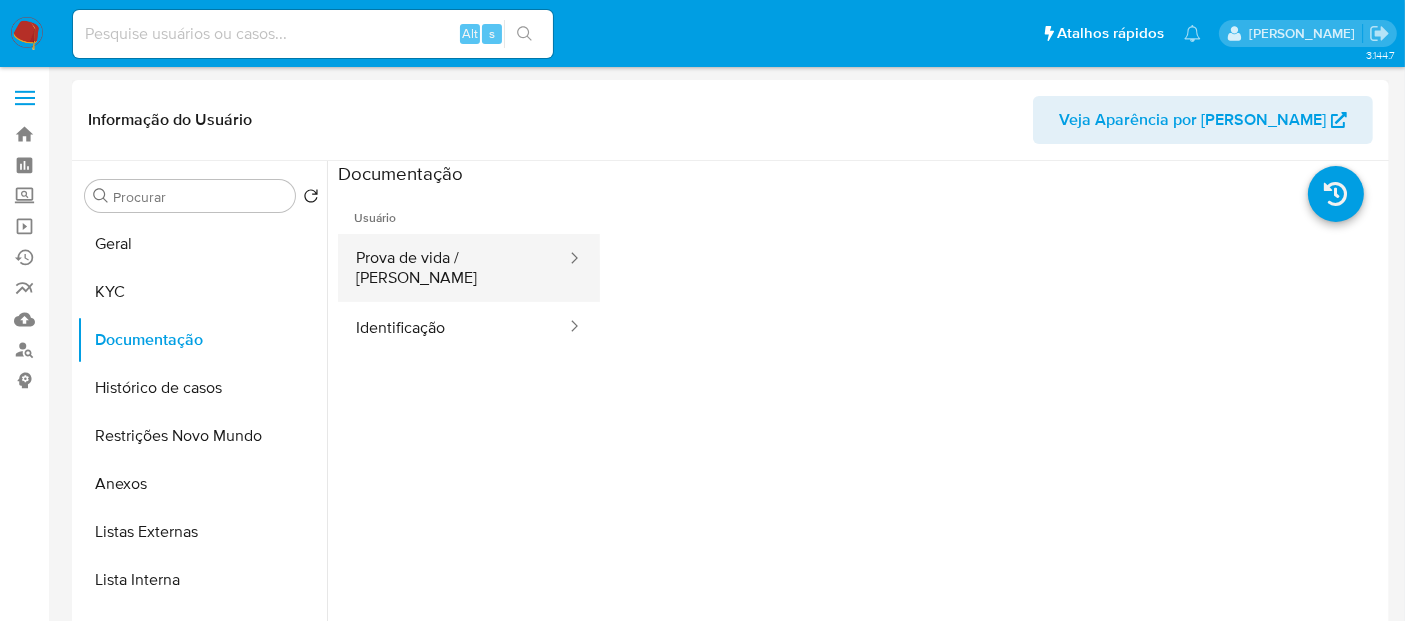 click on "Prova de vida / [PERSON_NAME]" at bounding box center (453, 268) 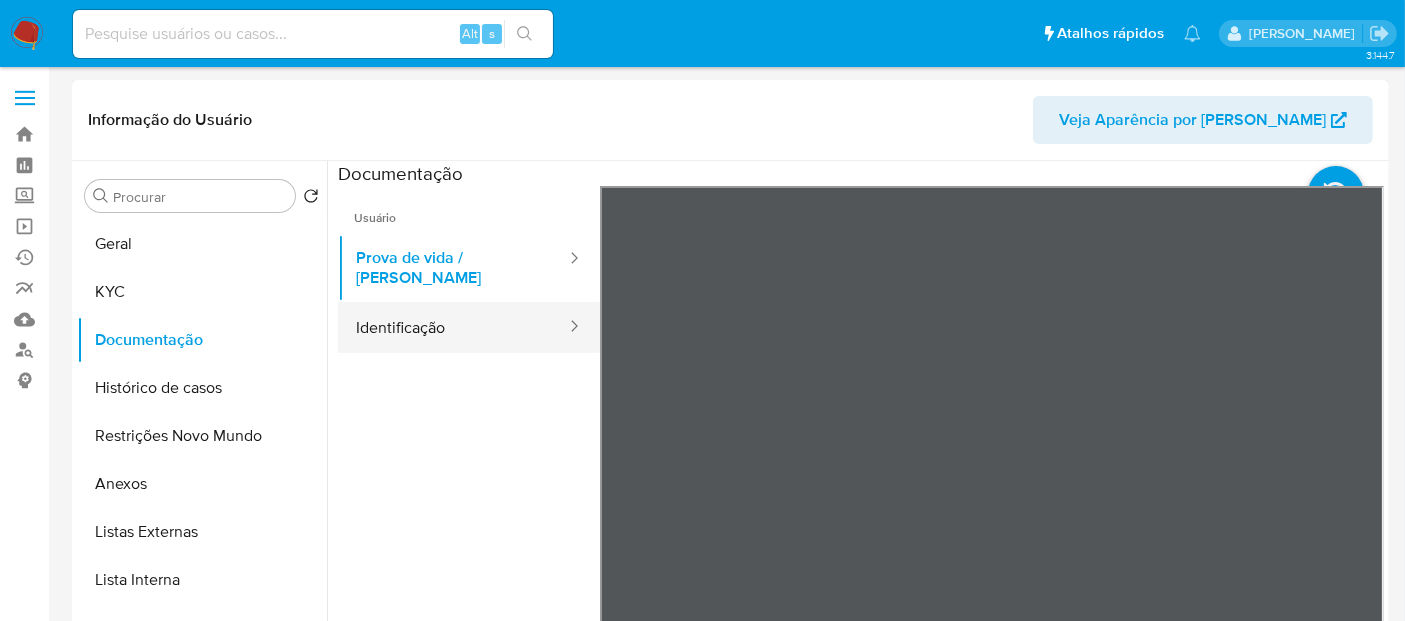drag, startPoint x: 391, startPoint y: 307, endPoint x: 460, endPoint y: 314, distance: 69.354164 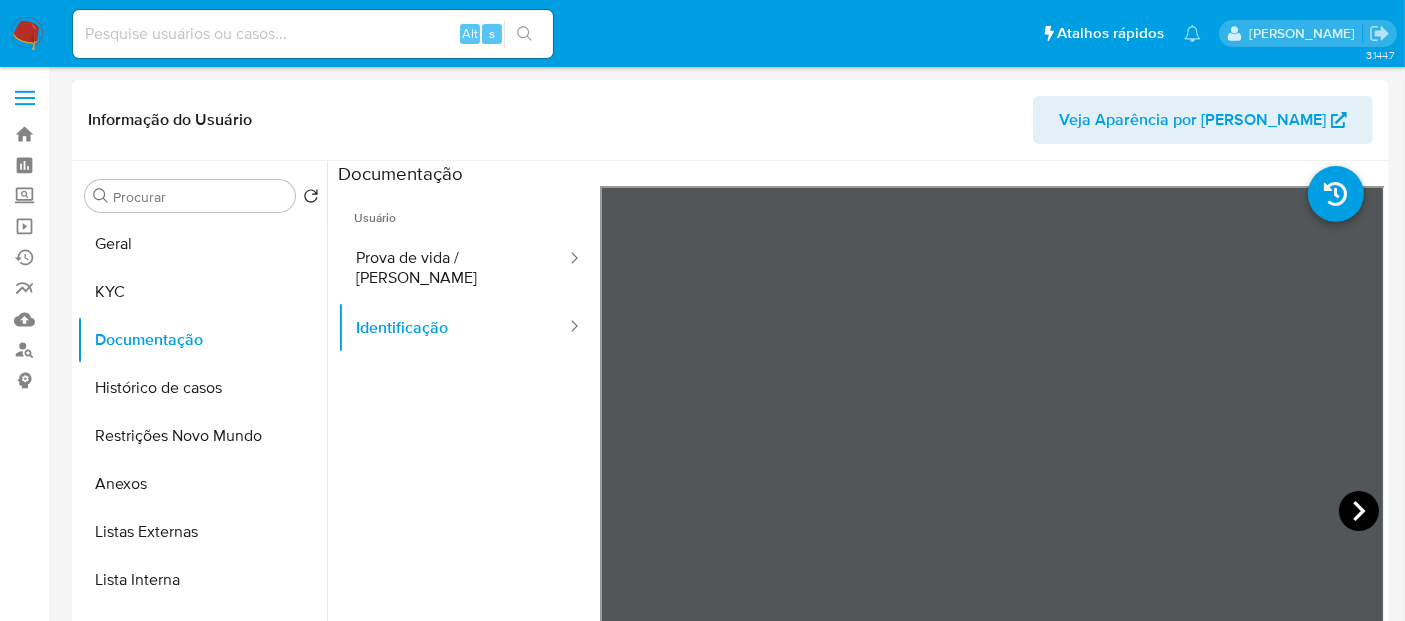 click 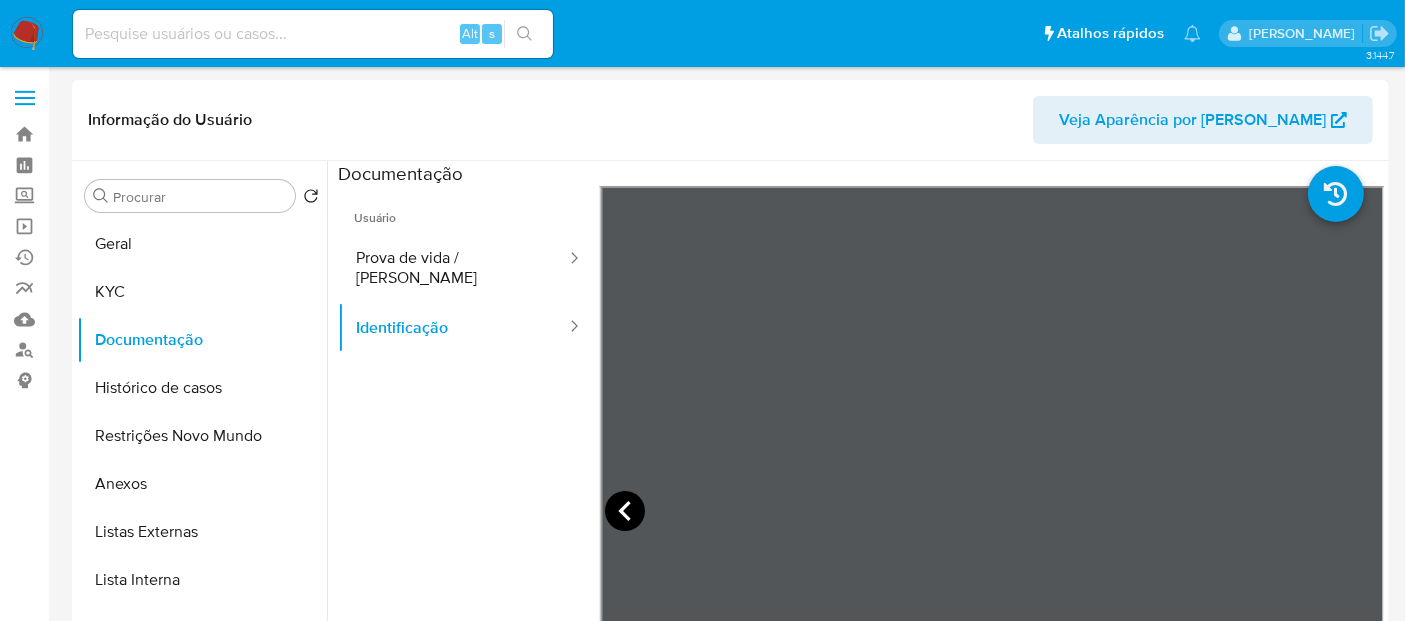 click 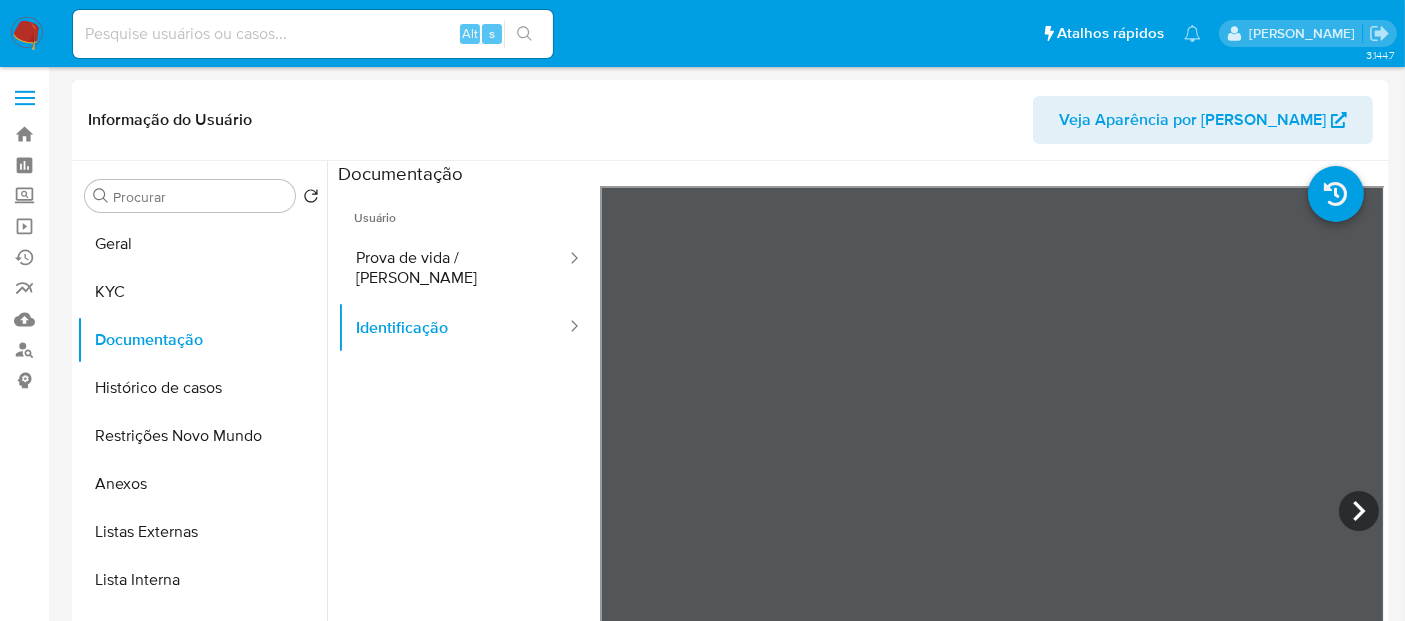 scroll, scrollTop: 0, scrollLeft: 0, axis: both 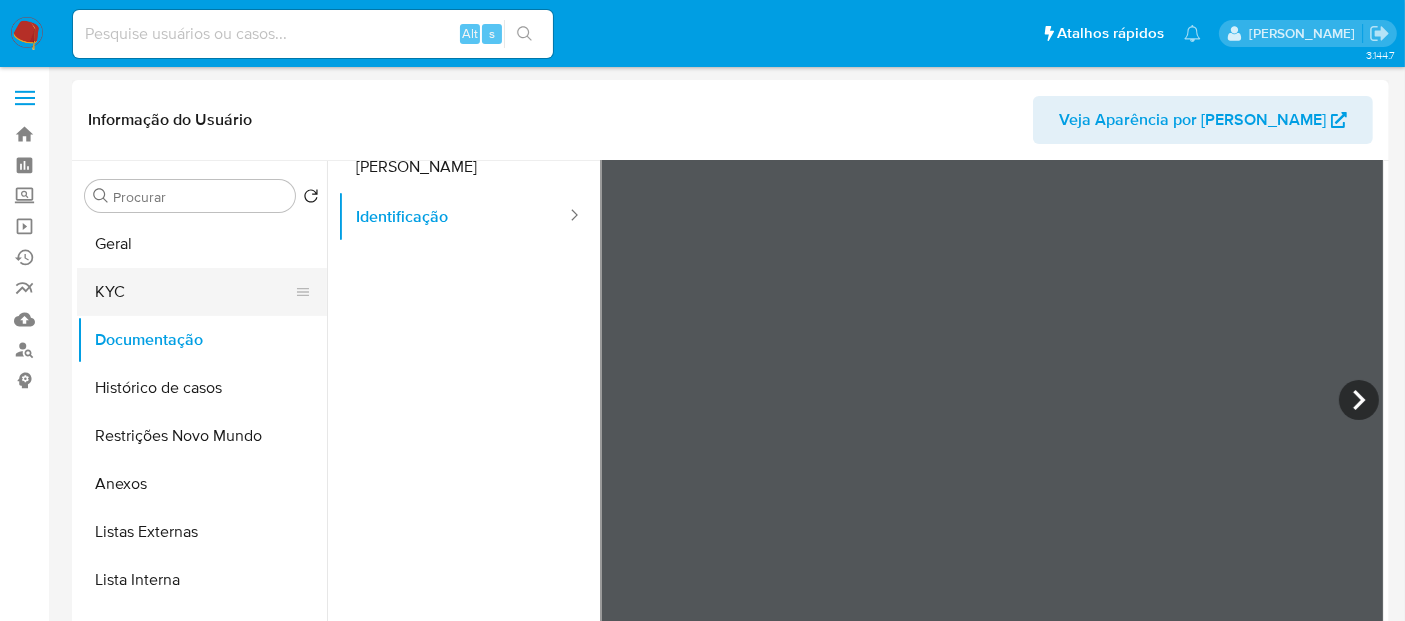 click on "KYC" at bounding box center [194, 292] 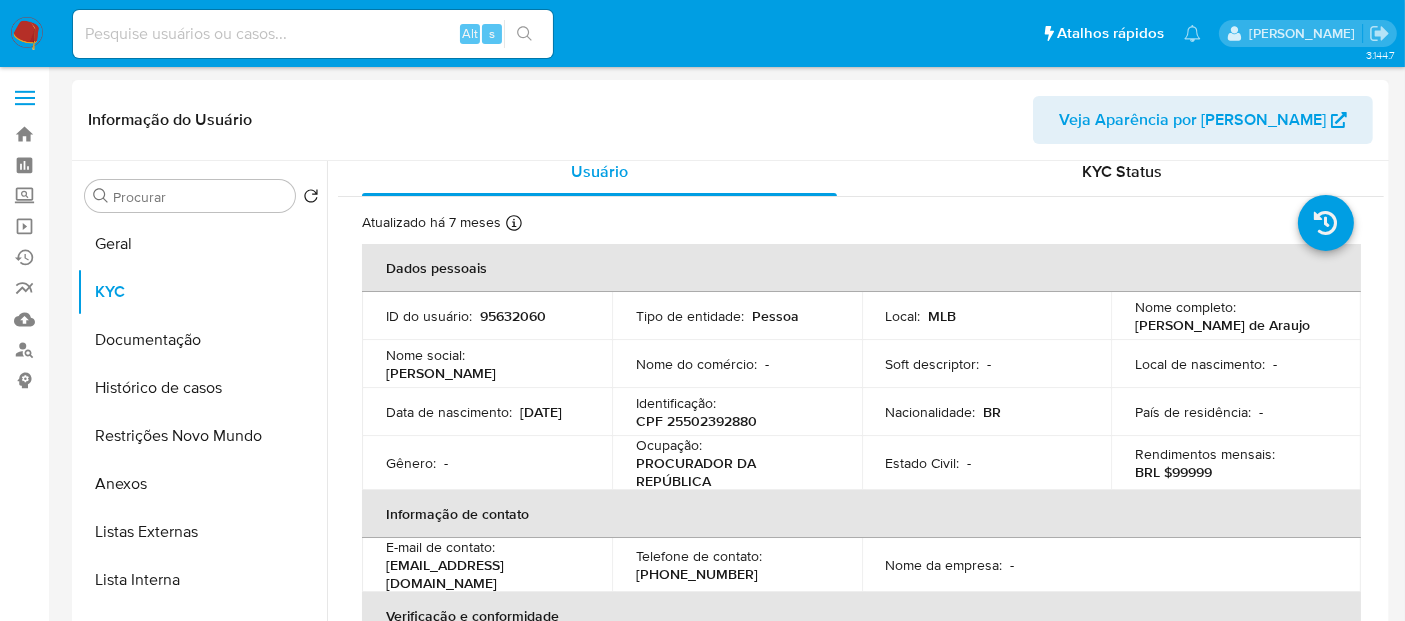 scroll, scrollTop: 0, scrollLeft: 0, axis: both 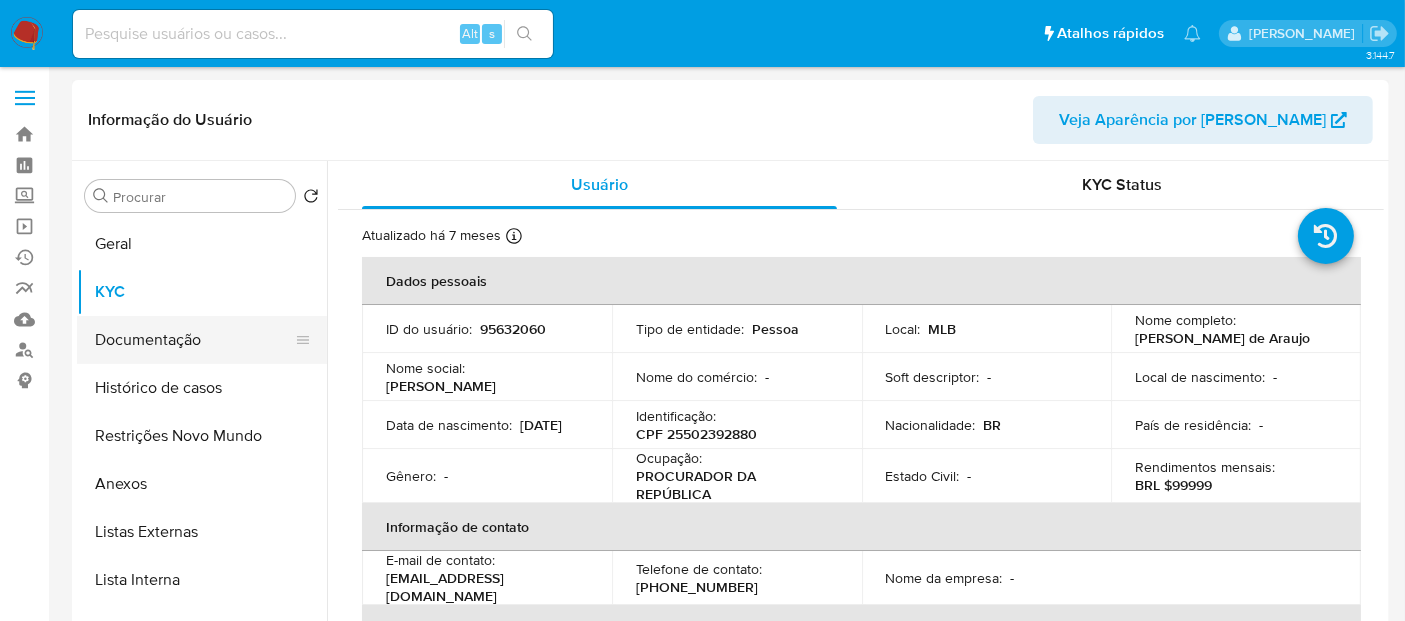 click on "Documentação" at bounding box center [194, 340] 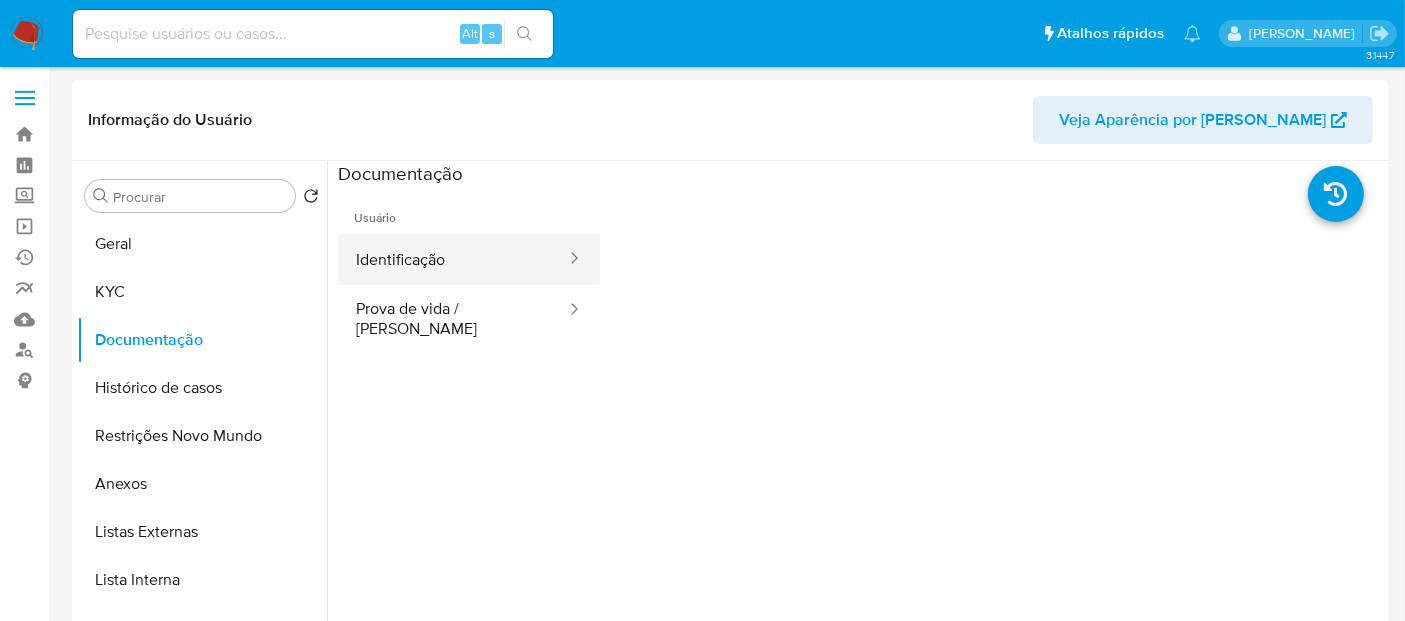 click on "Identificação" at bounding box center [453, 259] 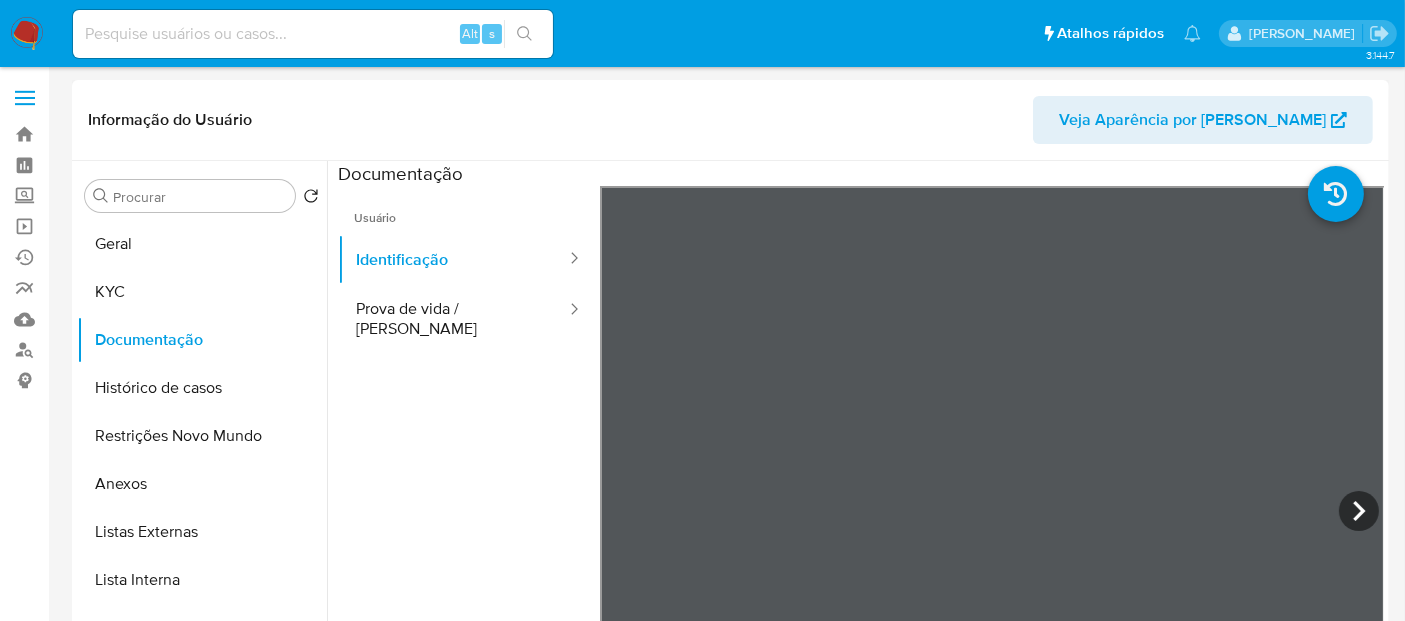 type 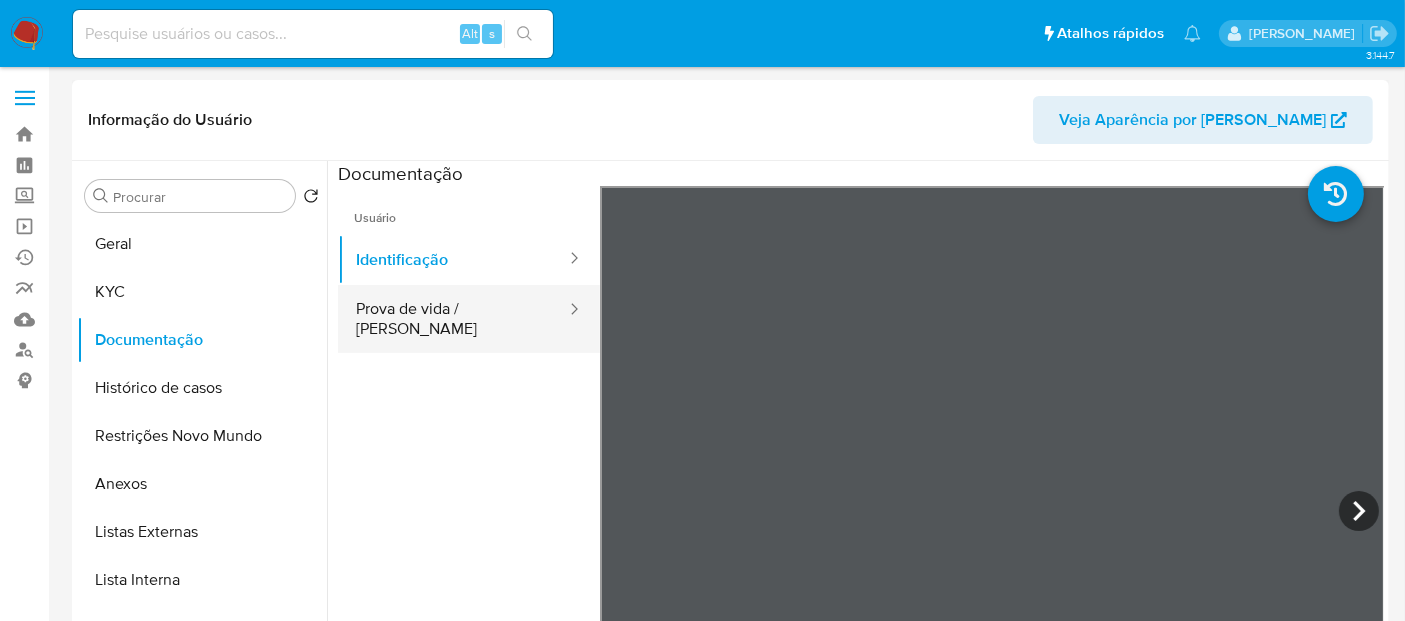 click on "Prova de vida / [PERSON_NAME]" at bounding box center [453, 319] 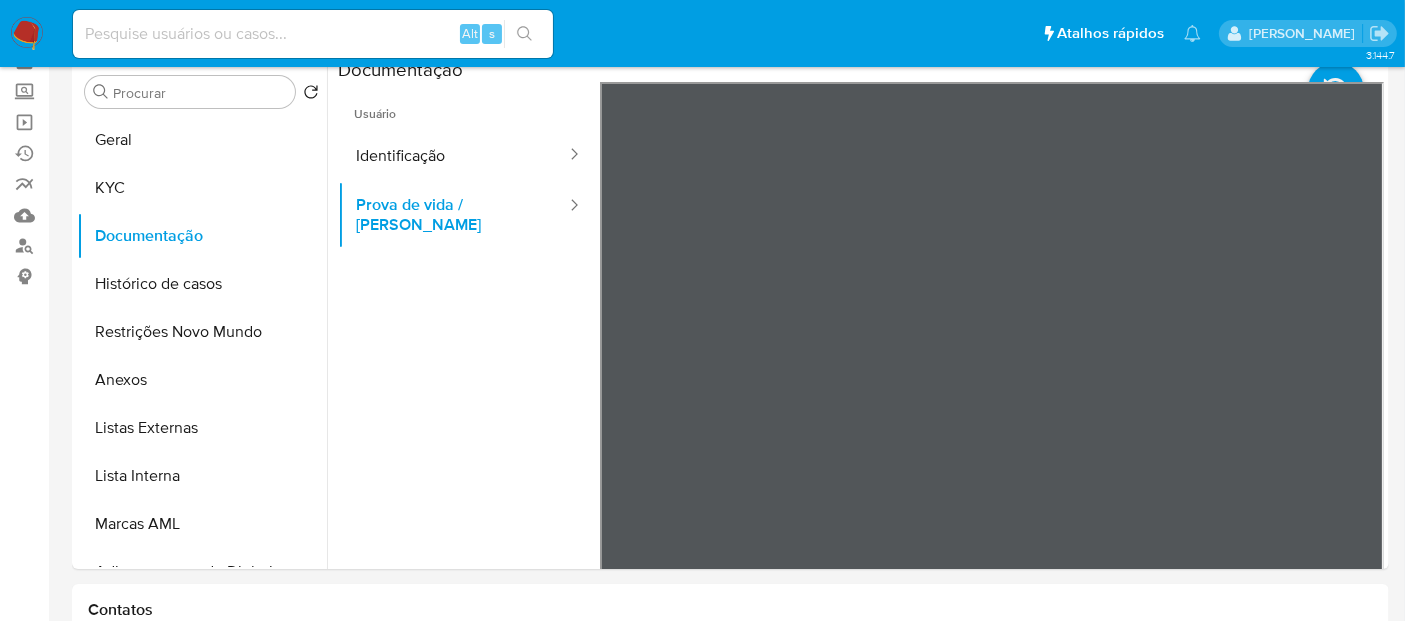 scroll, scrollTop: 54, scrollLeft: 0, axis: vertical 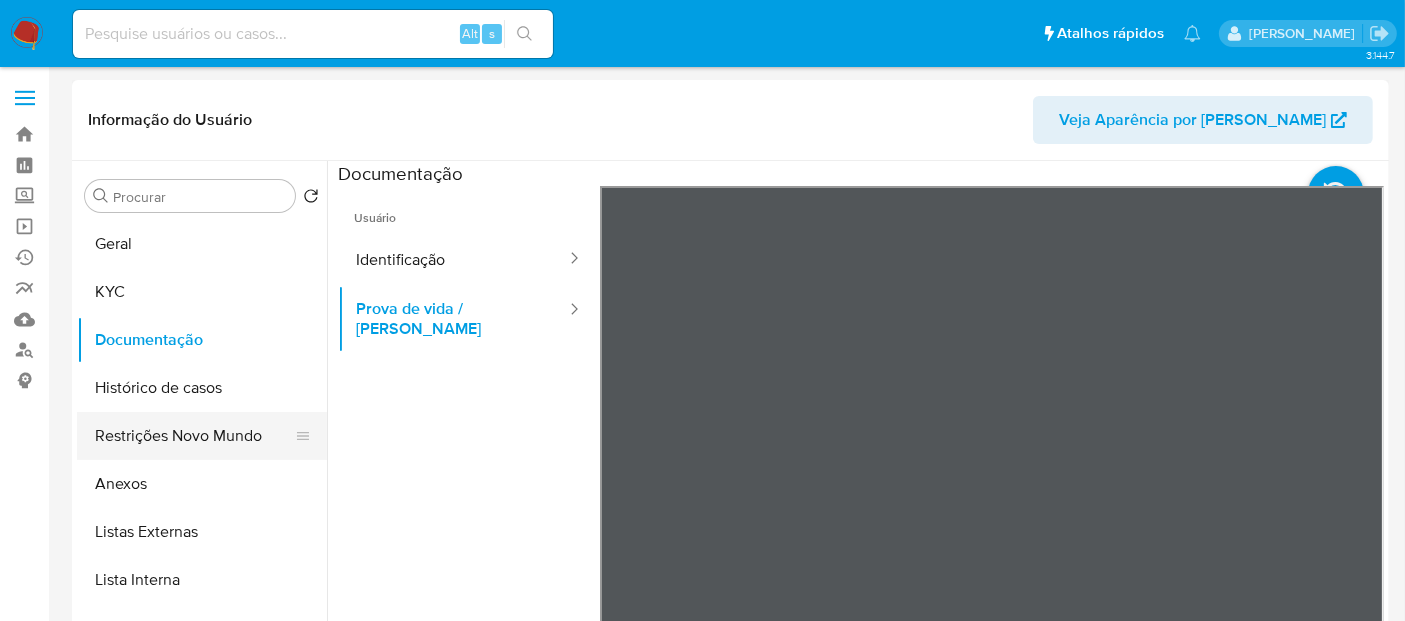 drag, startPoint x: 165, startPoint y: 431, endPoint x: 178, endPoint y: 432, distance: 13.038404 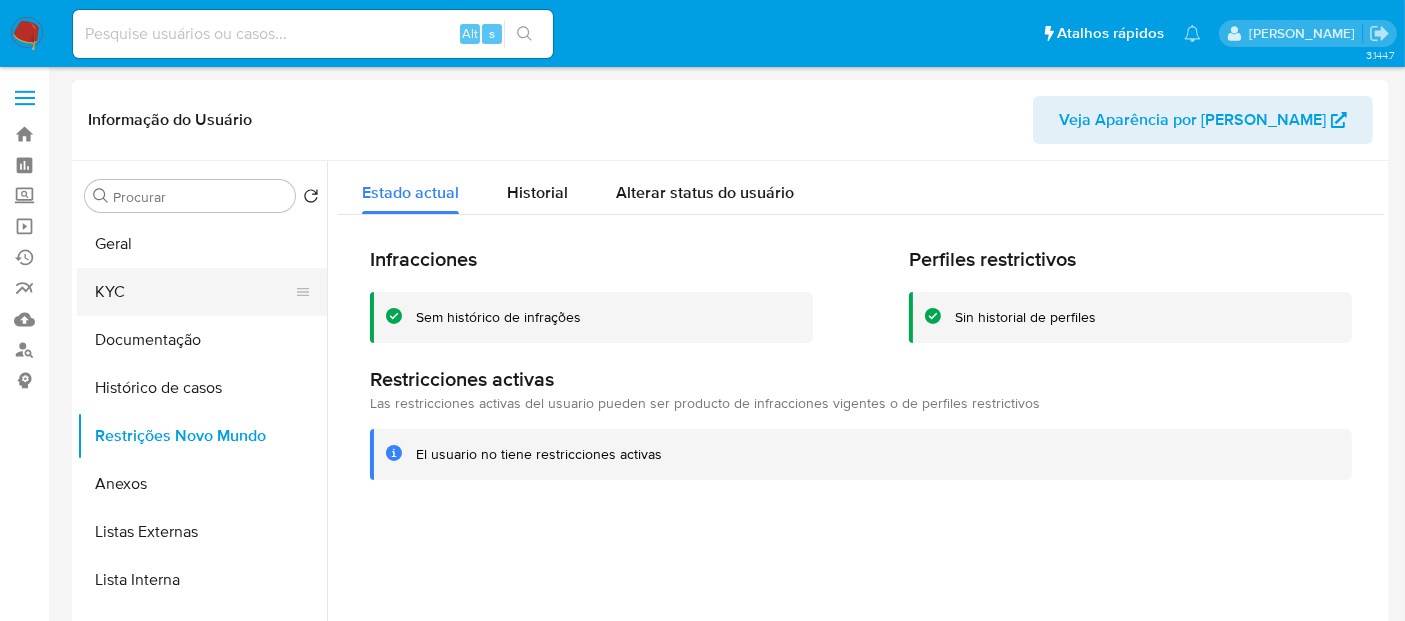 click on "KYC" at bounding box center (194, 292) 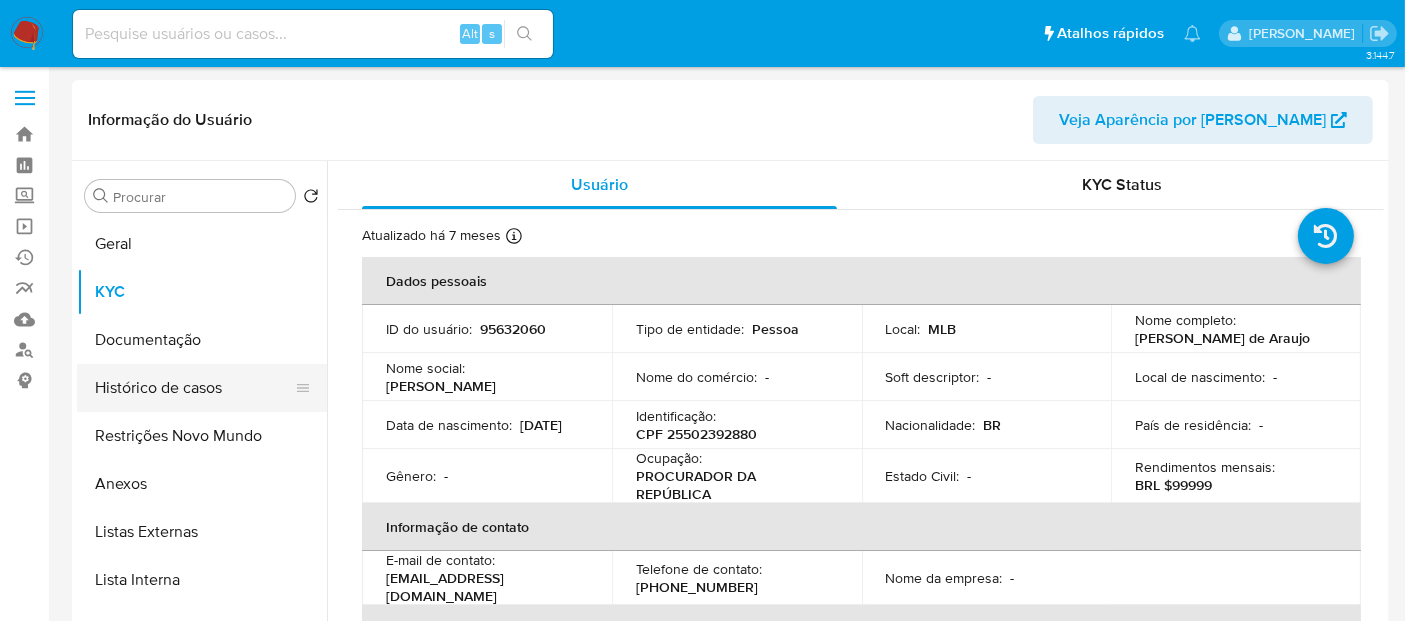 click on "Histórico de casos" at bounding box center (194, 388) 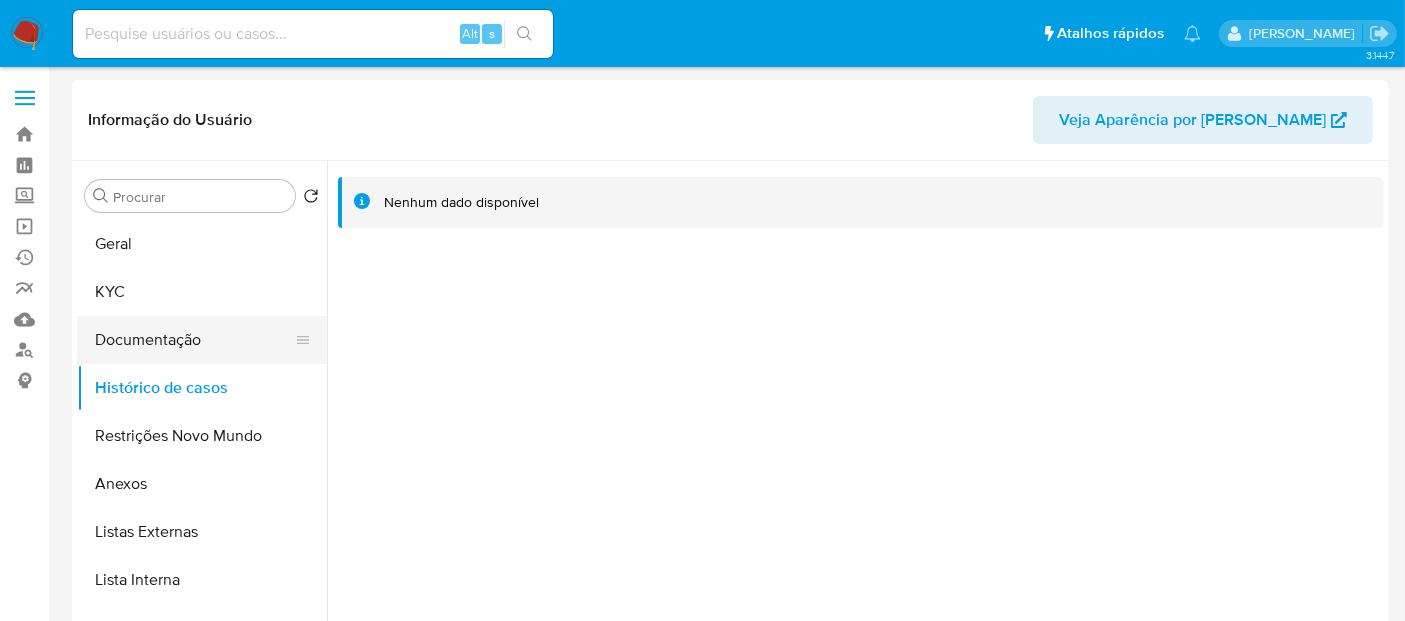 click on "Documentação" at bounding box center (194, 340) 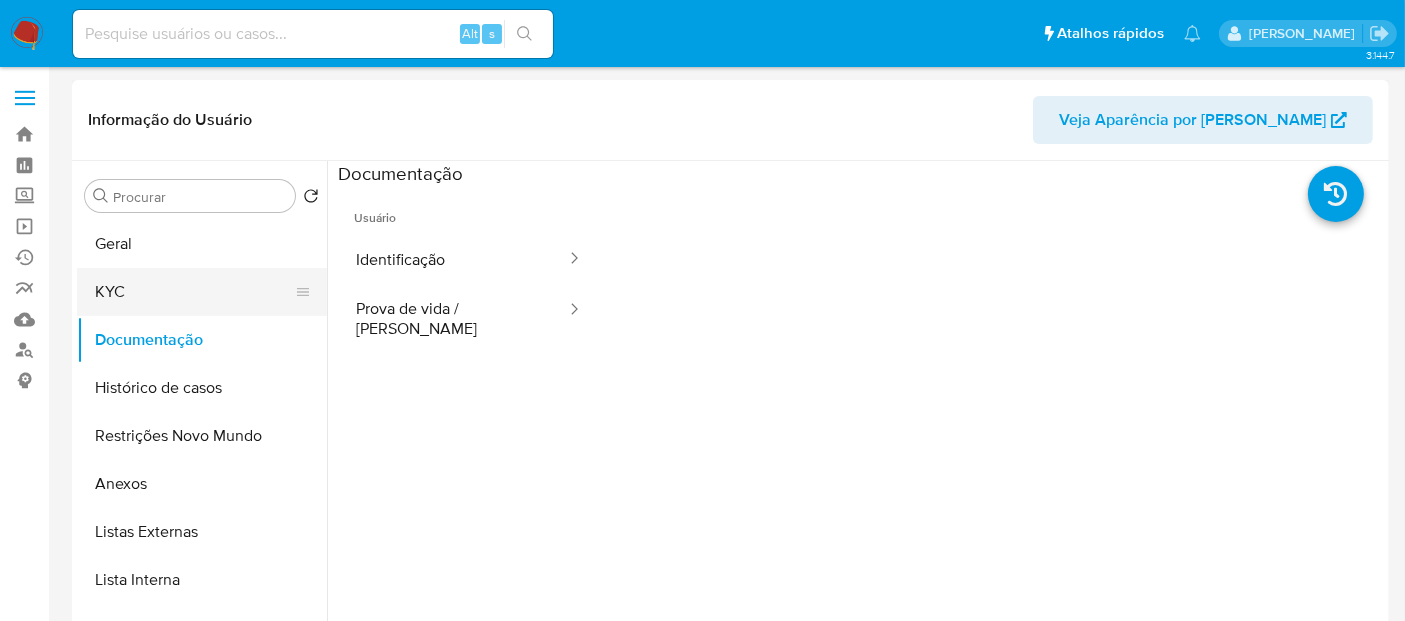 click on "KYC" at bounding box center [194, 292] 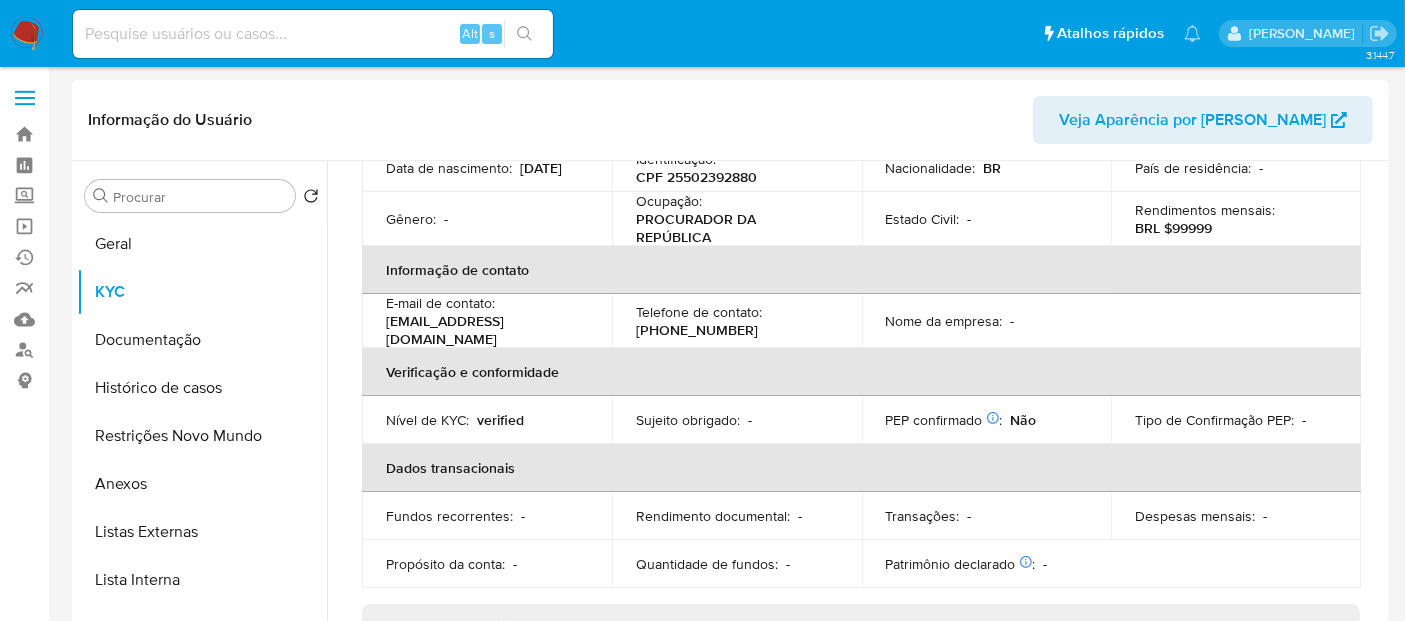 scroll, scrollTop: 222, scrollLeft: 0, axis: vertical 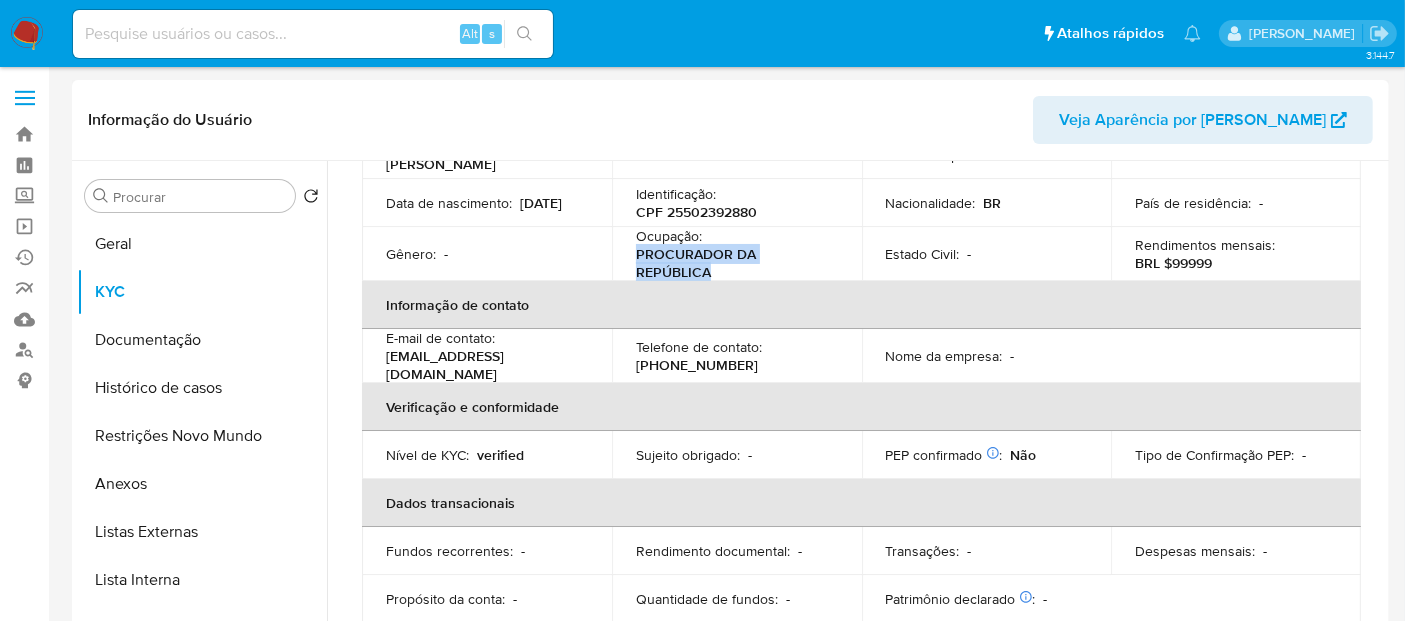 drag, startPoint x: 635, startPoint y: 260, endPoint x: 725, endPoint y: 273, distance: 90.934044 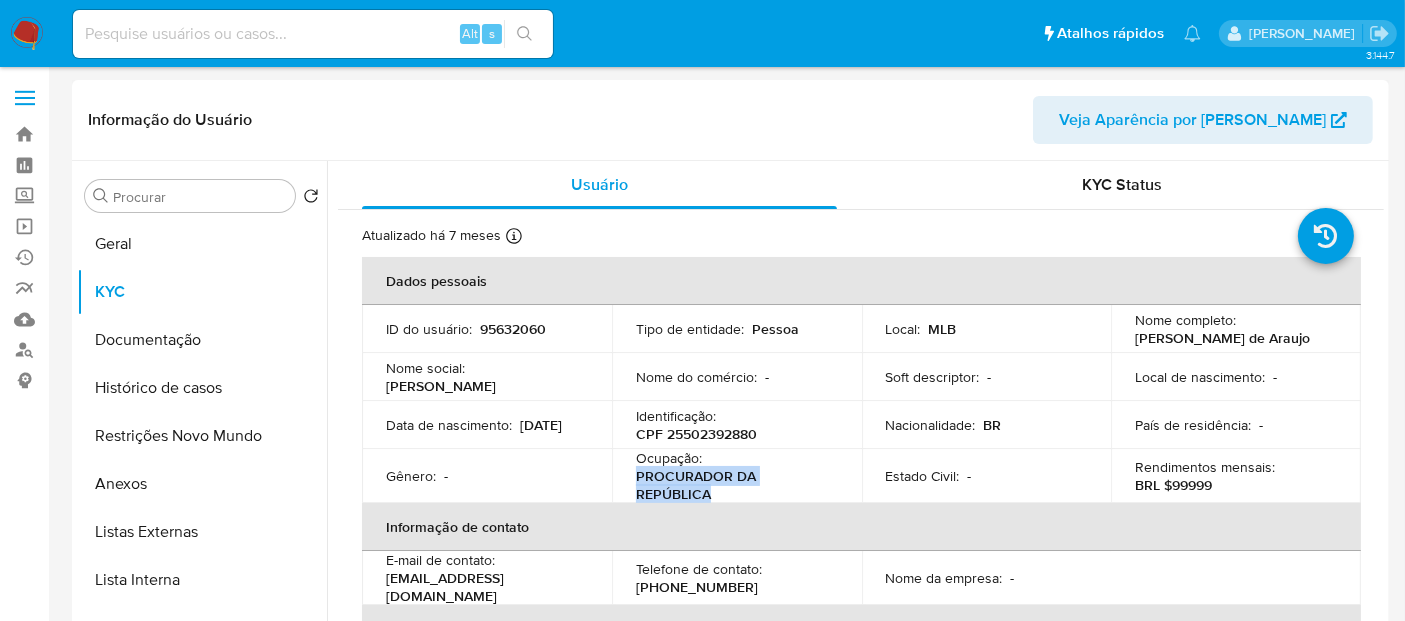 scroll, scrollTop: 111, scrollLeft: 0, axis: vertical 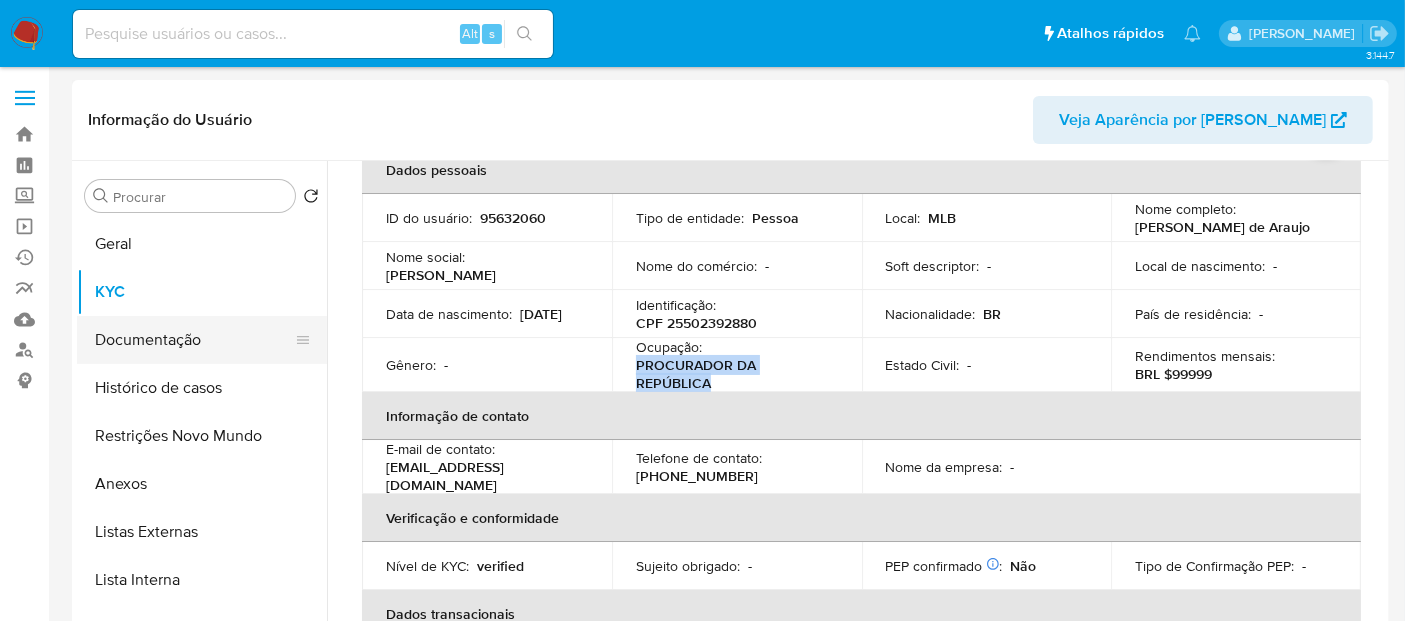 click on "Documentação" at bounding box center [194, 340] 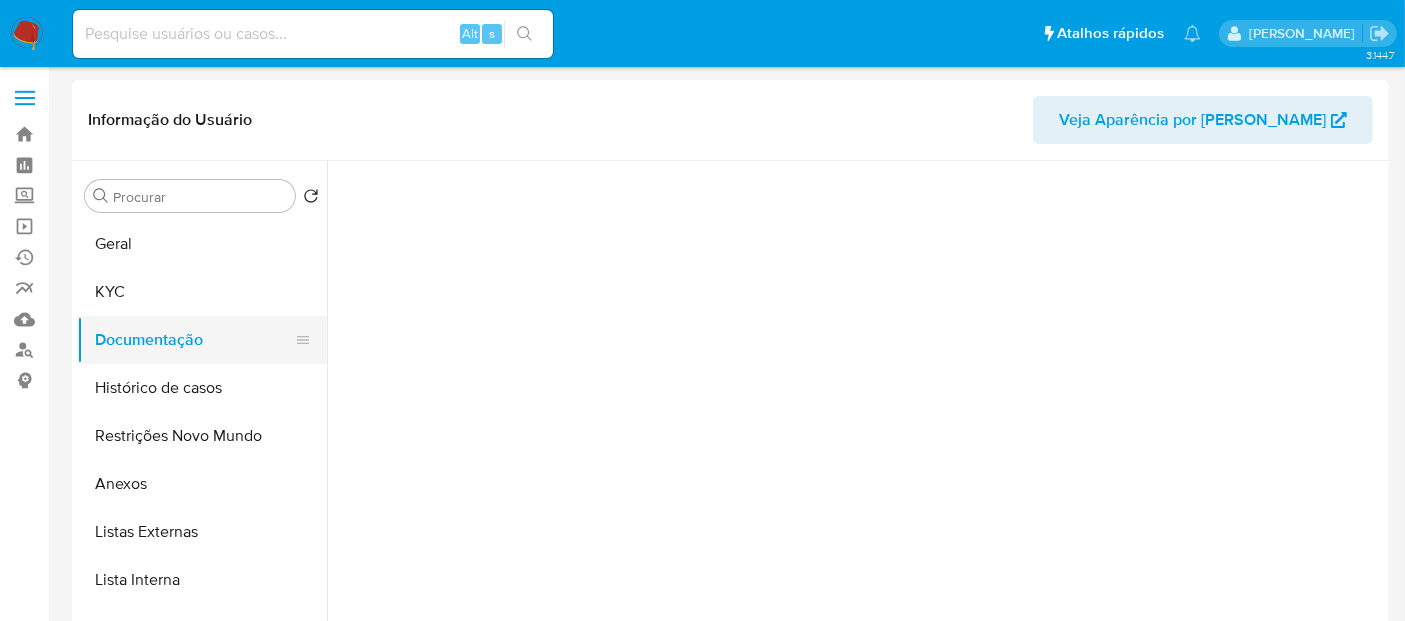 scroll, scrollTop: 0, scrollLeft: 0, axis: both 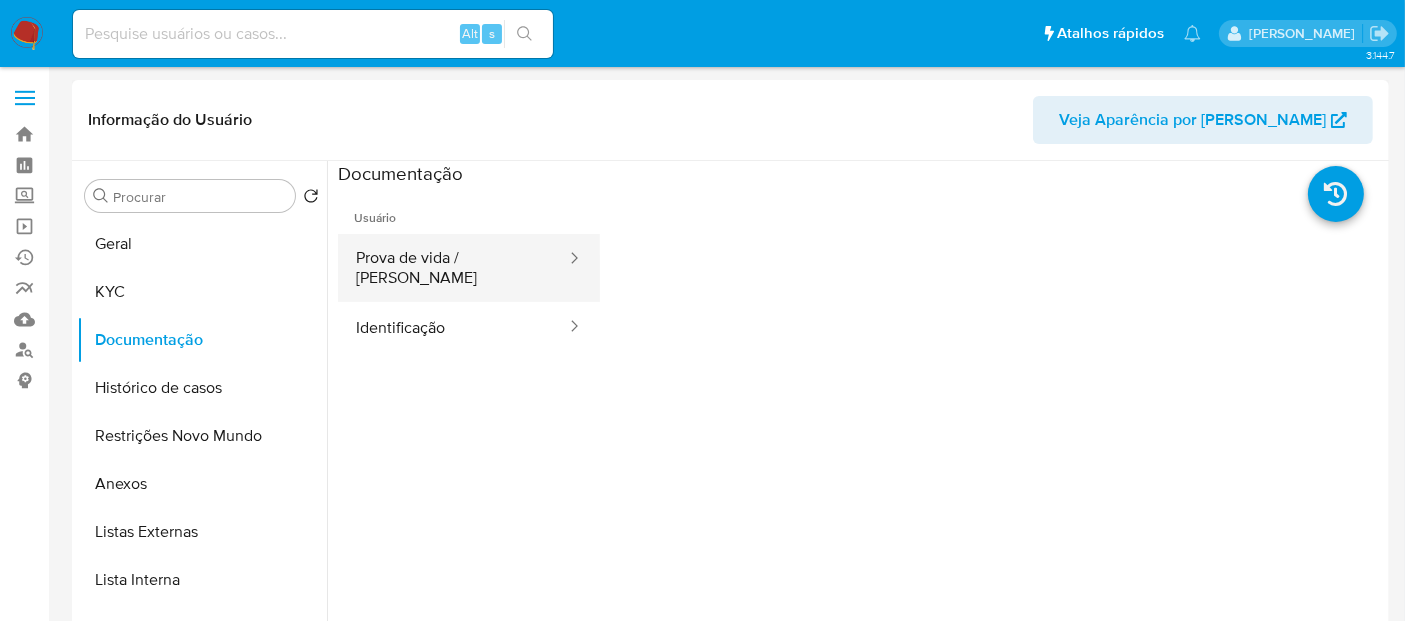 click on "Prova de vida / [PERSON_NAME]" at bounding box center (453, 268) 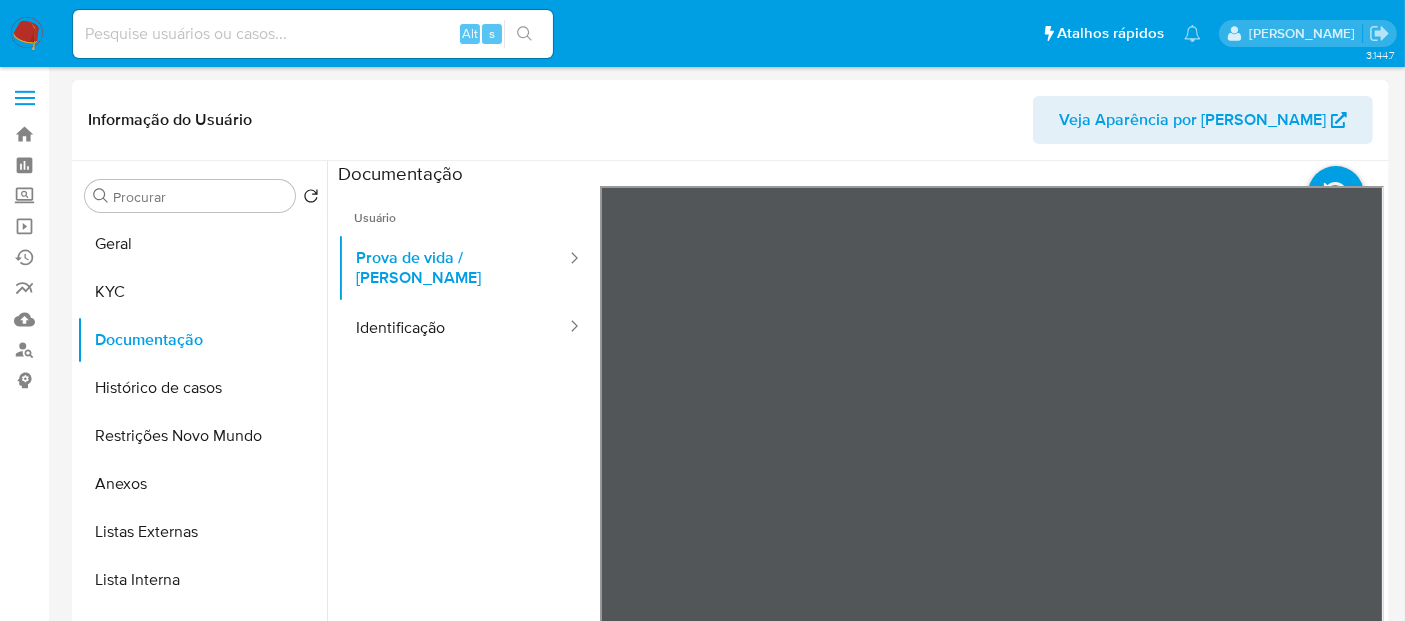 type 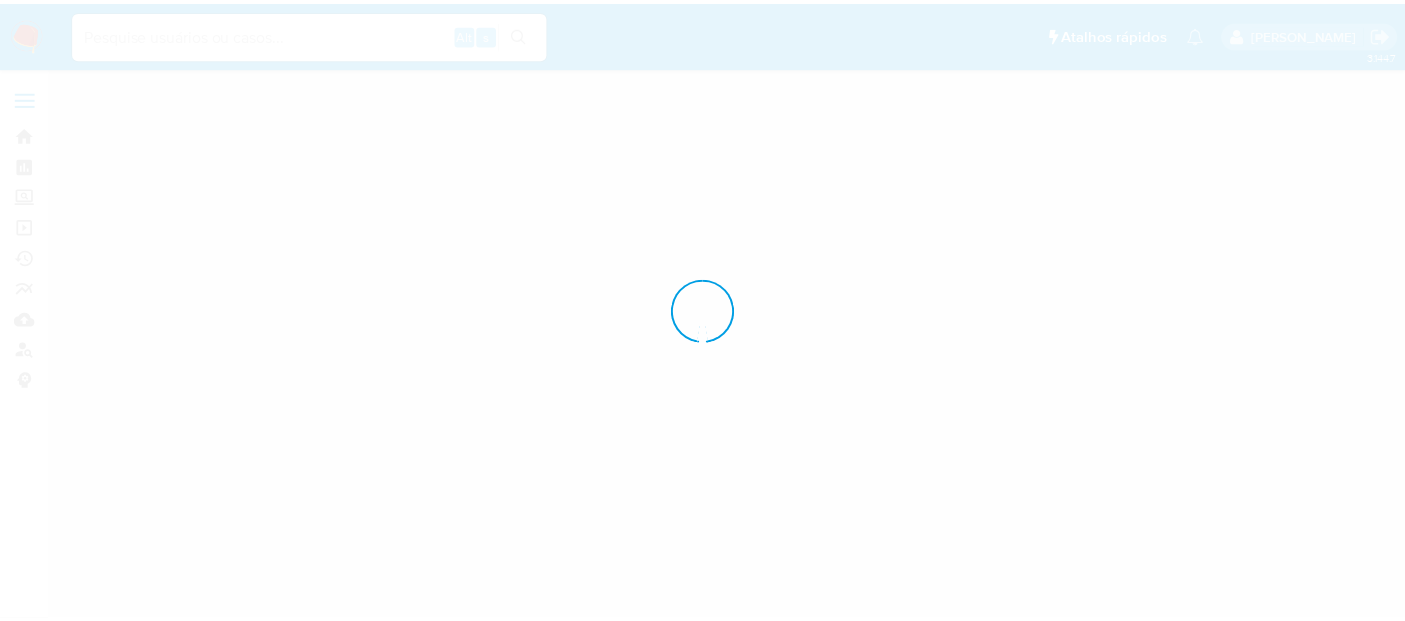 scroll, scrollTop: 0, scrollLeft: 0, axis: both 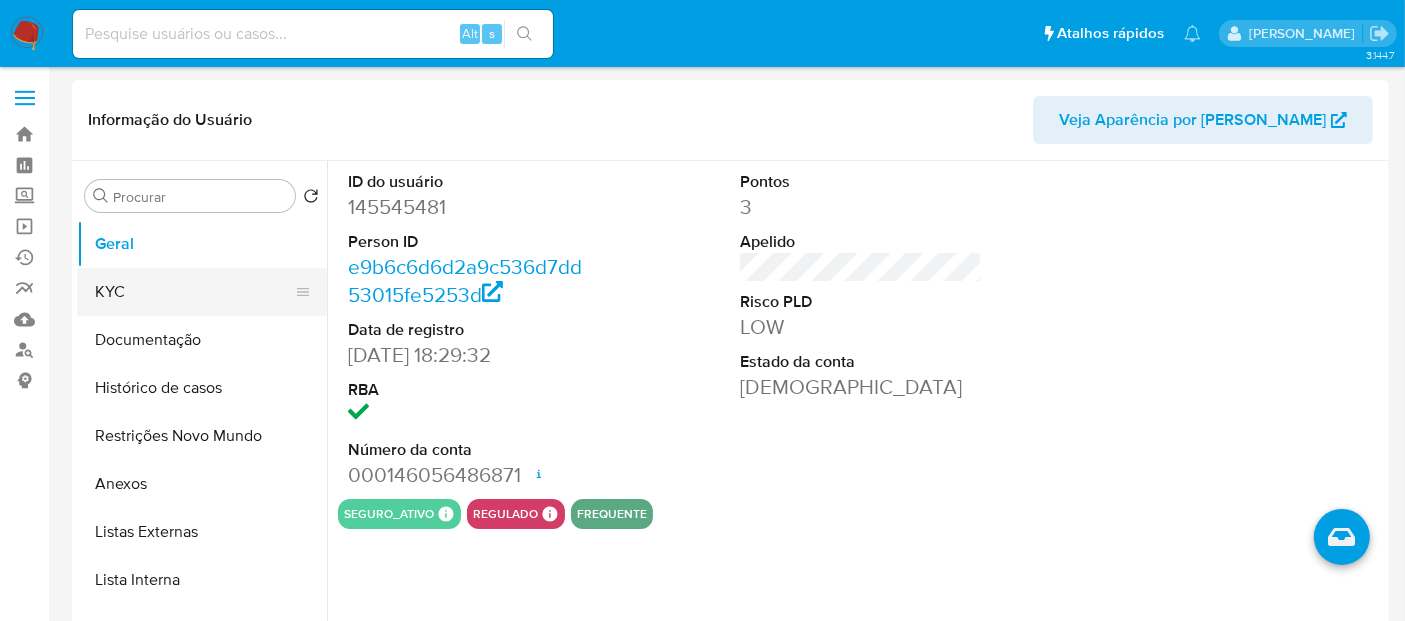 click on "KYC" at bounding box center [194, 292] 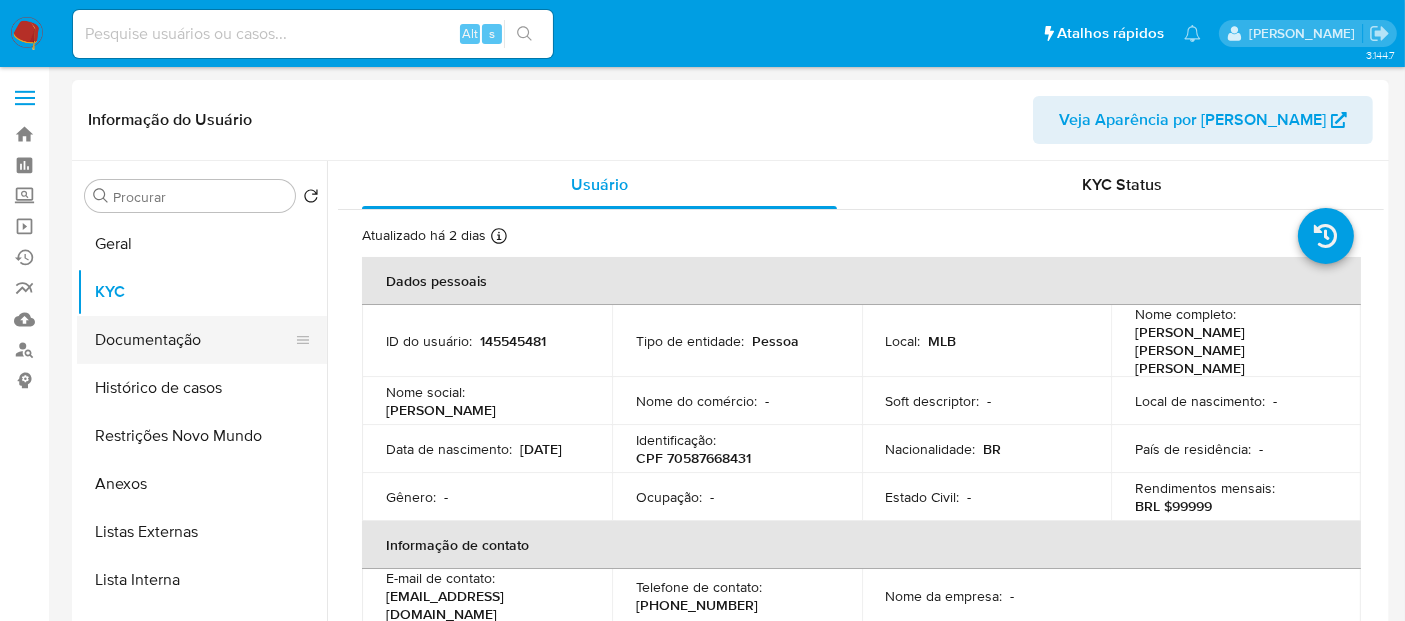click on "Documentação" at bounding box center [194, 340] 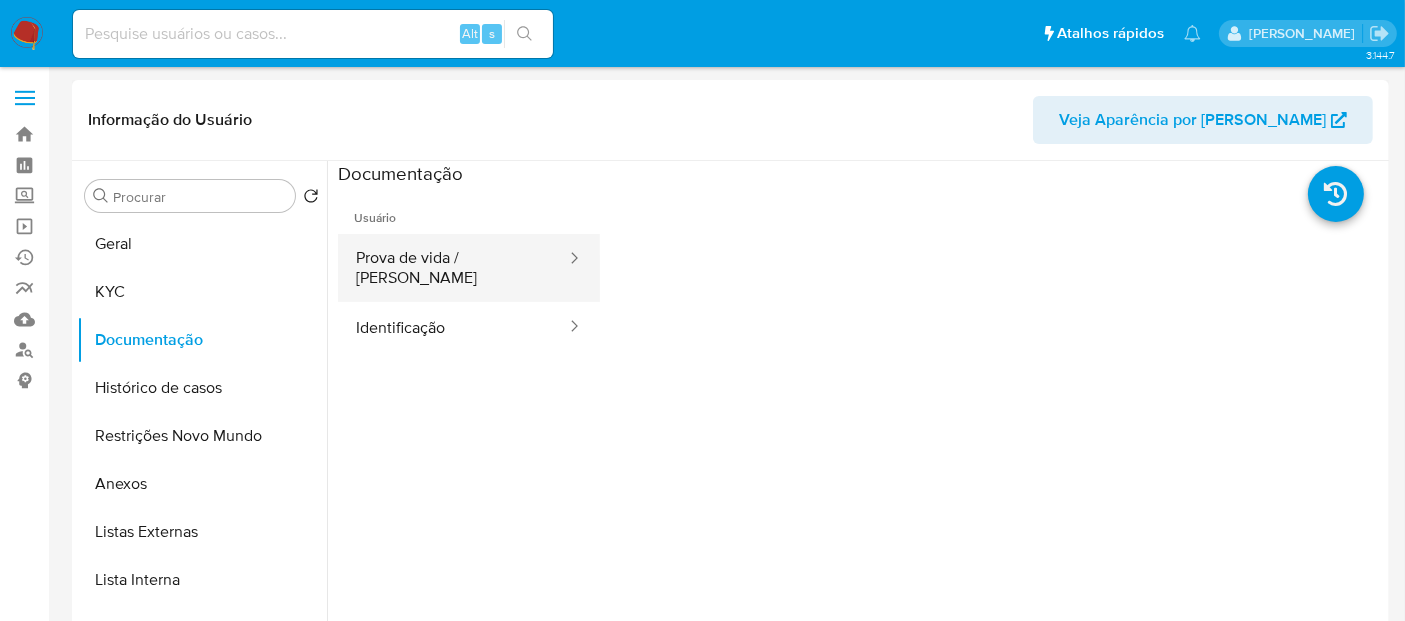 click on "Prova de vida / [PERSON_NAME]" at bounding box center [453, 268] 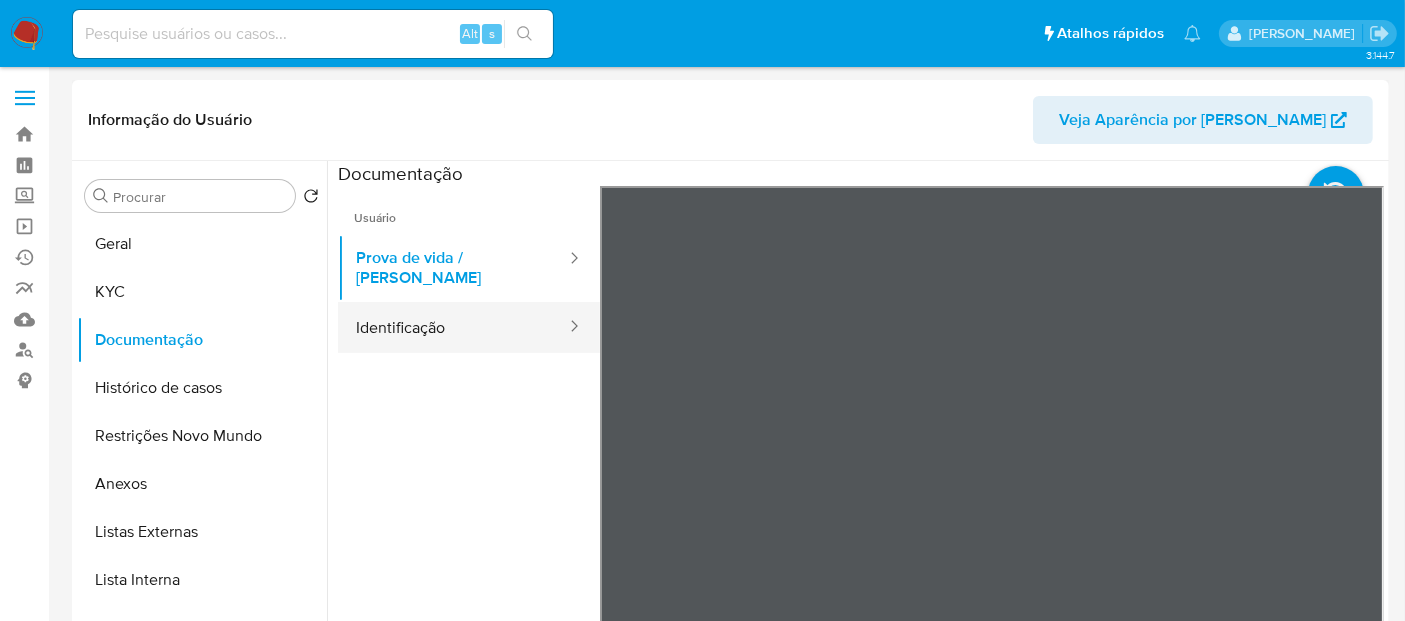 click on "Identificação" at bounding box center (453, 327) 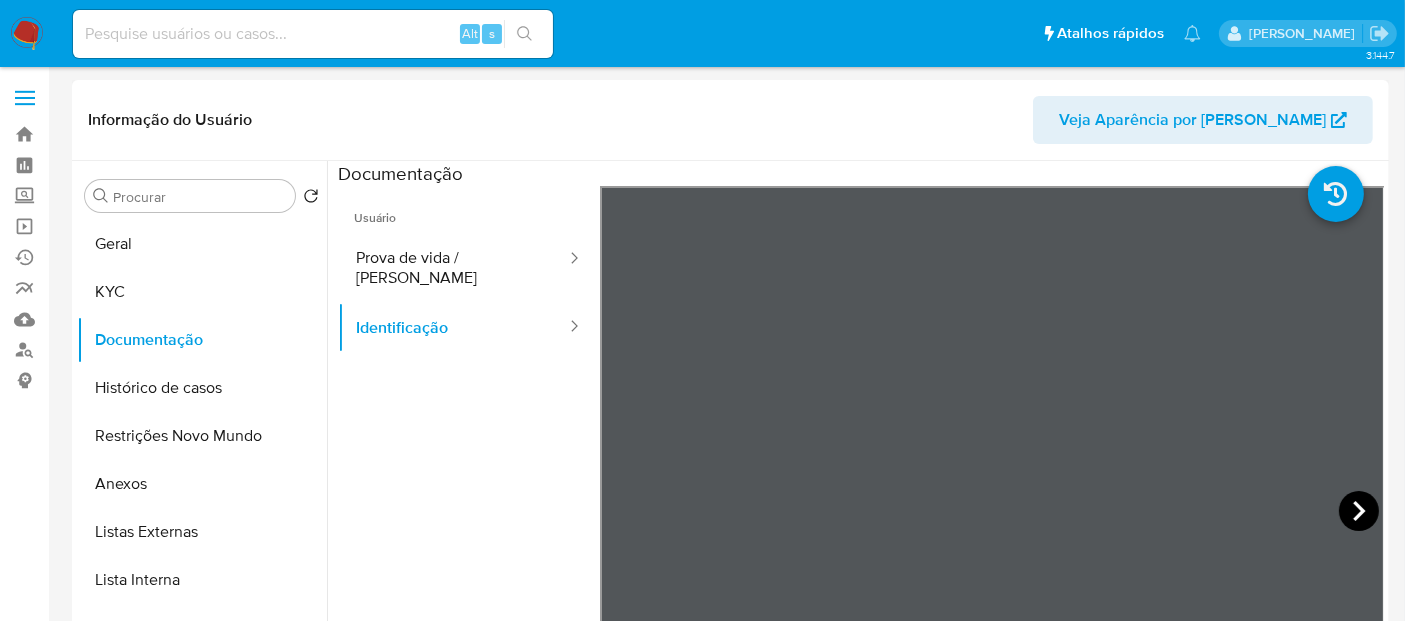 click 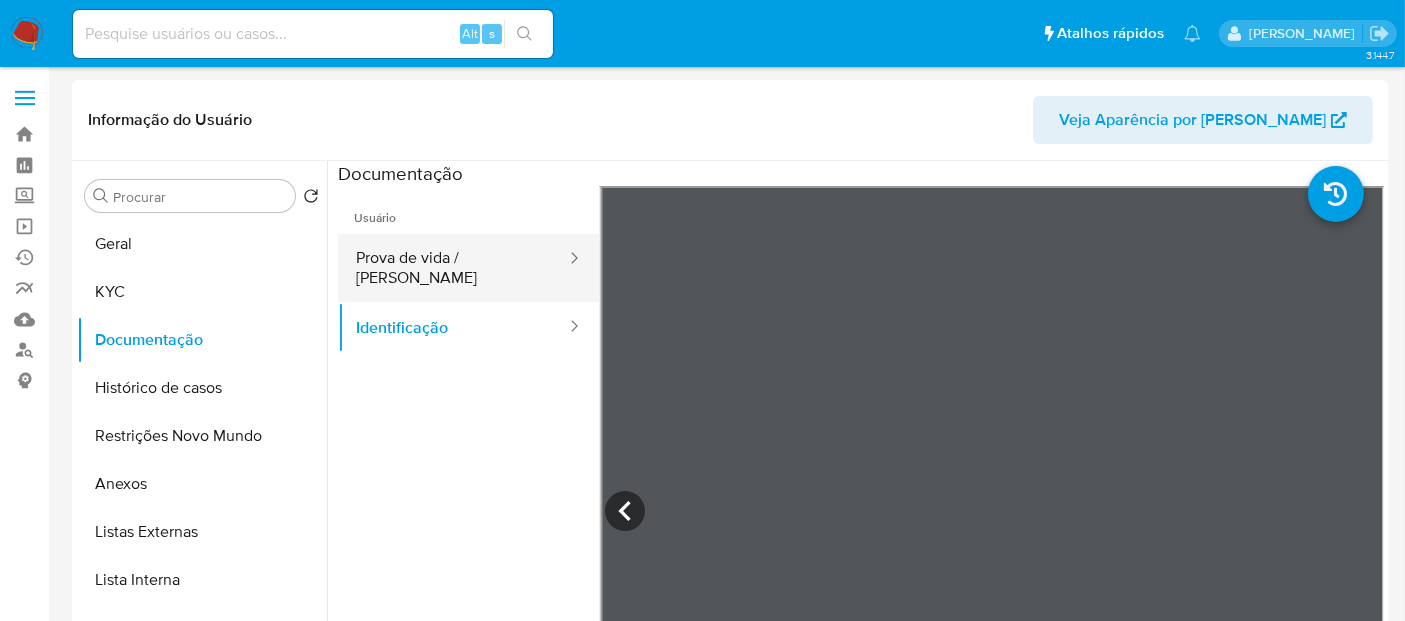 drag, startPoint x: 431, startPoint y: 267, endPoint x: 528, endPoint y: 272, distance: 97.128784 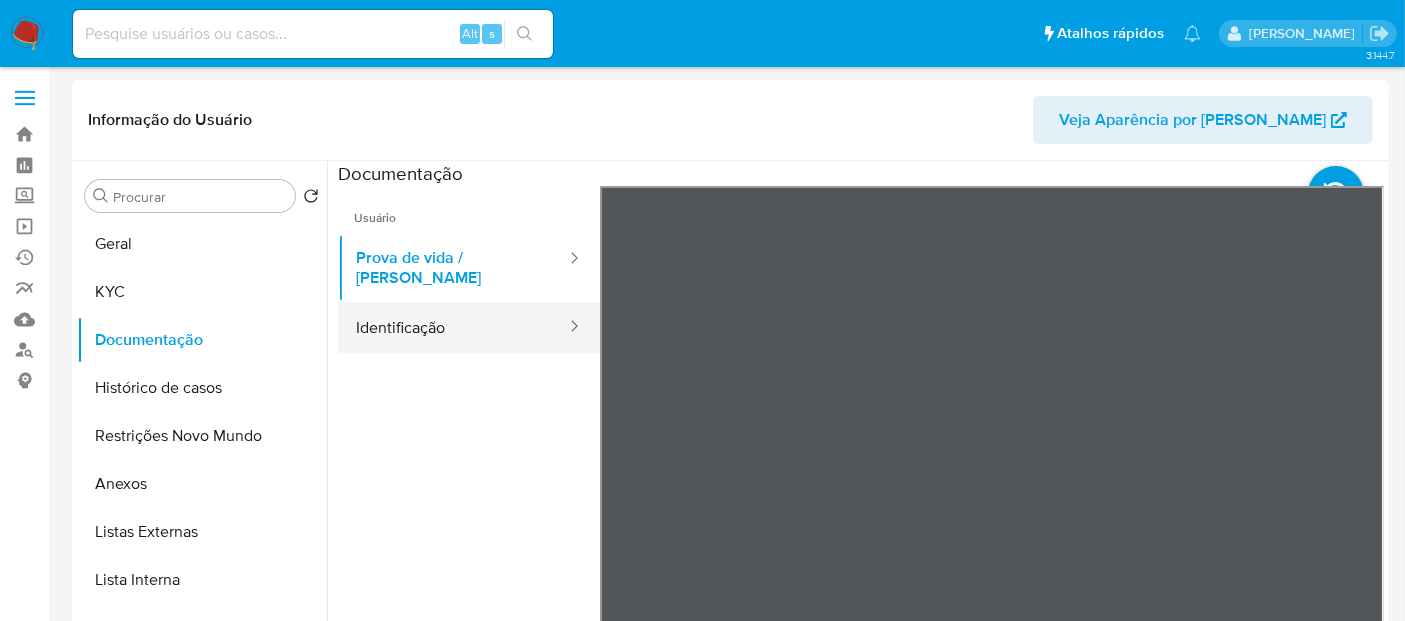 click on "Identificação" at bounding box center (453, 327) 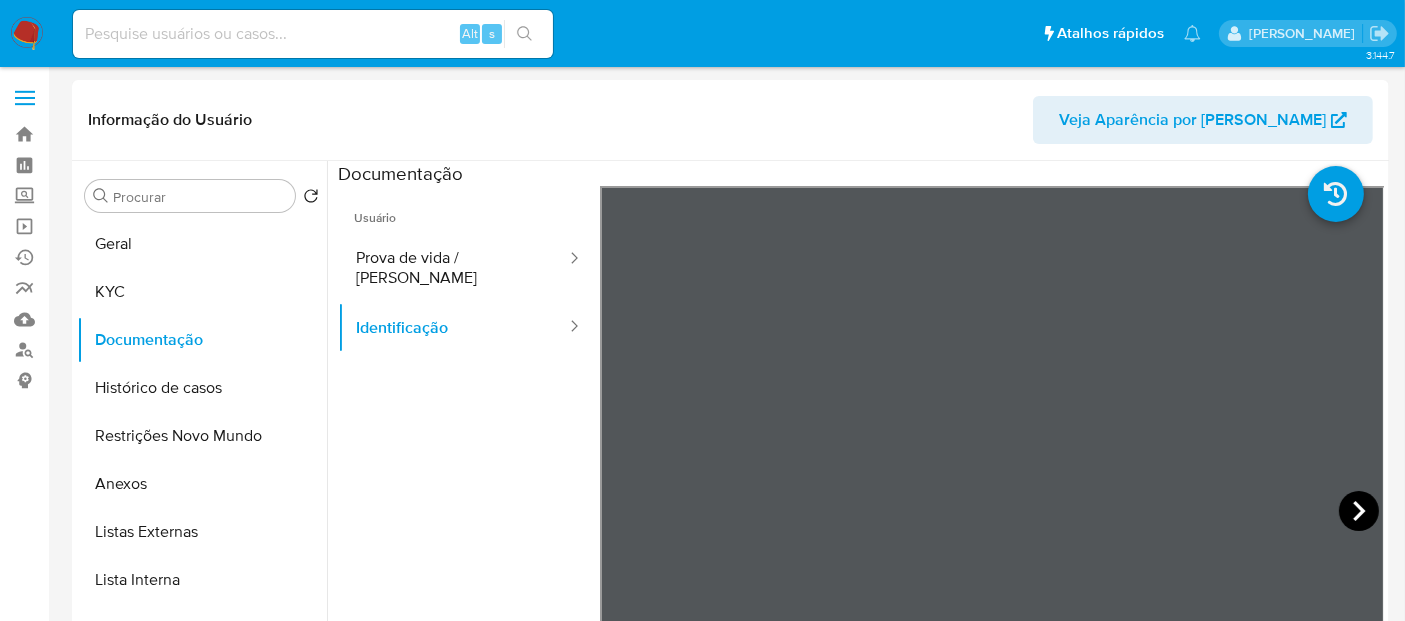 click 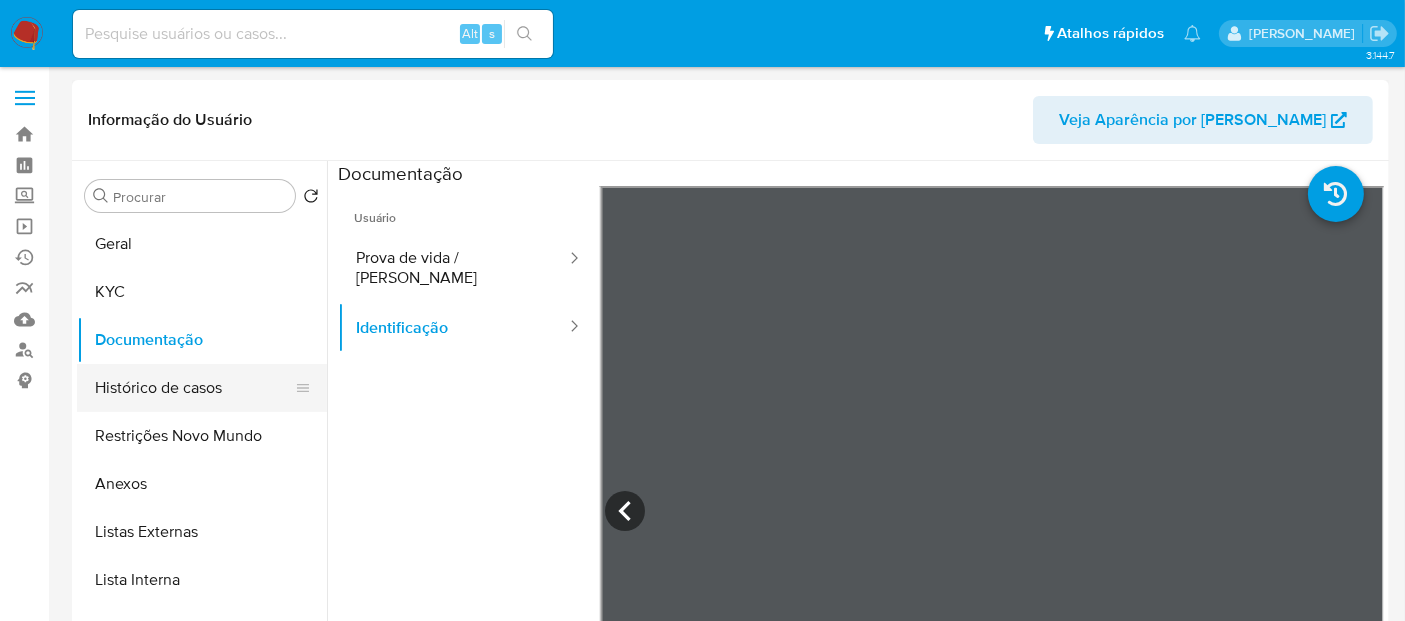 click on "Histórico de casos" at bounding box center (194, 388) 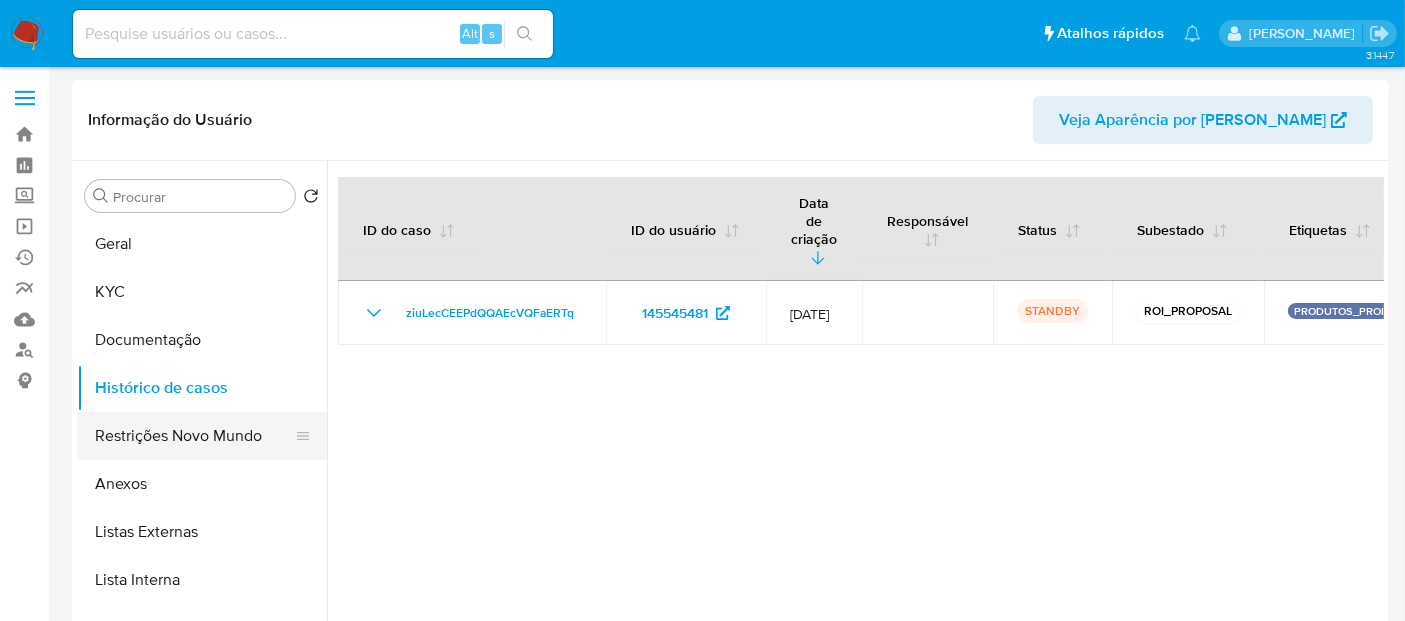 click on "Restrições Novo Mundo" at bounding box center [194, 436] 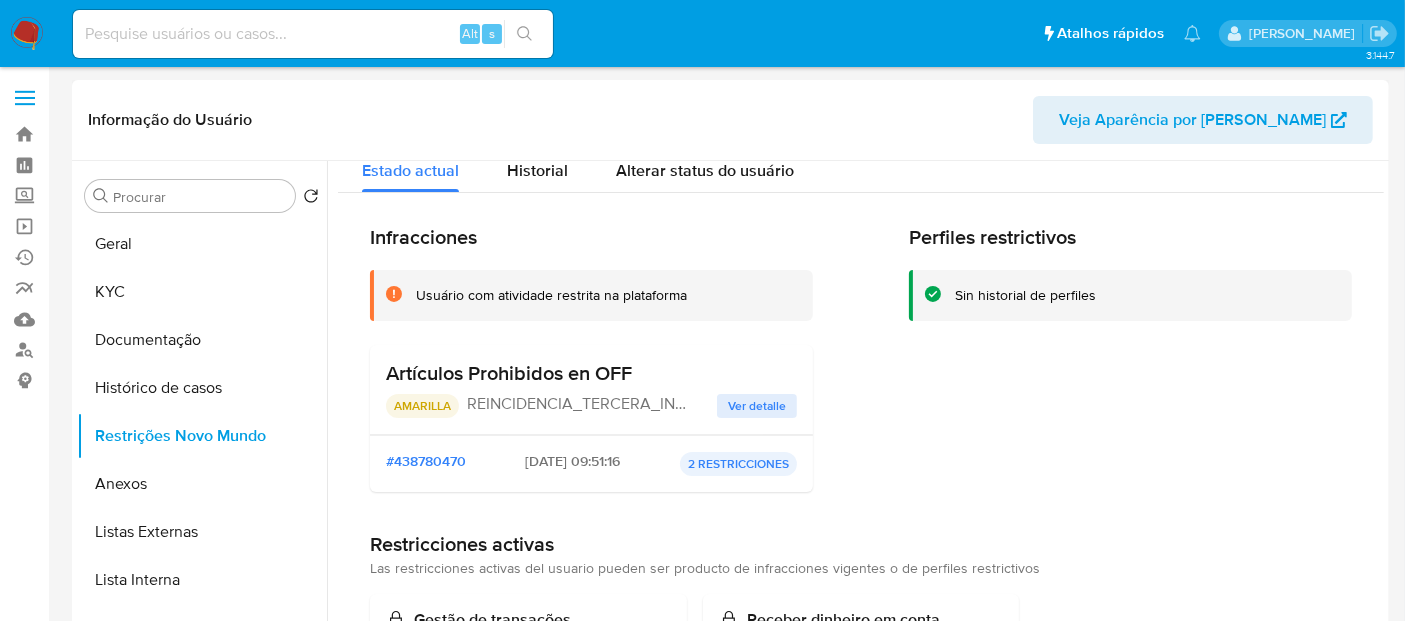 scroll, scrollTop: 0, scrollLeft: 0, axis: both 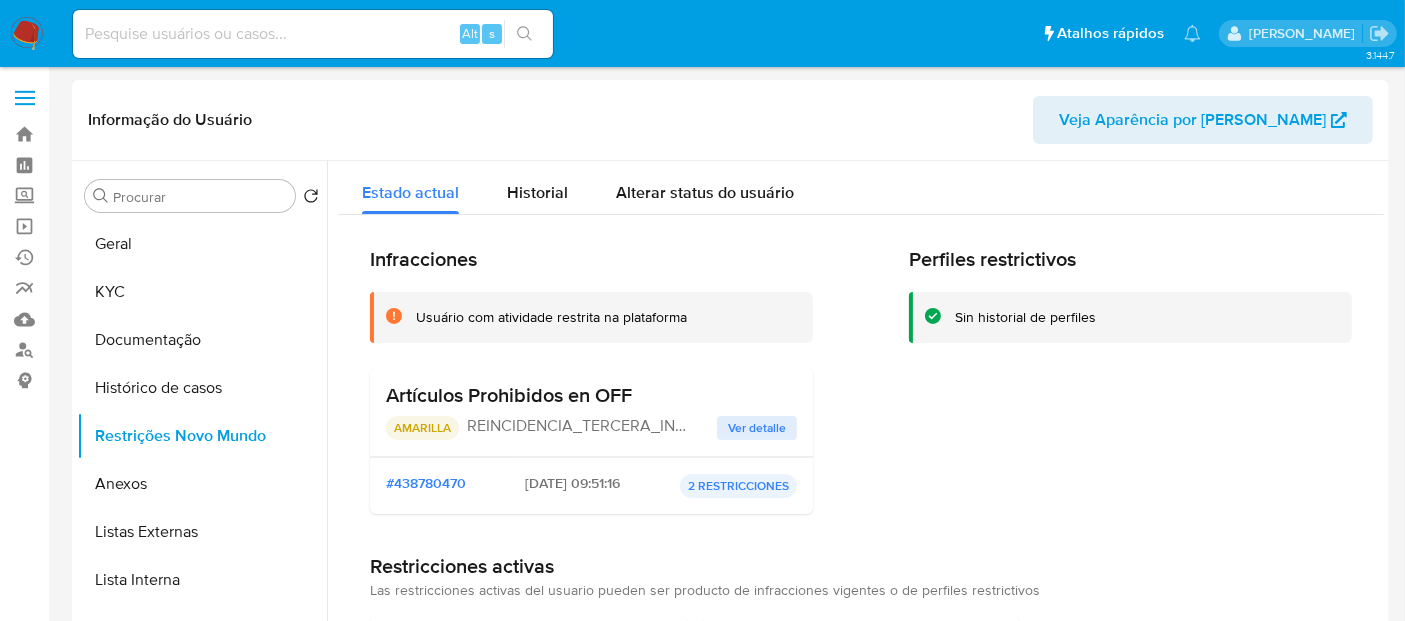 click on "Ver detalle" at bounding box center [757, 428] 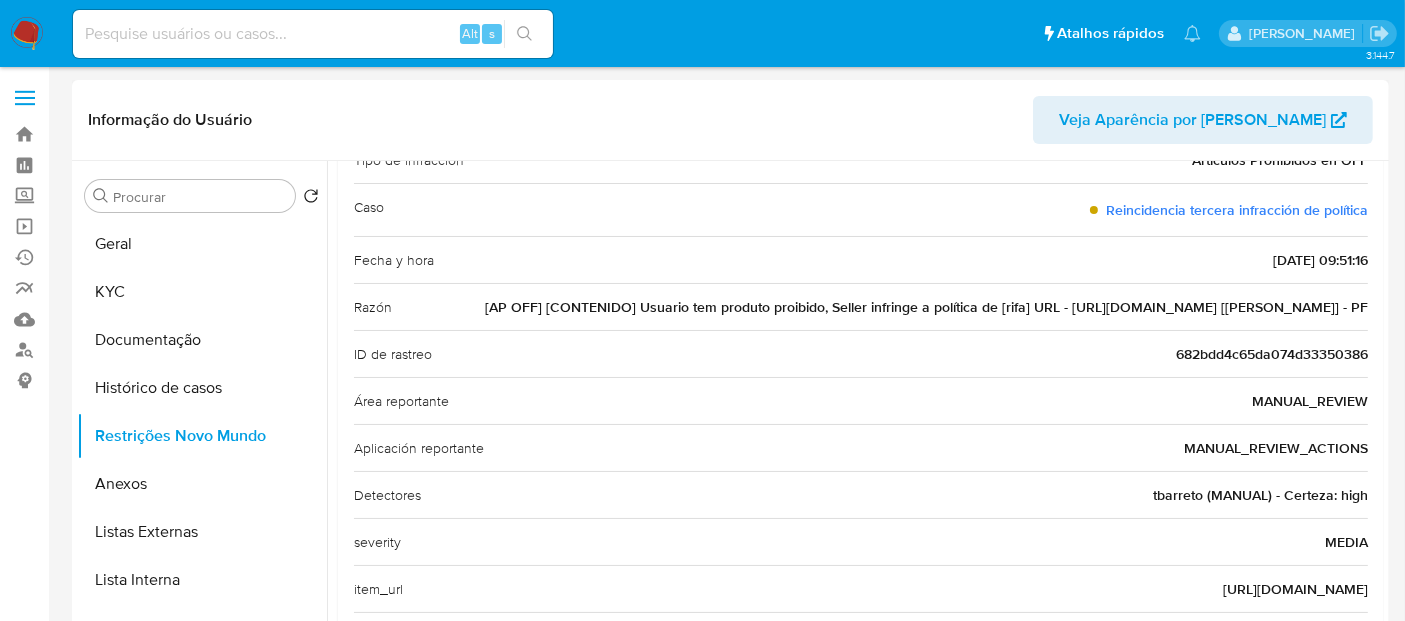 scroll, scrollTop: 174, scrollLeft: 0, axis: vertical 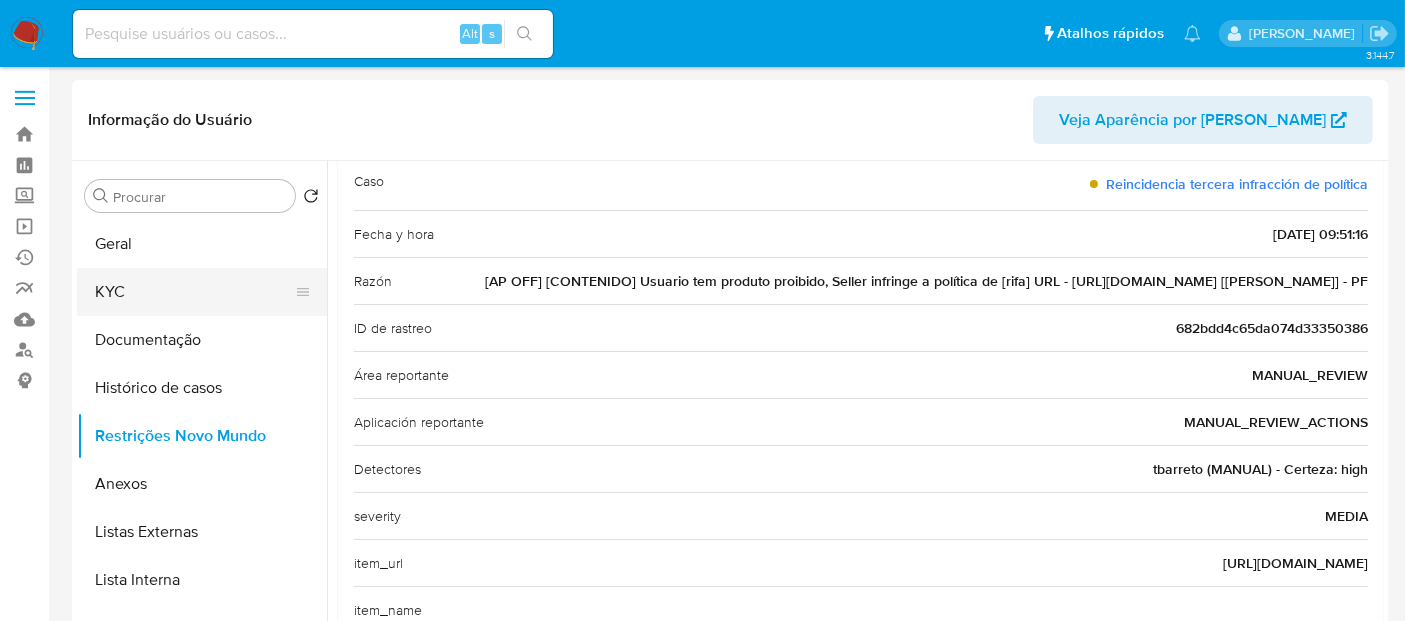 click on "KYC" at bounding box center (194, 292) 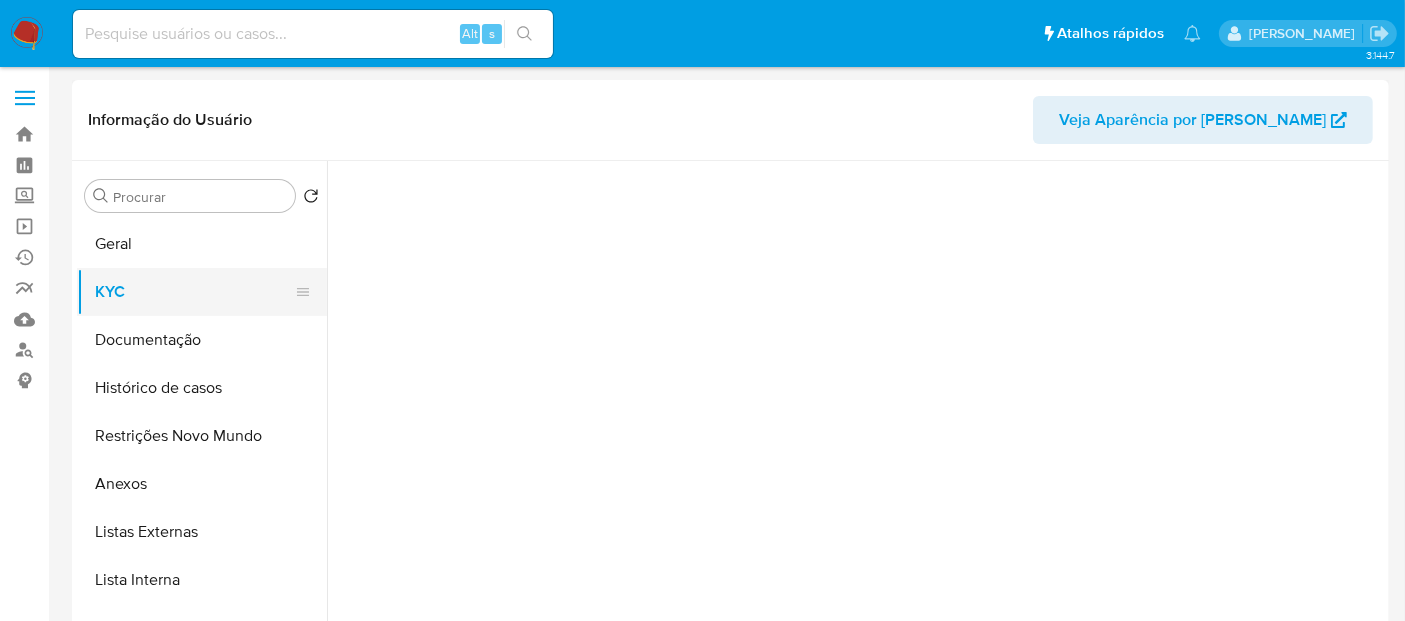 scroll, scrollTop: 0, scrollLeft: 0, axis: both 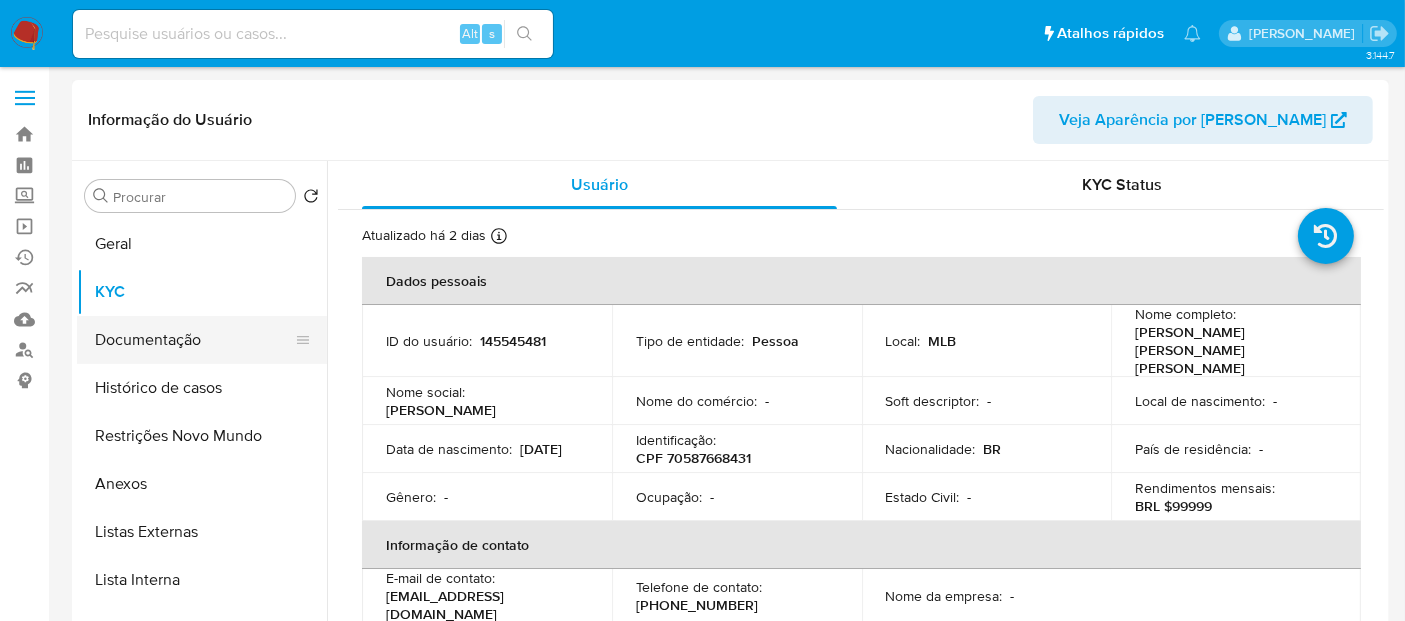 click on "Documentação" at bounding box center (194, 340) 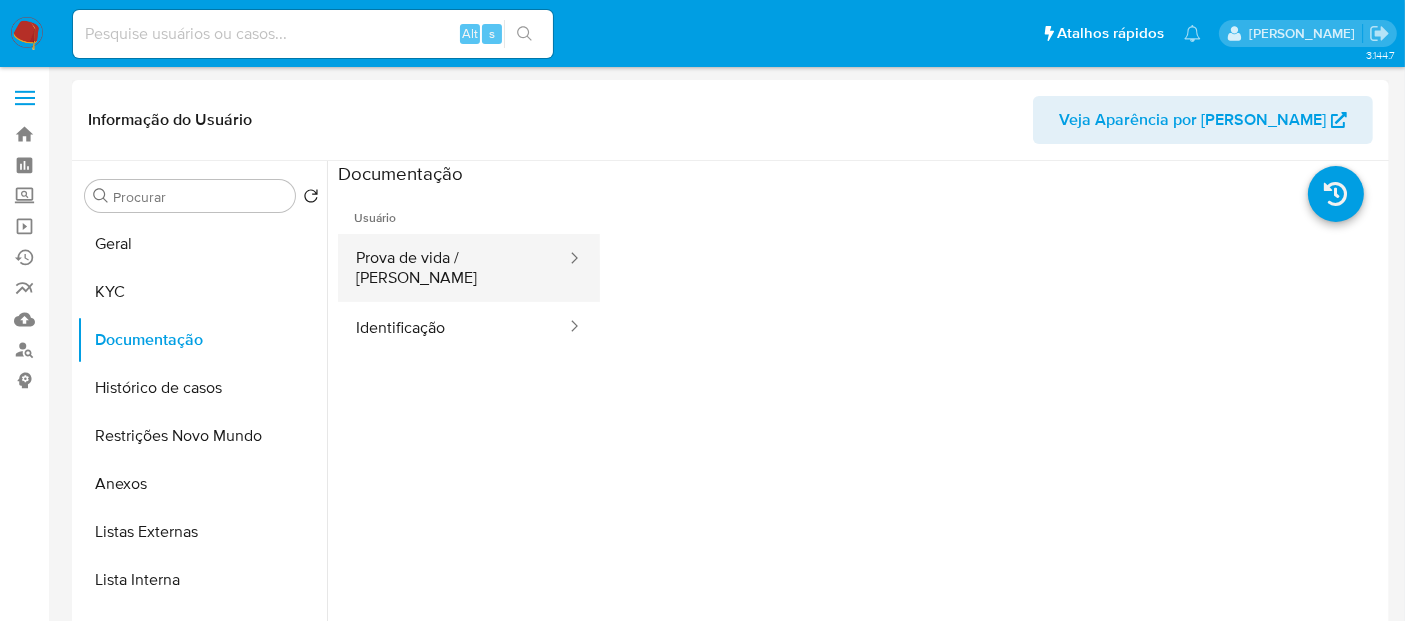 click on "Prova de vida / Selfie" at bounding box center (453, 268) 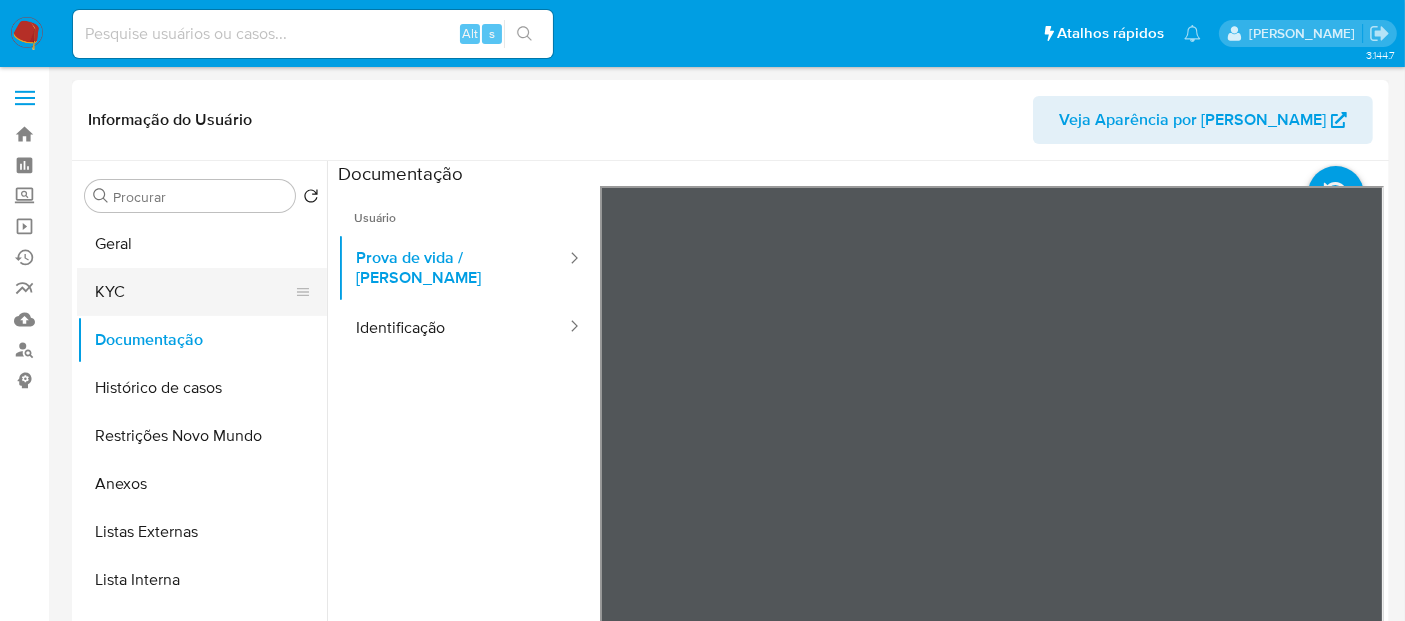 click on "KYC" at bounding box center (194, 292) 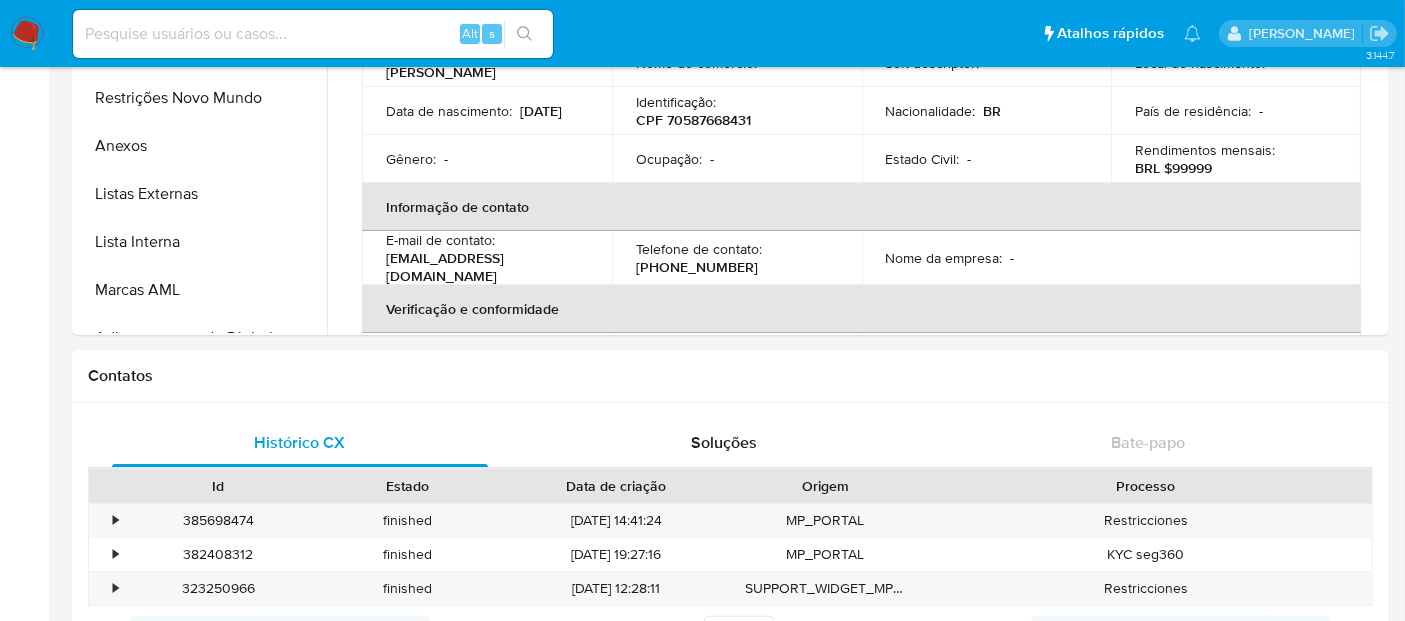 scroll, scrollTop: 345, scrollLeft: 0, axis: vertical 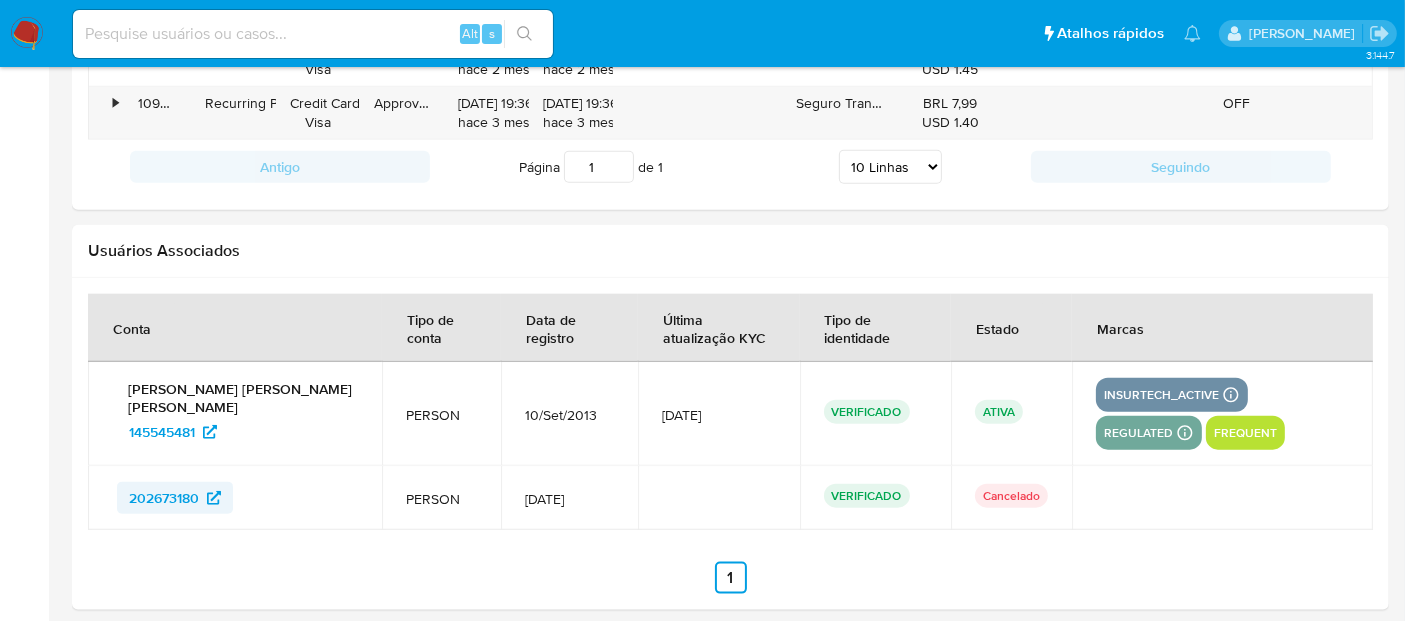 click on "202673180" at bounding box center [164, 498] 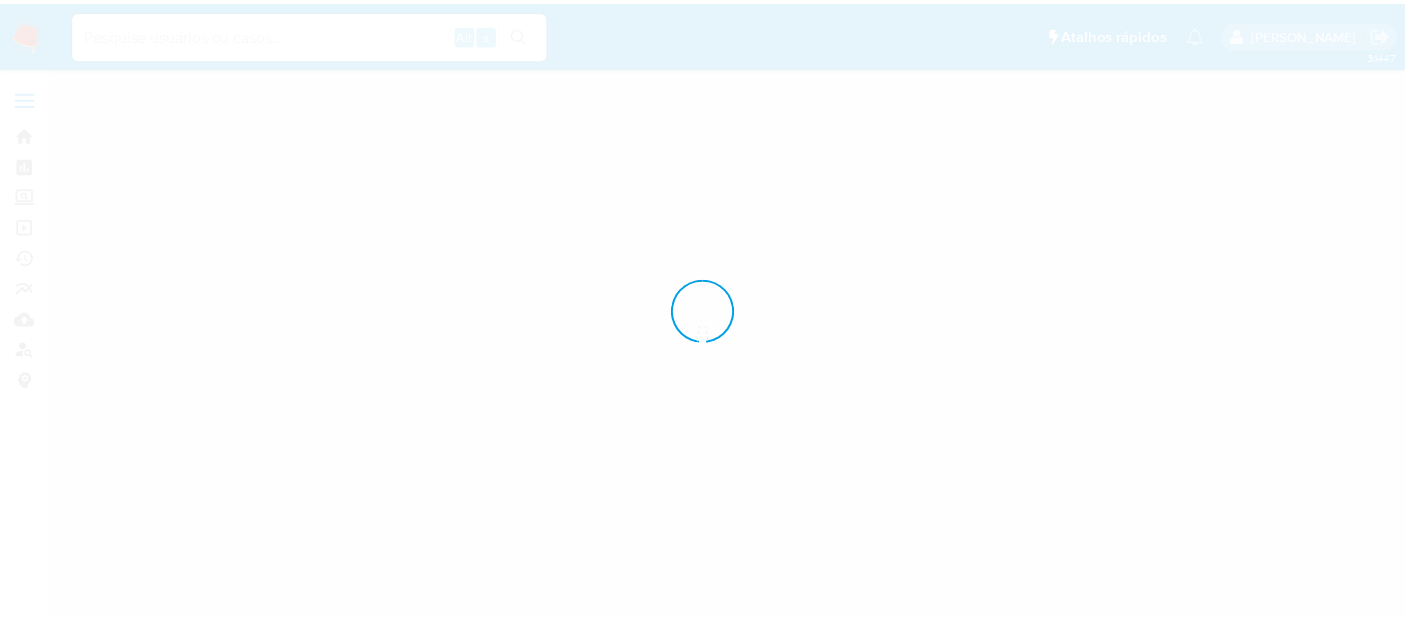 scroll, scrollTop: 0, scrollLeft: 0, axis: both 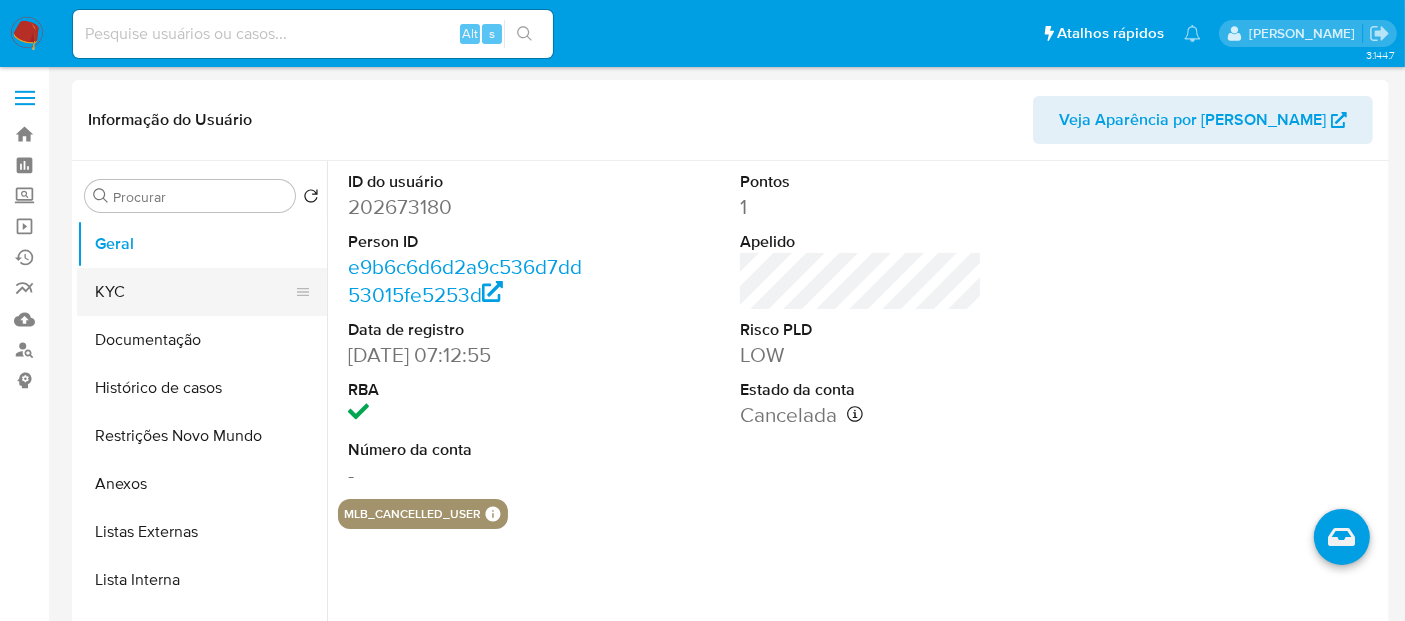 click on "KYC" at bounding box center [194, 292] 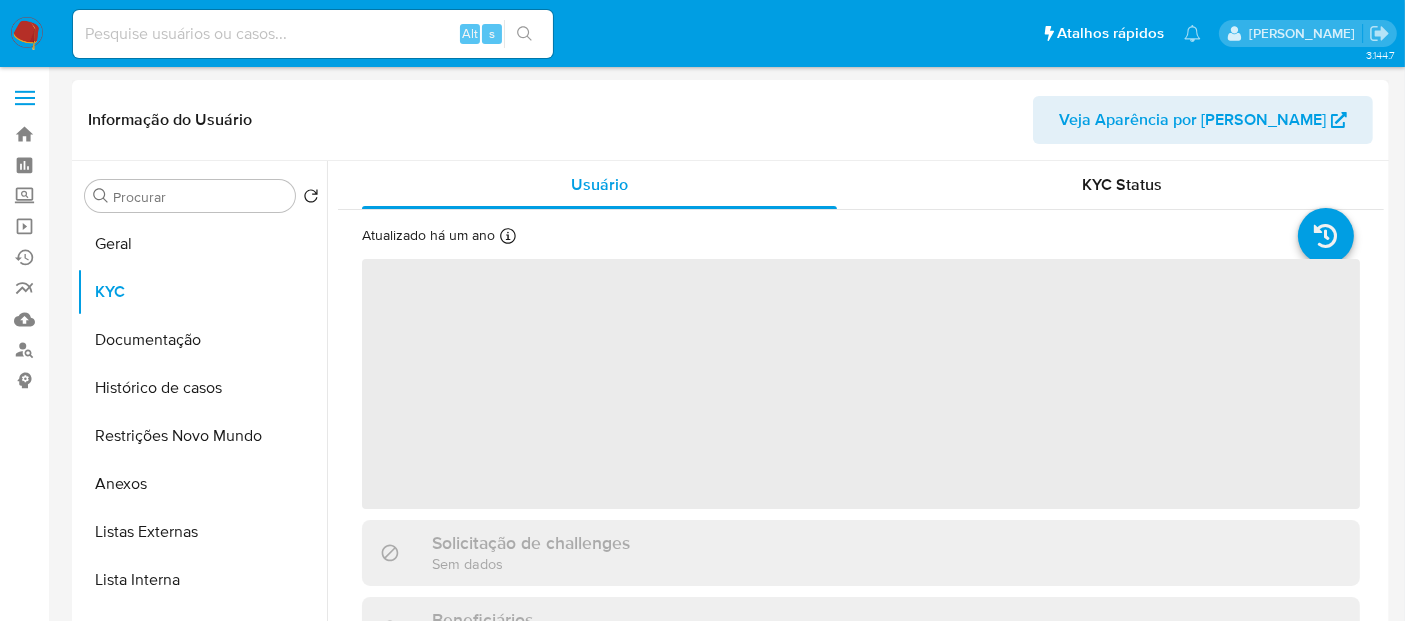 select on "10" 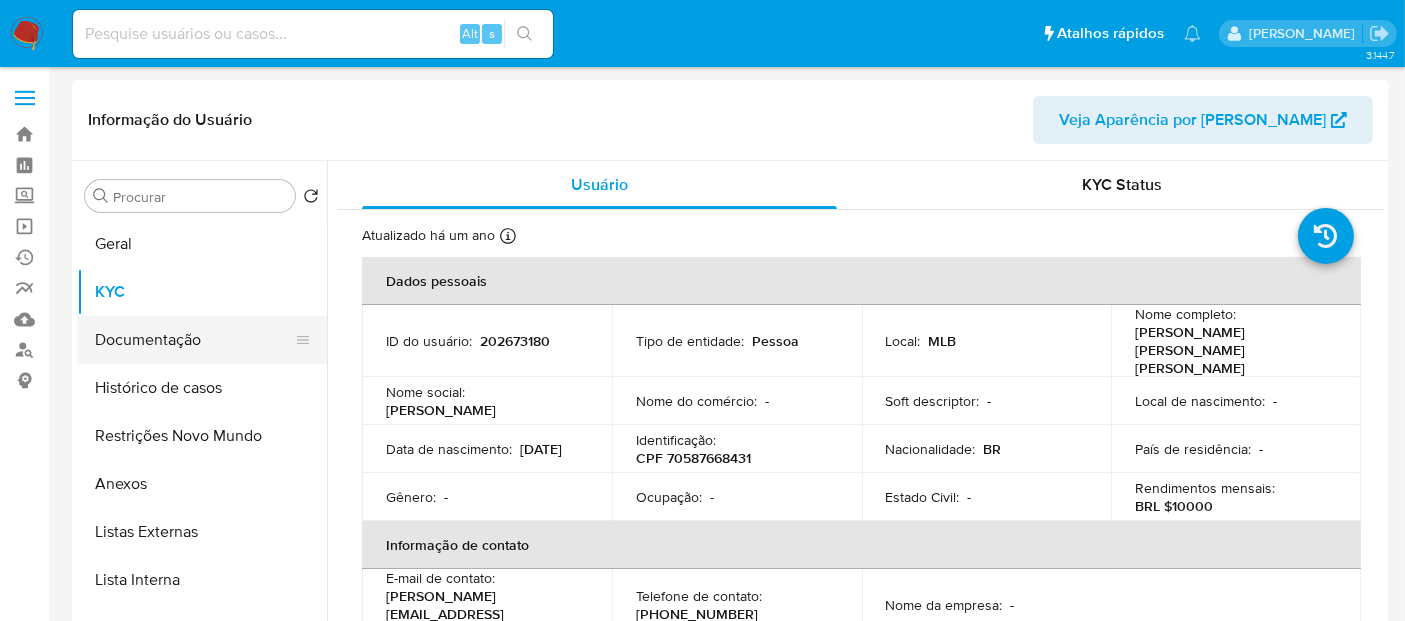 click on "Documentação" at bounding box center [194, 340] 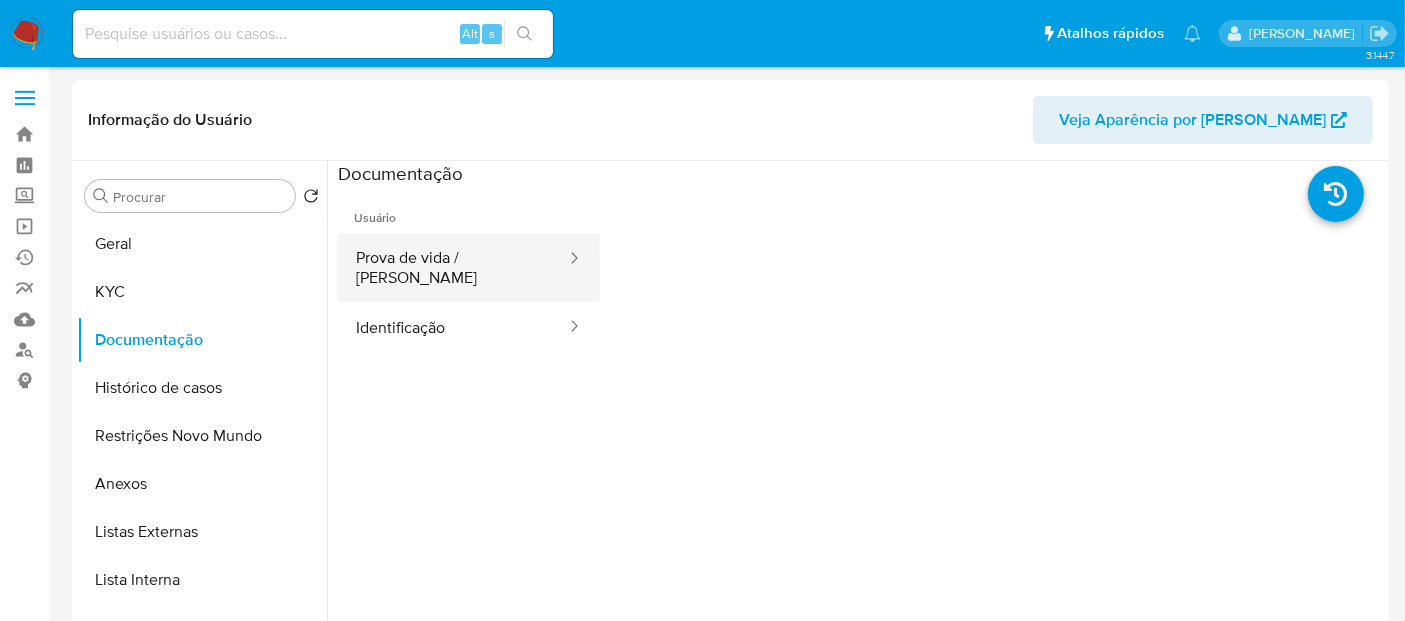 click on "Prova de vida / [PERSON_NAME]" at bounding box center [453, 268] 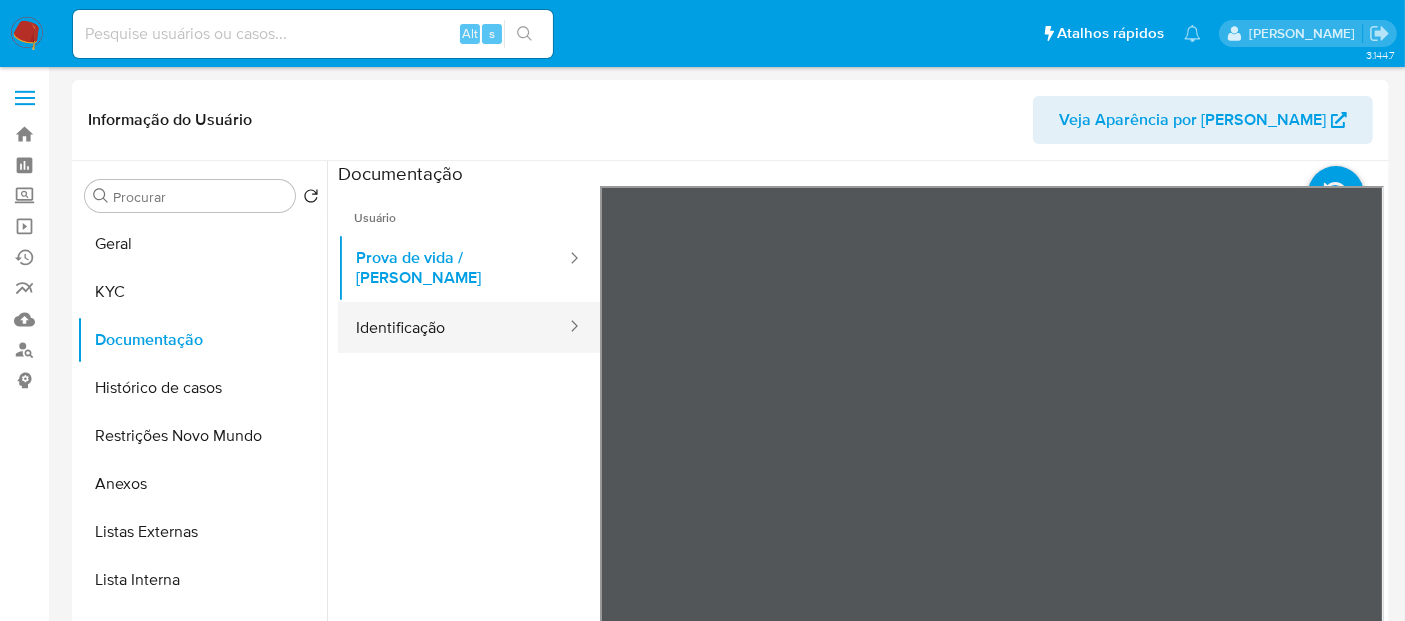 click on "Identificação" at bounding box center (453, 327) 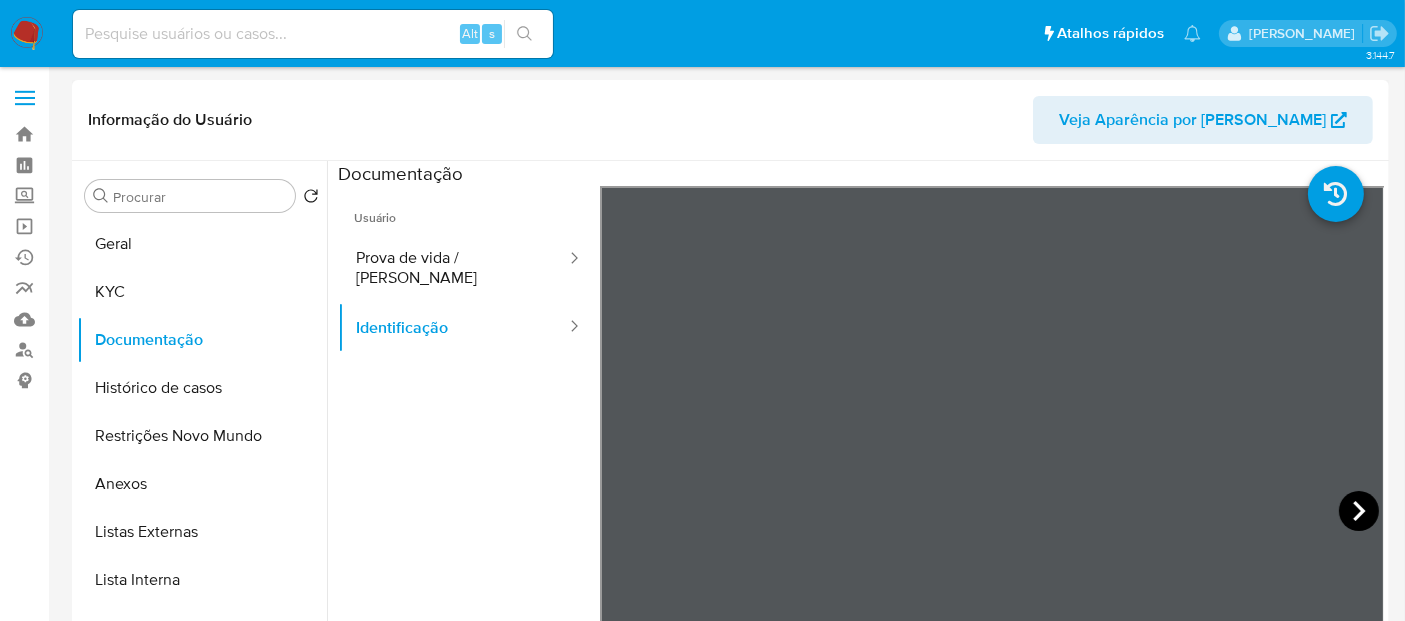 click 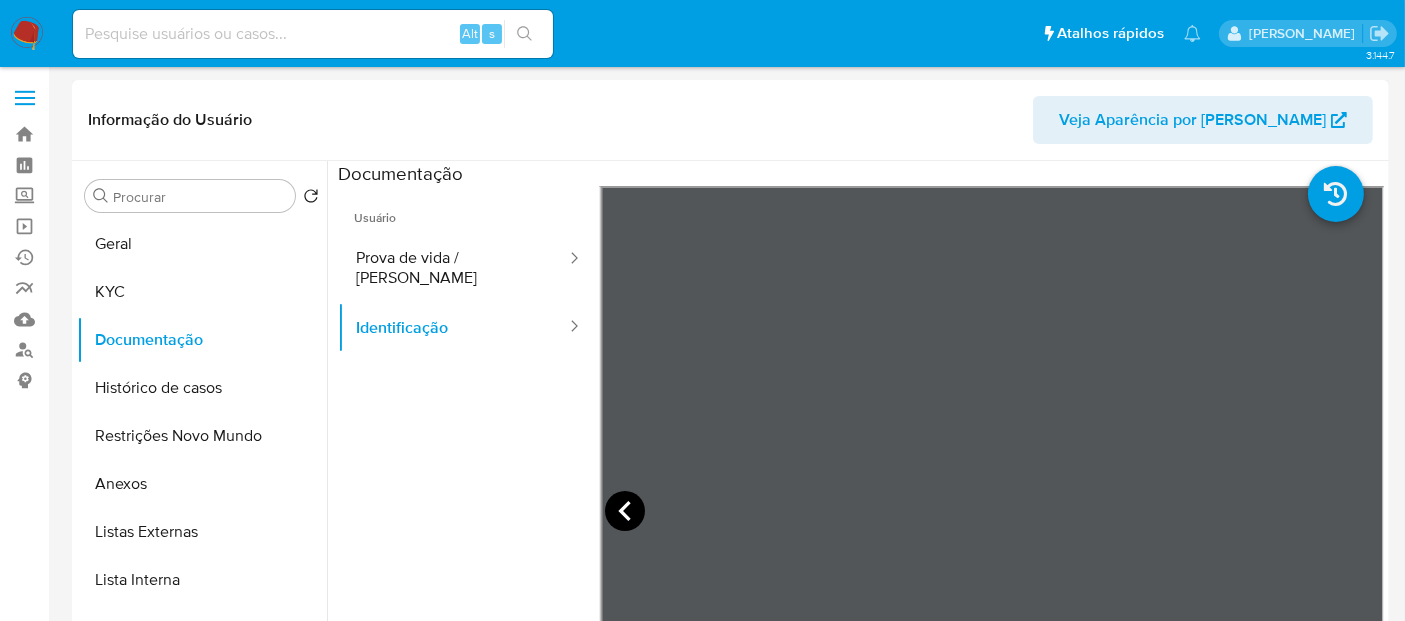 click 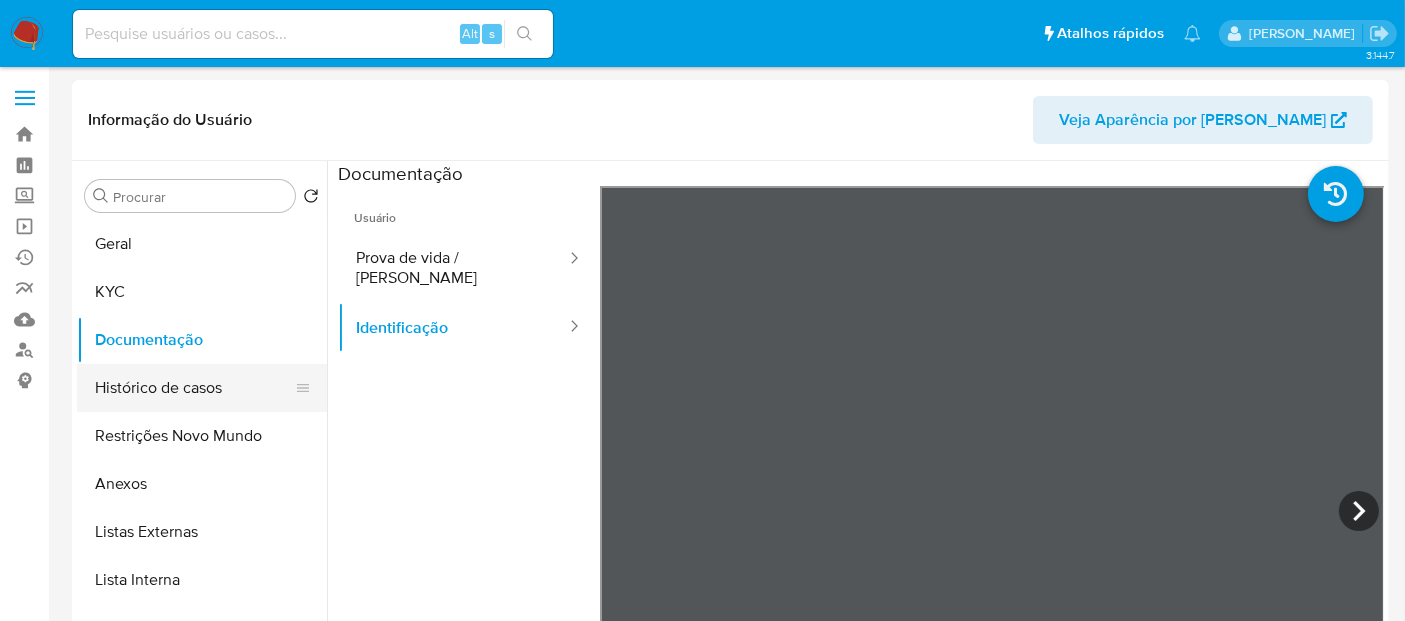 drag, startPoint x: 147, startPoint y: 396, endPoint x: 254, endPoint y: 384, distance: 107.67079 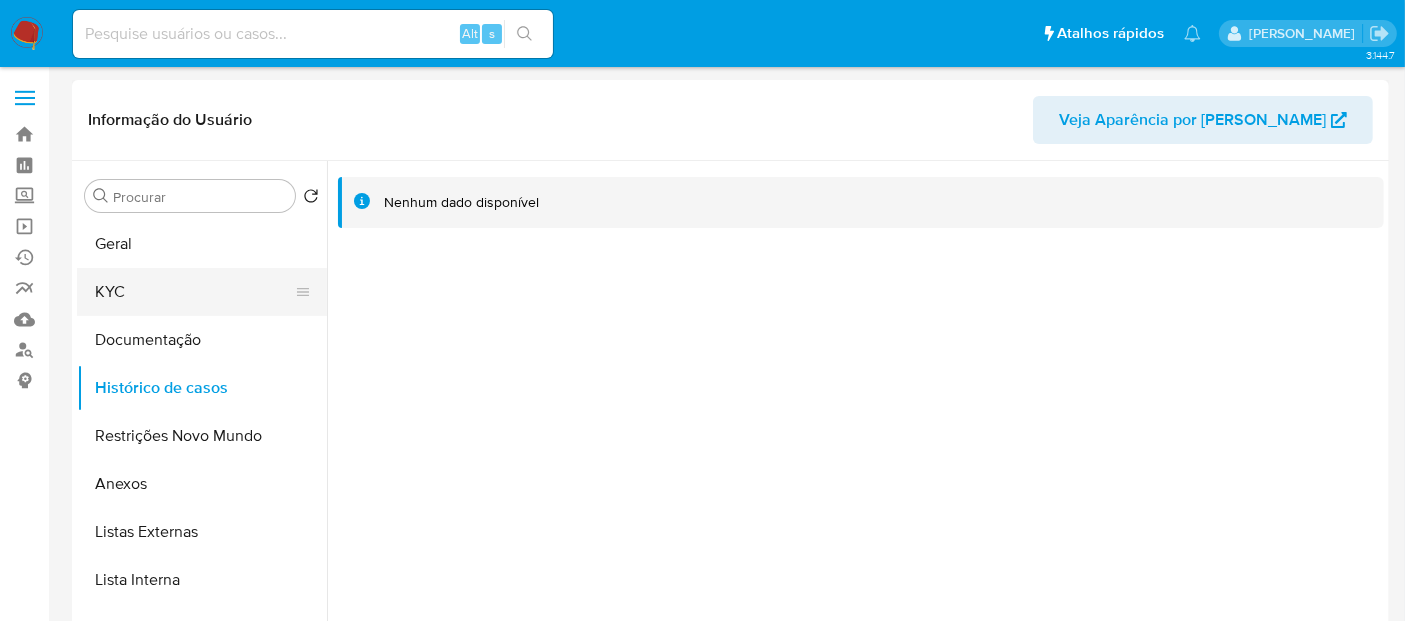 click on "KYC" at bounding box center [194, 292] 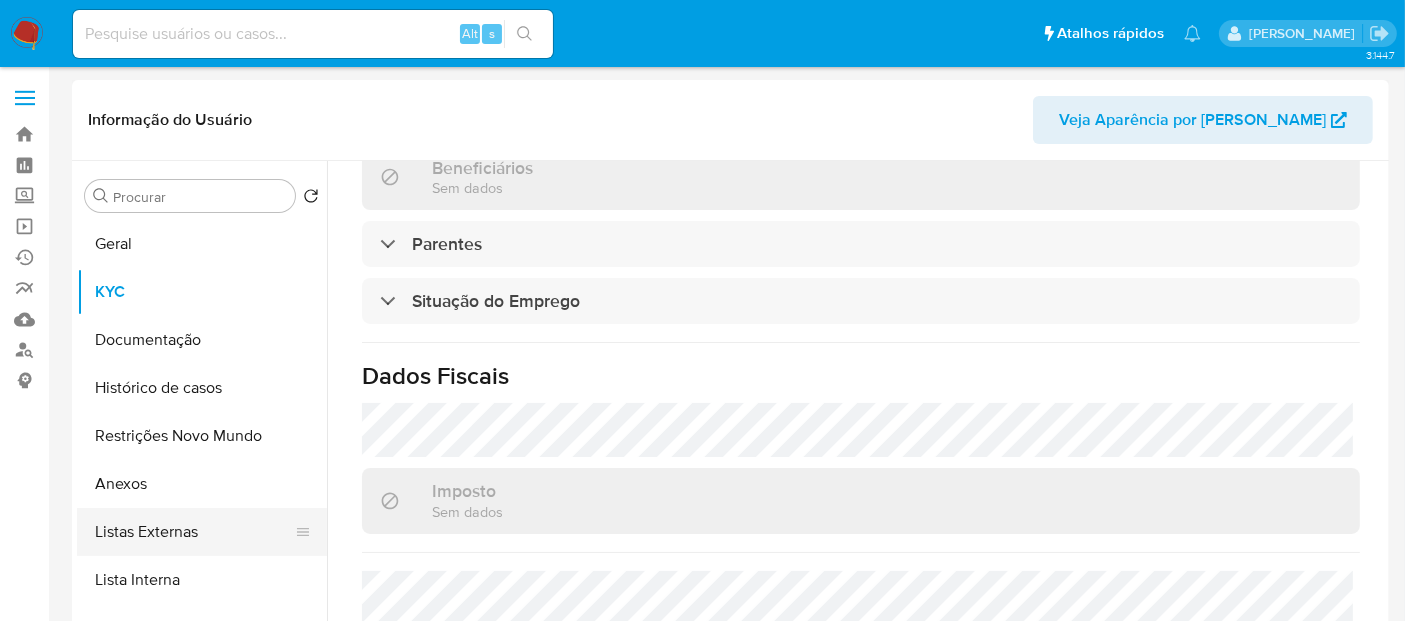 scroll, scrollTop: 934, scrollLeft: 0, axis: vertical 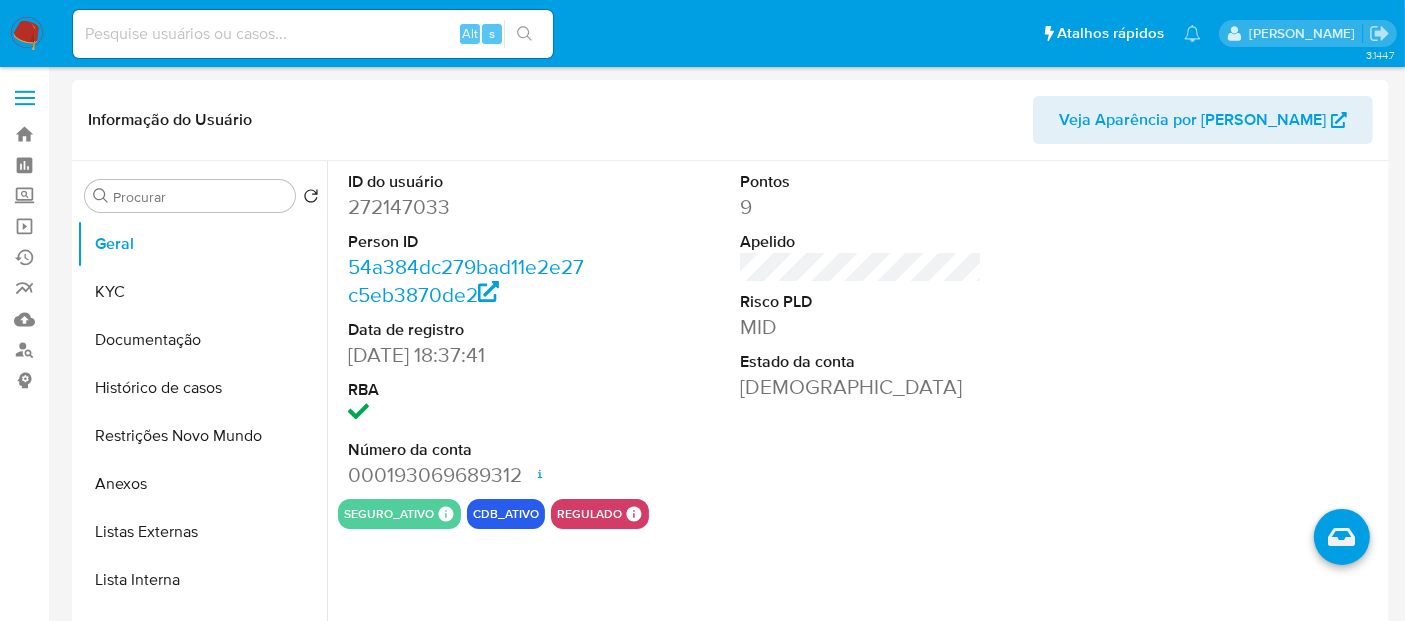select on "10" 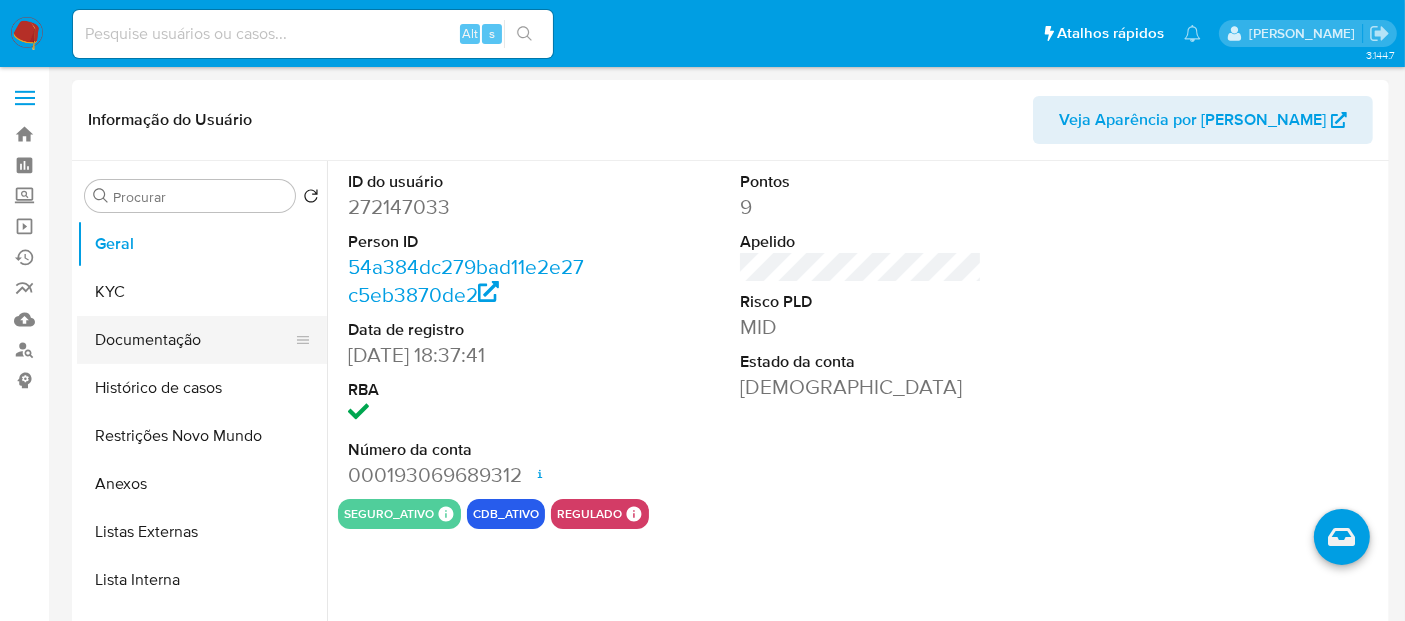 click on "Documentação" at bounding box center (194, 340) 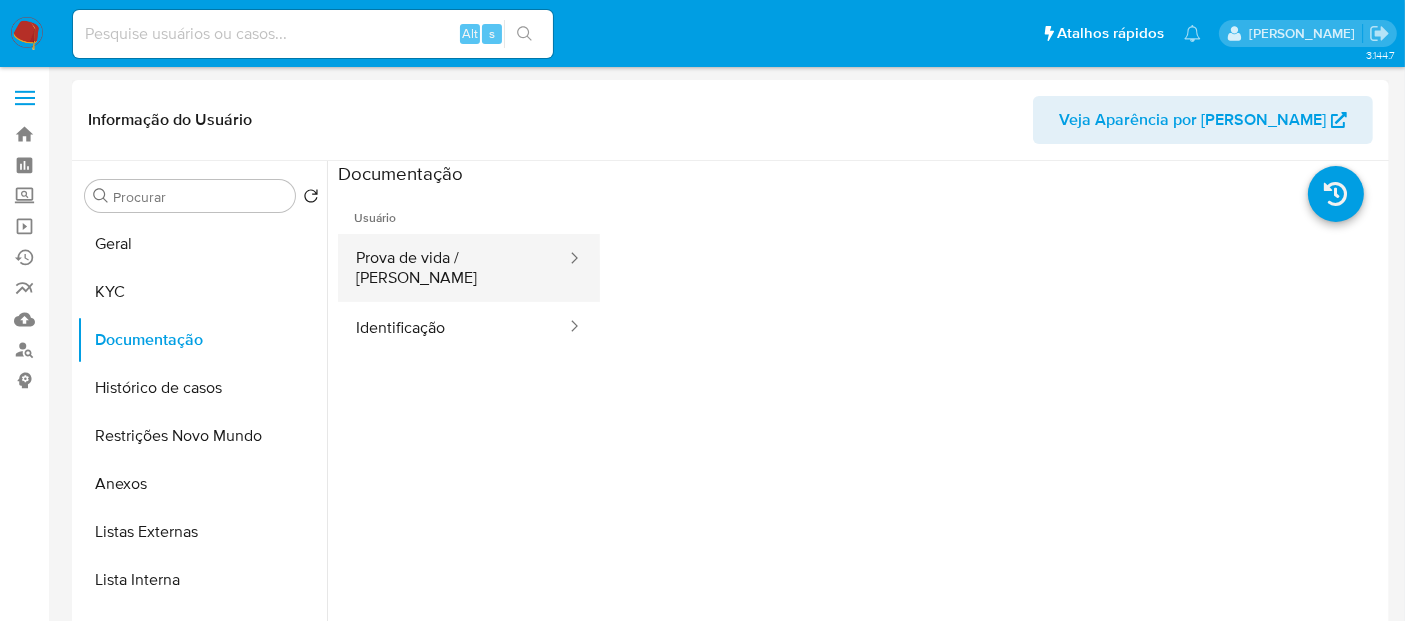 drag, startPoint x: 467, startPoint y: 252, endPoint x: 478, endPoint y: 253, distance: 11.045361 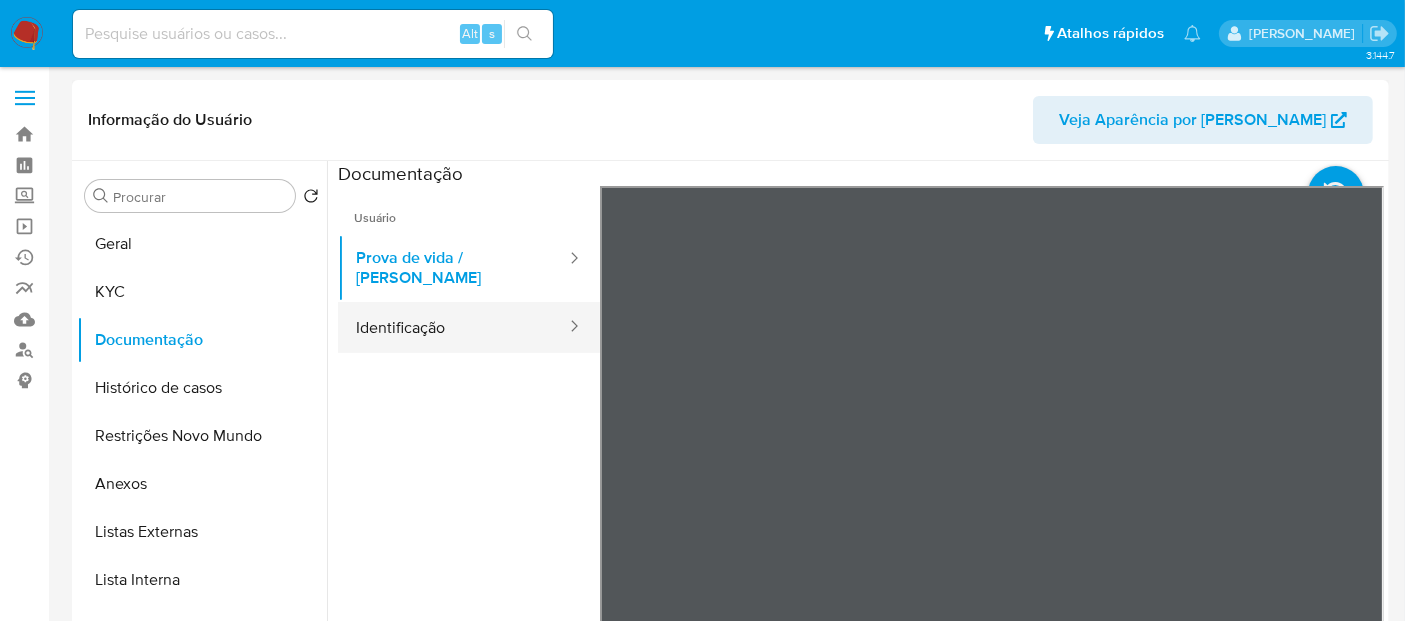 click on "Identificação" at bounding box center [453, 327] 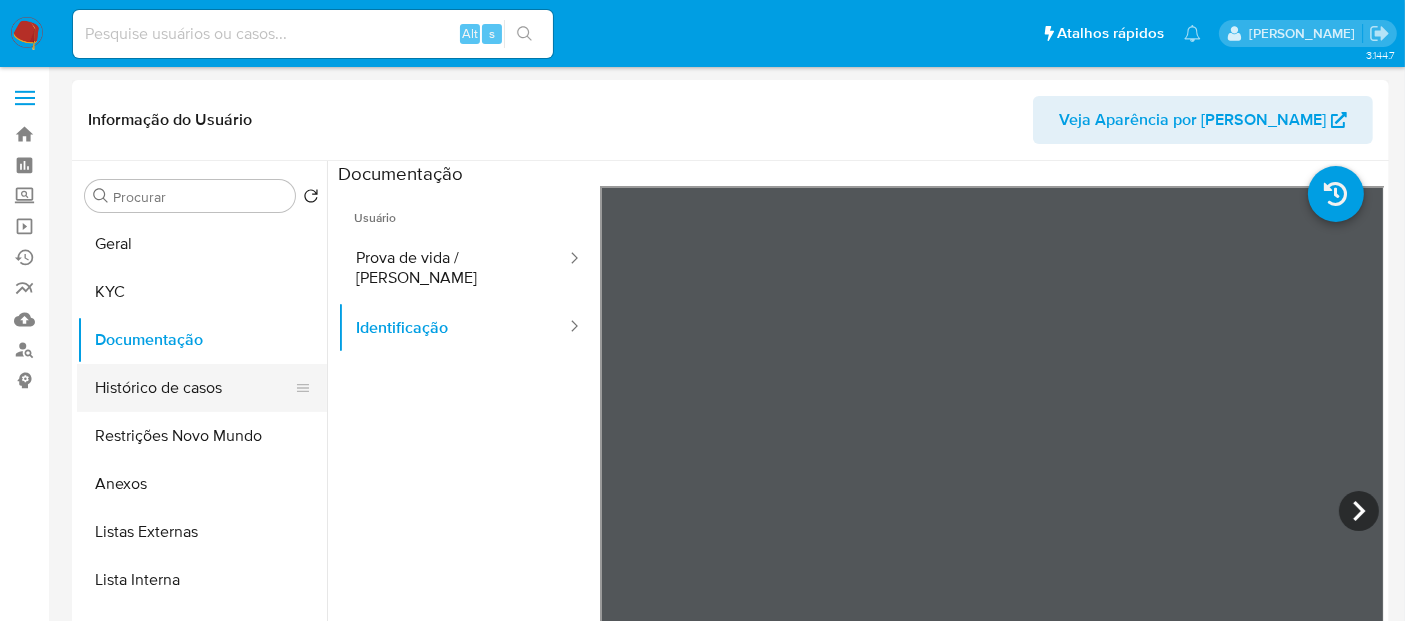 click on "Histórico de casos" at bounding box center [194, 388] 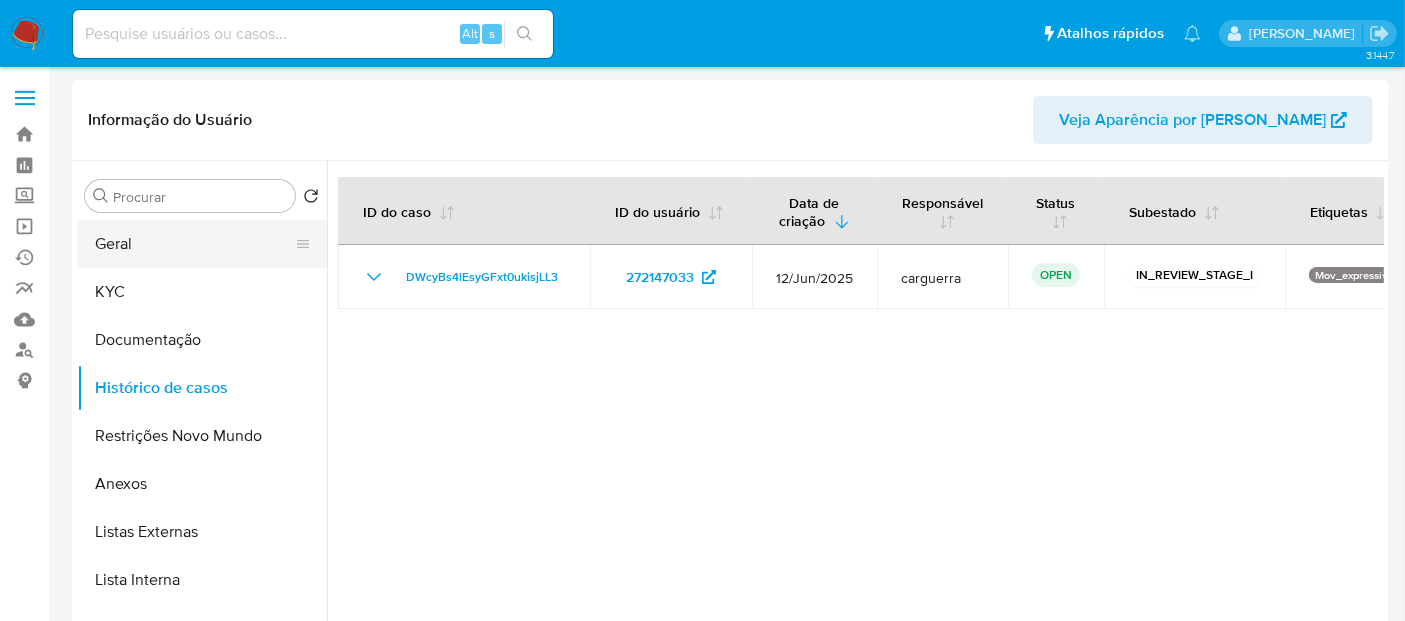 click on "Geral" at bounding box center (194, 244) 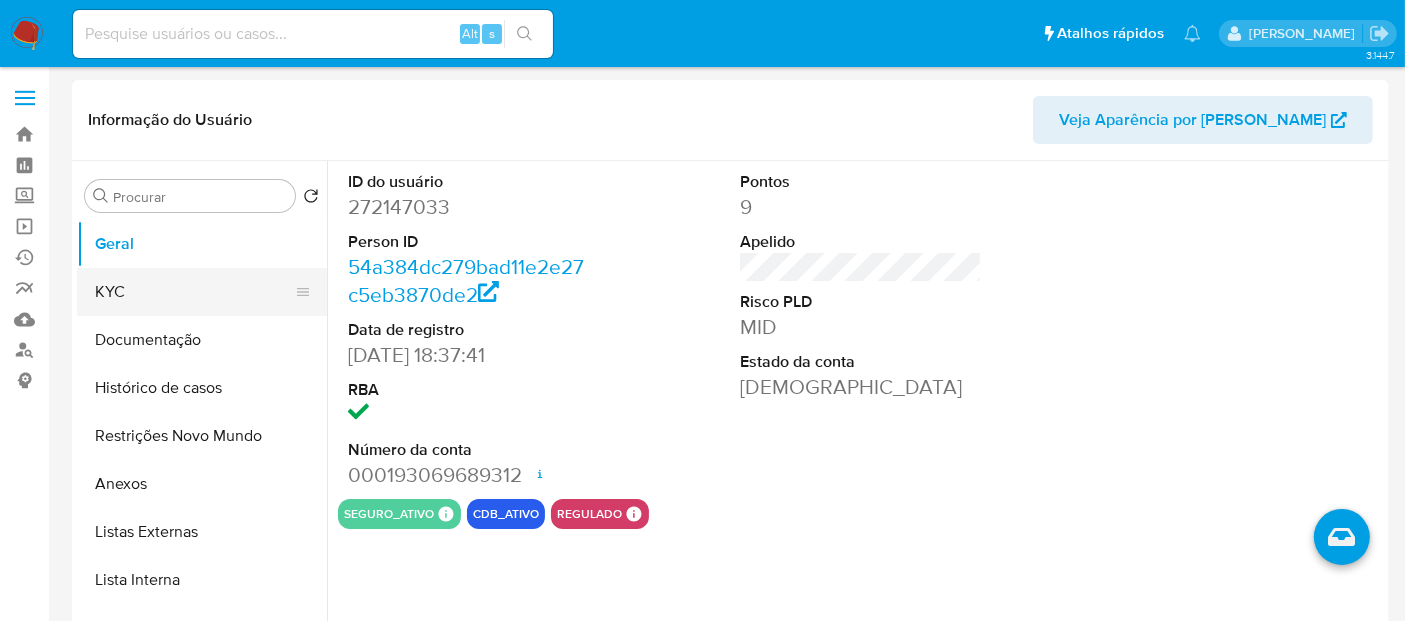 drag, startPoint x: 91, startPoint y: 278, endPoint x: 120, endPoint y: 279, distance: 29.017237 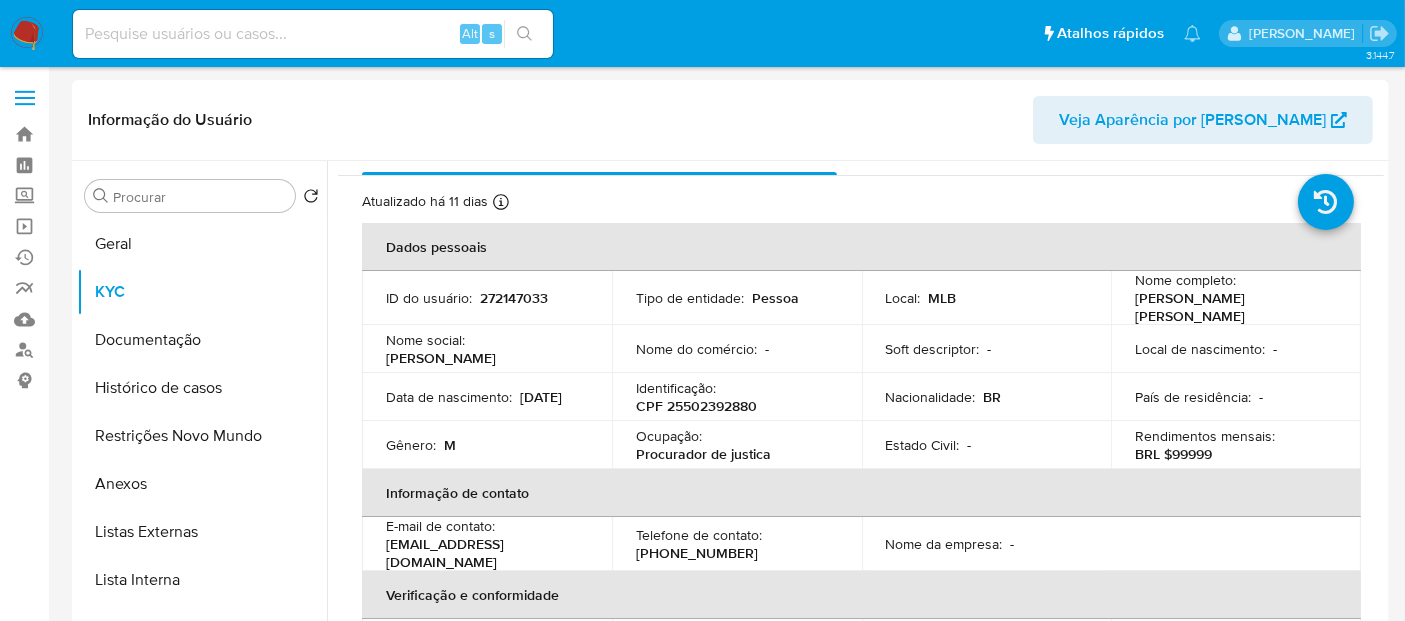 scroll, scrollTop: 0, scrollLeft: 0, axis: both 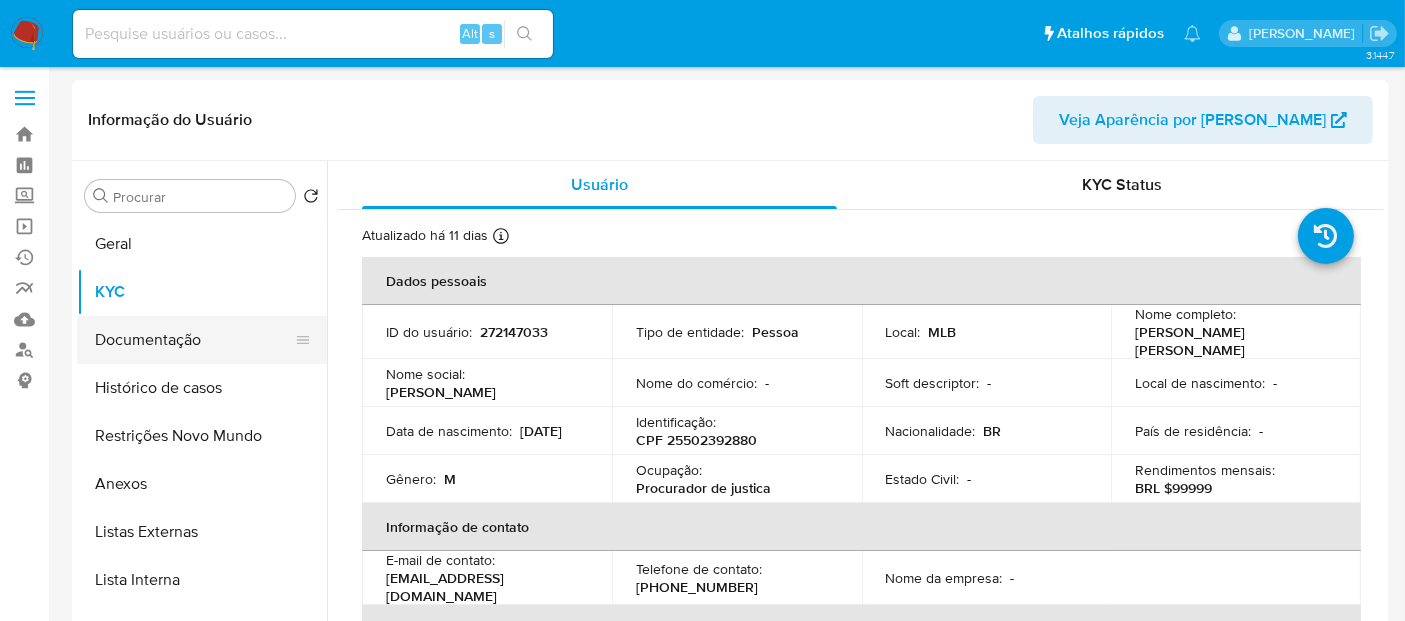 click on "Documentação" at bounding box center (194, 340) 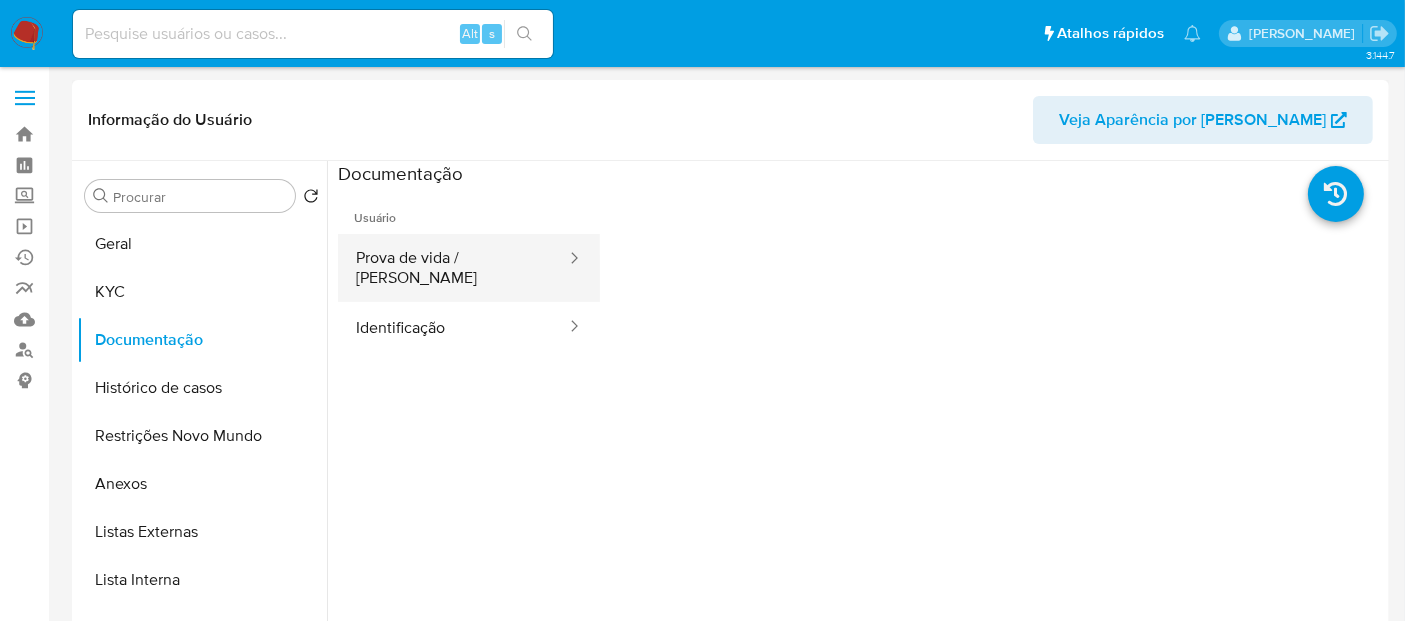 click on "Prova de vida / [PERSON_NAME]" at bounding box center [453, 268] 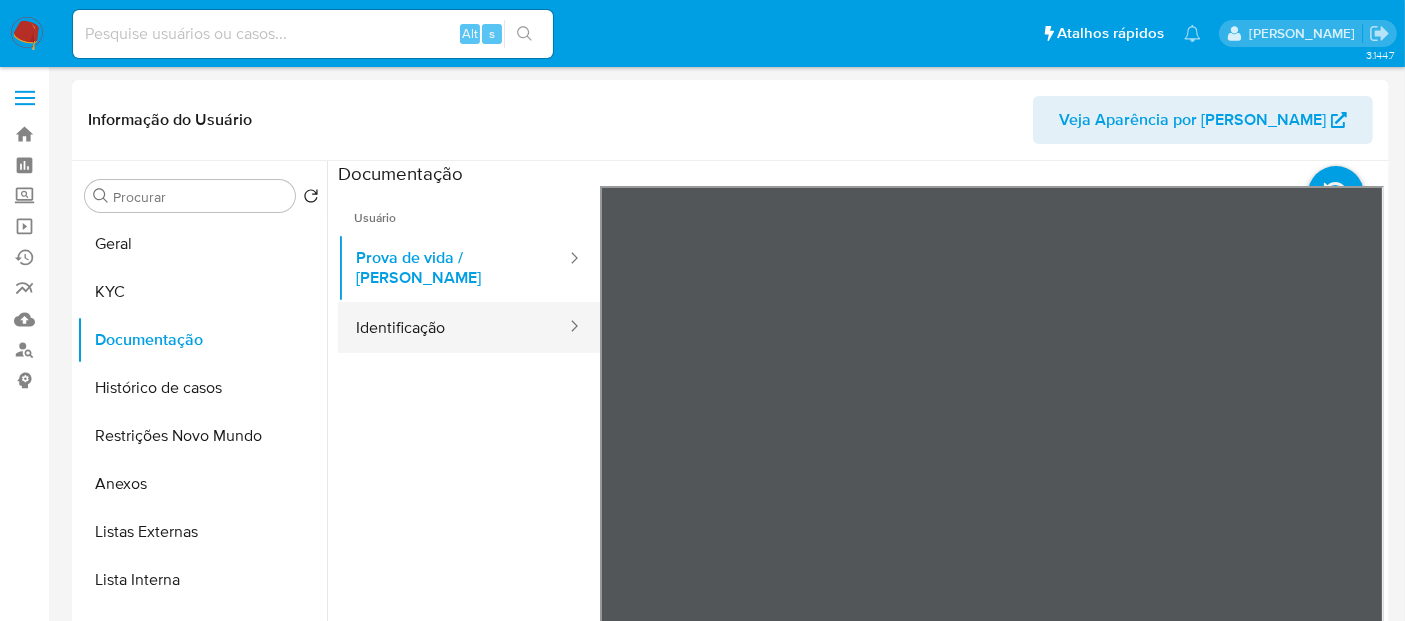 click on "Identificação" at bounding box center (453, 327) 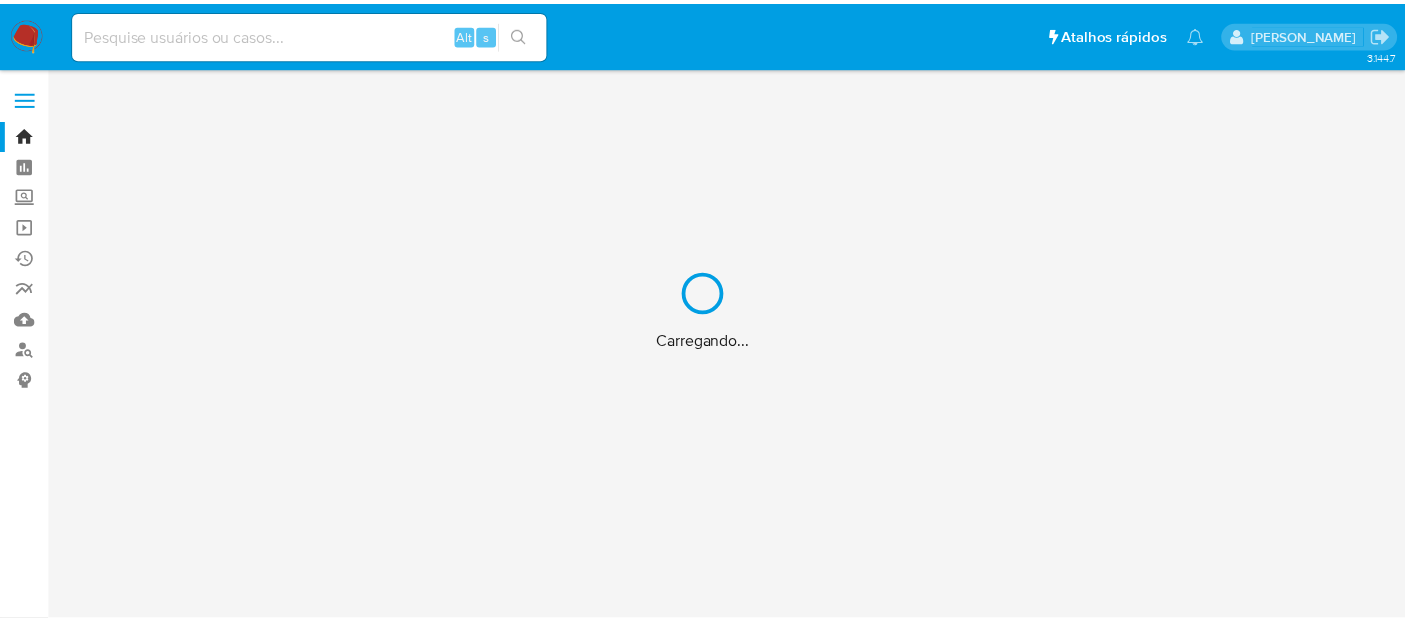 scroll, scrollTop: 0, scrollLeft: 0, axis: both 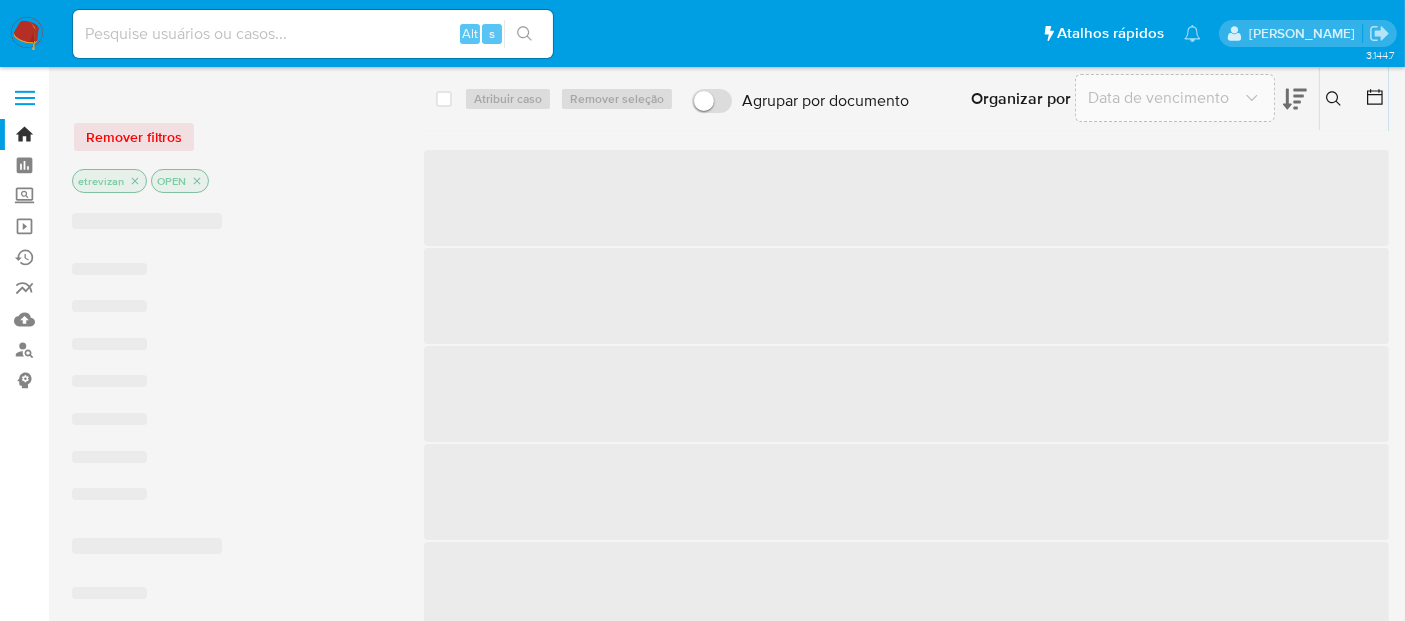 click at bounding box center [313, 34] 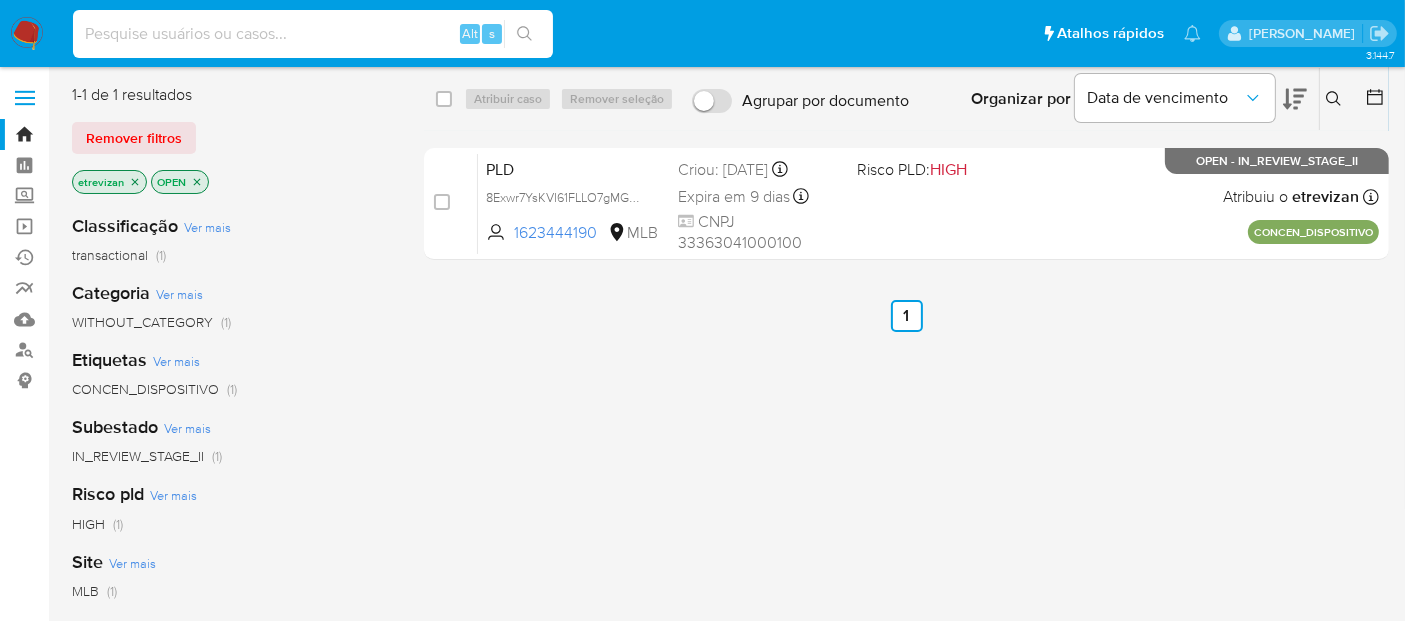 paste on "ziuLecCEEPdQQAEcVQFaERTq" 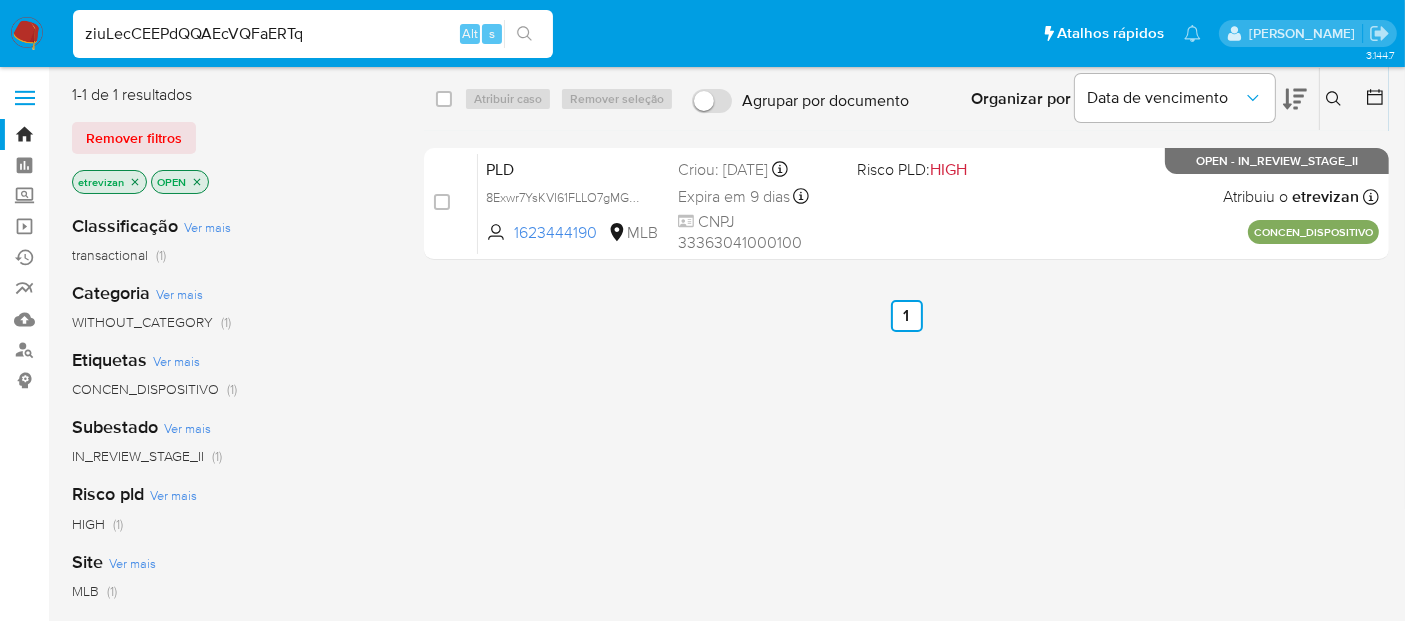 type on "ziuLecCEEPdQQAEcVQFaERTq" 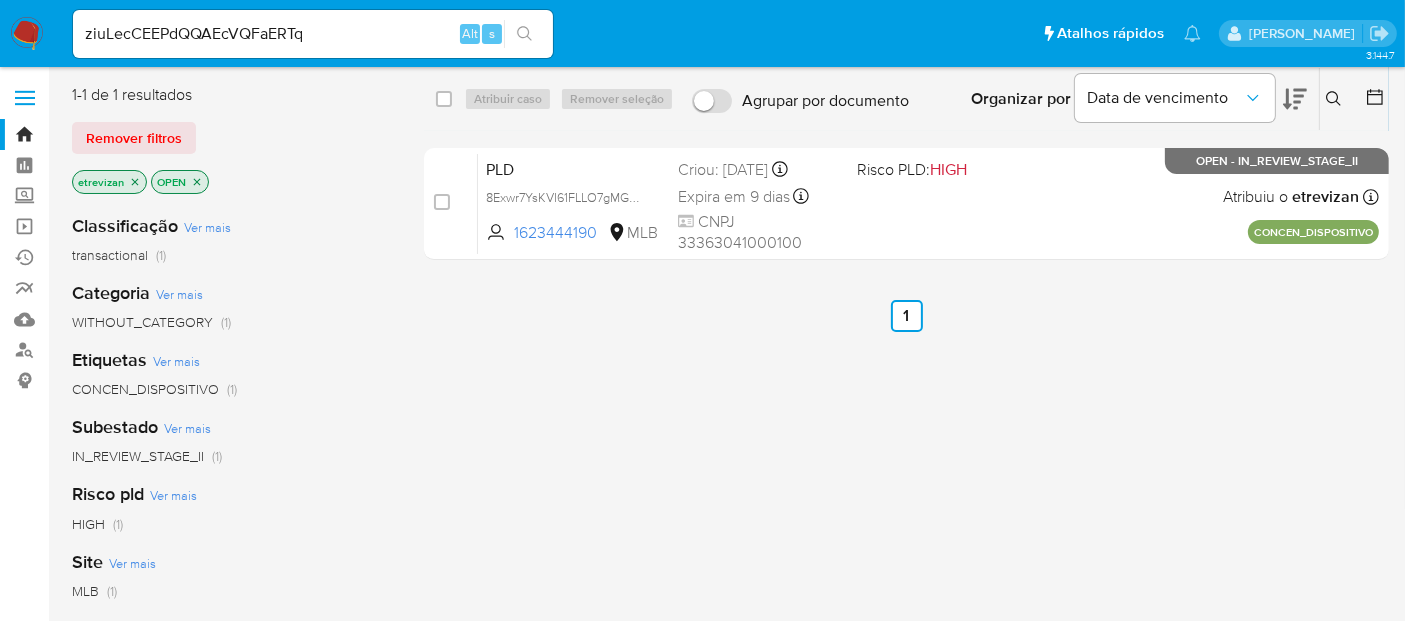 click 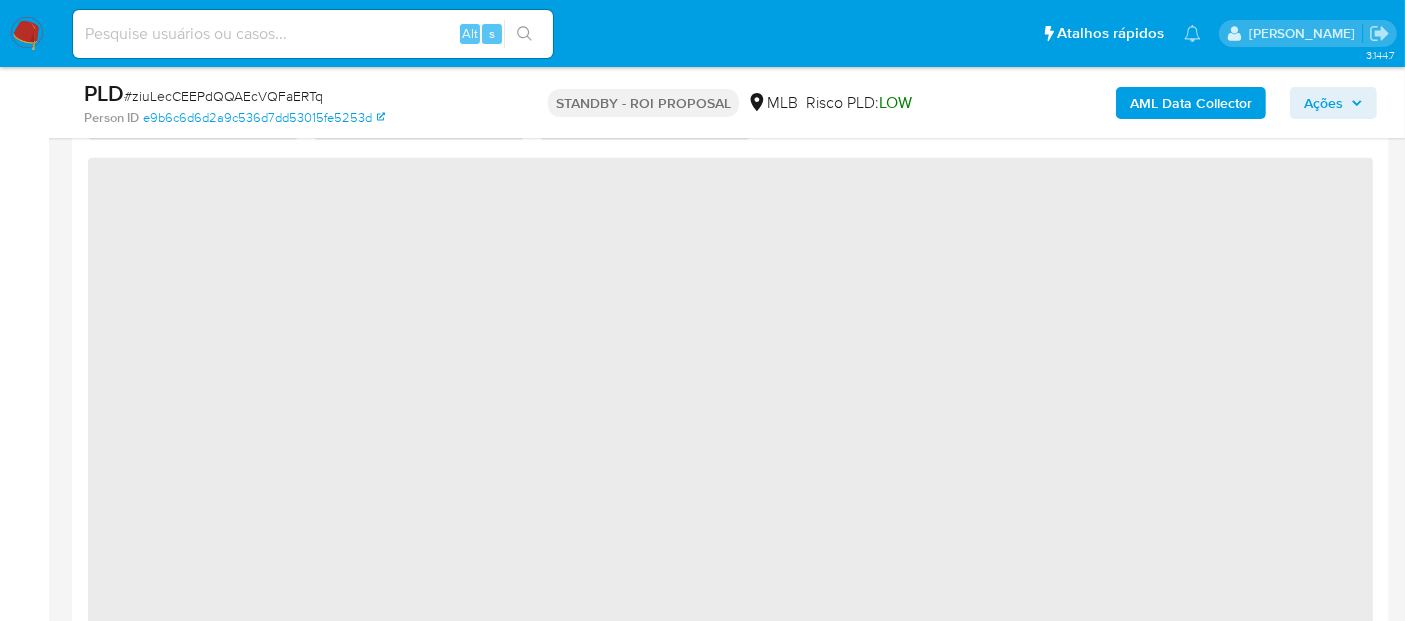 select on "10" 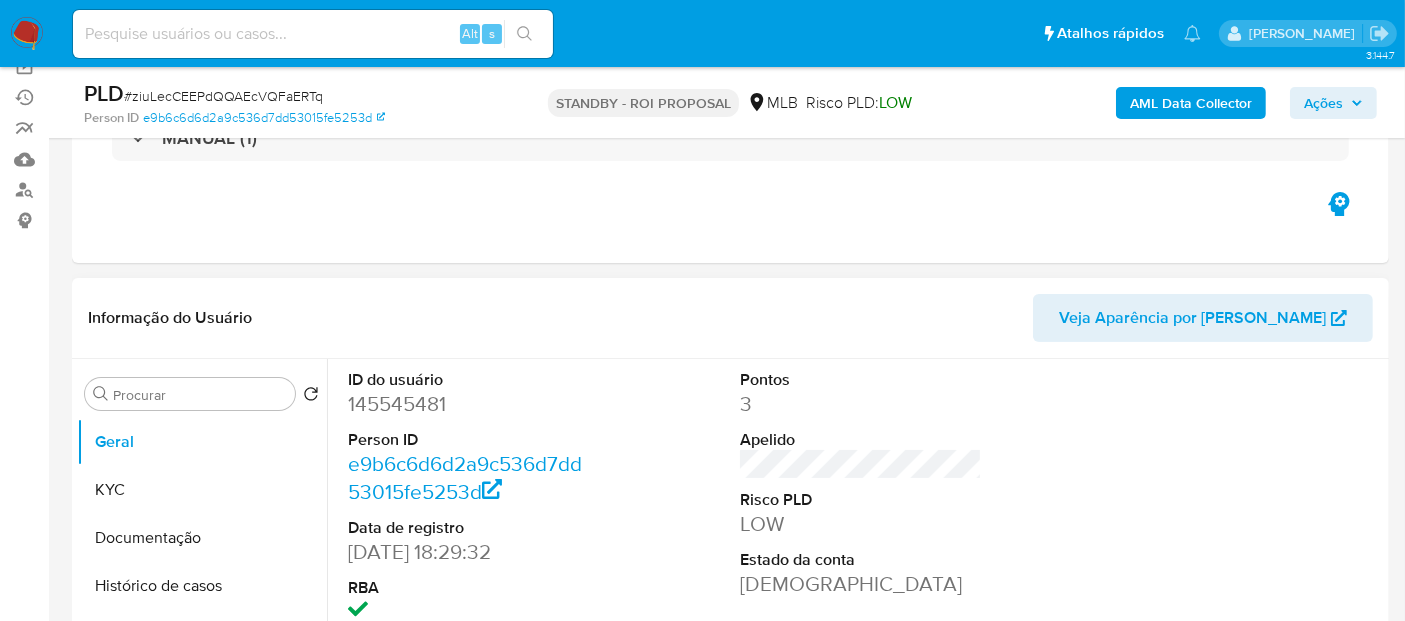 scroll, scrollTop: 340, scrollLeft: 0, axis: vertical 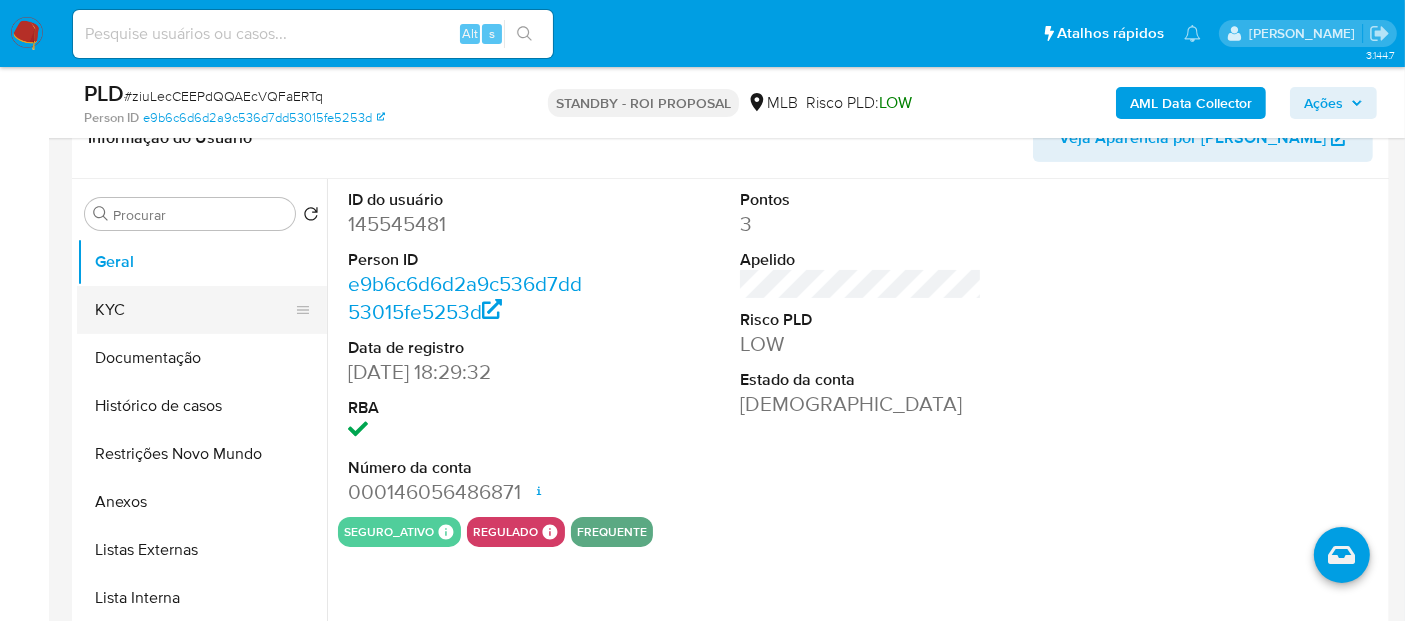 click on "KYC" at bounding box center [194, 310] 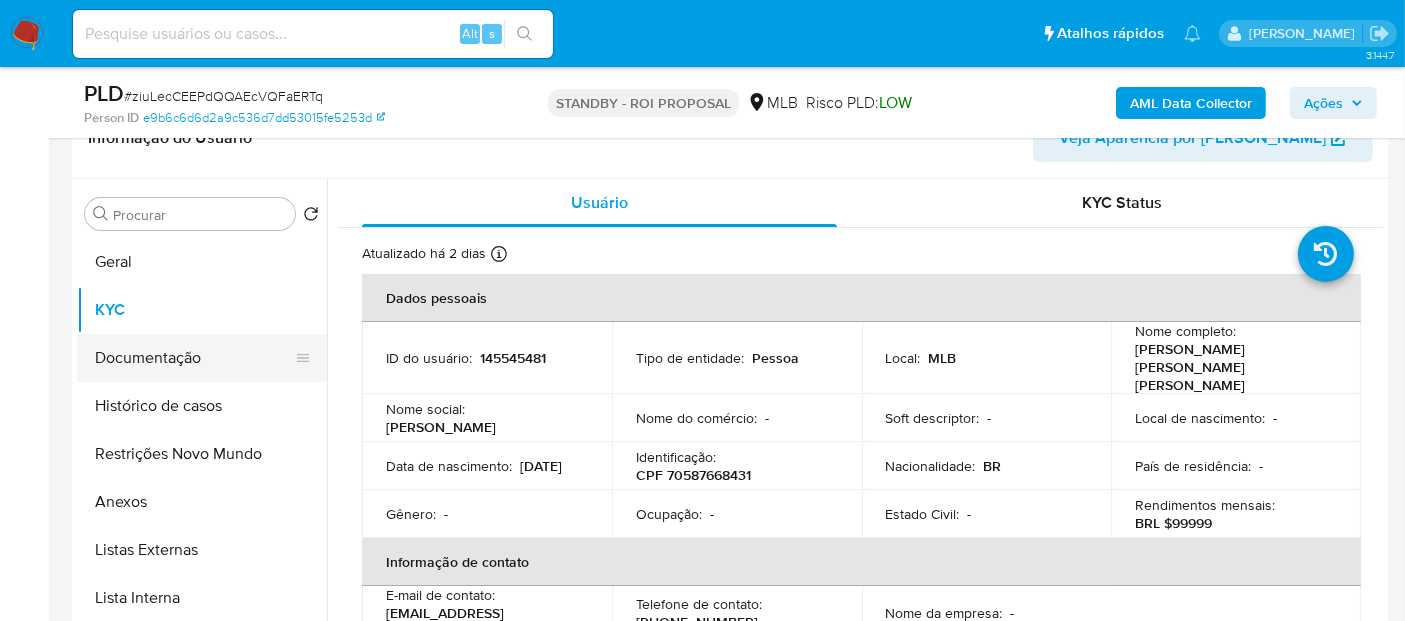 drag, startPoint x: 180, startPoint y: 362, endPoint x: 231, endPoint y: 360, distance: 51.0392 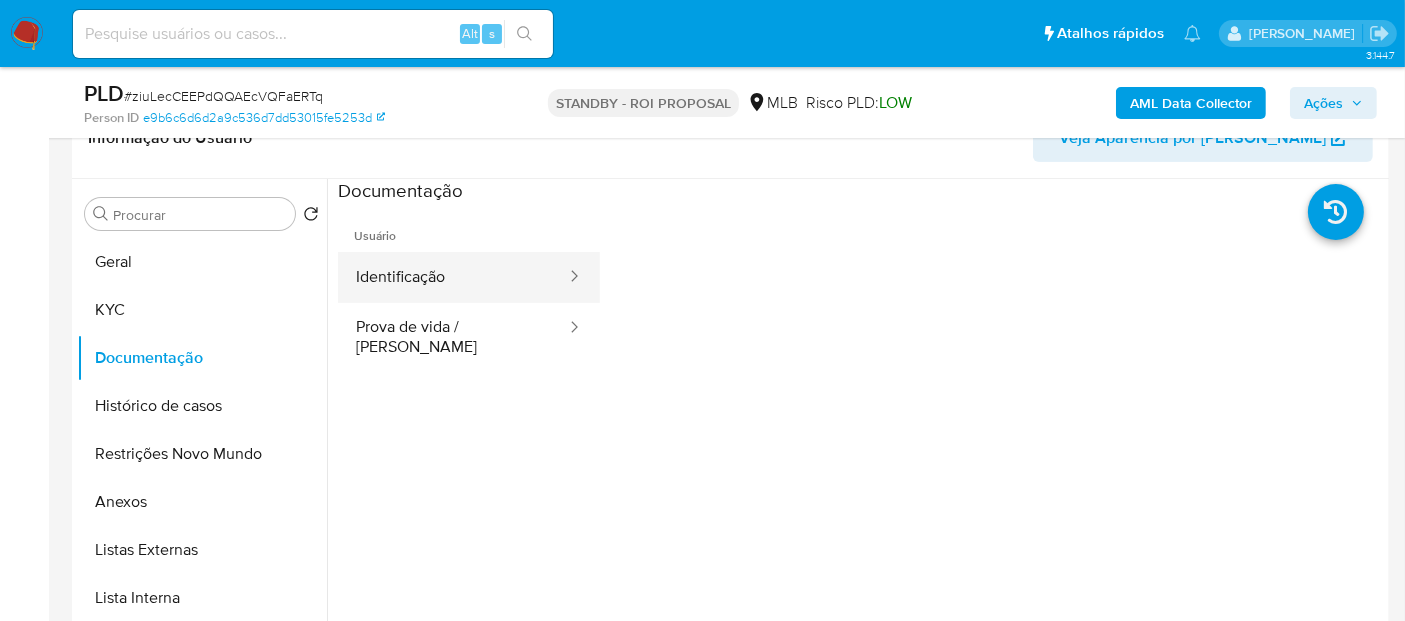 click on "Identificação" at bounding box center [453, 277] 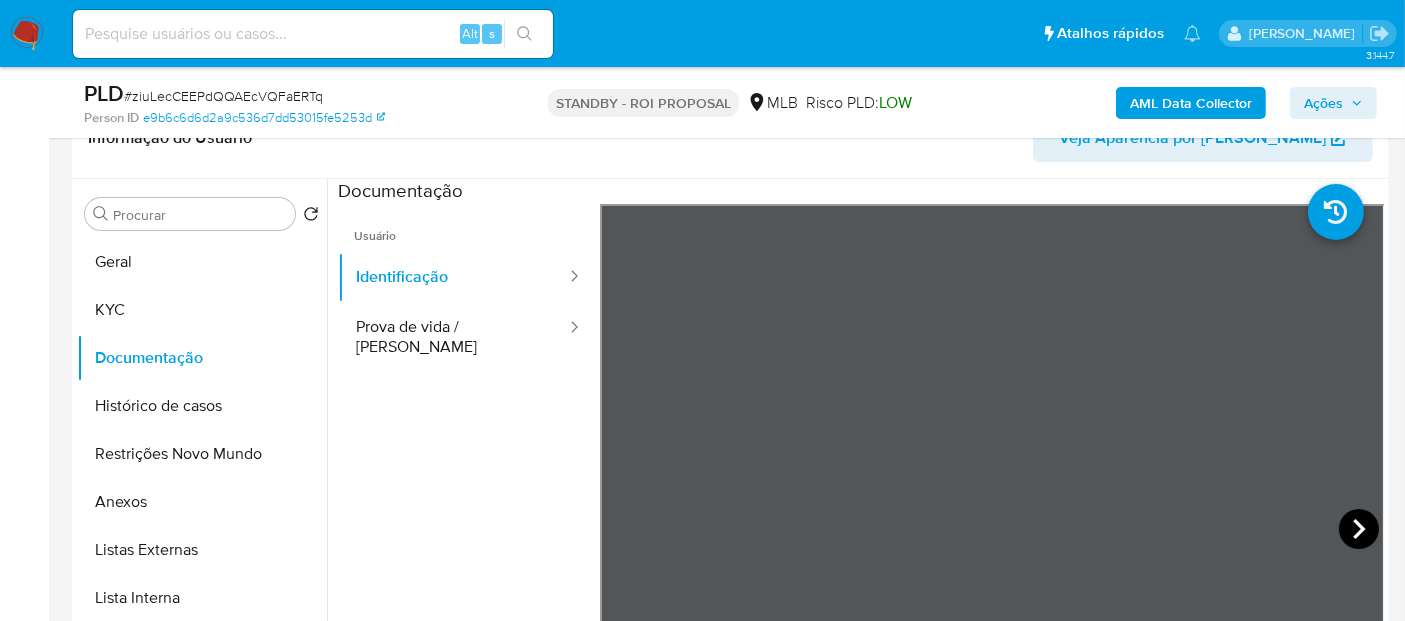 click 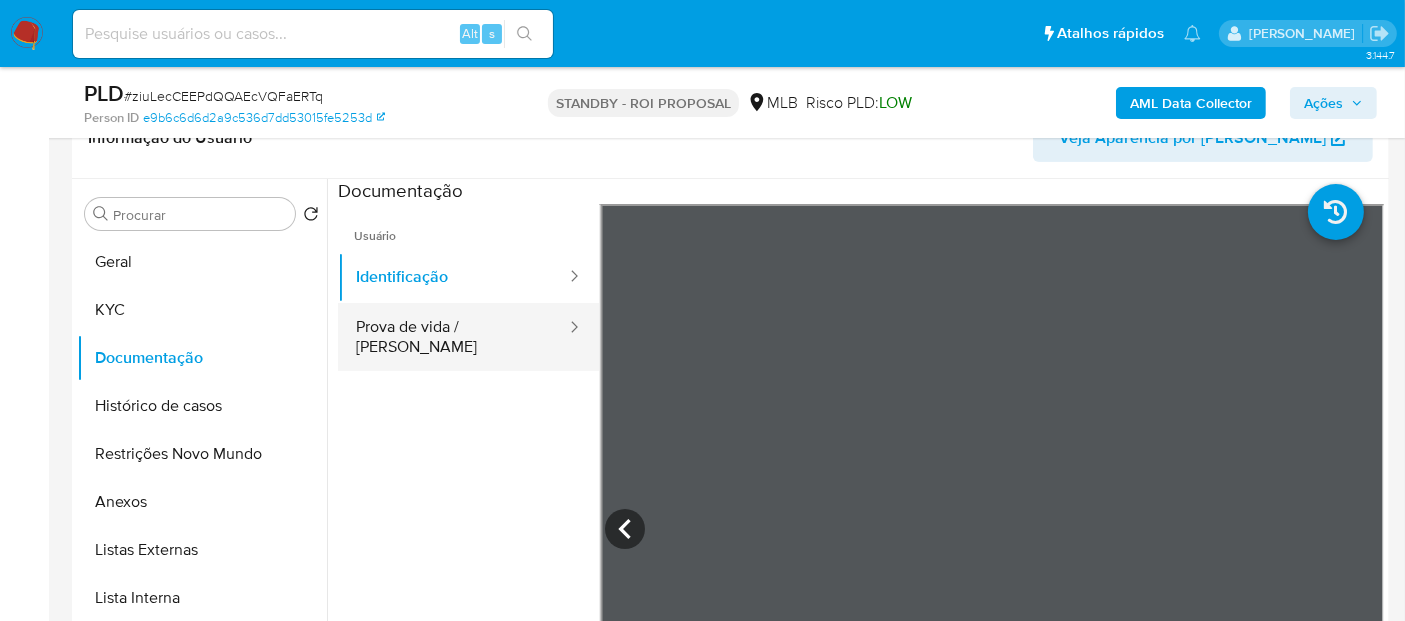 click on "Prova de vida / Selfie" at bounding box center (453, 337) 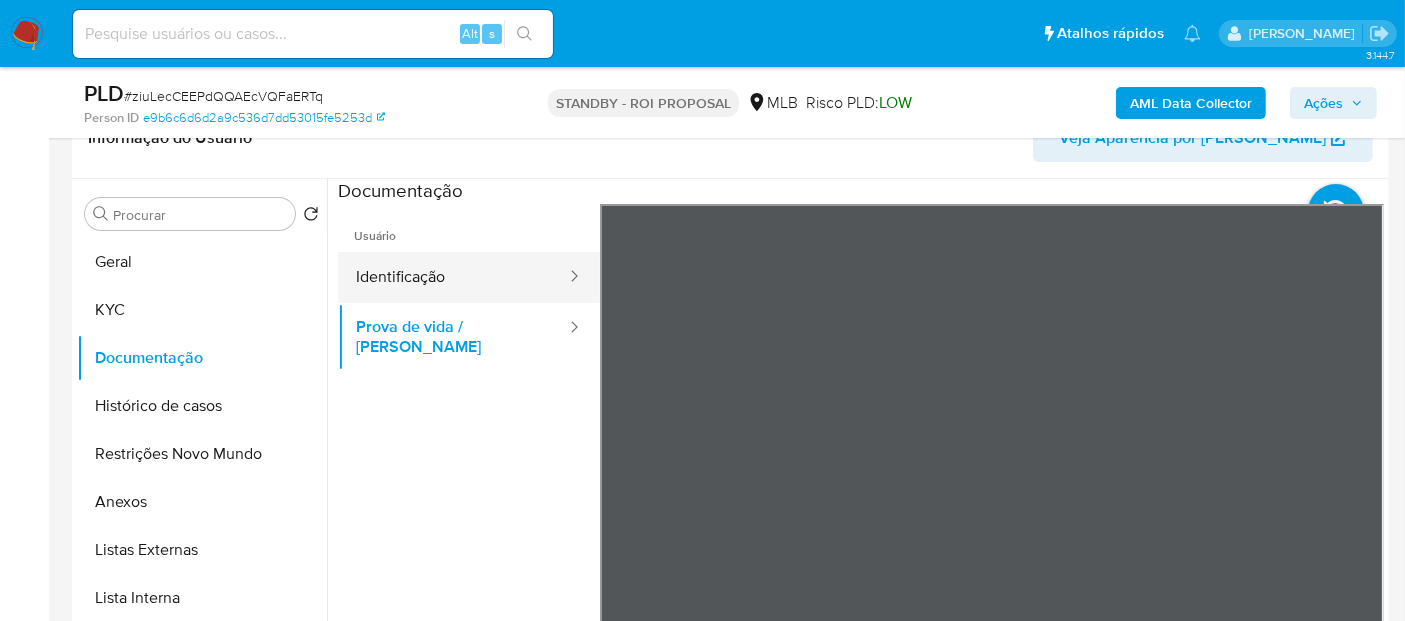 click on "Identificação" at bounding box center [453, 277] 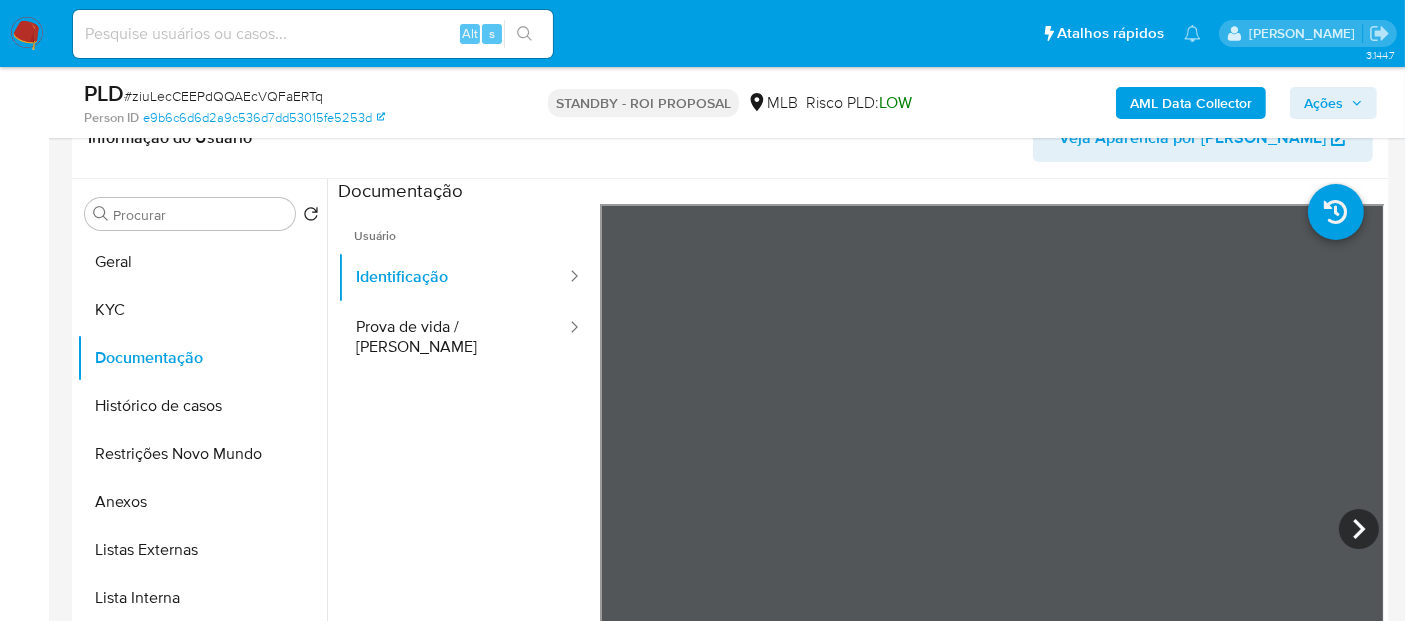drag, startPoint x: 184, startPoint y: 407, endPoint x: 393, endPoint y: 376, distance: 211.28653 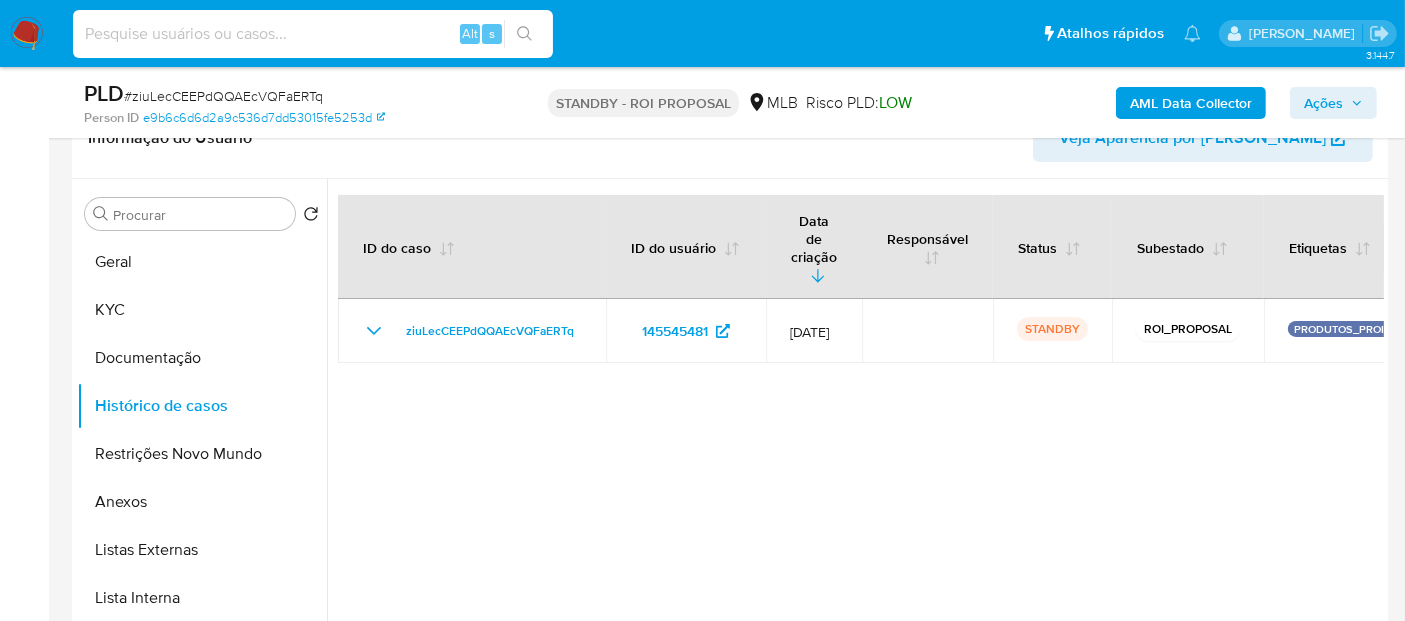 click at bounding box center (313, 34) 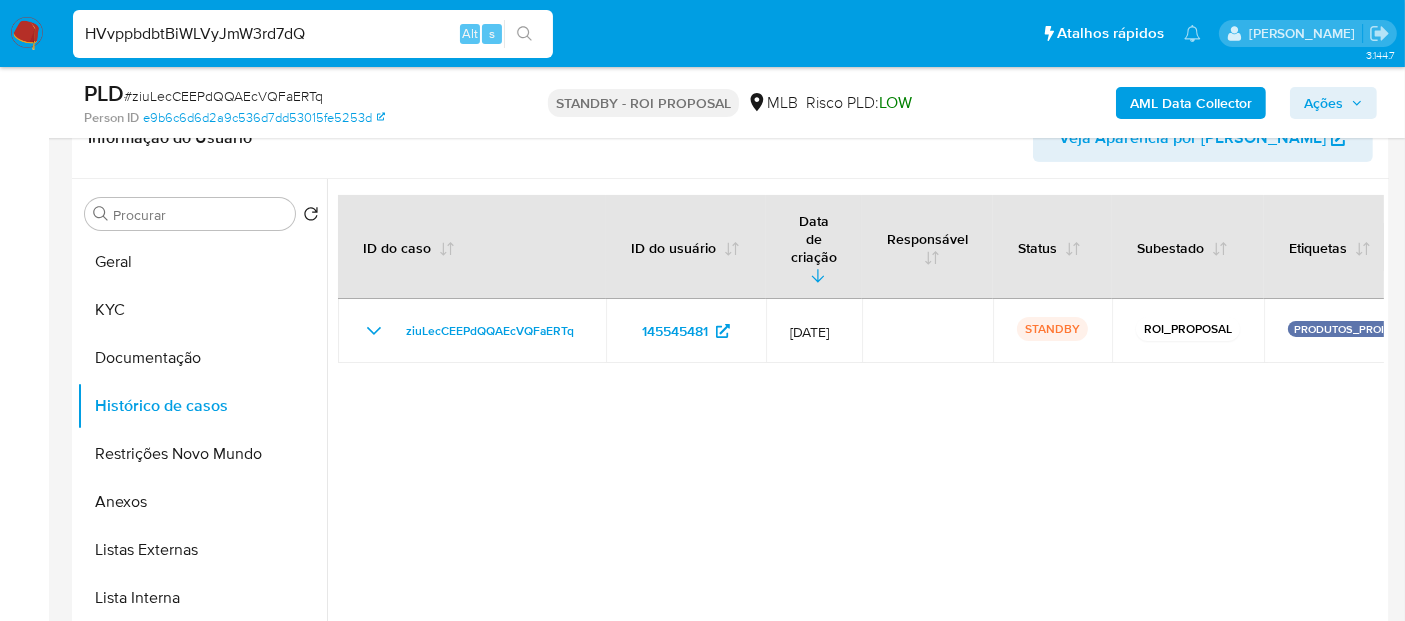 type on "HVvppbdbtBiWLVyJmW3rd7dQ" 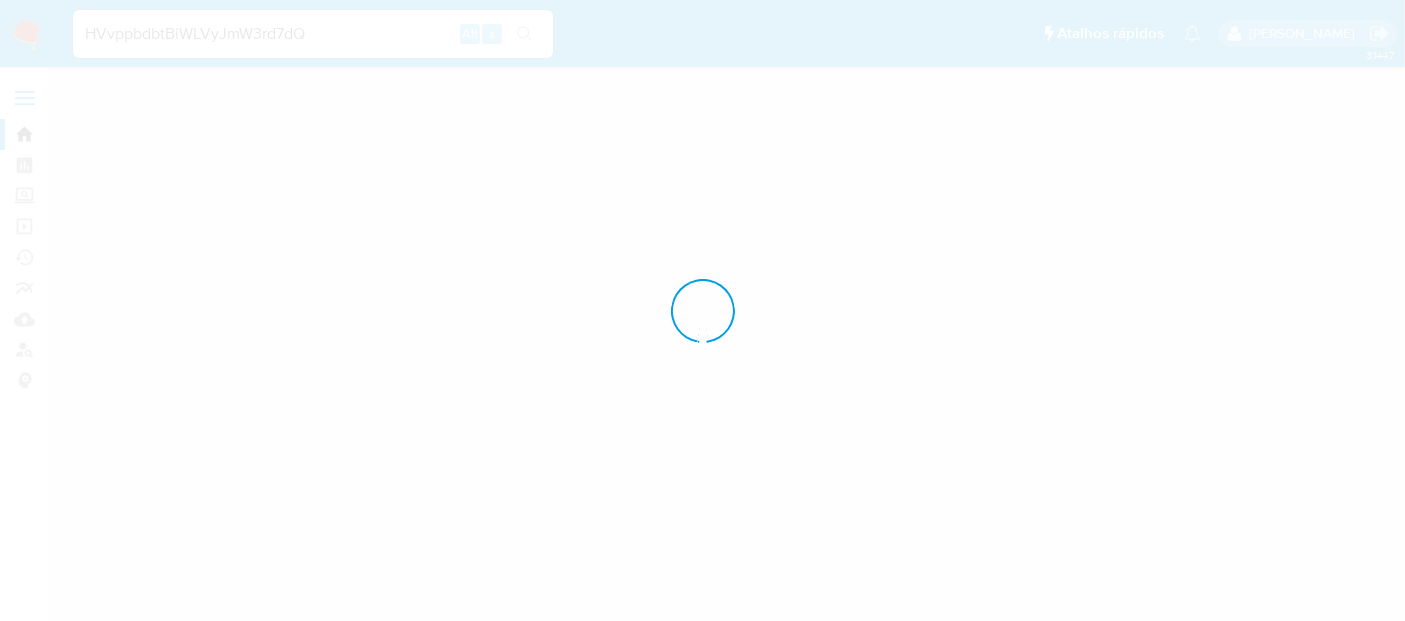 scroll, scrollTop: 0, scrollLeft: 0, axis: both 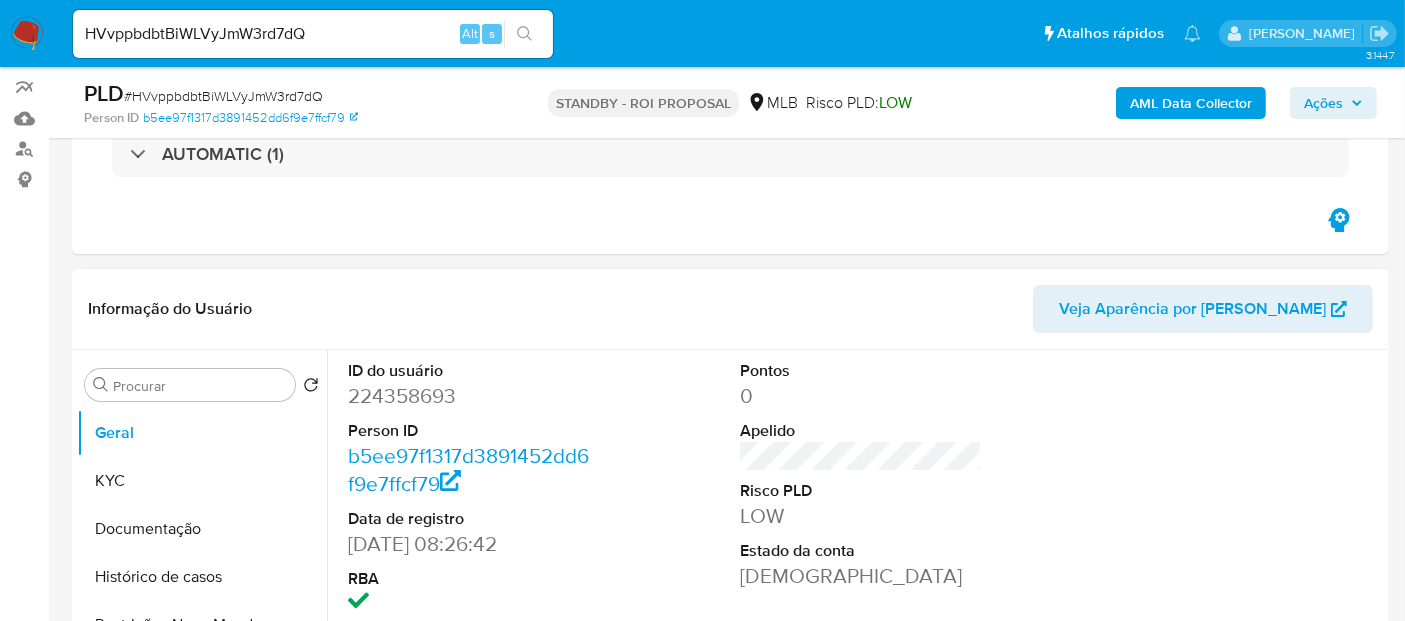 select on "10" 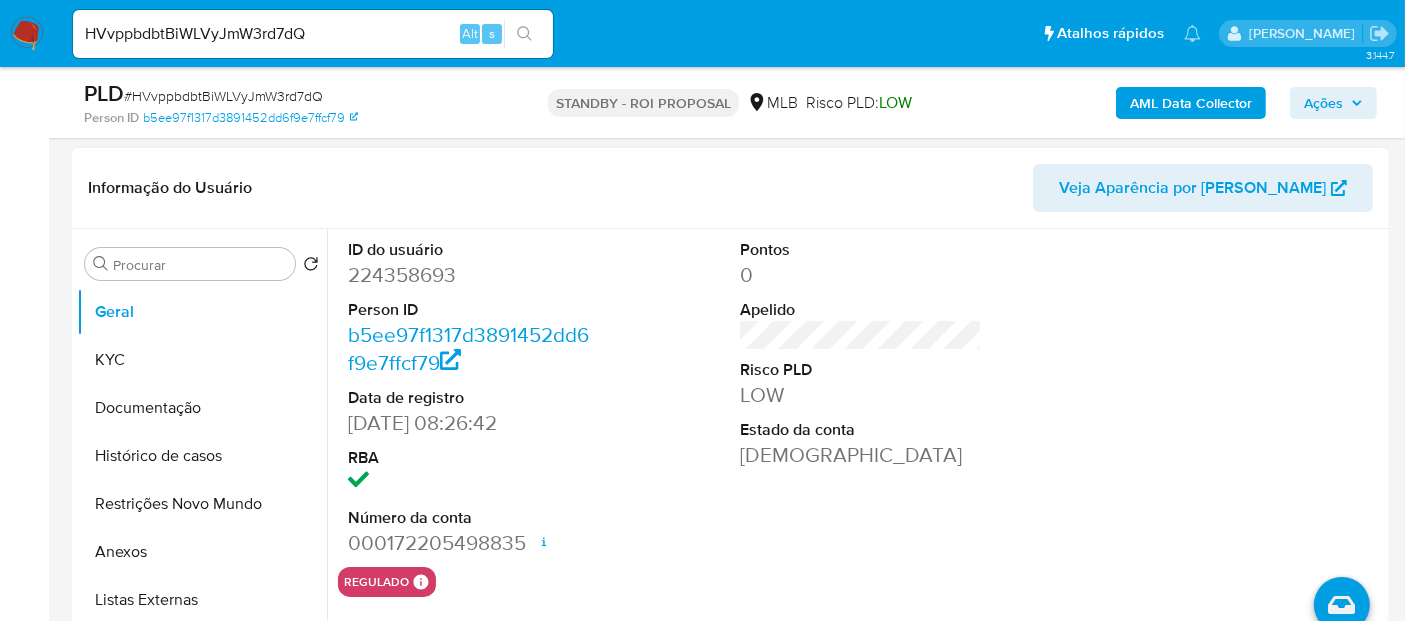 scroll, scrollTop: 333, scrollLeft: 0, axis: vertical 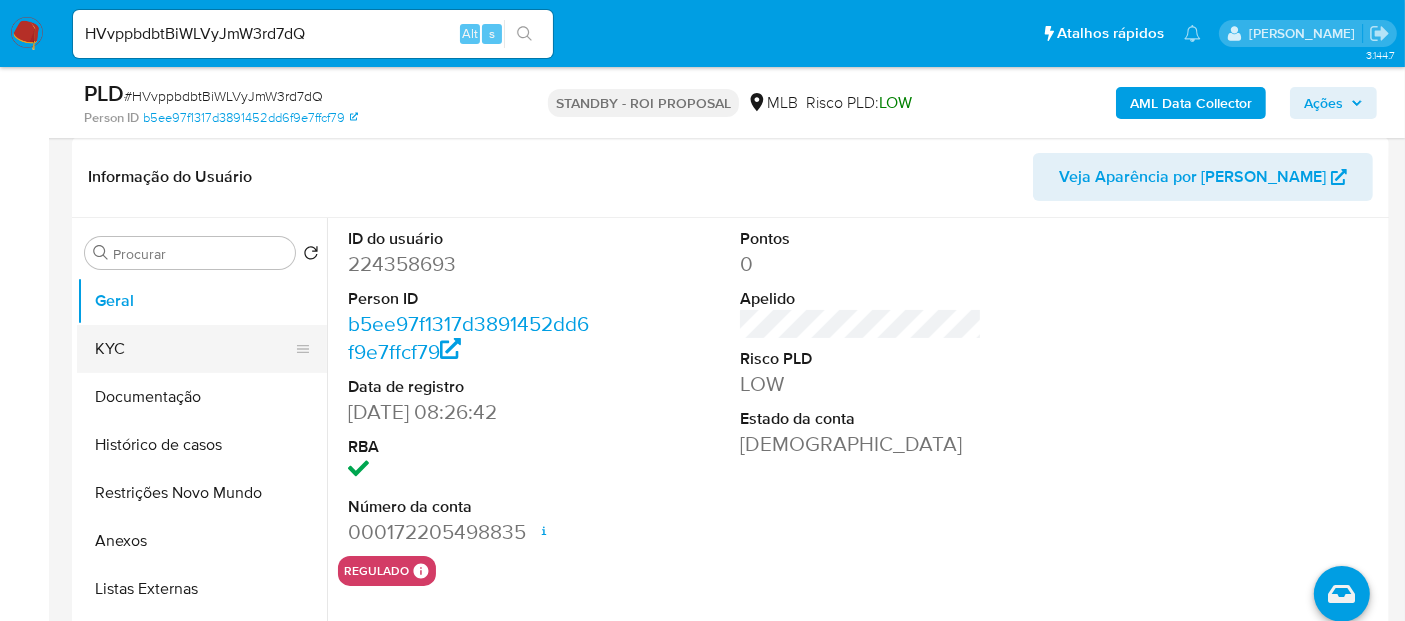 drag, startPoint x: 125, startPoint y: 340, endPoint x: 180, endPoint y: 351, distance: 56.089214 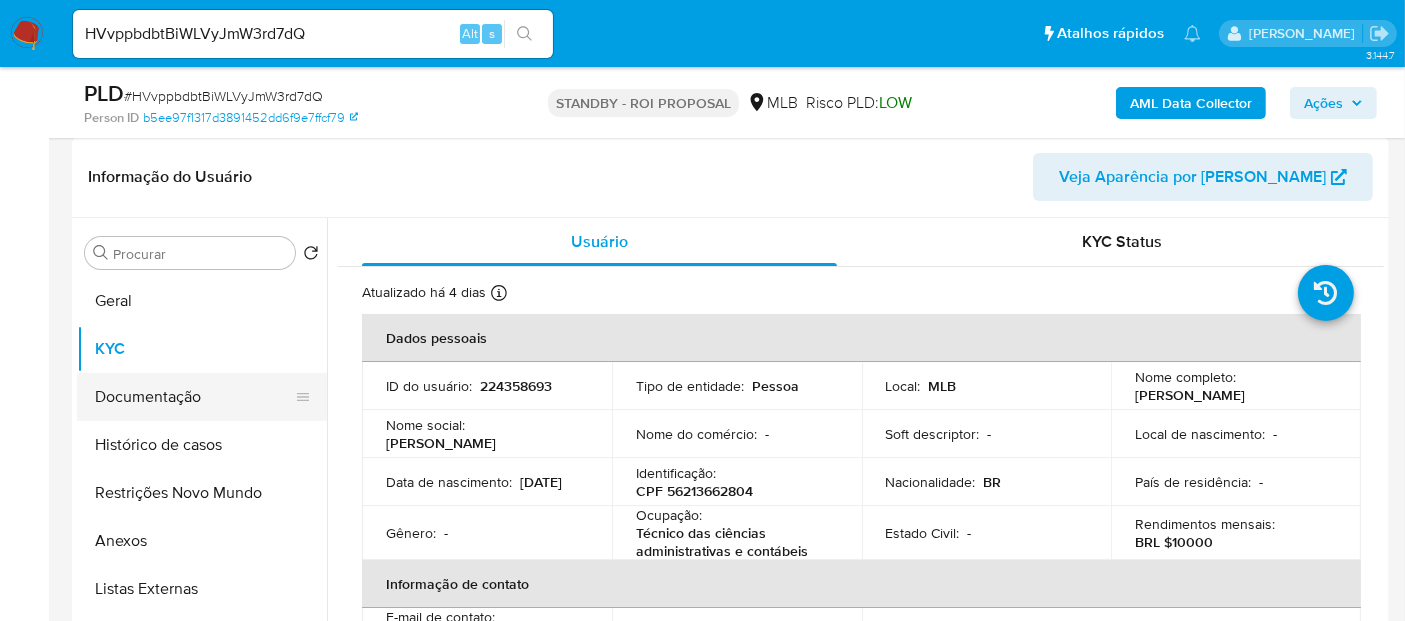click on "Documentação" at bounding box center (194, 397) 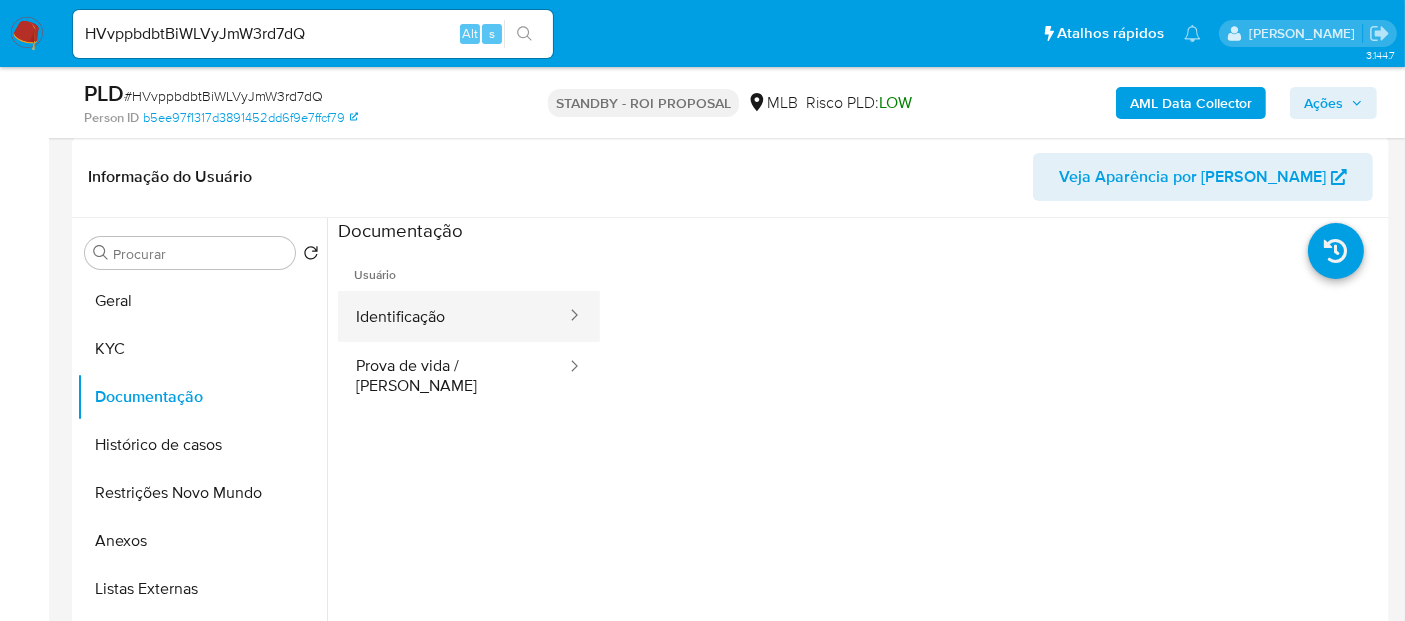 click on "Identificação" at bounding box center (453, 316) 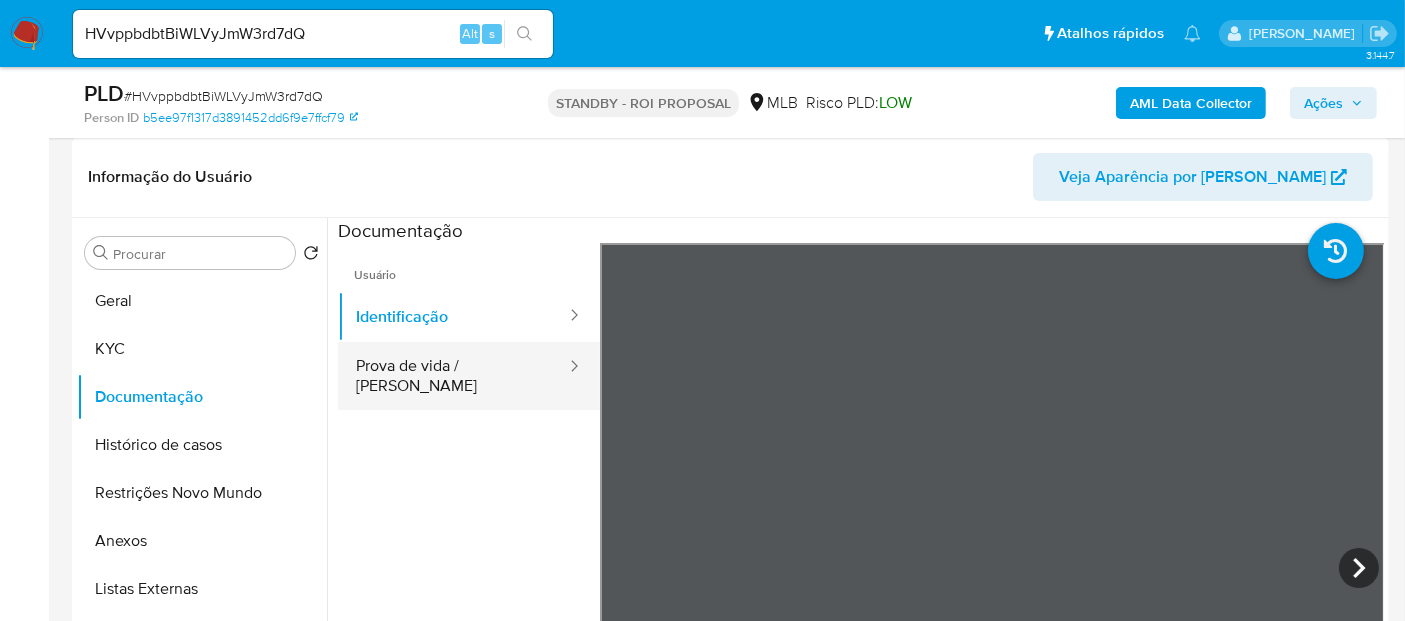 drag, startPoint x: 392, startPoint y: 367, endPoint x: 450, endPoint y: 371, distance: 58.137768 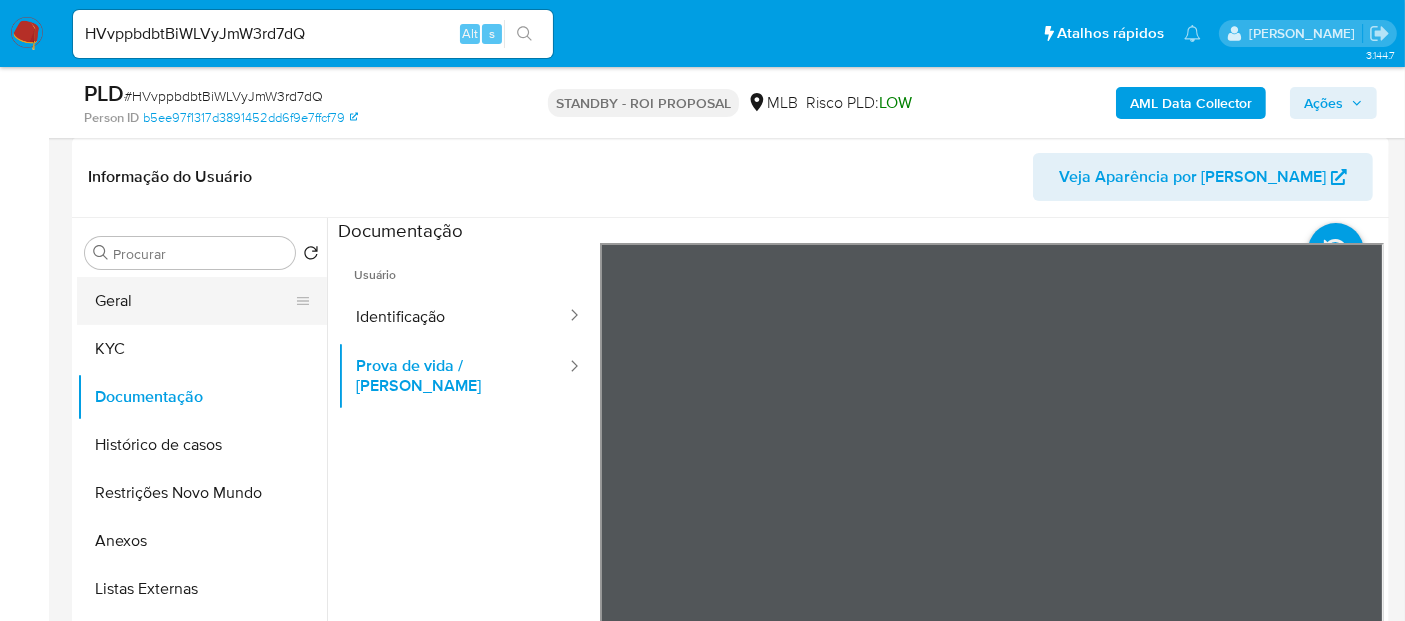 click on "Geral" at bounding box center (194, 301) 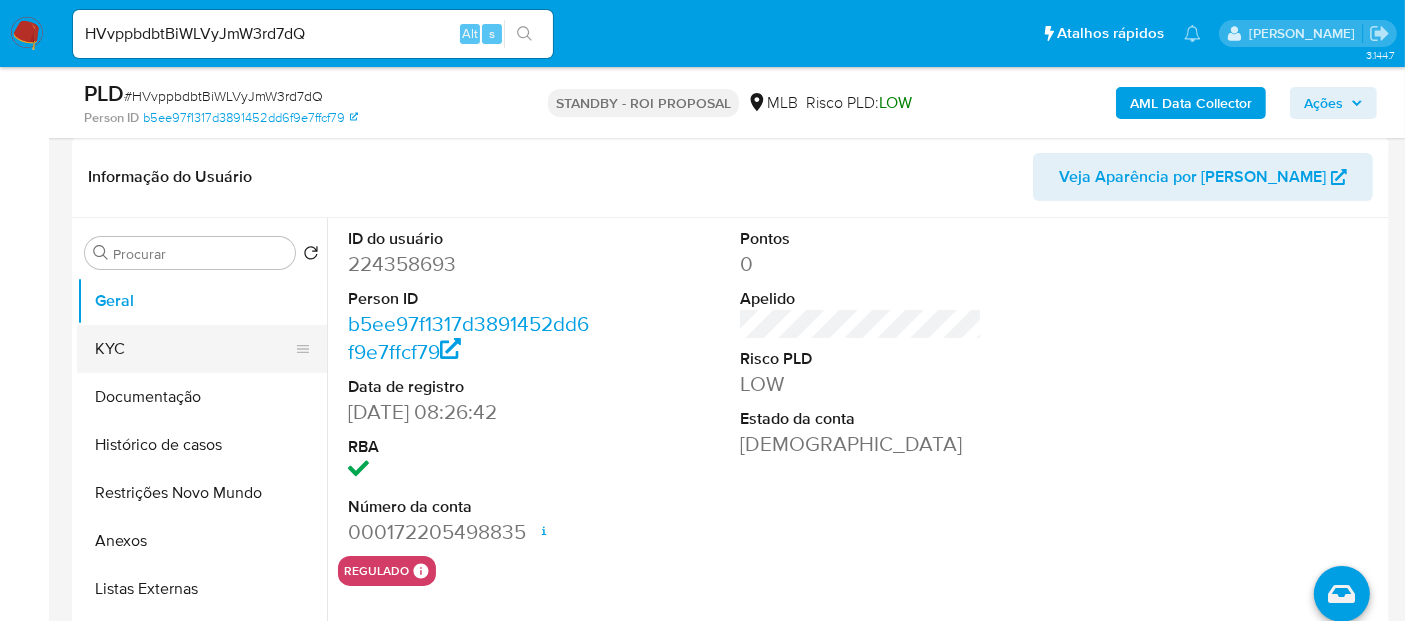 click on "KYC" at bounding box center [194, 349] 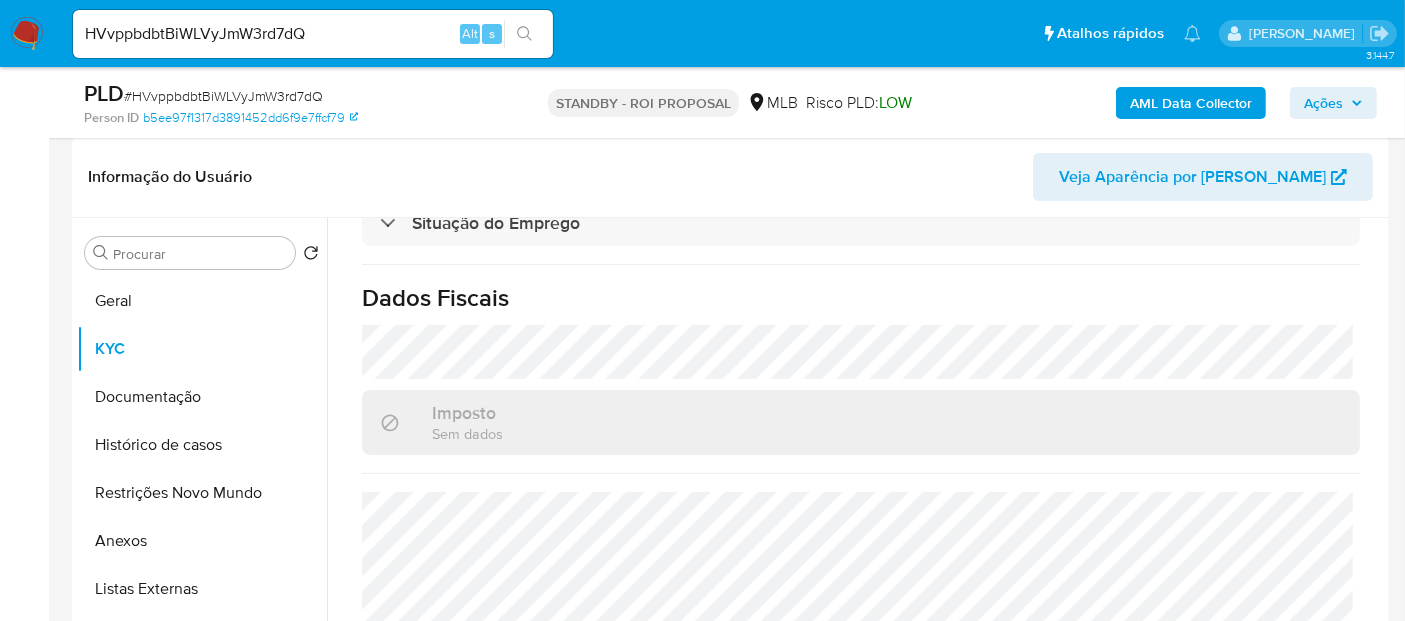 scroll, scrollTop: 914, scrollLeft: 0, axis: vertical 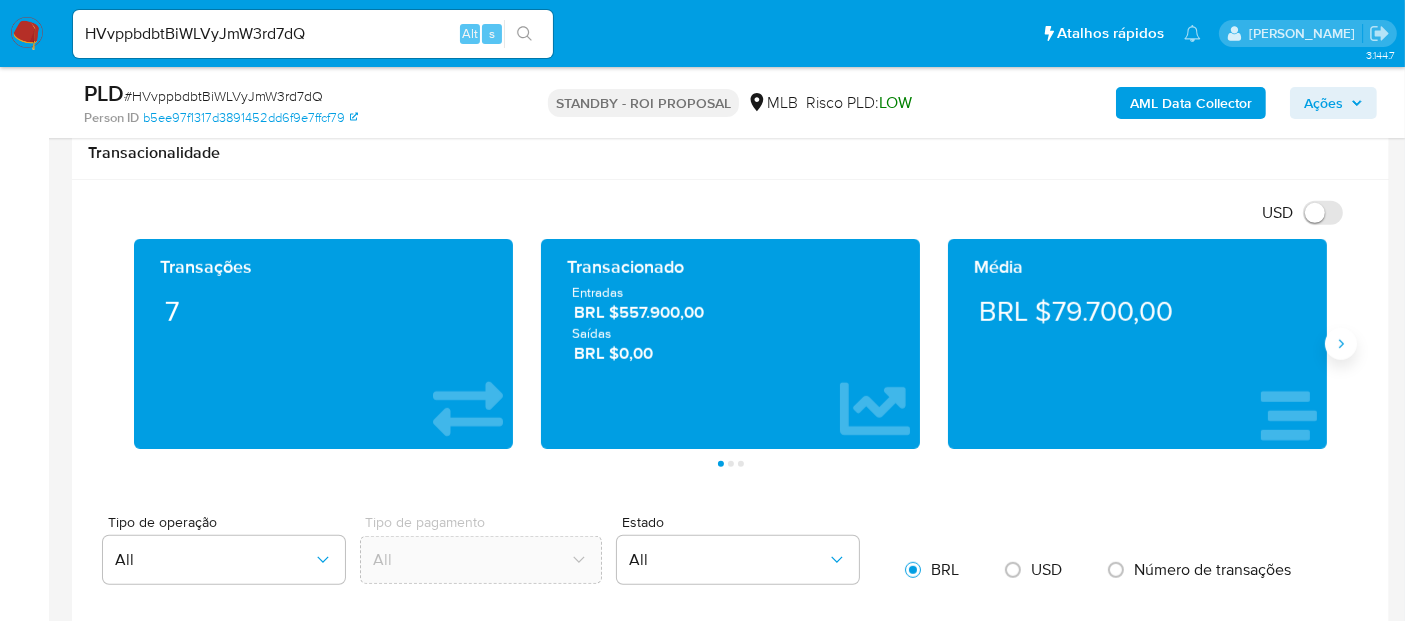 click at bounding box center [1341, 344] 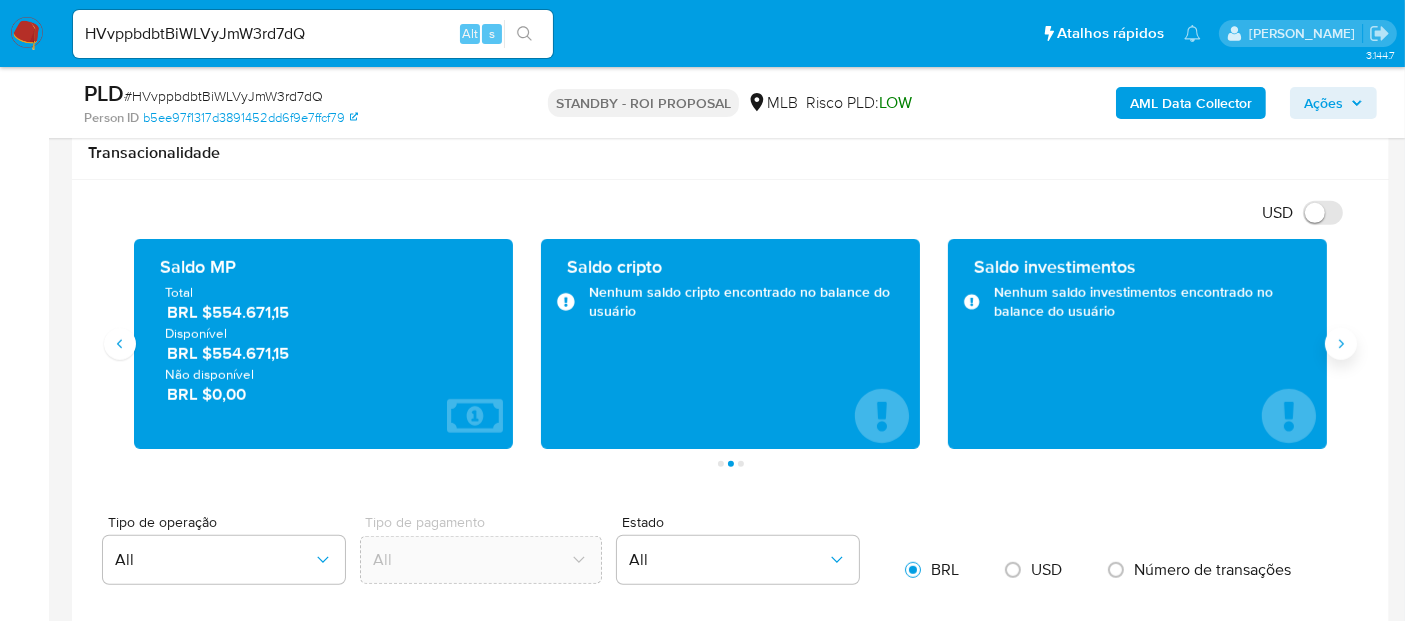 click at bounding box center (1341, 344) 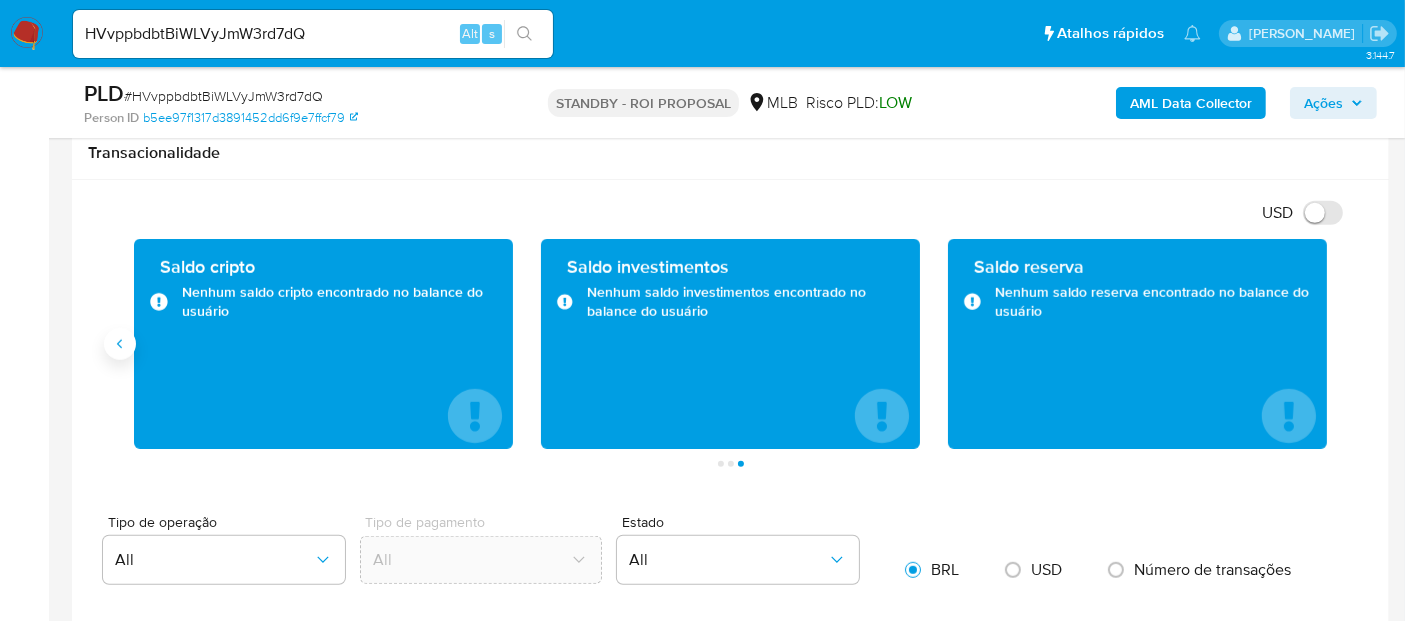 click 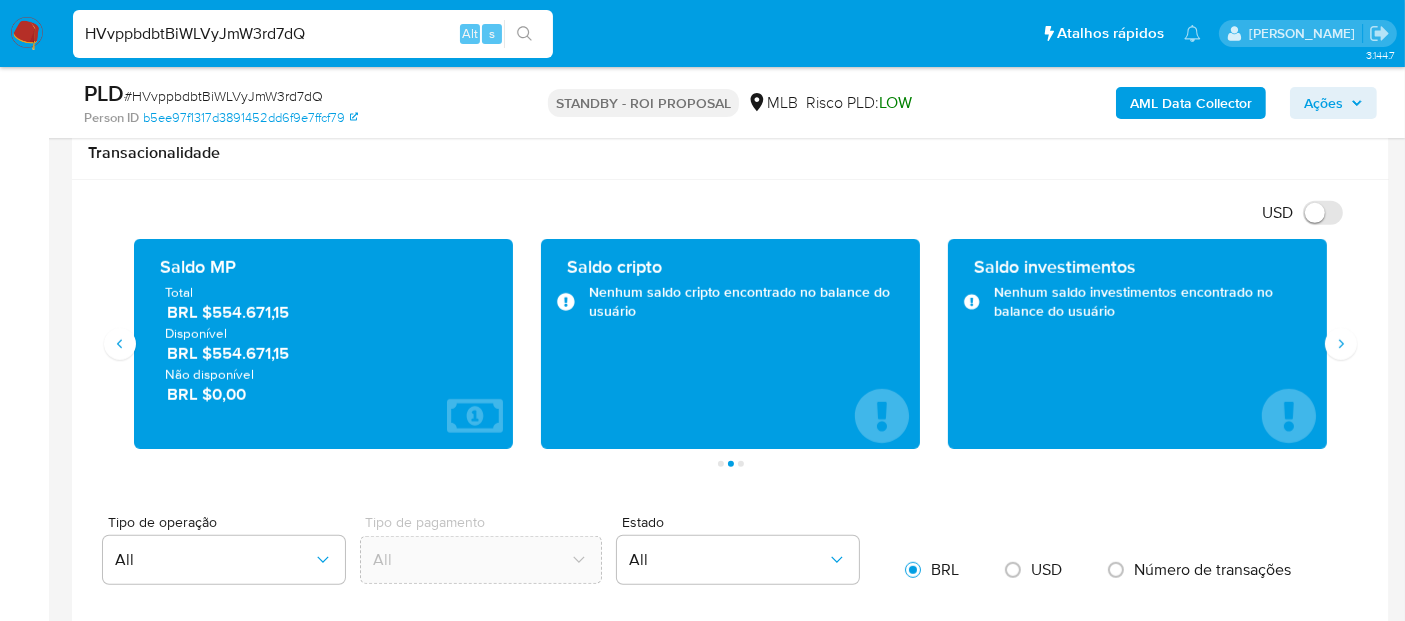 drag, startPoint x: 359, startPoint y: 39, endPoint x: 0, endPoint y: 55, distance: 359.35638 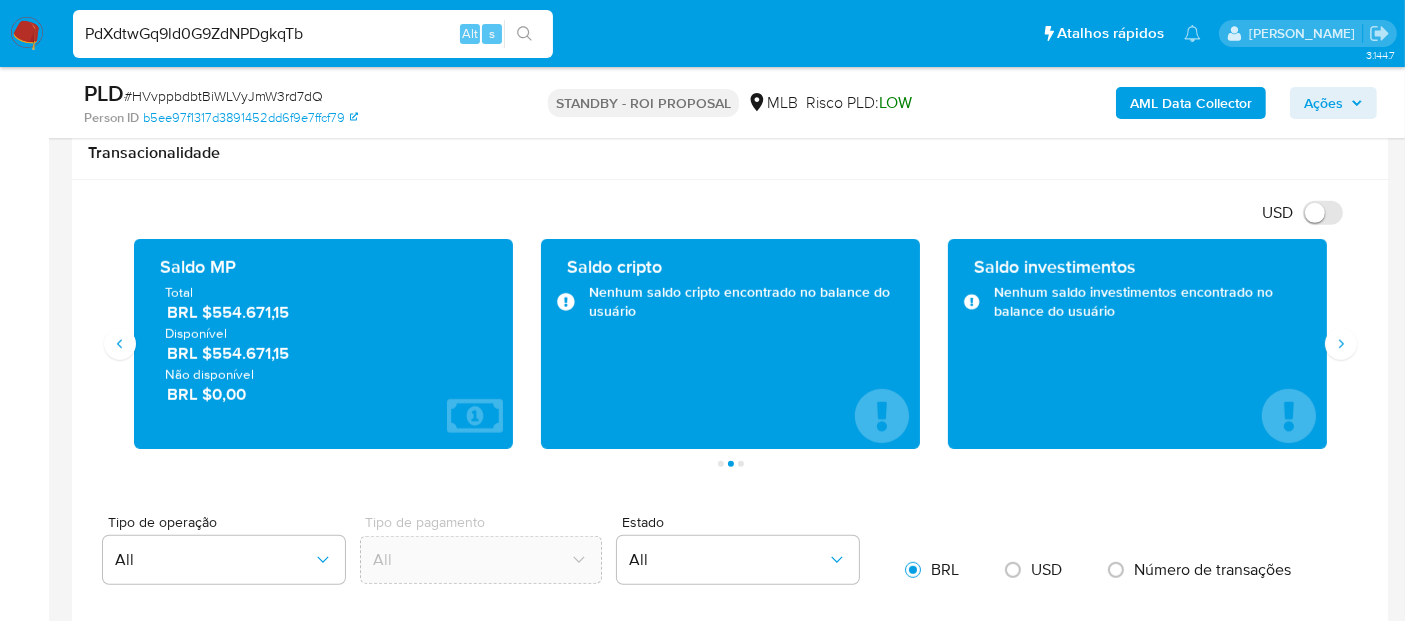 type on "PdXdtwGq9ld0G9ZdNPDgkqTb" 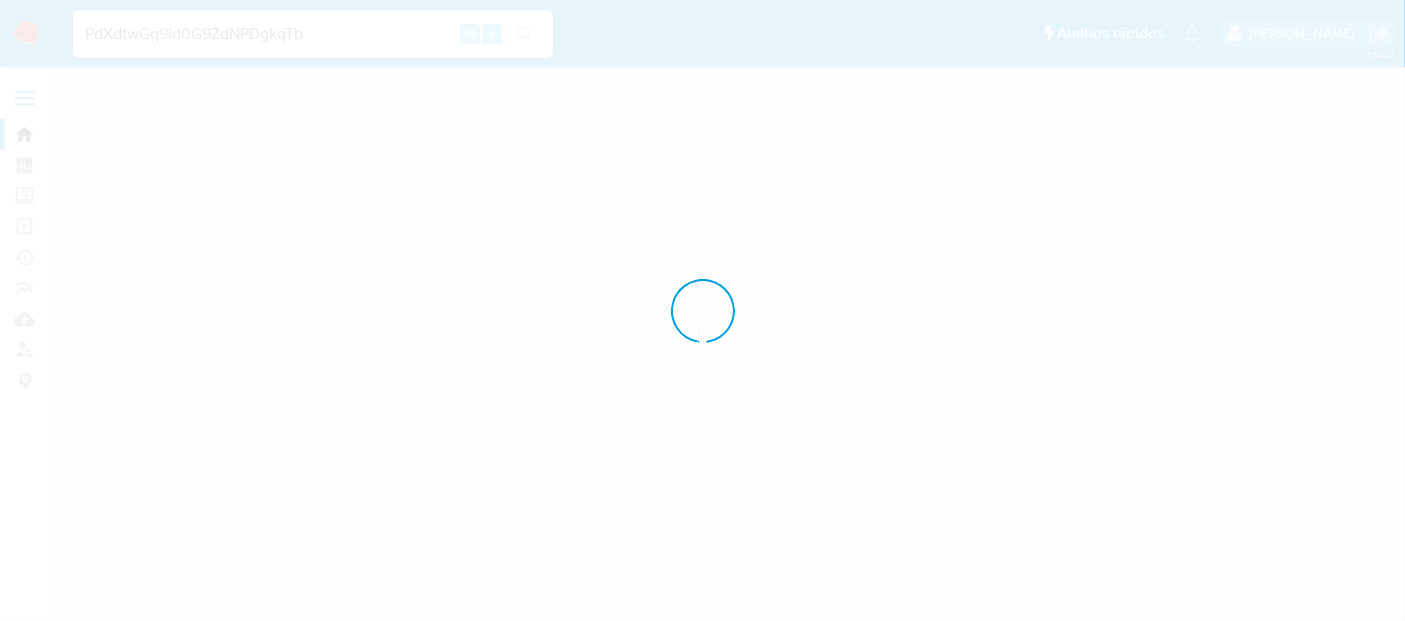 scroll, scrollTop: 0, scrollLeft: 0, axis: both 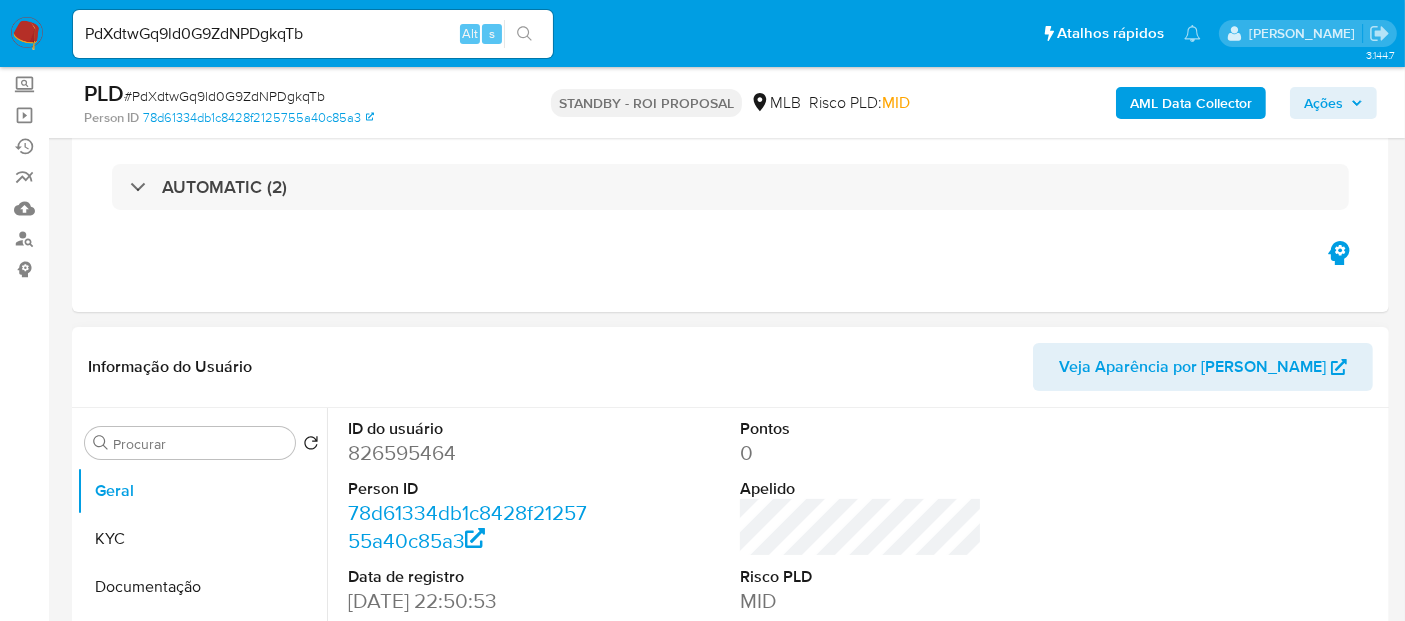 select on "10" 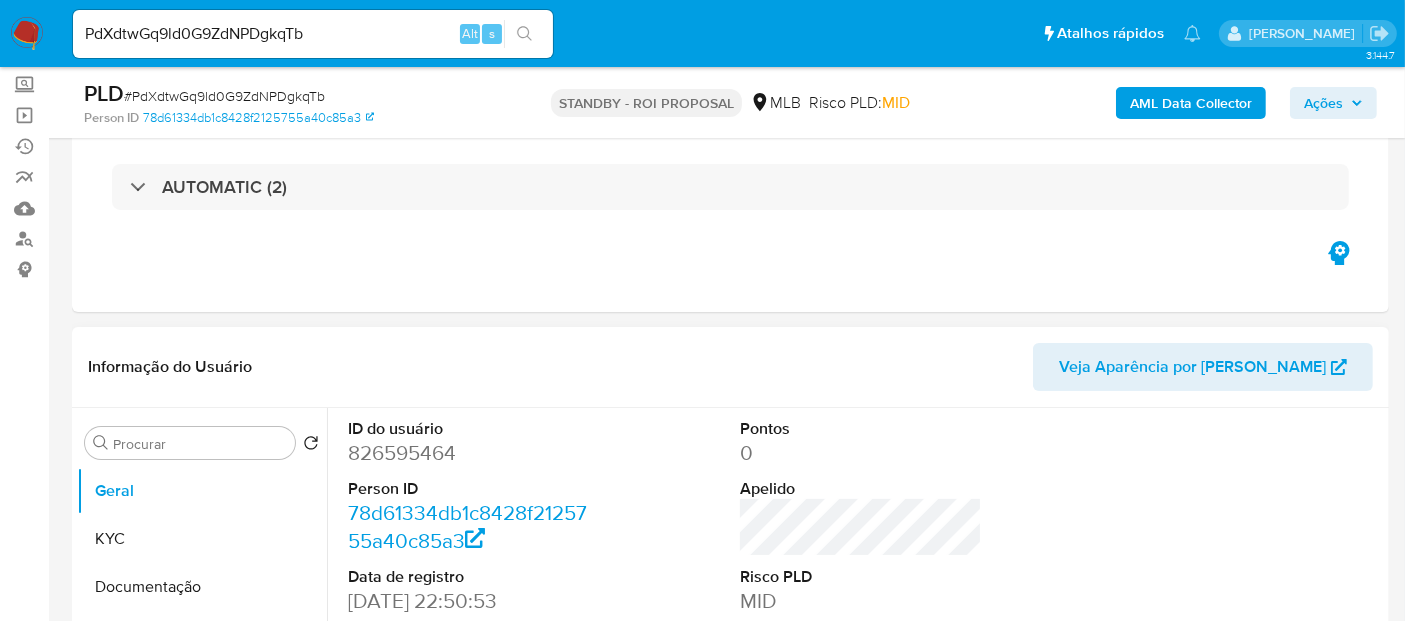 scroll, scrollTop: 222, scrollLeft: 0, axis: vertical 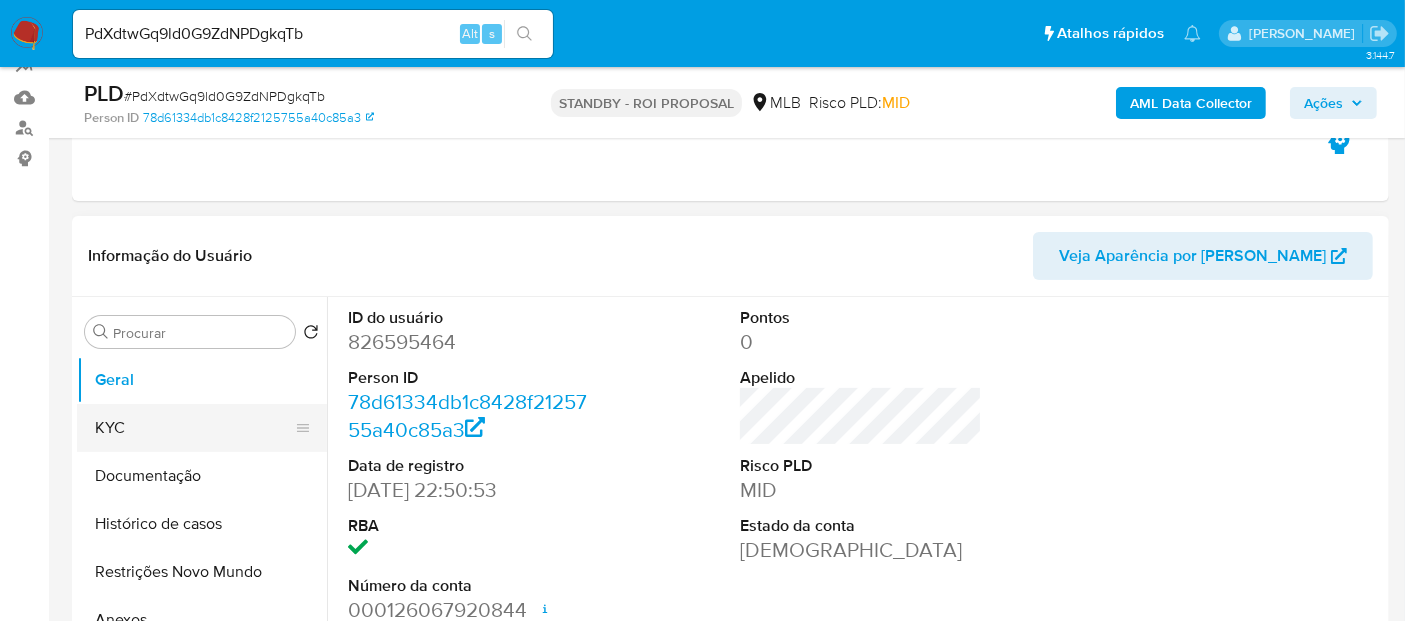 click on "KYC" at bounding box center (194, 428) 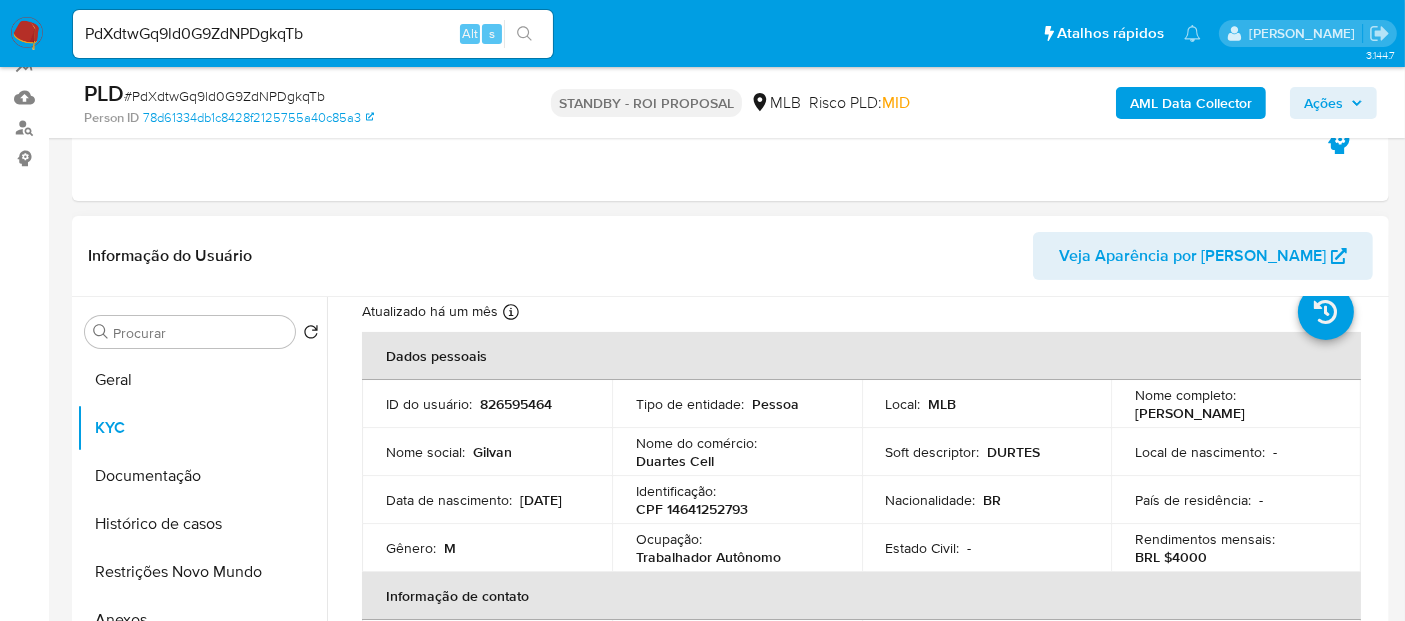 scroll, scrollTop: 111, scrollLeft: 0, axis: vertical 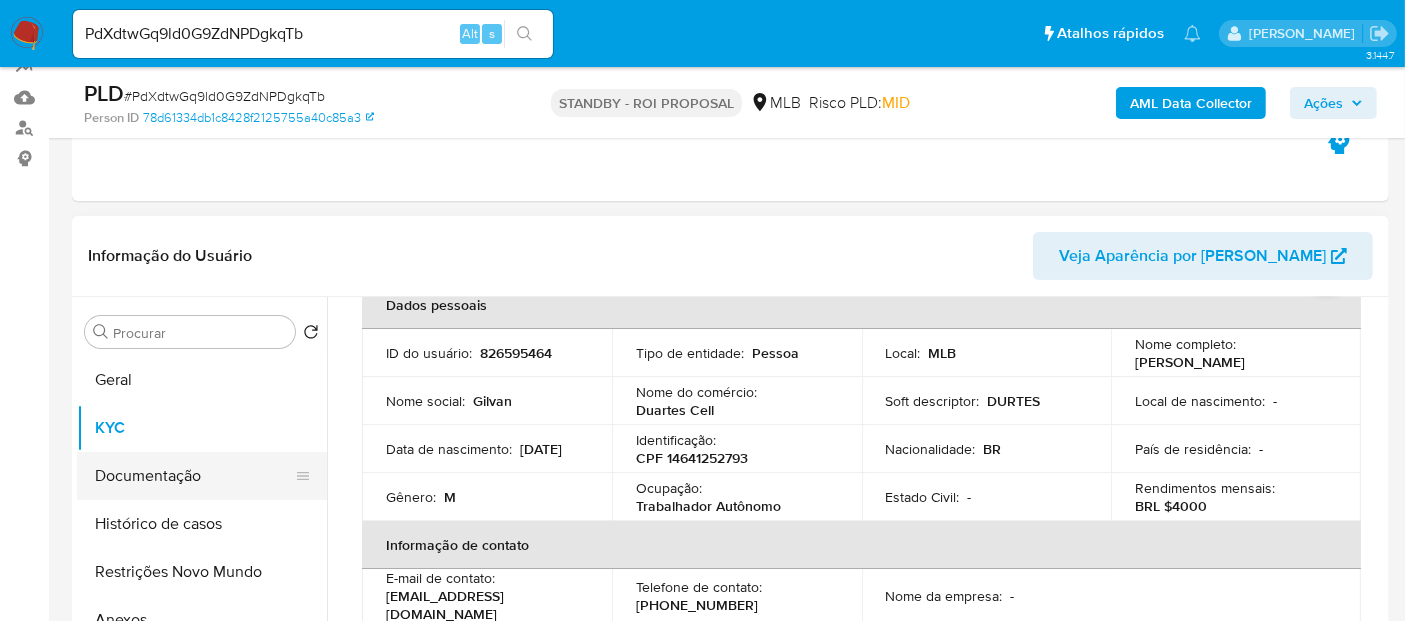 drag, startPoint x: 145, startPoint y: 474, endPoint x: 317, endPoint y: 457, distance: 172.83807 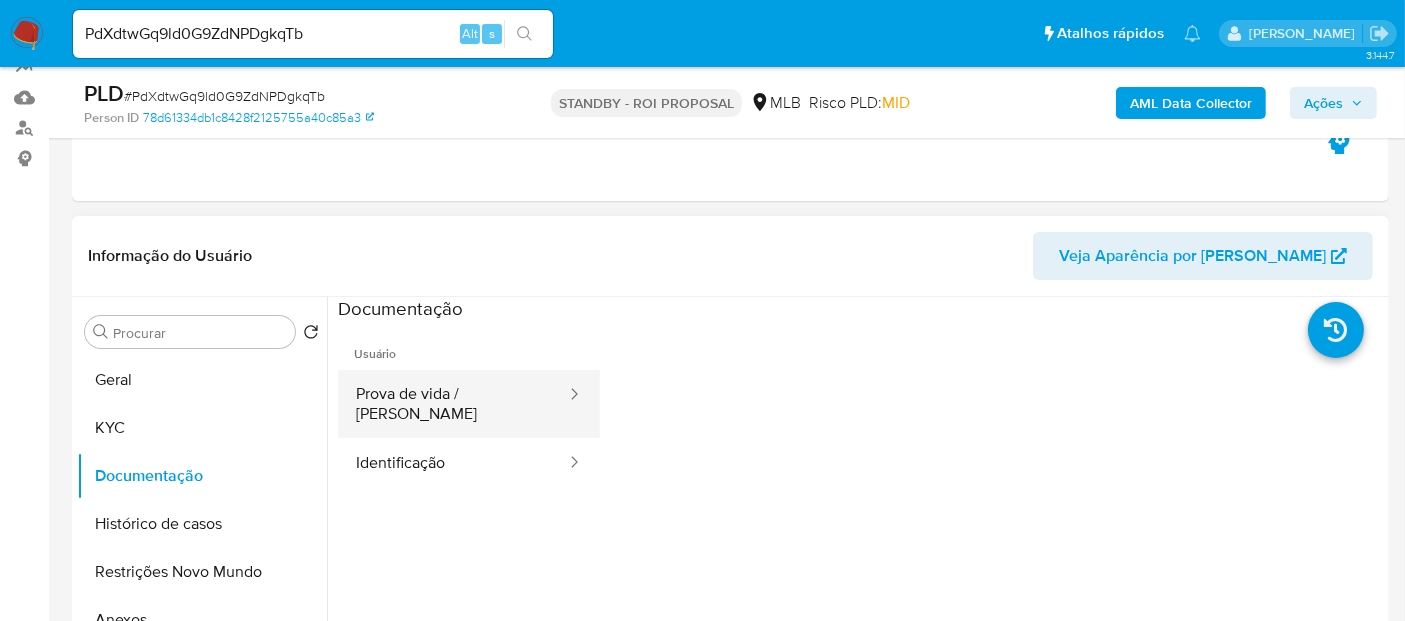 drag, startPoint x: 417, startPoint y: 392, endPoint x: 542, endPoint y: 413, distance: 126.751724 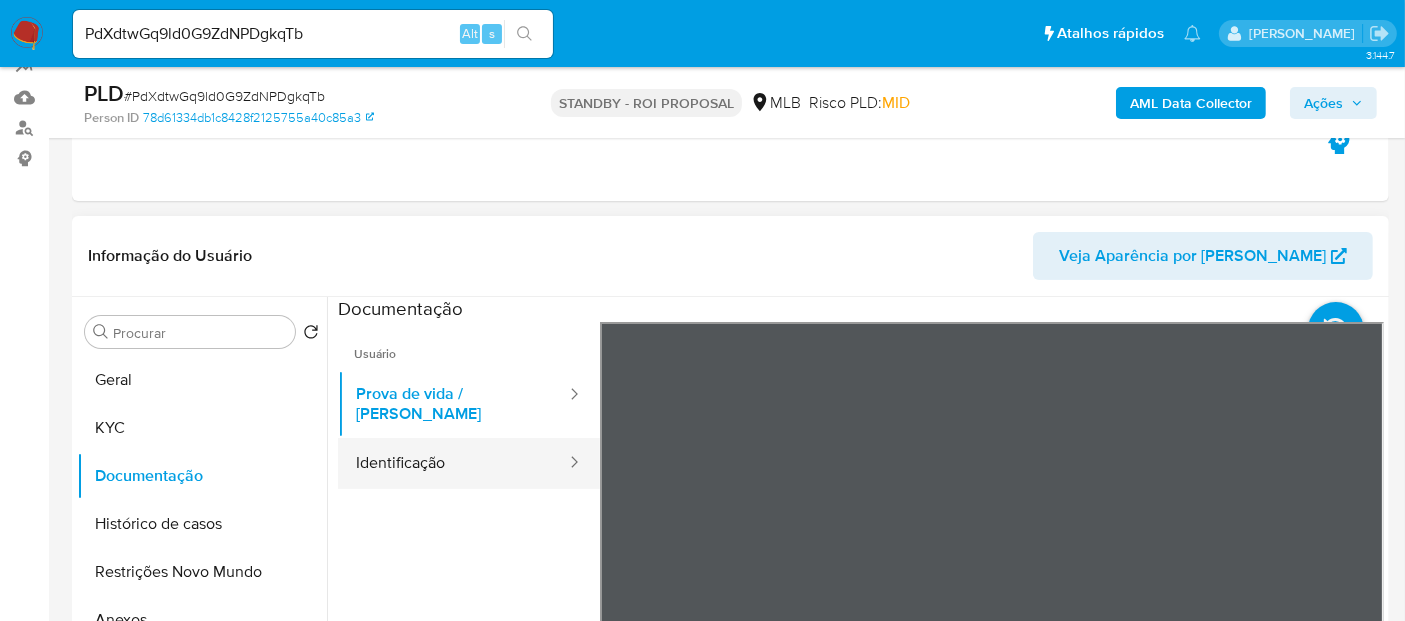 drag, startPoint x: 435, startPoint y: 440, endPoint x: 466, endPoint y: 442, distance: 31.06445 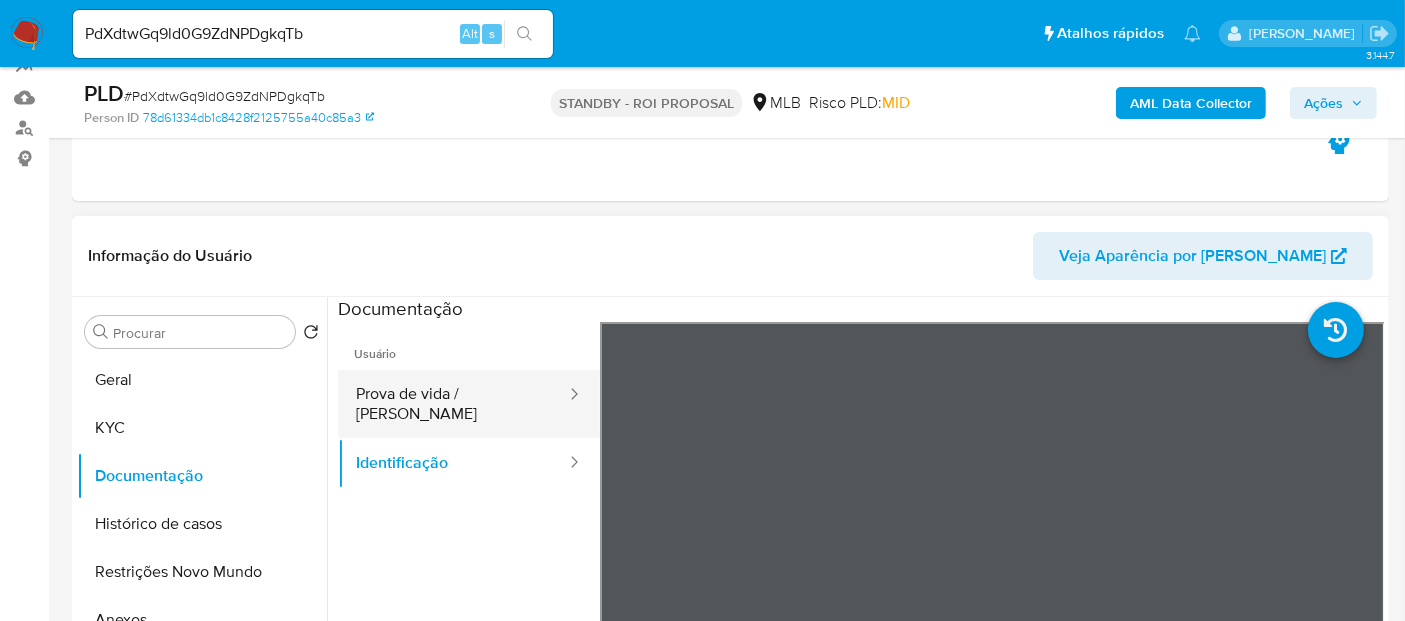 drag, startPoint x: 417, startPoint y: 396, endPoint x: 461, endPoint y: 396, distance: 44 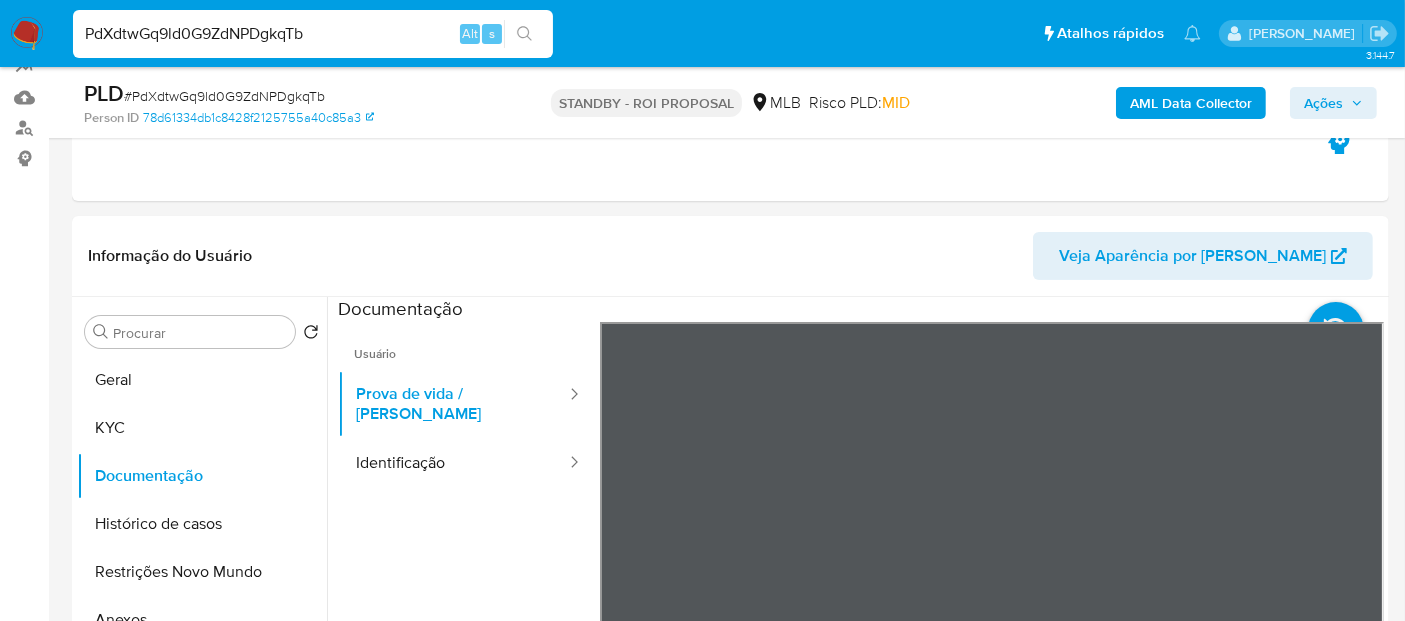 drag, startPoint x: 360, startPoint y: 34, endPoint x: 0, endPoint y: 30, distance: 360.02222 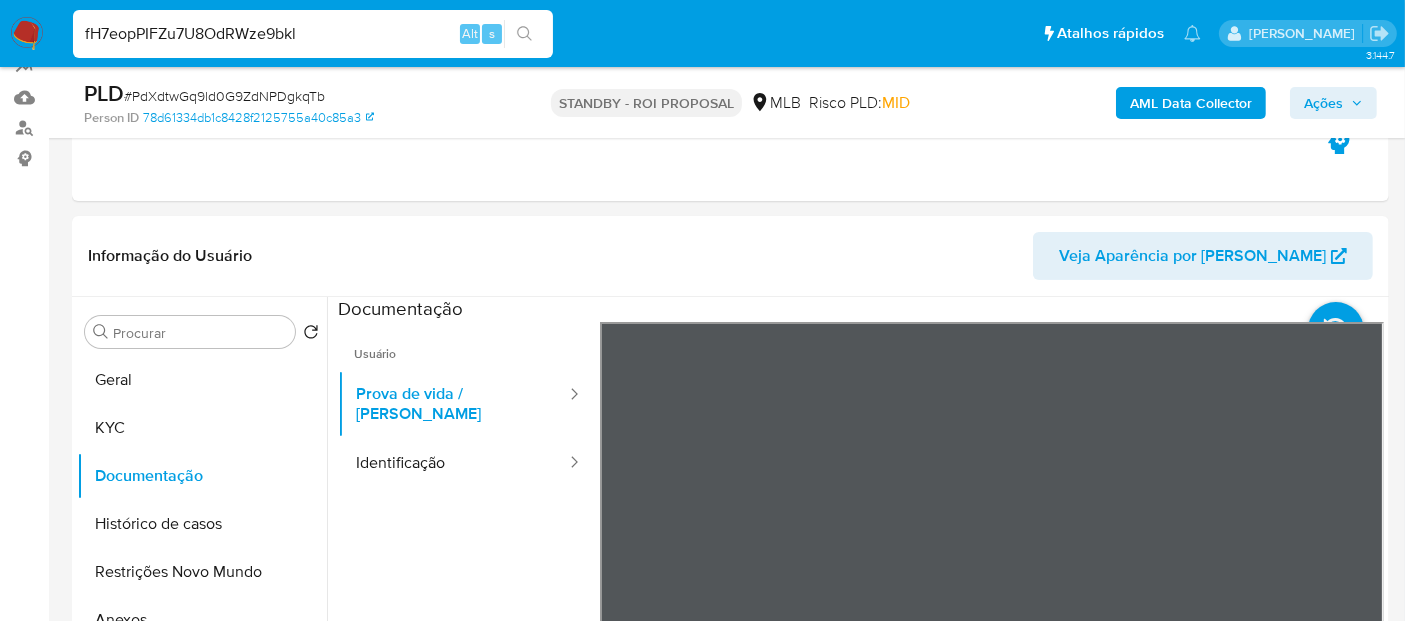type on "fH7eopPIFZu7U8OdRWze9bkl" 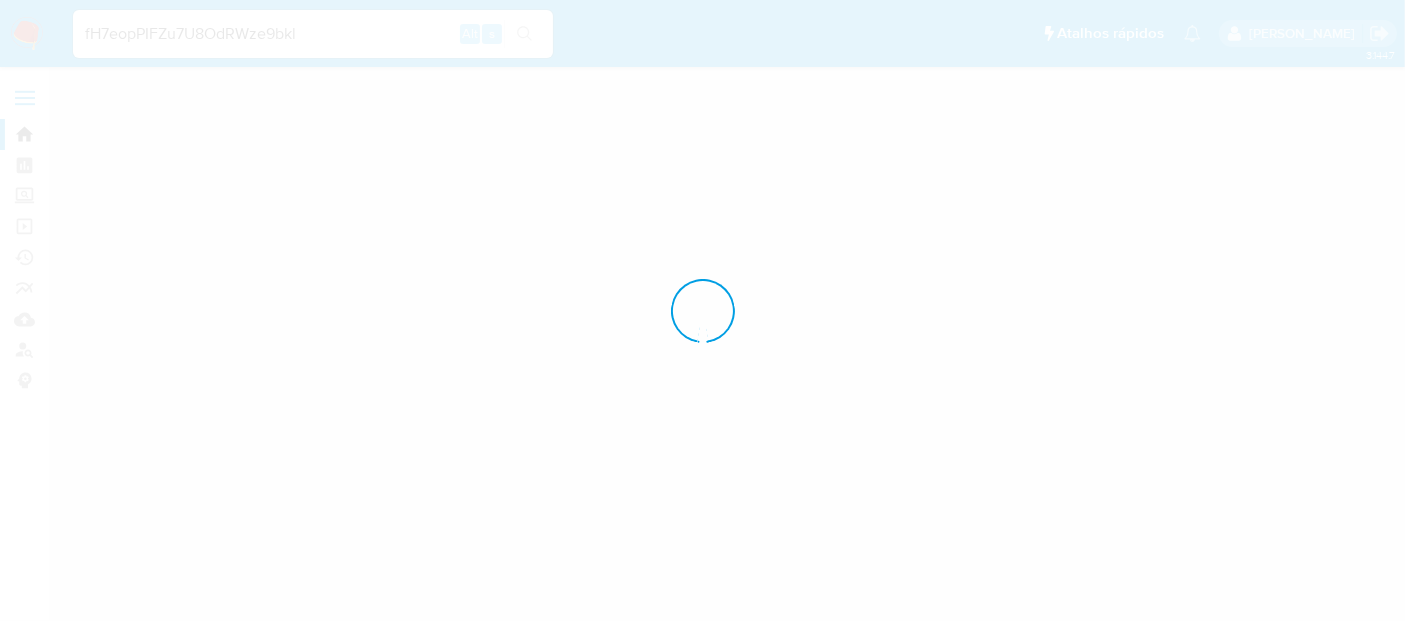 scroll, scrollTop: 0, scrollLeft: 0, axis: both 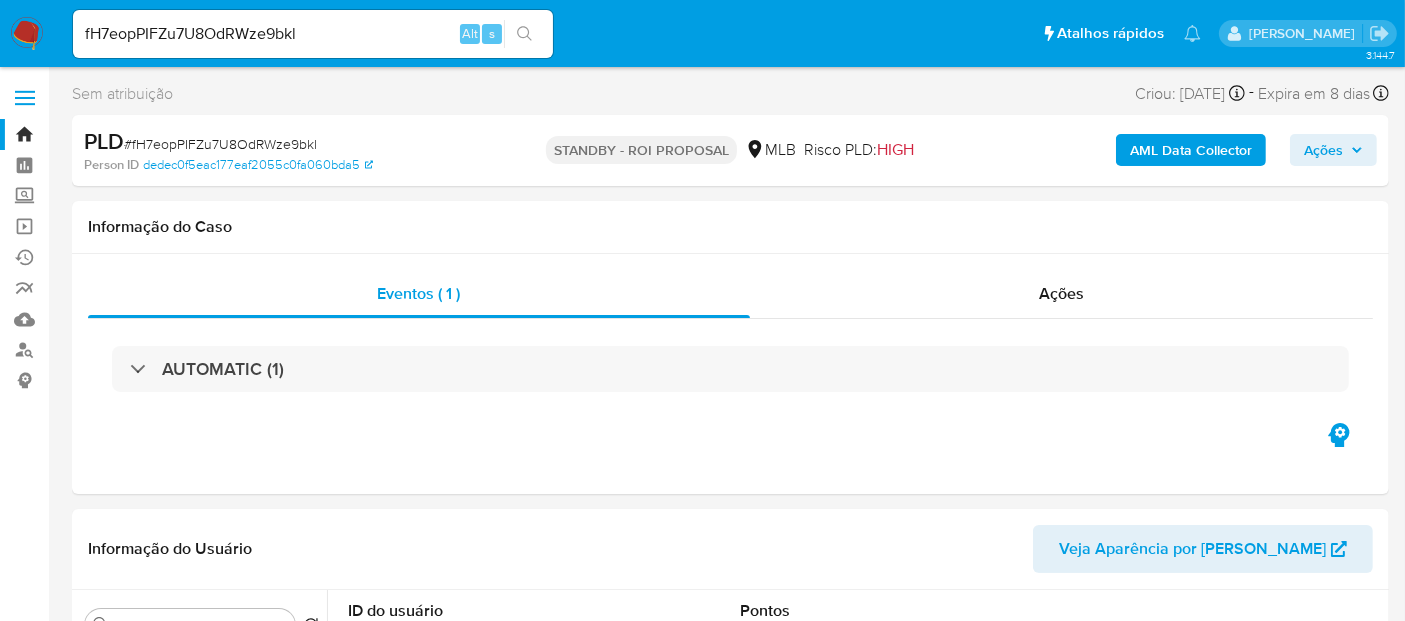 select on "10" 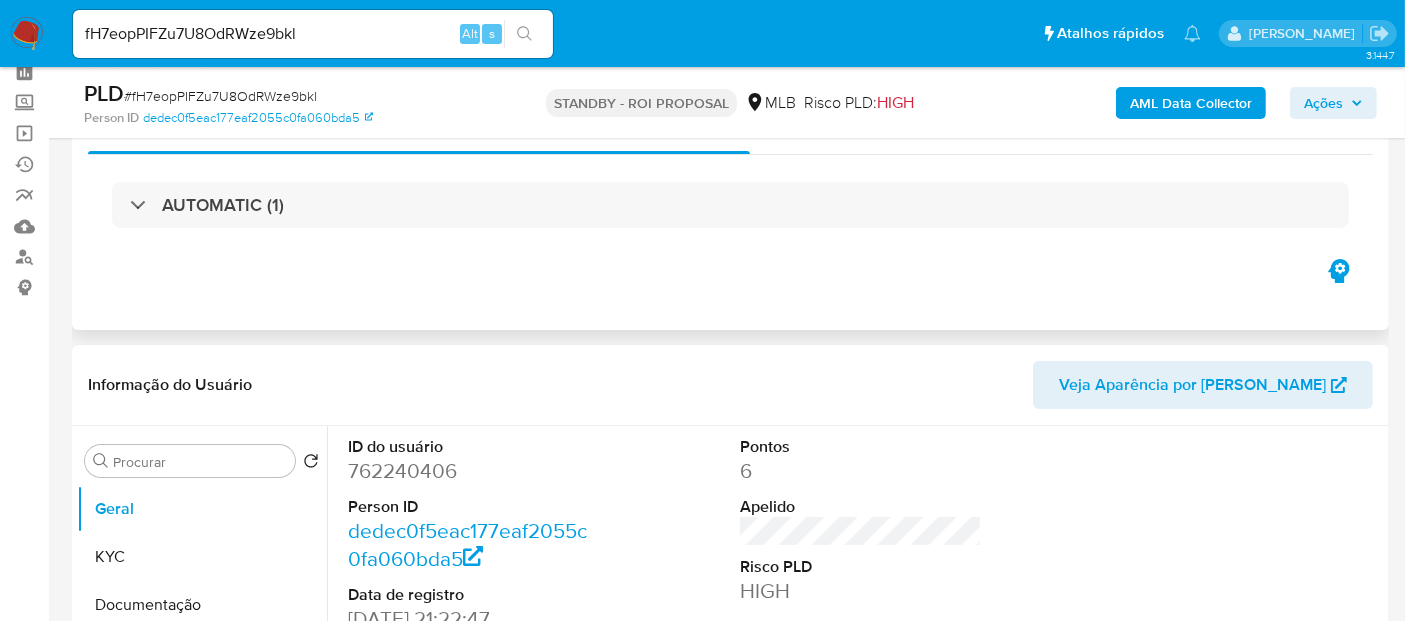 scroll, scrollTop: 222, scrollLeft: 0, axis: vertical 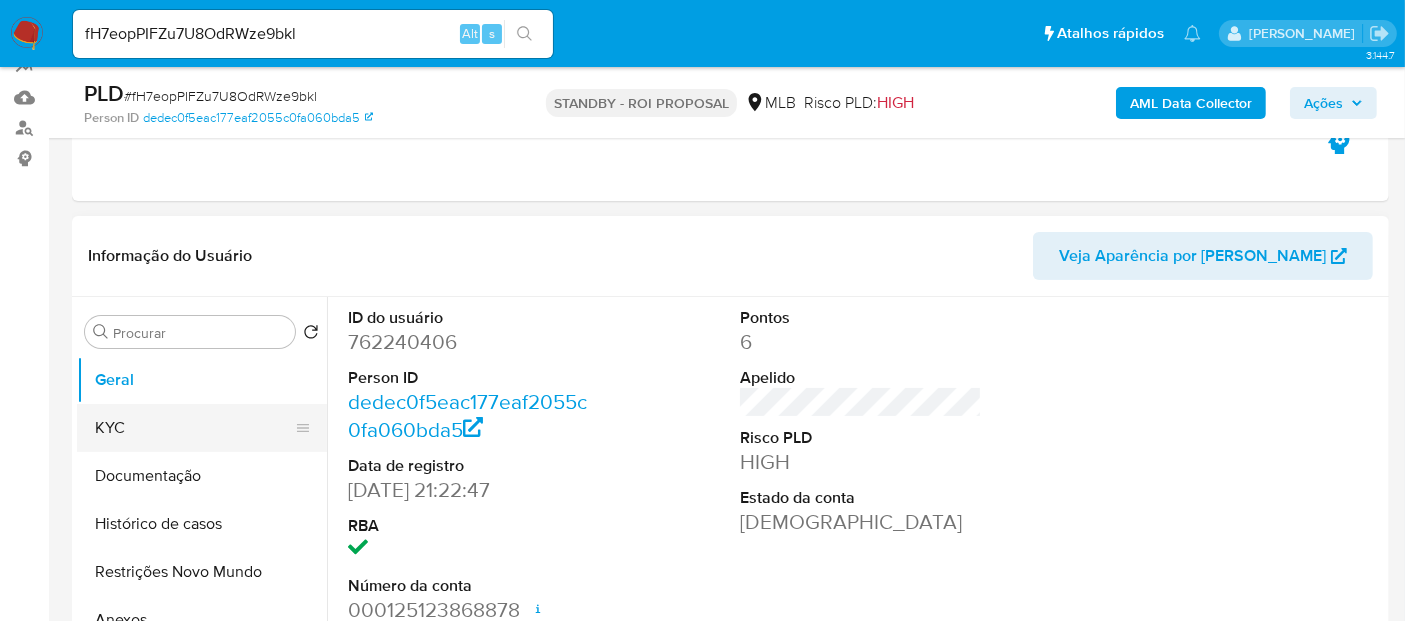 click on "KYC" at bounding box center (194, 428) 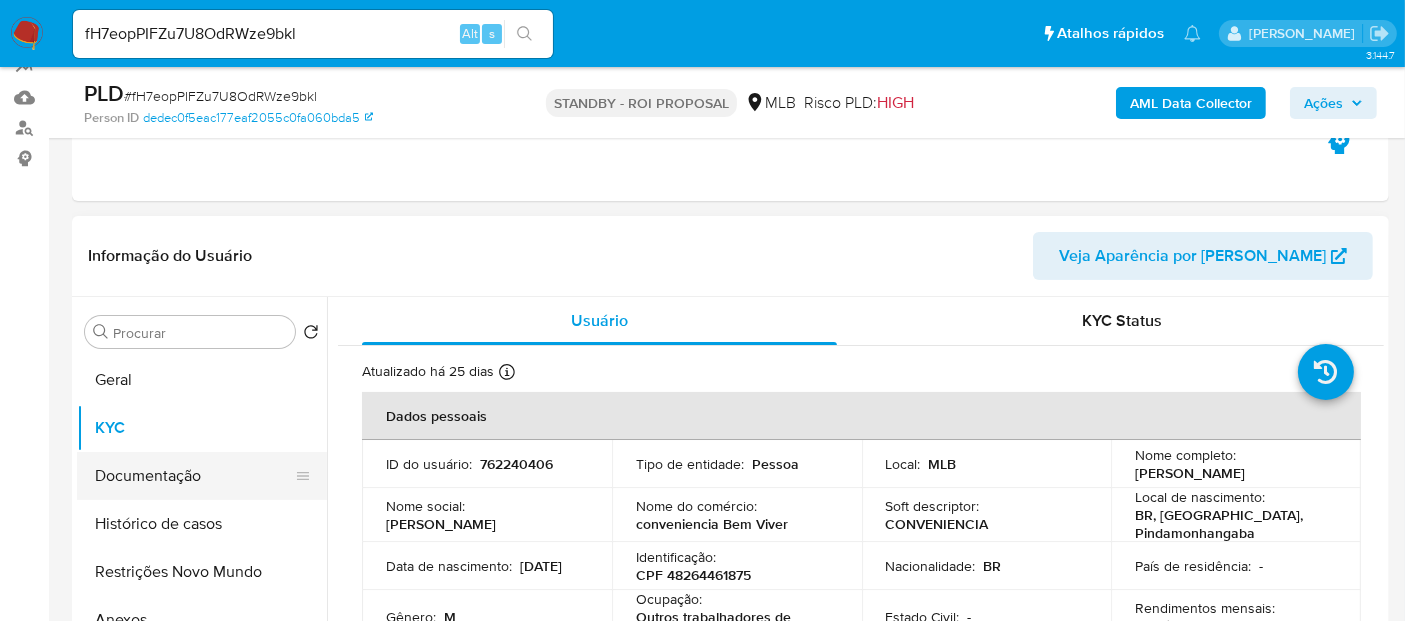 click on "Documentação" at bounding box center [194, 476] 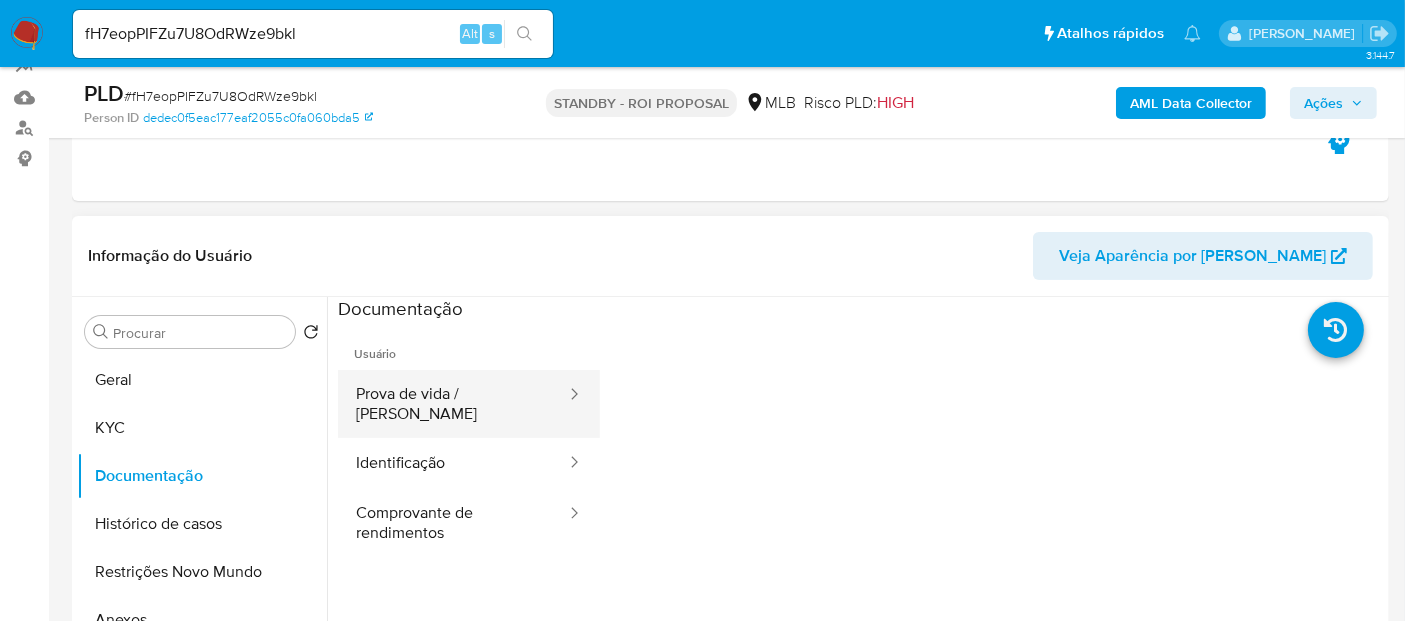 click on "Prova de vida / [PERSON_NAME]" at bounding box center [453, 404] 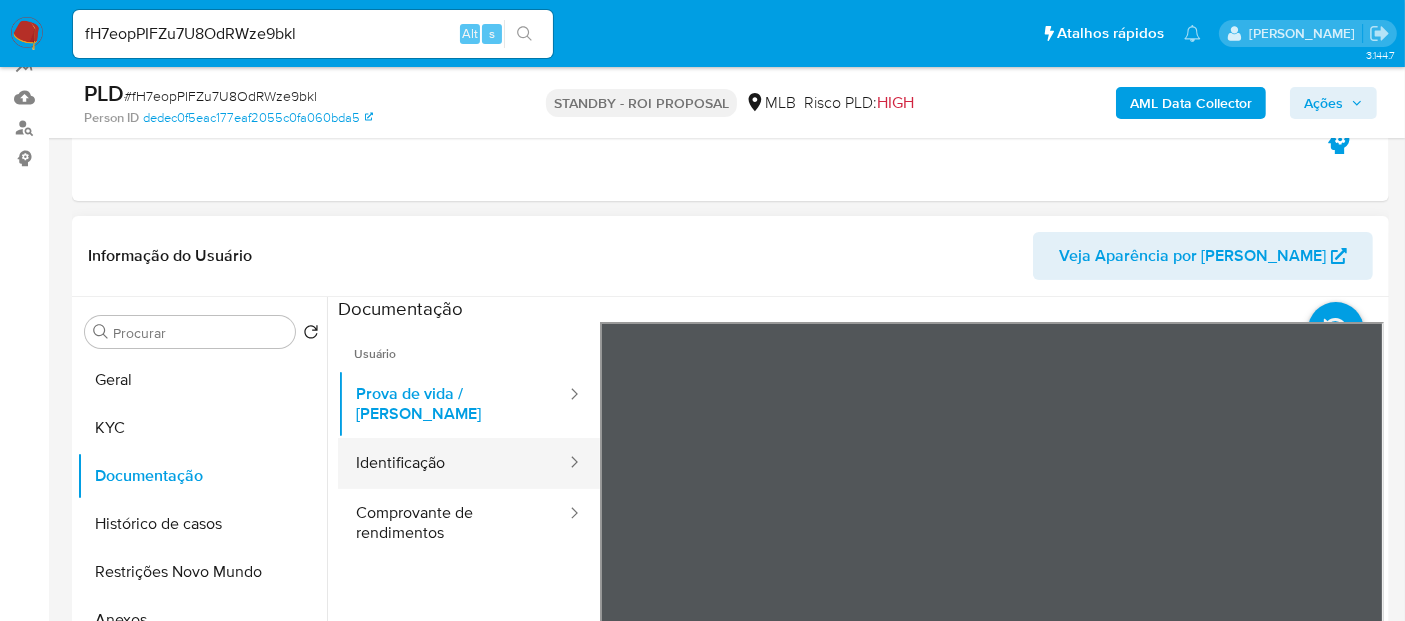 click on "Identificação" at bounding box center (453, 463) 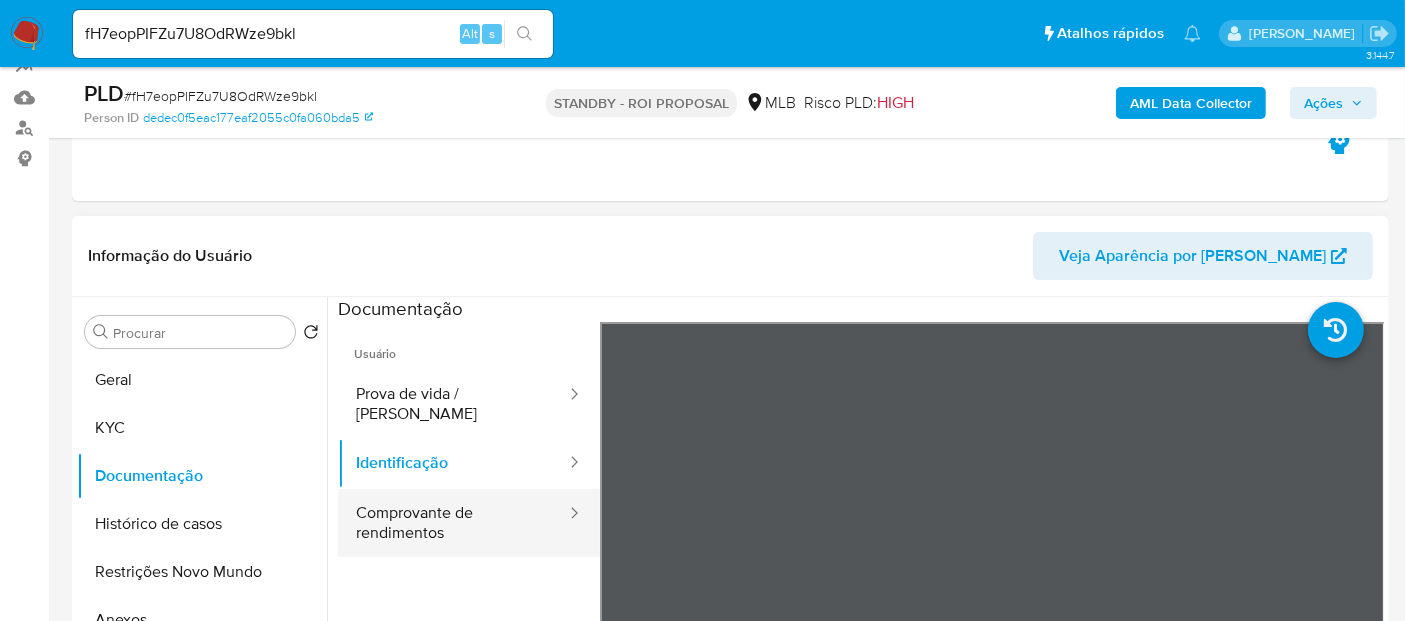 click on "Comprovante de rendimentos" at bounding box center [453, 523] 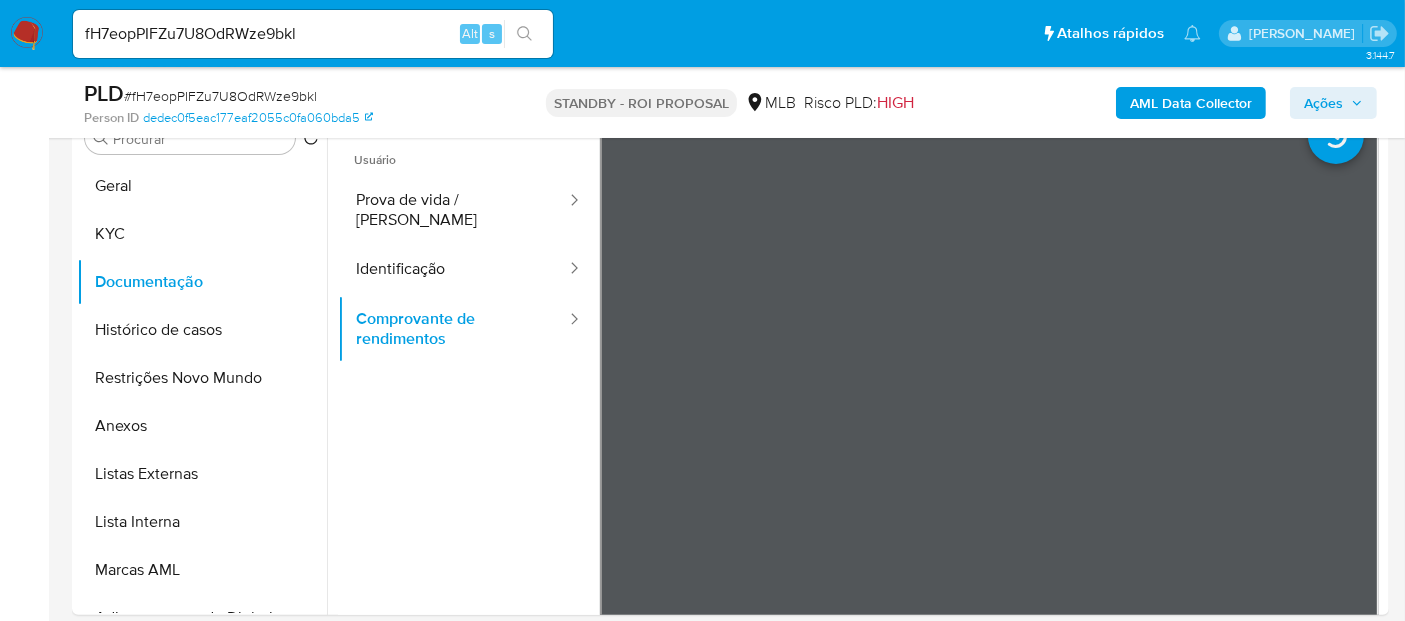 scroll, scrollTop: 420, scrollLeft: 0, axis: vertical 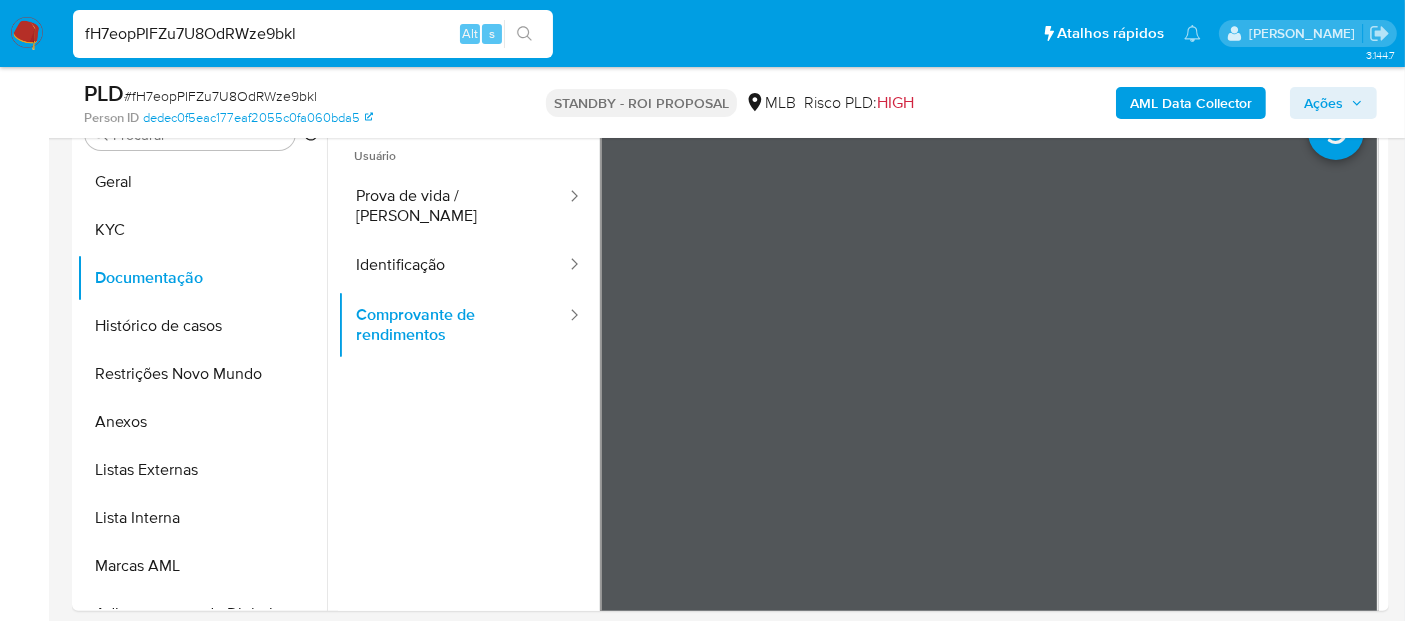 drag, startPoint x: 336, startPoint y: 34, endPoint x: 0, endPoint y: 6, distance: 337.16464 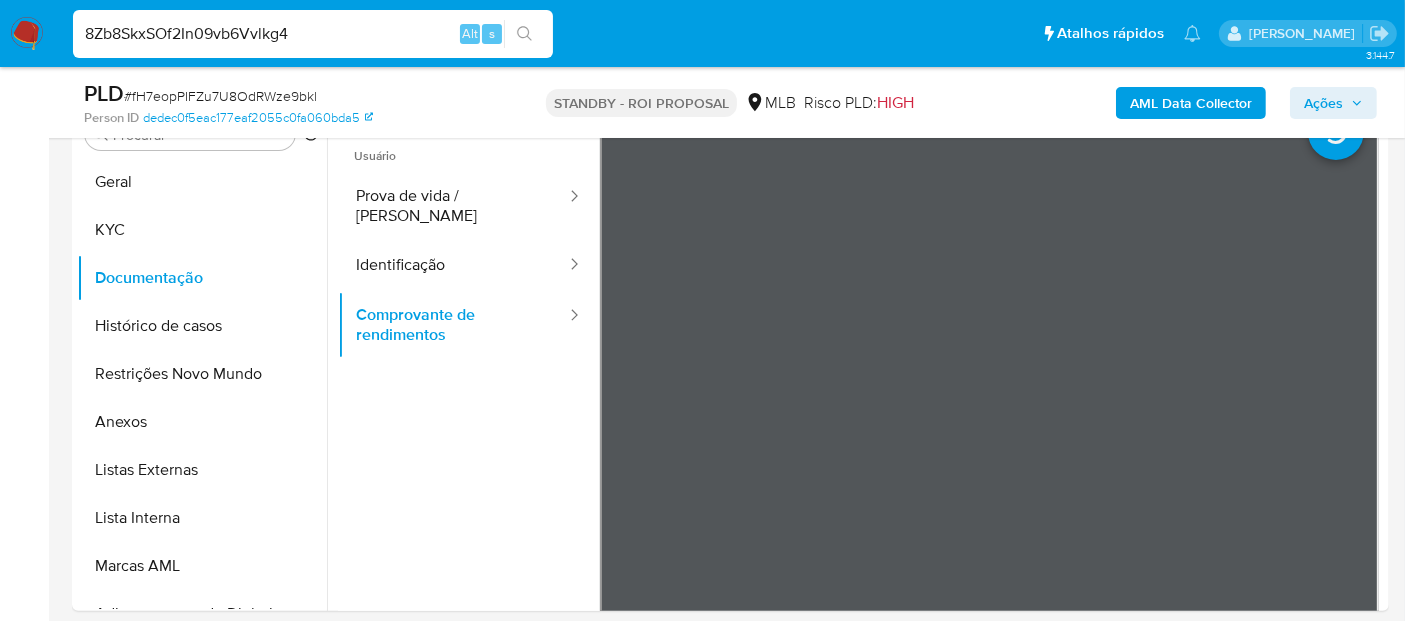 type on "8Zb8SkxSOf2In09vb6Vvlkg4" 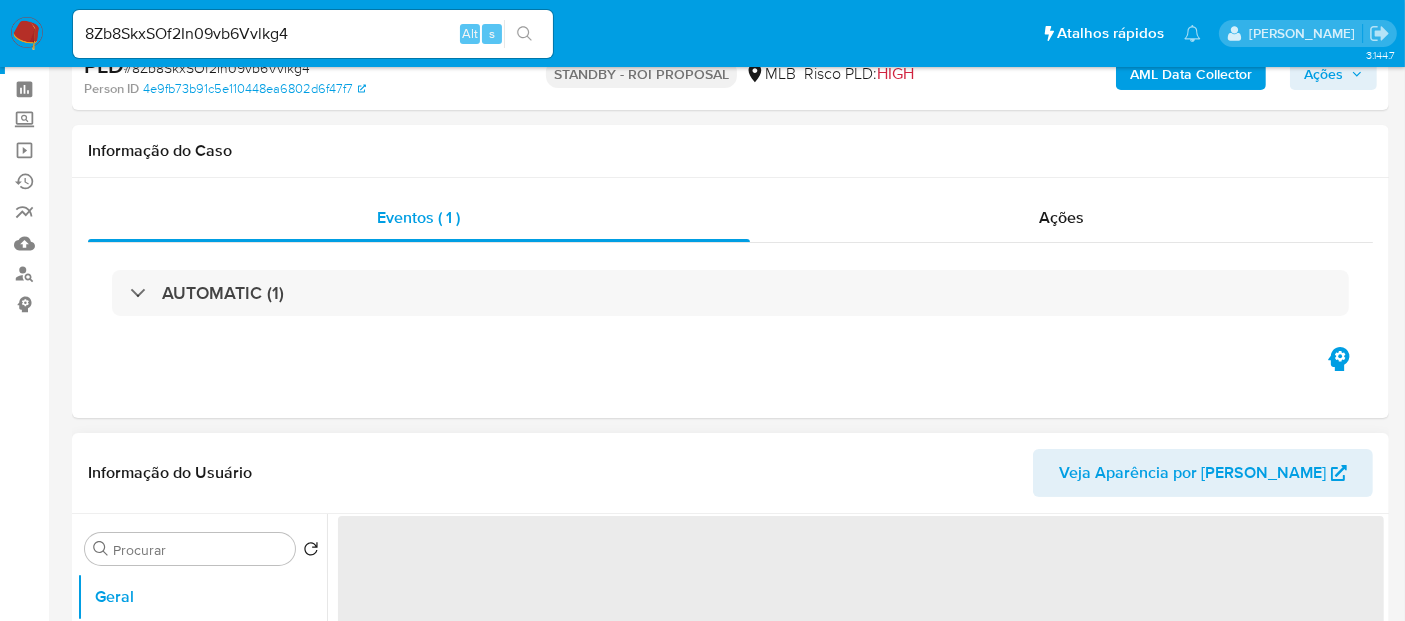 scroll, scrollTop: 111, scrollLeft: 0, axis: vertical 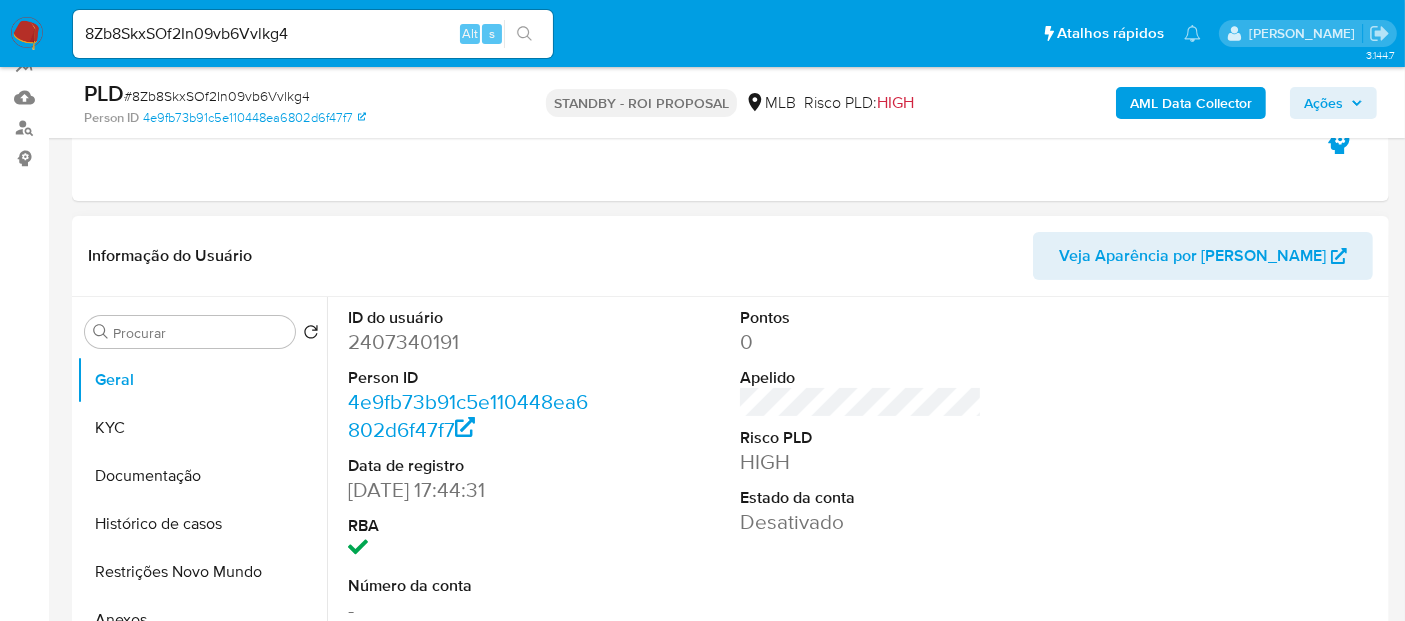 select on "10" 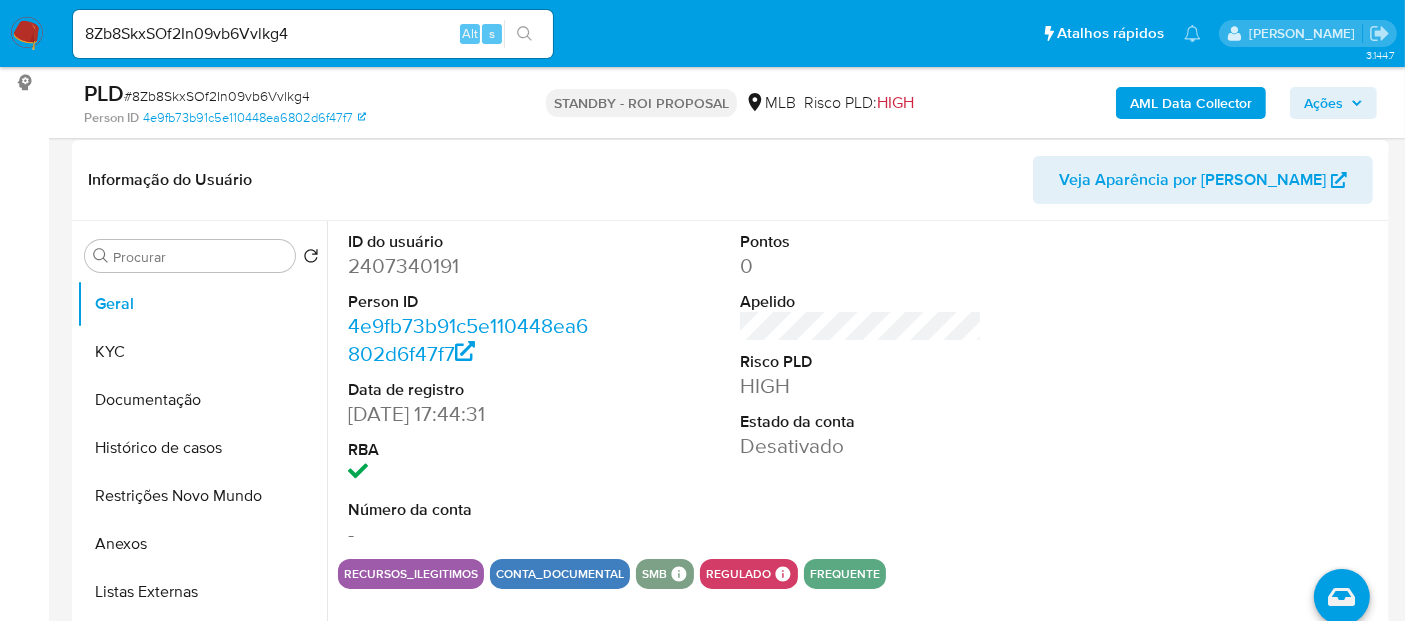 scroll, scrollTop: 333, scrollLeft: 0, axis: vertical 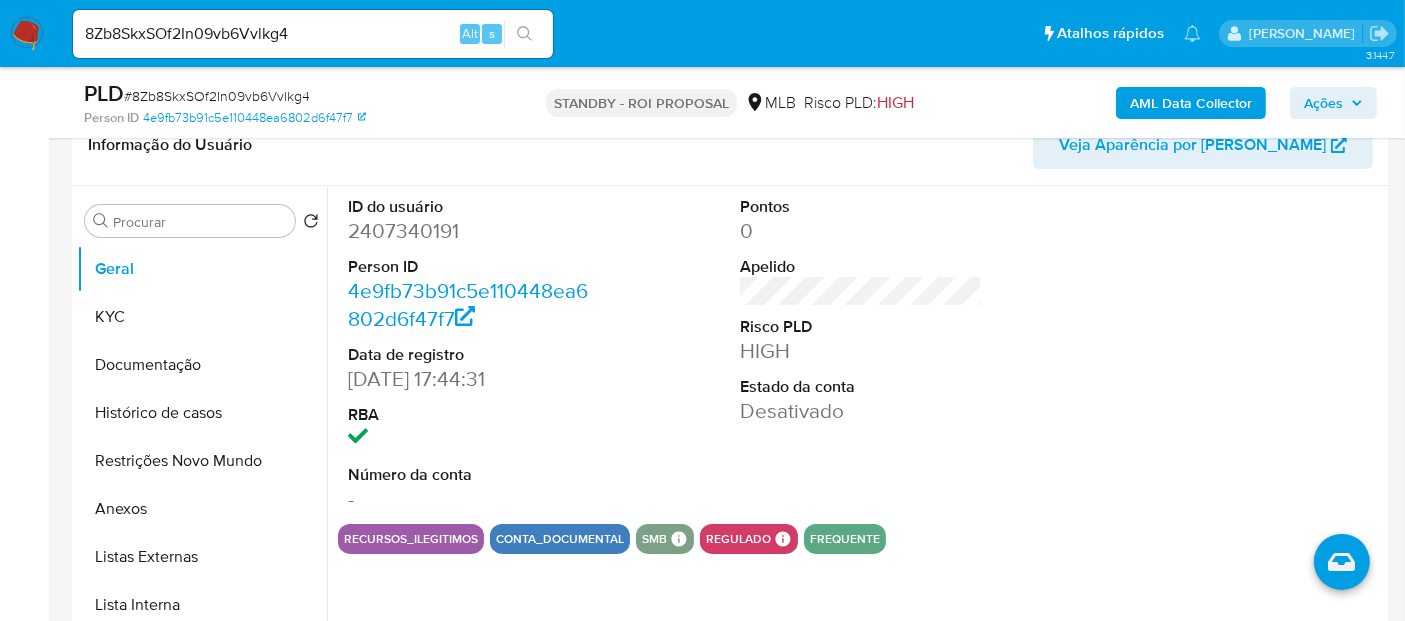 drag, startPoint x: 134, startPoint y: 310, endPoint x: 335, endPoint y: 298, distance: 201.3579 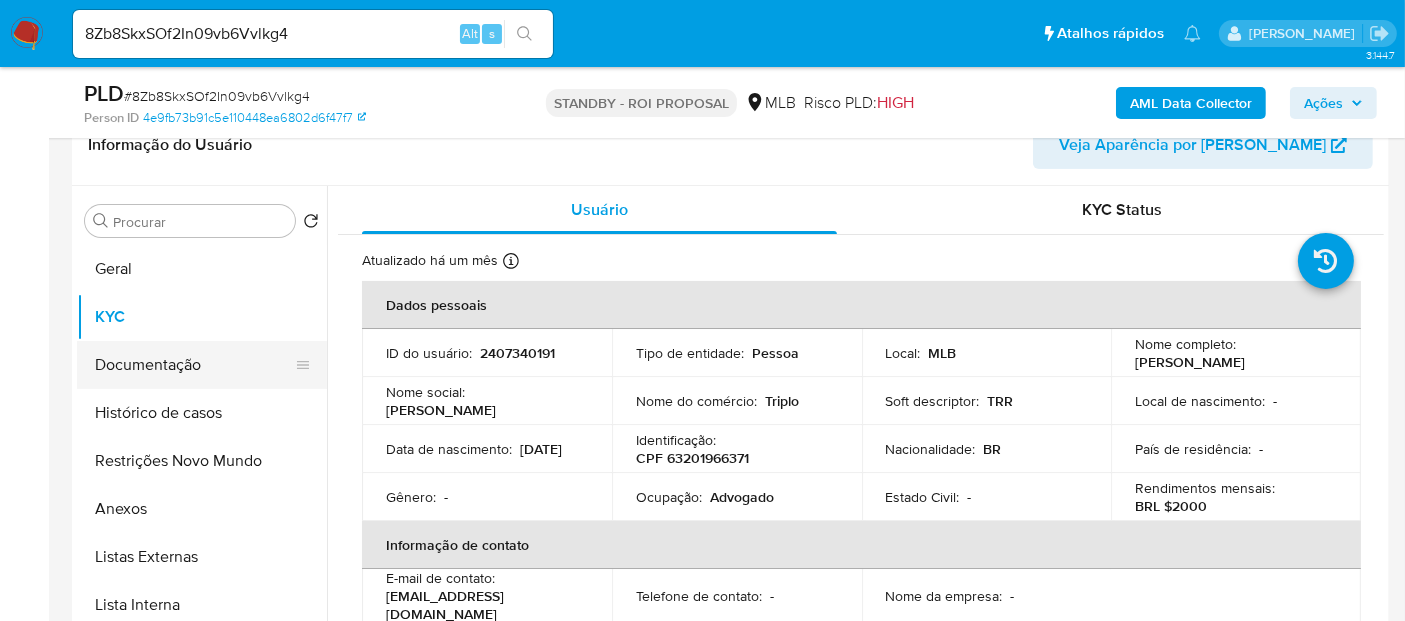 click on "Documentação" at bounding box center (194, 365) 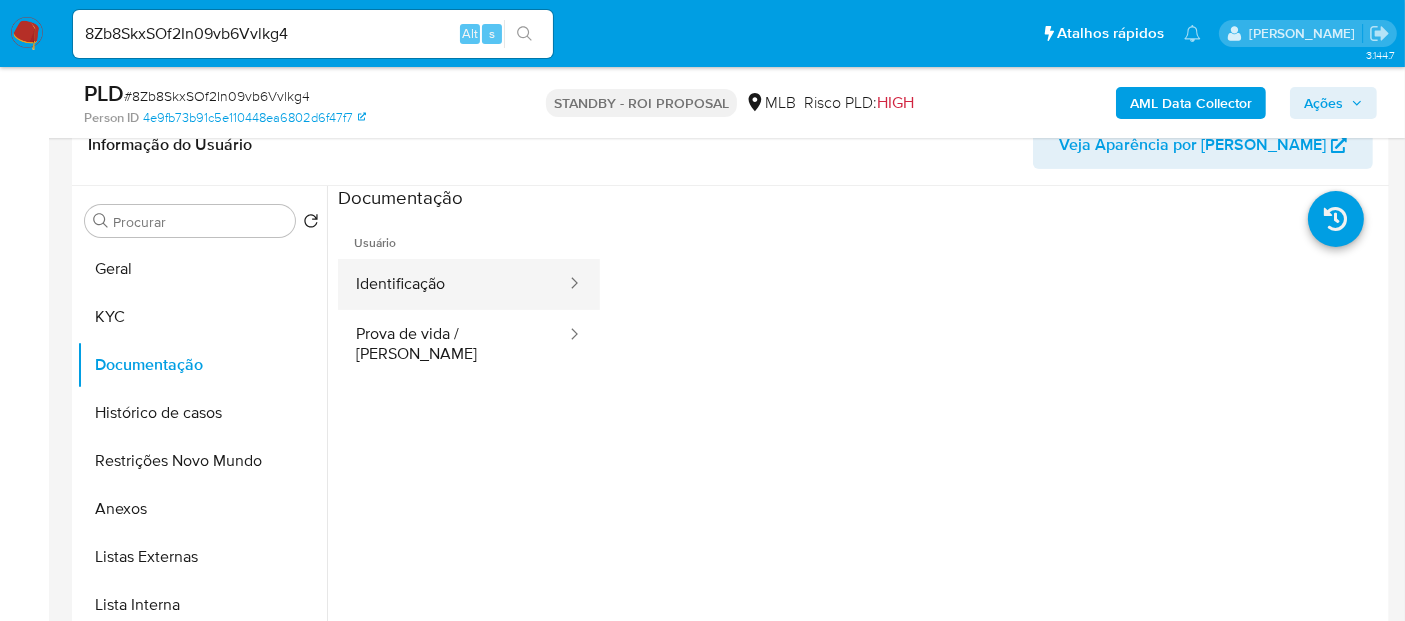 click on "Identificação" at bounding box center (453, 284) 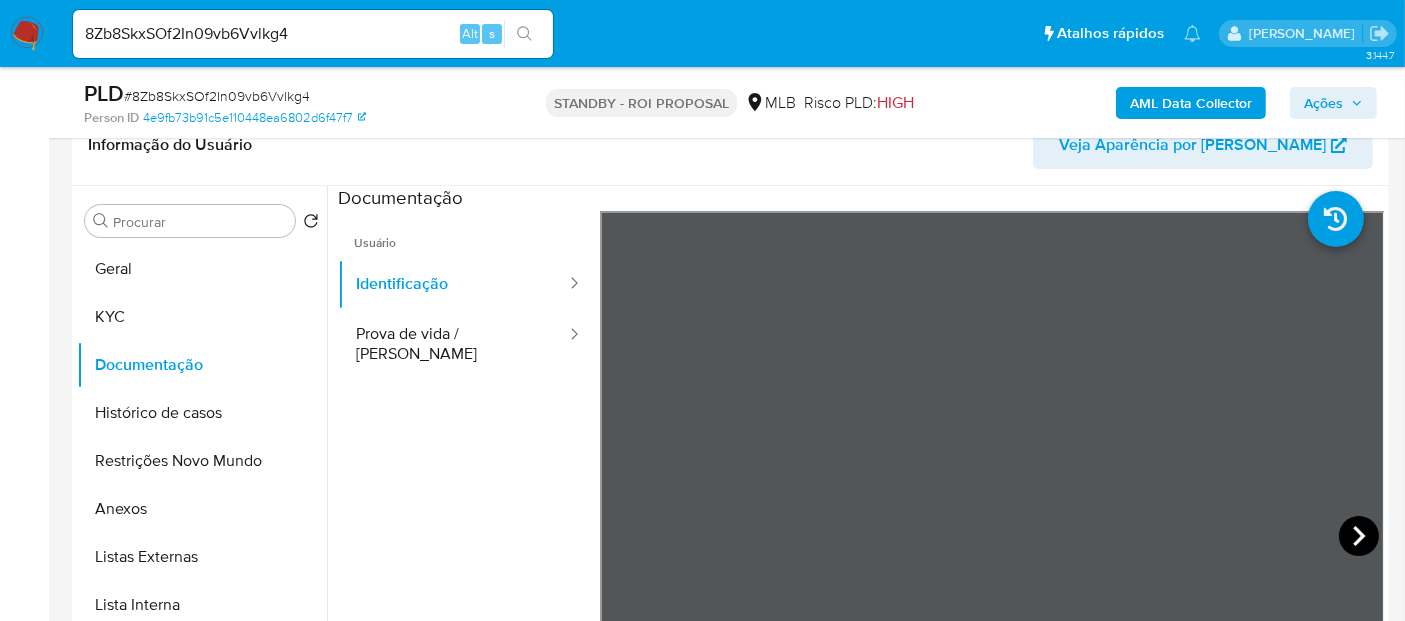 click 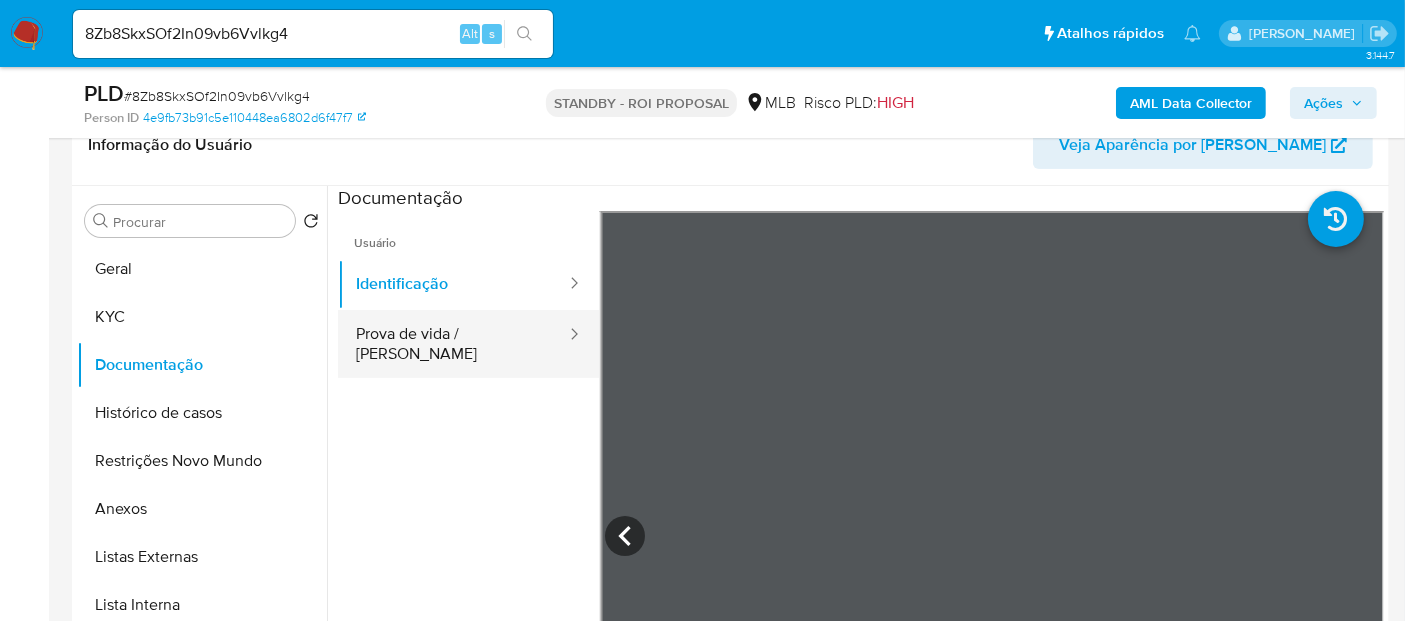 click on "Prova de vida / [PERSON_NAME]" at bounding box center [453, 344] 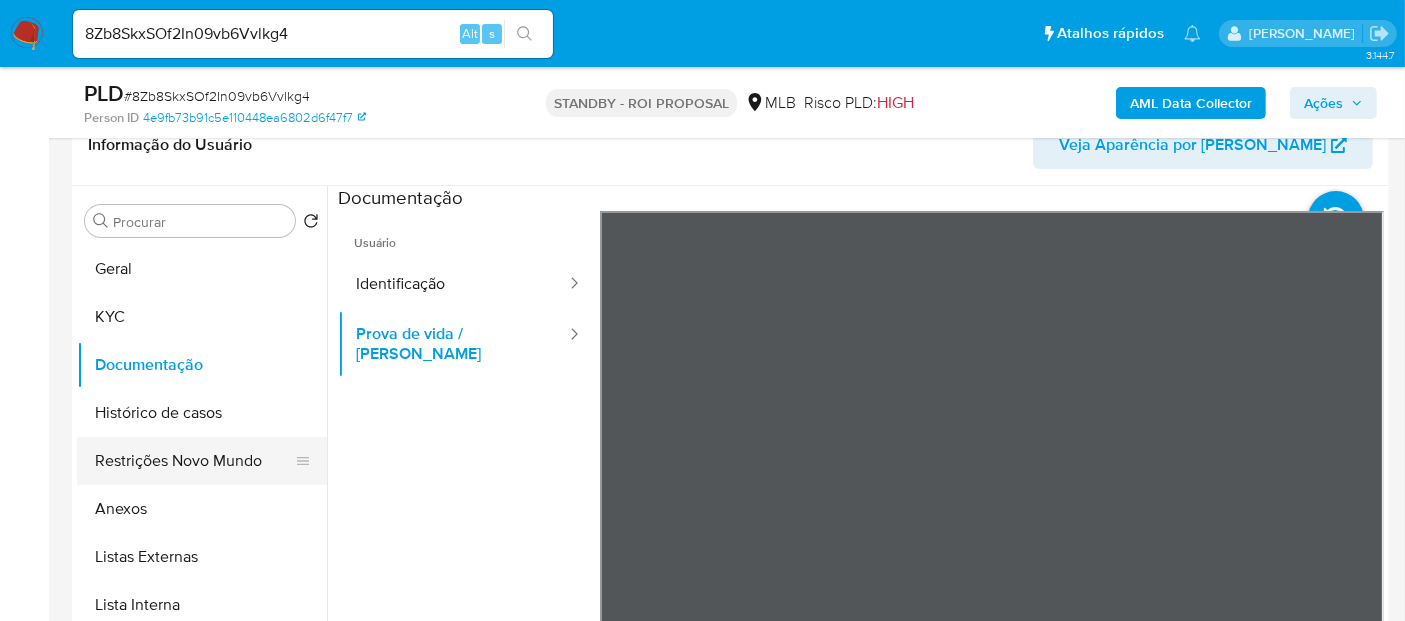 click on "Restrições Novo Mundo" at bounding box center (194, 461) 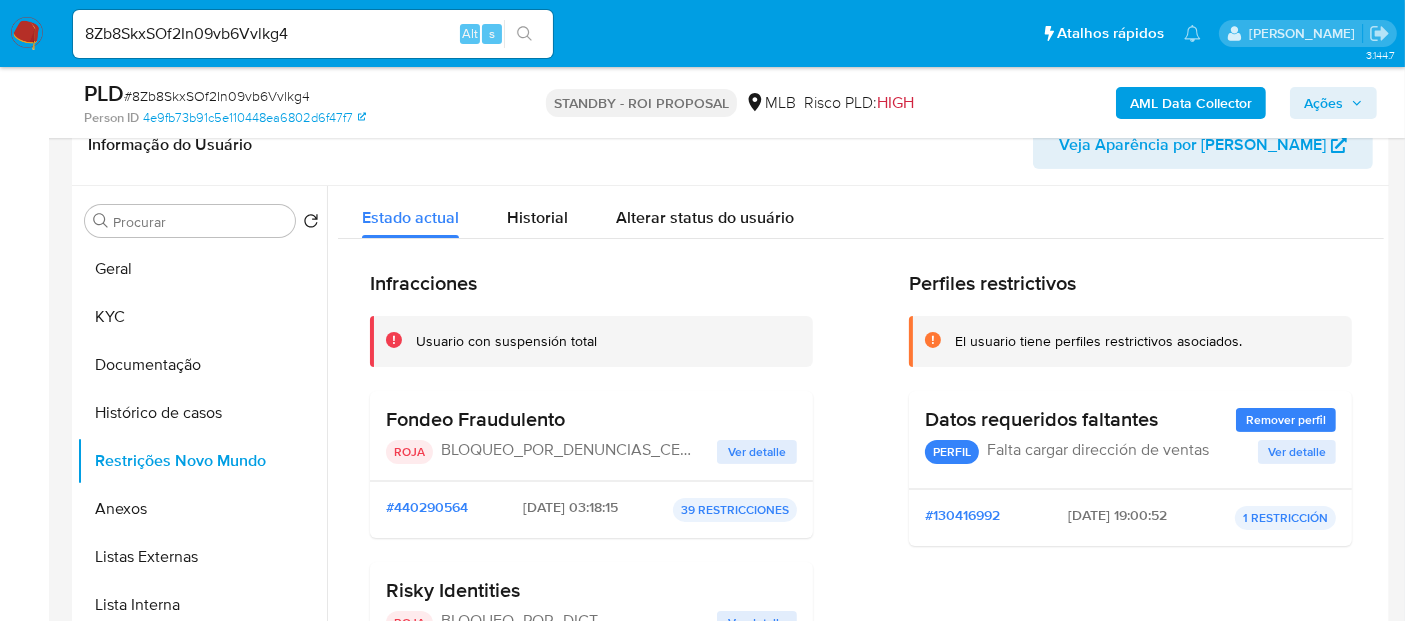 click on "Ver detalle" at bounding box center (757, 452) 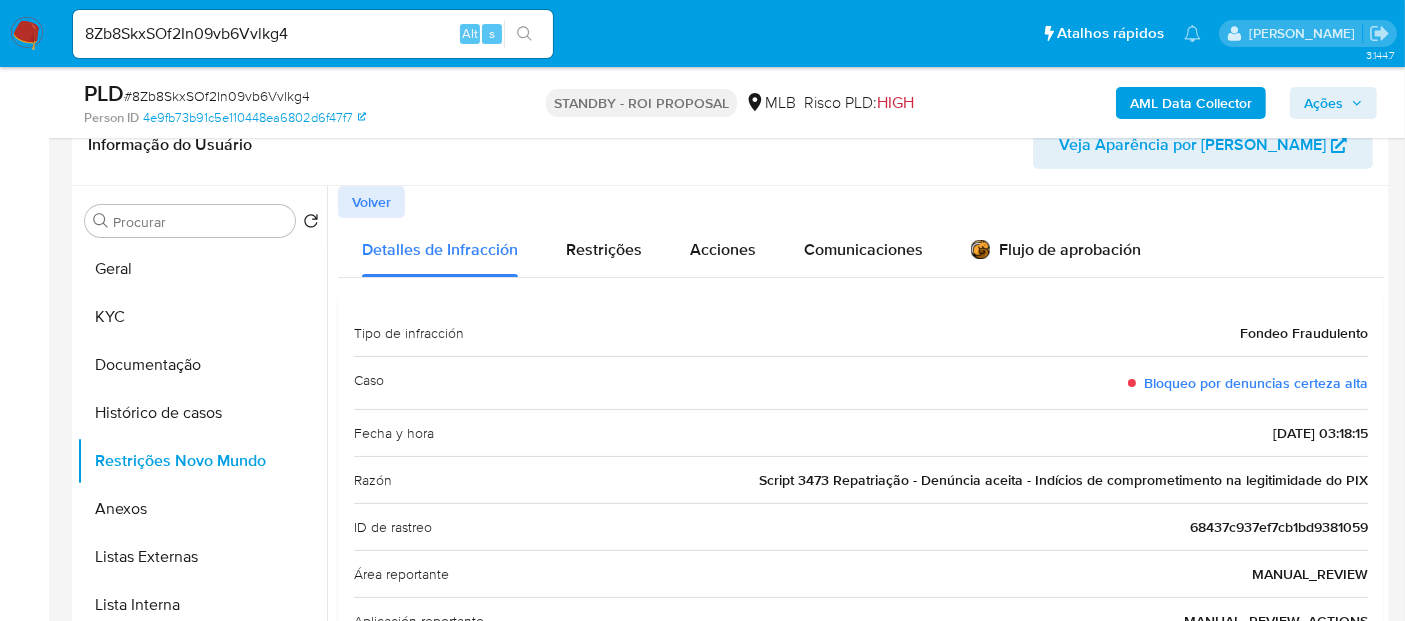 click on "Volver" at bounding box center (371, 202) 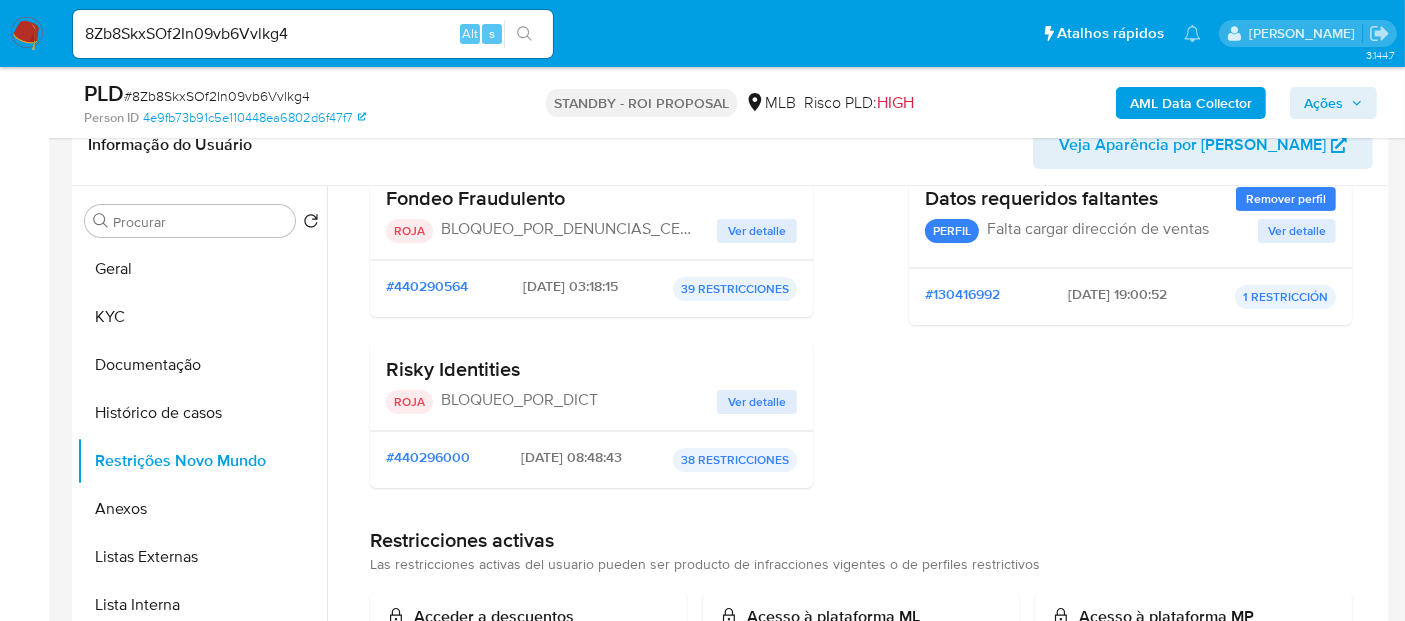 scroll, scrollTop: 222, scrollLeft: 0, axis: vertical 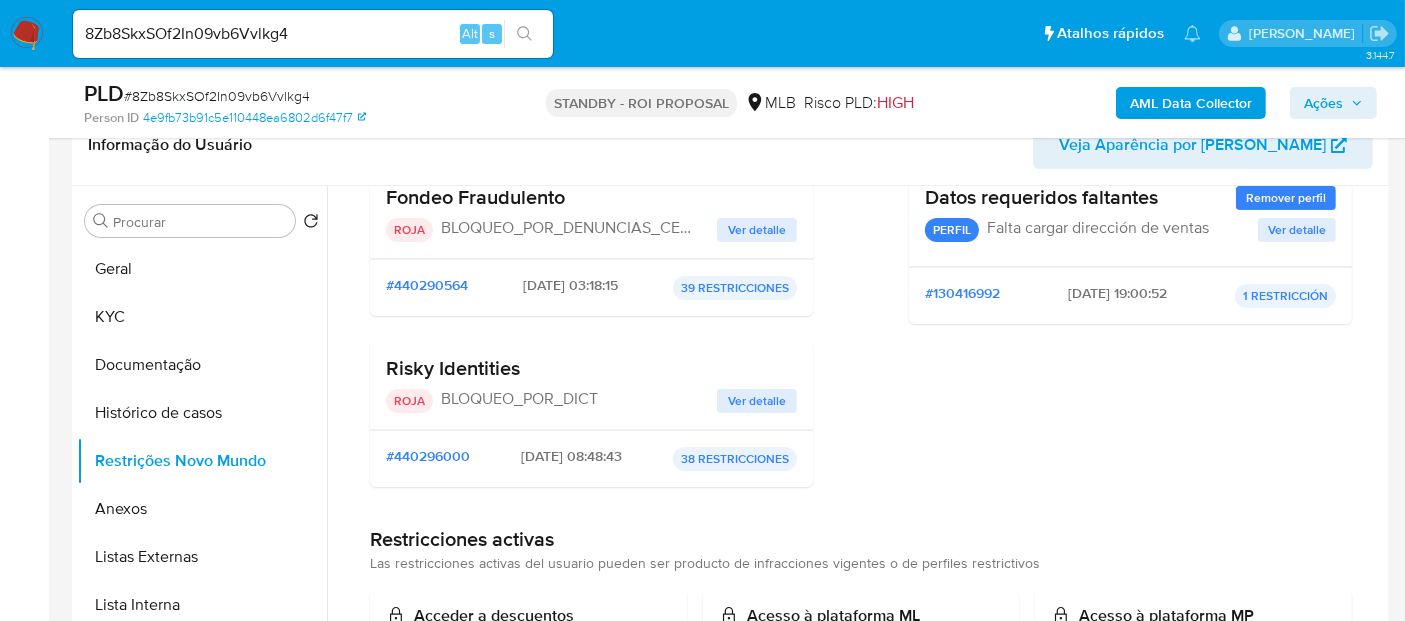 click on "Ver detalle" at bounding box center [757, 401] 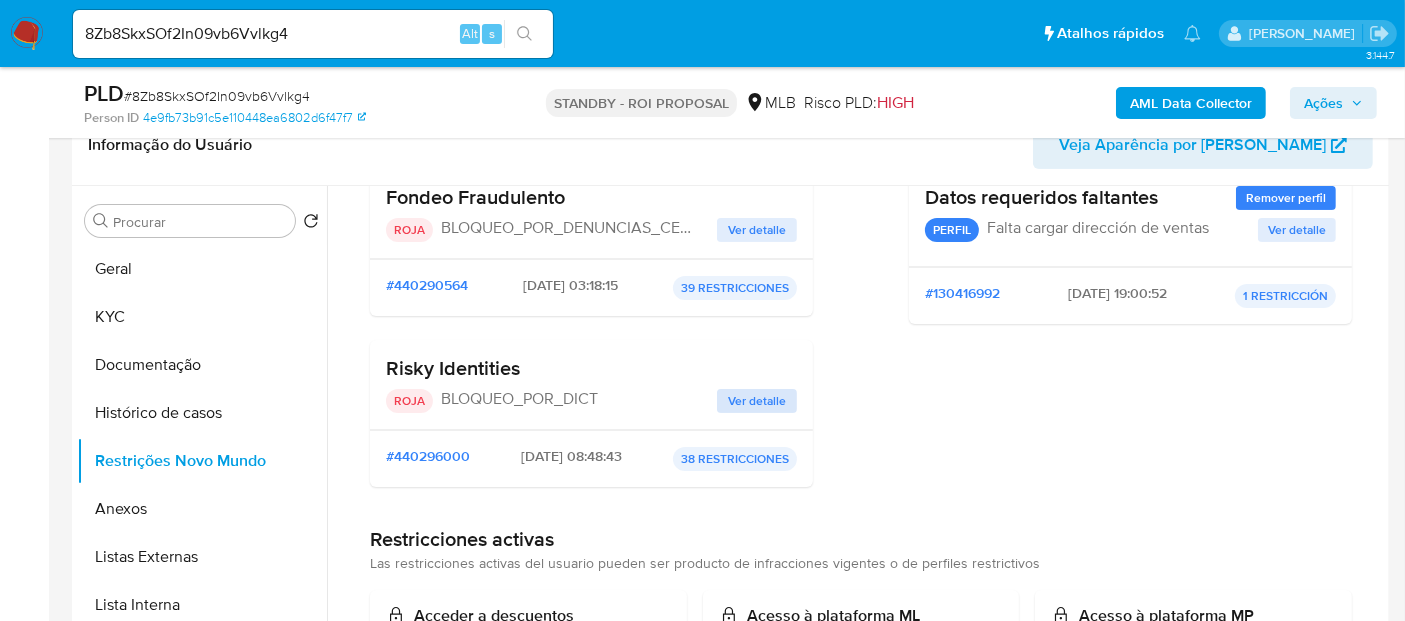 scroll, scrollTop: 0, scrollLeft: 0, axis: both 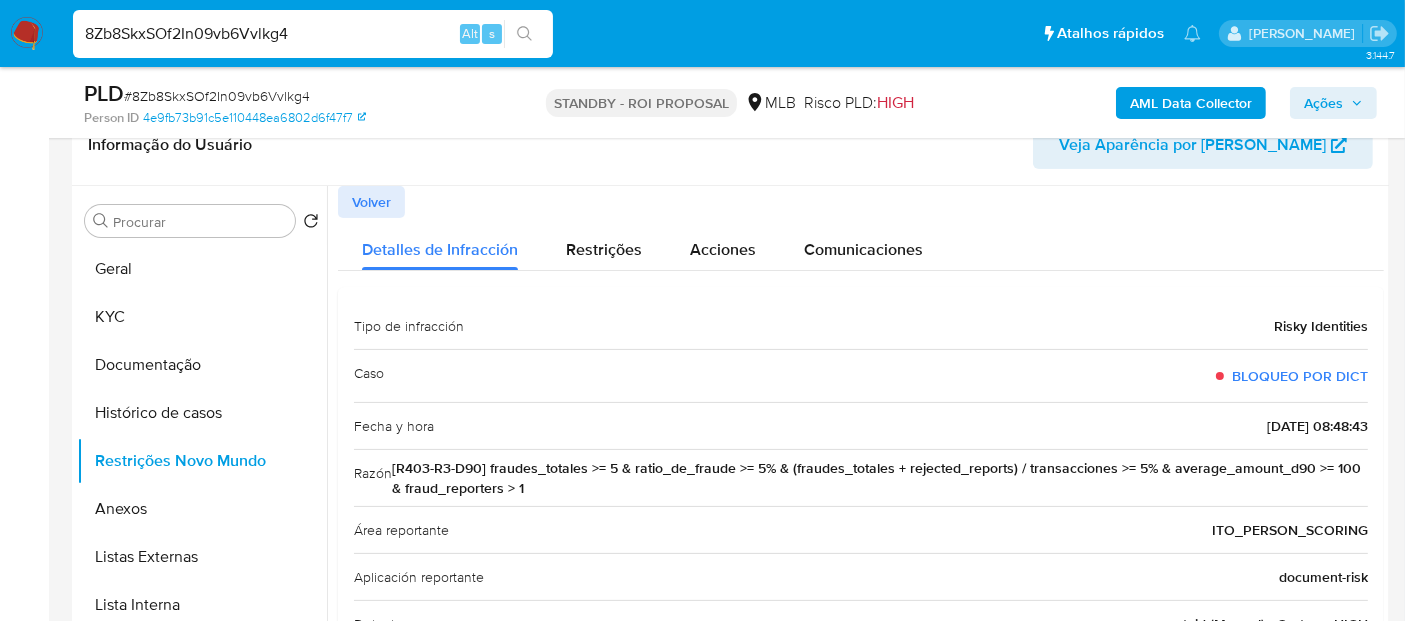drag, startPoint x: 342, startPoint y: 38, endPoint x: 0, endPoint y: 38, distance: 342 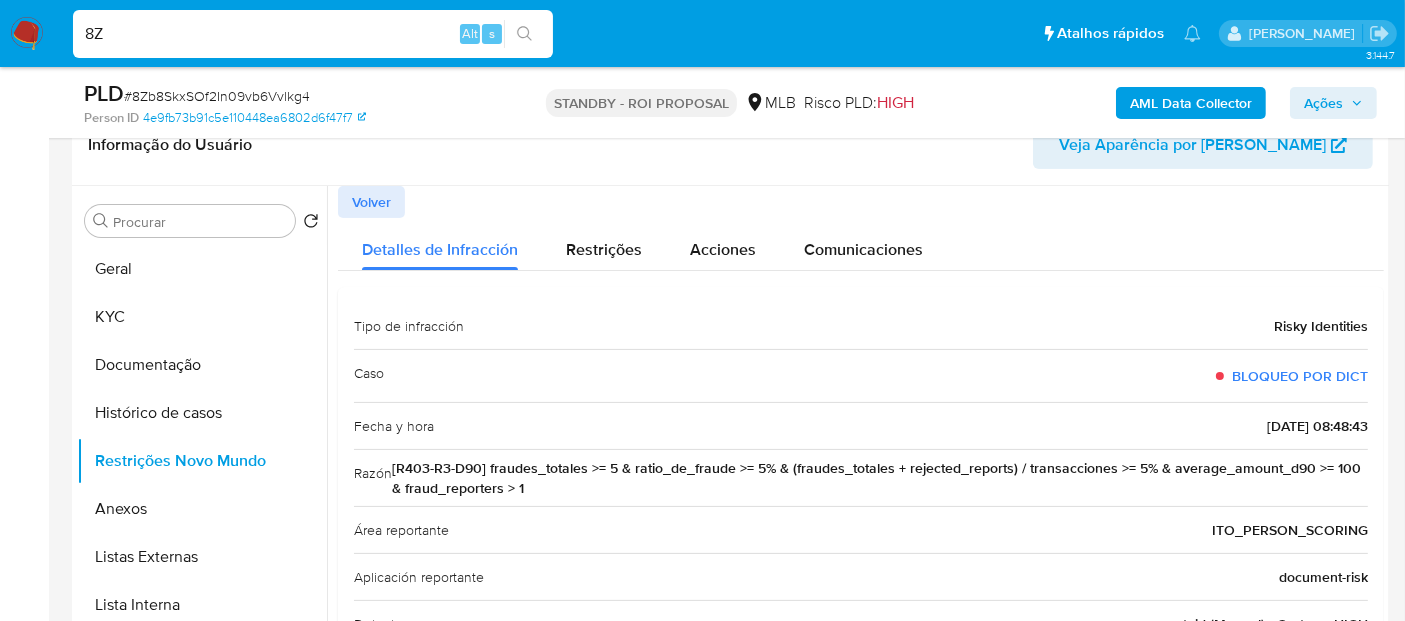 type on "8" 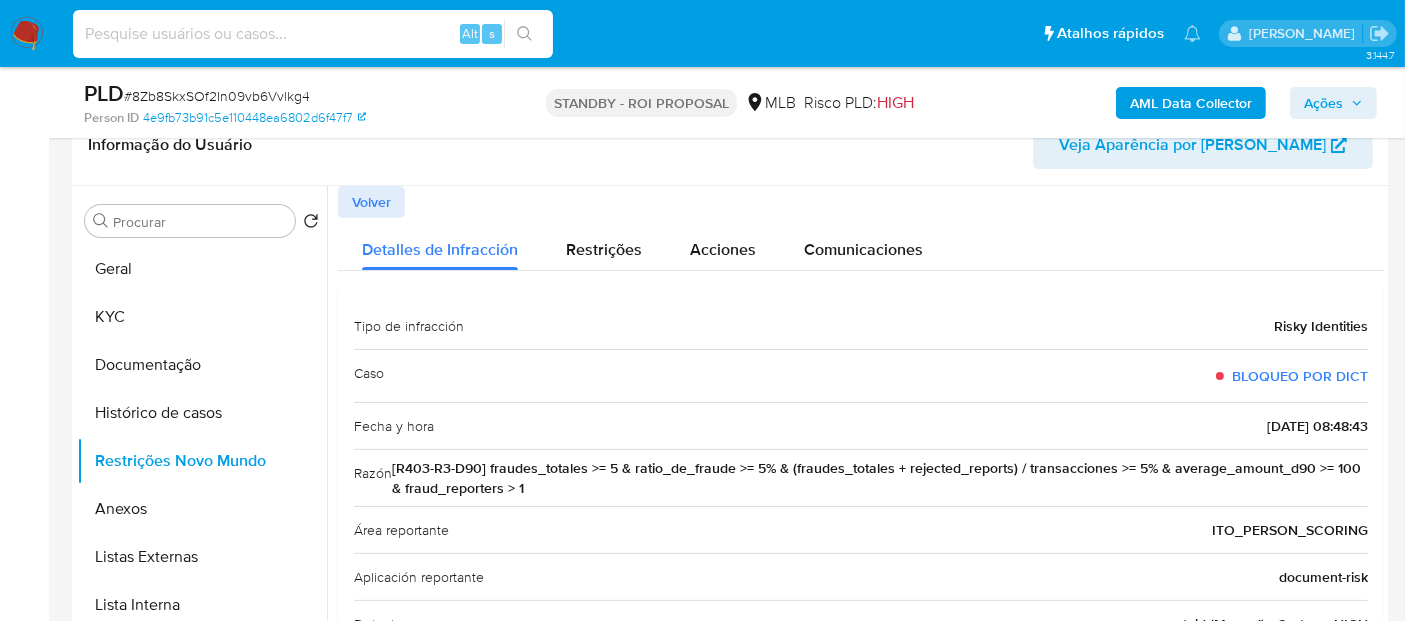 paste on "JOcT9P0IEvgNp4rUQi4Q7GxM" 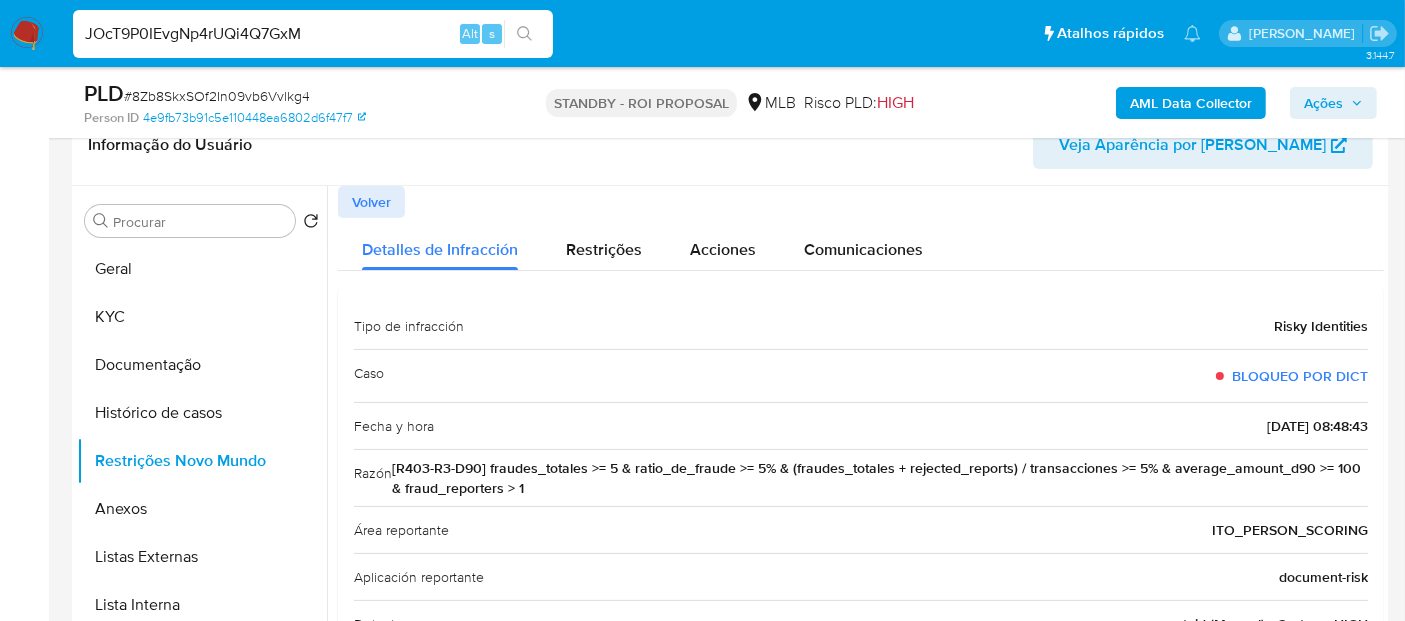 type on "JOcT9P0IEvgNp4rUQi4Q7GxM" 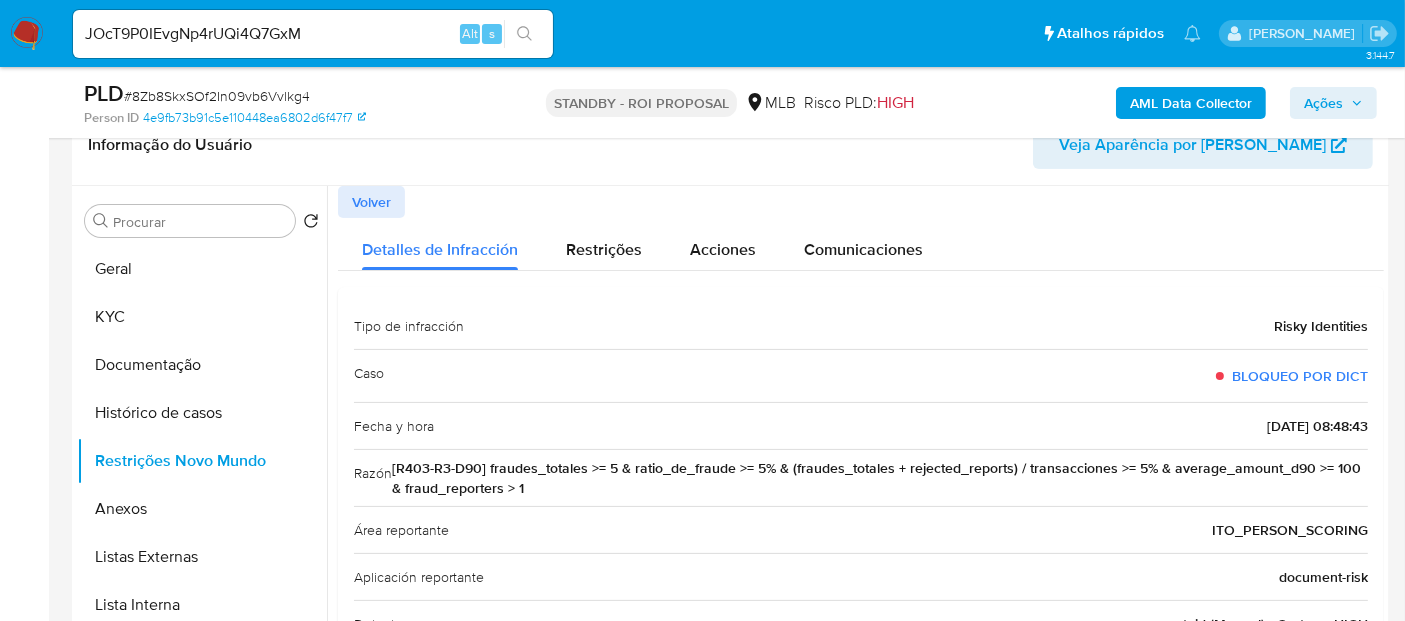 drag, startPoint x: 518, startPoint y: 35, endPoint x: 546, endPoint y: 60, distance: 37.536648 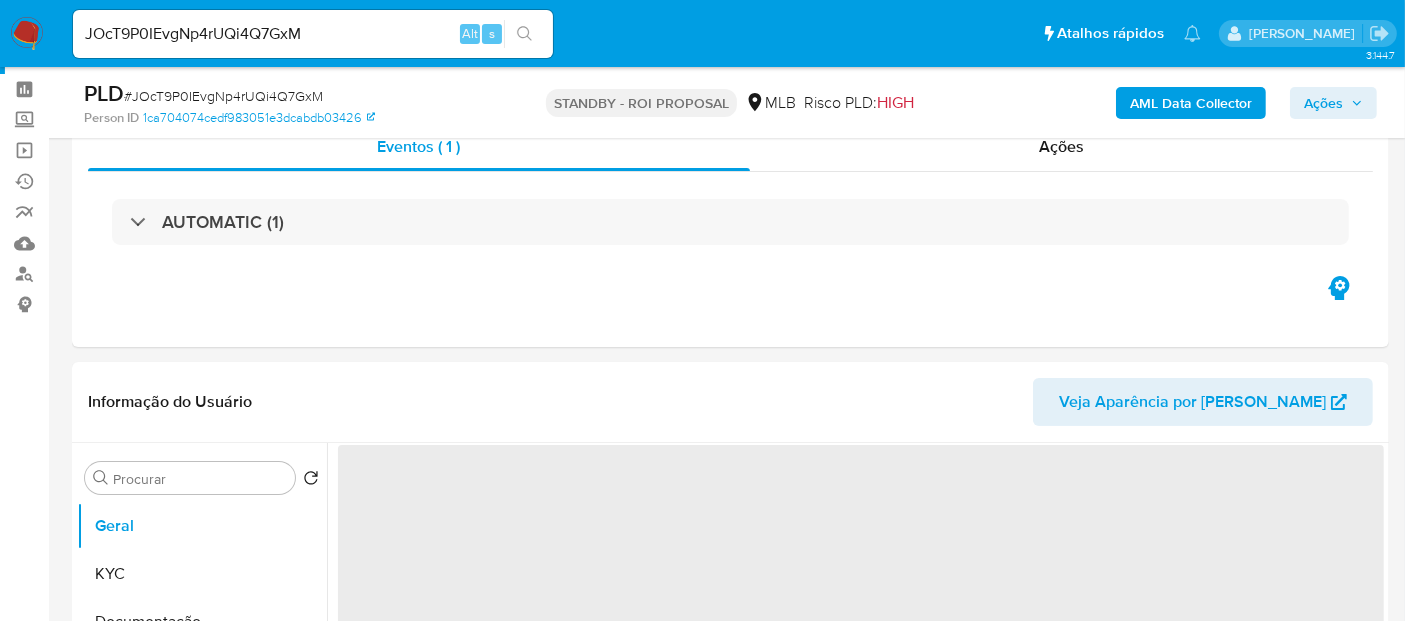 scroll, scrollTop: 111, scrollLeft: 0, axis: vertical 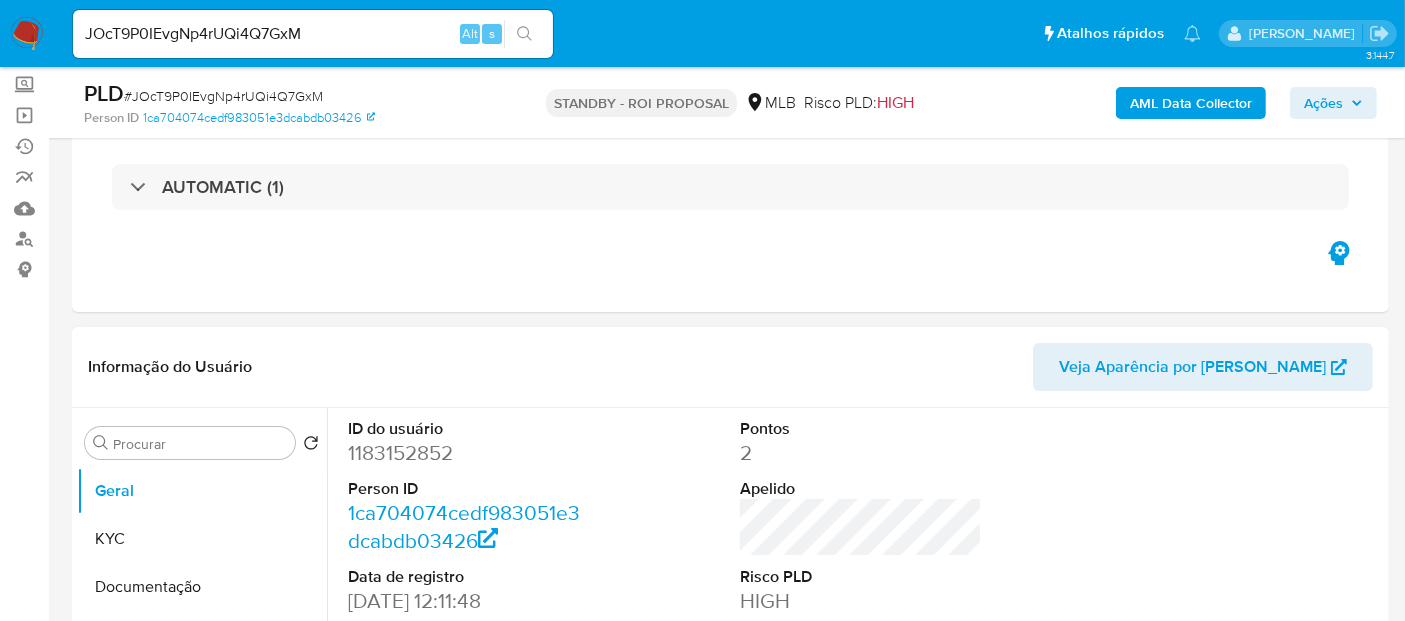 select on "10" 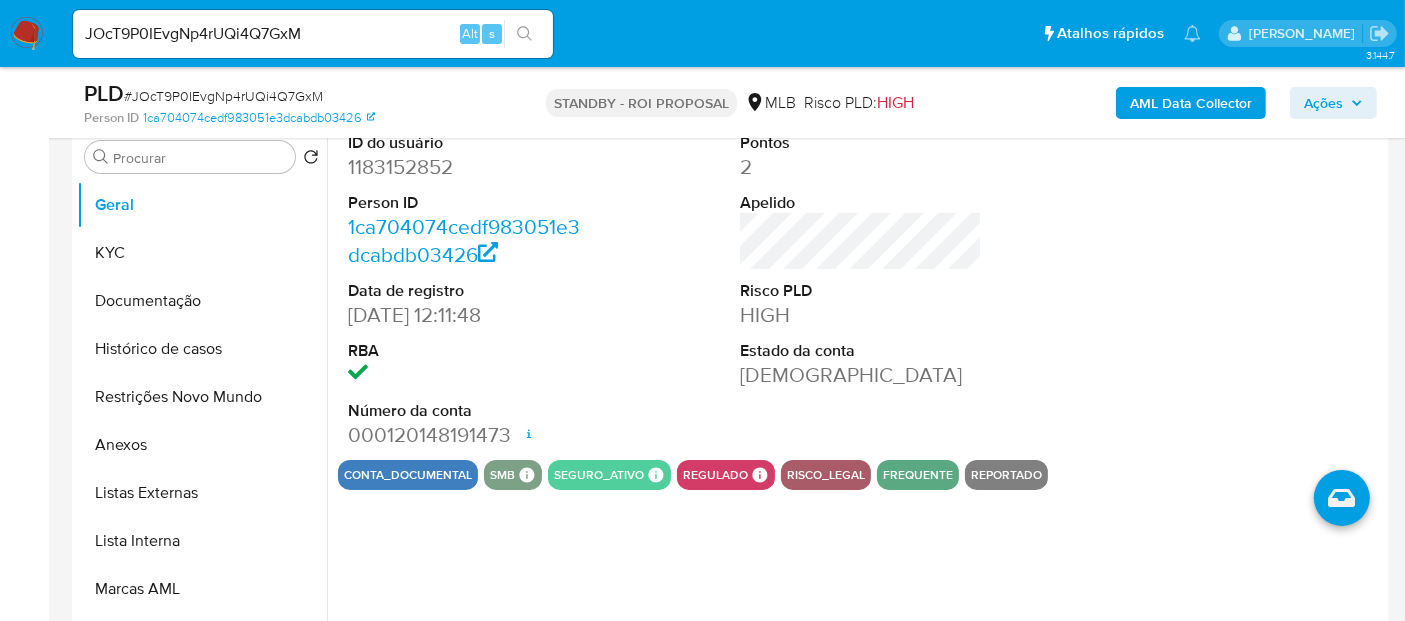 scroll, scrollTop: 444, scrollLeft: 0, axis: vertical 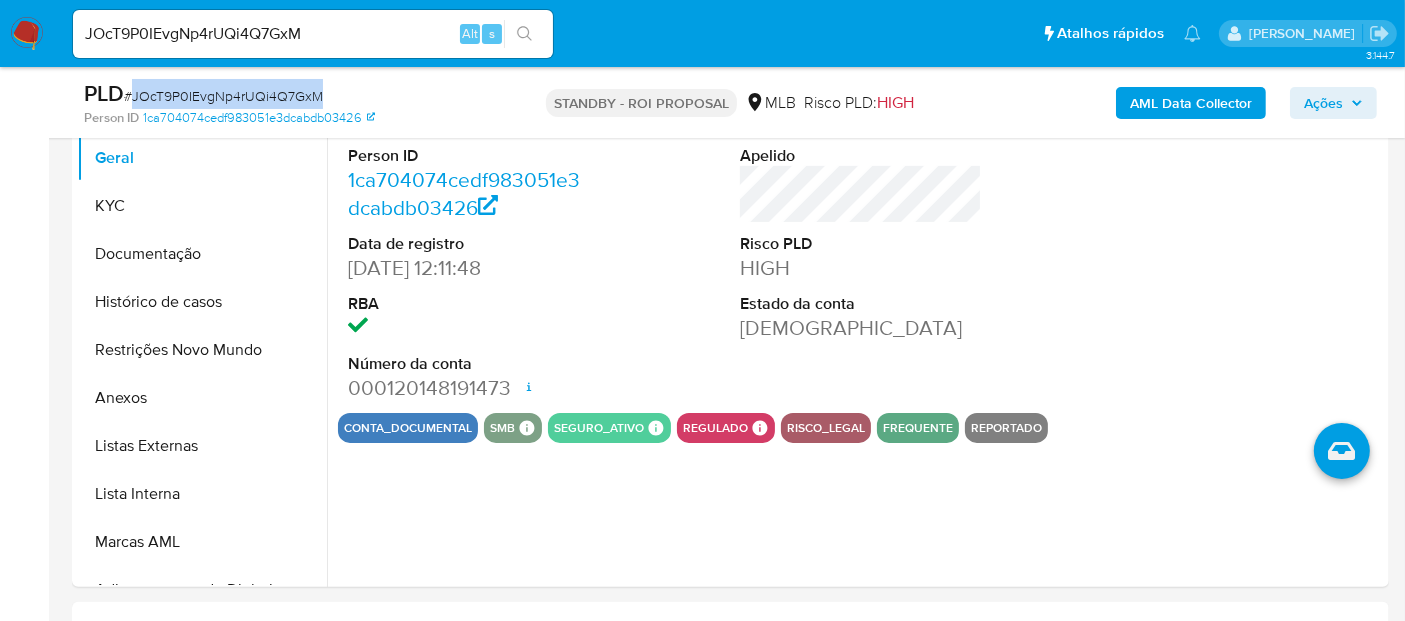 drag, startPoint x: 136, startPoint y: 92, endPoint x: 317, endPoint y: 90, distance: 181.01105 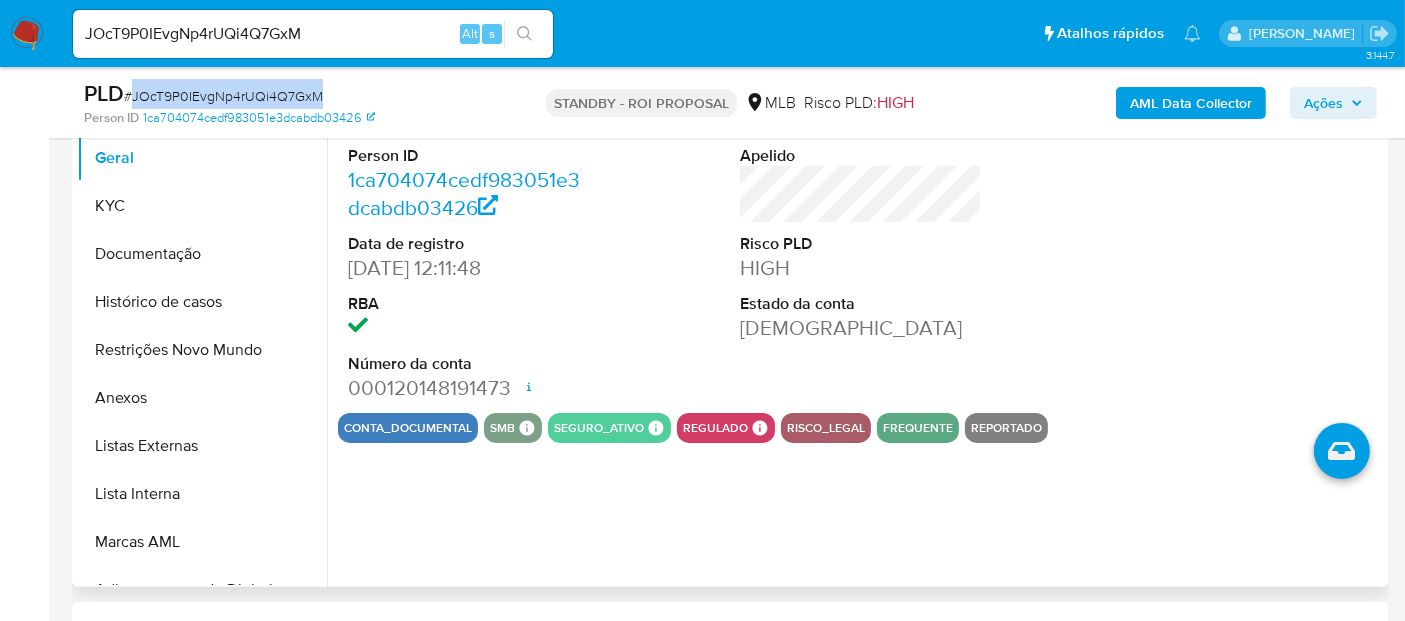 copy on "JOcT9P0IEvgNp4rUQi4Q7GxM" 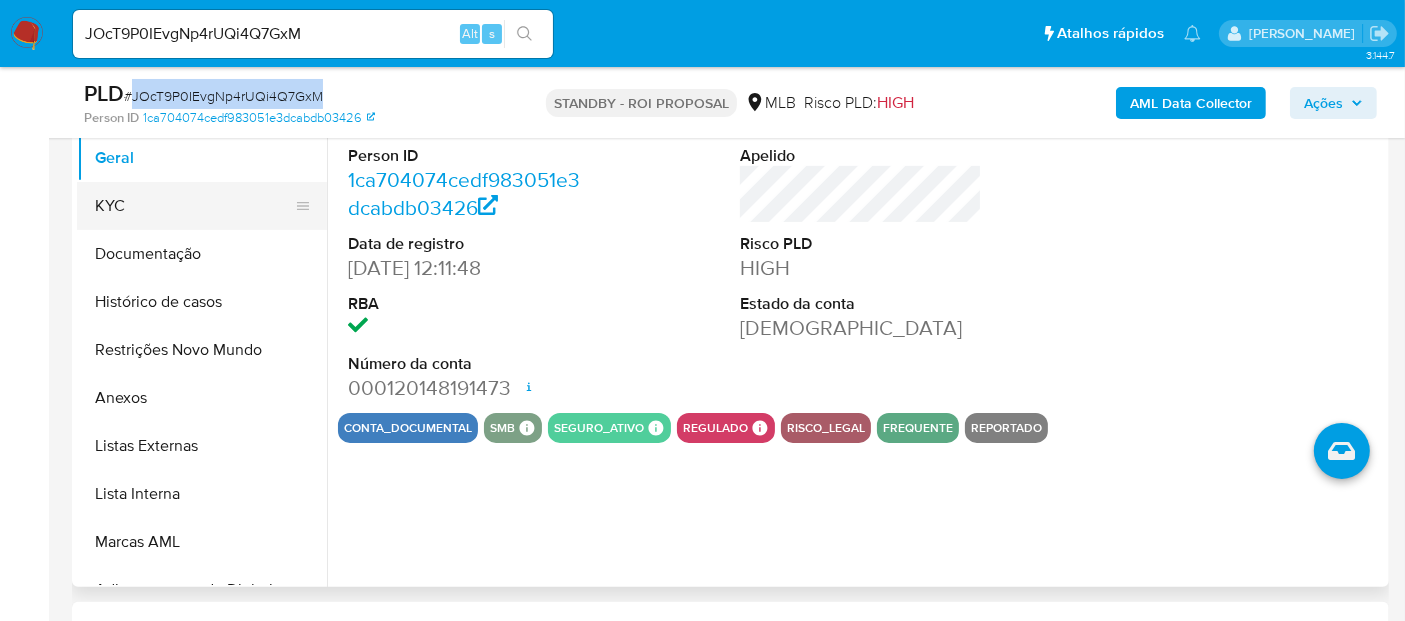 click on "KYC" at bounding box center [194, 206] 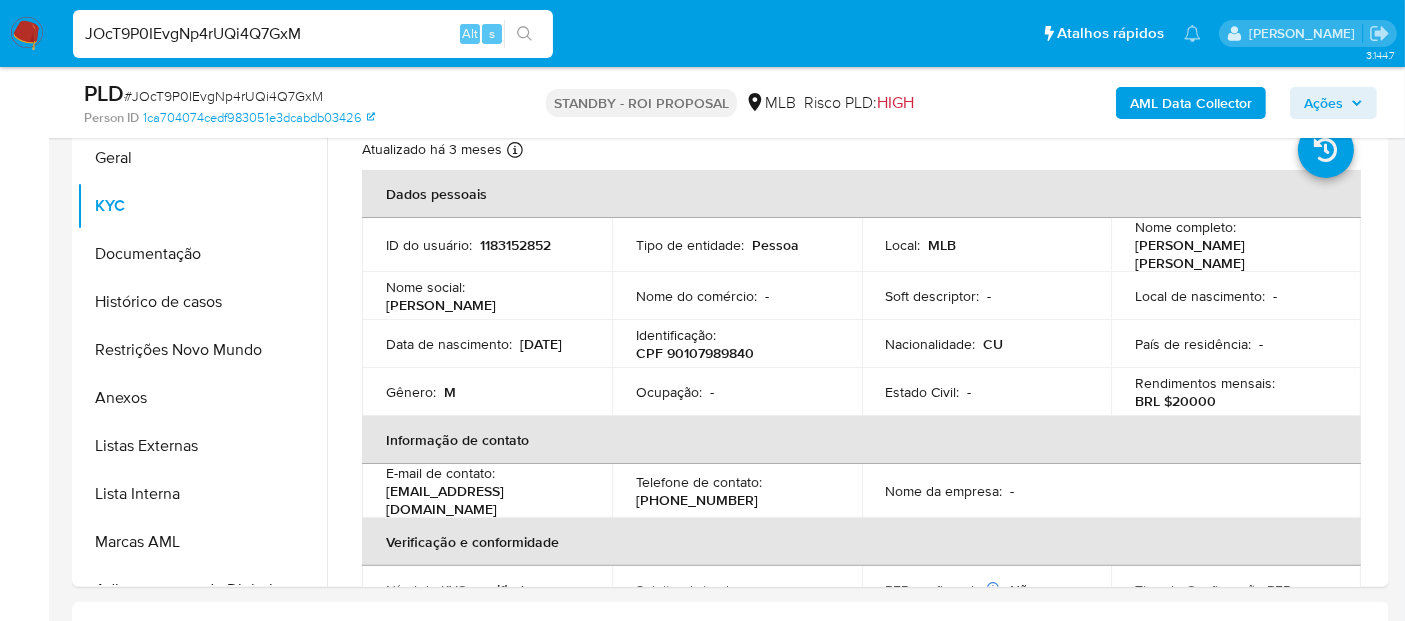 drag, startPoint x: 324, startPoint y: 33, endPoint x: 0, endPoint y: 33, distance: 324 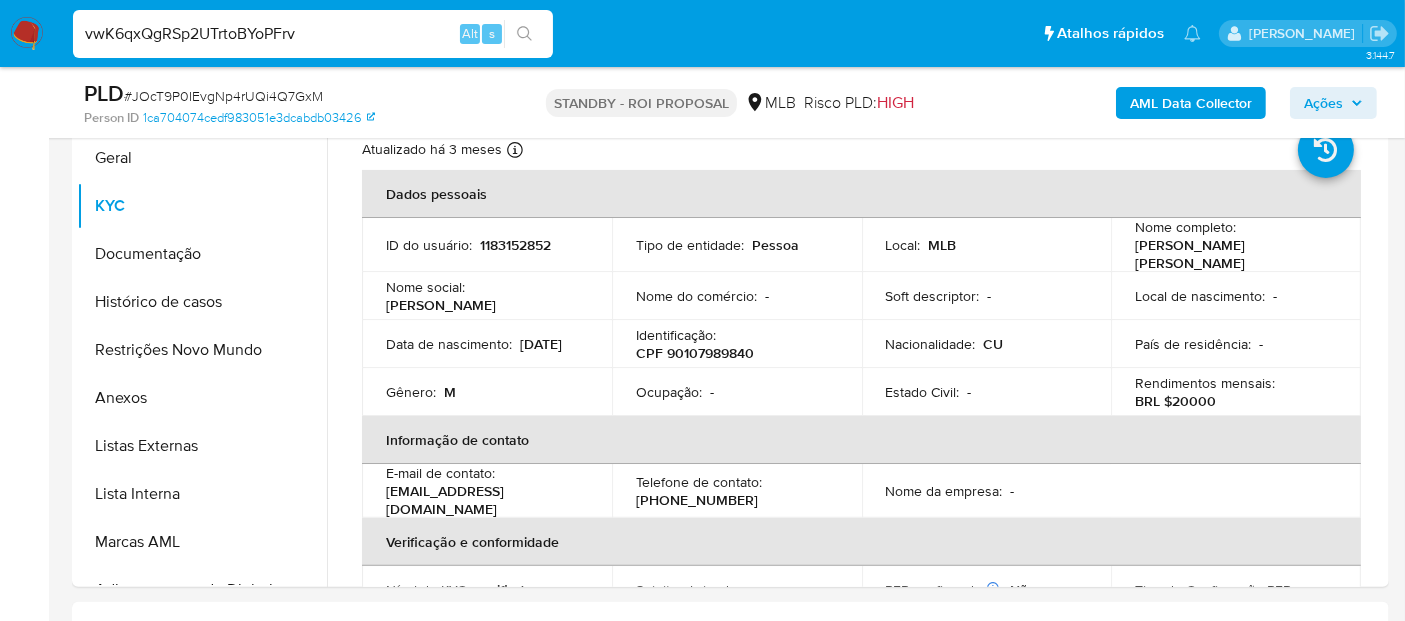 type on "vwK6qxQgRSp2UTrtoBYoPFrv" 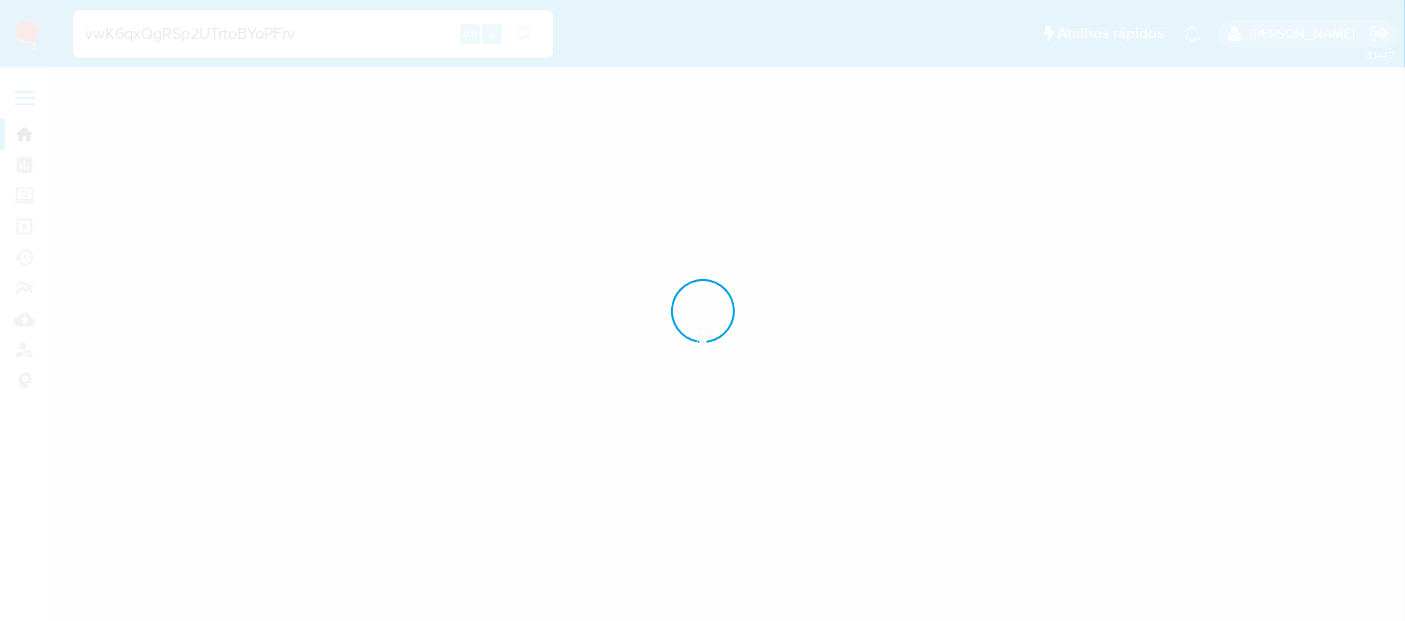 scroll, scrollTop: 0, scrollLeft: 0, axis: both 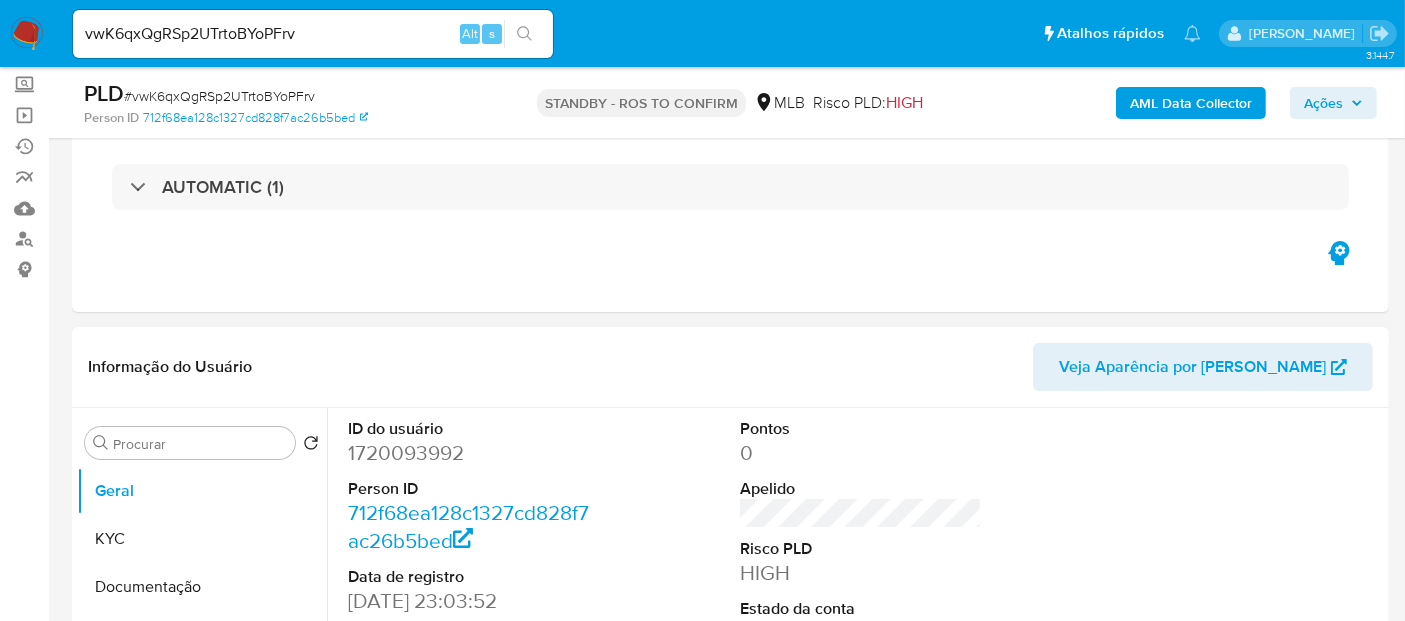 select on "10" 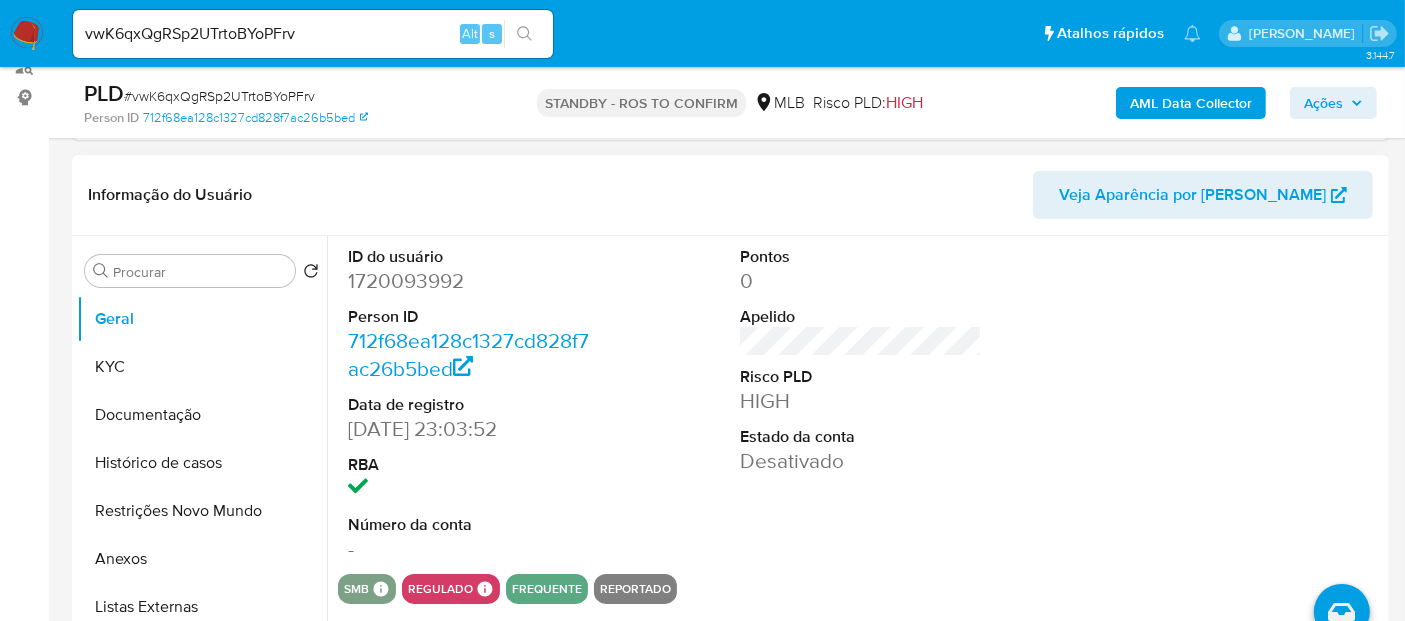 scroll, scrollTop: 333, scrollLeft: 0, axis: vertical 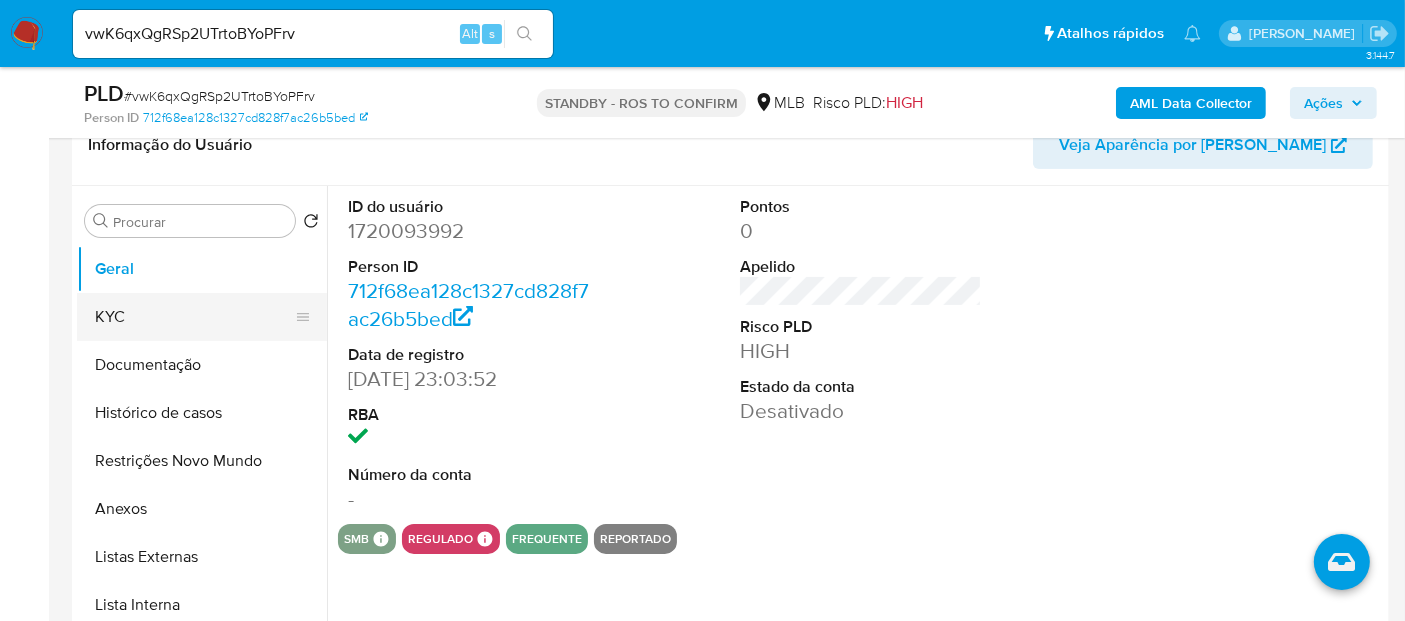drag, startPoint x: 138, startPoint y: 308, endPoint x: 193, endPoint y: 298, distance: 55.9017 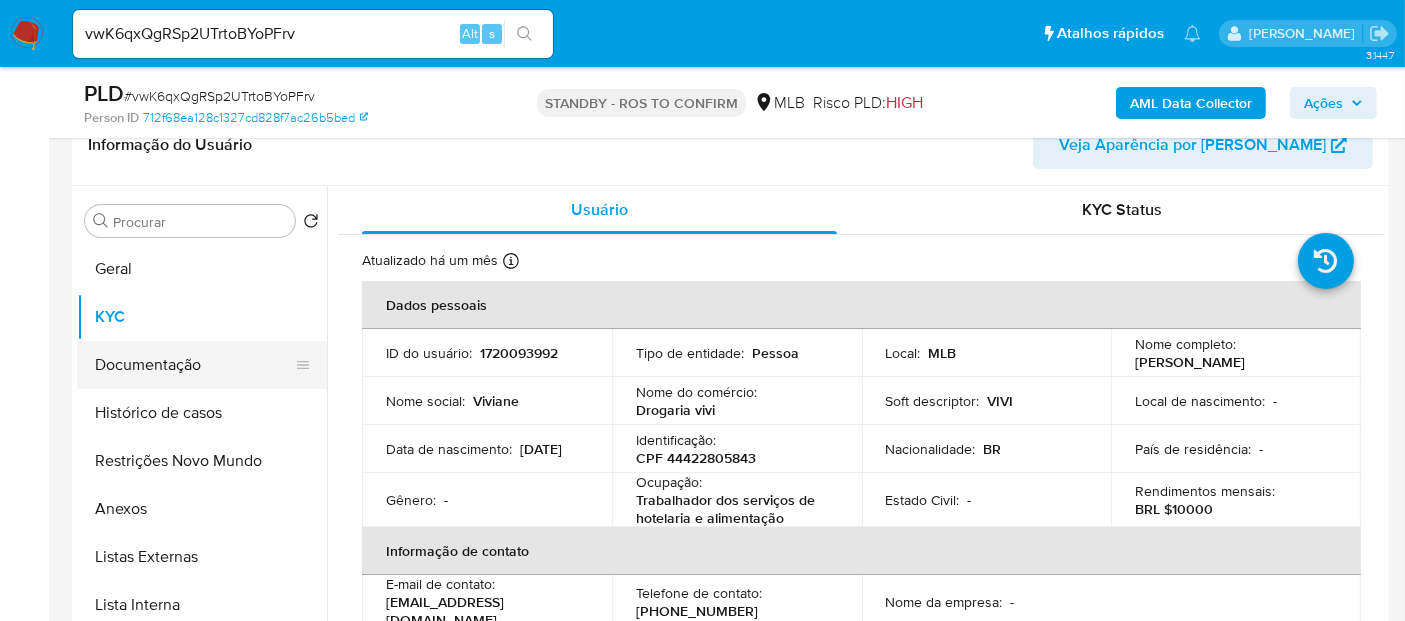 drag, startPoint x: 132, startPoint y: 357, endPoint x: 180, endPoint y: 364, distance: 48.507732 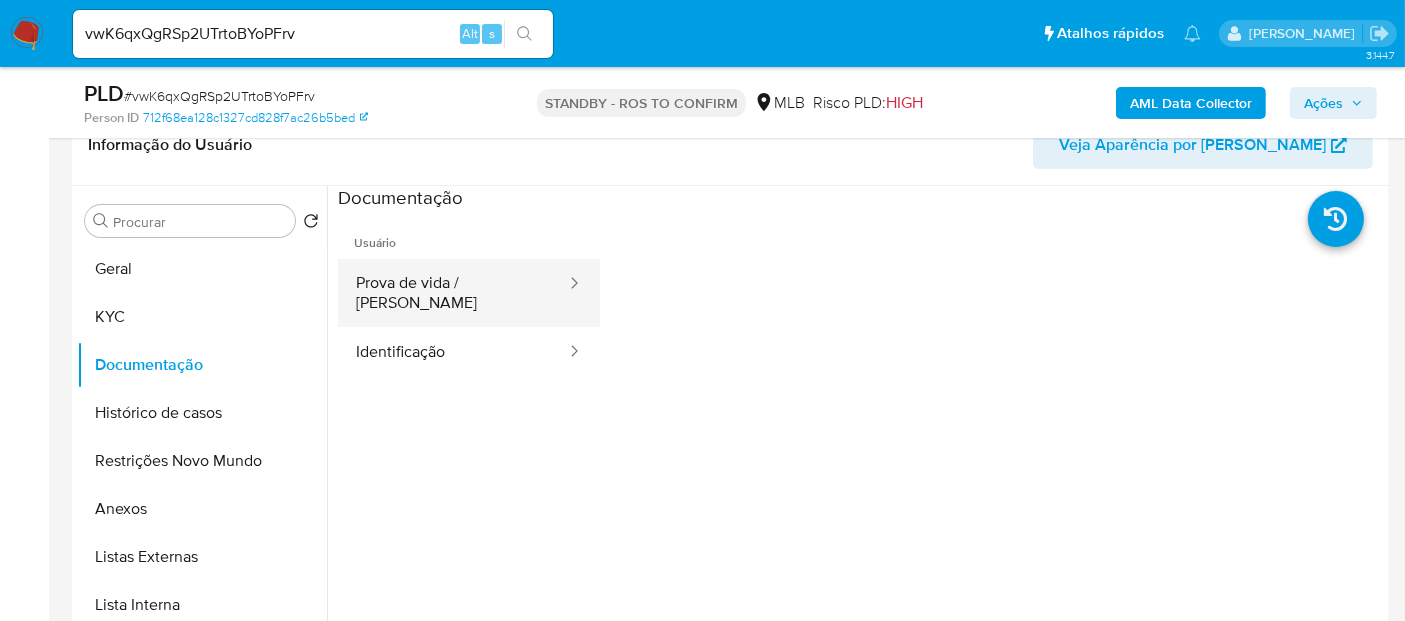 click on "Prova de vida / [PERSON_NAME]" at bounding box center [453, 293] 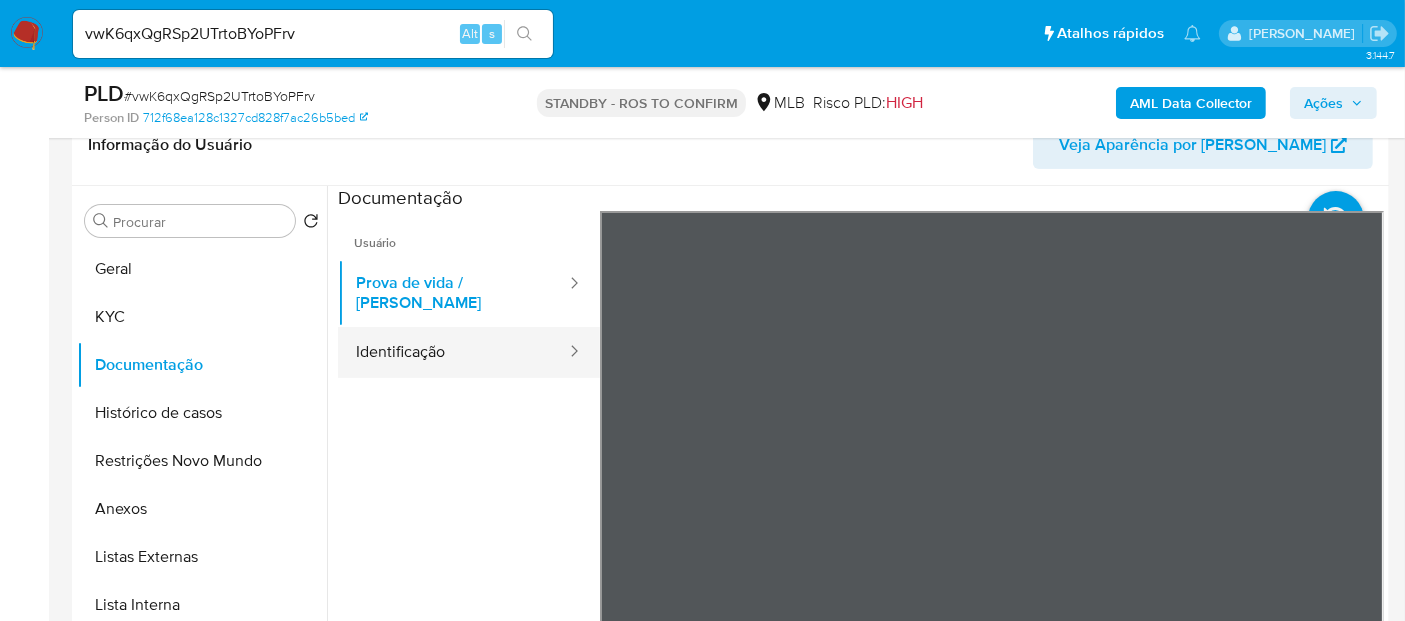 click on "Identificação" at bounding box center (453, 352) 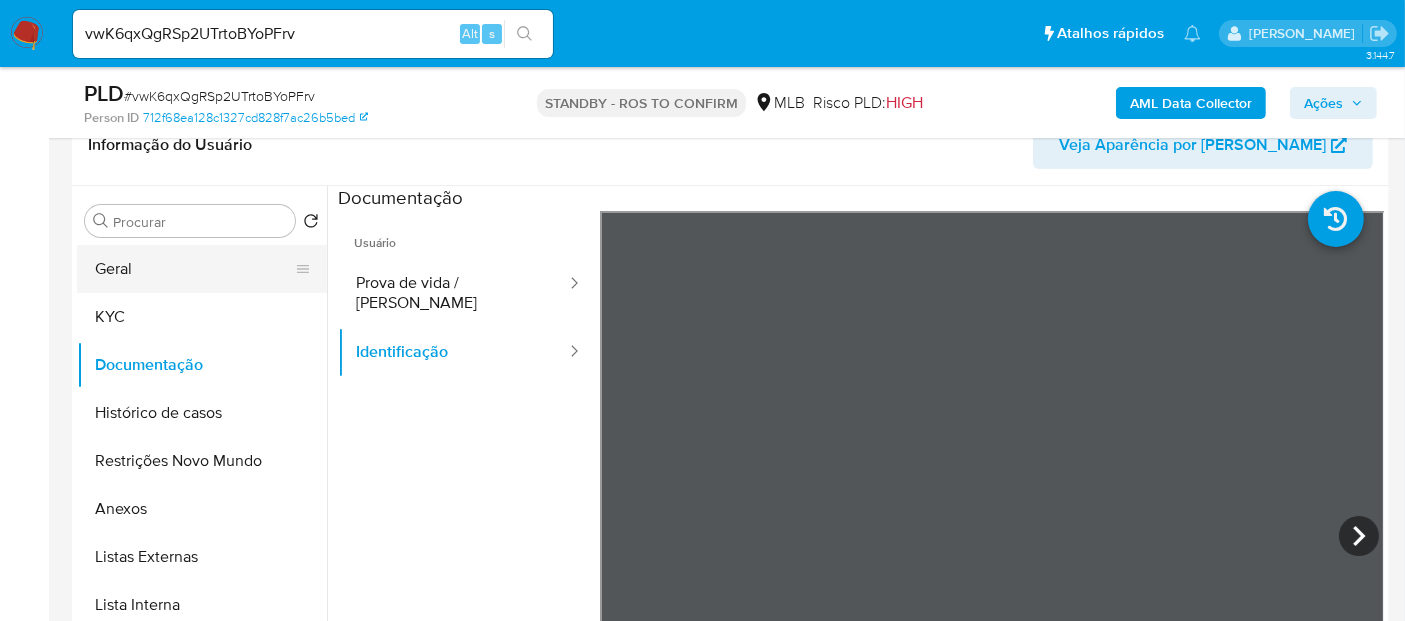drag, startPoint x: 140, startPoint y: 270, endPoint x: 189, endPoint y: 275, distance: 49.25444 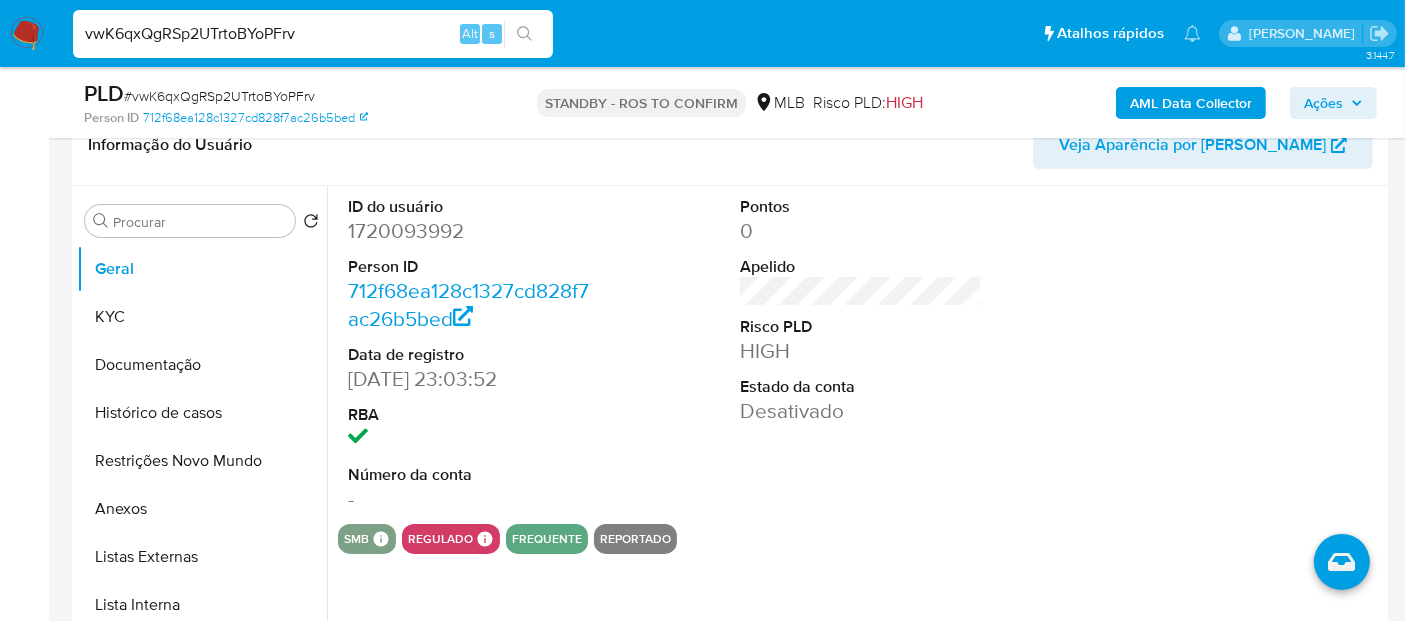drag, startPoint x: 191, startPoint y: 32, endPoint x: 0, endPoint y: 32, distance: 191 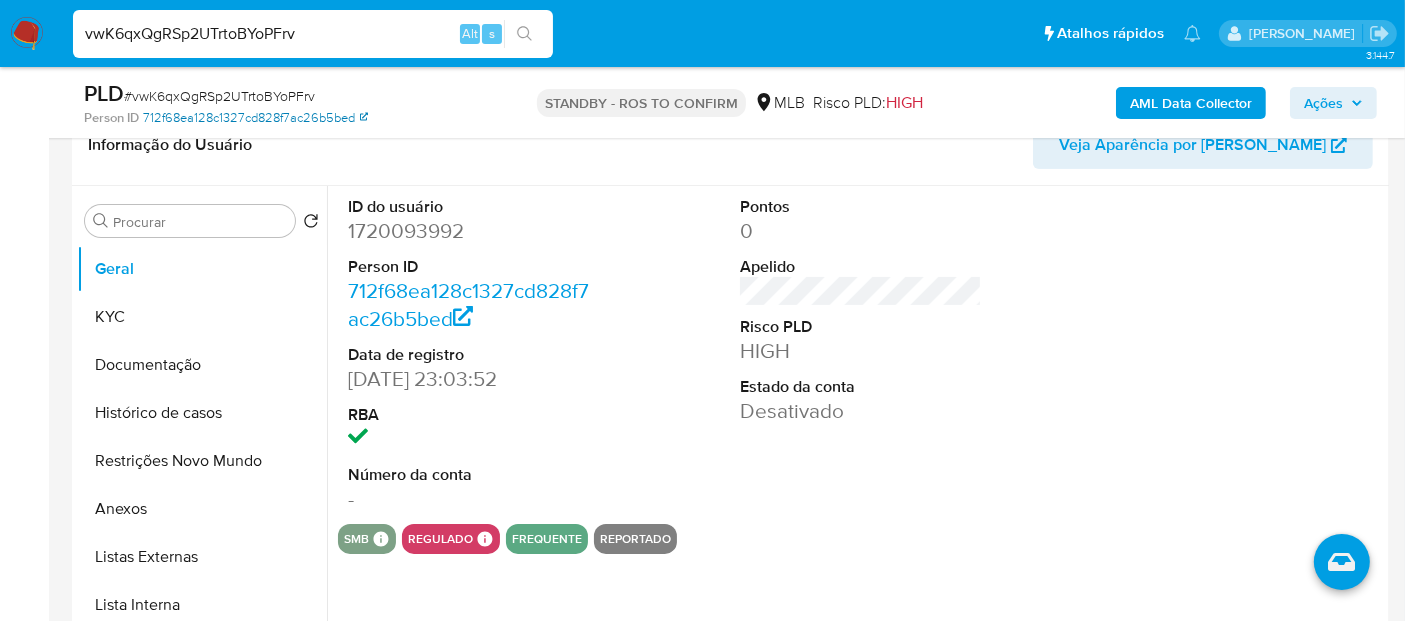 paste on "jstooH1DKjZugpOJ6krSF0YP" 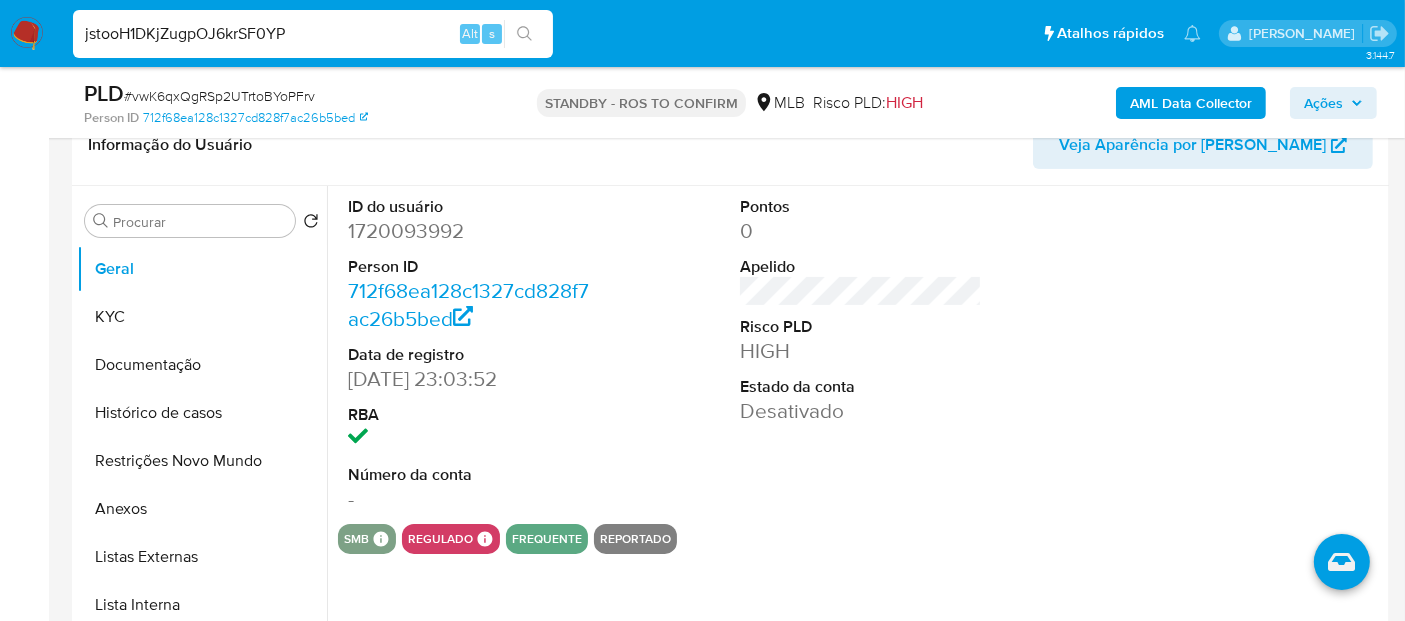 type on "jstooH1DKjZugpOJ6krSF0YP" 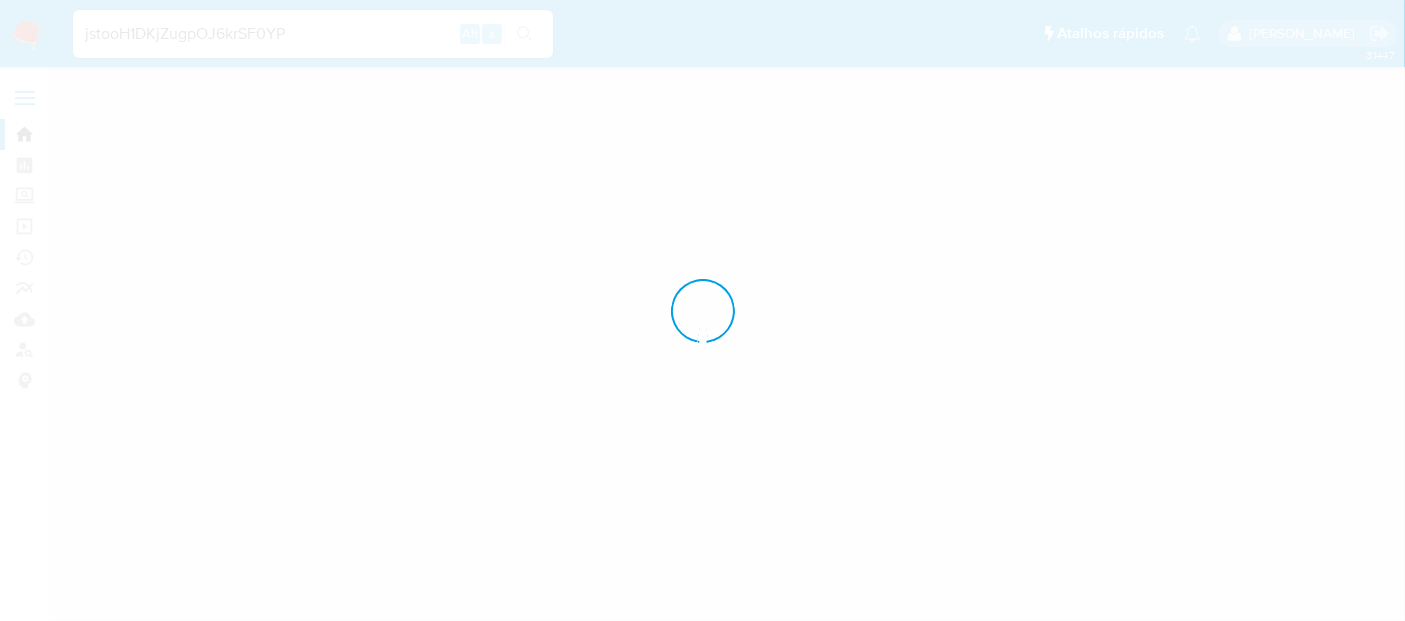scroll, scrollTop: 0, scrollLeft: 0, axis: both 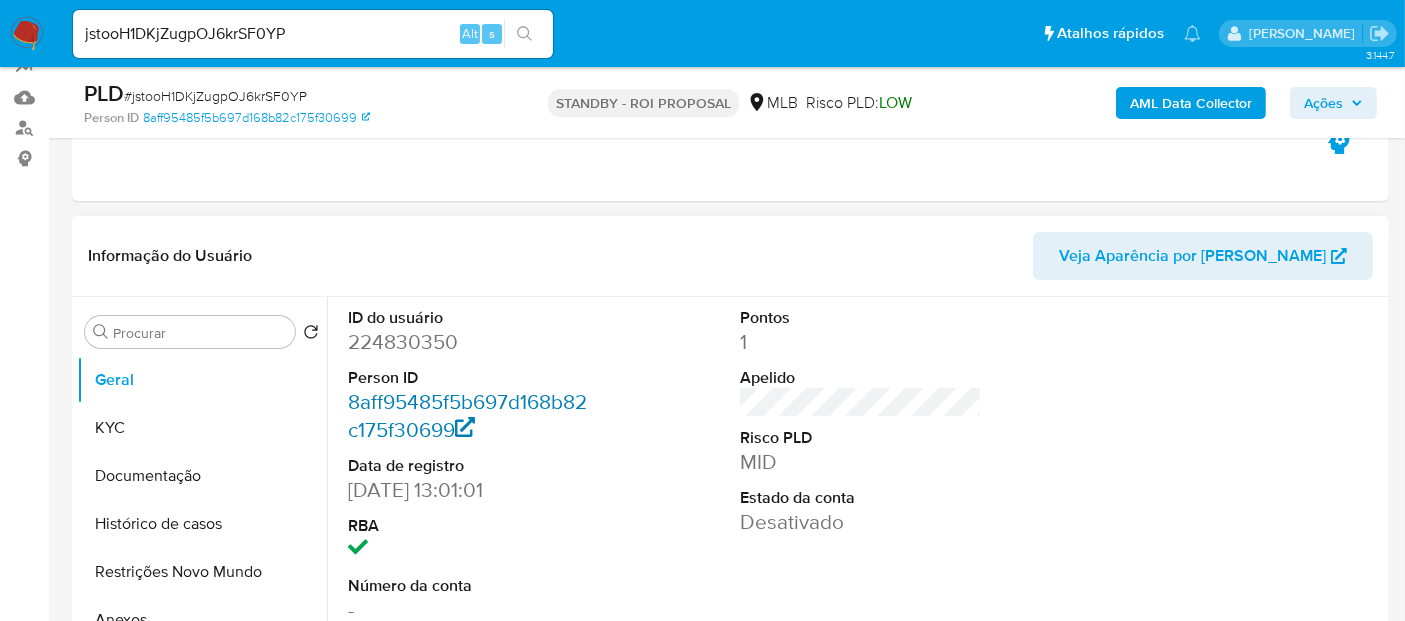 select on "10" 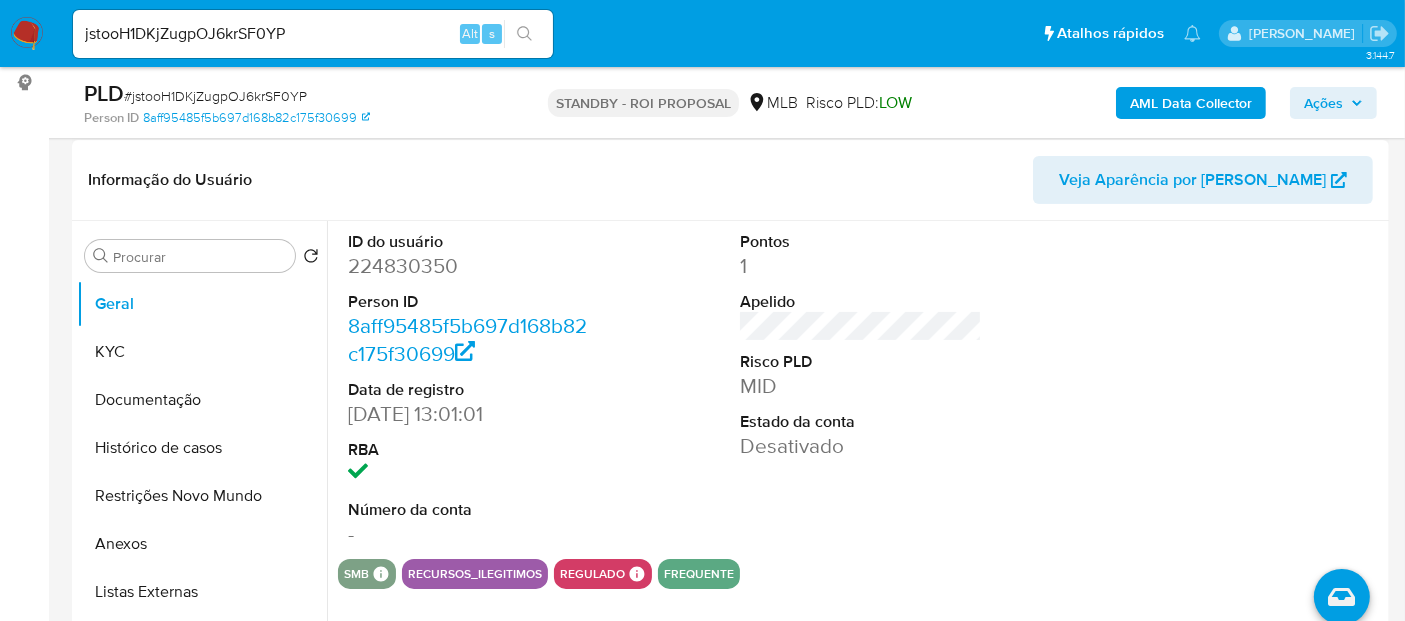 scroll, scrollTop: 333, scrollLeft: 0, axis: vertical 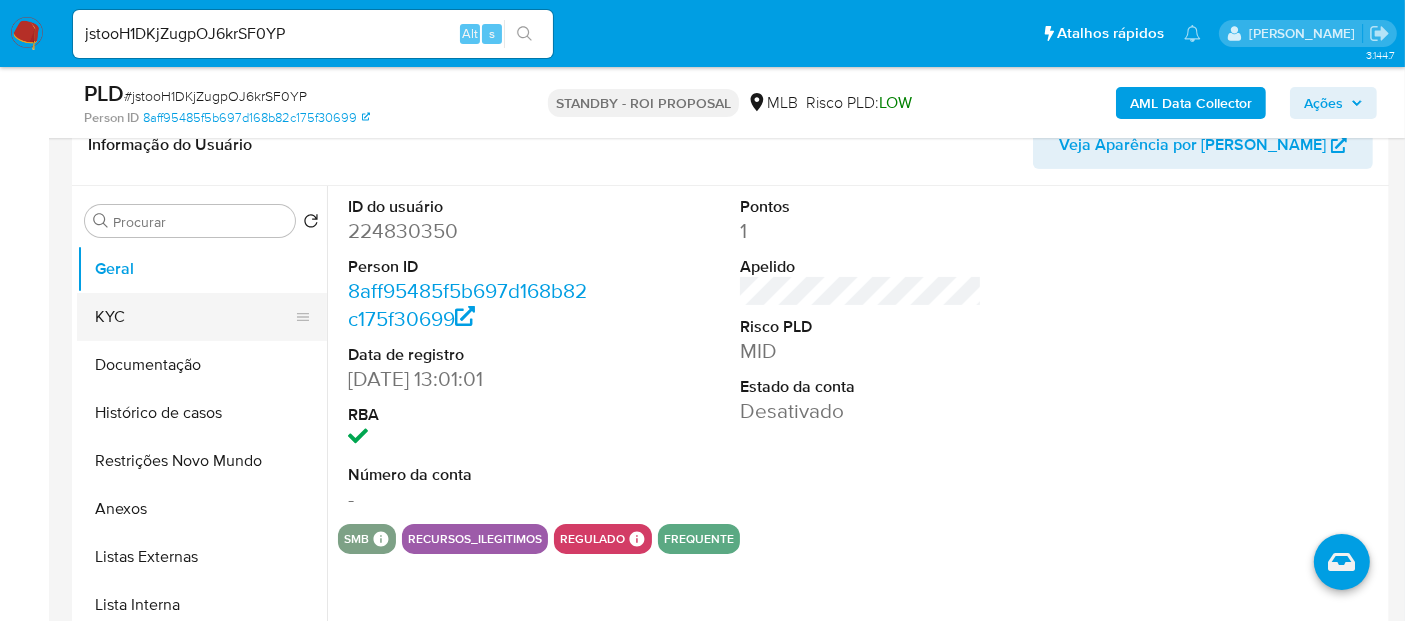 drag, startPoint x: 138, startPoint y: 303, endPoint x: 174, endPoint y: 309, distance: 36.496574 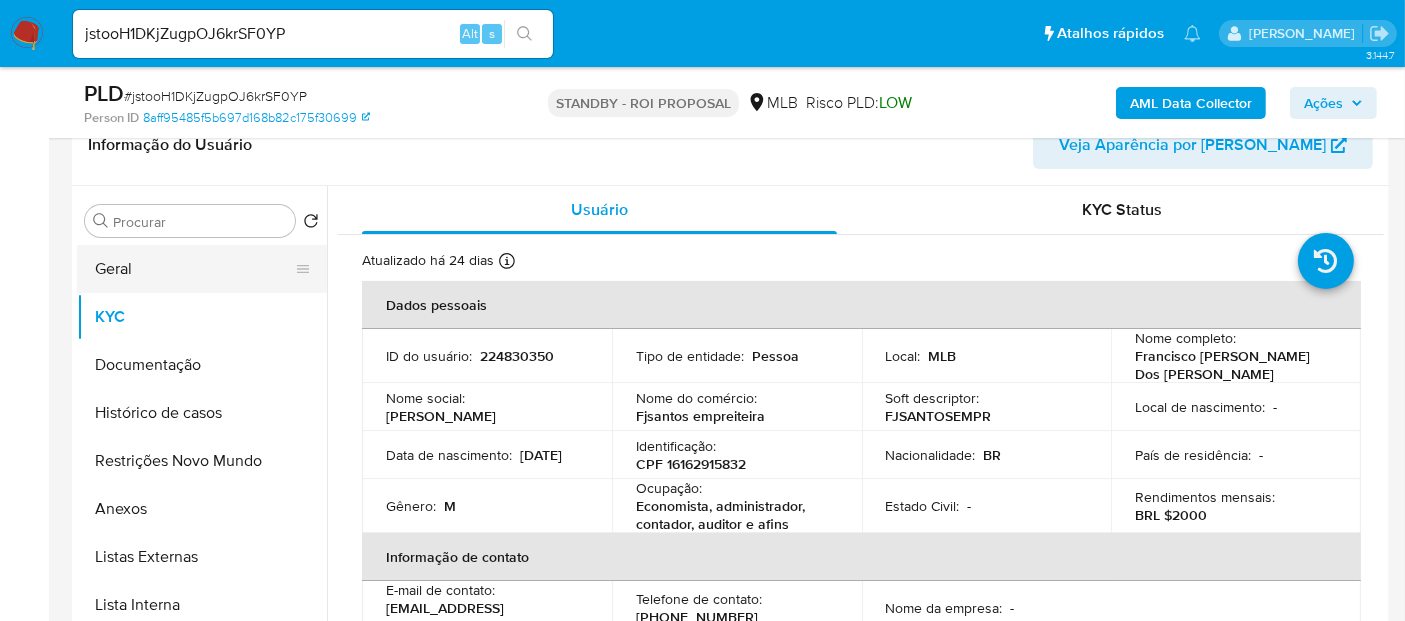 click on "Geral" at bounding box center (194, 269) 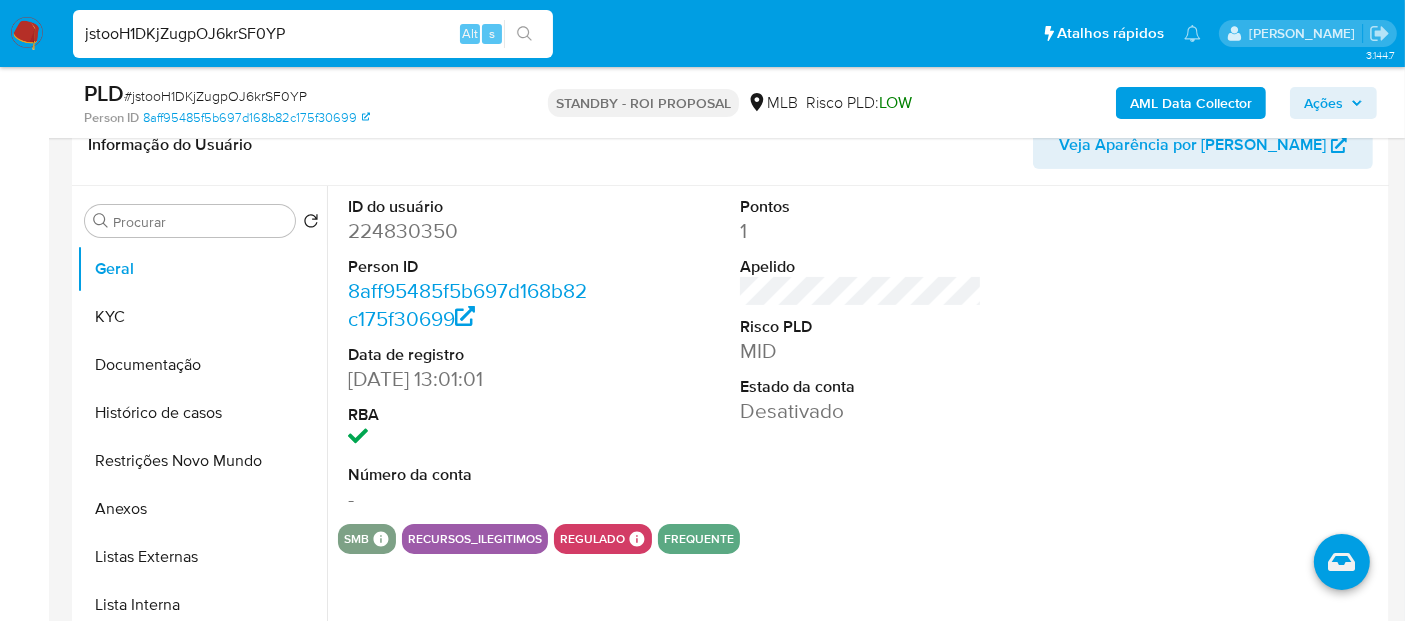 drag, startPoint x: 327, startPoint y: 31, endPoint x: 0, endPoint y: 144, distance: 345.974 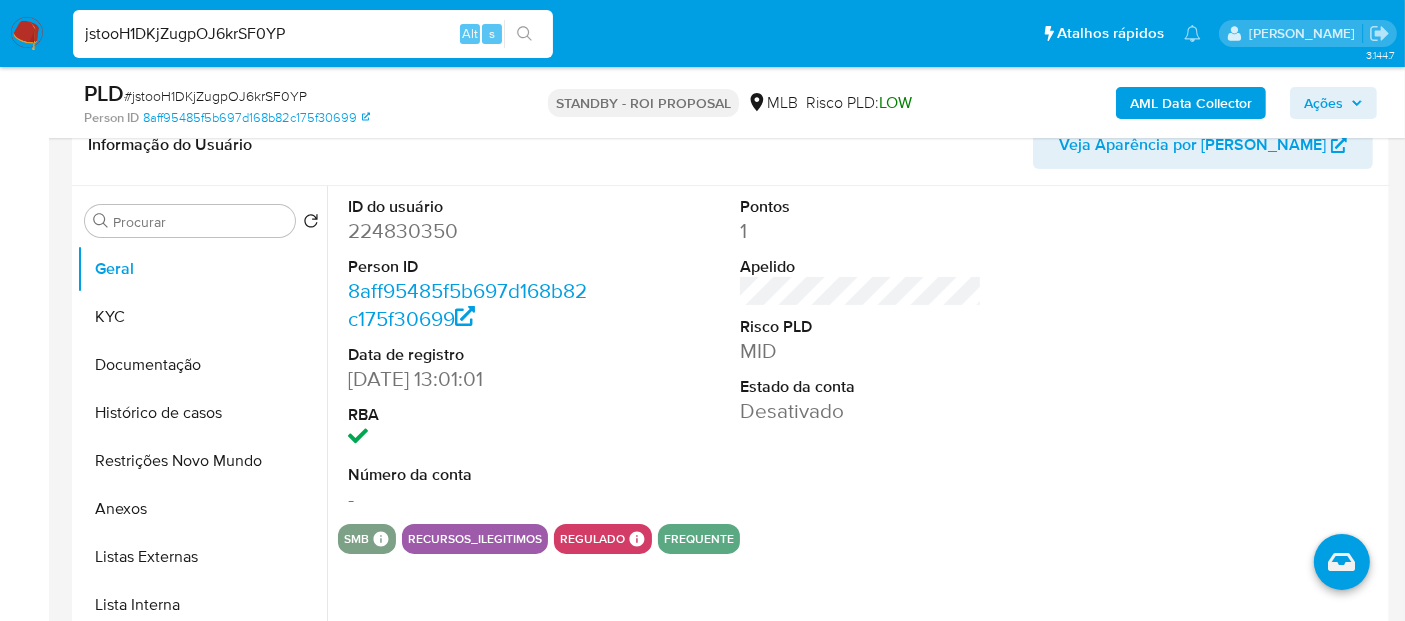 paste on "2YqUaIpvhCij79XvTahQIbdZ" 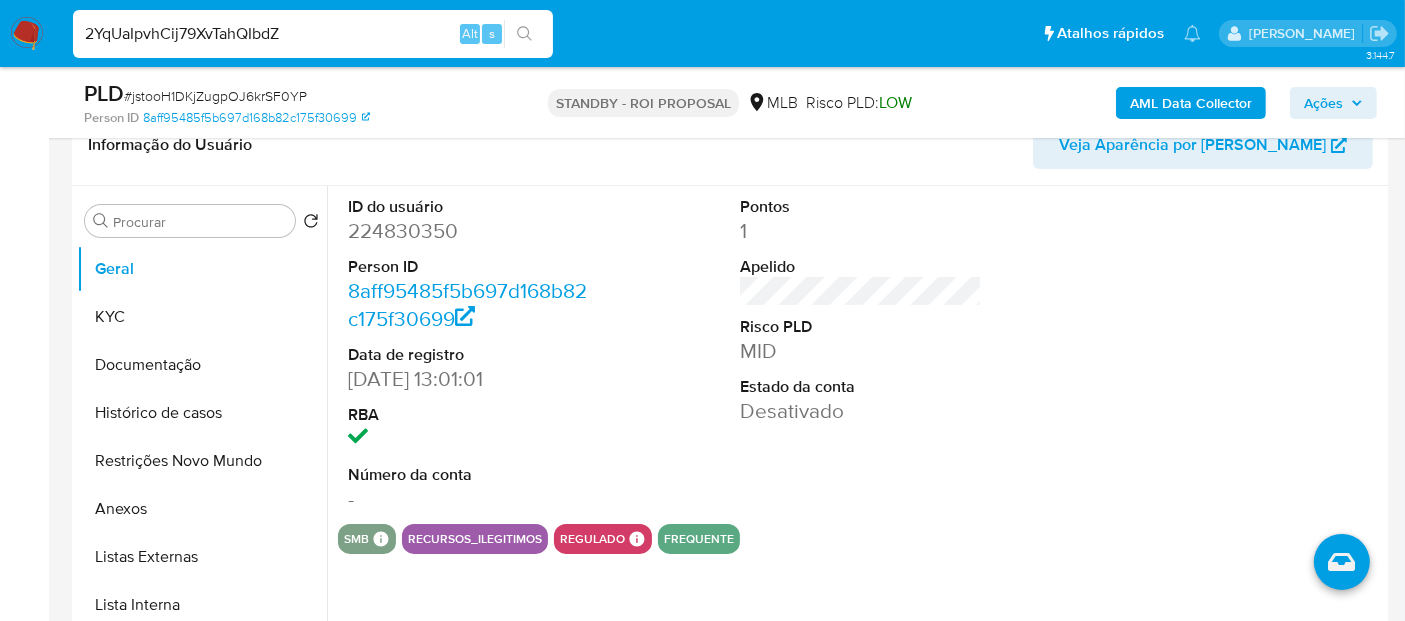 type on "2YqUaIpvhCij79XvTahQIbdZ" 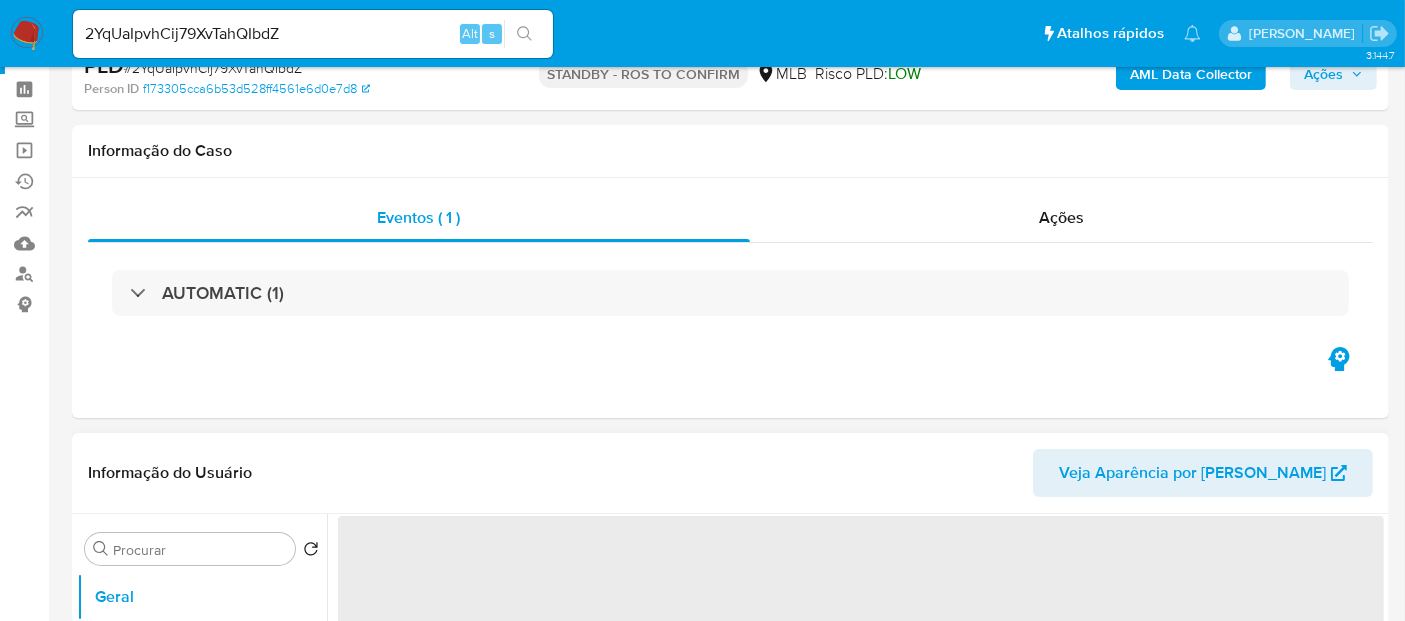 scroll, scrollTop: 111, scrollLeft: 0, axis: vertical 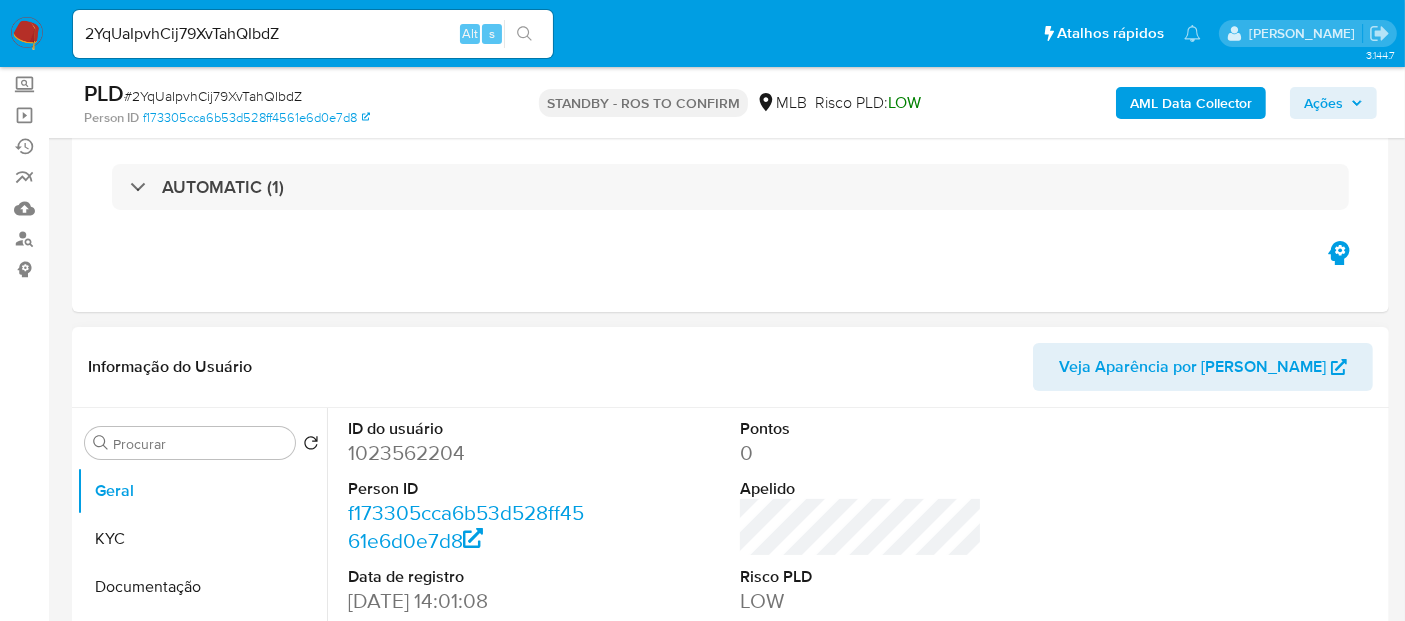 select on "10" 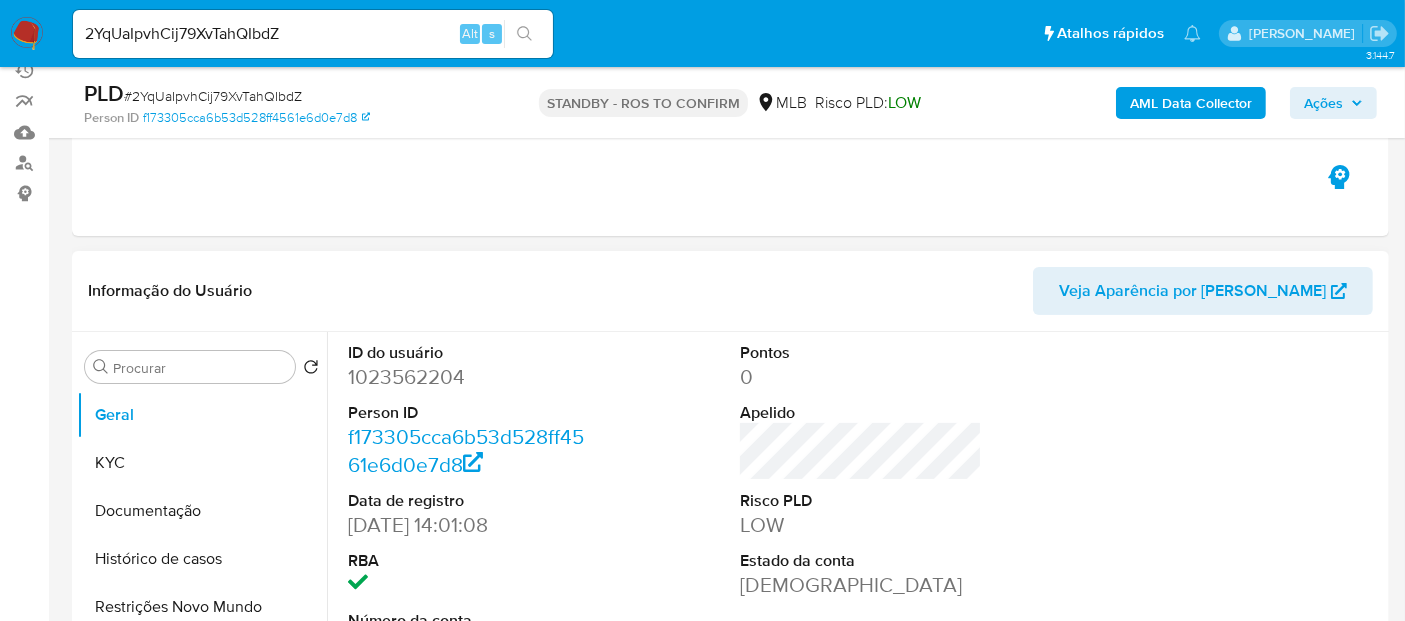 scroll, scrollTop: 222, scrollLeft: 0, axis: vertical 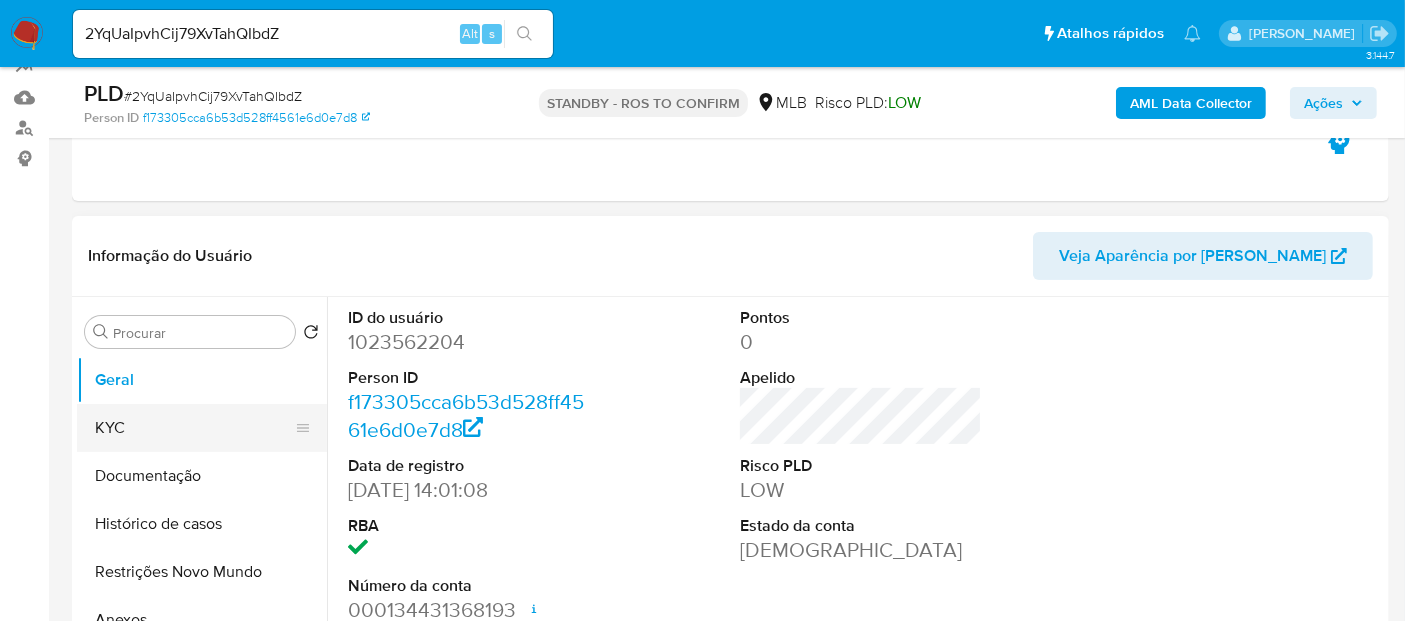 click on "KYC" at bounding box center [194, 428] 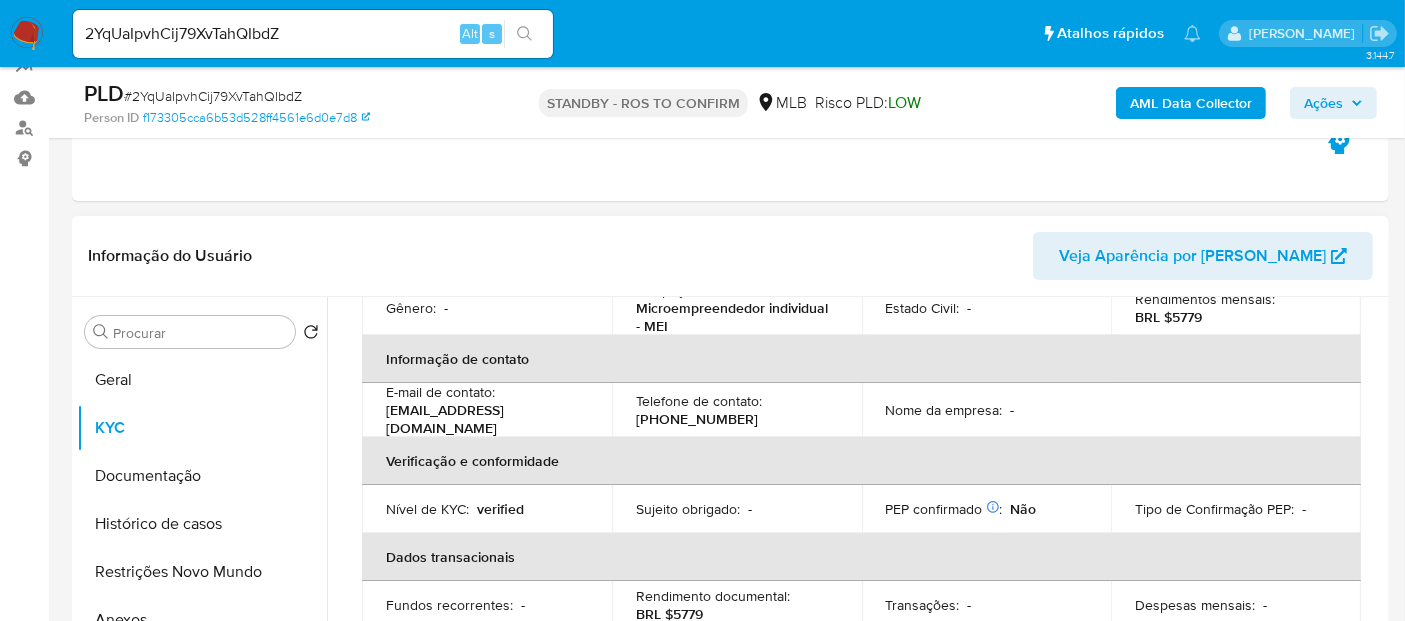 scroll, scrollTop: 333, scrollLeft: 0, axis: vertical 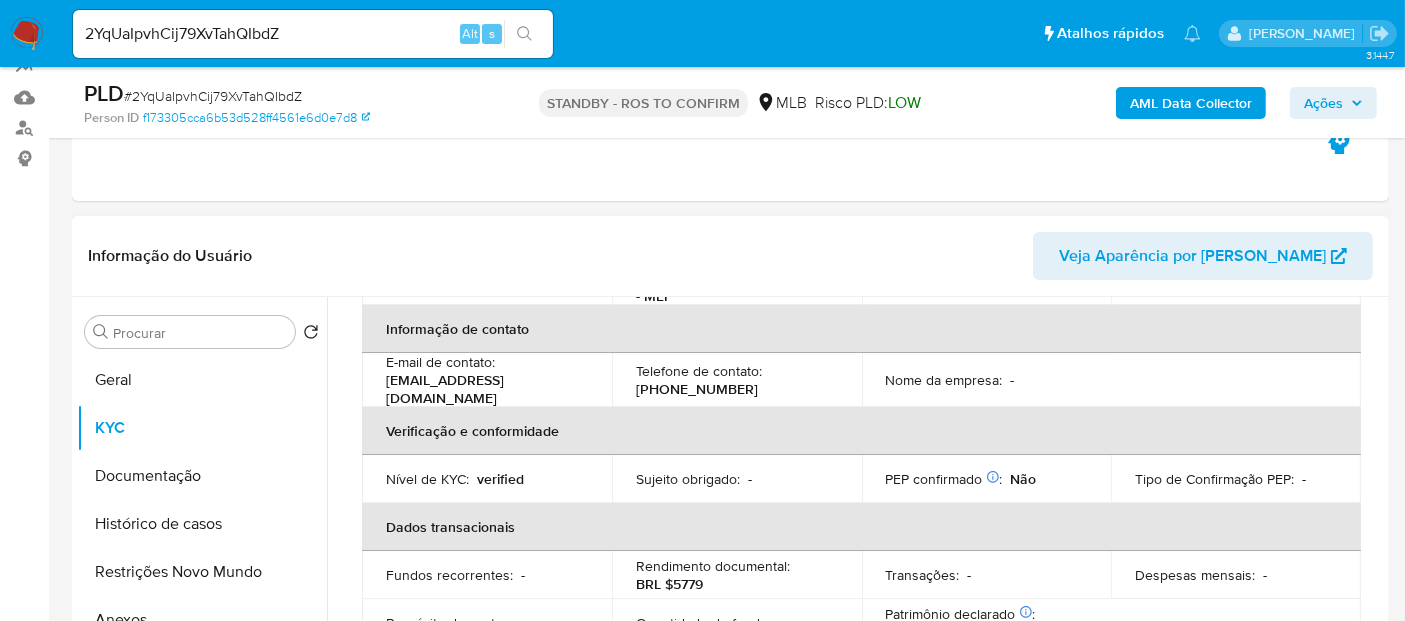 drag, startPoint x: 147, startPoint y: 474, endPoint x: 457, endPoint y: 475, distance: 310.00162 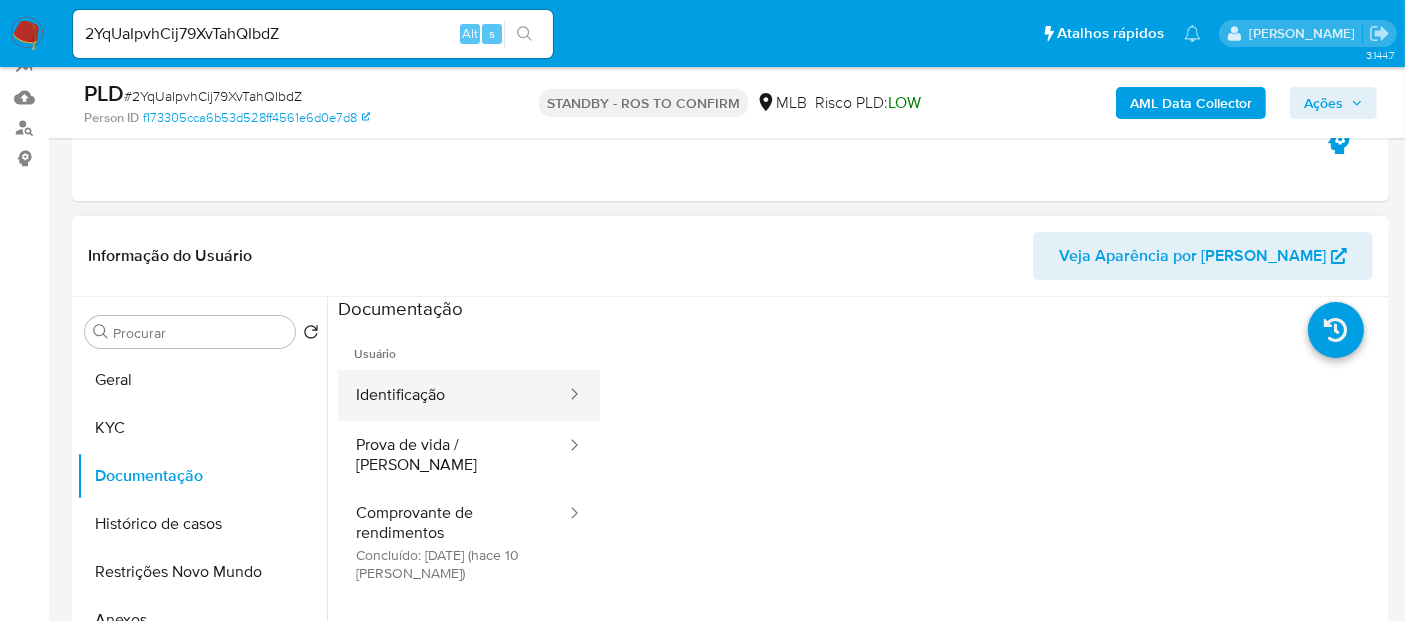 click on "Identificação" at bounding box center [453, 395] 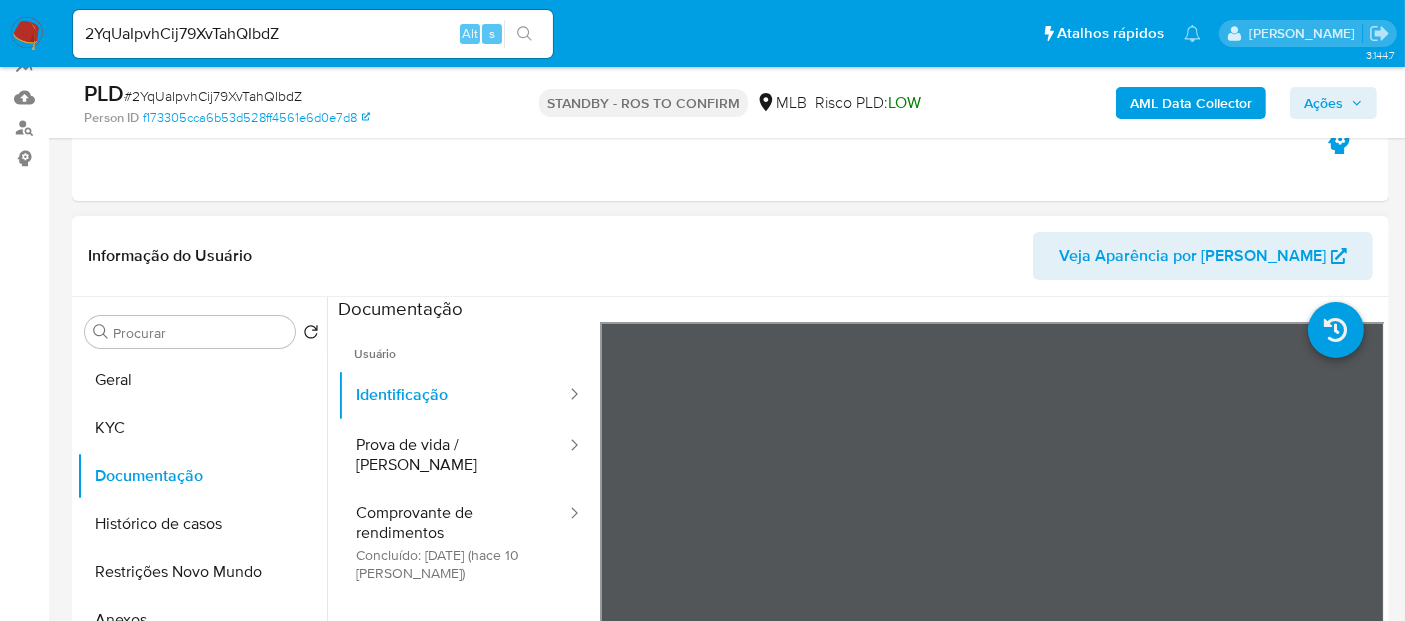 drag, startPoint x: 408, startPoint y: 448, endPoint x: 591, endPoint y: 452, distance: 183.04372 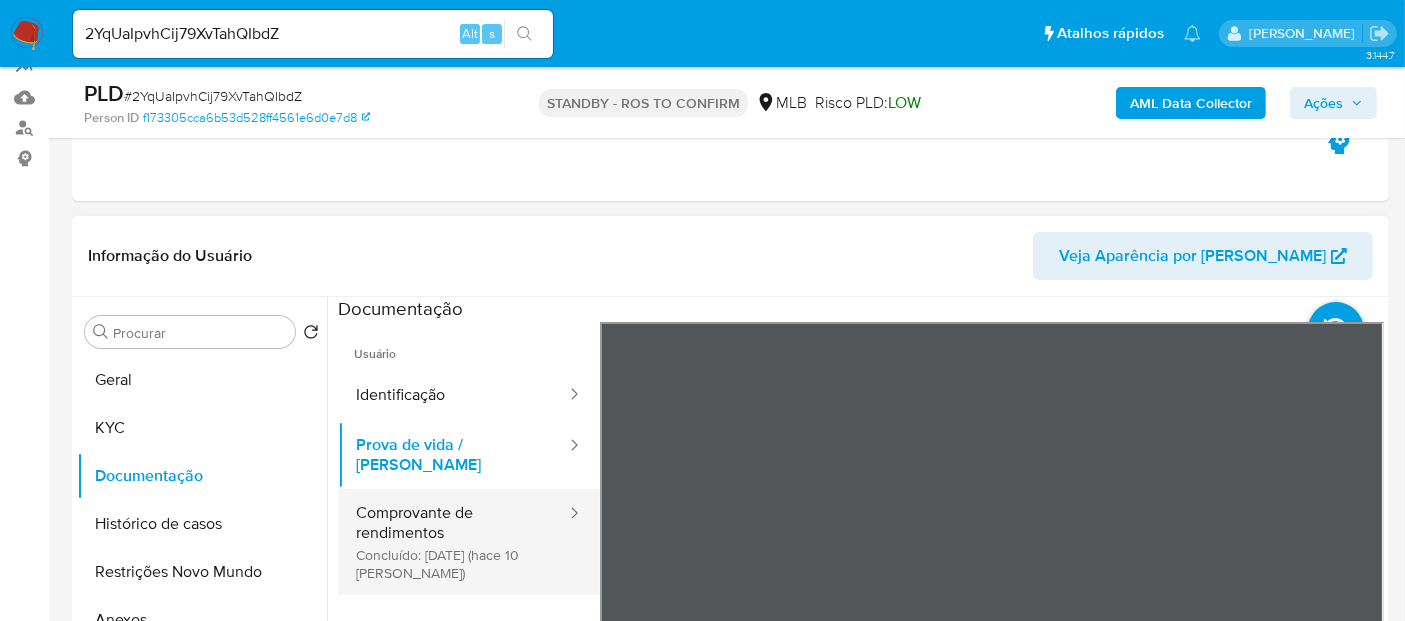 click on "Comprovante de rendimentos Concluído: 09/07/2025 (hace 10 días)" at bounding box center (453, 542) 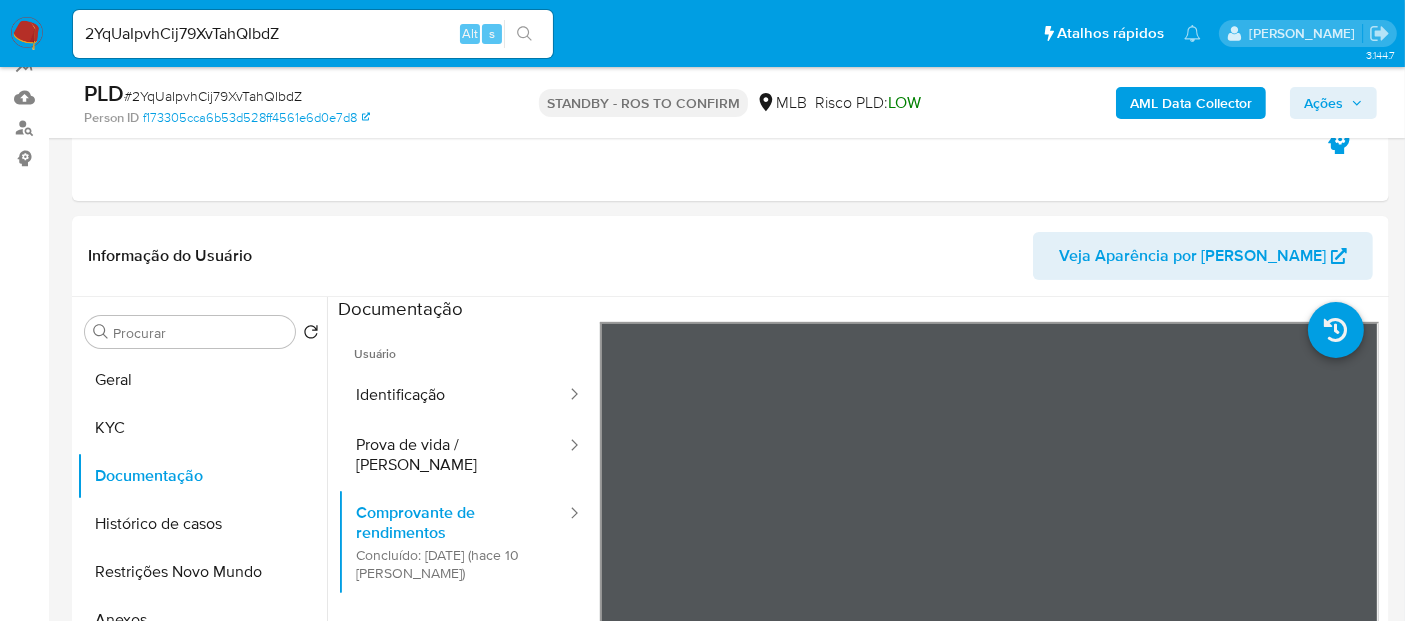 scroll, scrollTop: 420, scrollLeft: 0, axis: vertical 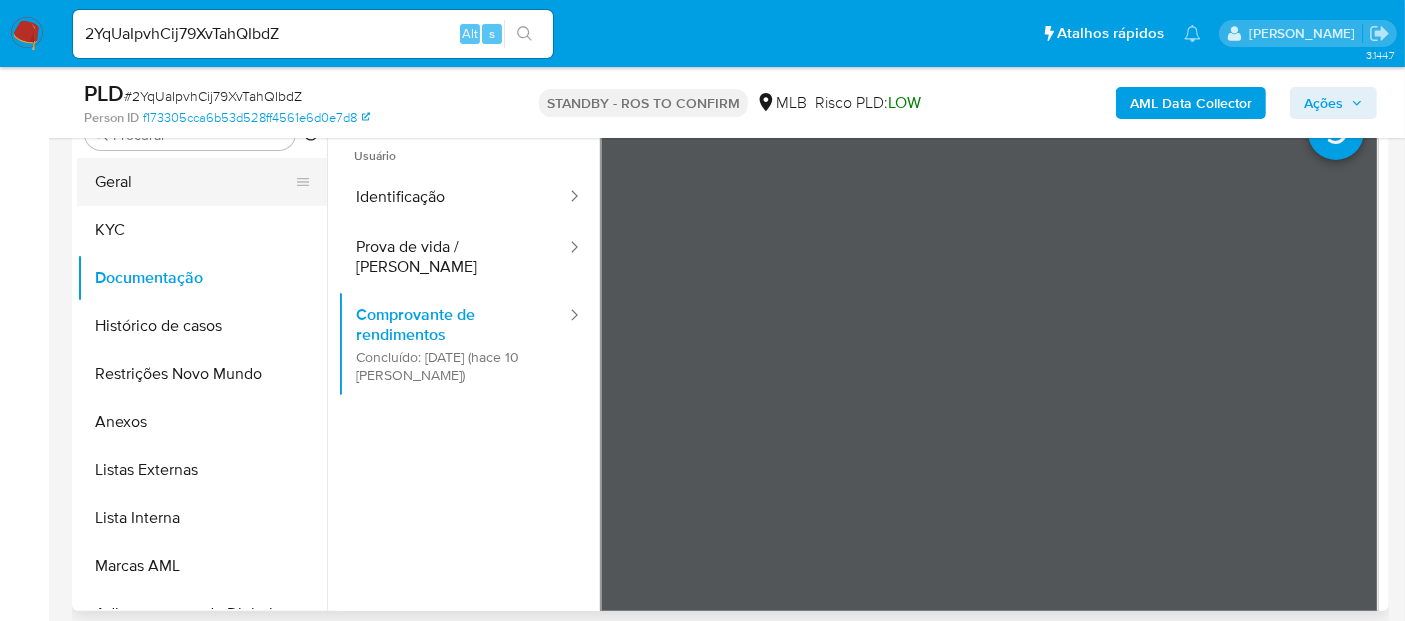 click on "Geral" at bounding box center (194, 182) 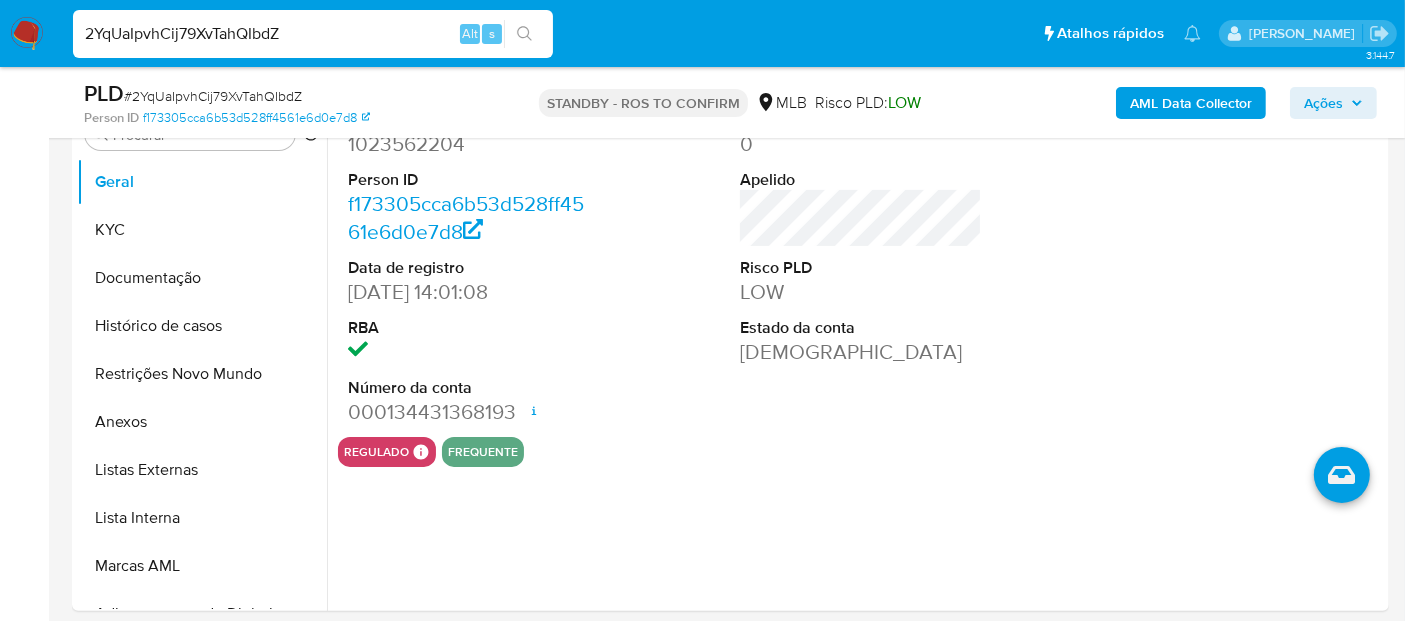 click on "Pausado Ver notificaciones 2YqUaIpvhCij79XvTahQIbdZ Alt s Atalhos rápidos   Presiona las siguientes teclas para acceder a algunas de las funciones Pesquisar caso ou usuário Alt s Voltar para casa Alt h Adicione um comentário Alt c Adicionar um anexo Alt a Erico Trevizan" at bounding box center (702, 33) 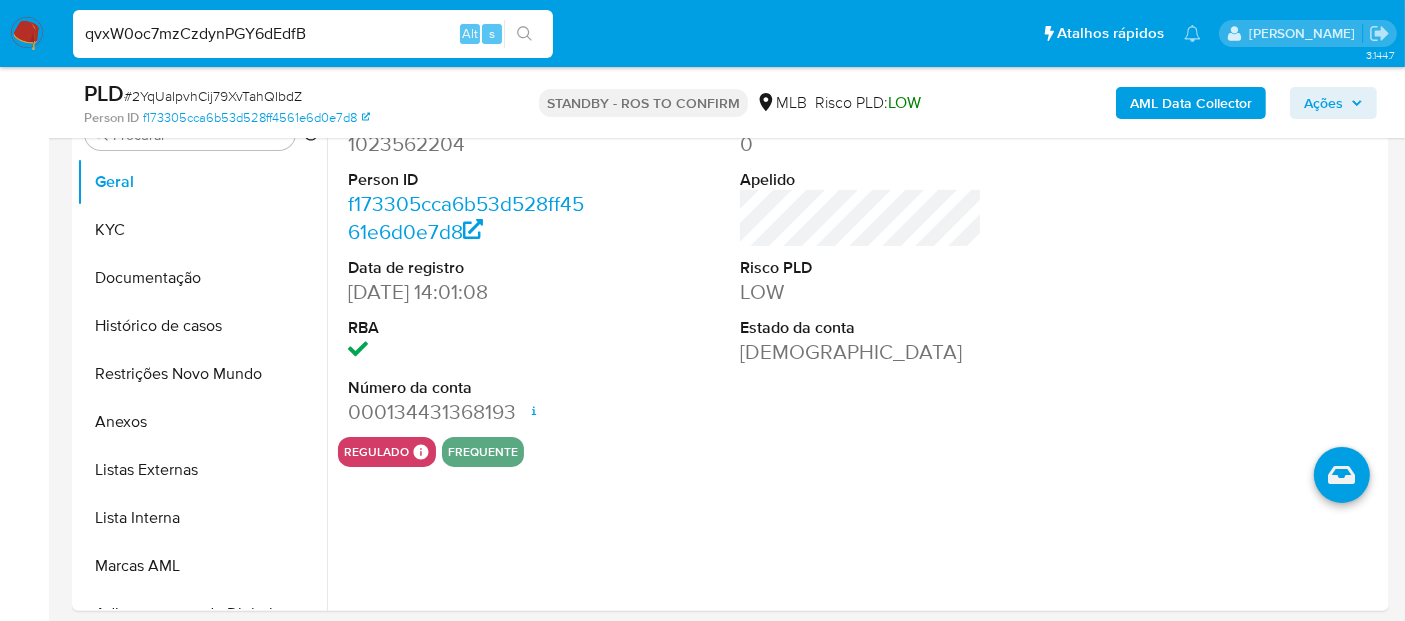 type on "qvxW0oc7mzCzdynPGY6dEdfB" 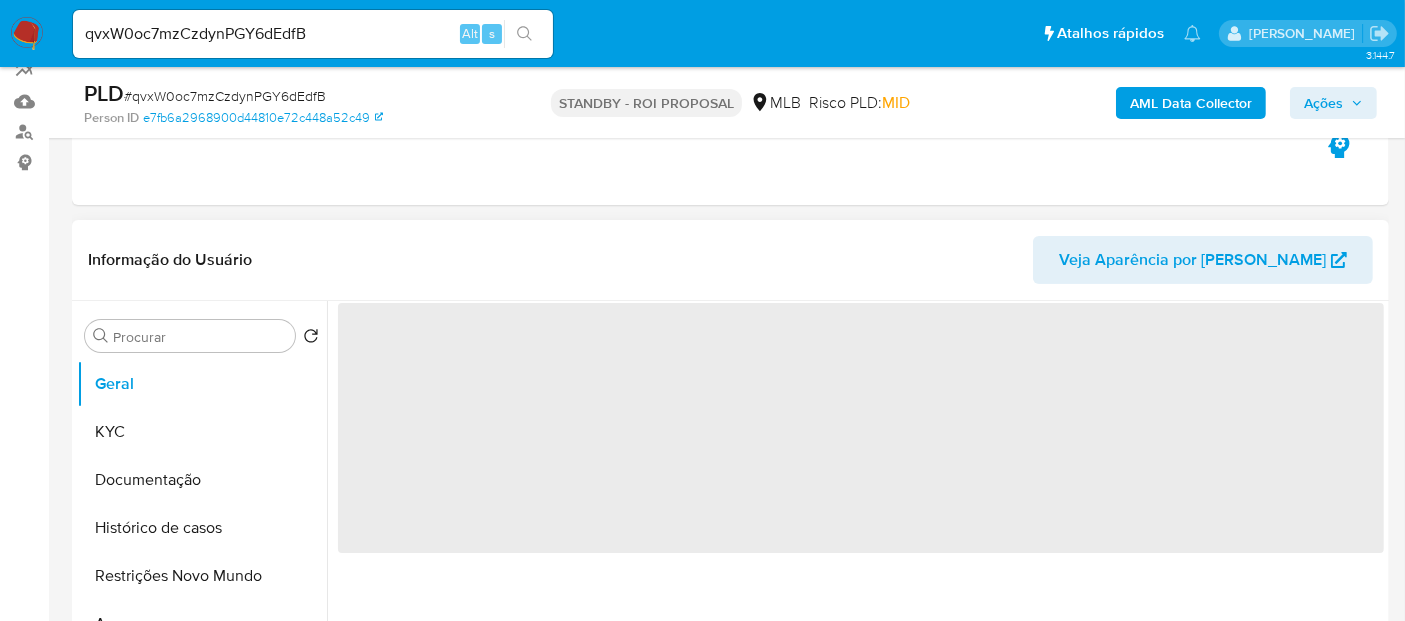 scroll, scrollTop: 222, scrollLeft: 0, axis: vertical 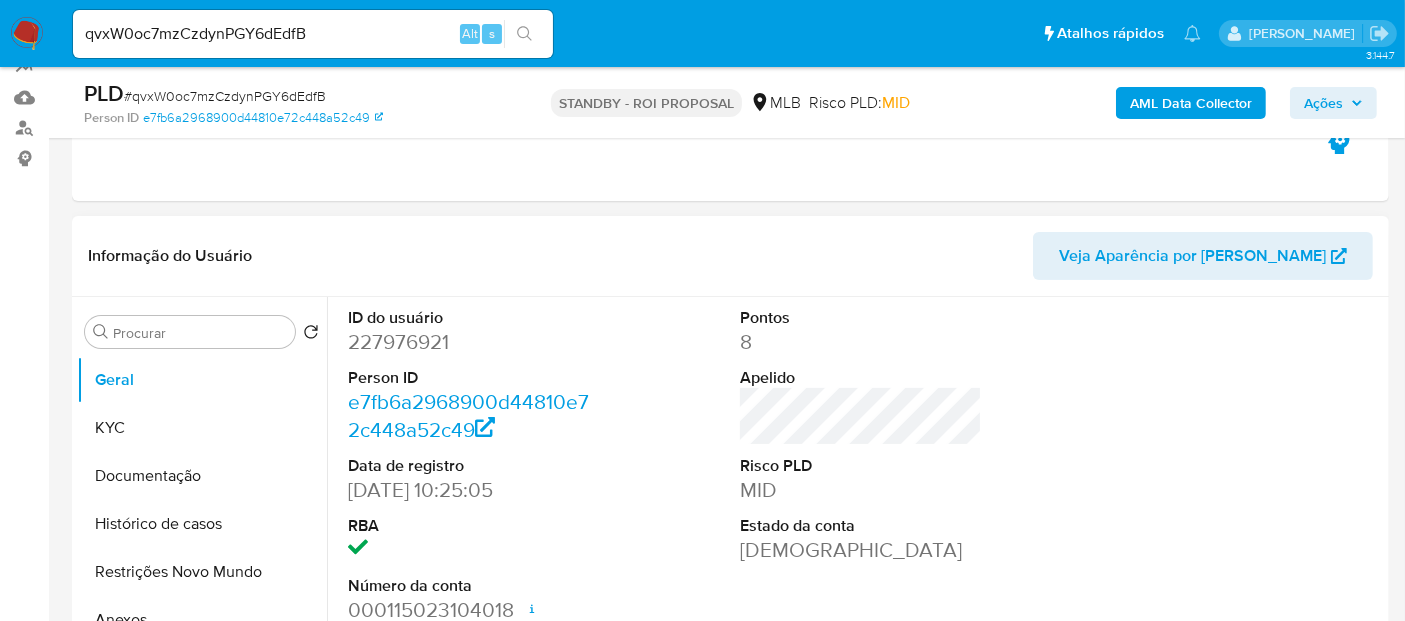 select on "10" 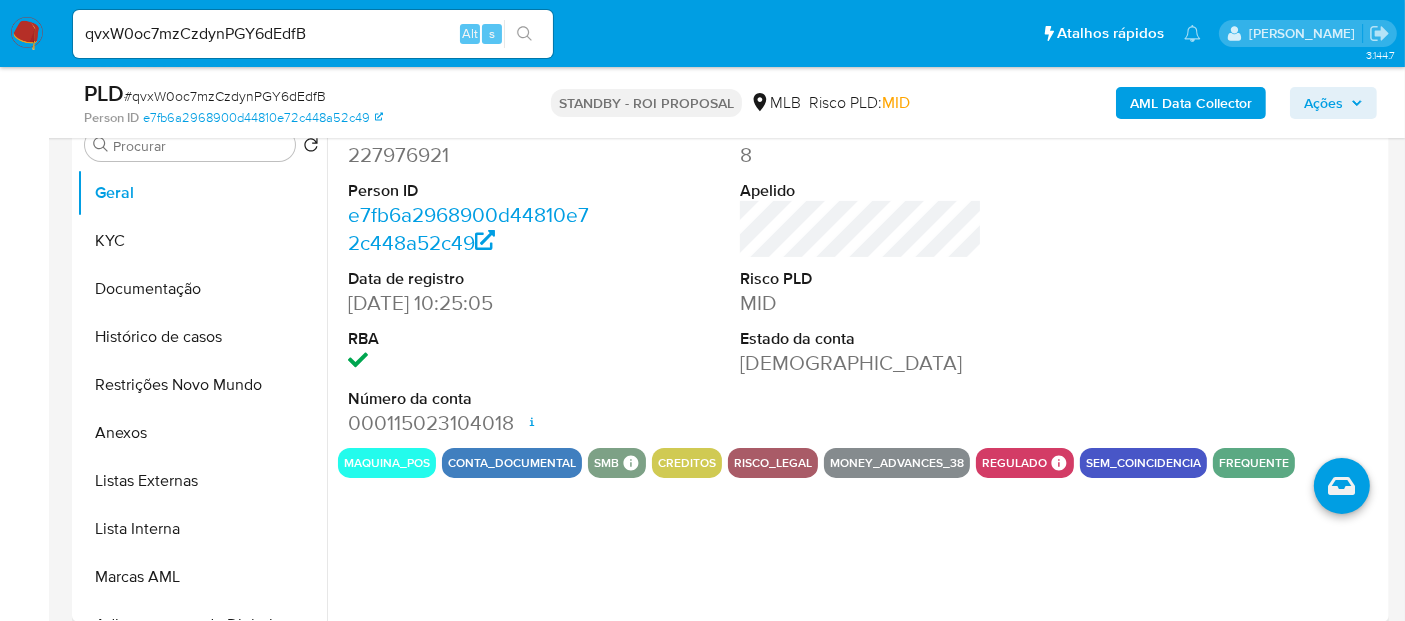 scroll, scrollTop: 444, scrollLeft: 0, axis: vertical 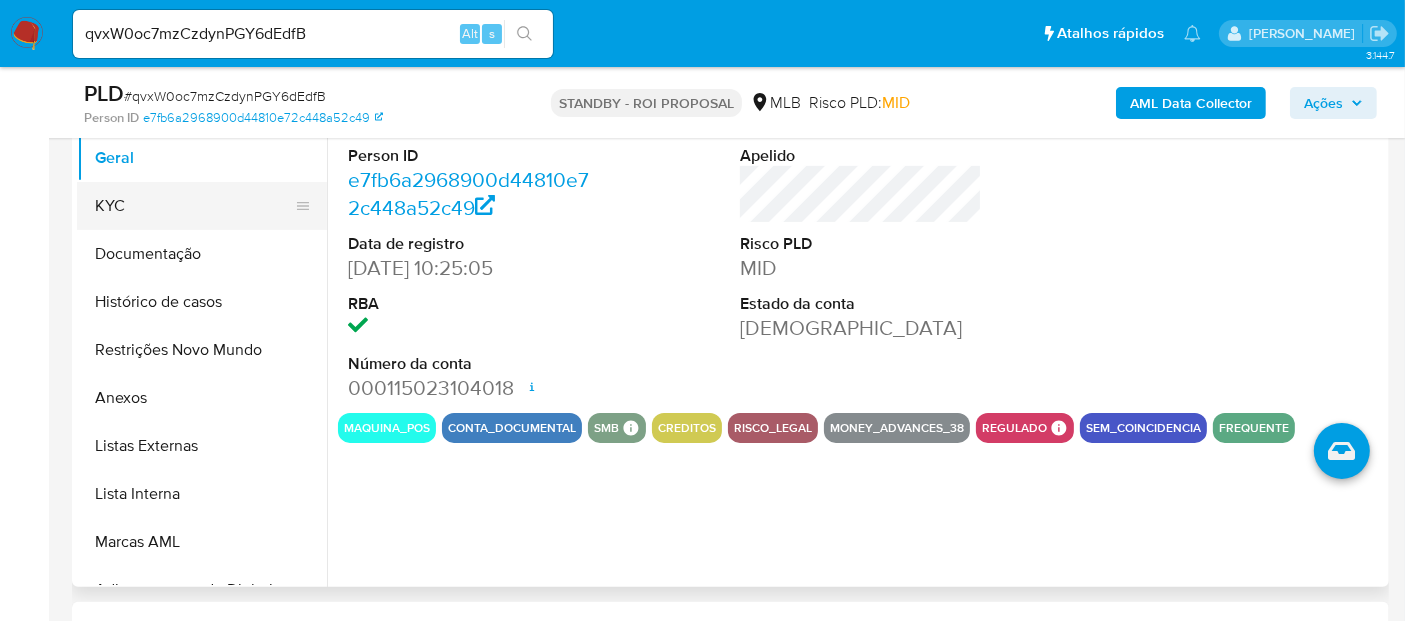 click on "KYC" at bounding box center [194, 206] 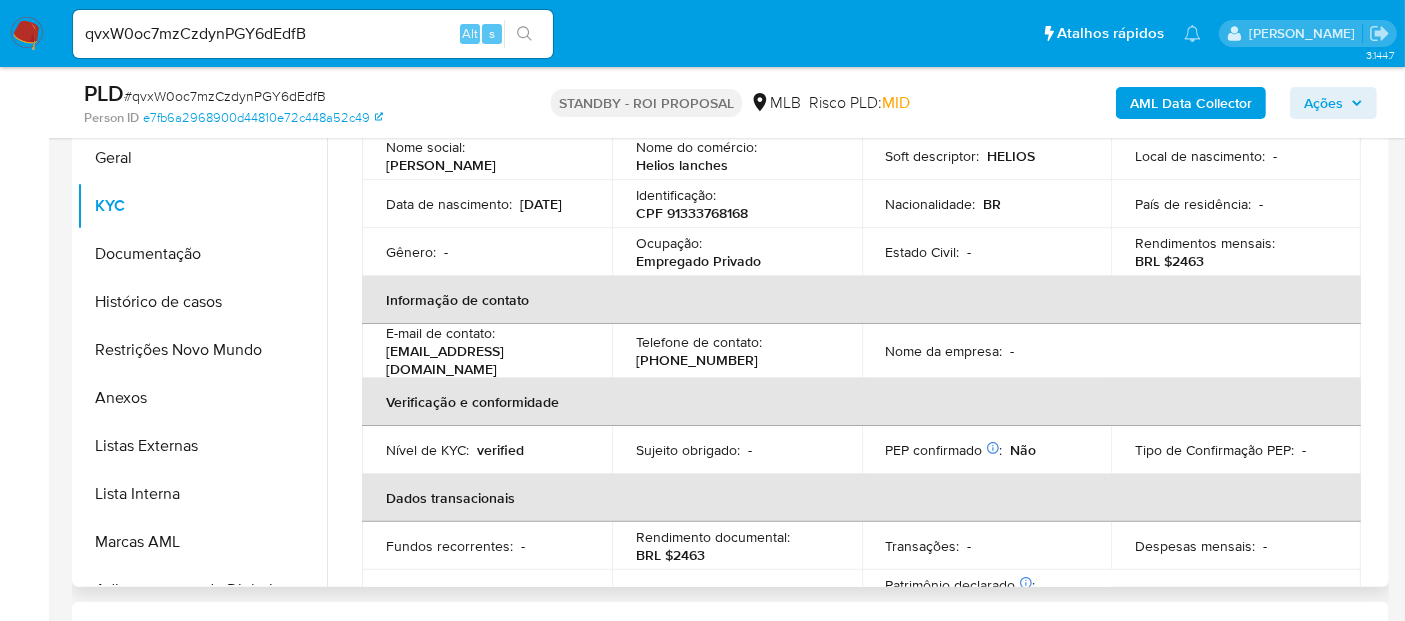 scroll, scrollTop: 222, scrollLeft: 0, axis: vertical 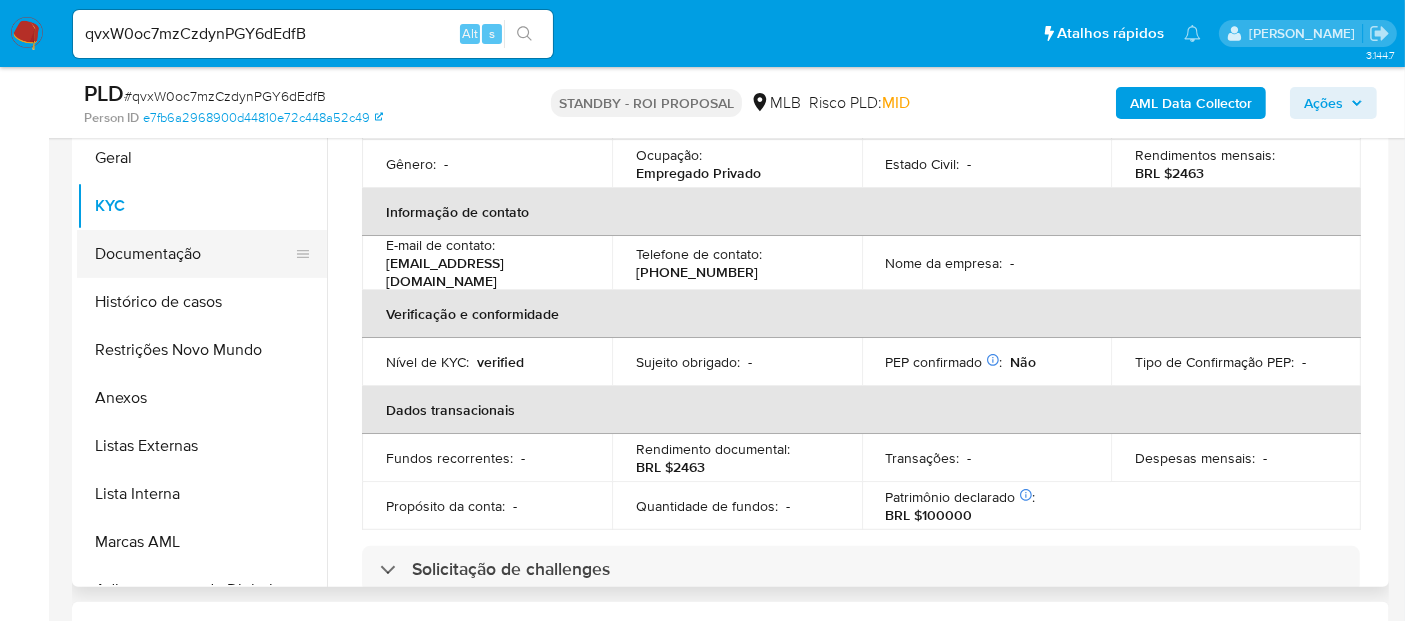 click on "Documentação" at bounding box center (194, 254) 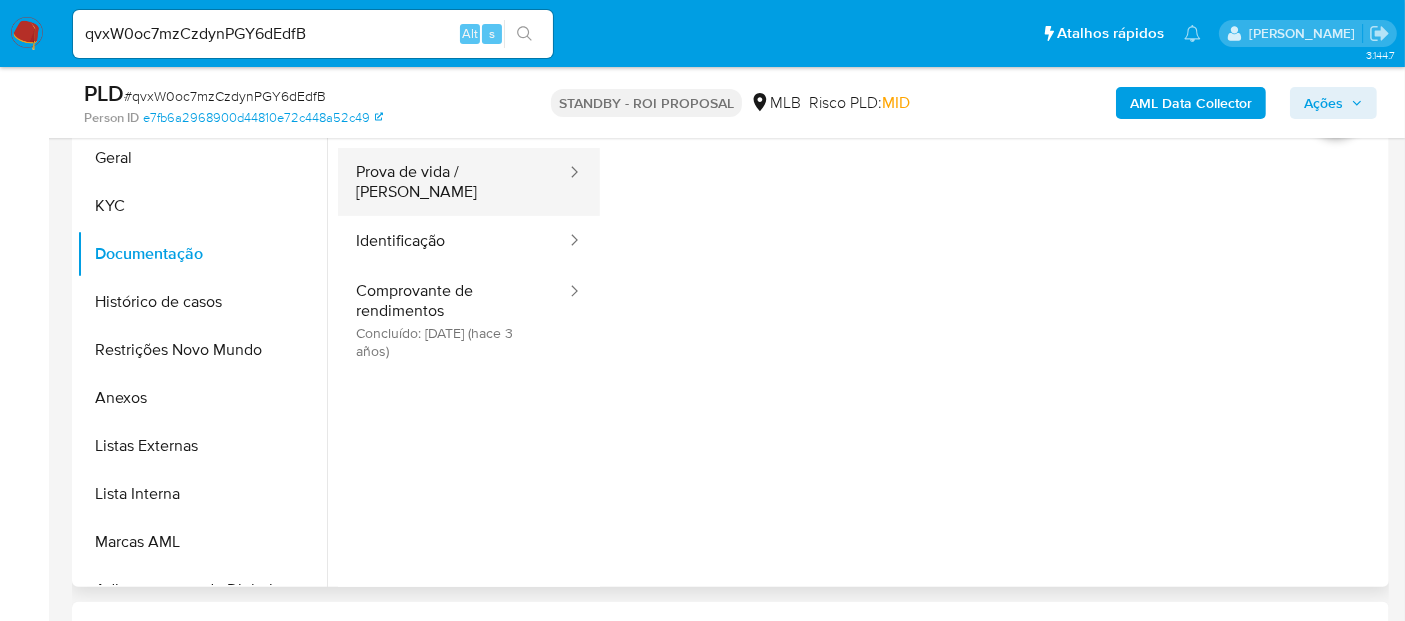 click on "Prova de vida / [PERSON_NAME]" at bounding box center [453, 182] 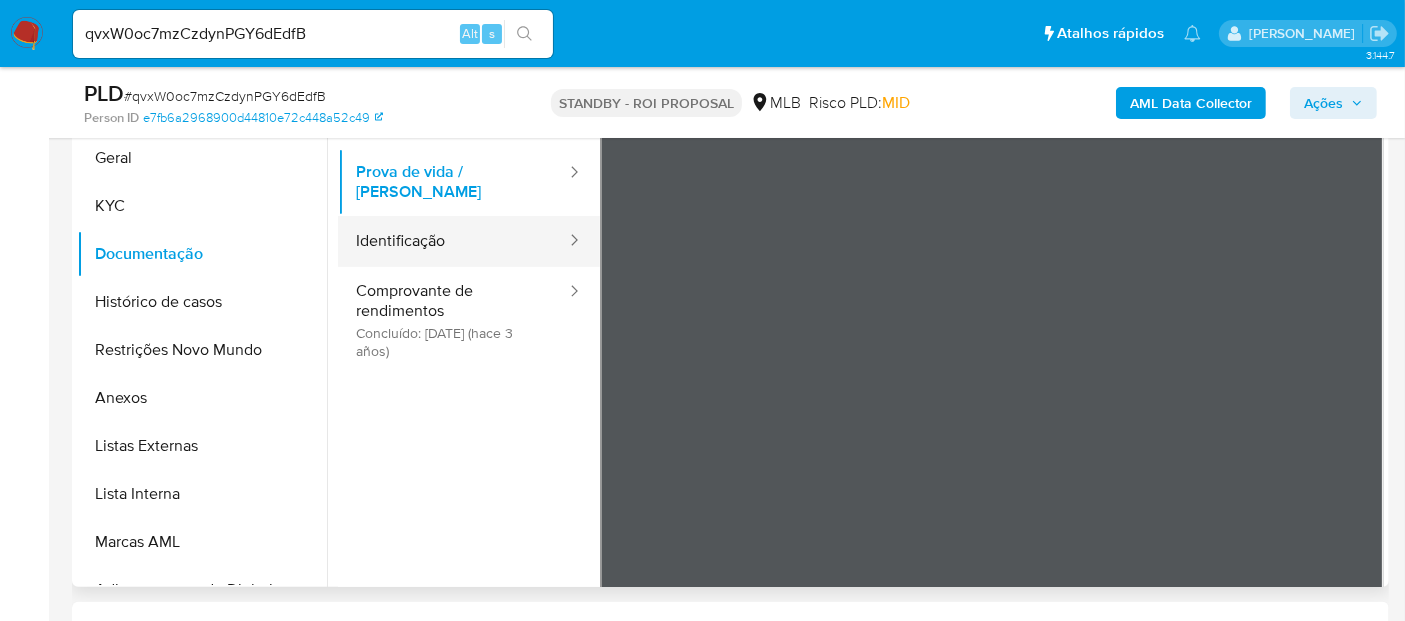 click on "Identificação" at bounding box center (453, 241) 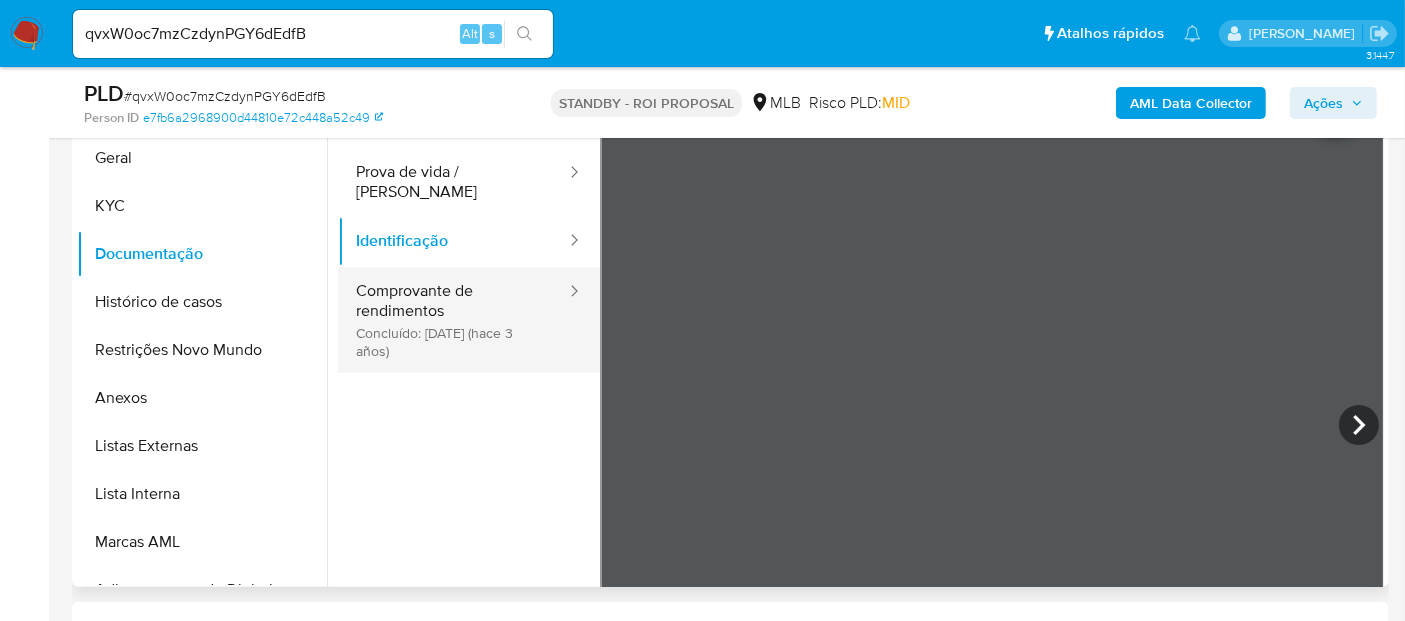 click on "Comprovante de rendimentos Concluído: 28/04/2022 (hace 3 años)" at bounding box center (453, 320) 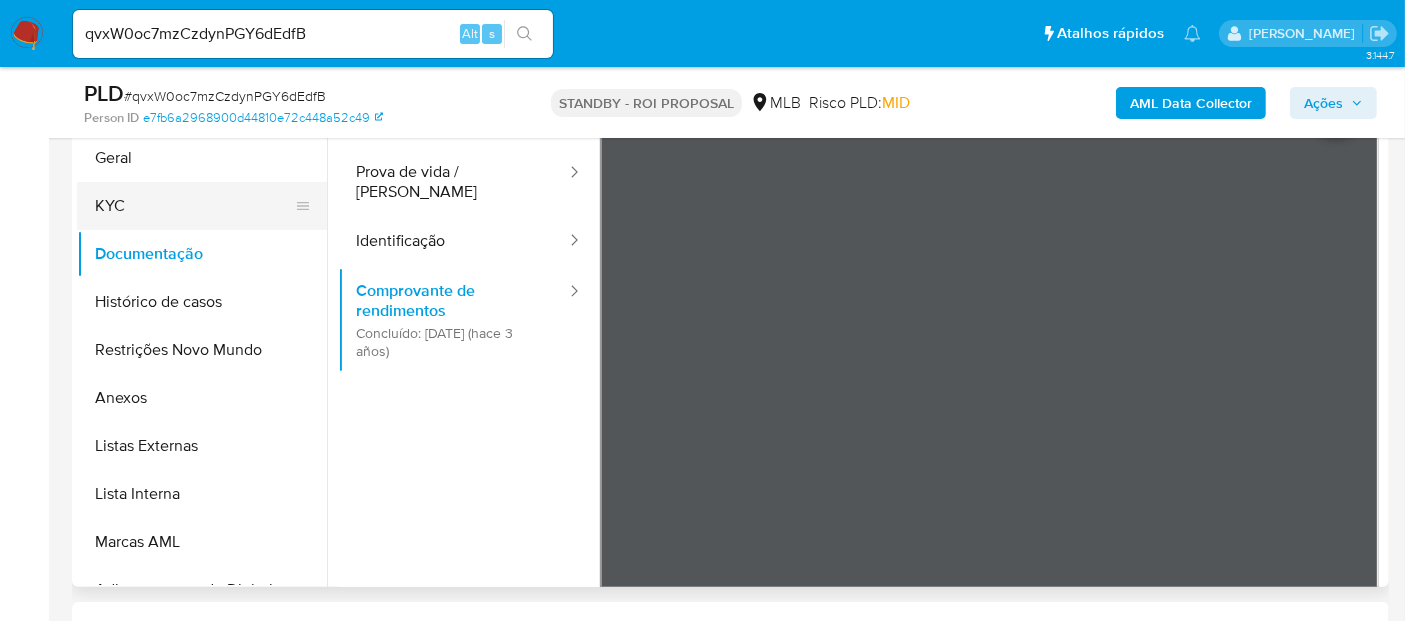 click on "KYC" at bounding box center (194, 206) 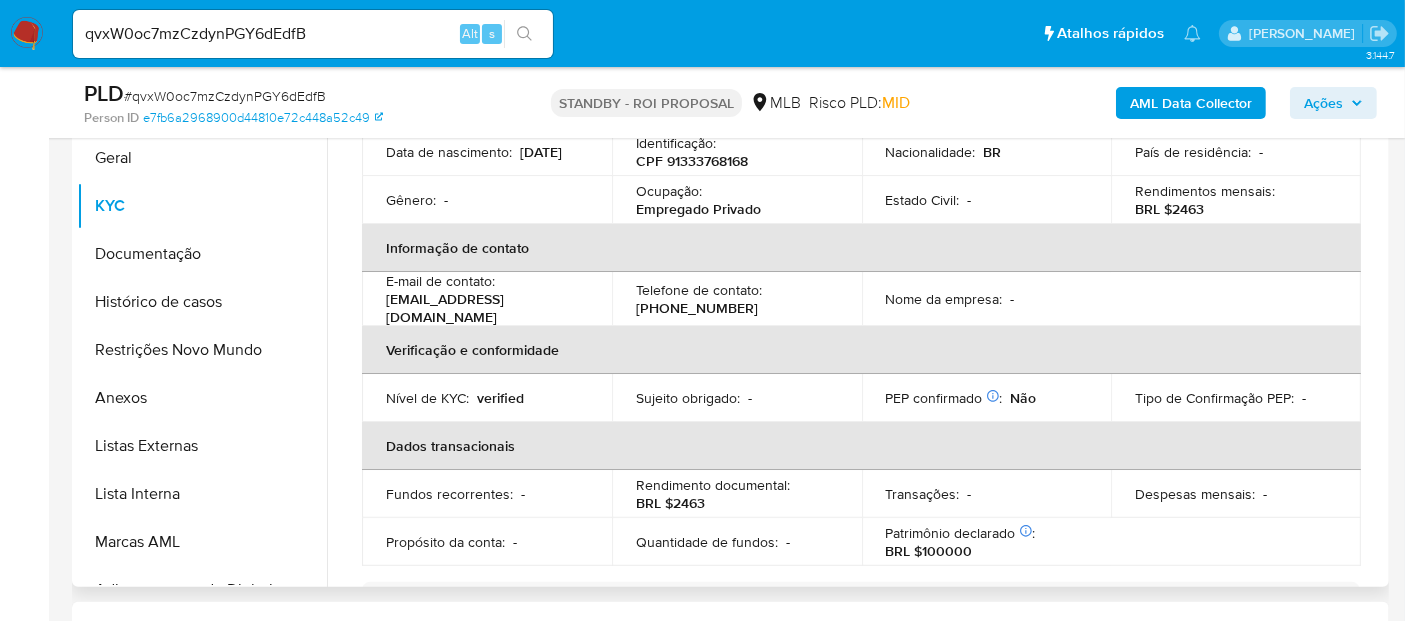scroll, scrollTop: 222, scrollLeft: 0, axis: vertical 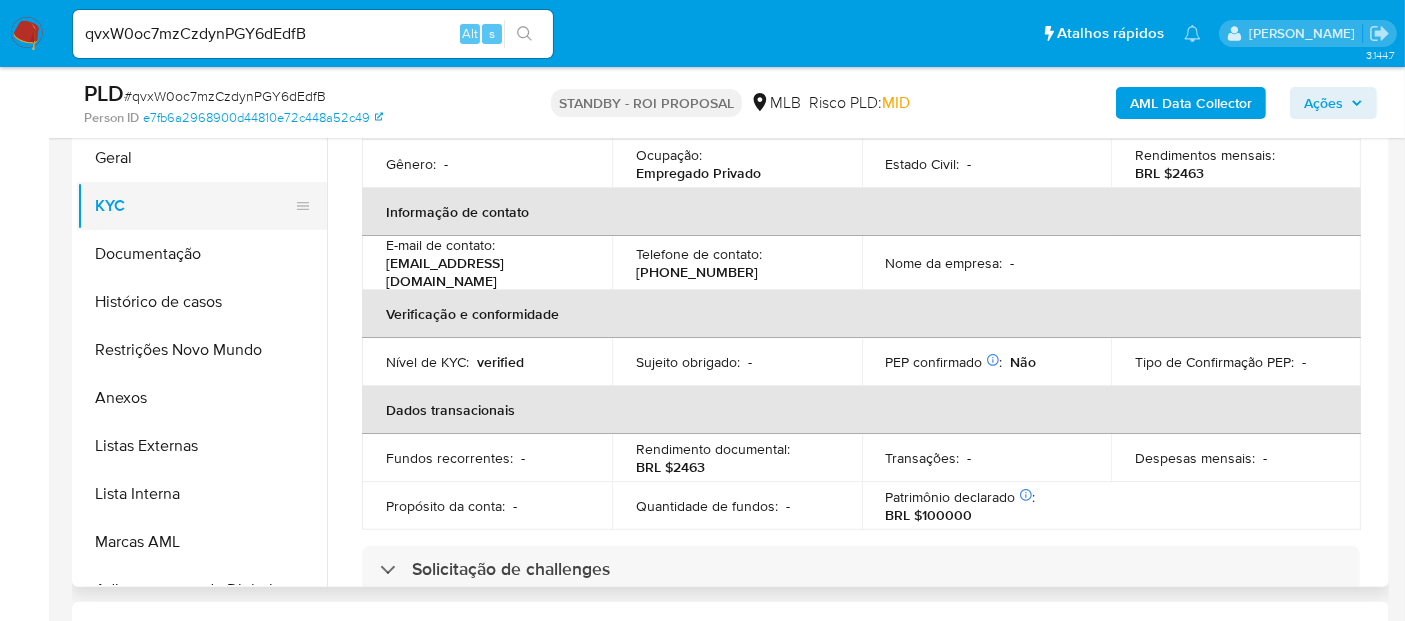 click on "KYC" at bounding box center [194, 206] 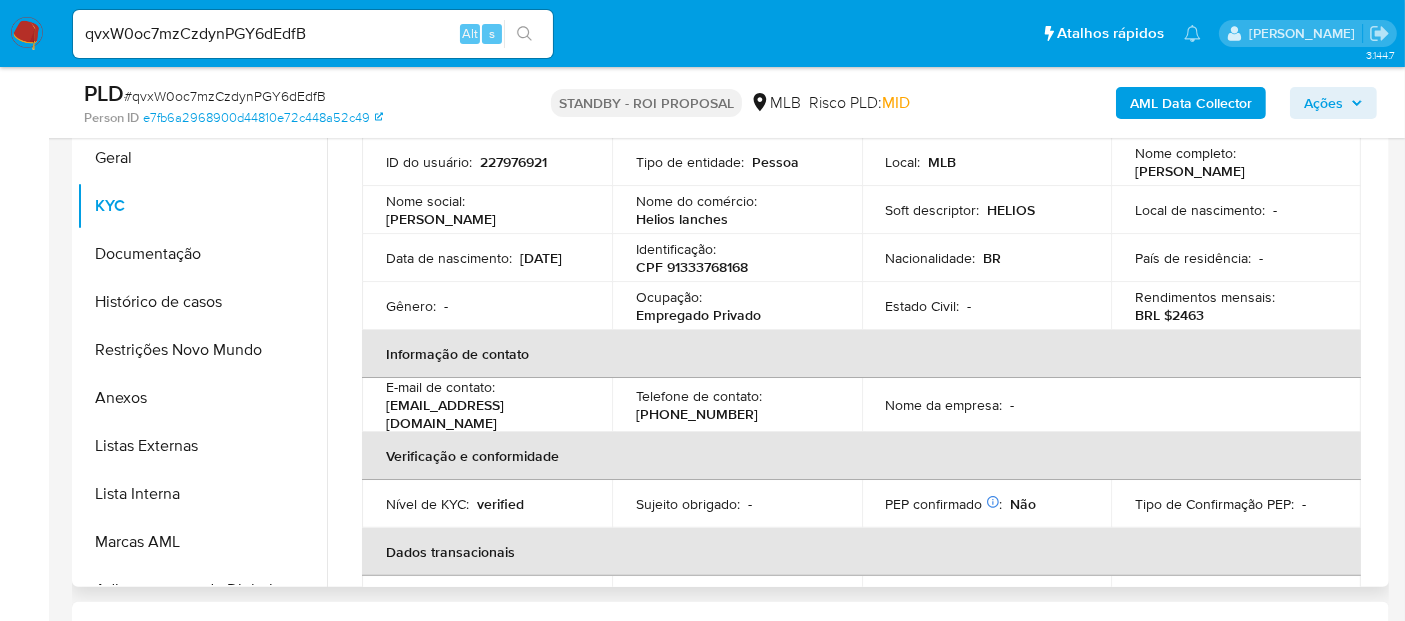 scroll, scrollTop: 111, scrollLeft: 0, axis: vertical 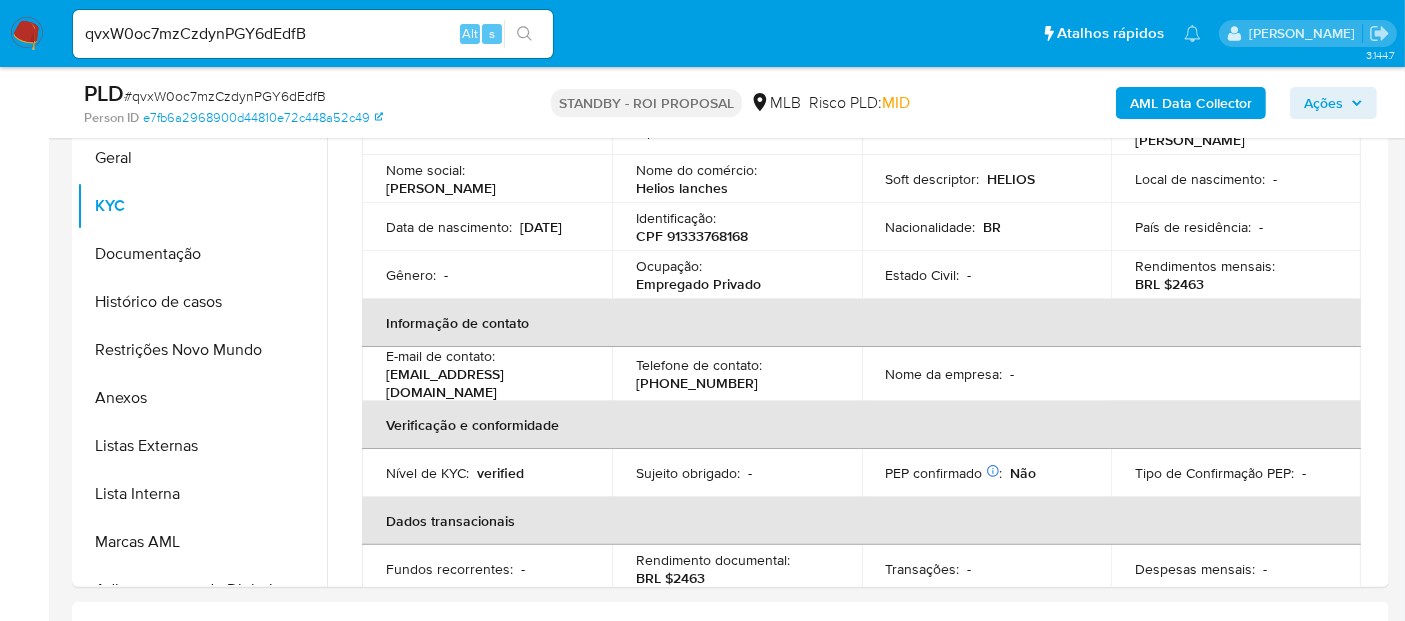 type 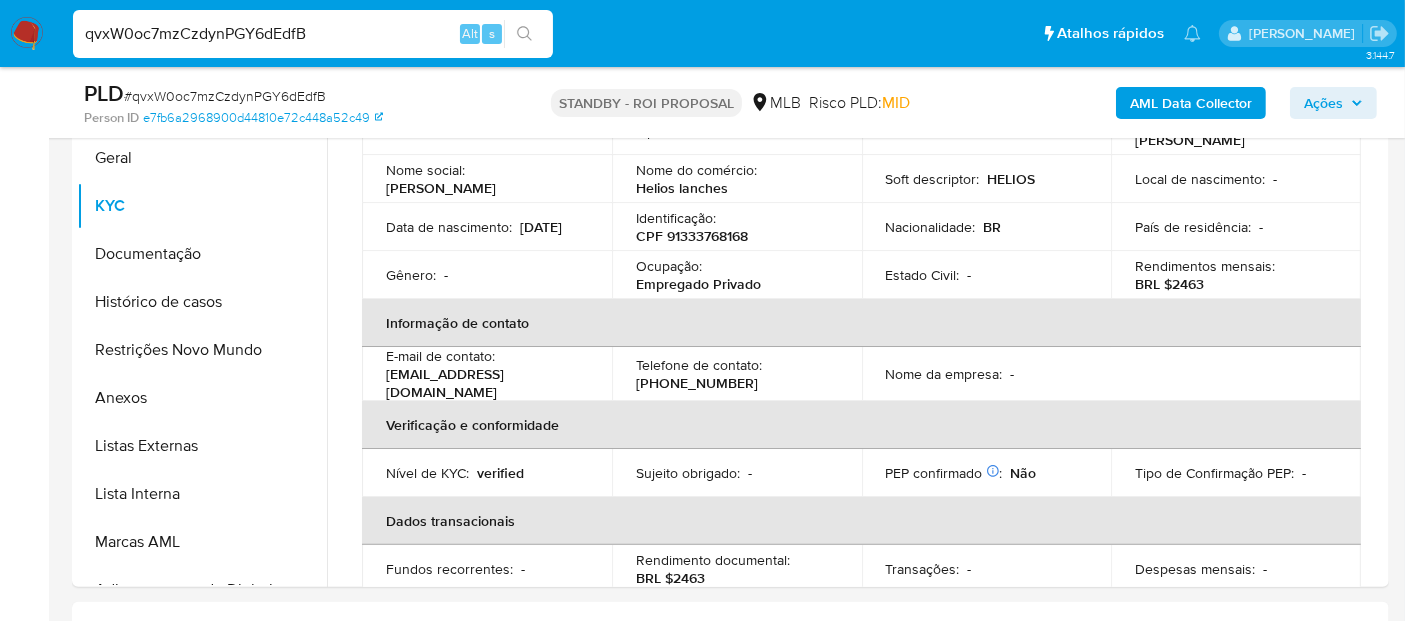 drag, startPoint x: 333, startPoint y: 23, endPoint x: 0, endPoint y: 22, distance: 333.0015 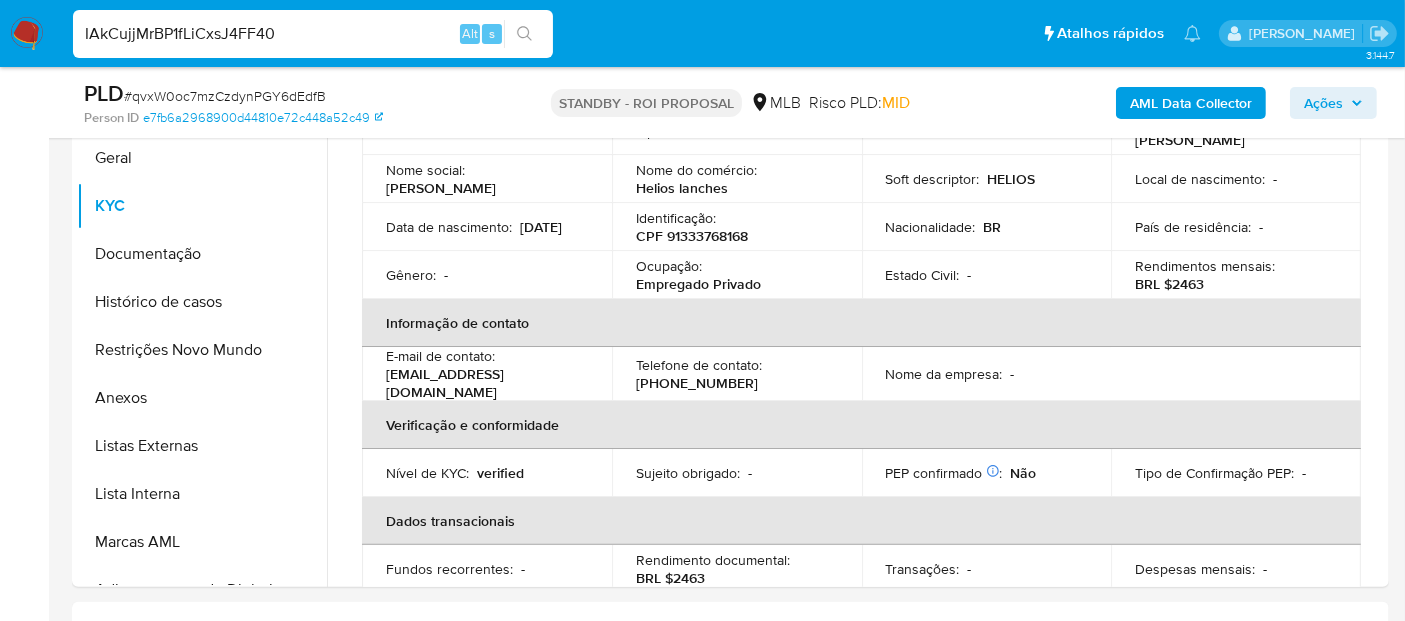 type on "IAkCujjMrBP1fLiCxsJ4FF40" 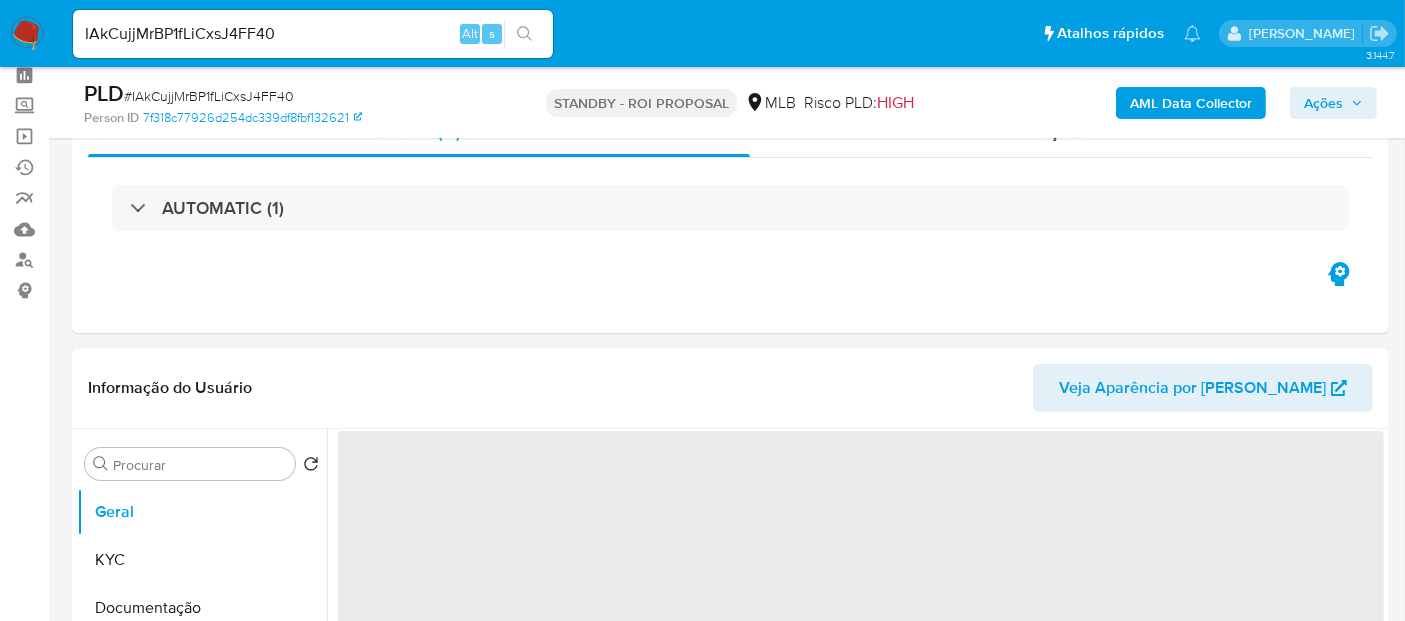 scroll, scrollTop: 111, scrollLeft: 0, axis: vertical 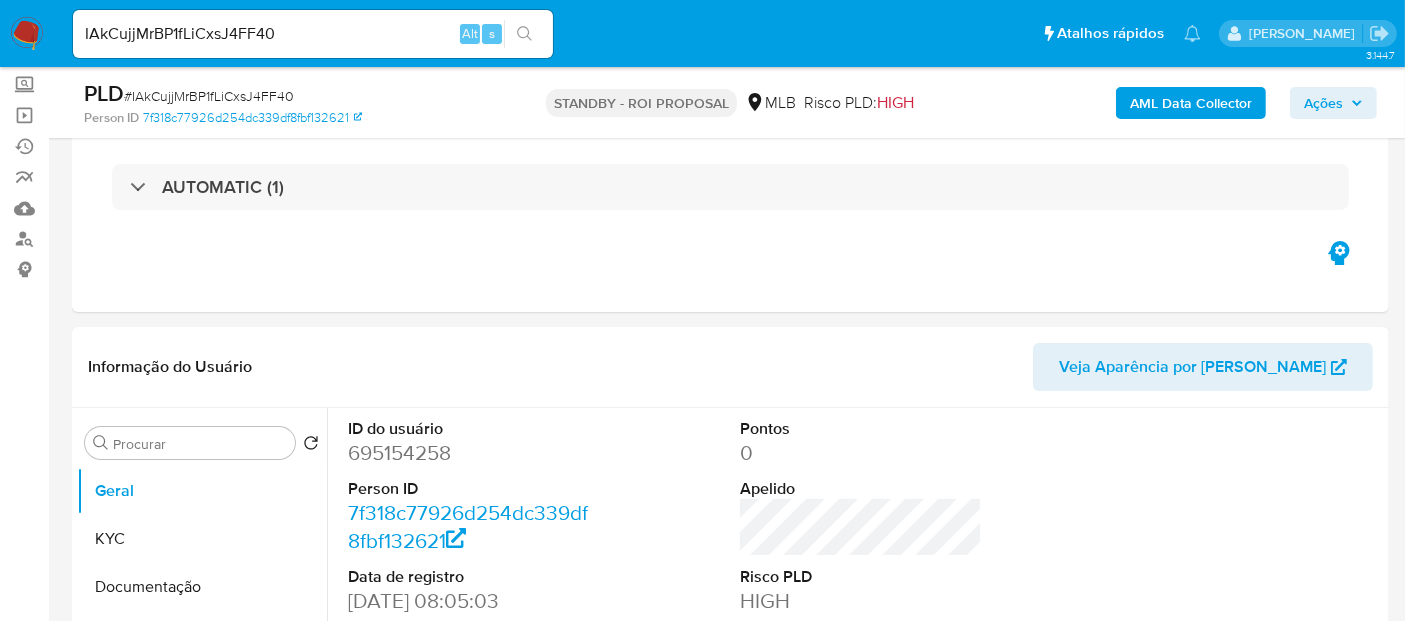 select on "10" 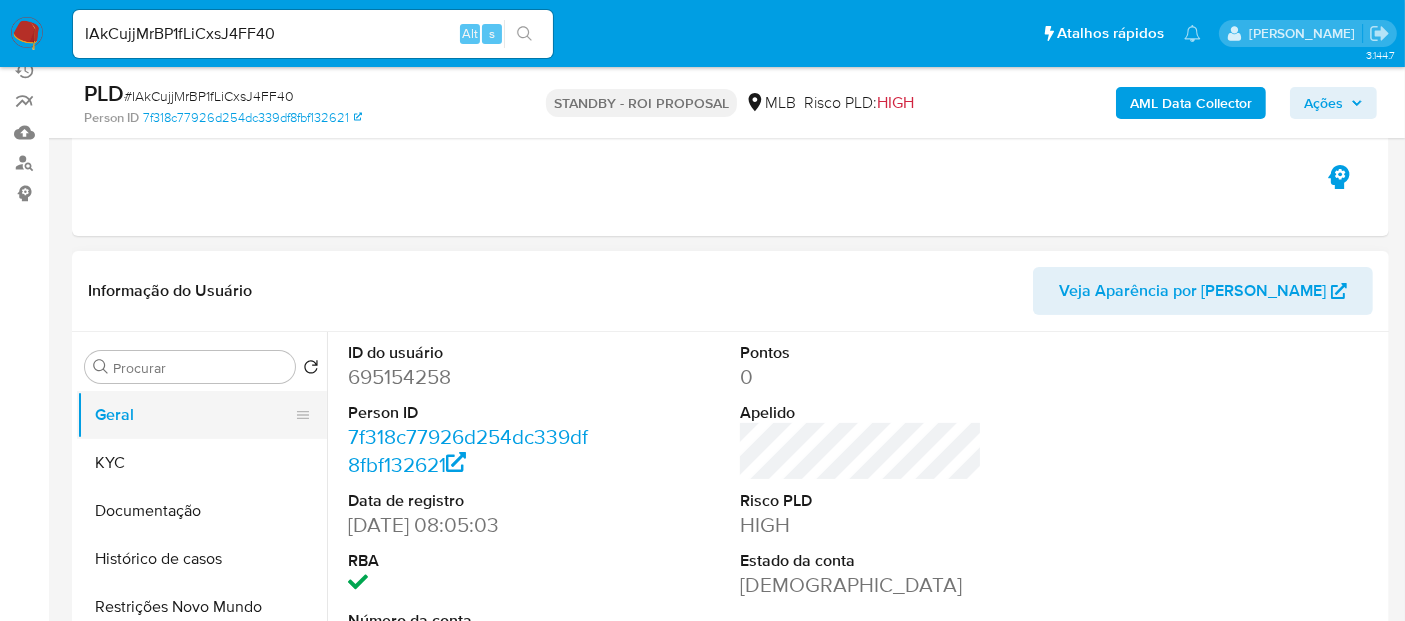 scroll, scrollTop: 222, scrollLeft: 0, axis: vertical 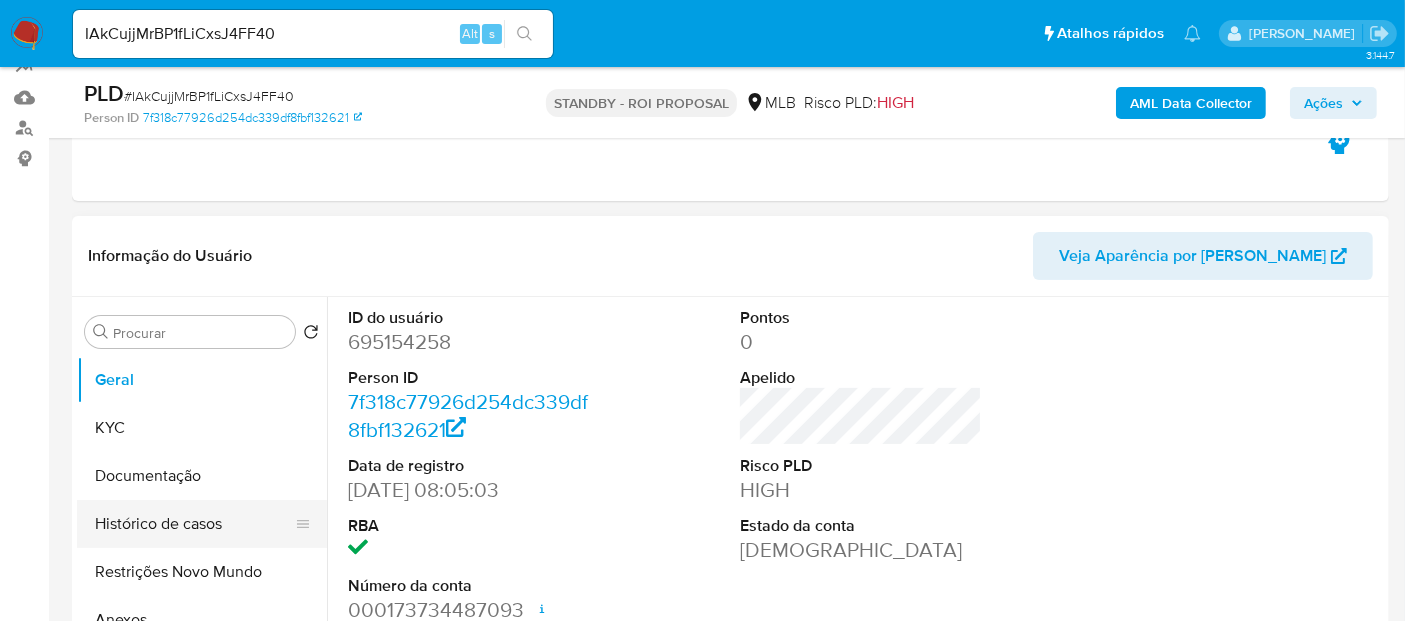 click on "Histórico de casos" at bounding box center (194, 524) 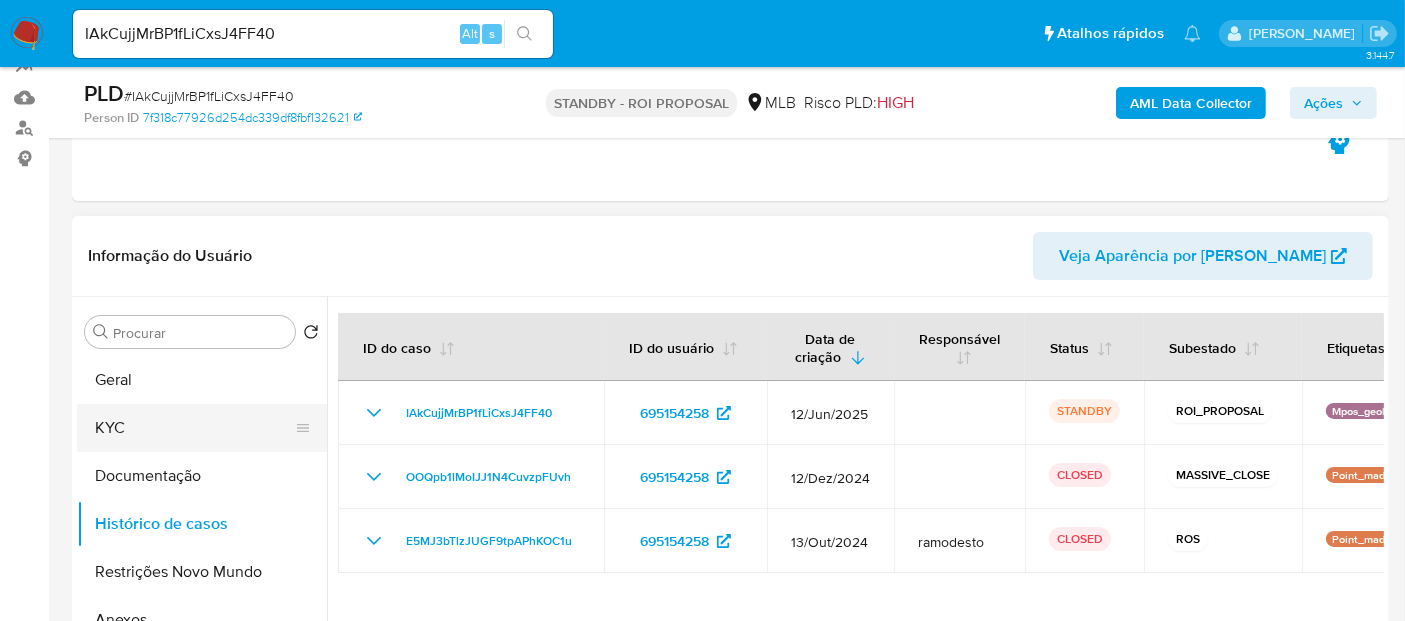 click on "KYC" at bounding box center (194, 428) 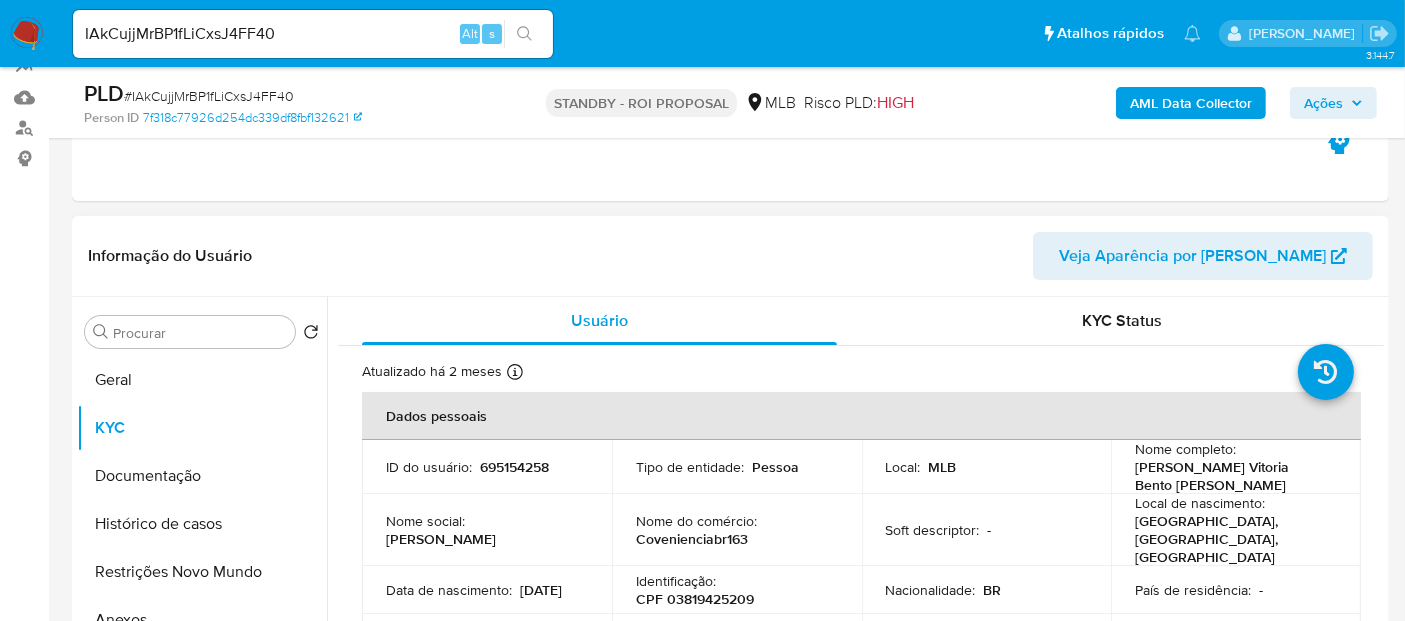 drag, startPoint x: 385, startPoint y: 567, endPoint x: 463, endPoint y: 567, distance: 78 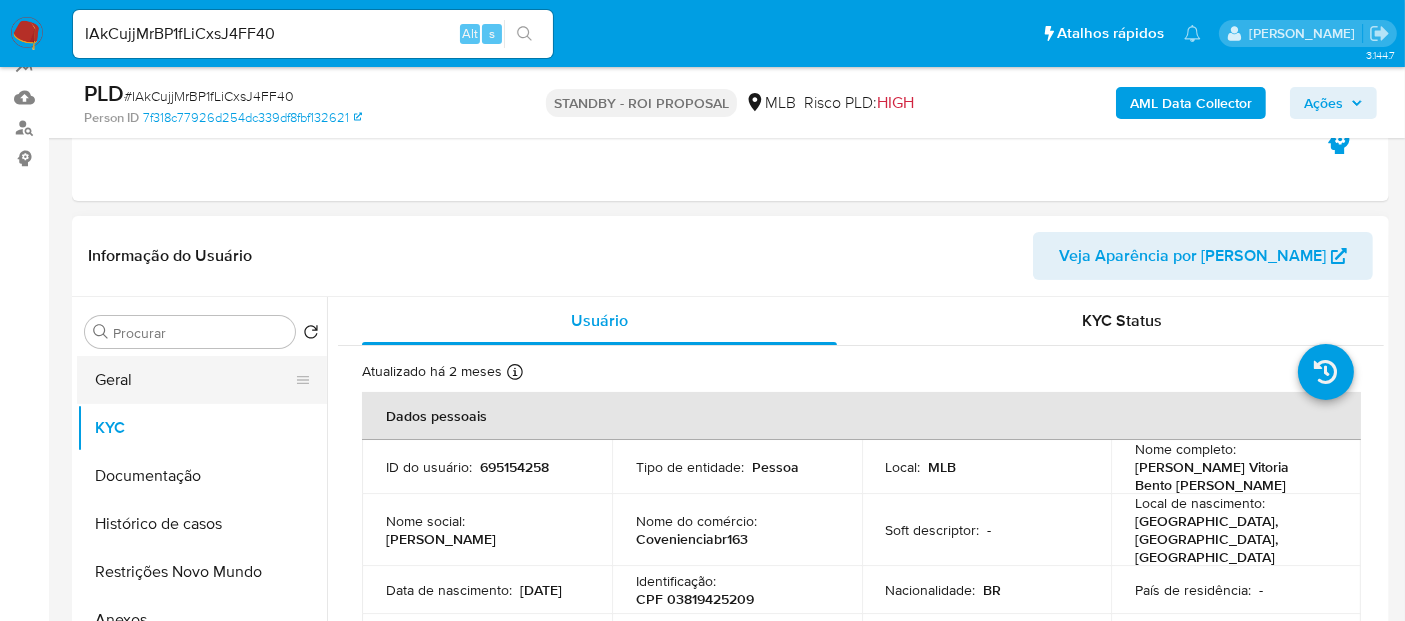 click on "Geral" at bounding box center (194, 380) 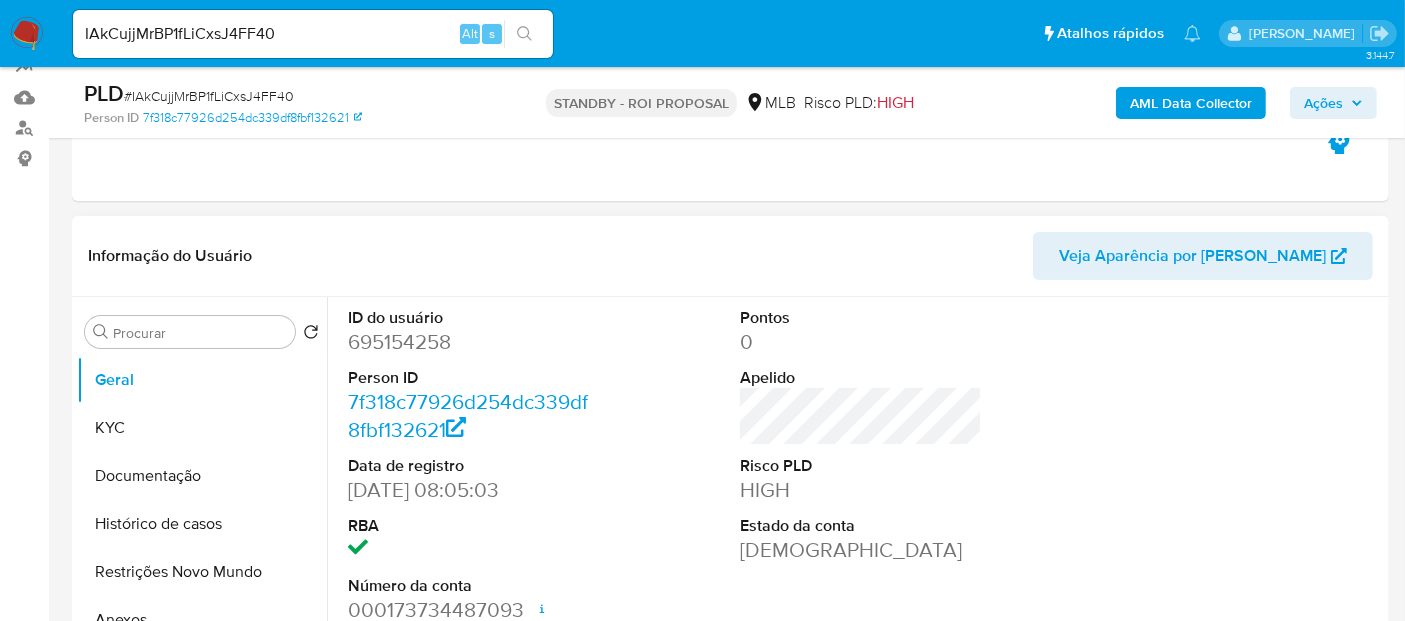 scroll, scrollTop: 333, scrollLeft: 0, axis: vertical 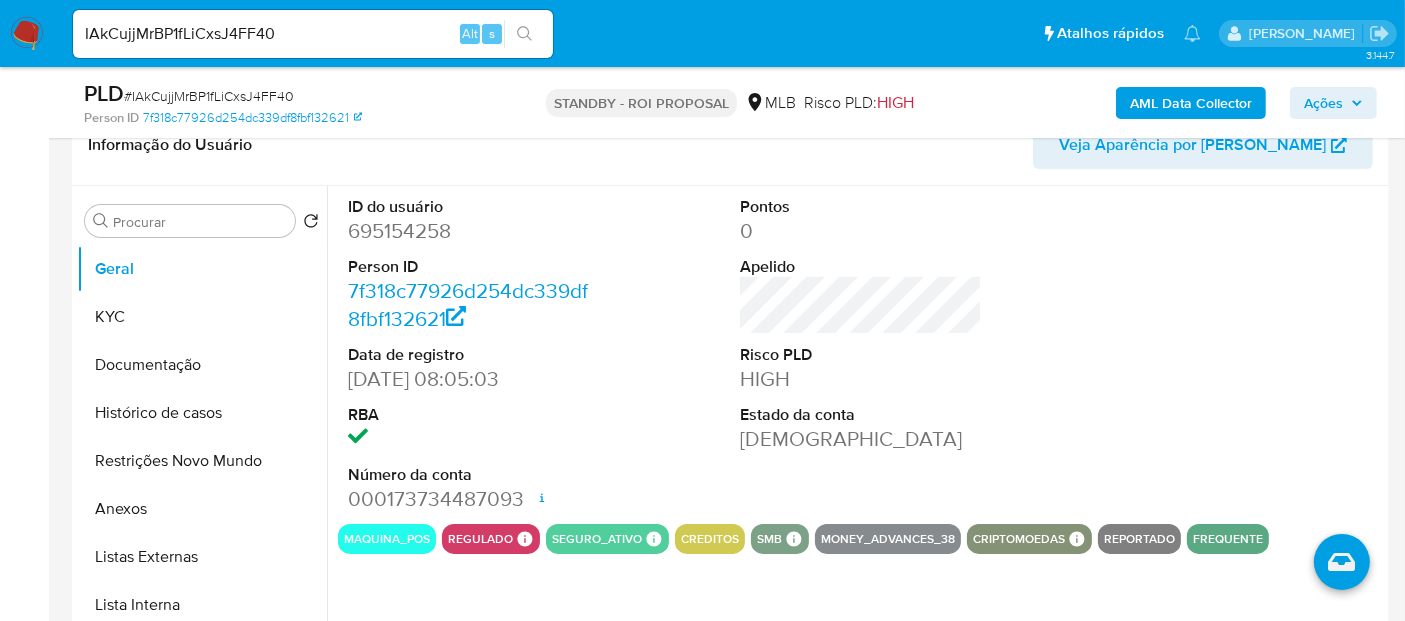 type 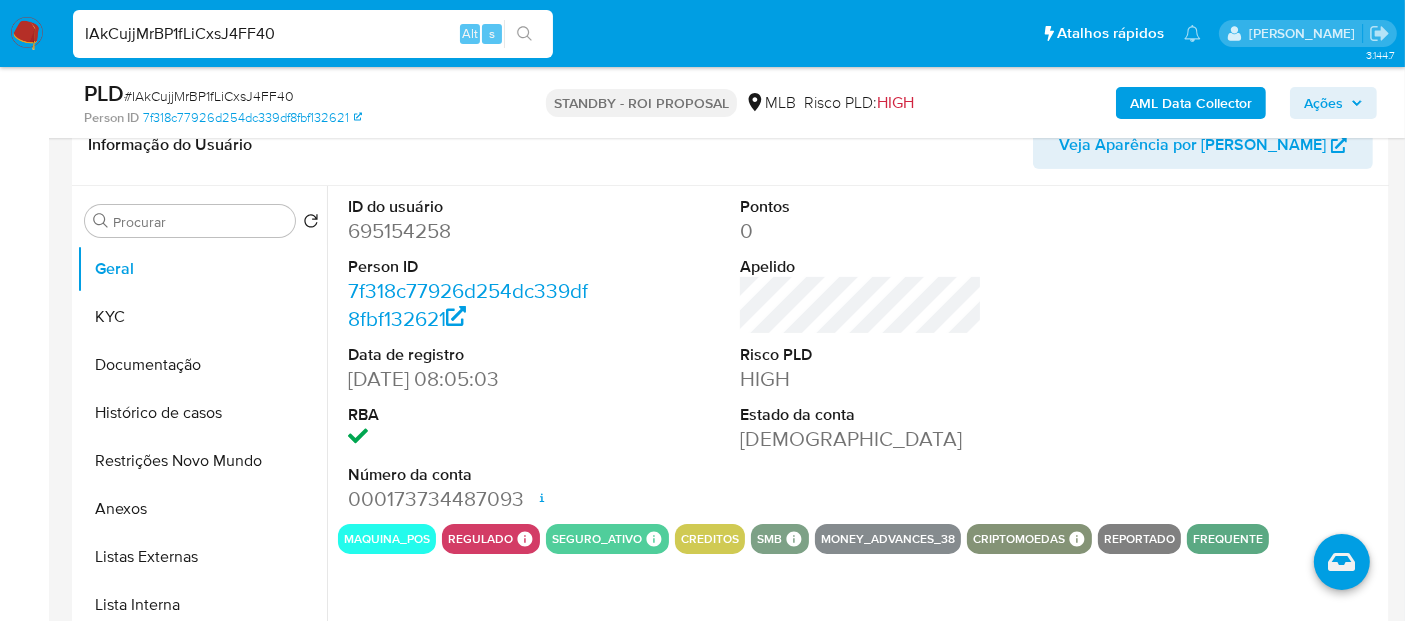 drag, startPoint x: 327, startPoint y: 40, endPoint x: 0, endPoint y: 66, distance: 328.032 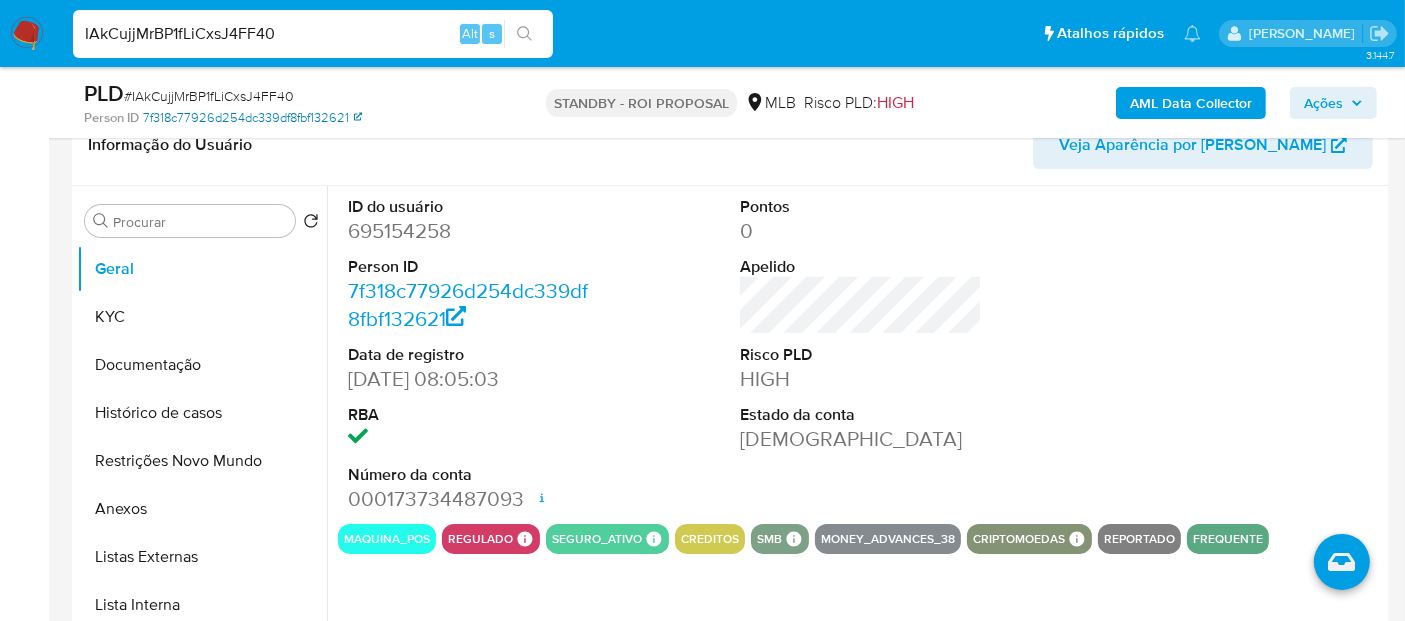 paste on "AVIBjs6aTaxA3X5Yf3hHhiv2" 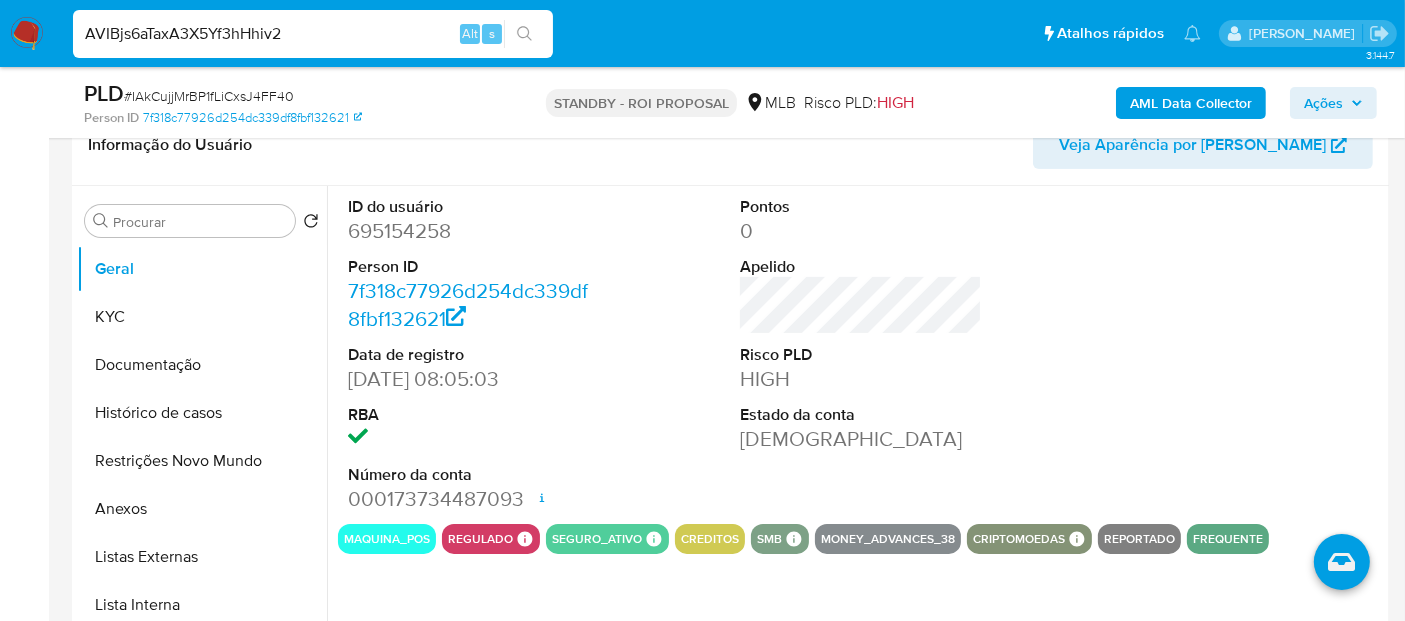 type on "AVIBjs6aTaxA3X5Yf3hHhiv2" 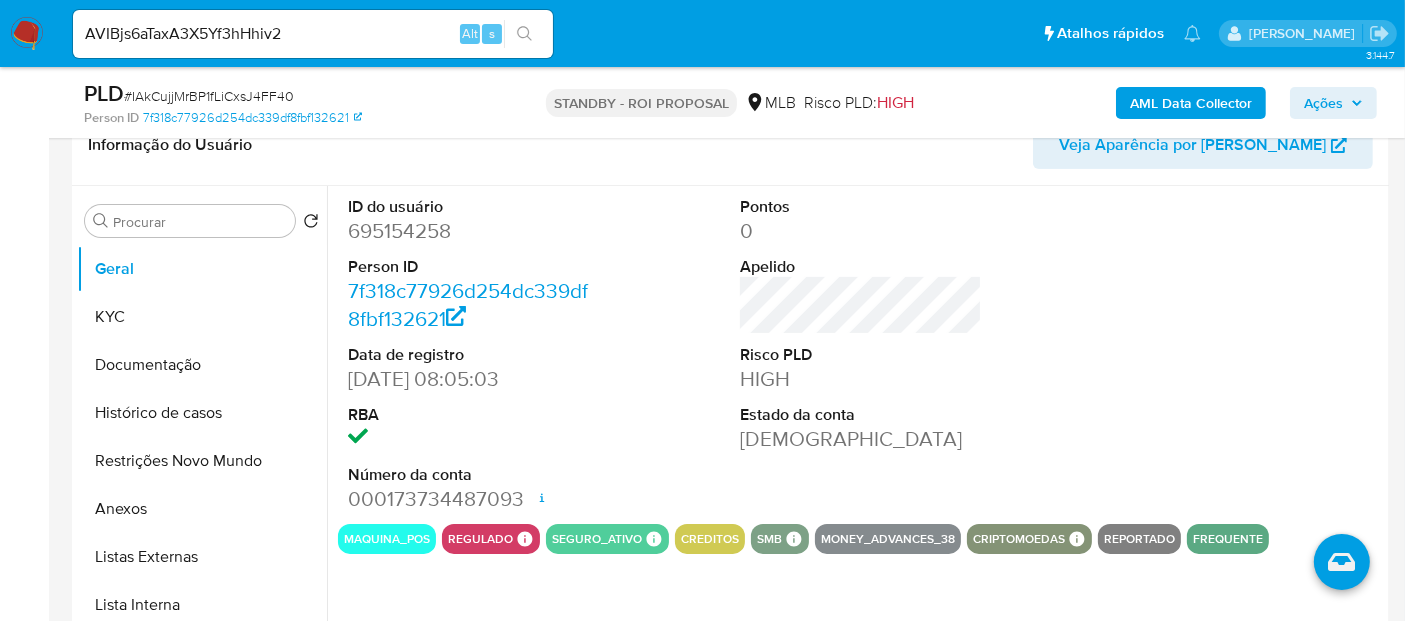 click 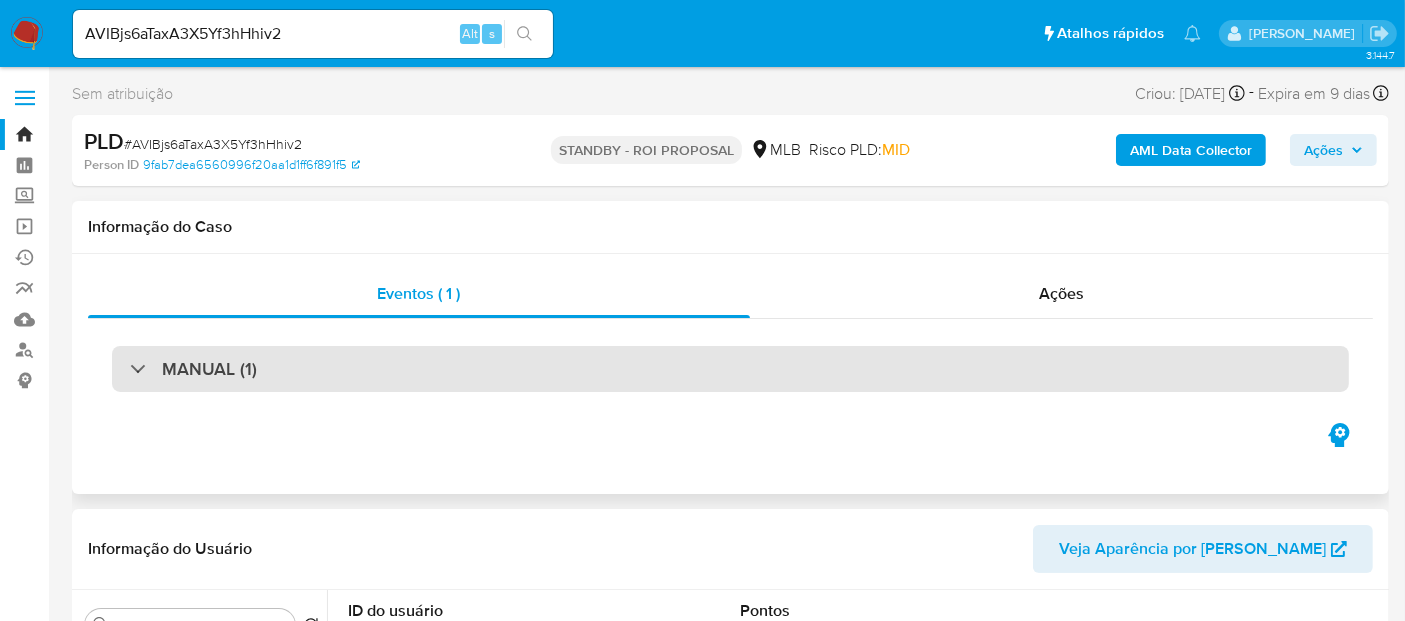 select on "10" 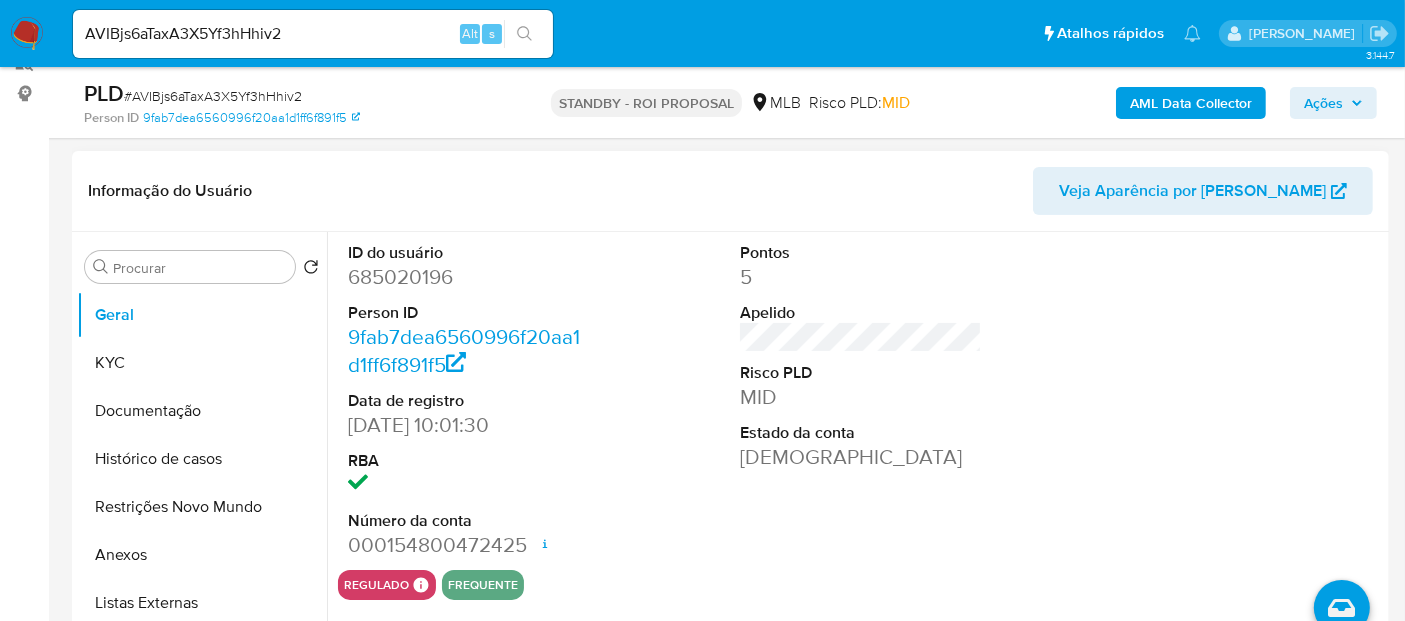 scroll, scrollTop: 333, scrollLeft: 0, axis: vertical 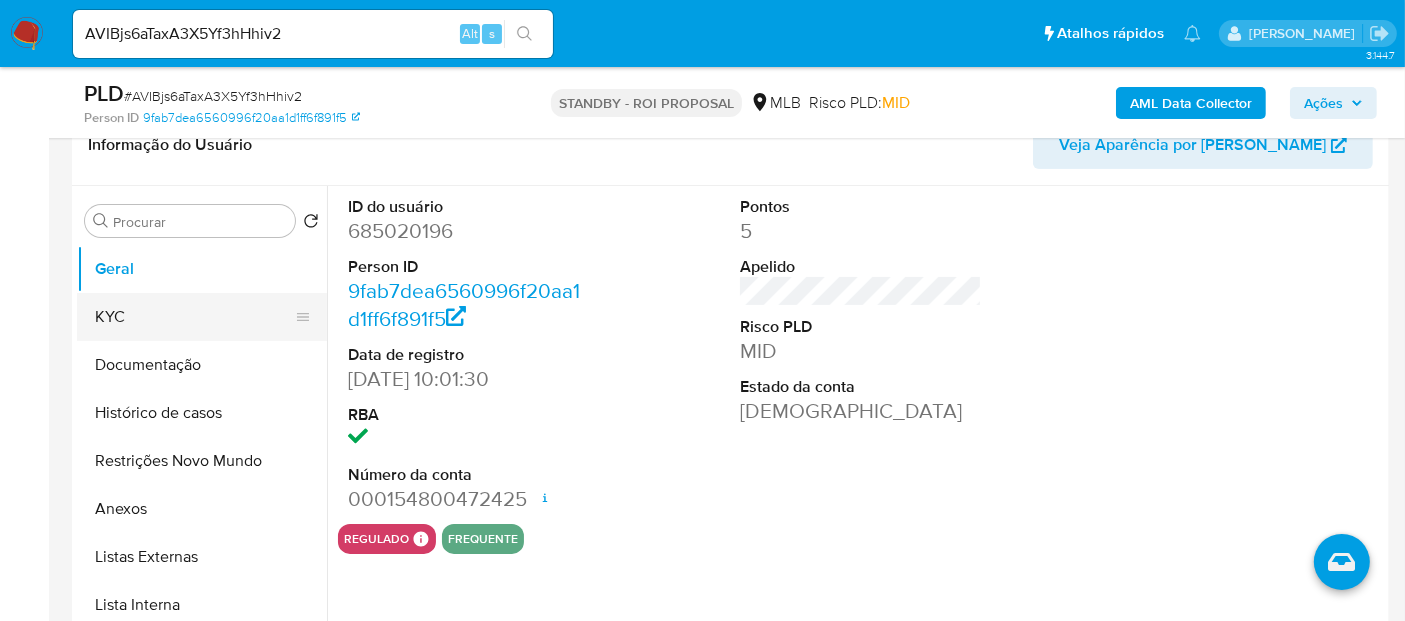 click on "KYC" at bounding box center (194, 317) 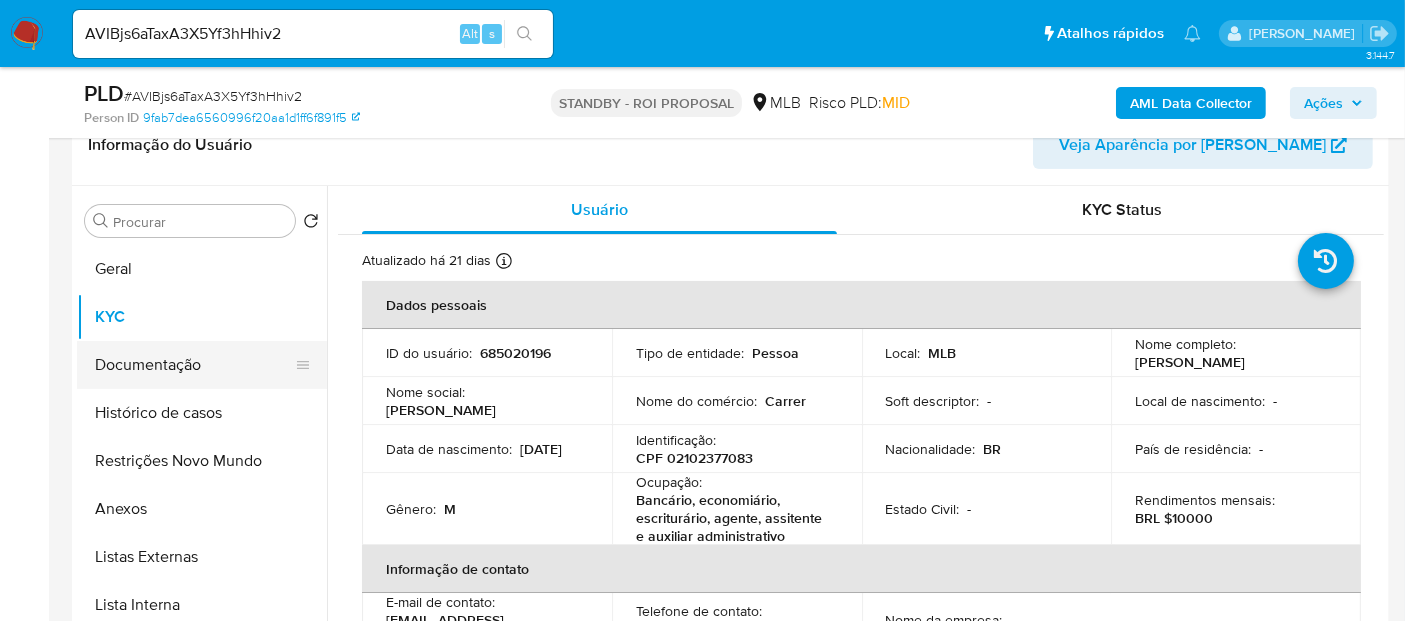 click on "Documentação" at bounding box center (194, 365) 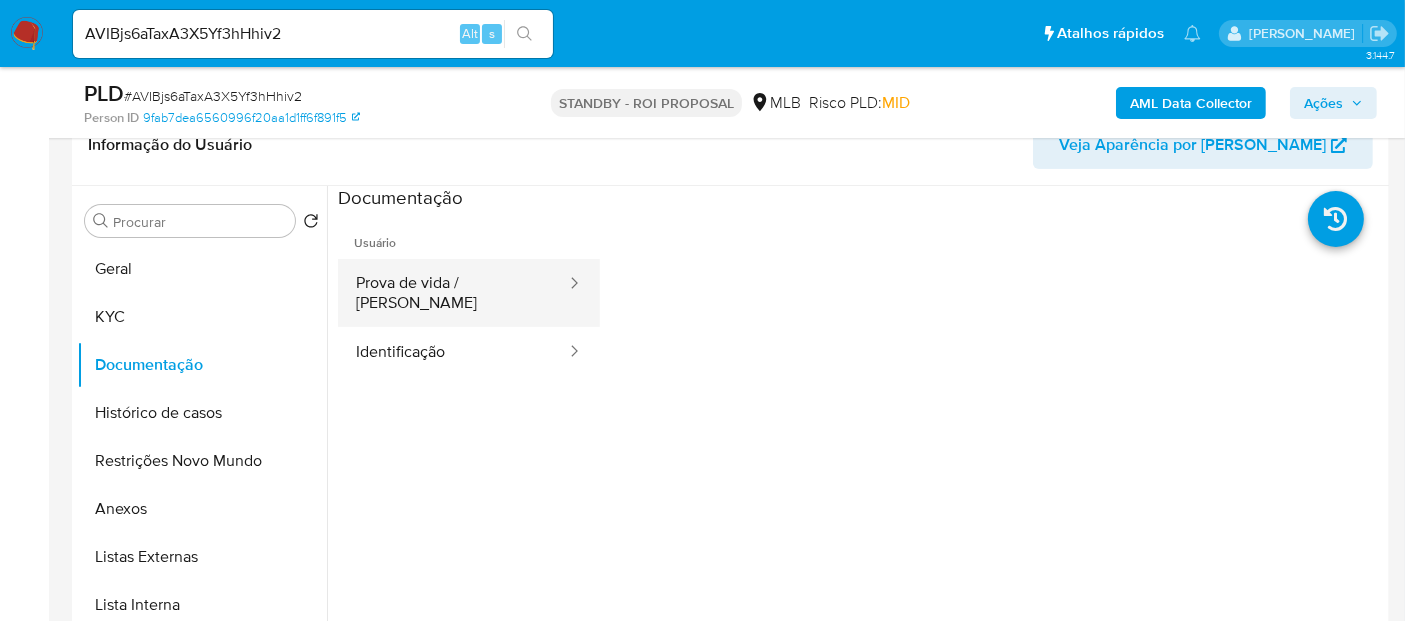 click on "Prova de vida / [PERSON_NAME]" at bounding box center [453, 293] 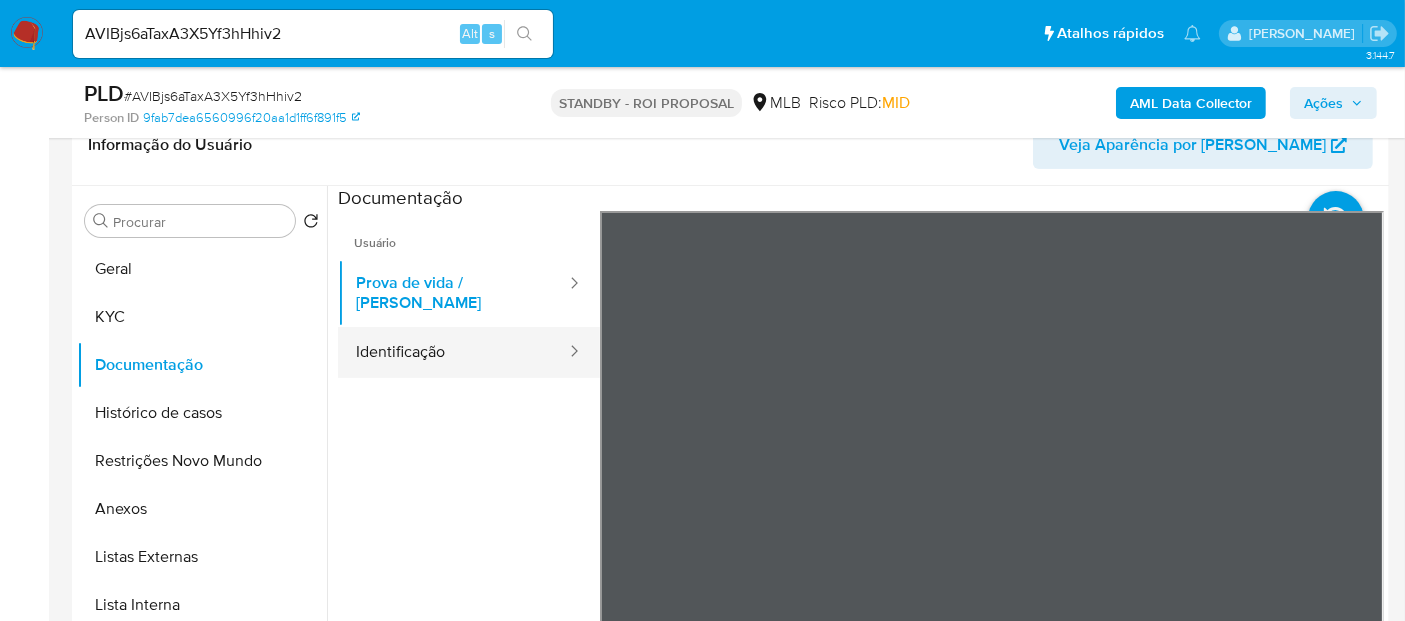 click on "Identificação" at bounding box center [453, 352] 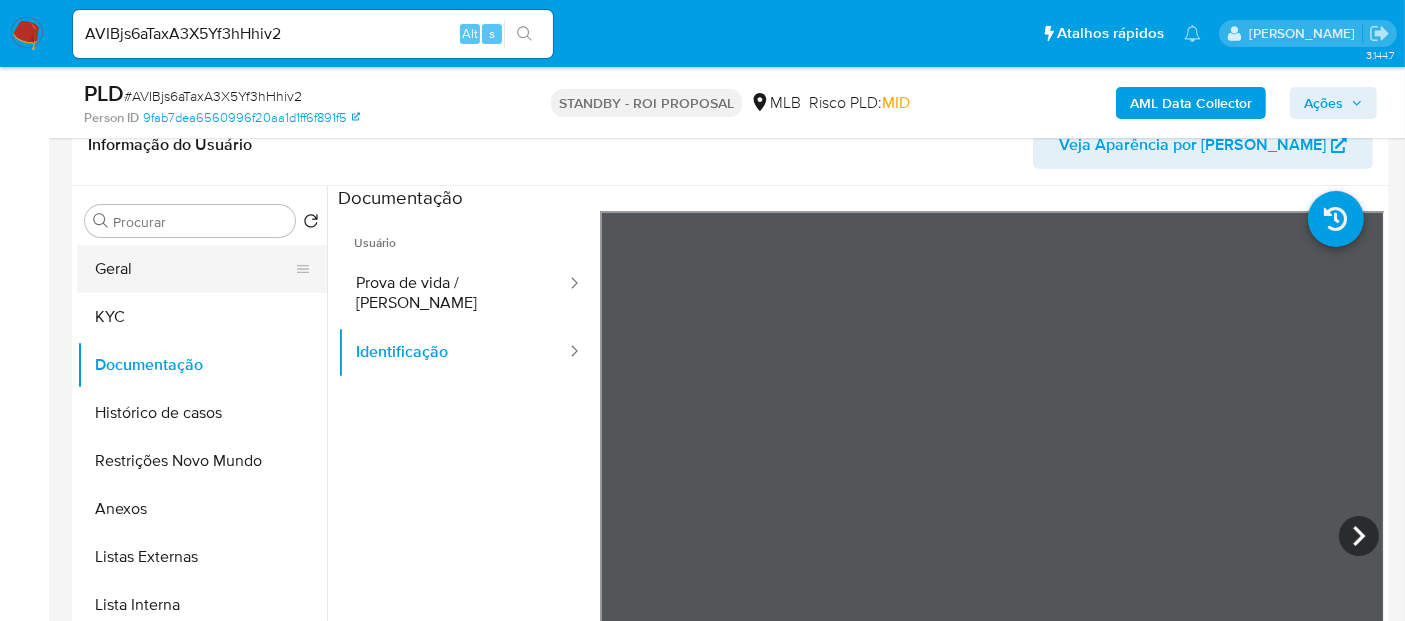 click on "Geral" at bounding box center [194, 269] 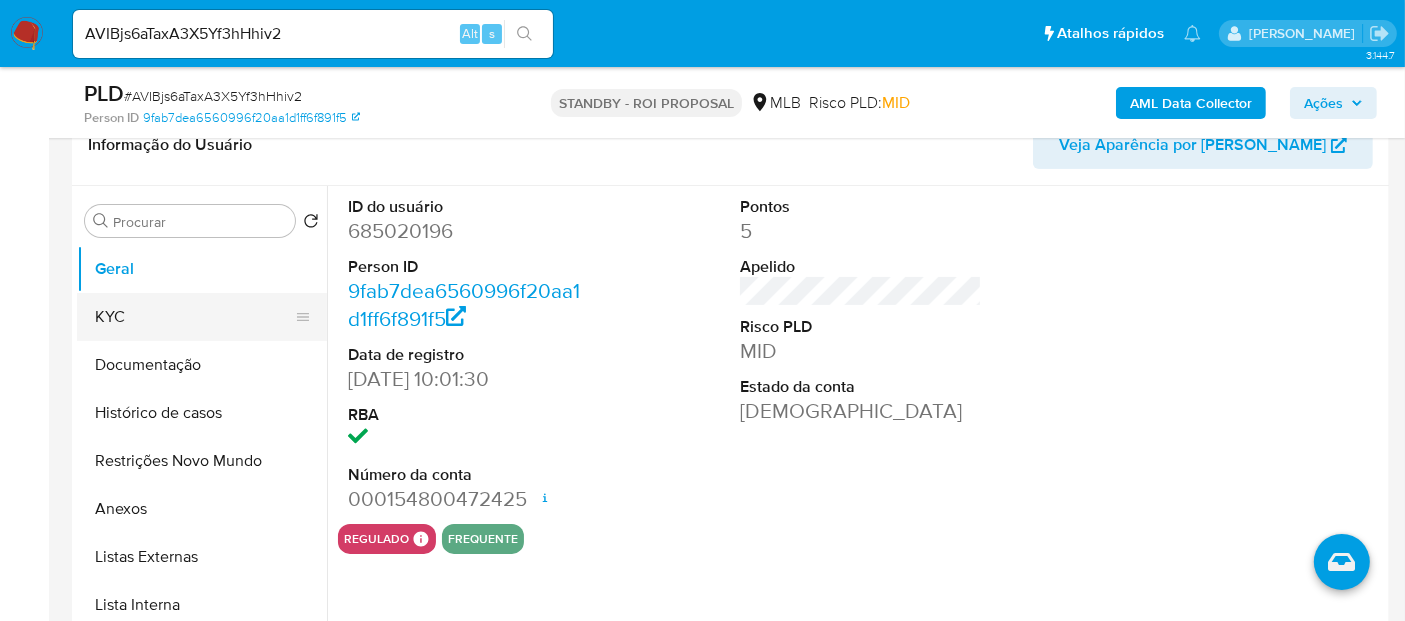 click on "KYC" at bounding box center [194, 317] 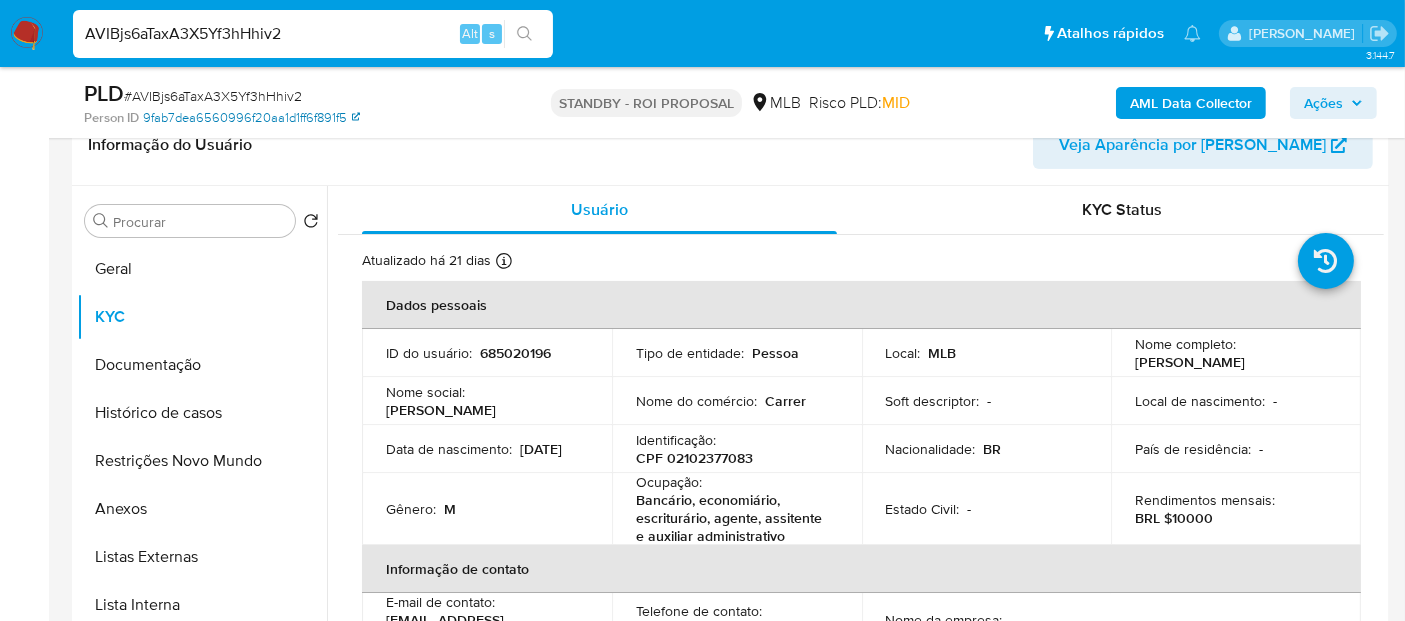 drag, startPoint x: 344, startPoint y: 26, endPoint x: 215, endPoint y: 115, distance: 156.72269 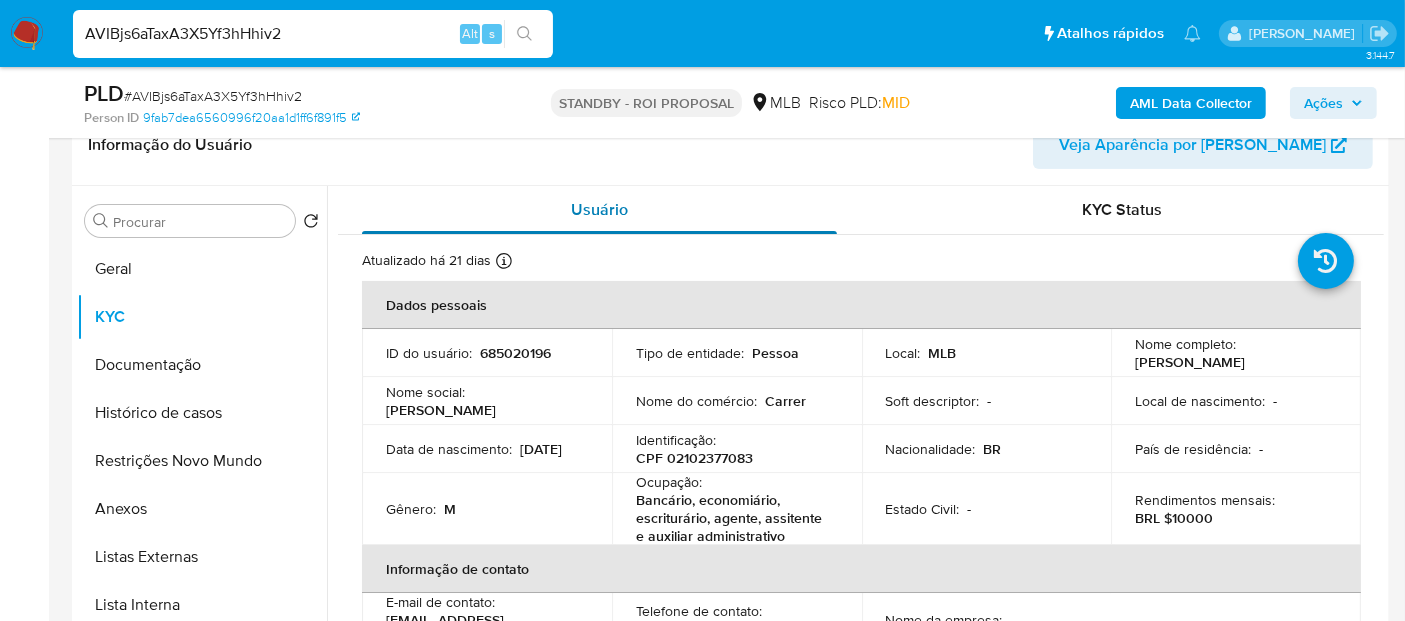 paste on "tzLnhKeURJyNWB4uOAUQGueR" 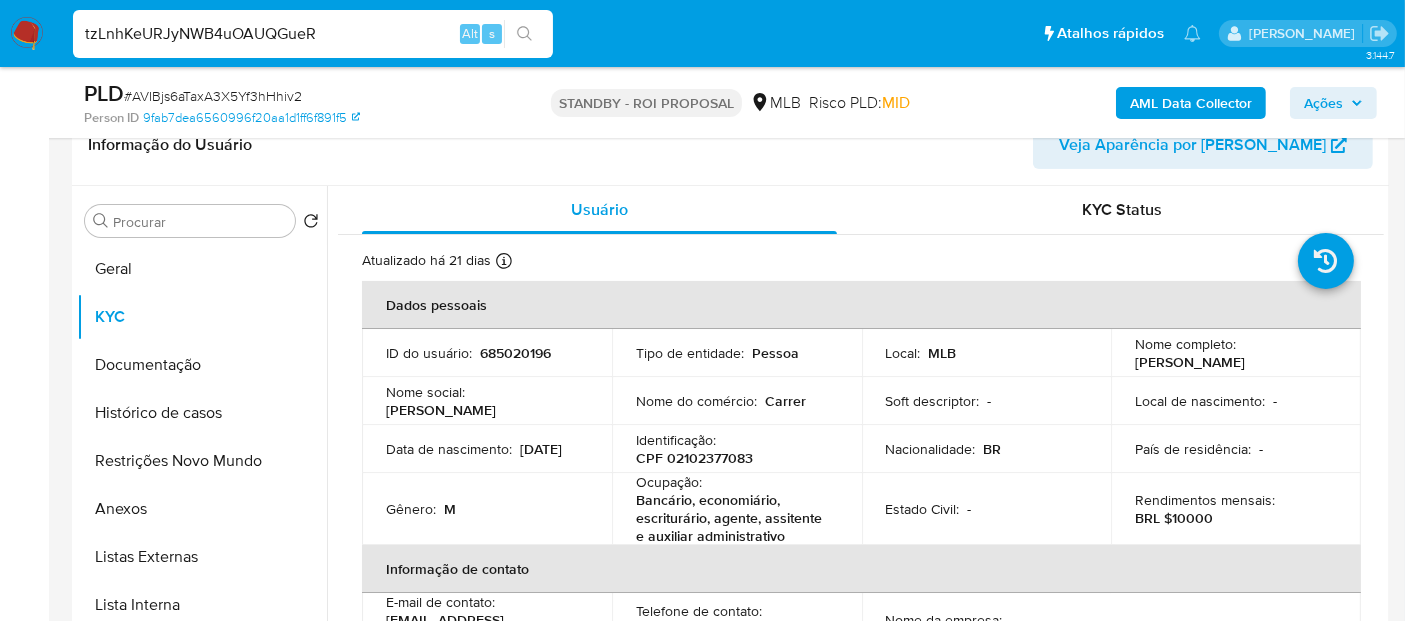 type on "tzLnhKeURJyNWB4uOAUQGueR" 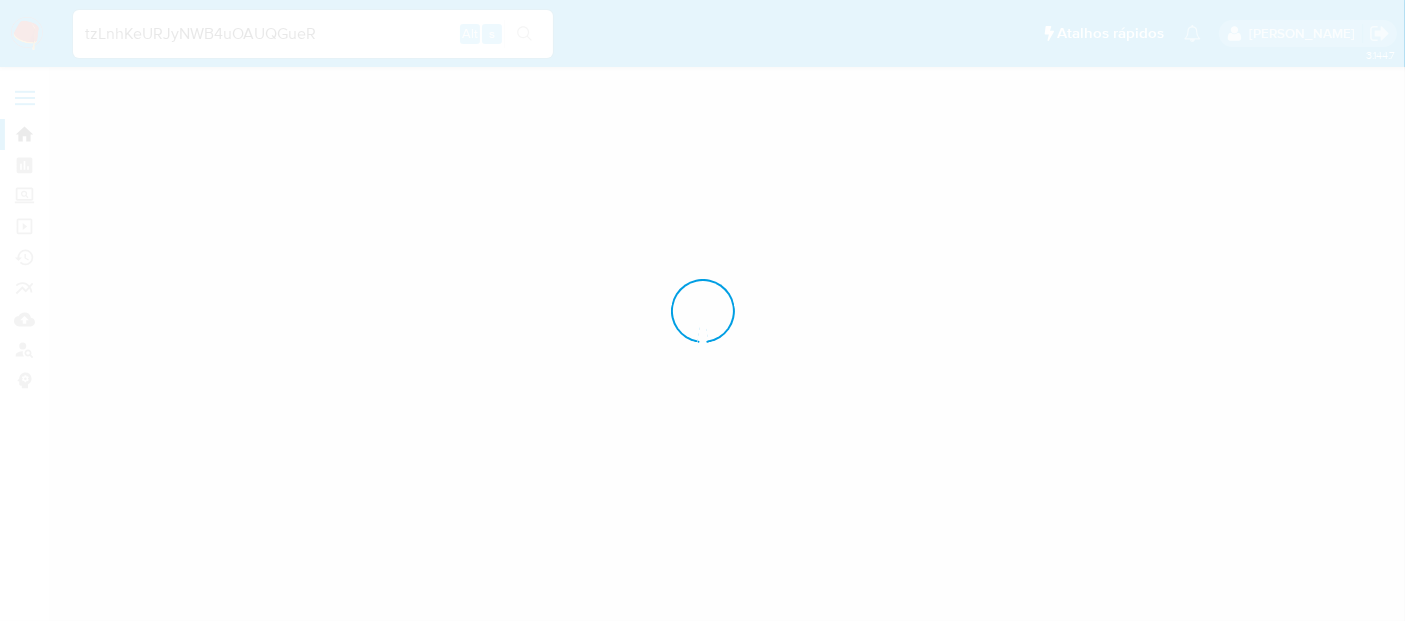 scroll, scrollTop: 0, scrollLeft: 0, axis: both 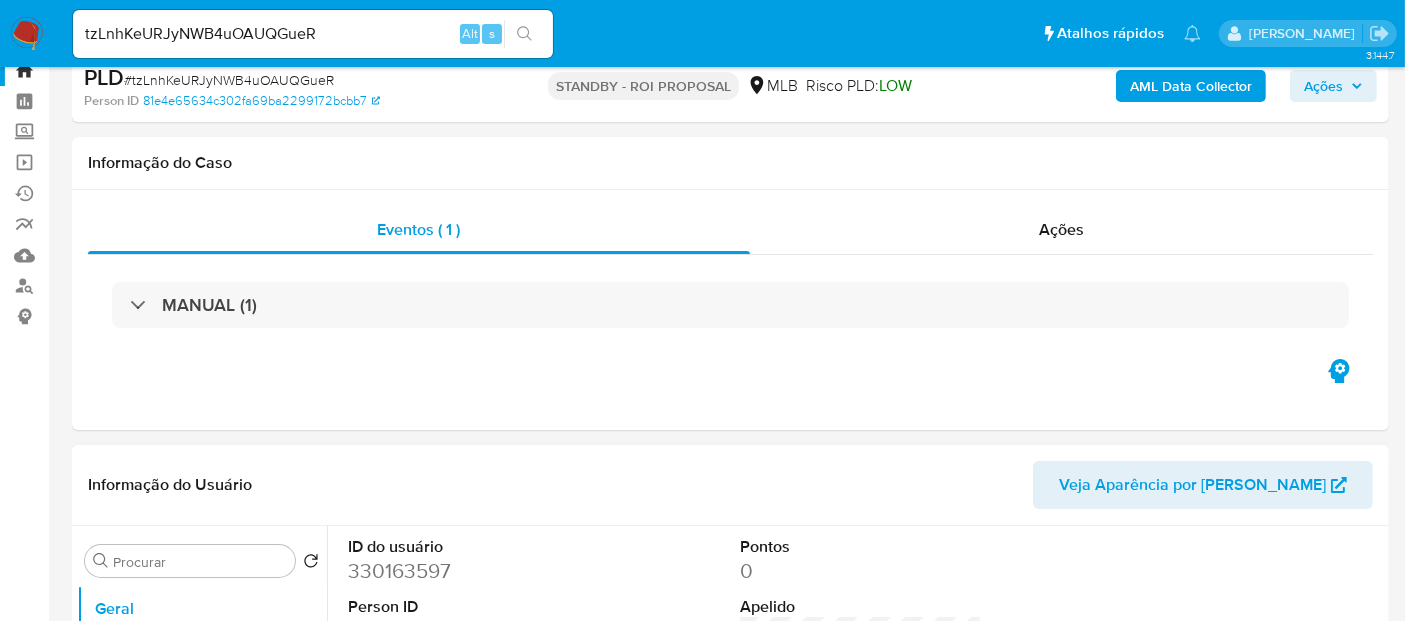 select on "10" 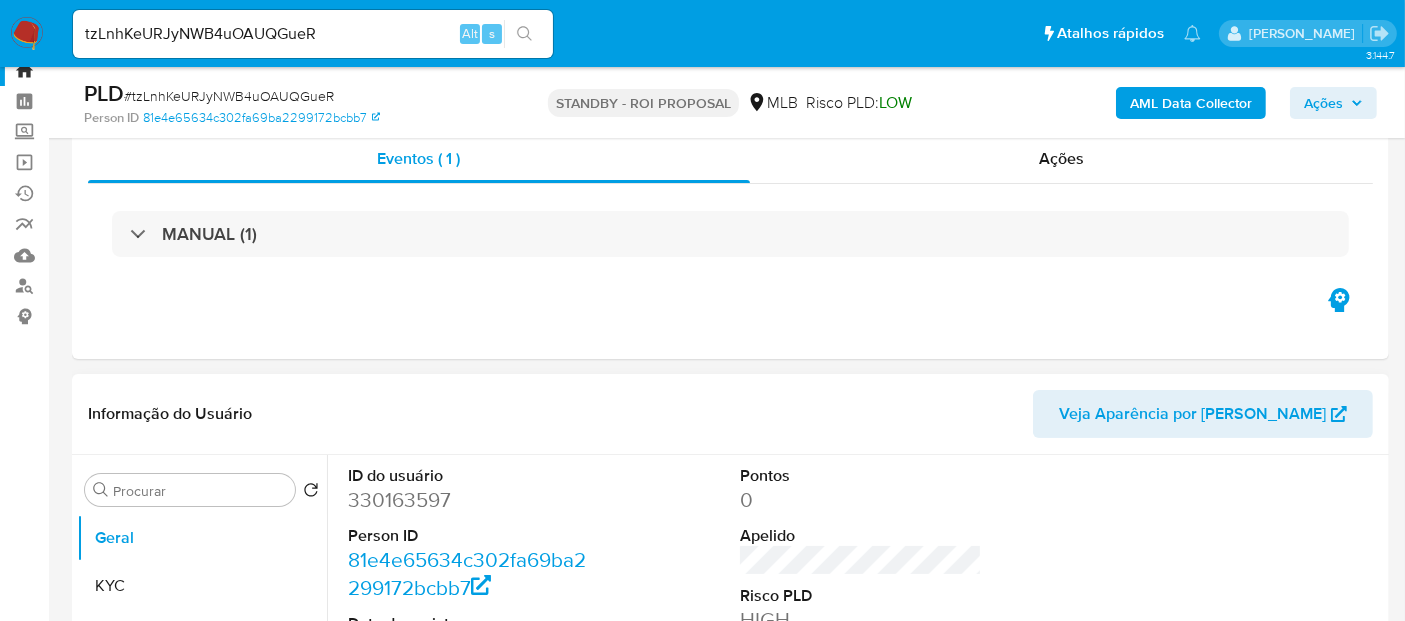 scroll, scrollTop: 222, scrollLeft: 0, axis: vertical 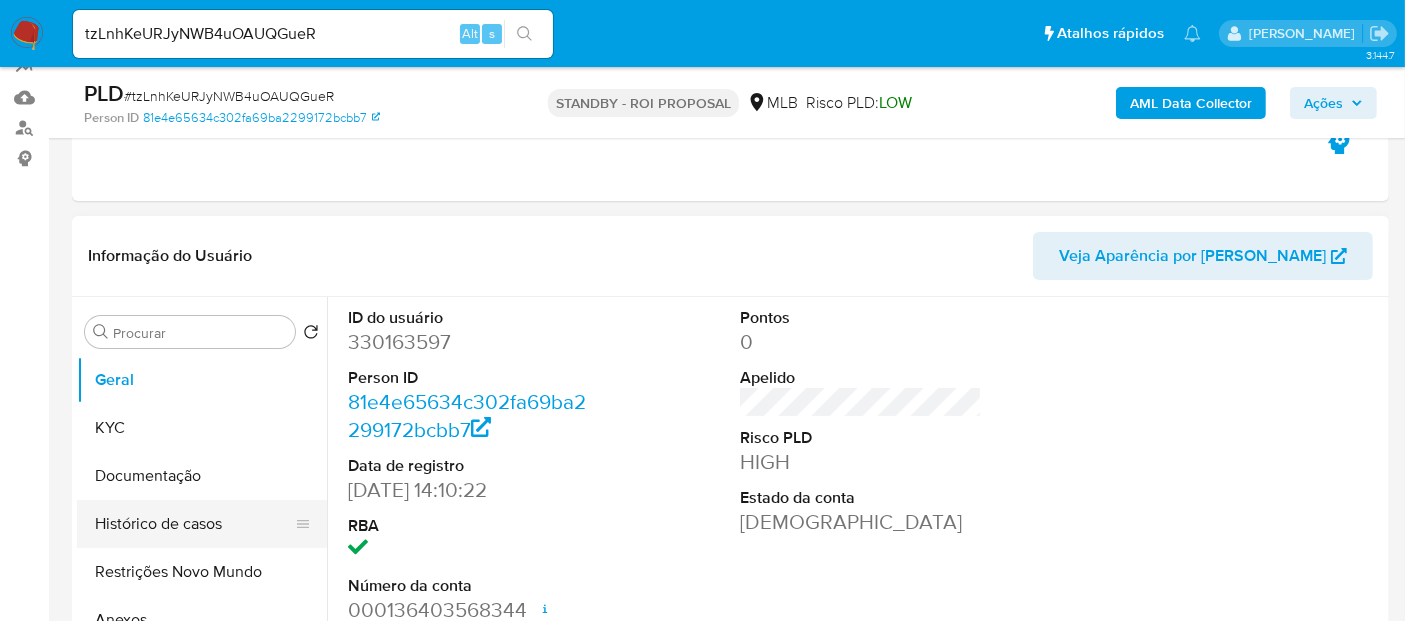 drag, startPoint x: 172, startPoint y: 520, endPoint x: 289, endPoint y: 520, distance: 117 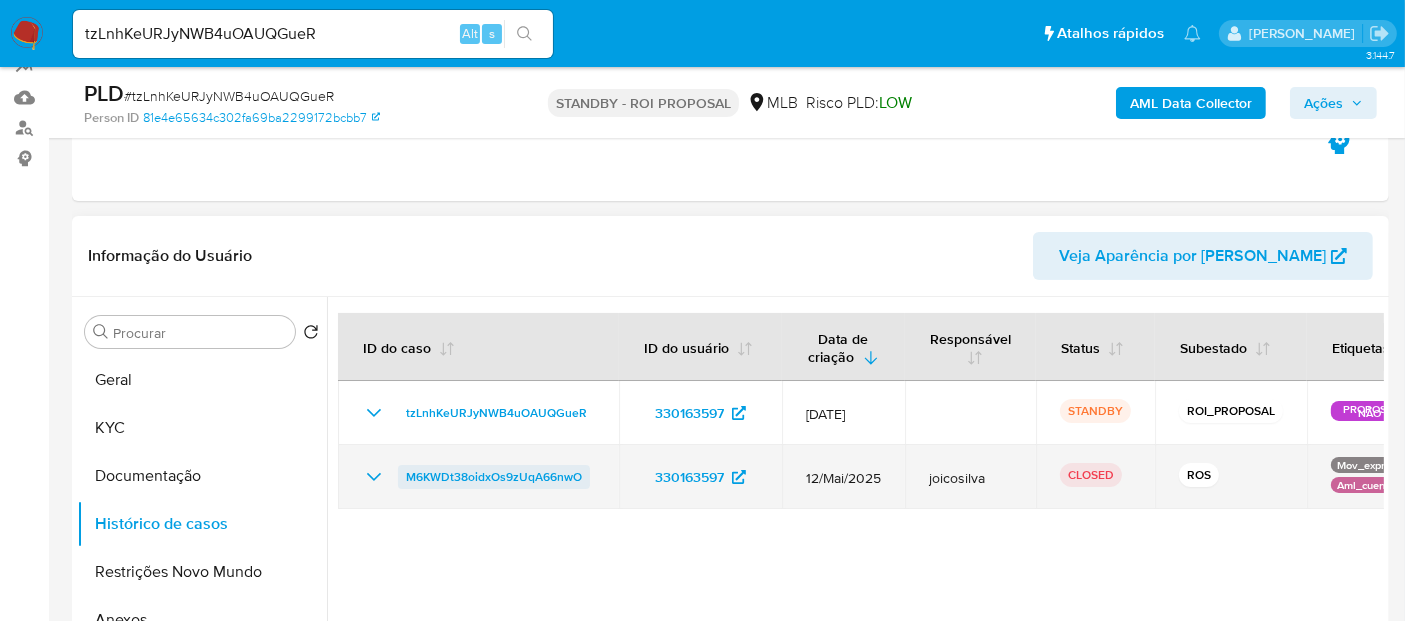 click on "M6KWDt38oidxOs9zUqA66nwO" at bounding box center (494, 477) 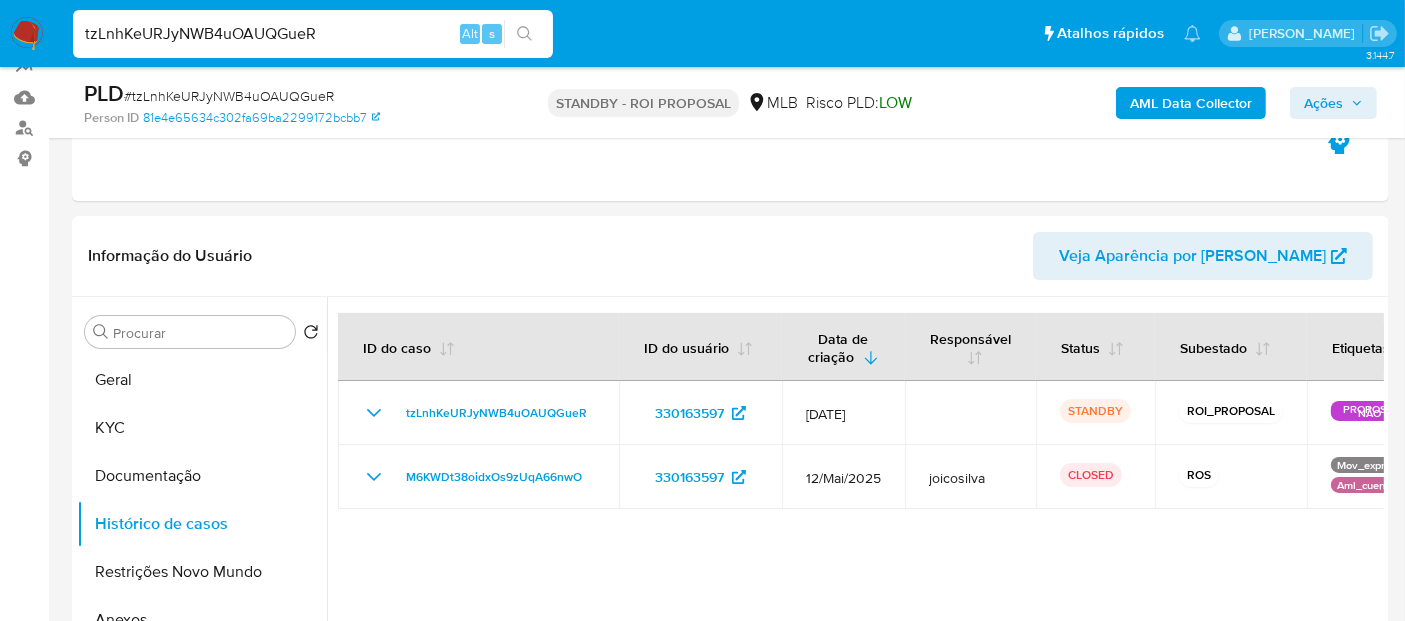drag, startPoint x: 344, startPoint y: 35, endPoint x: 0, endPoint y: 34, distance: 344.00146 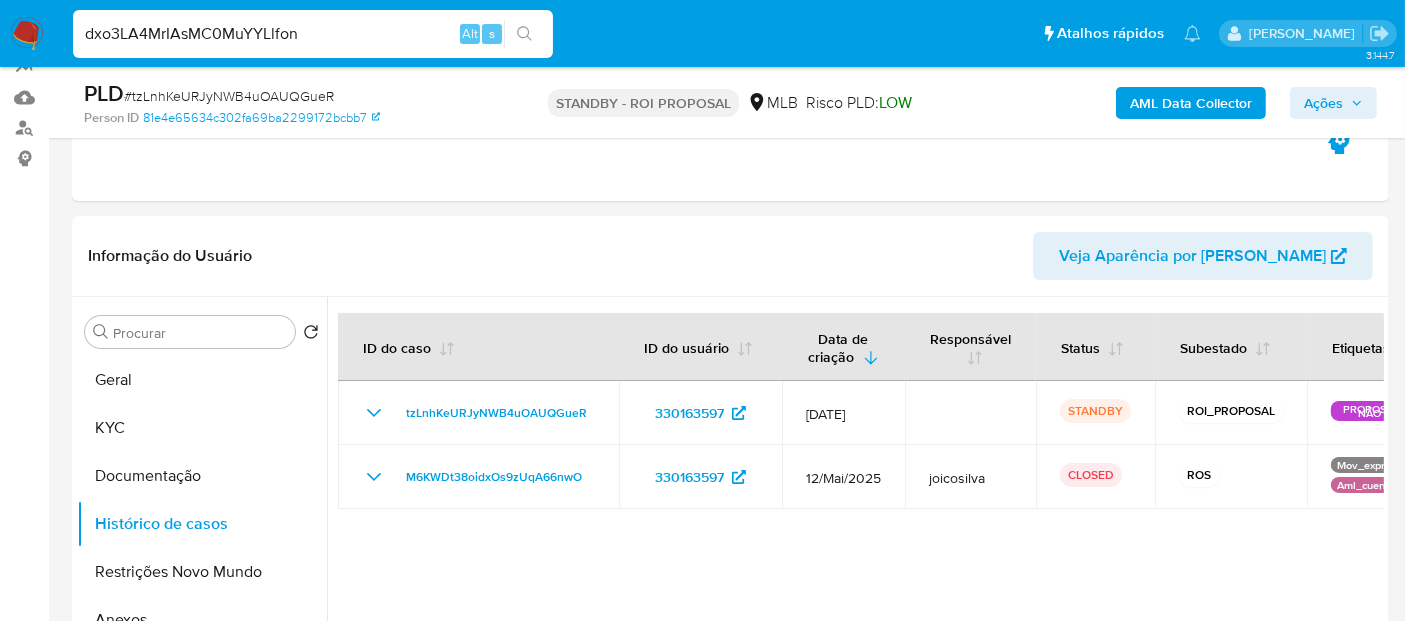 type on "dxo3LA4MrIAsMC0MuYYLlfon" 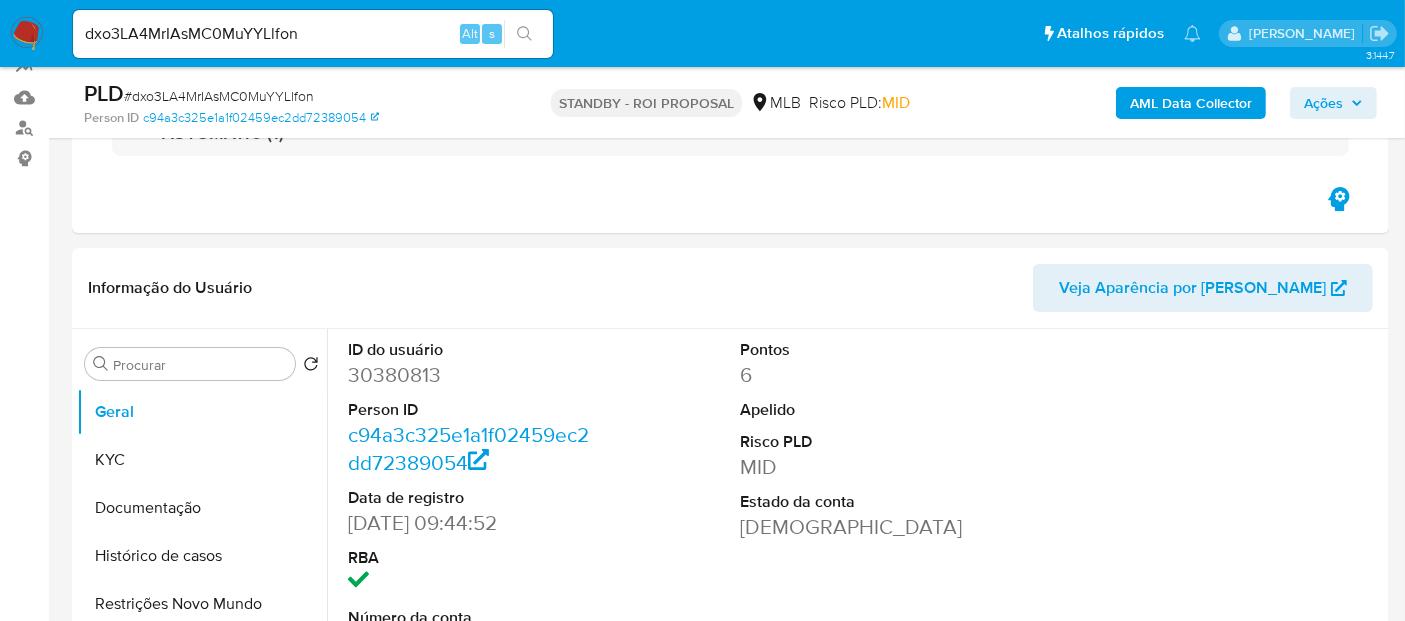 scroll, scrollTop: 333, scrollLeft: 0, axis: vertical 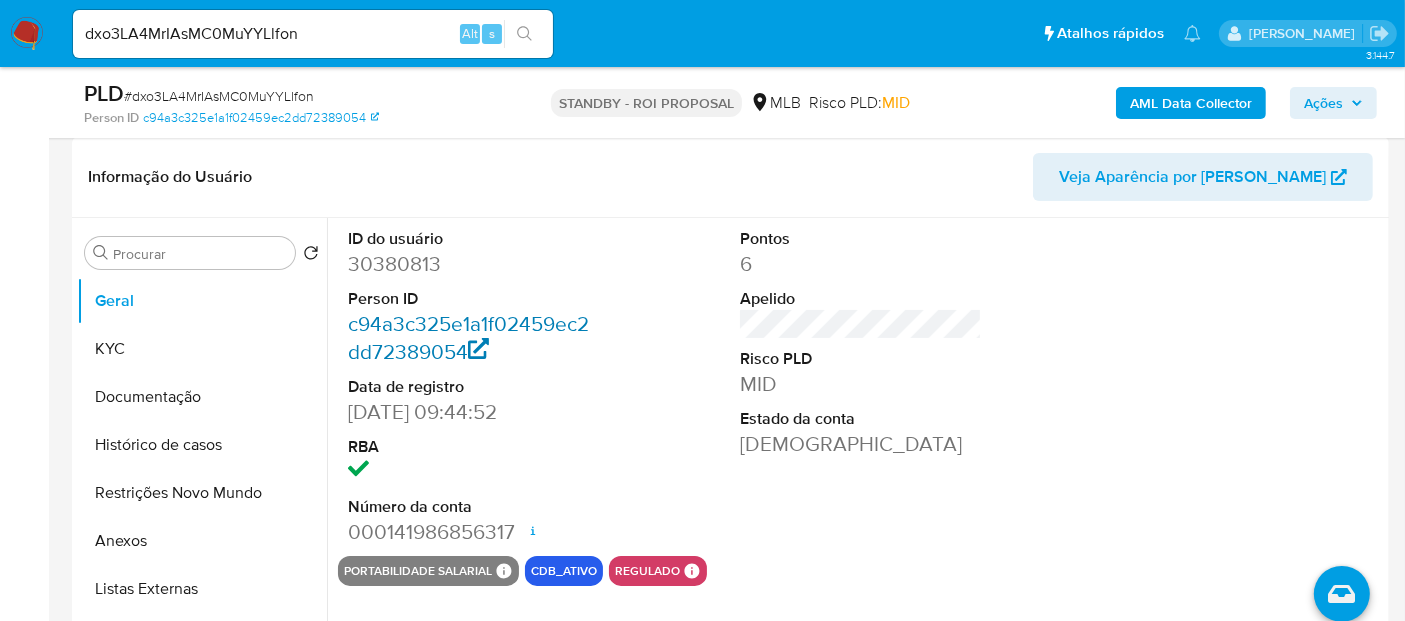 select on "10" 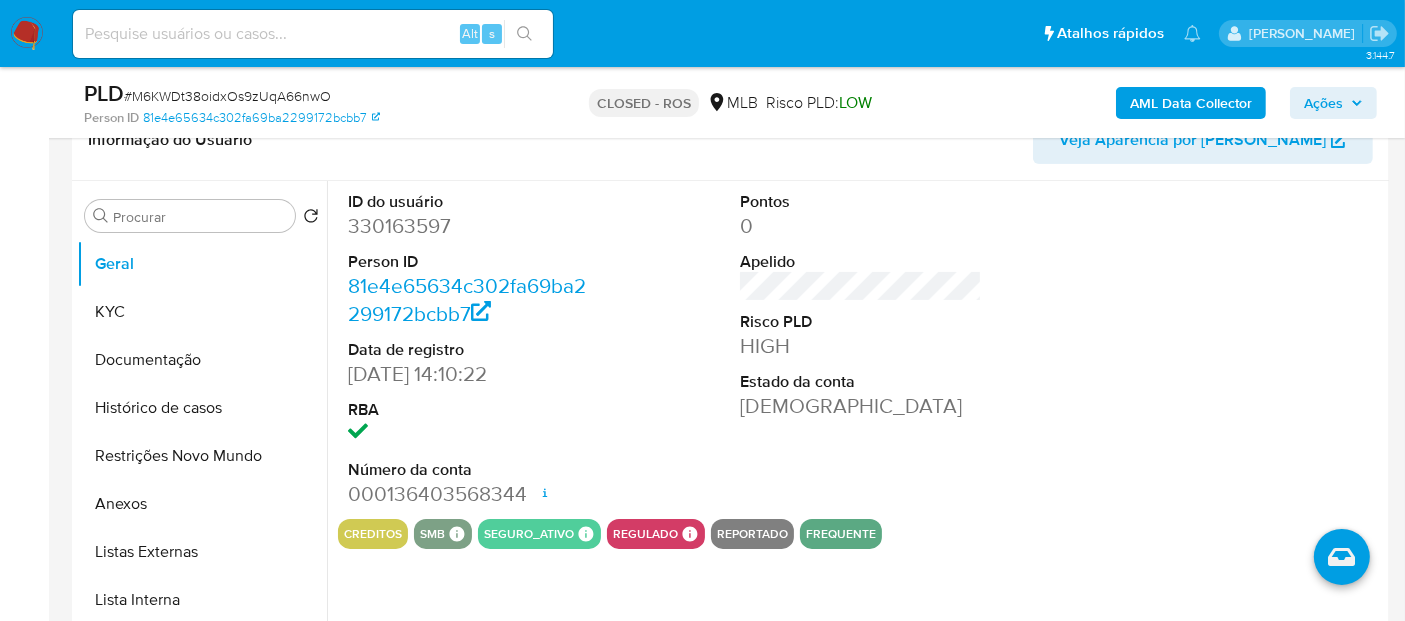 scroll, scrollTop: 204, scrollLeft: 0, axis: vertical 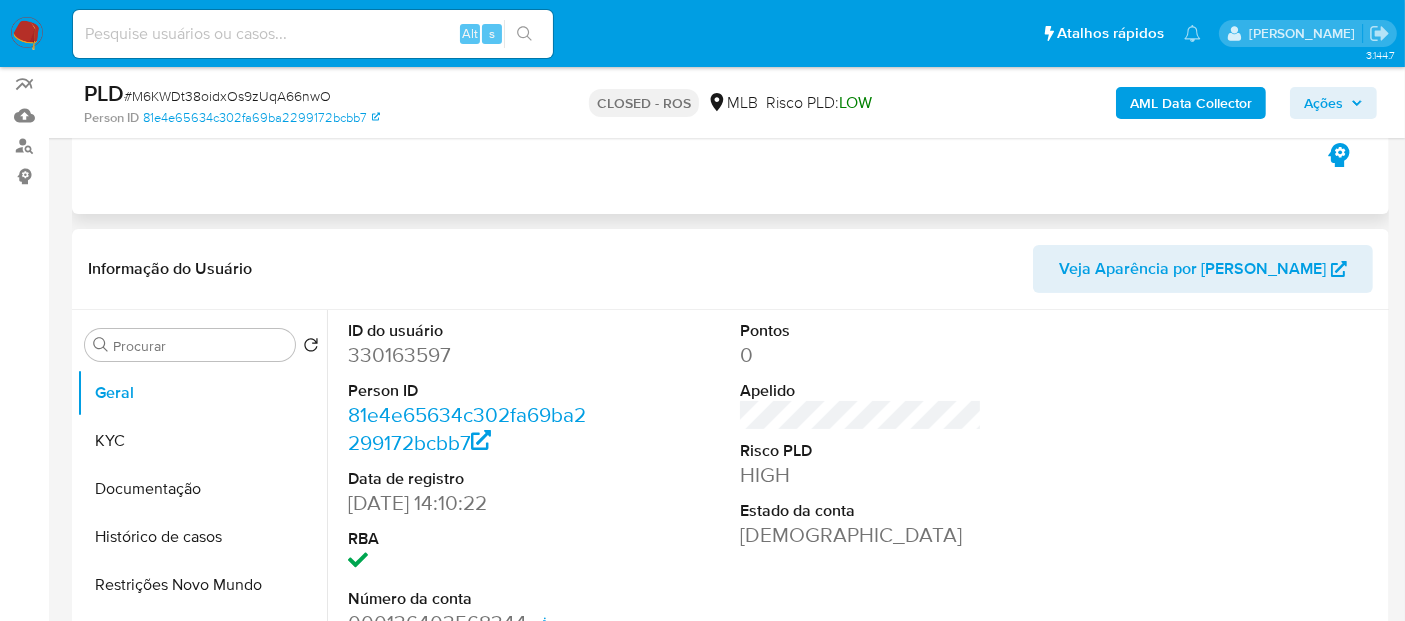 select on "10" 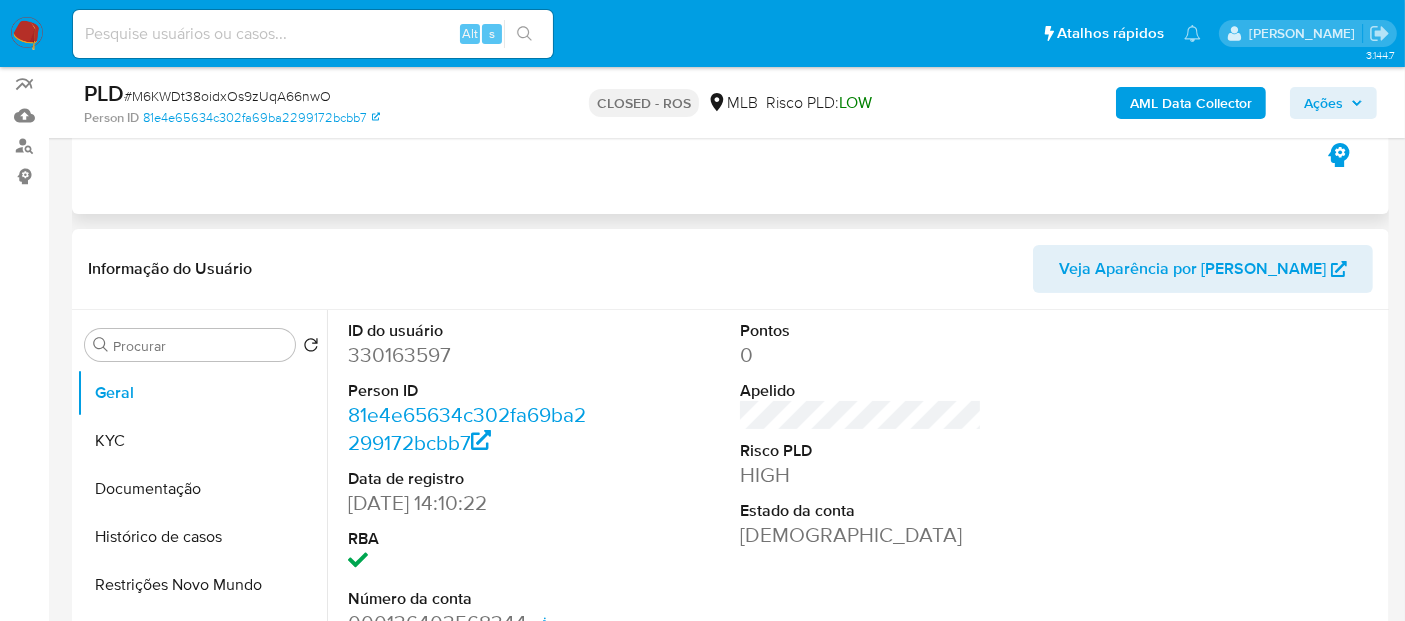 scroll, scrollTop: 0, scrollLeft: 0, axis: both 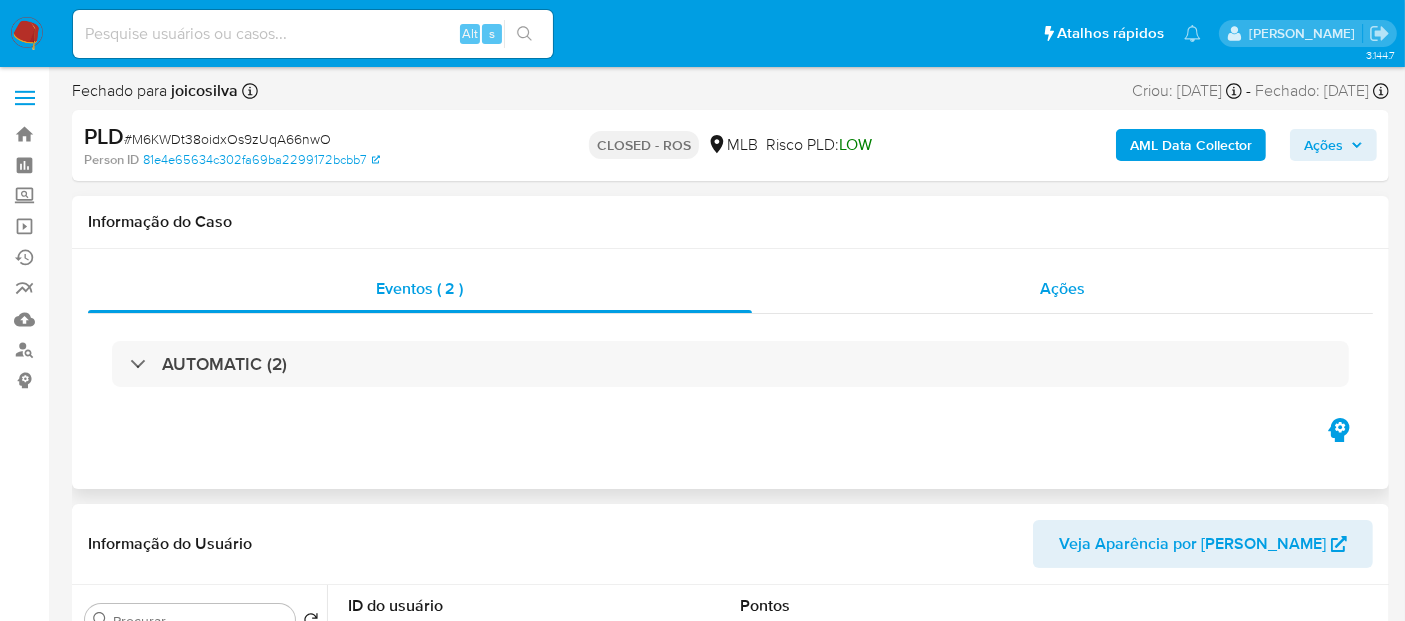 click on "Ações" at bounding box center (1062, 288) 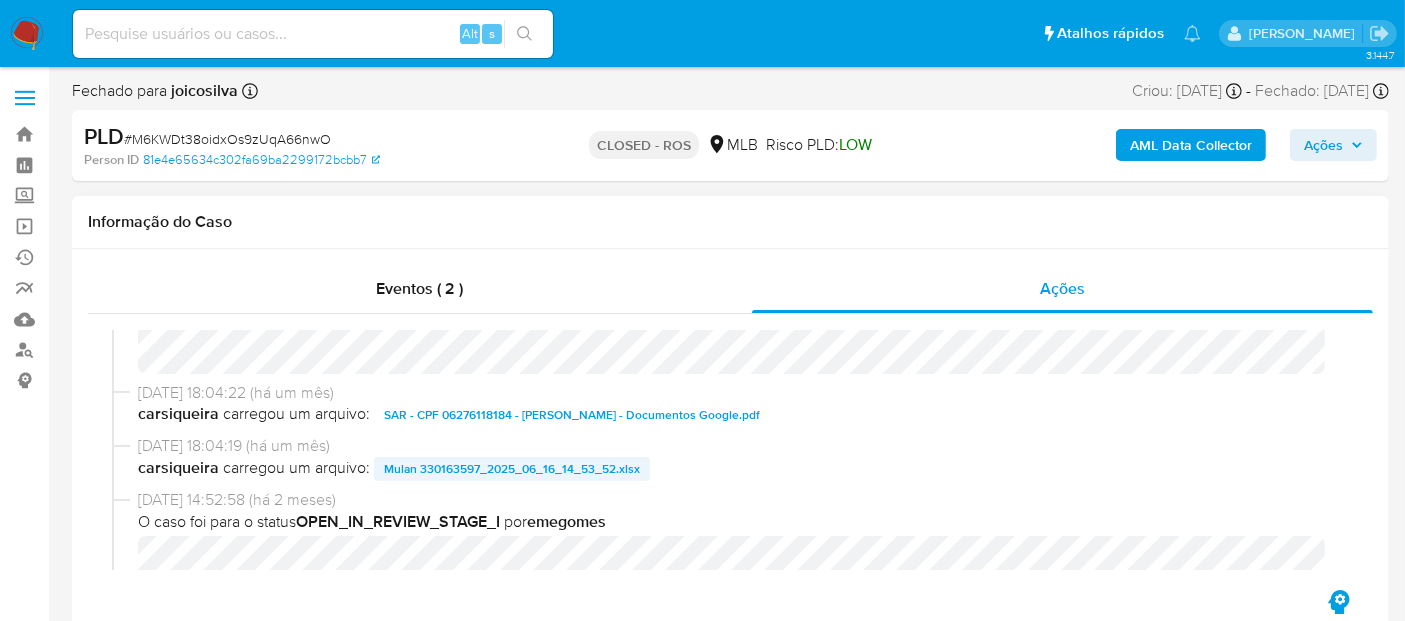 scroll, scrollTop: 1111, scrollLeft: 0, axis: vertical 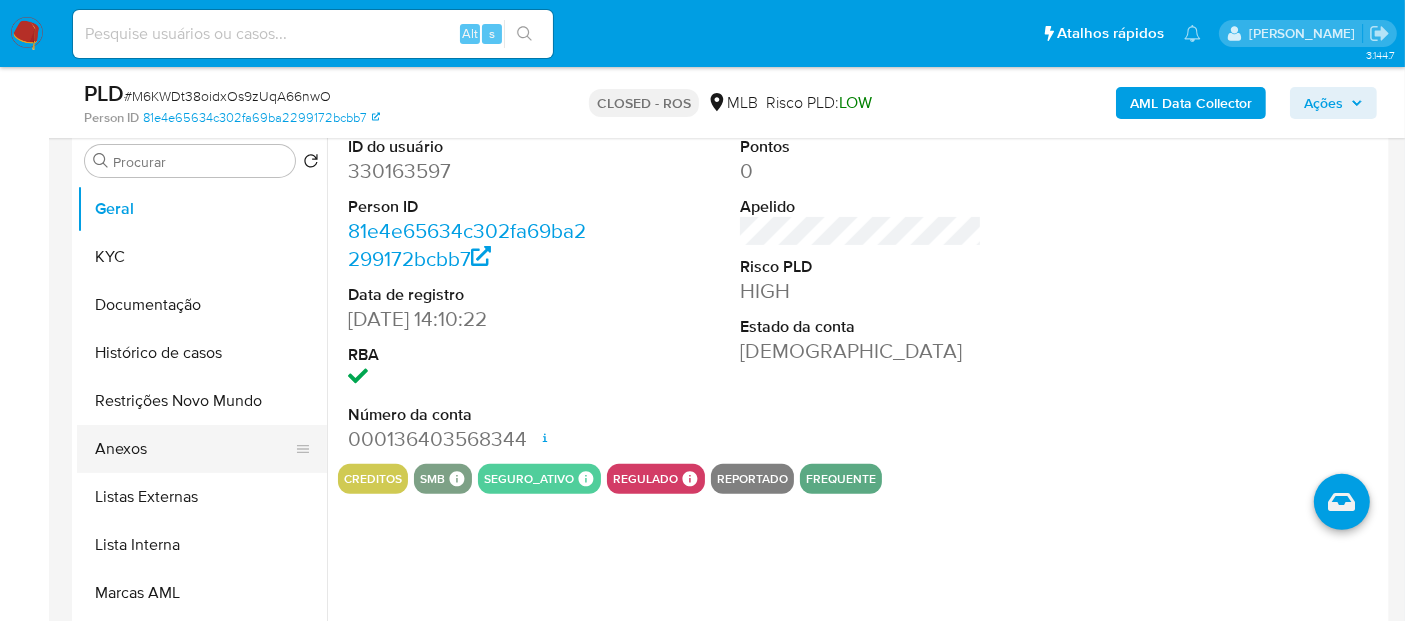 click on "Anexos" at bounding box center [194, 449] 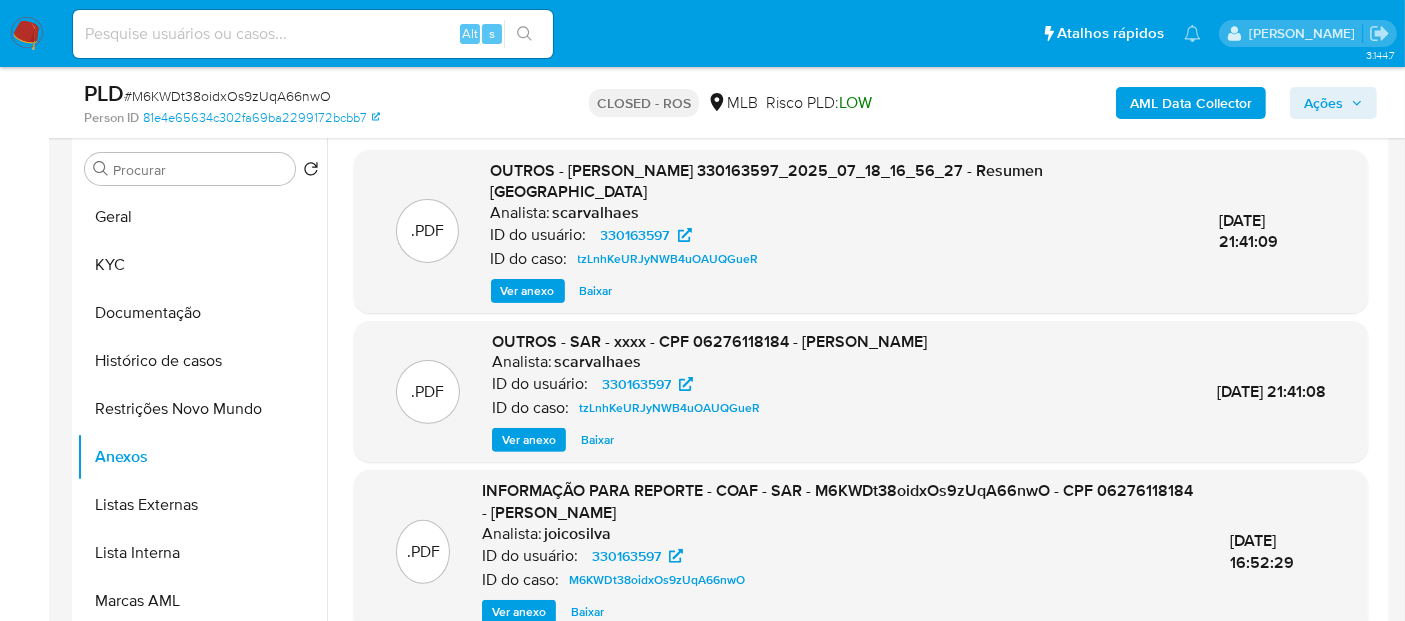scroll, scrollTop: 535, scrollLeft: 0, axis: vertical 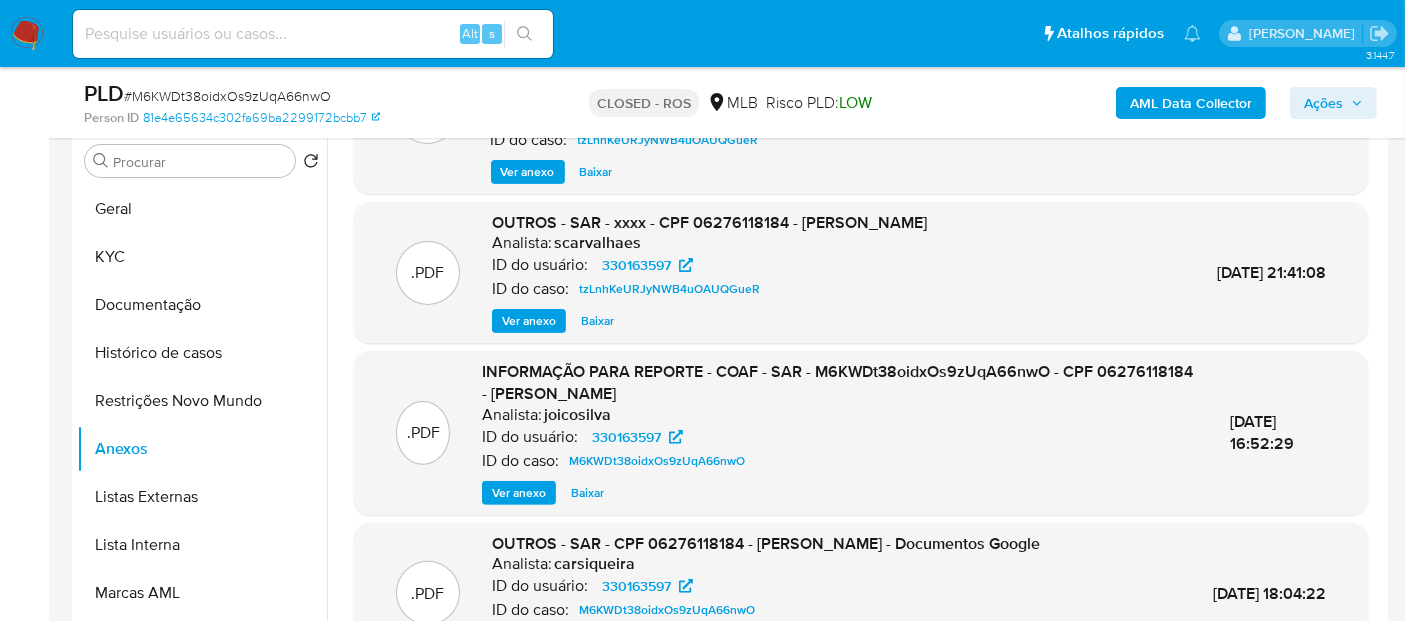click on "Ver anexo" at bounding box center (519, 493) 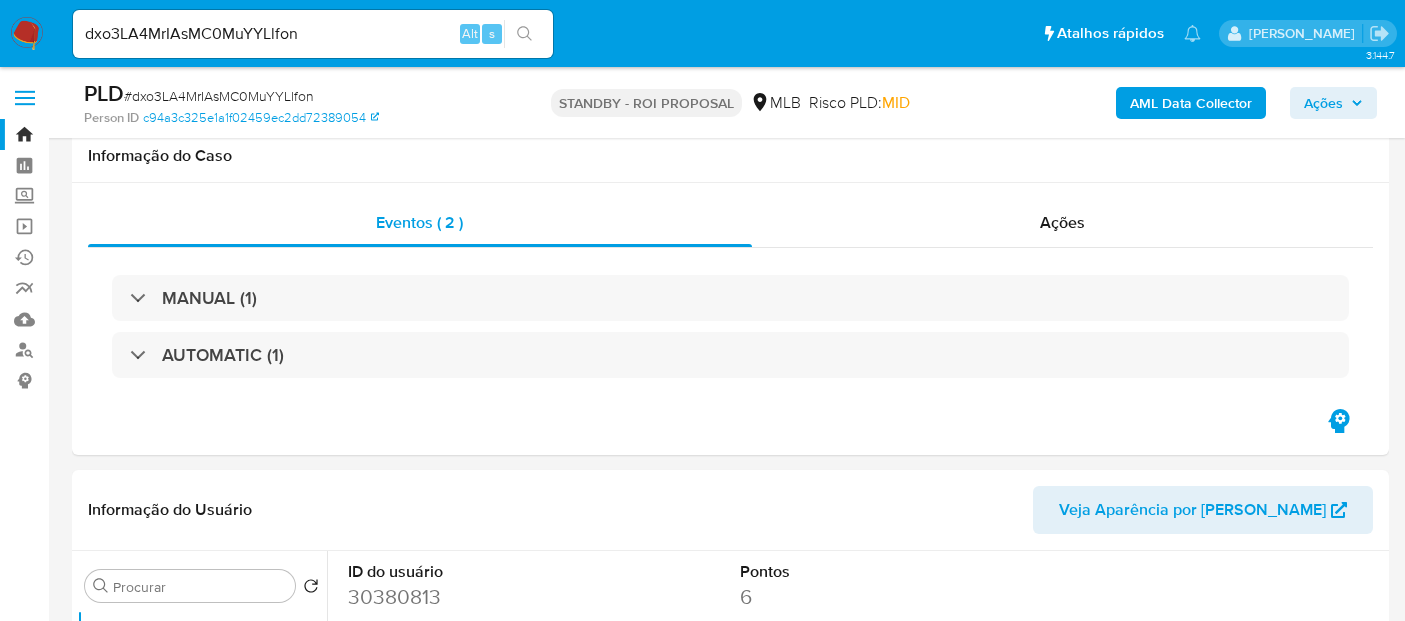 select on "10" 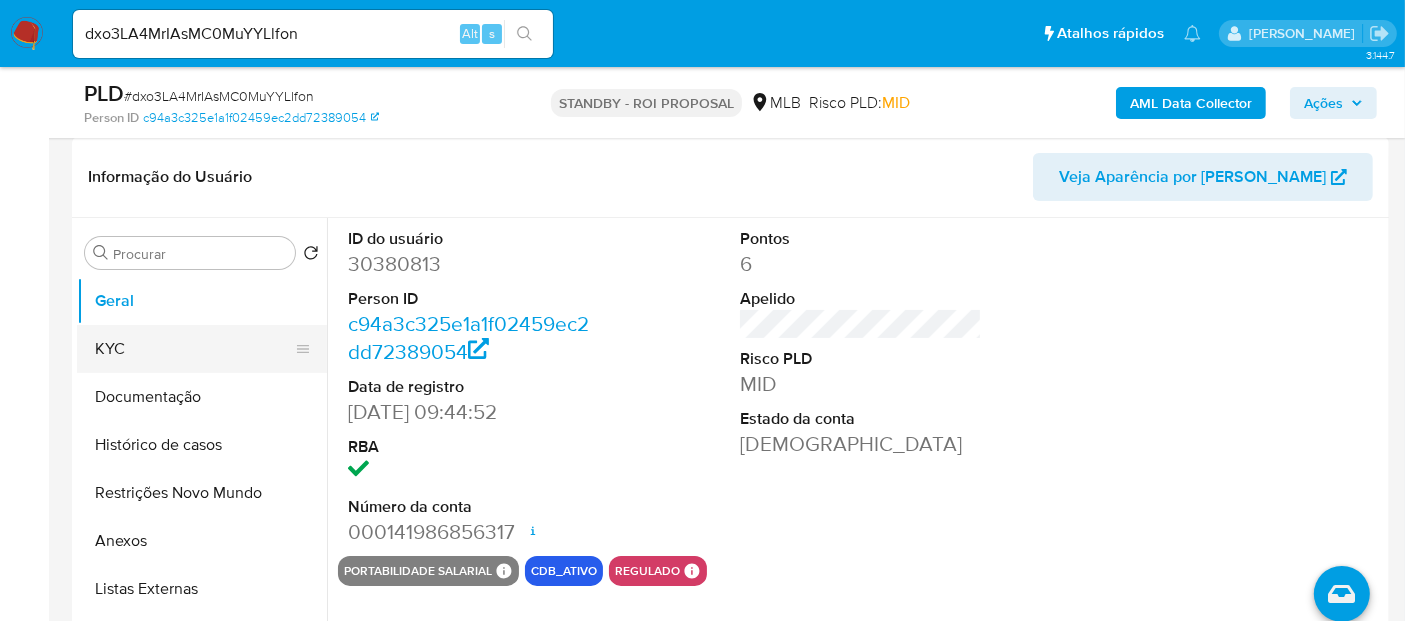 drag, startPoint x: 143, startPoint y: 347, endPoint x: 204, endPoint y: 347, distance: 61 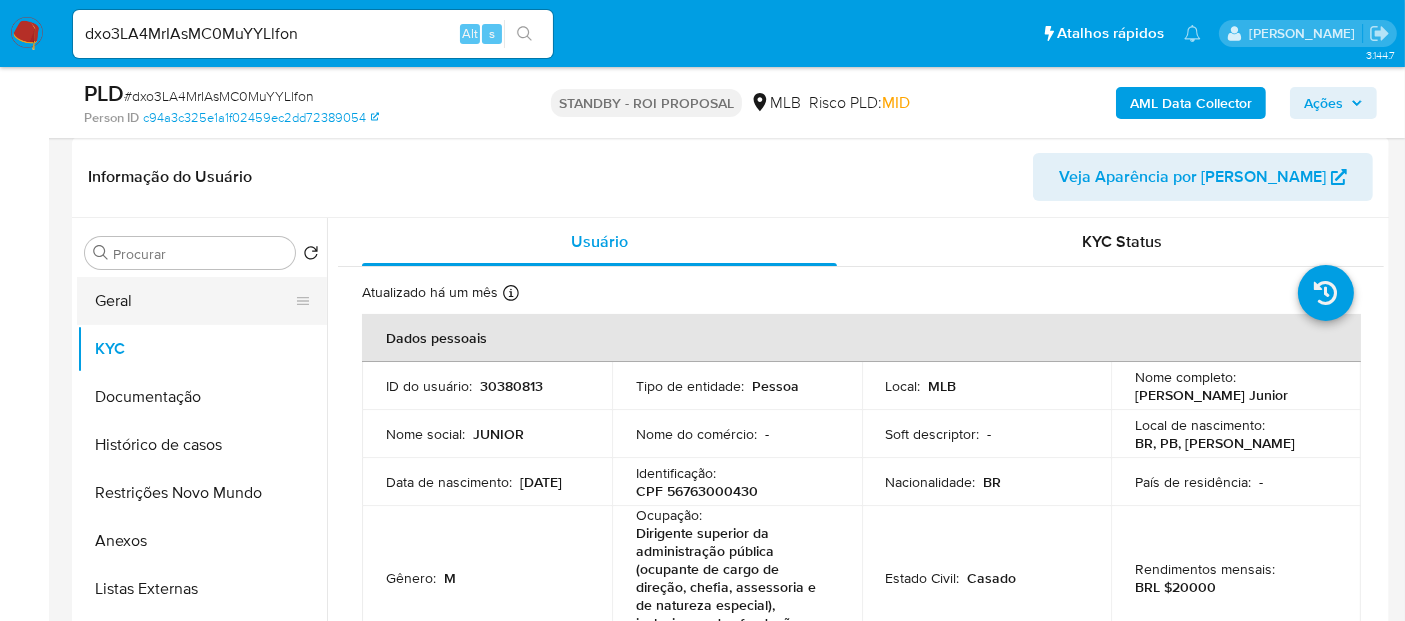 click on "Geral" at bounding box center (194, 301) 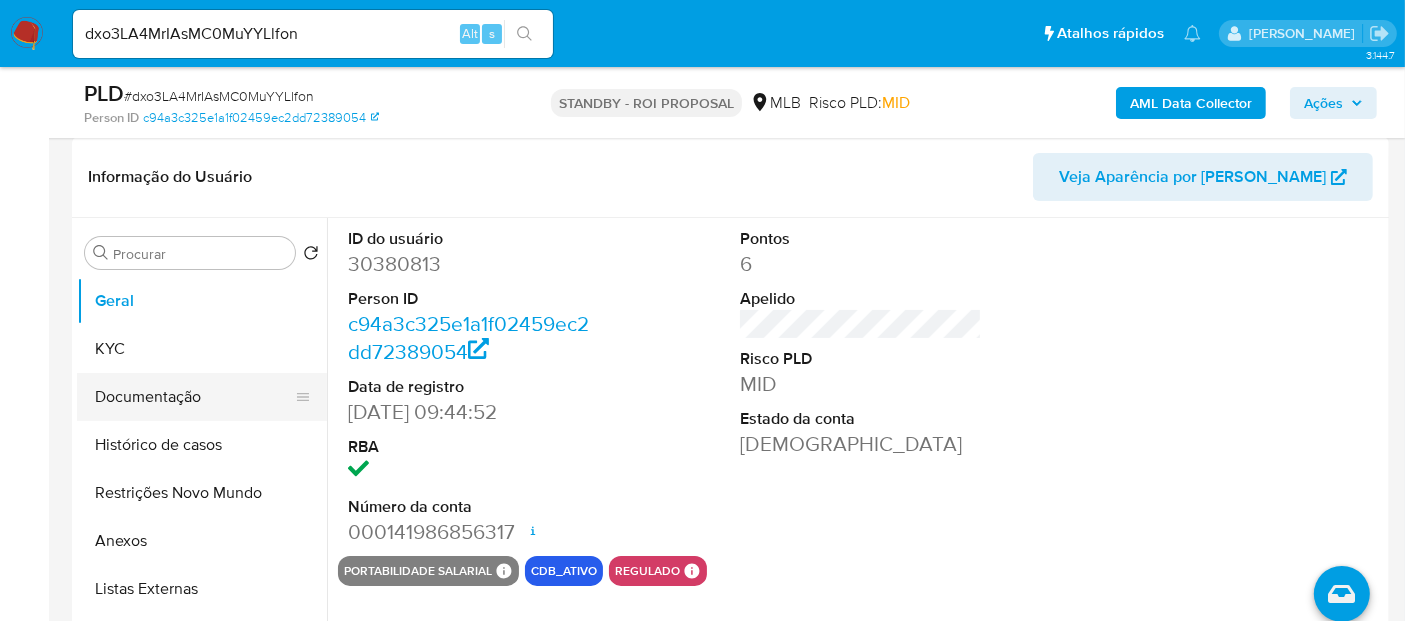 click on "Documentação" at bounding box center (194, 397) 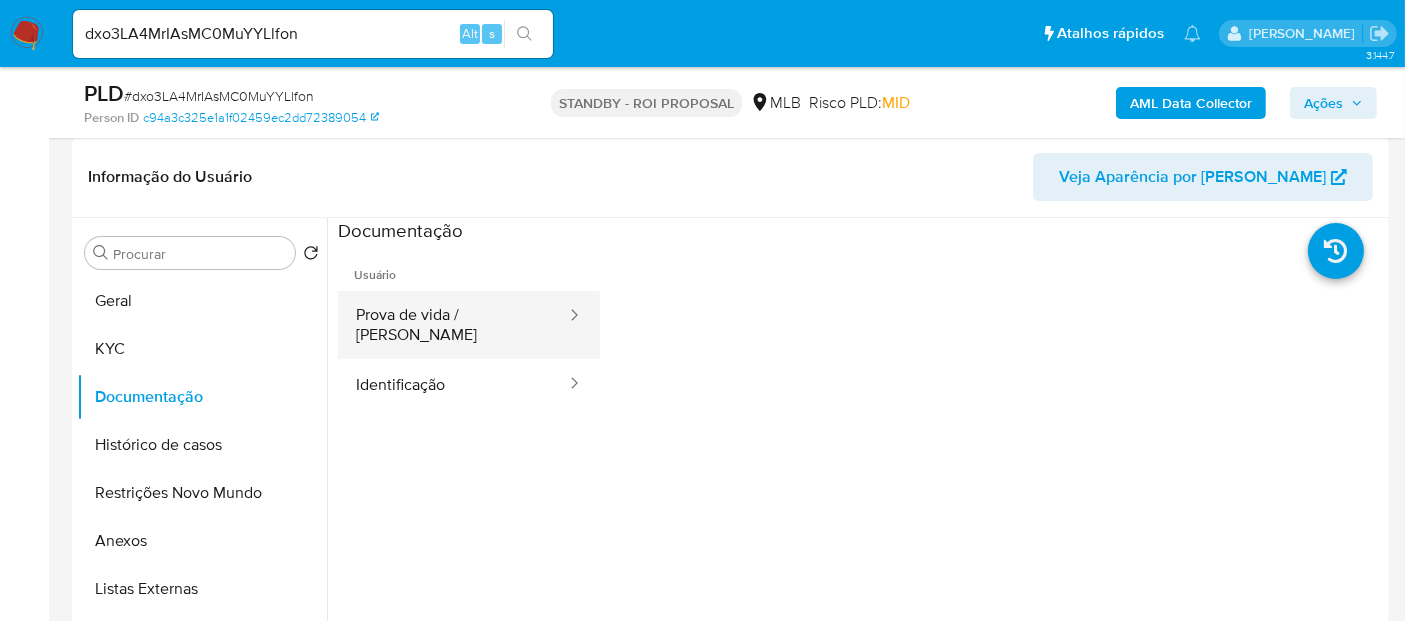 click on "Prova de vida / [PERSON_NAME]" at bounding box center [453, 325] 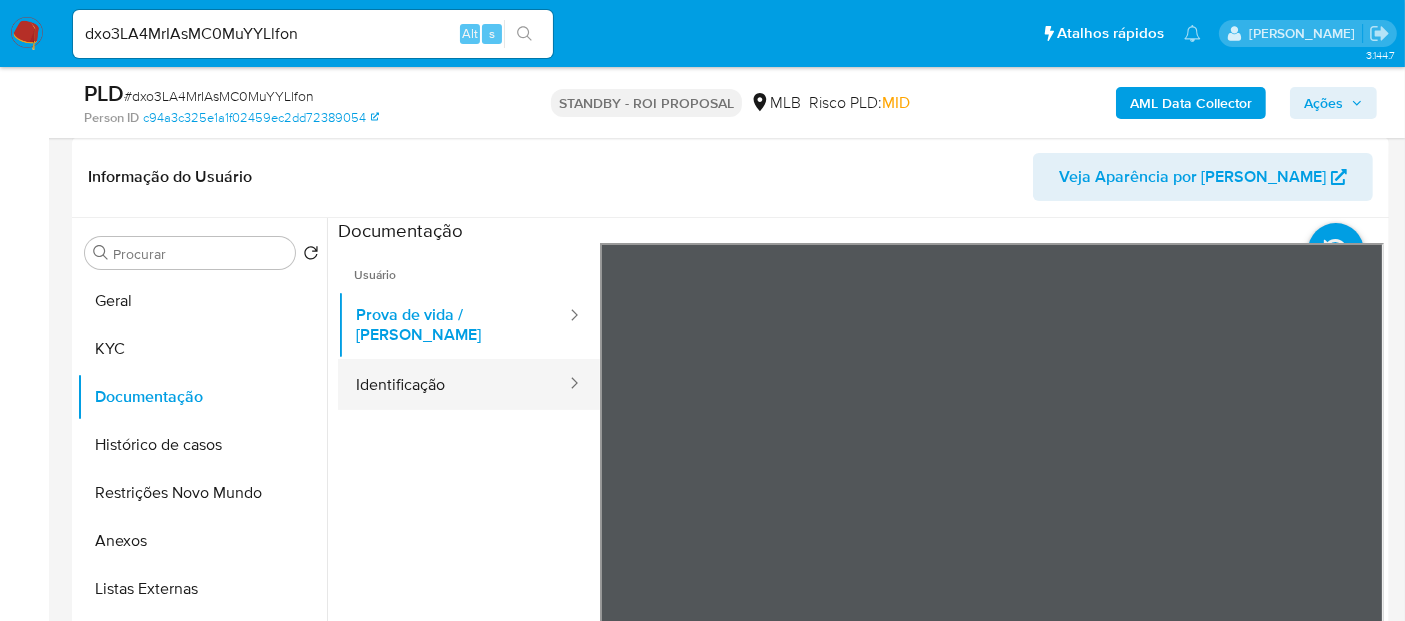 click on "Identificação" at bounding box center [453, 384] 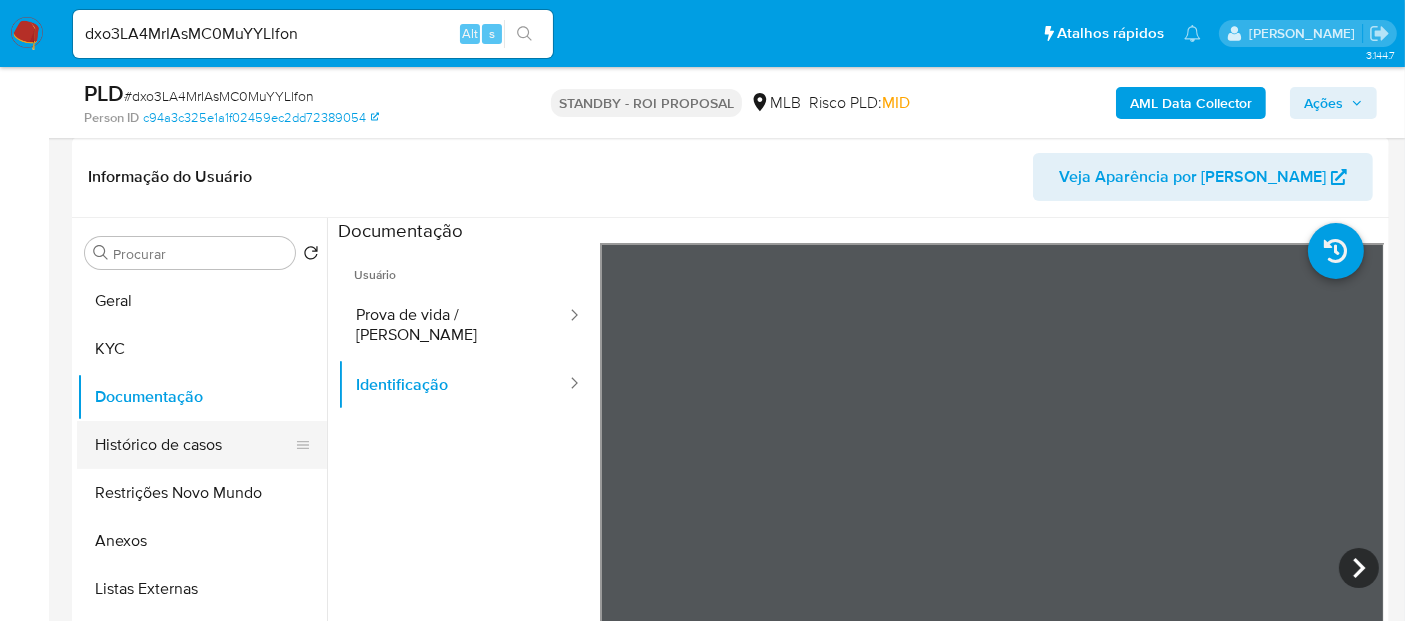 click on "Histórico de casos" at bounding box center [194, 445] 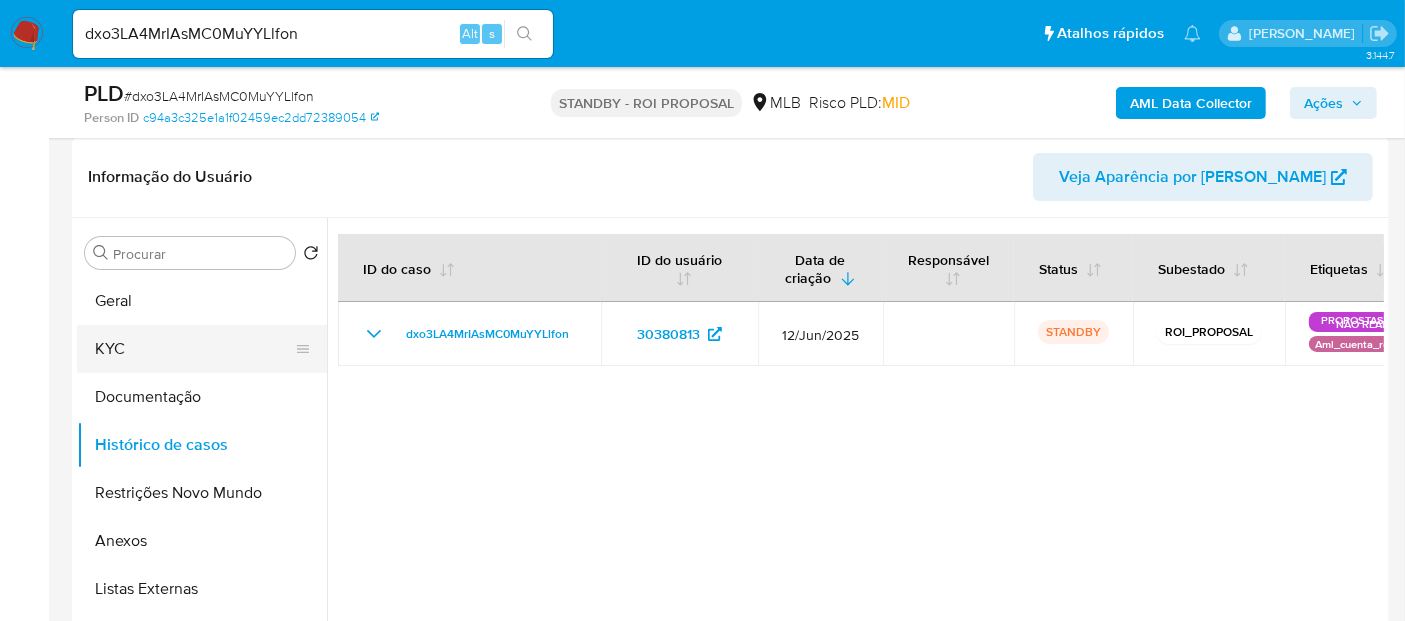 click on "KYC" at bounding box center [194, 349] 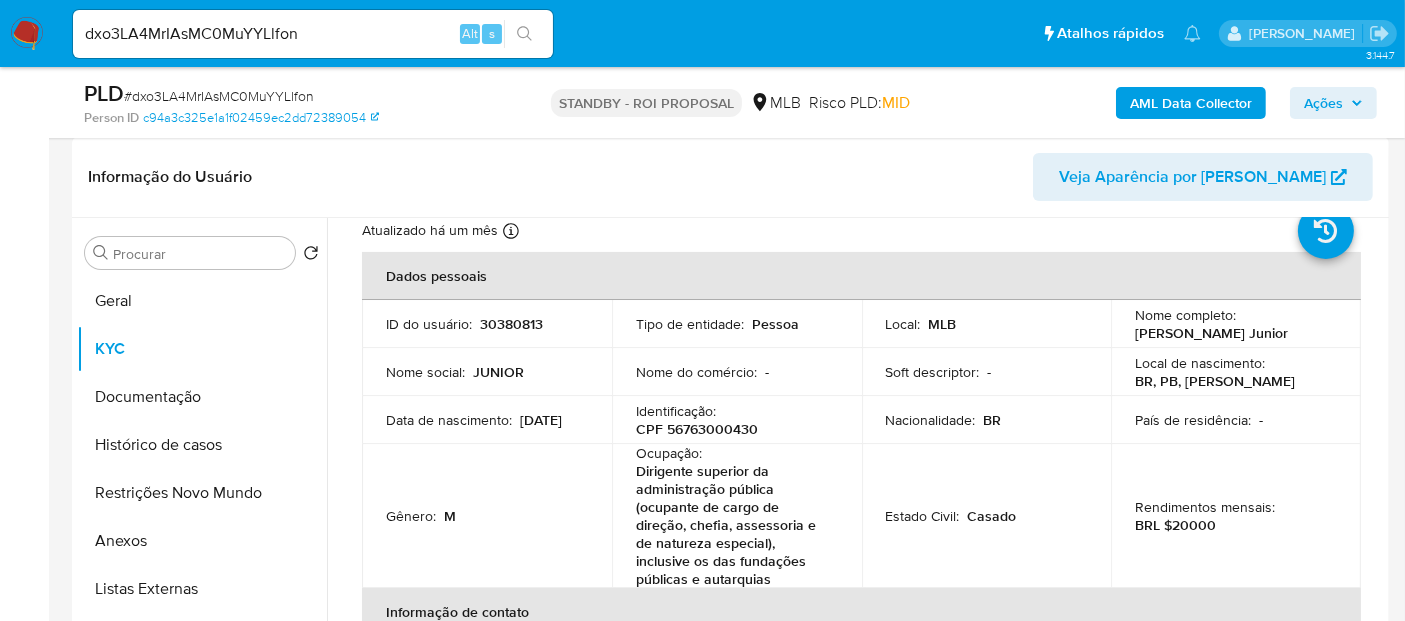 scroll, scrollTop: 111, scrollLeft: 0, axis: vertical 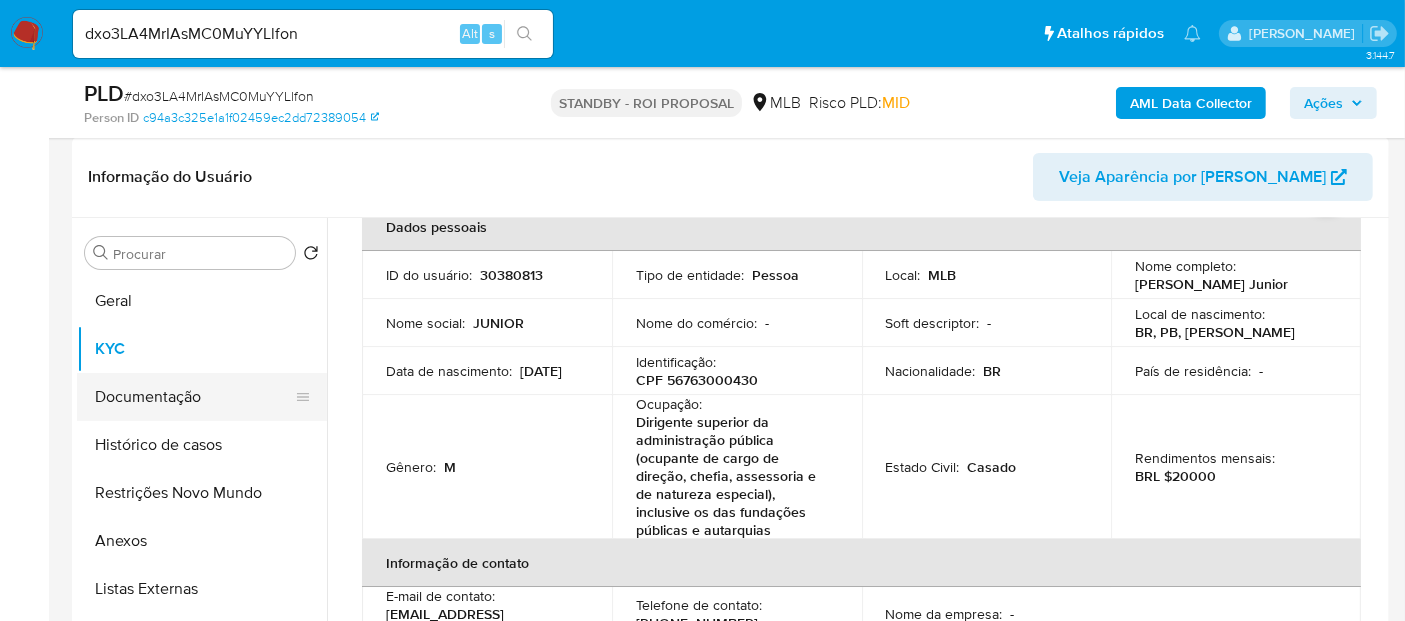 click on "Documentação" at bounding box center [194, 397] 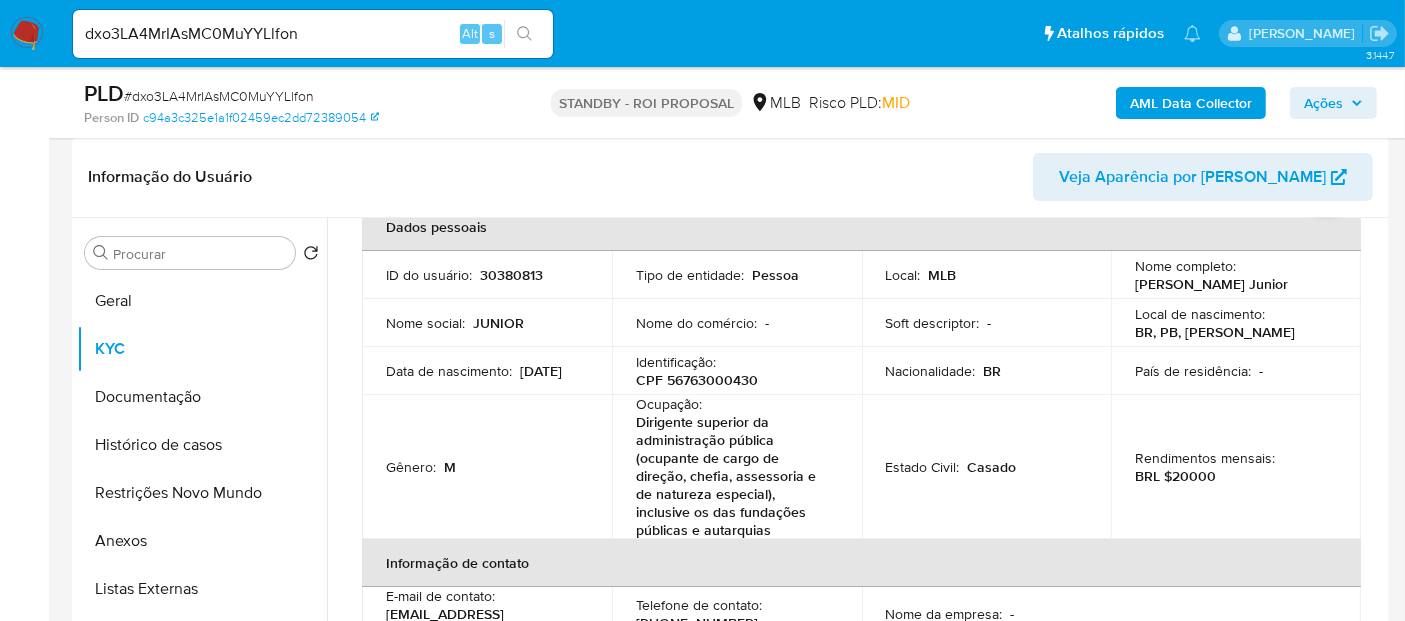 scroll, scrollTop: 0, scrollLeft: 0, axis: both 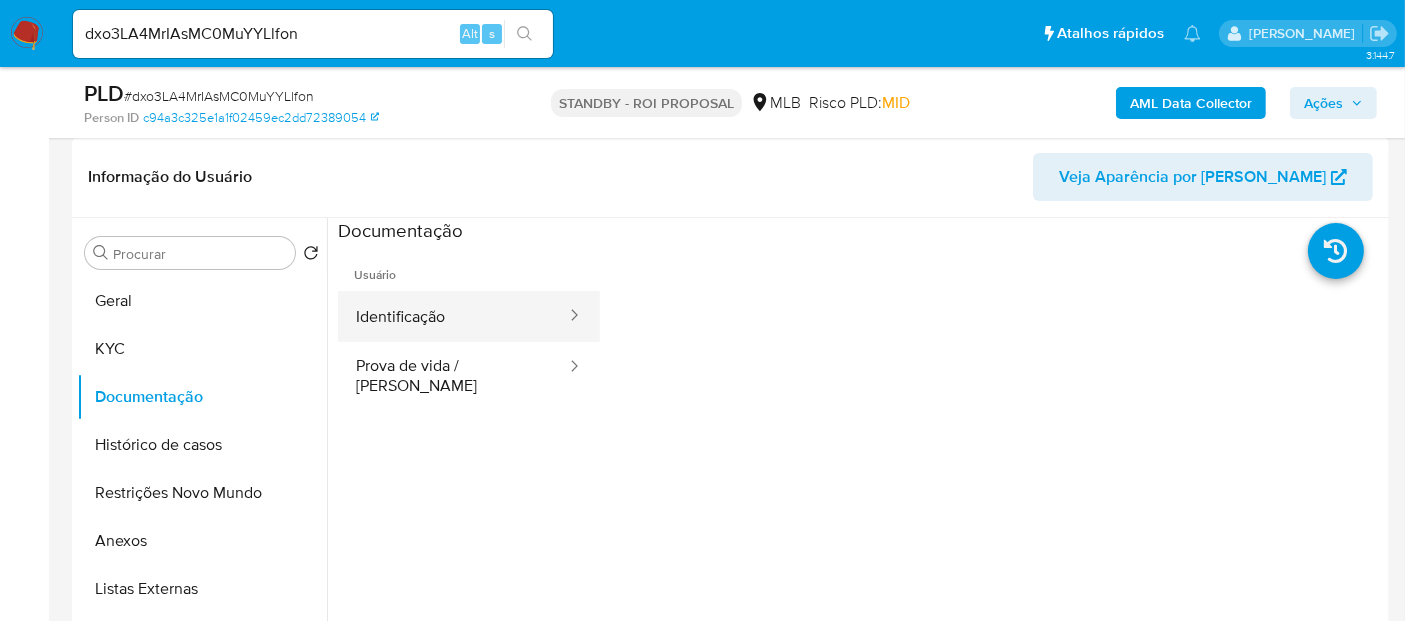 click on "Identificação" at bounding box center [453, 316] 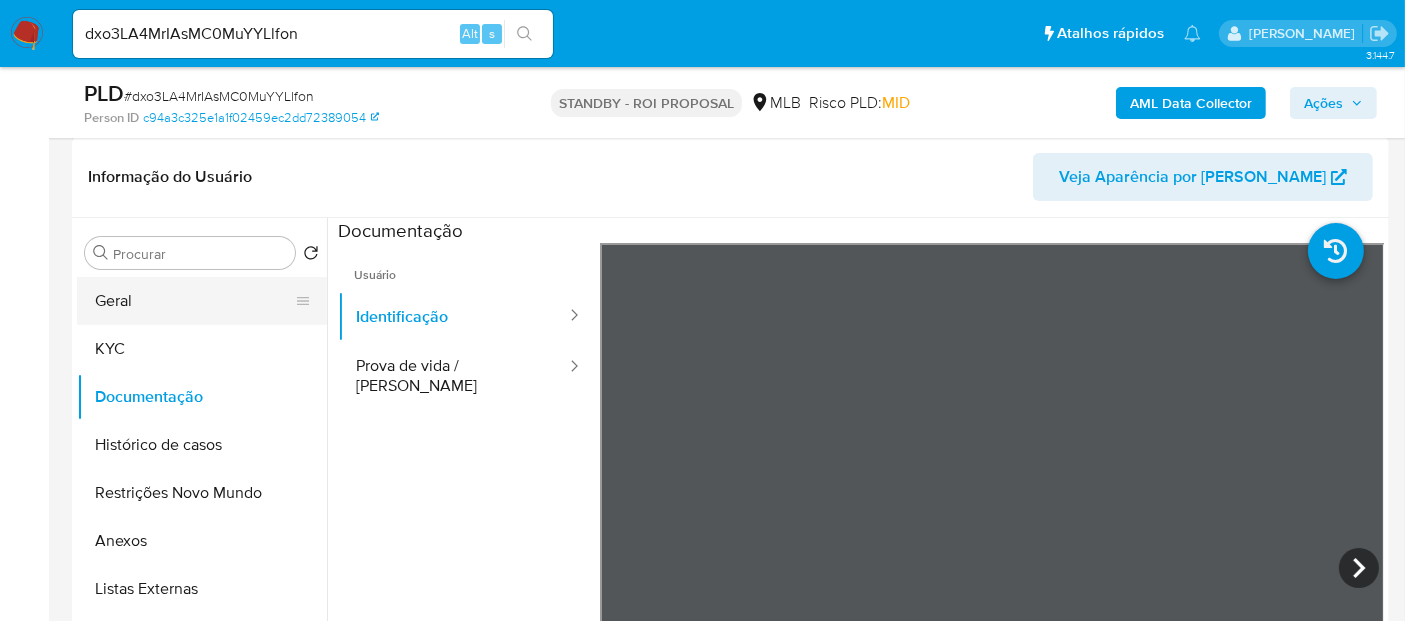 drag, startPoint x: 129, startPoint y: 292, endPoint x: 146, endPoint y: 292, distance: 17 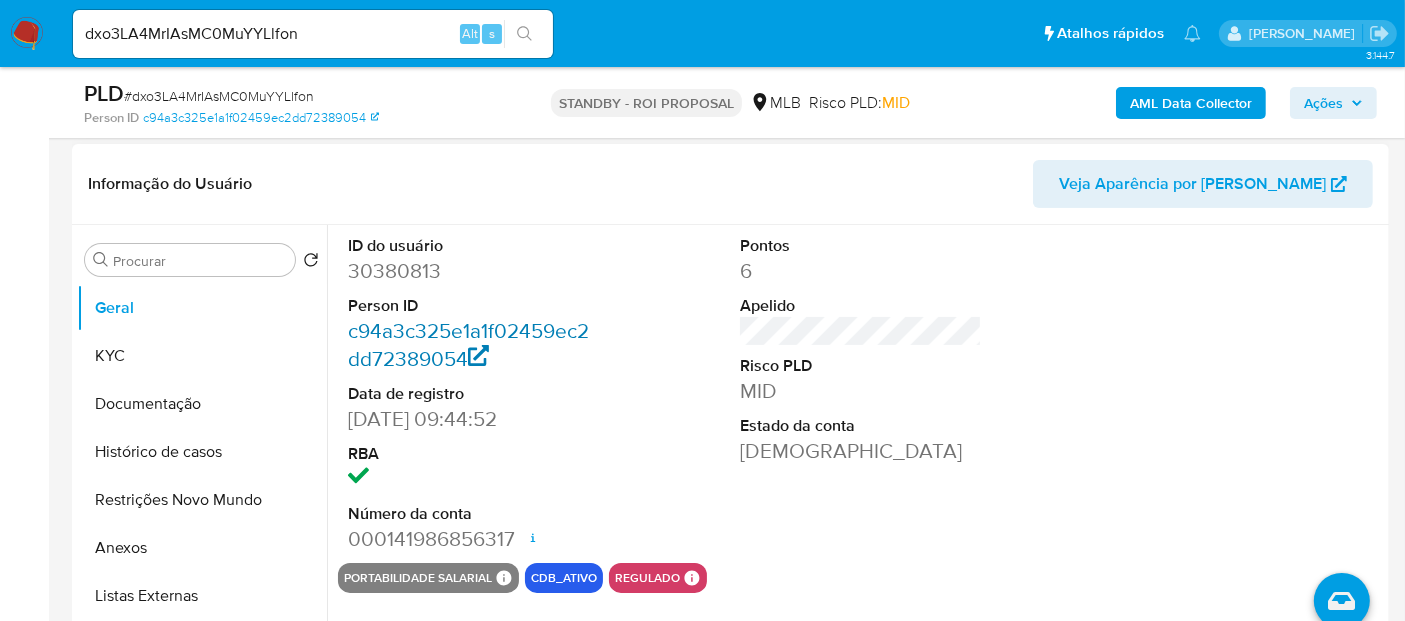 scroll, scrollTop: 111, scrollLeft: 0, axis: vertical 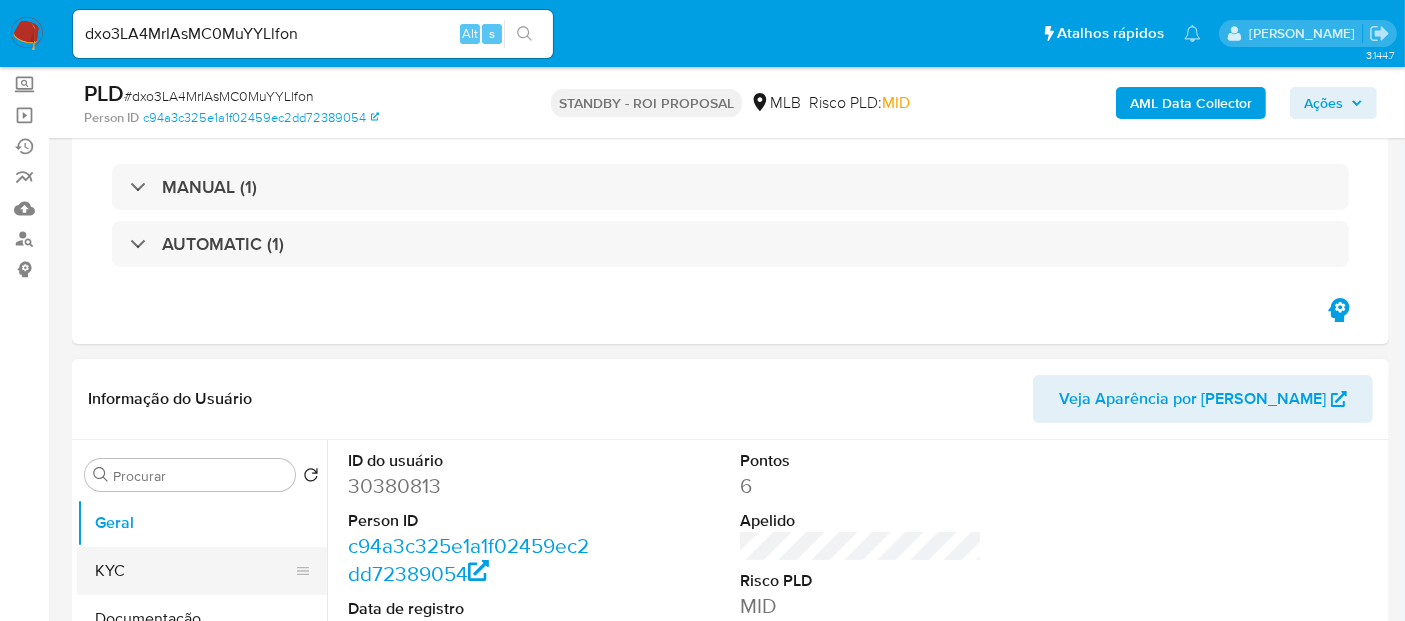 drag, startPoint x: 148, startPoint y: 567, endPoint x: 212, endPoint y: 570, distance: 64.070274 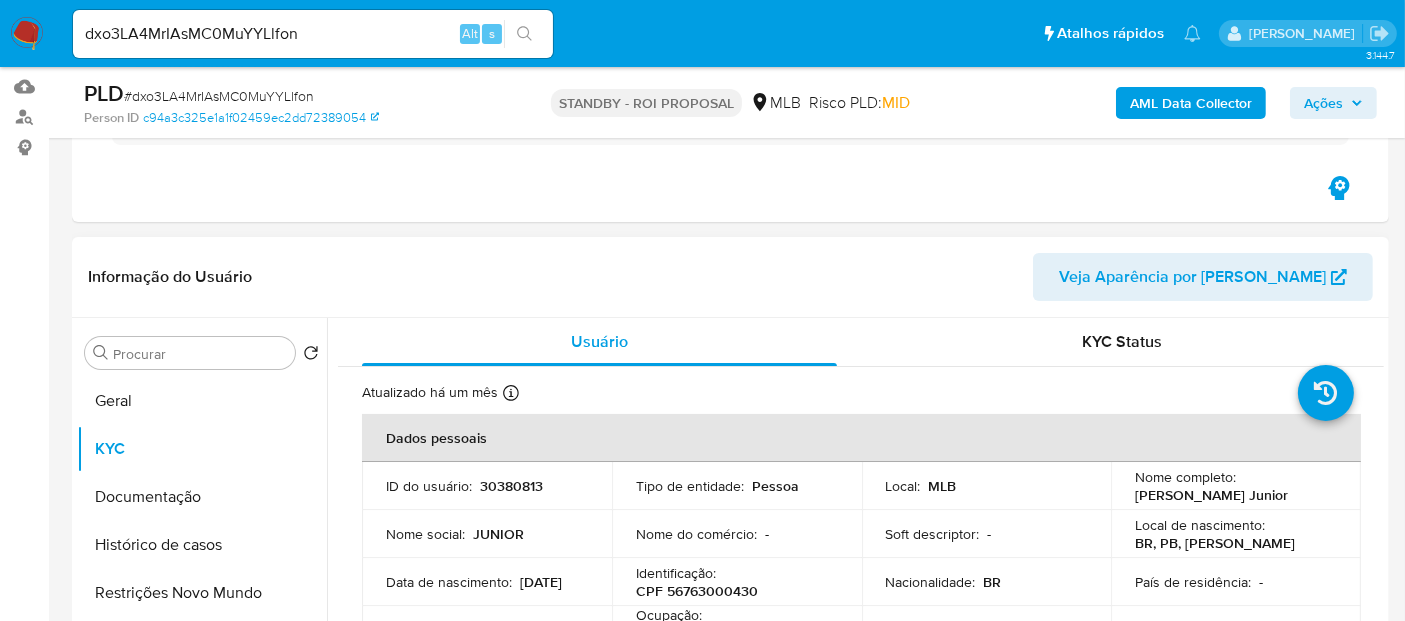 scroll, scrollTop: 333, scrollLeft: 0, axis: vertical 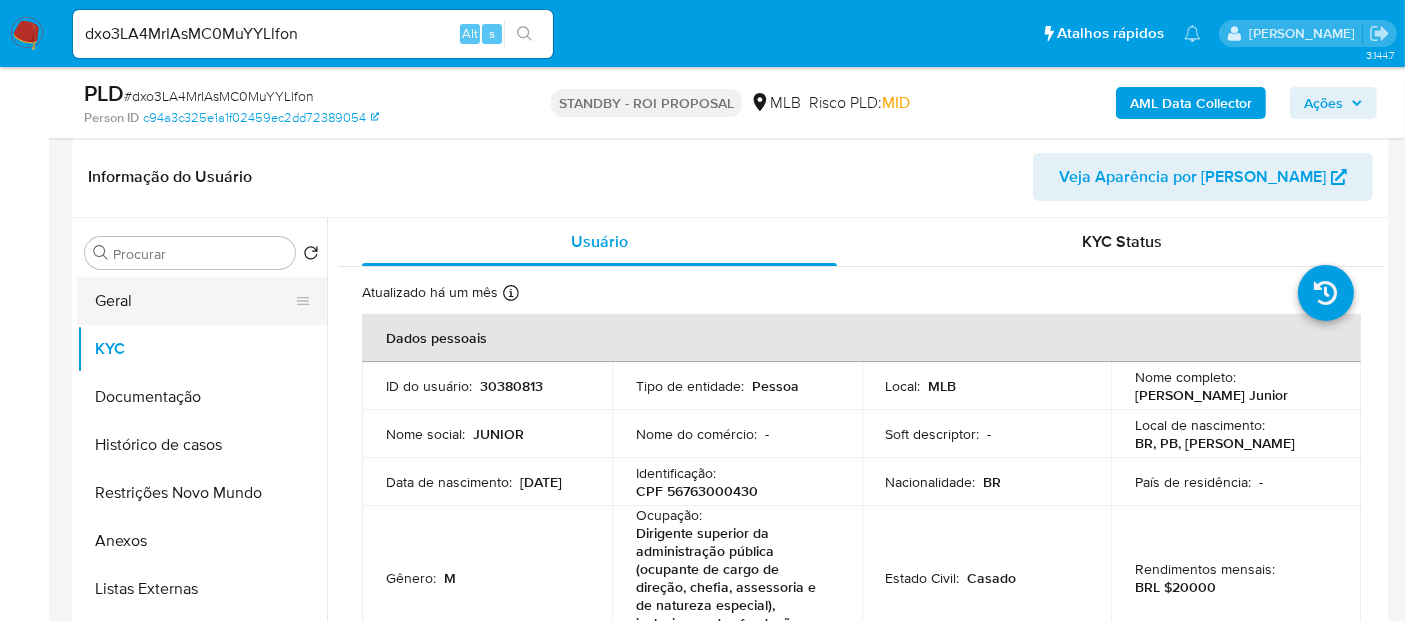 drag, startPoint x: 137, startPoint y: 313, endPoint x: 202, endPoint y: 321, distance: 65.490456 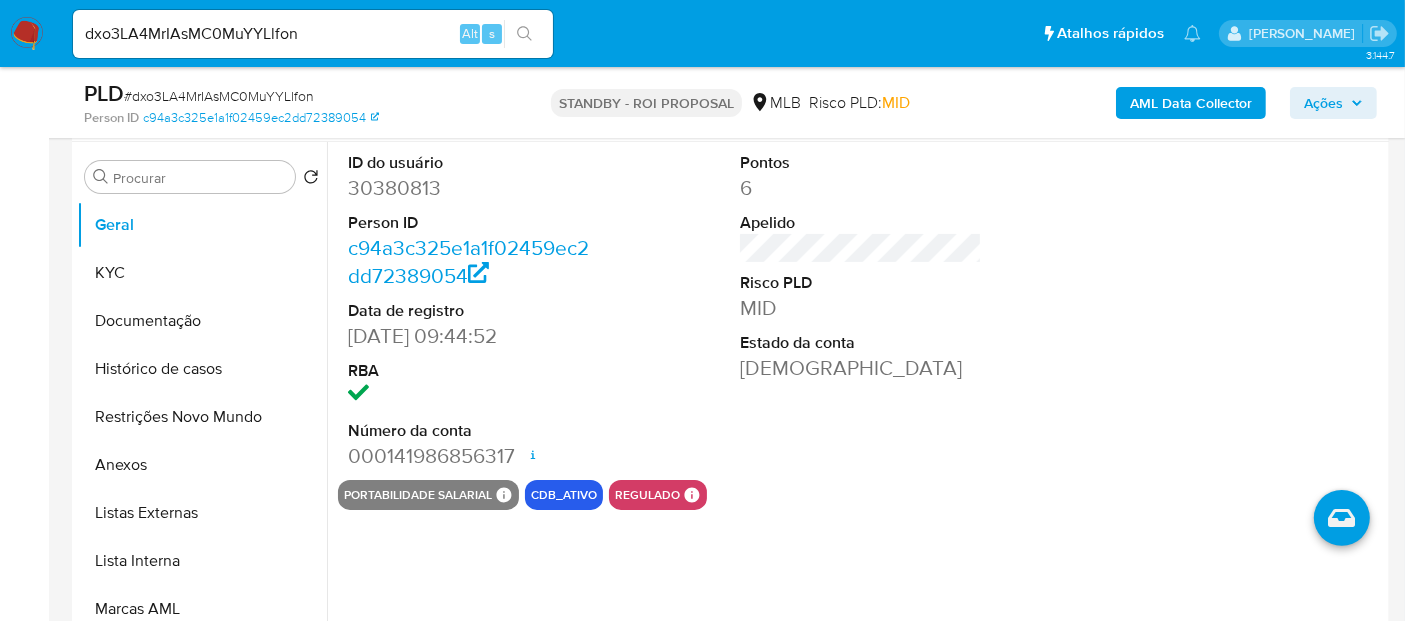 scroll, scrollTop: 444, scrollLeft: 0, axis: vertical 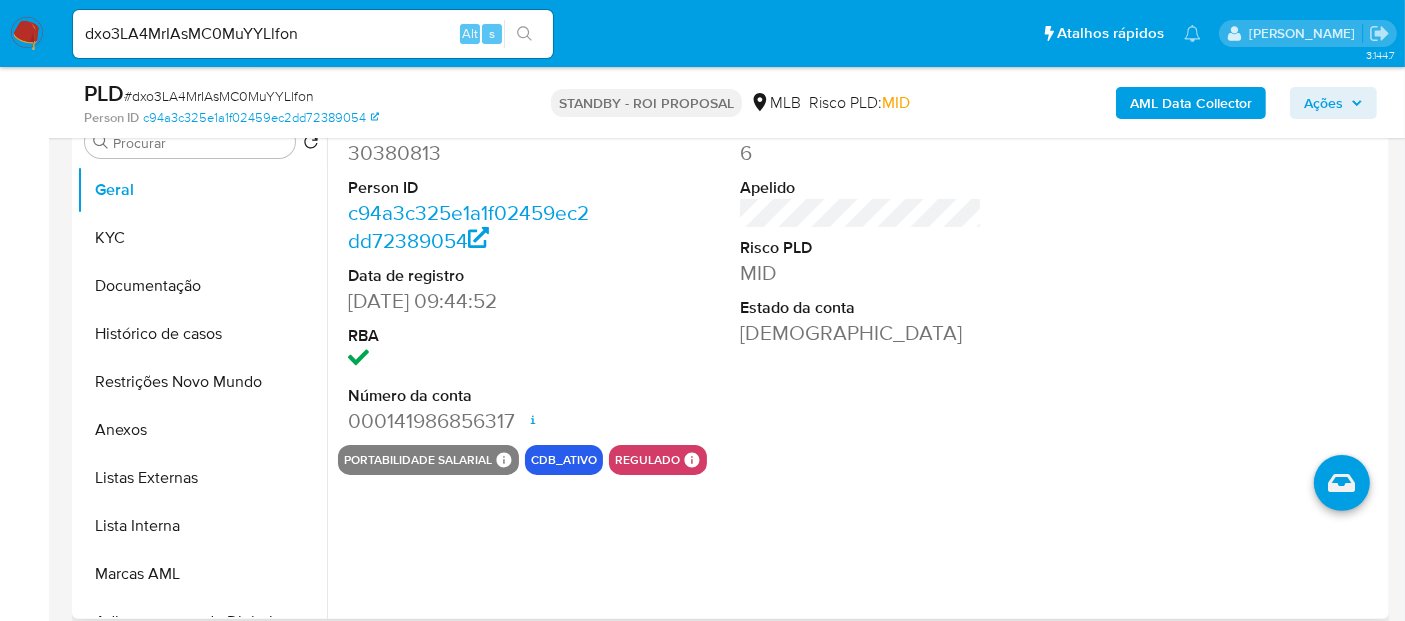 type 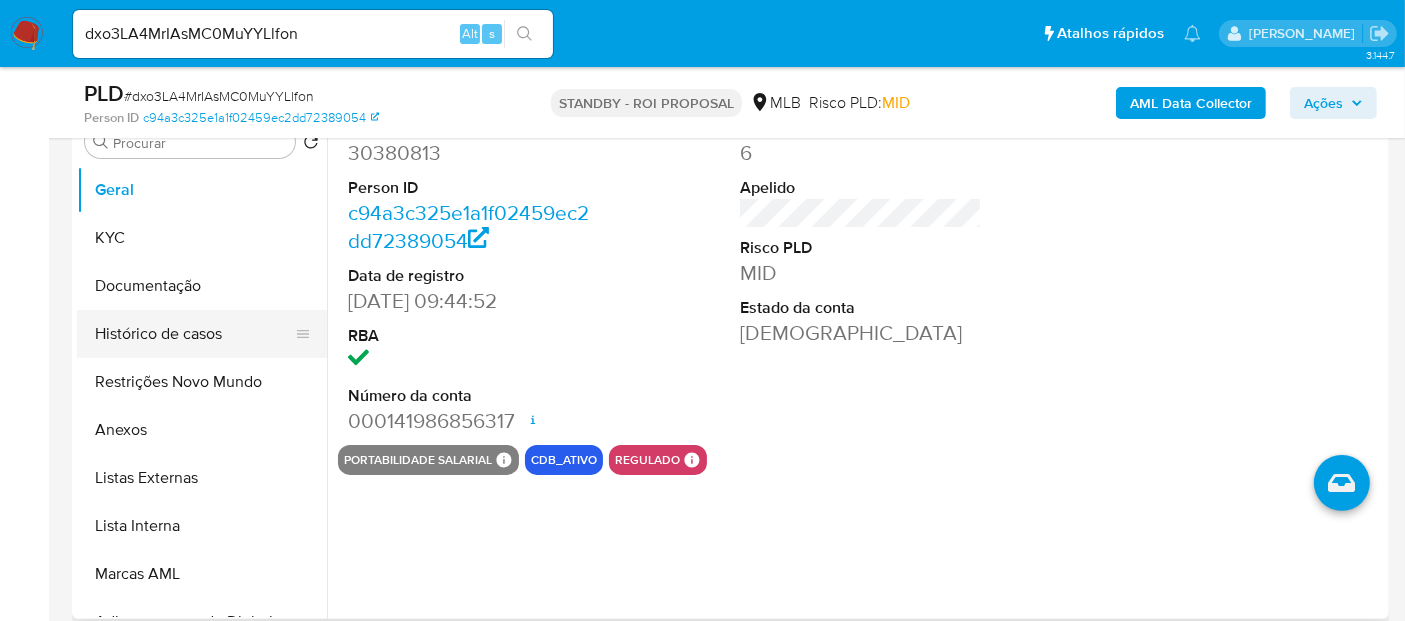 click on "Histórico de casos" at bounding box center (194, 334) 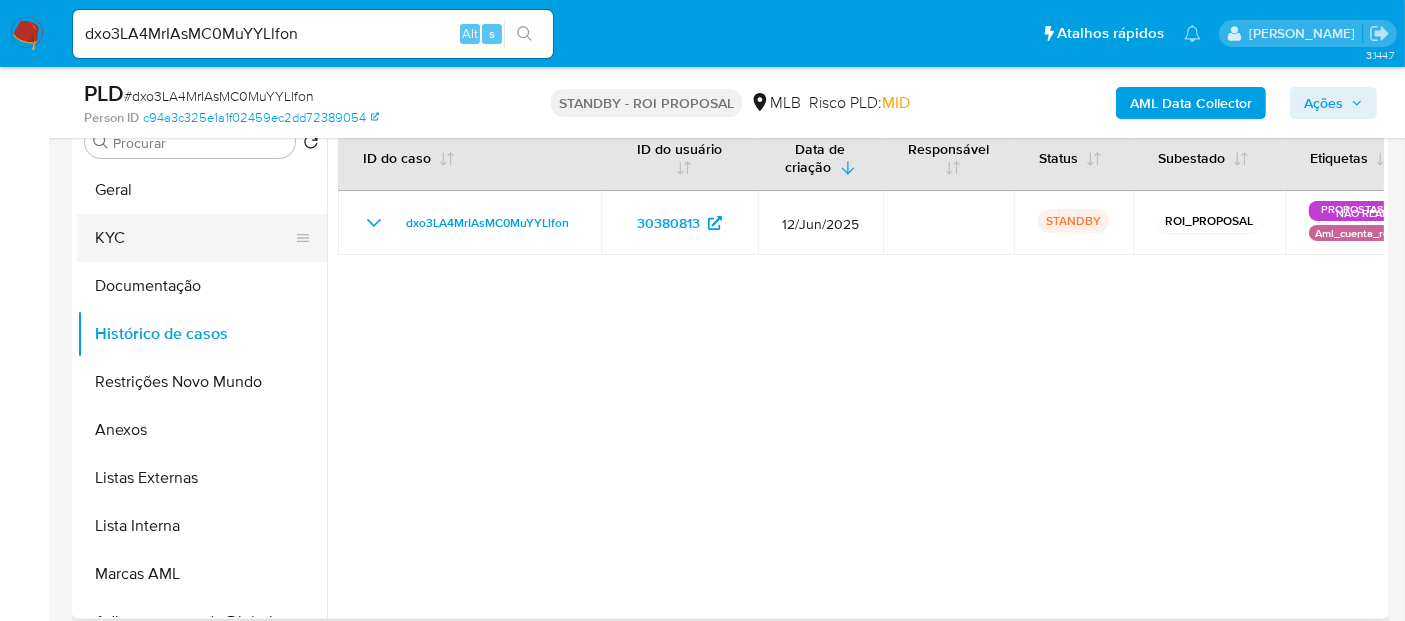 click on "KYC" at bounding box center (194, 238) 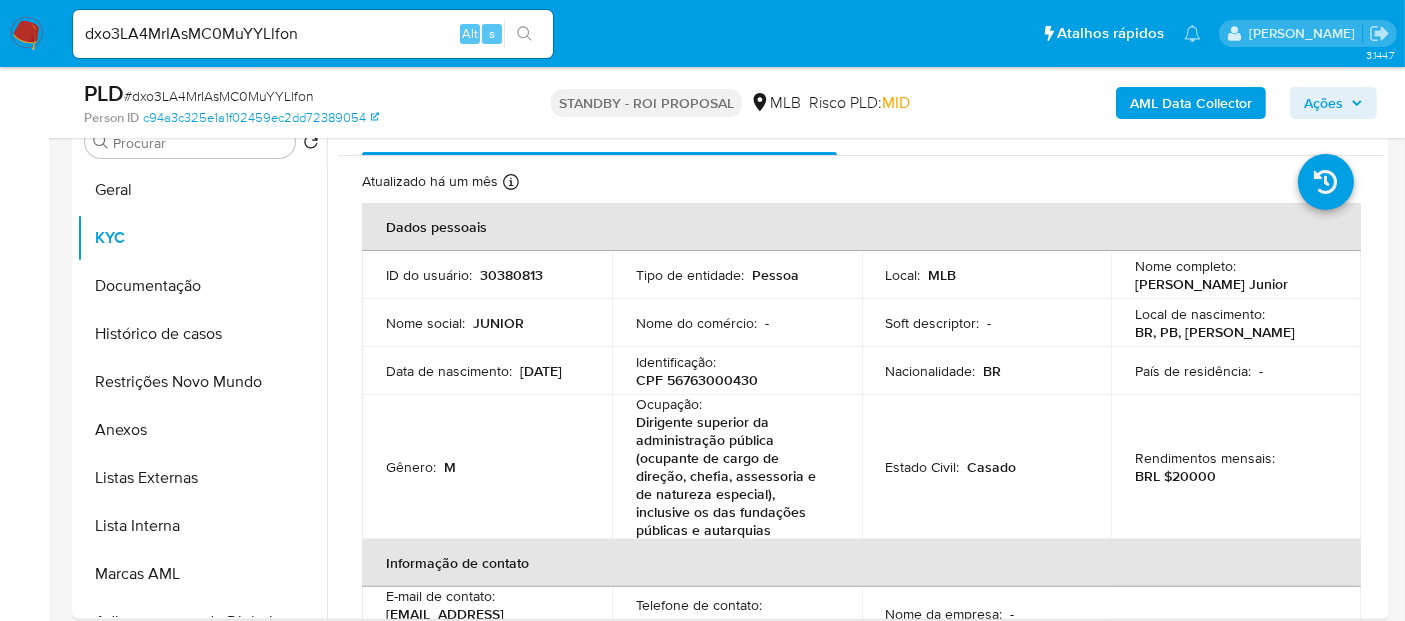 scroll, scrollTop: 333, scrollLeft: 0, axis: vertical 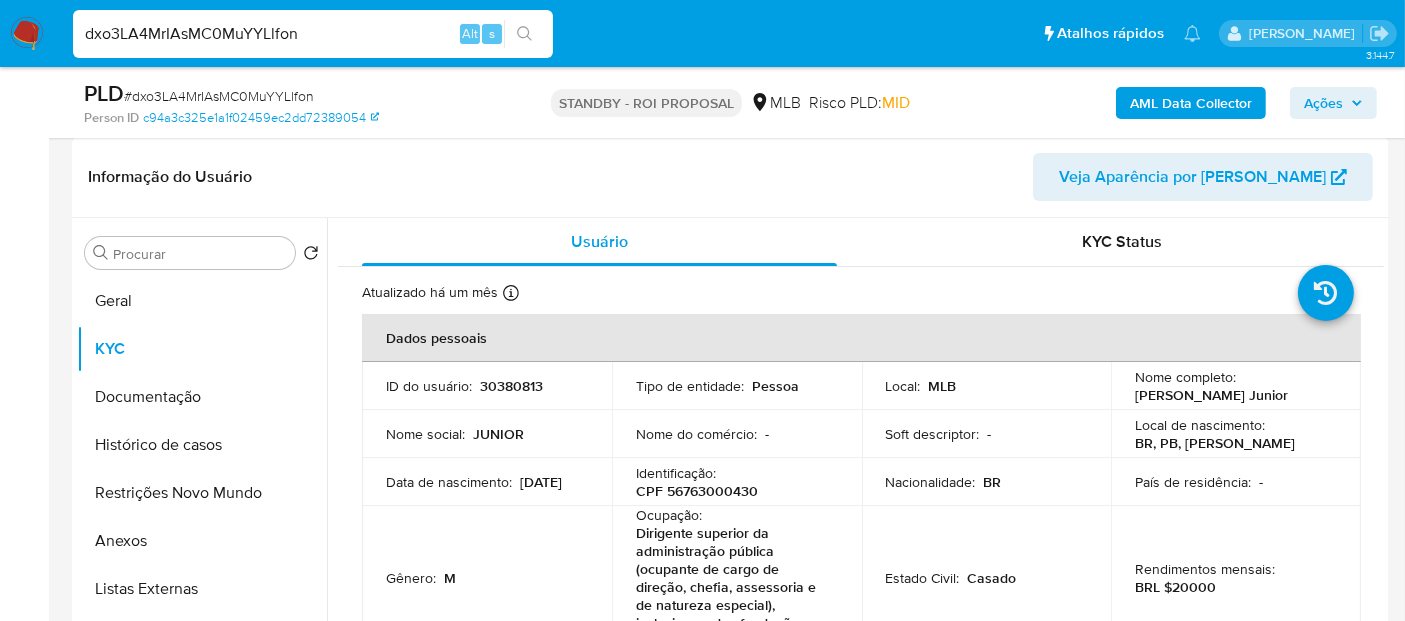 click on "Pausado Ver notificaciones dxo3LA4MrIAsMC0MuYYLlfon Alt s Atalhos rápidos   Presiona las siguientes teclas para acceder a algunas de las funciones Pesquisar caso ou usuário Alt s Voltar para casa Alt h Adicione um comentário Alt c Adicionar um anexo Alt a [PERSON_NAME]" at bounding box center (702, 33) 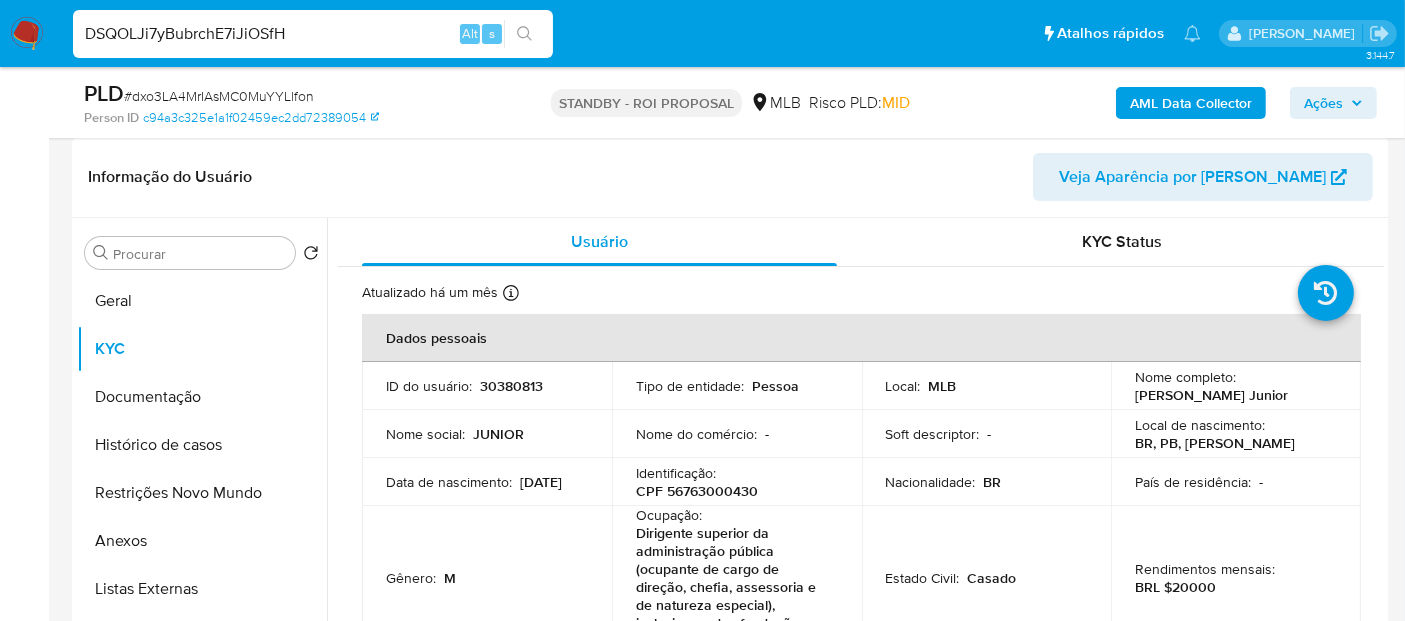 type on "DSQOLJi7yBubrchE7iJiOSfH" 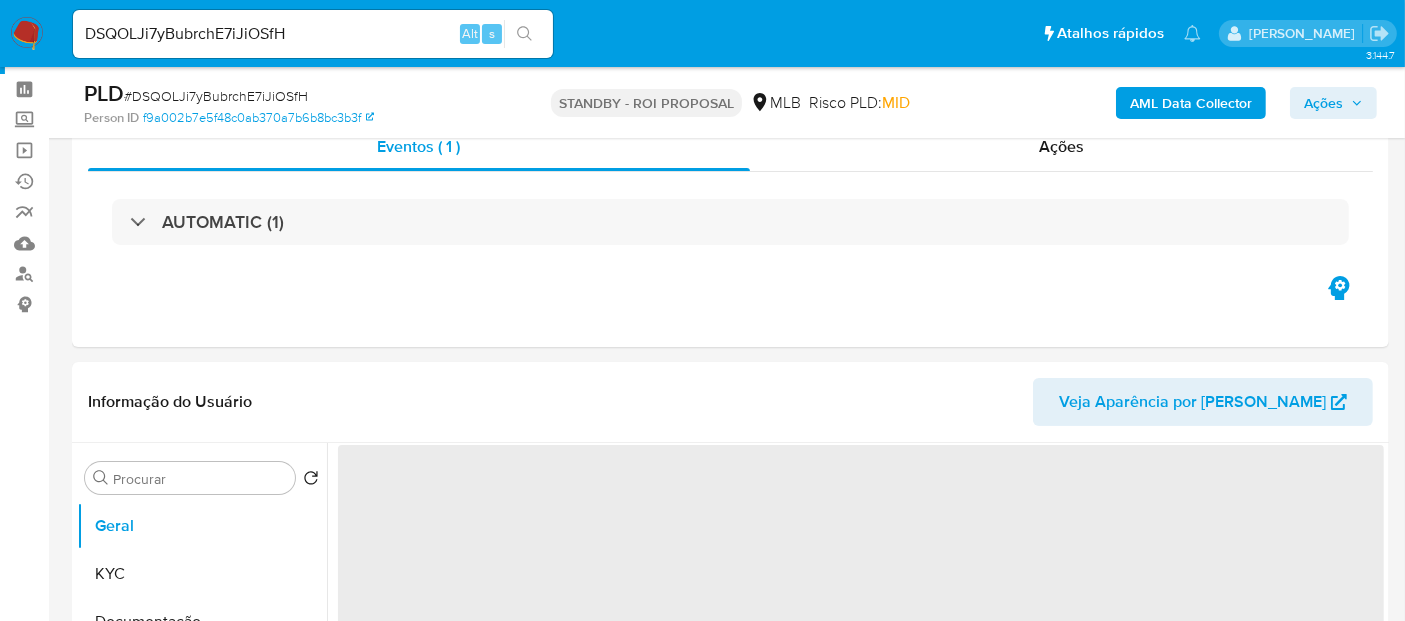 scroll, scrollTop: 111, scrollLeft: 0, axis: vertical 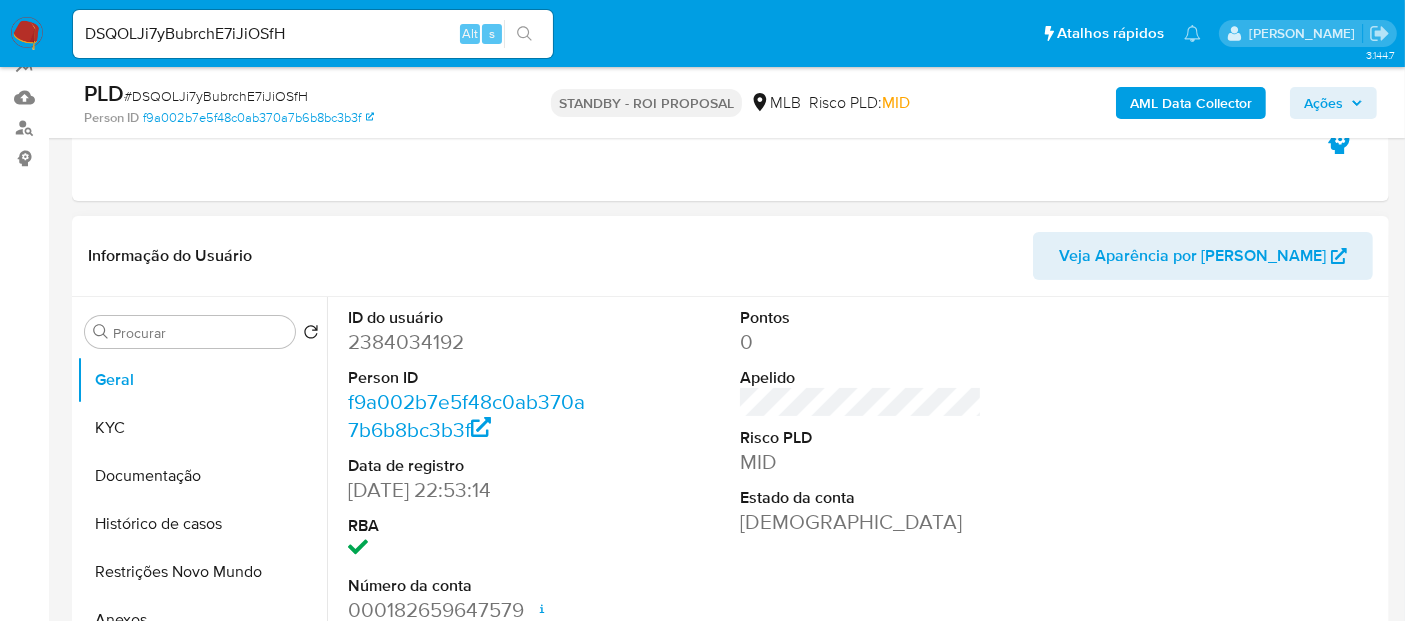 select on "10" 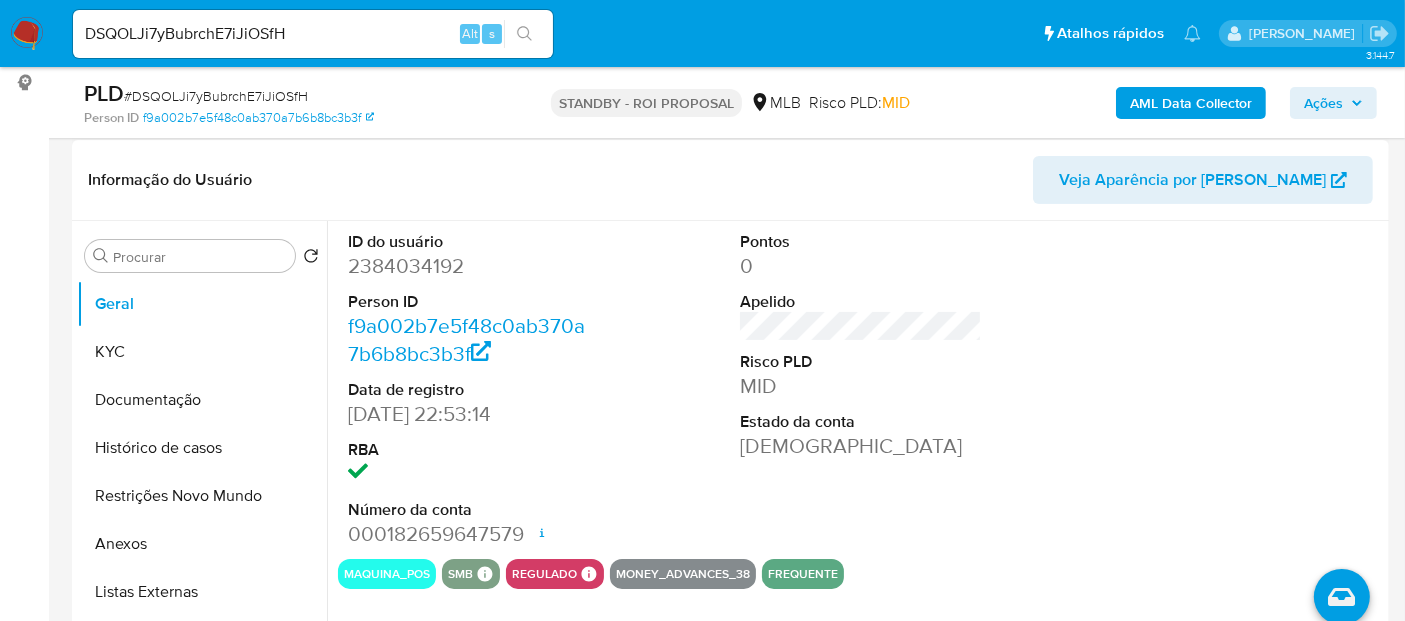 scroll, scrollTop: 333, scrollLeft: 0, axis: vertical 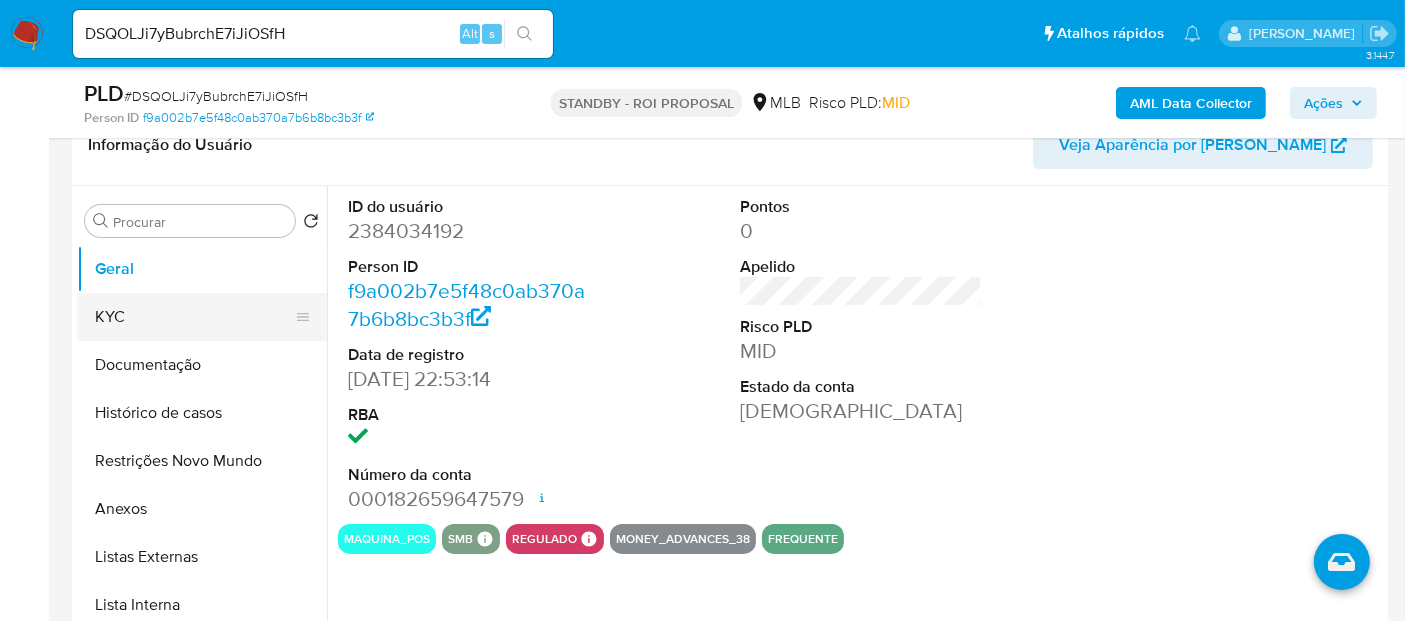 drag, startPoint x: 160, startPoint y: 318, endPoint x: 174, endPoint y: 318, distance: 14 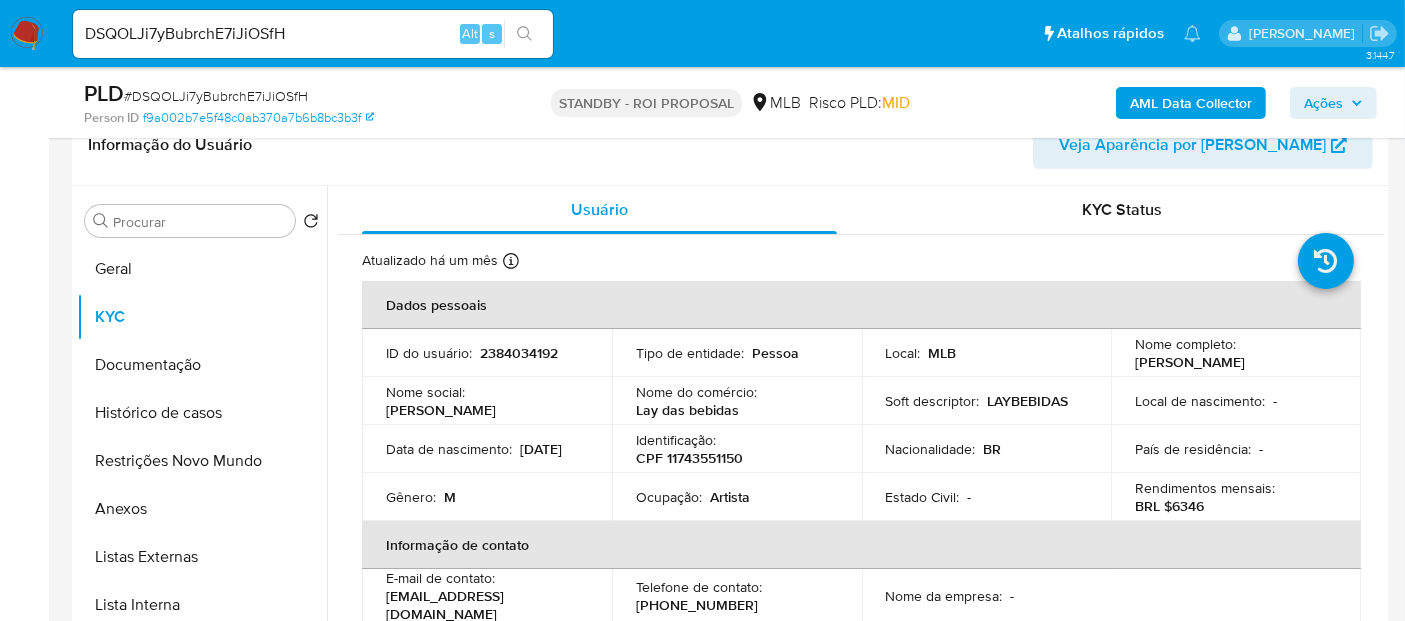 drag, startPoint x: 389, startPoint y: 467, endPoint x: 488, endPoint y: 467, distance: 99 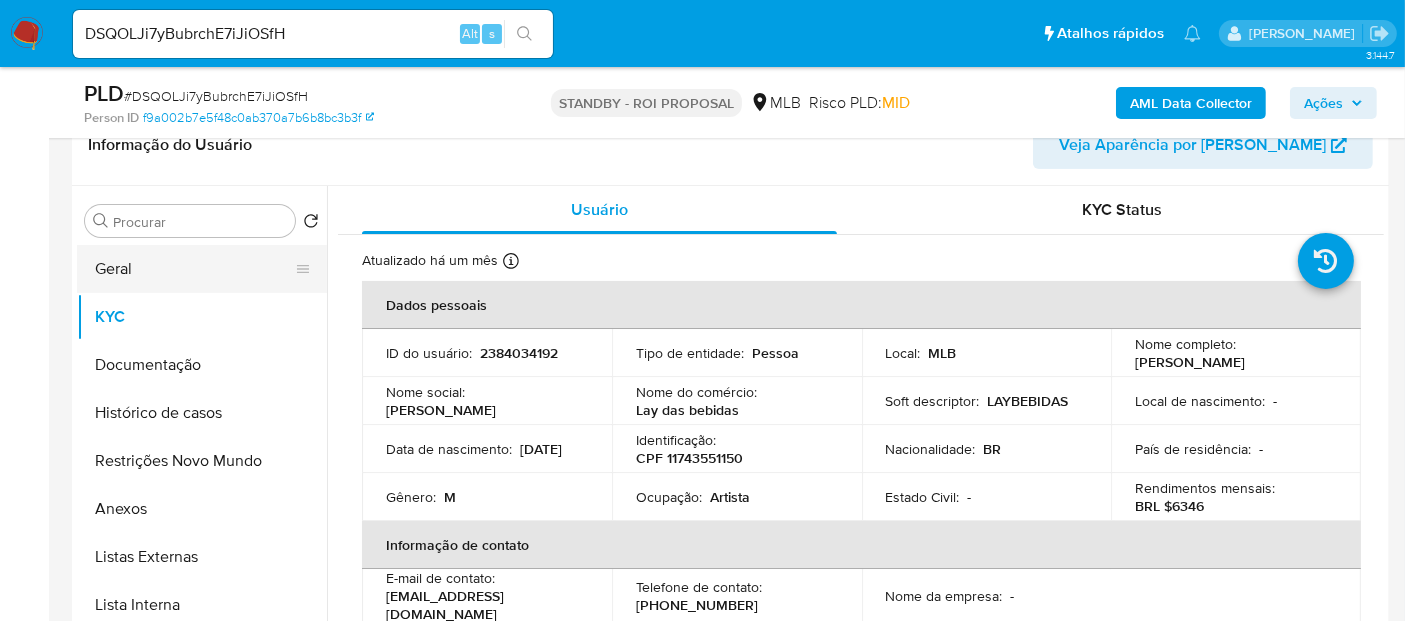 click on "Geral" at bounding box center (194, 269) 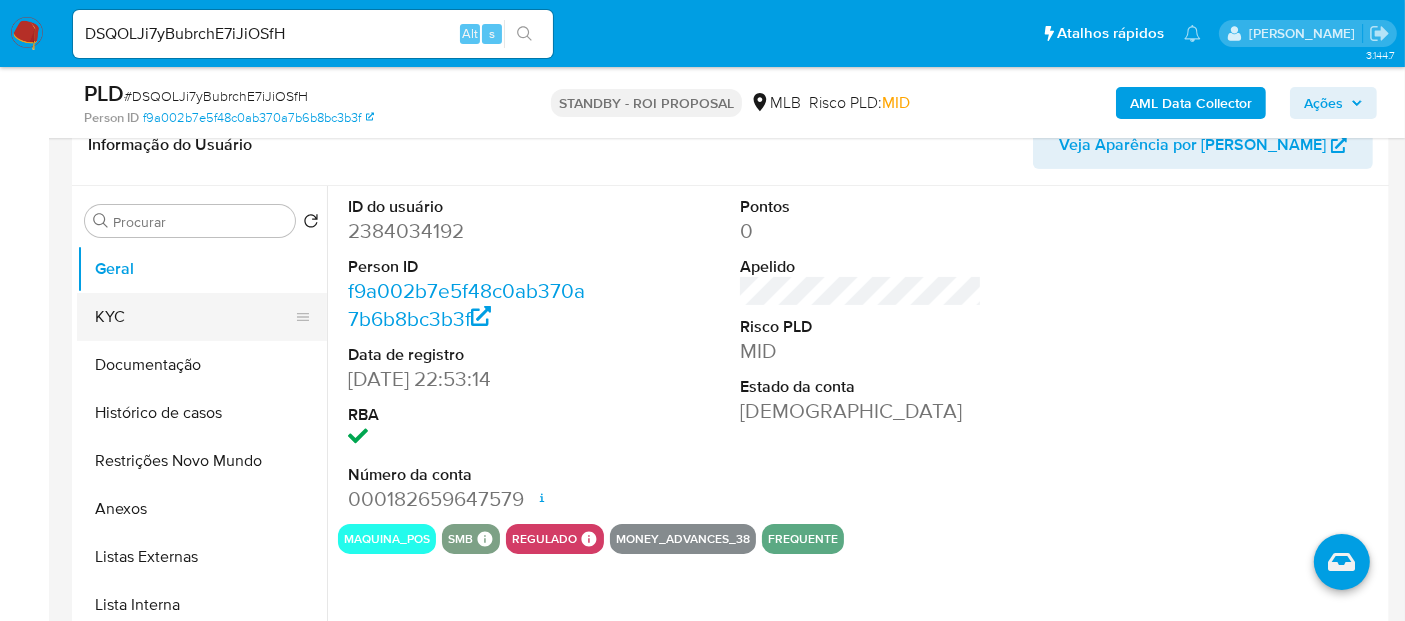 drag, startPoint x: 134, startPoint y: 307, endPoint x: 230, endPoint y: 318, distance: 96.62815 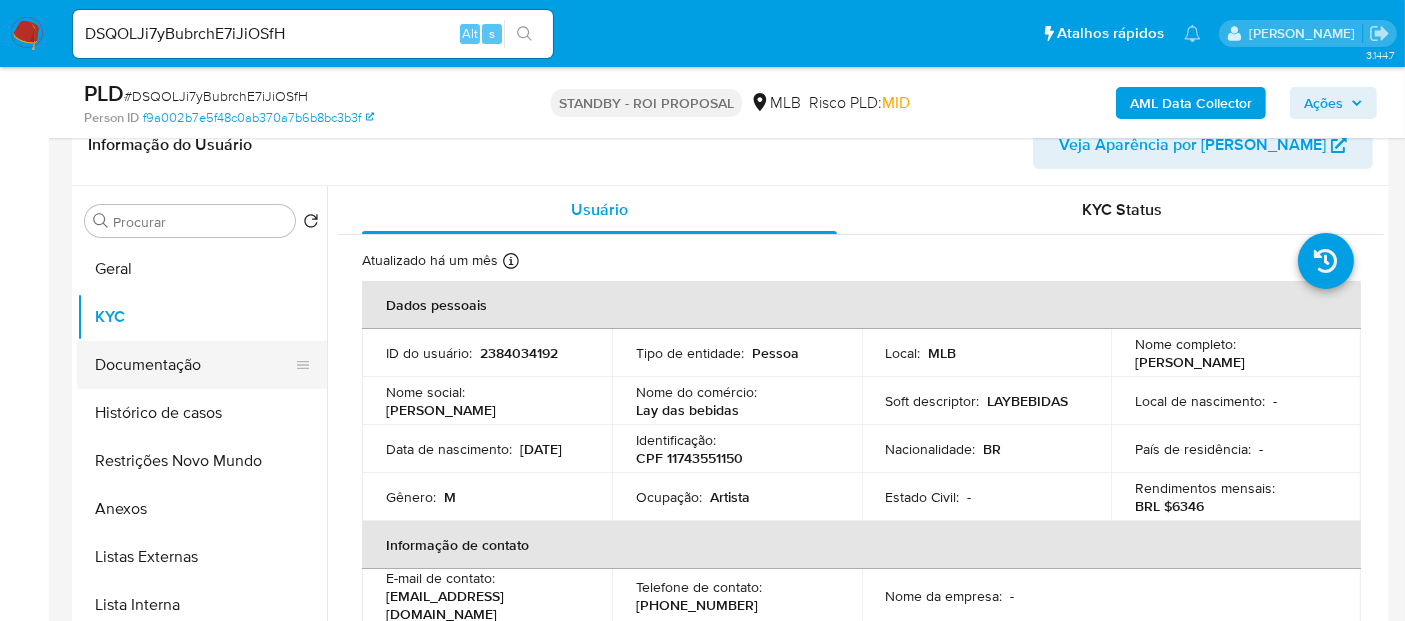 click on "Documentação" at bounding box center (194, 365) 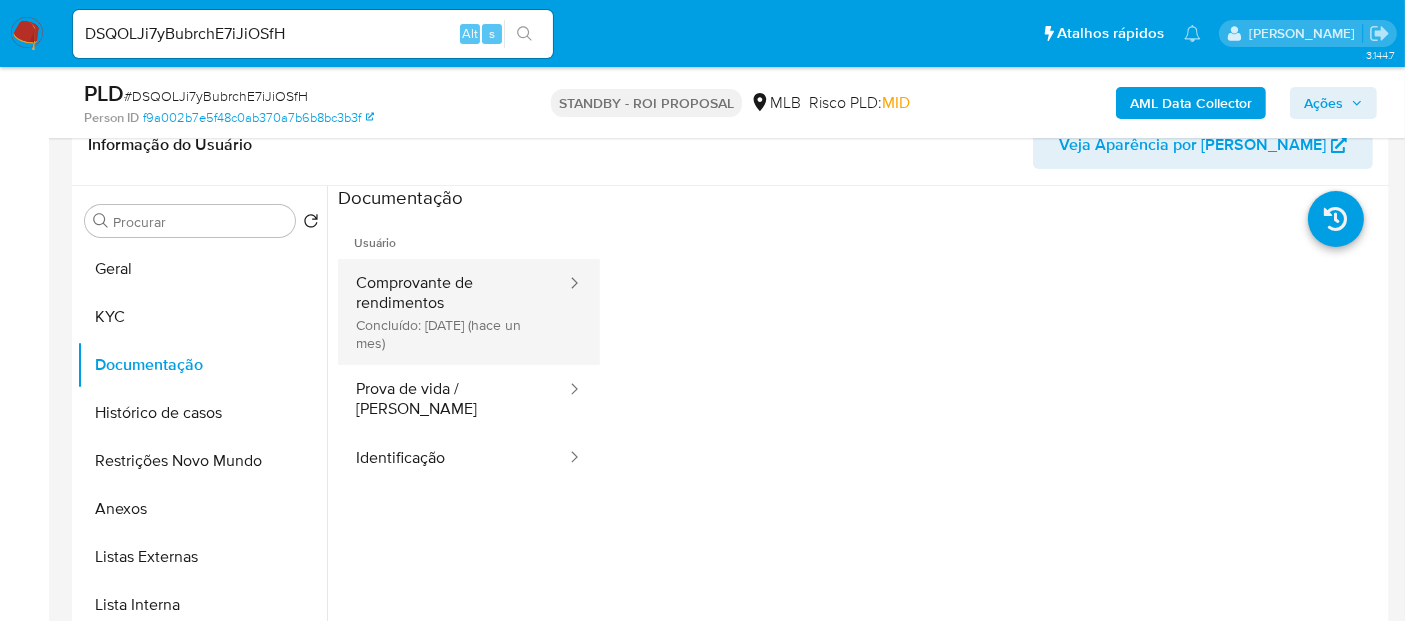 click on "Comprovante de rendimentos Concluído: [DATE] (hace un mes)" at bounding box center (453, 312) 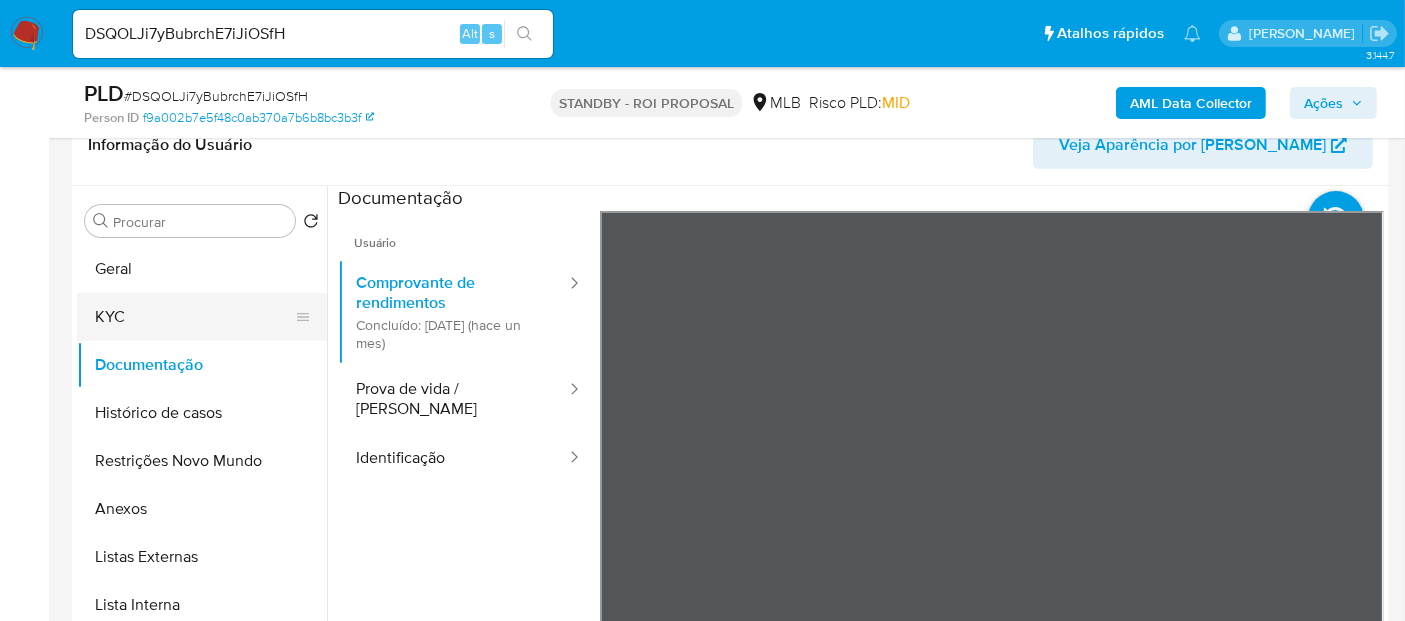 drag, startPoint x: 113, startPoint y: 309, endPoint x: 141, endPoint y: 309, distance: 28 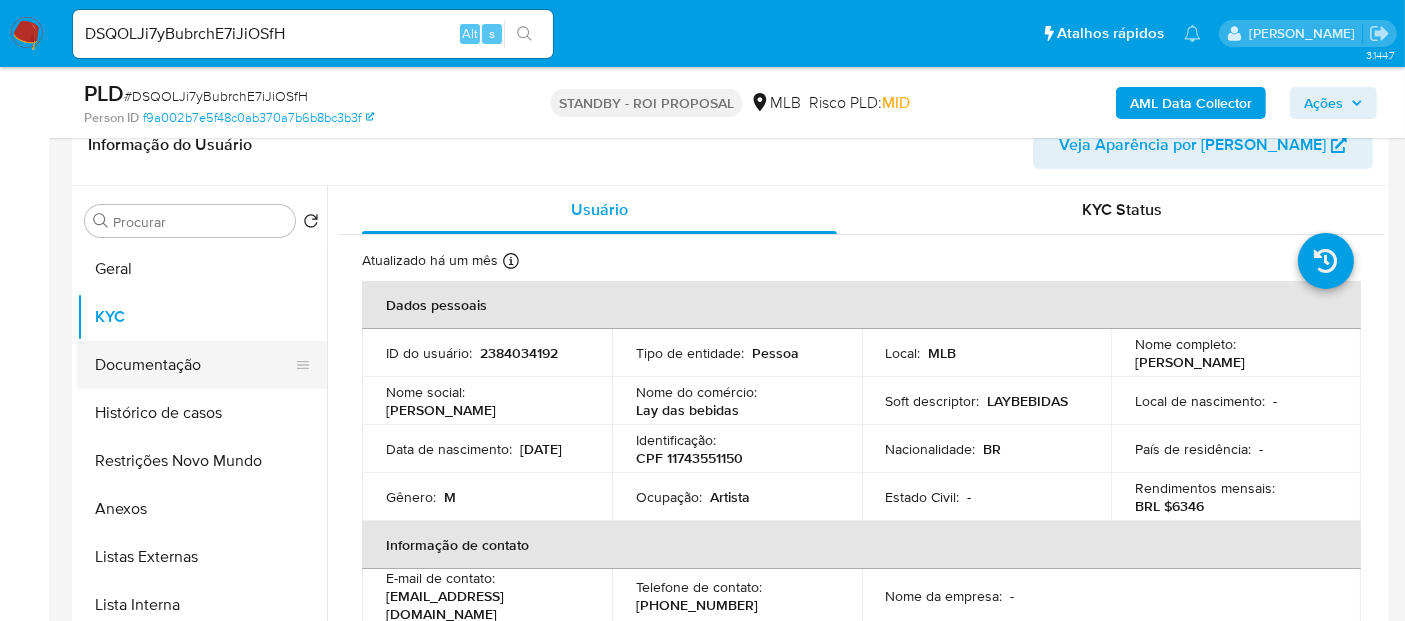 click on "Documentação" at bounding box center (194, 365) 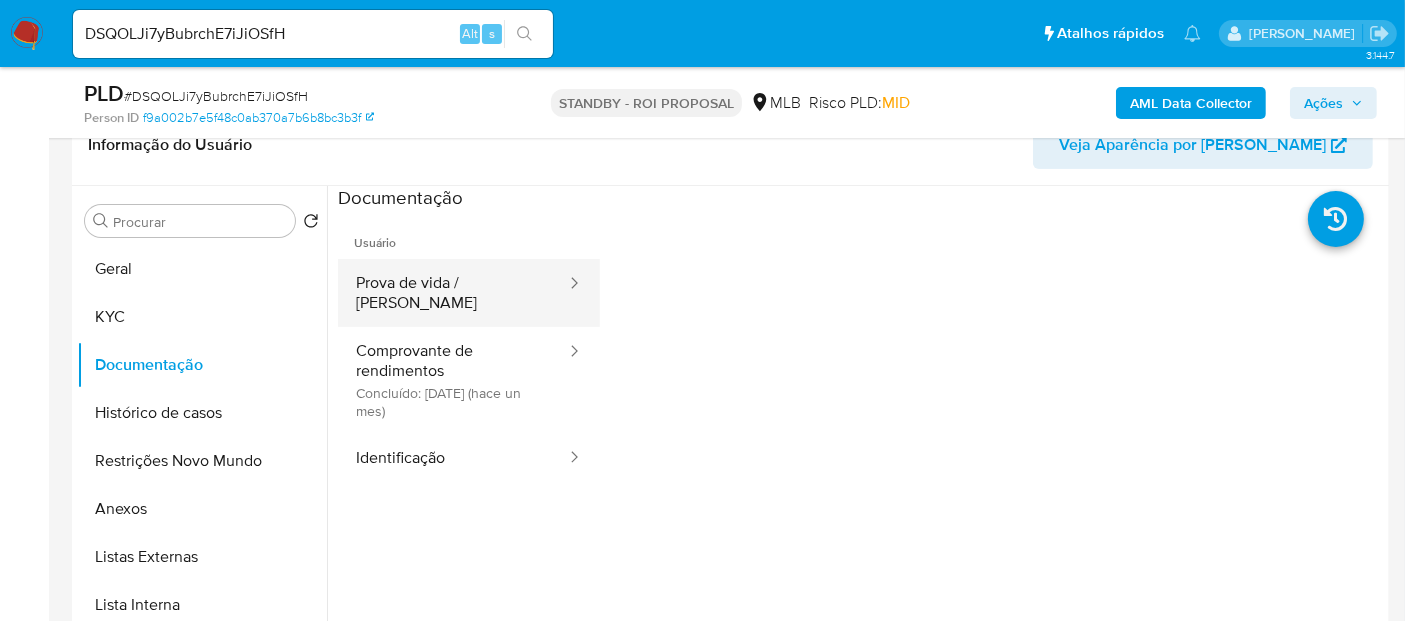 click on "Prova de vida / [PERSON_NAME]" at bounding box center [453, 293] 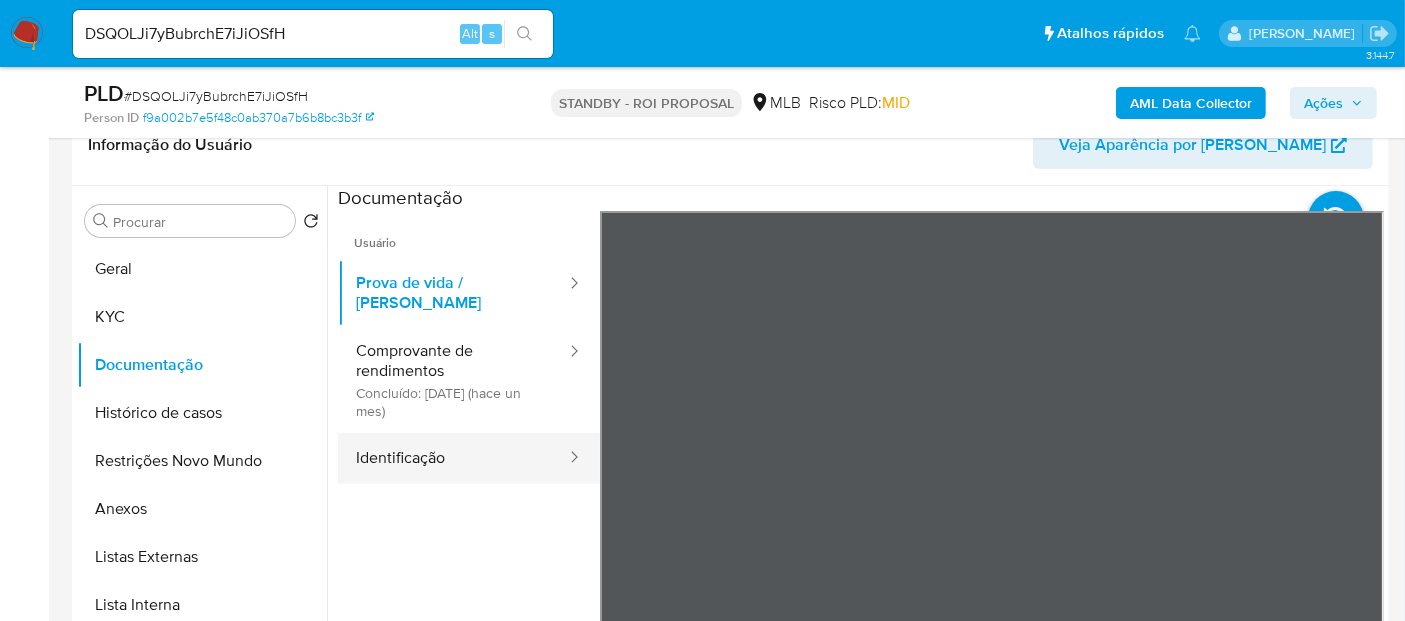 click on "Identificação" at bounding box center (453, 458) 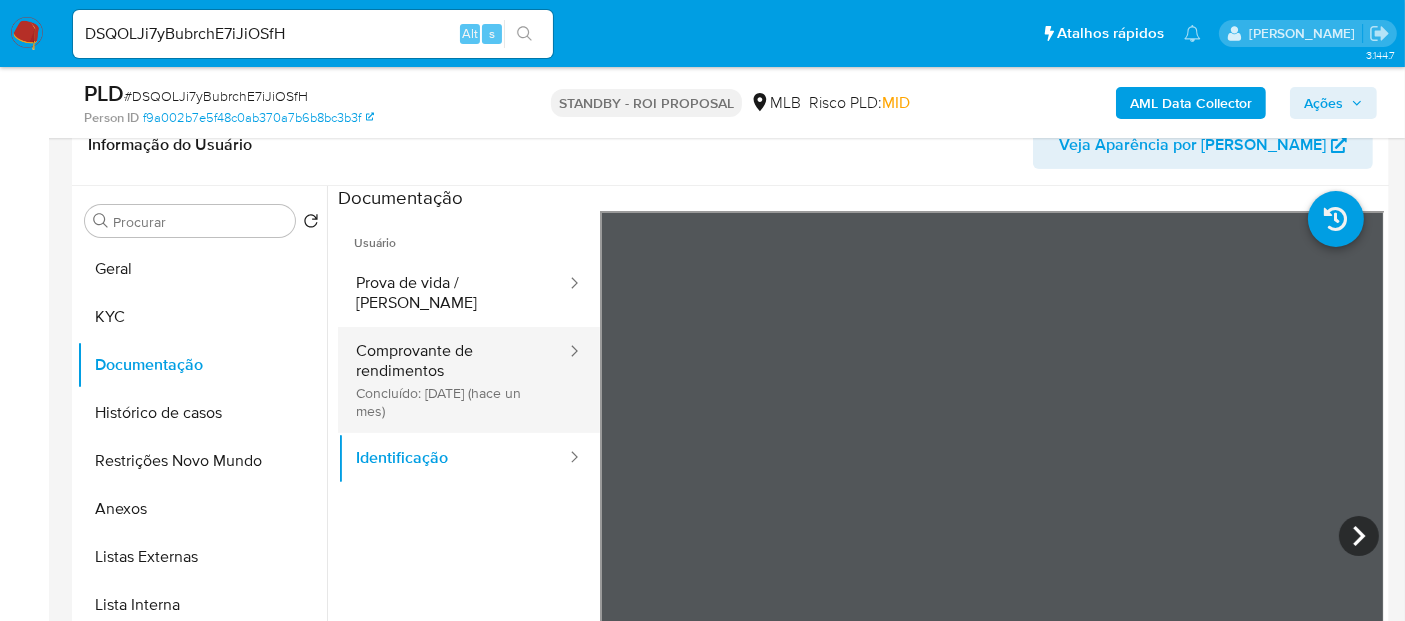 click on "Comprovante de rendimentos Concluído: [DATE] (hace un mes)" at bounding box center (453, 380) 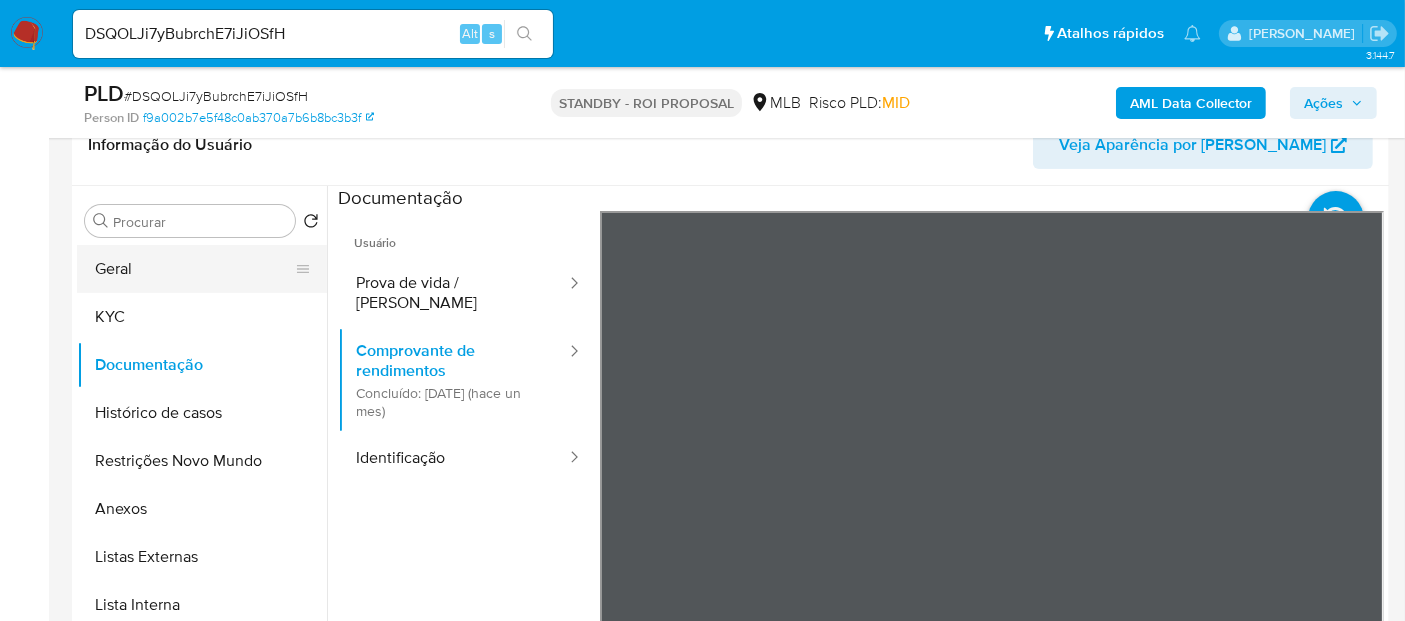 click on "Geral" at bounding box center [194, 269] 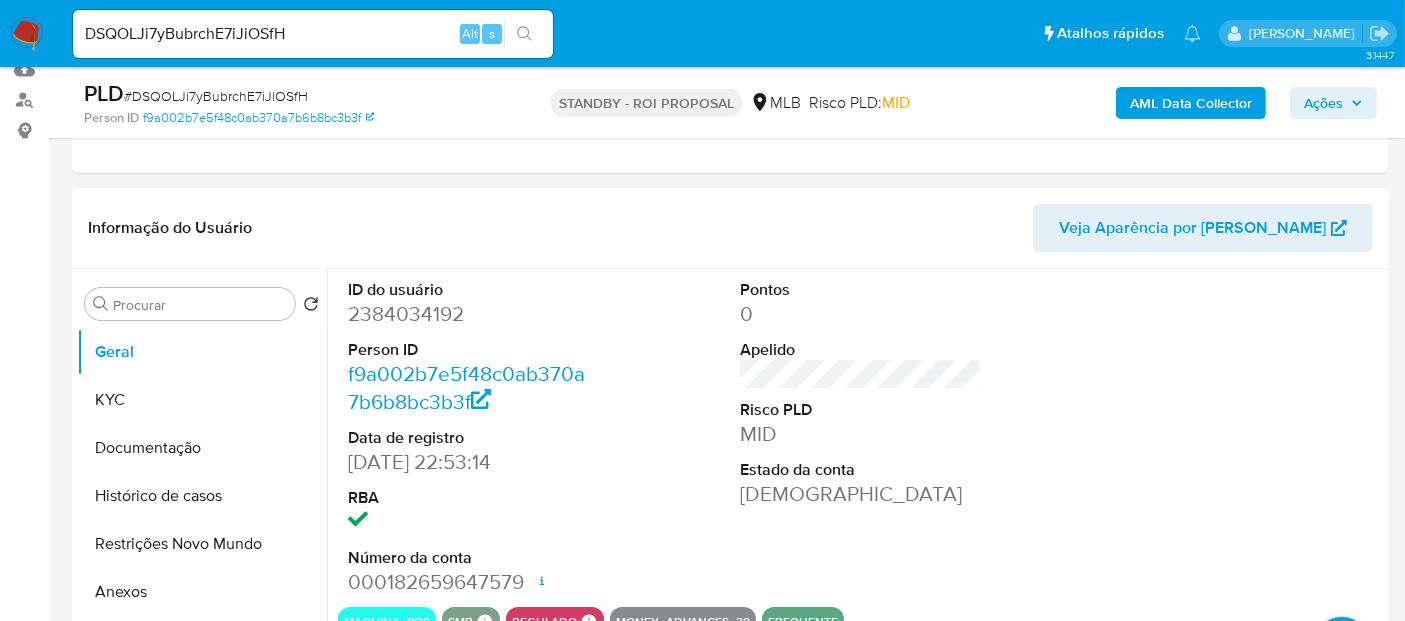 scroll, scrollTop: 111, scrollLeft: 0, axis: vertical 